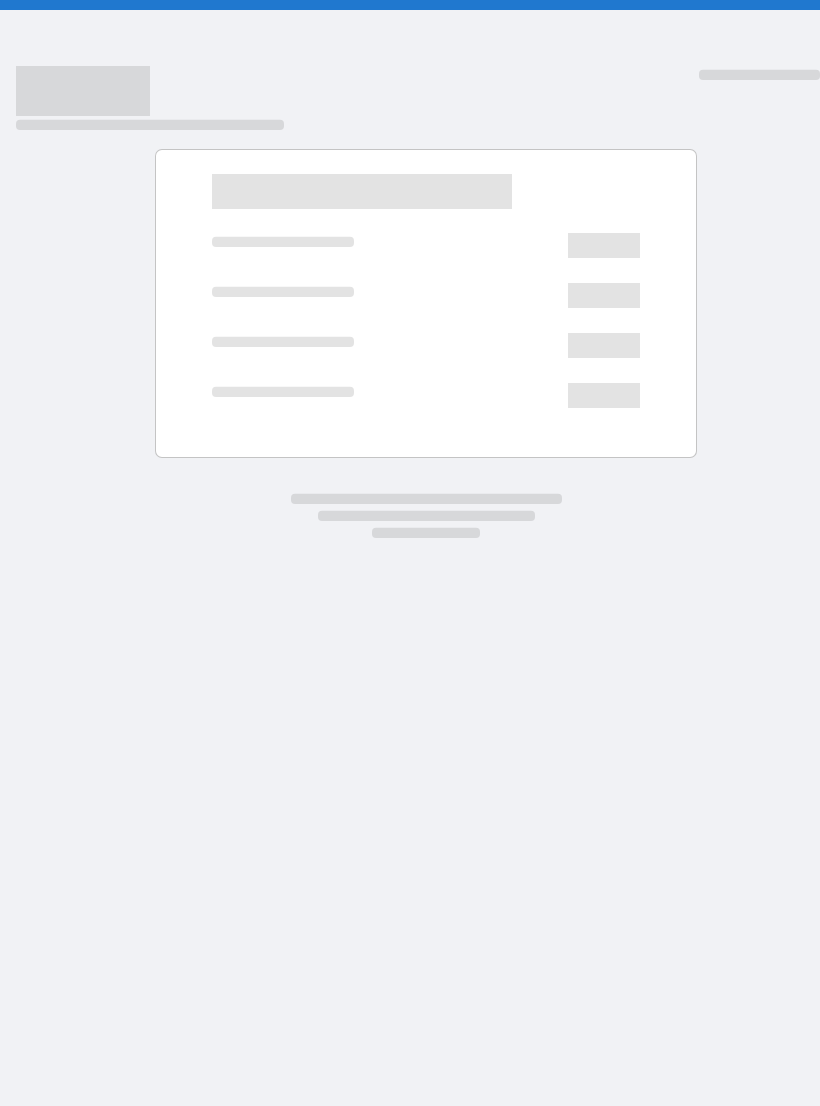 scroll, scrollTop: 0, scrollLeft: 0, axis: both 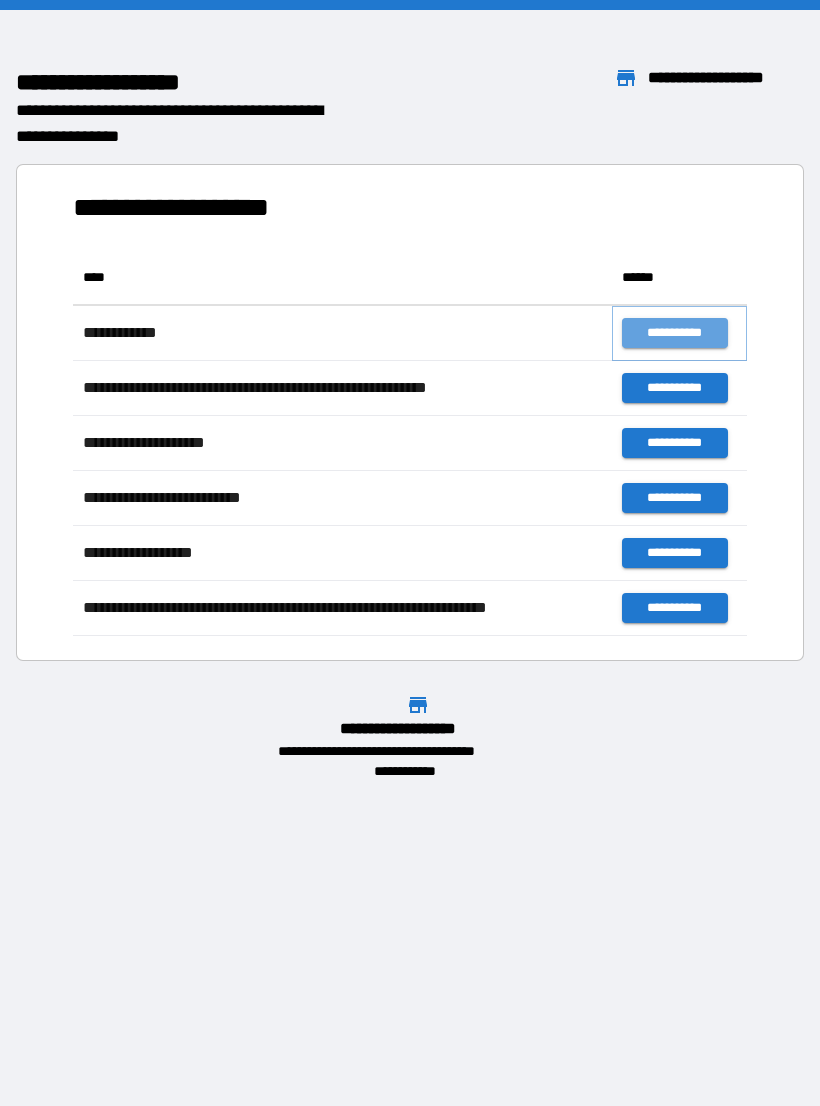 click on "**********" at bounding box center [674, 333] 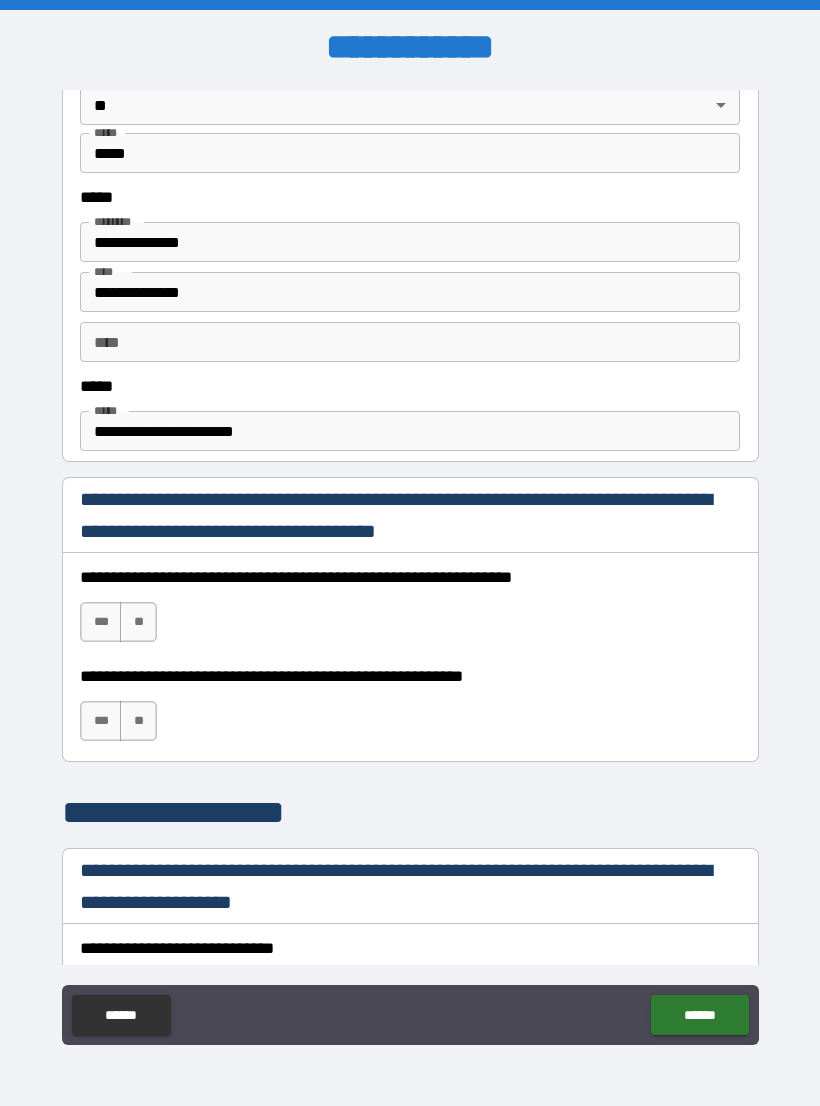 scroll, scrollTop: 975, scrollLeft: 0, axis: vertical 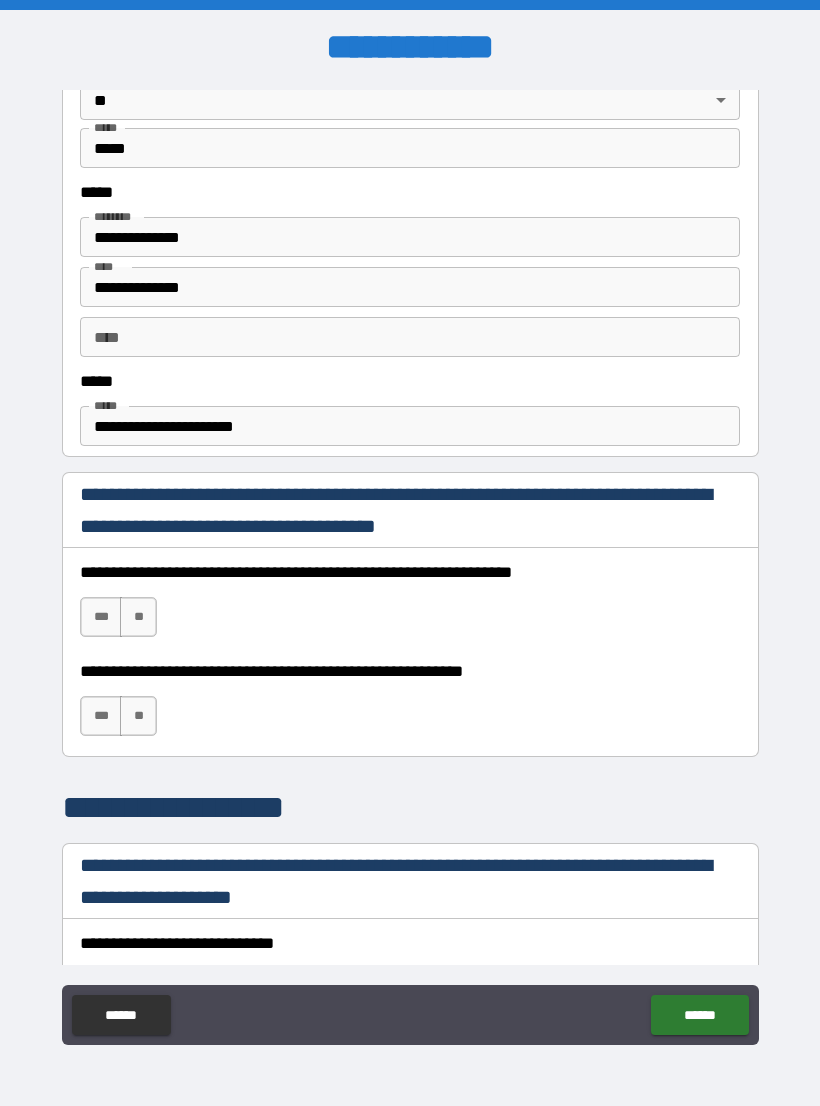 click on "***" at bounding box center [101, 617] 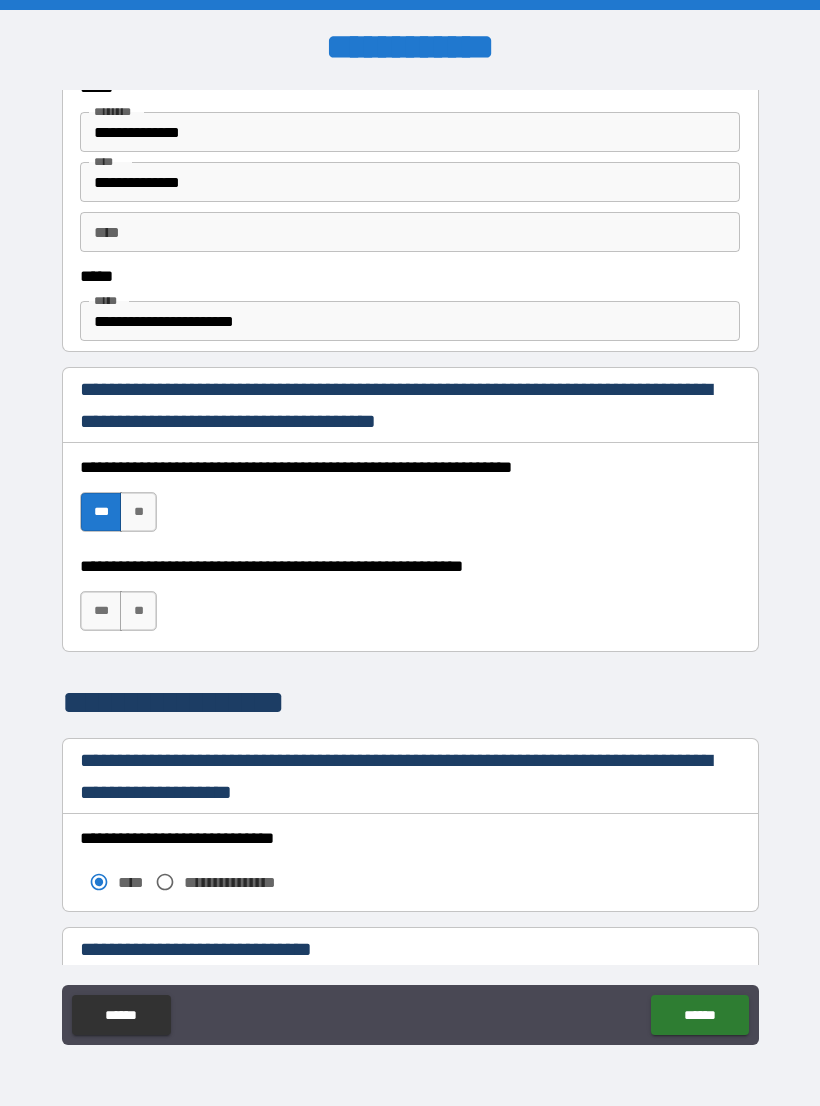 scroll, scrollTop: 1085, scrollLeft: 0, axis: vertical 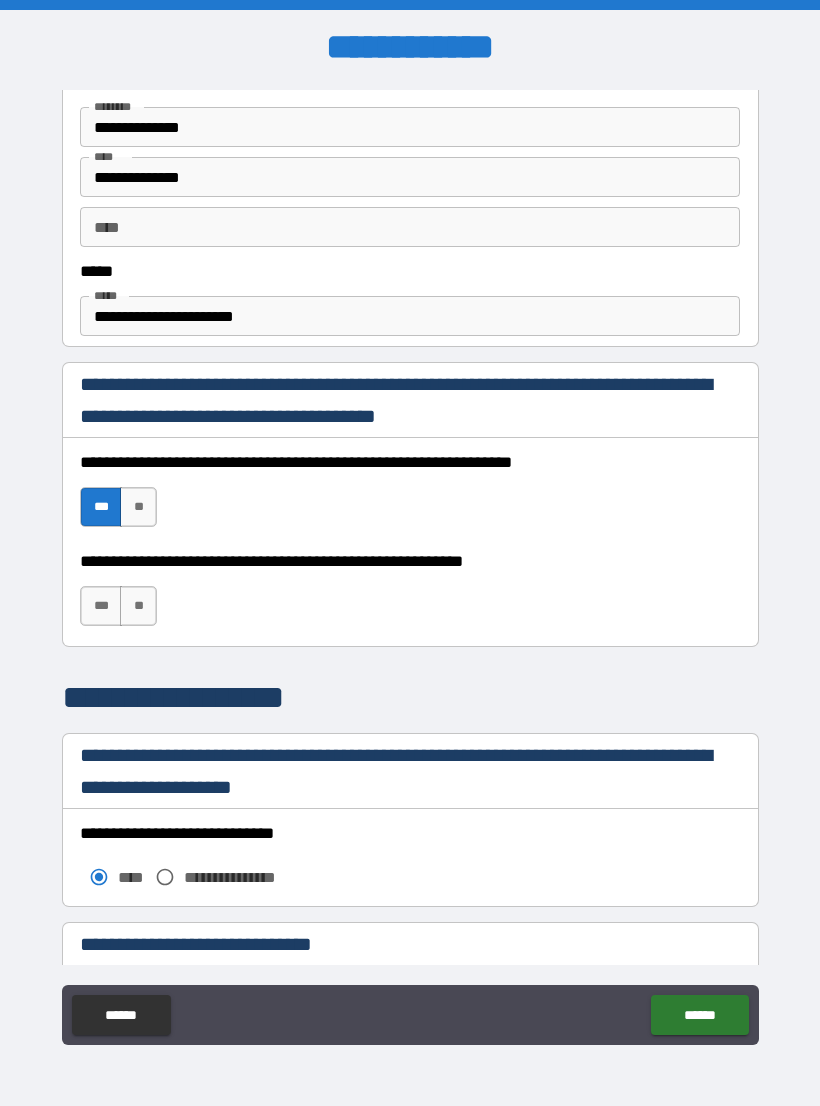 click on "**" at bounding box center (138, 606) 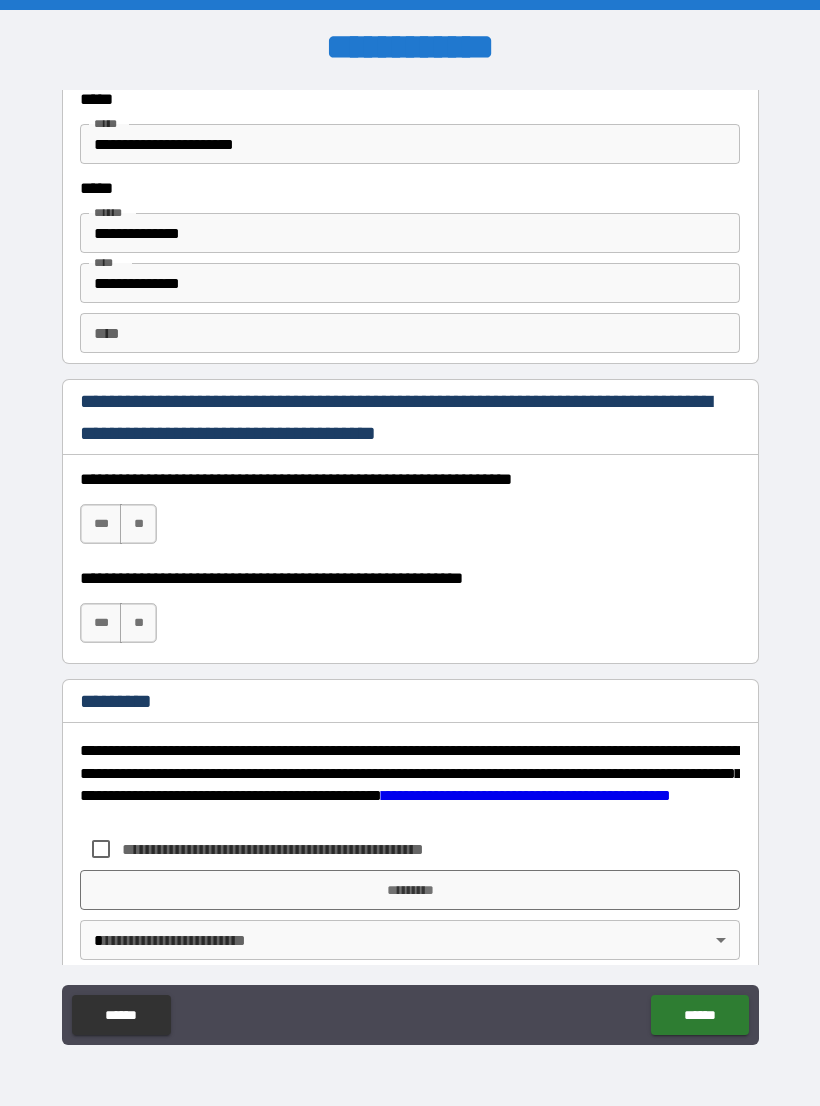 scroll, scrollTop: 2722, scrollLeft: 0, axis: vertical 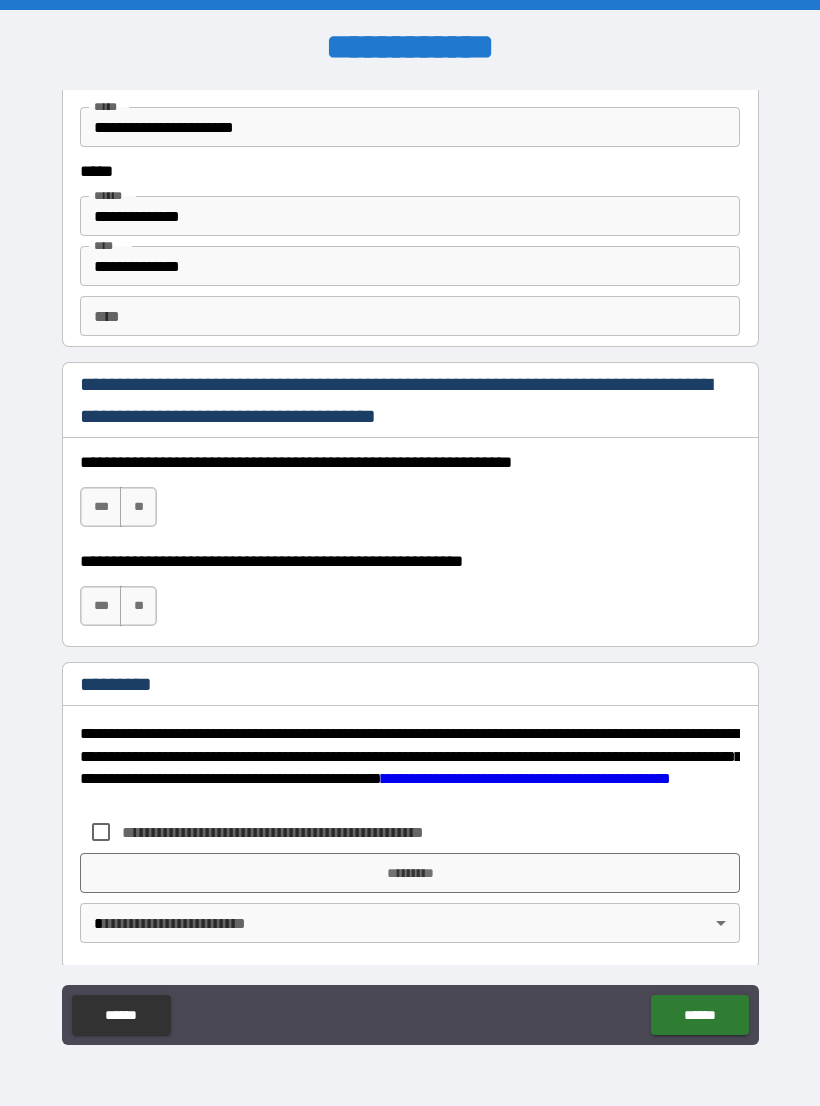 click on "***" at bounding box center (101, 507) 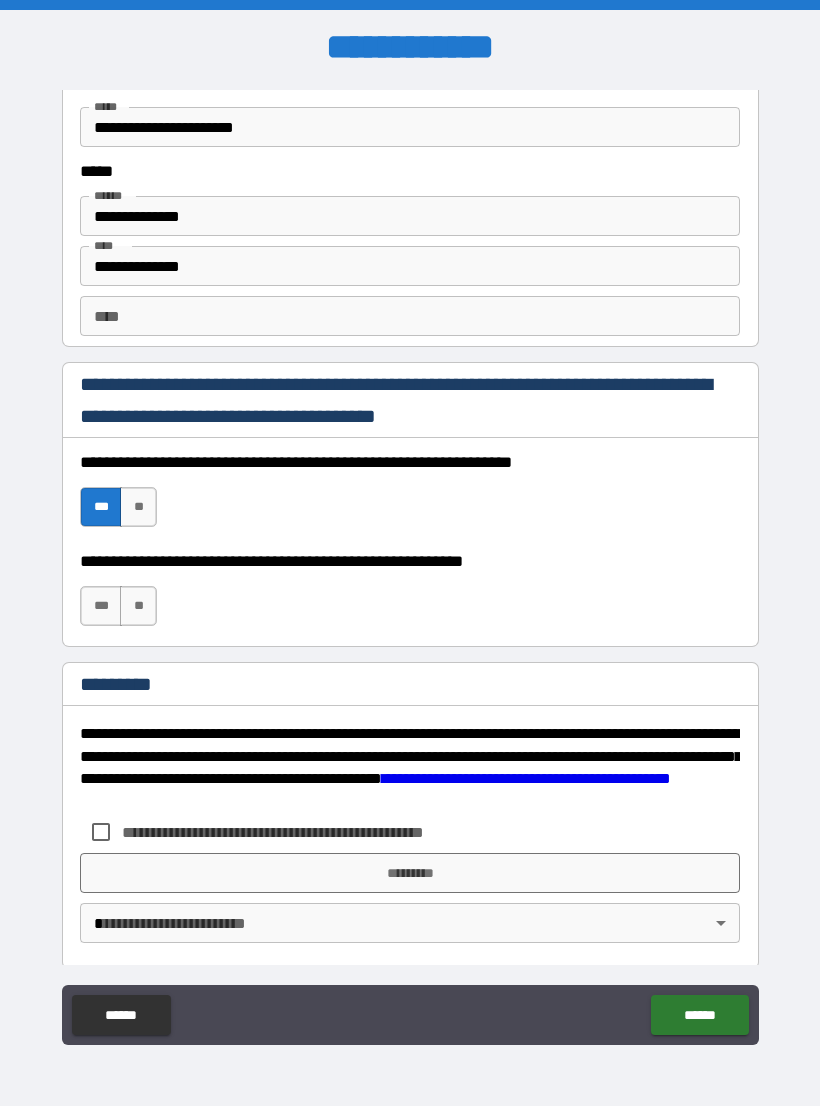 click on "**" at bounding box center [138, 606] 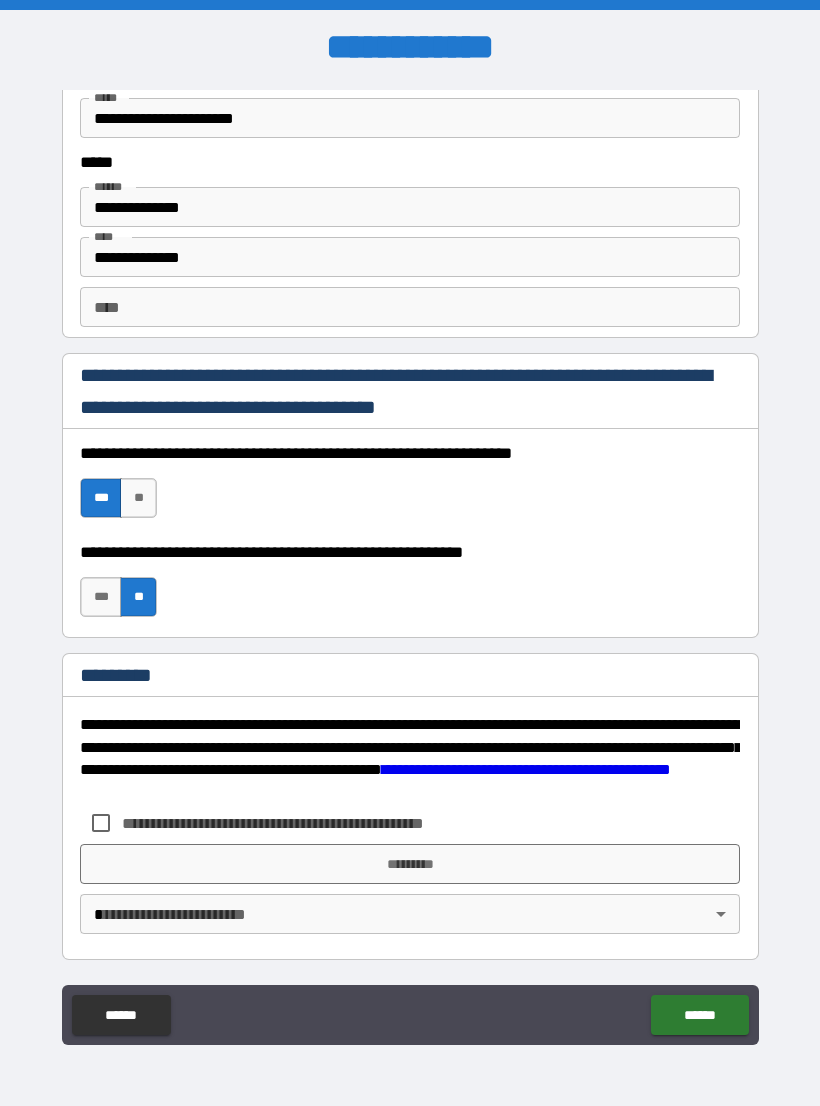 scroll, scrollTop: 2731, scrollLeft: 0, axis: vertical 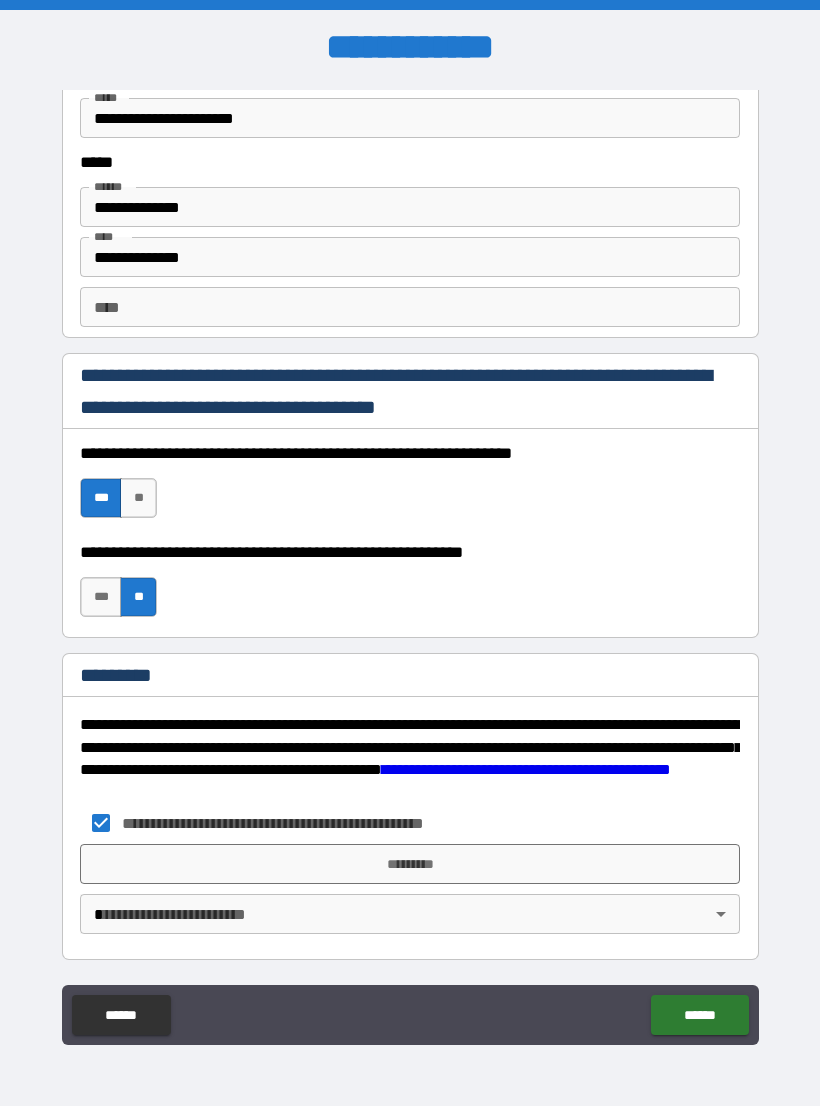 click on "*********" at bounding box center [410, 864] 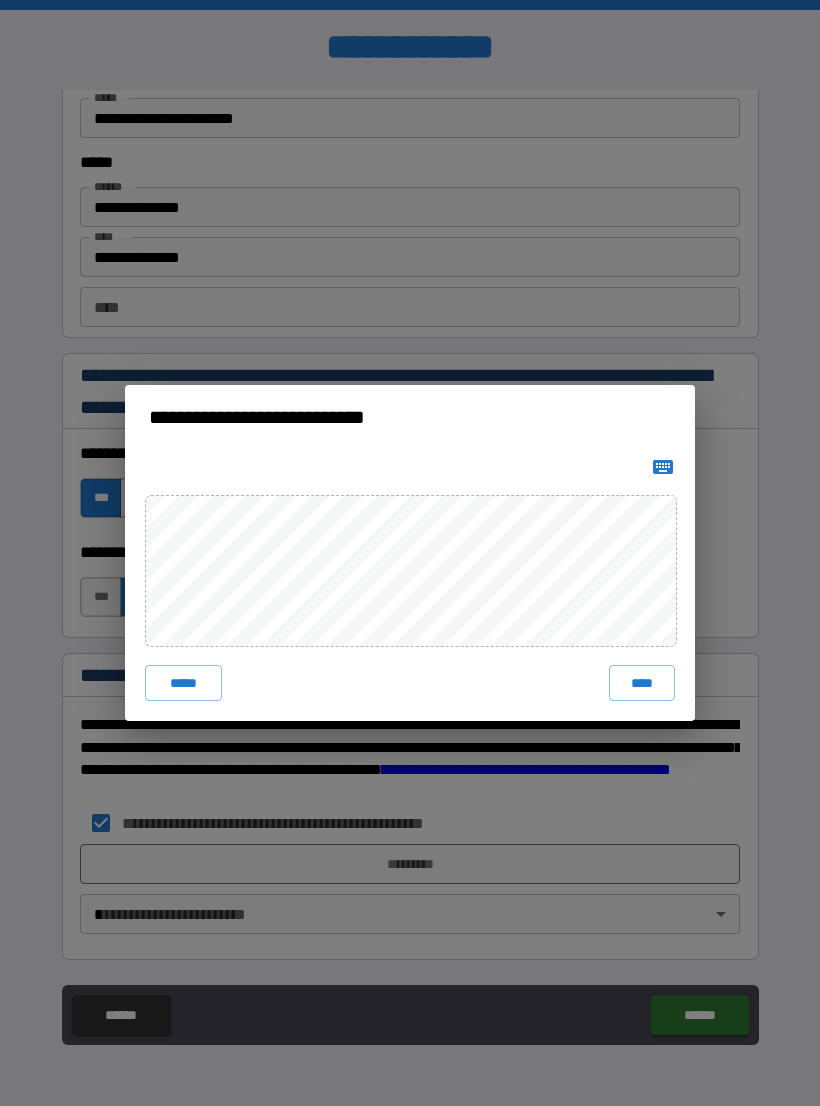 click on "*****" at bounding box center (183, 683) 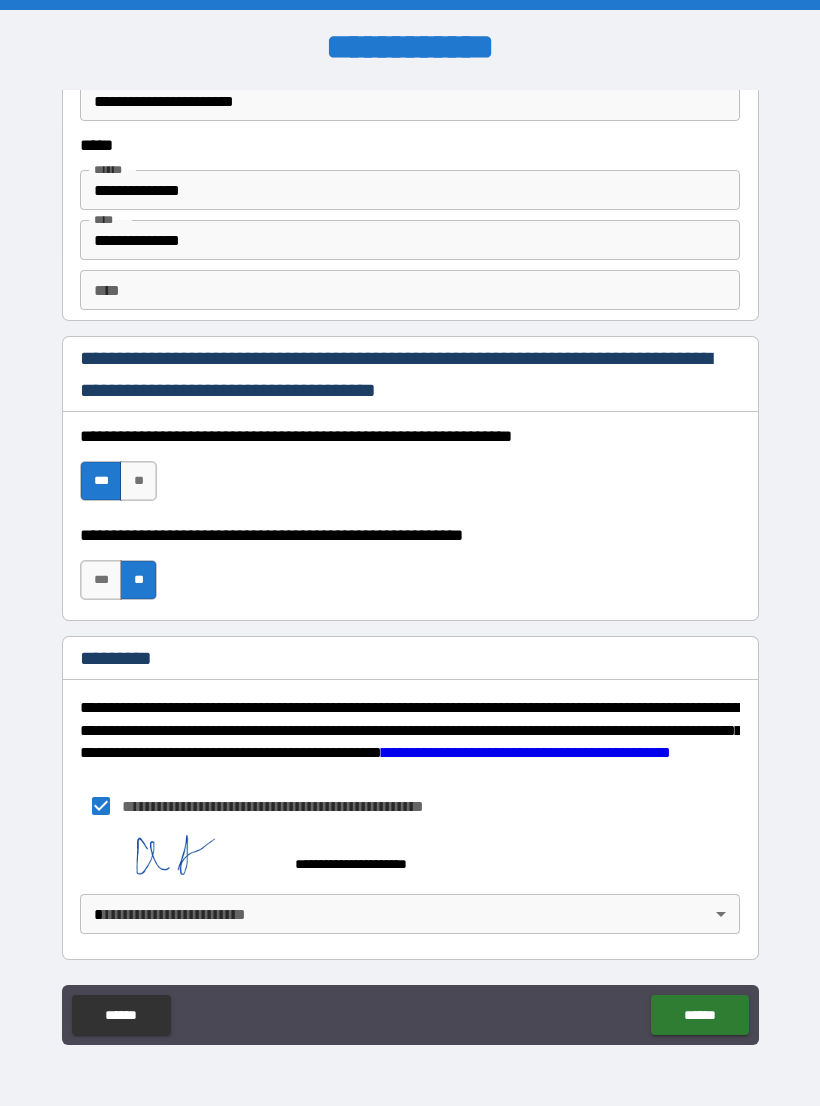 scroll, scrollTop: 2748, scrollLeft: 0, axis: vertical 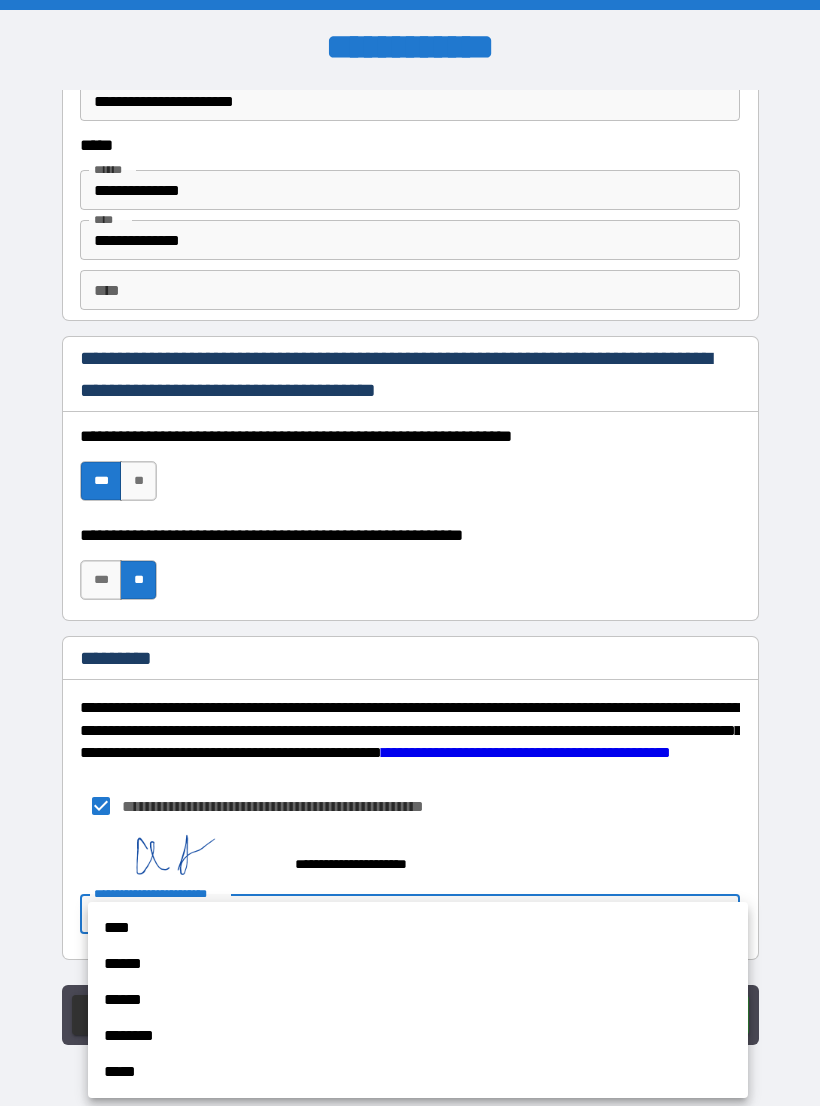 click on "****" at bounding box center [418, 928] 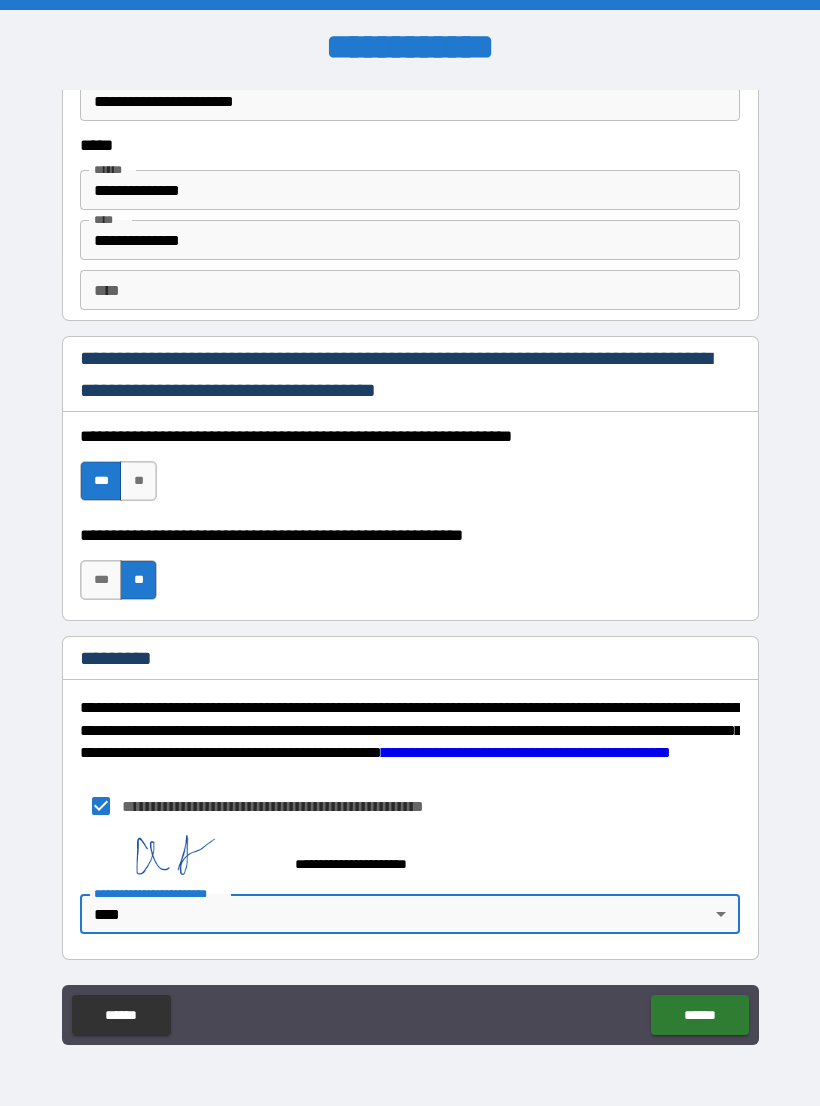 click on "******" at bounding box center (699, 1015) 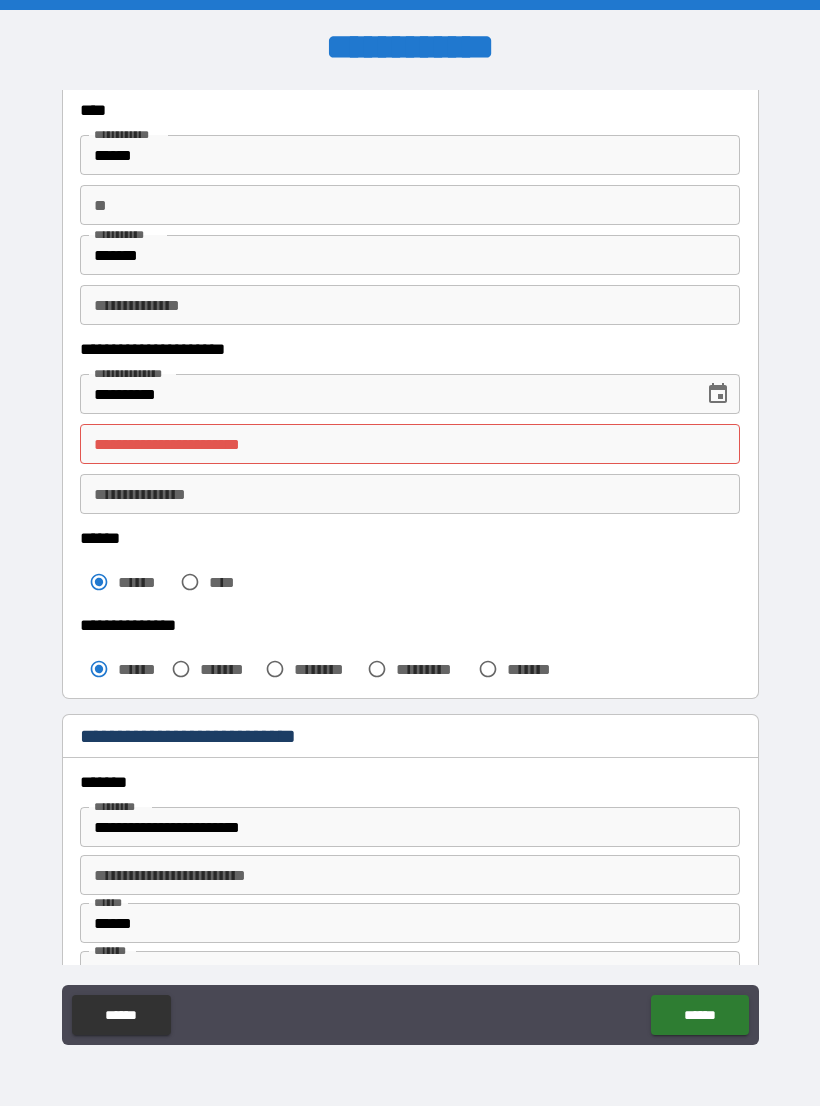 scroll, scrollTop: 101, scrollLeft: 0, axis: vertical 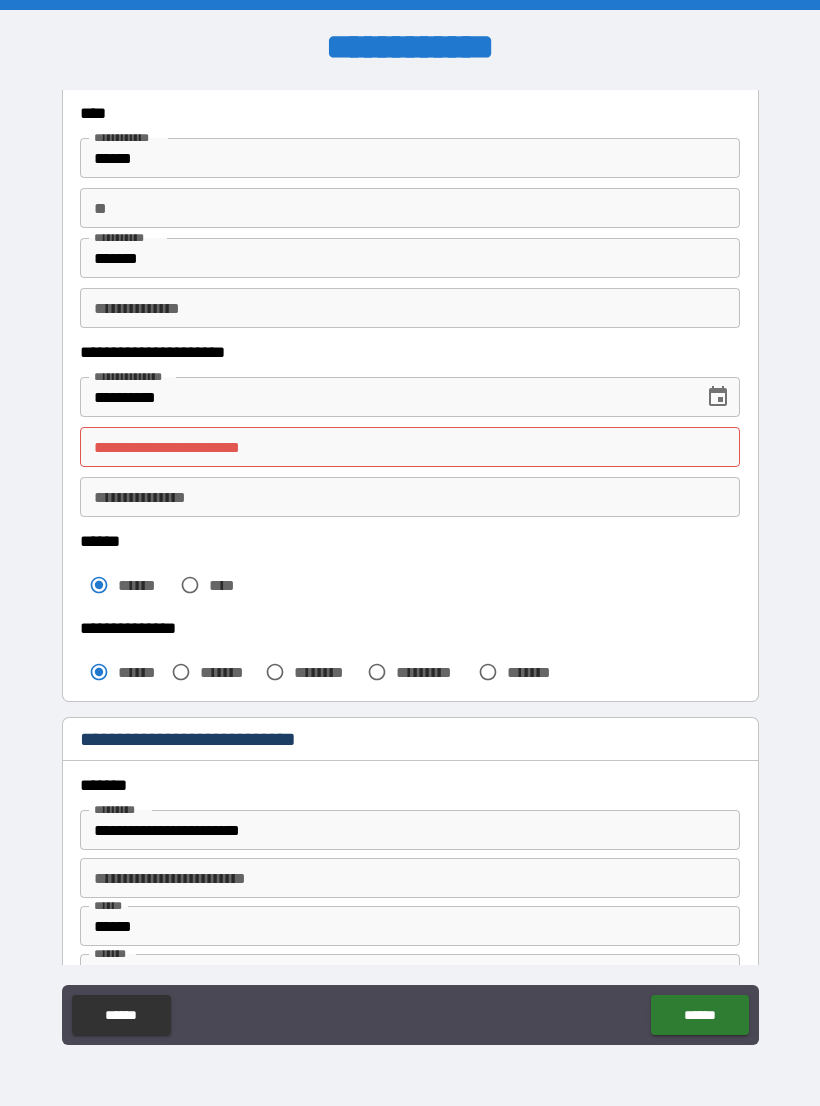 click on "**********" at bounding box center [410, 447] 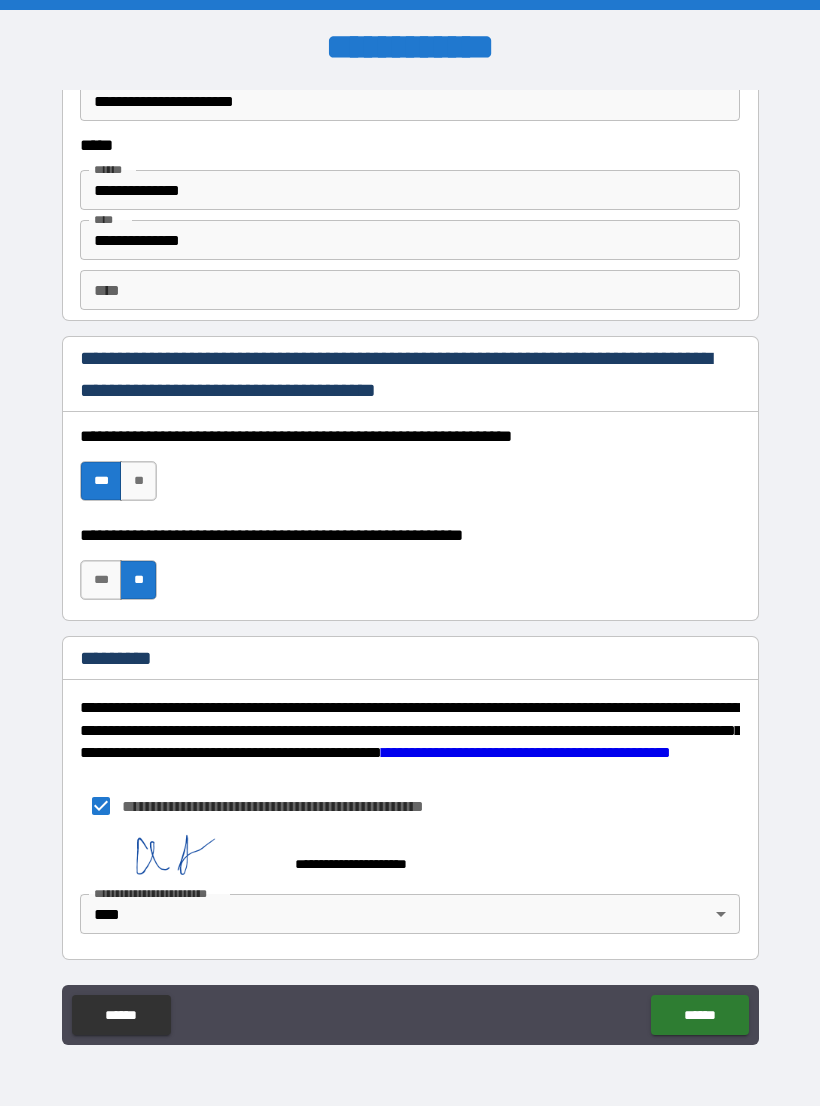 scroll, scrollTop: 2748, scrollLeft: 0, axis: vertical 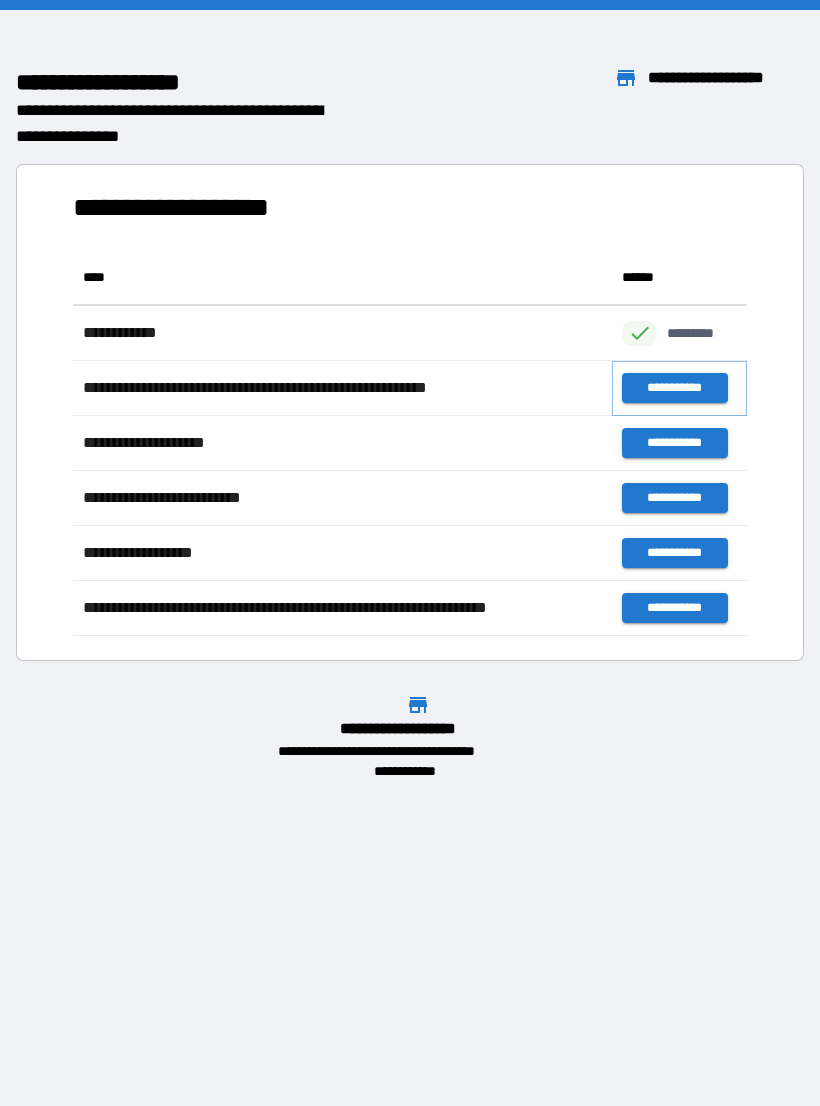 click on "**********" at bounding box center [674, 388] 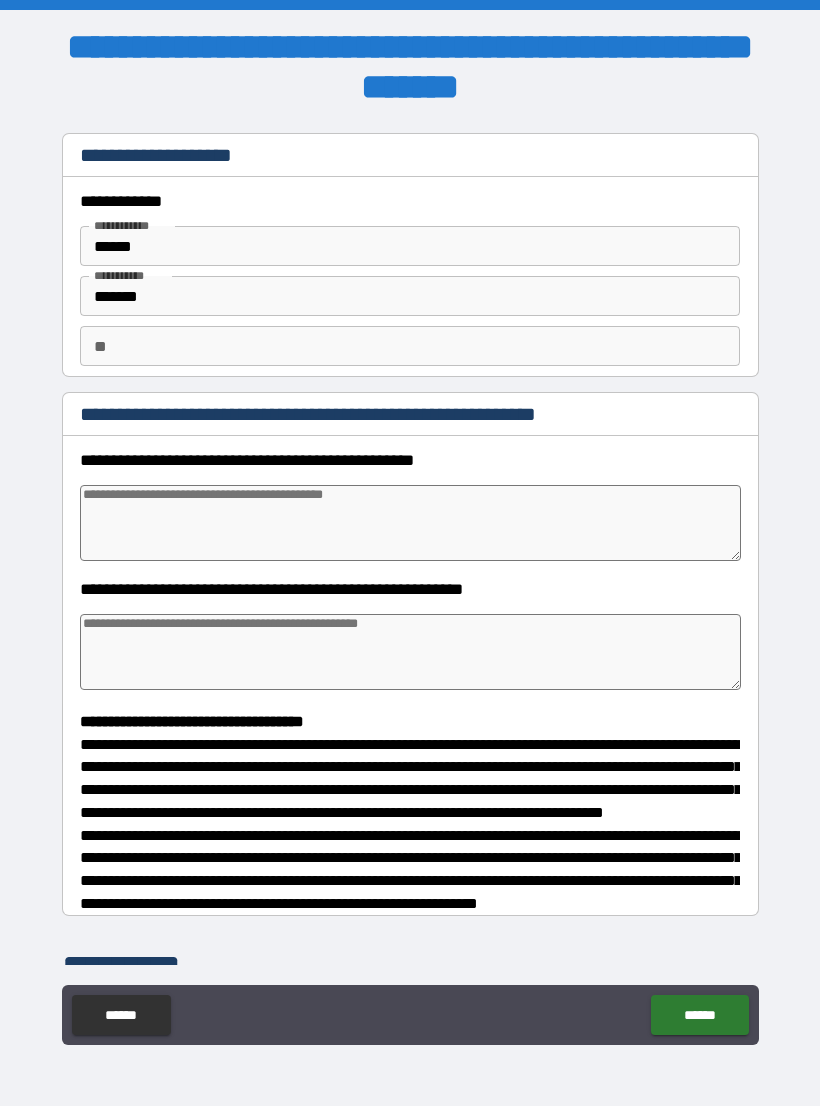 type on "*" 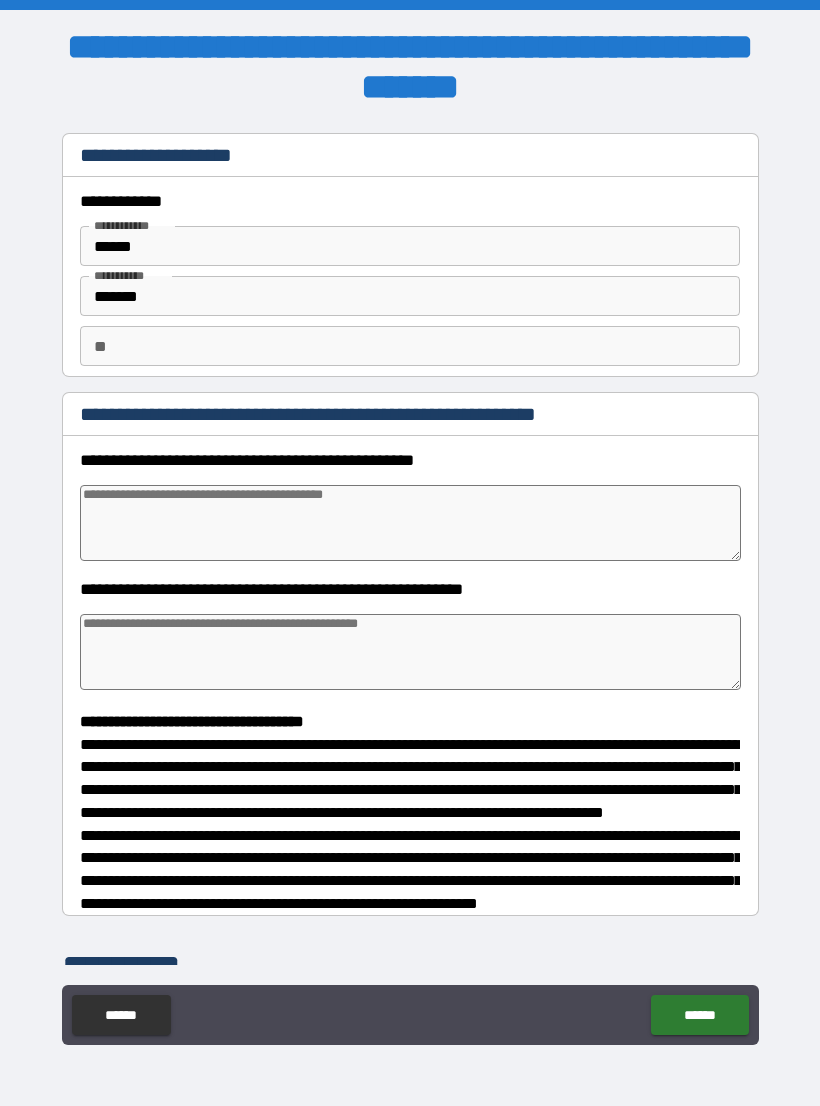 type on "*" 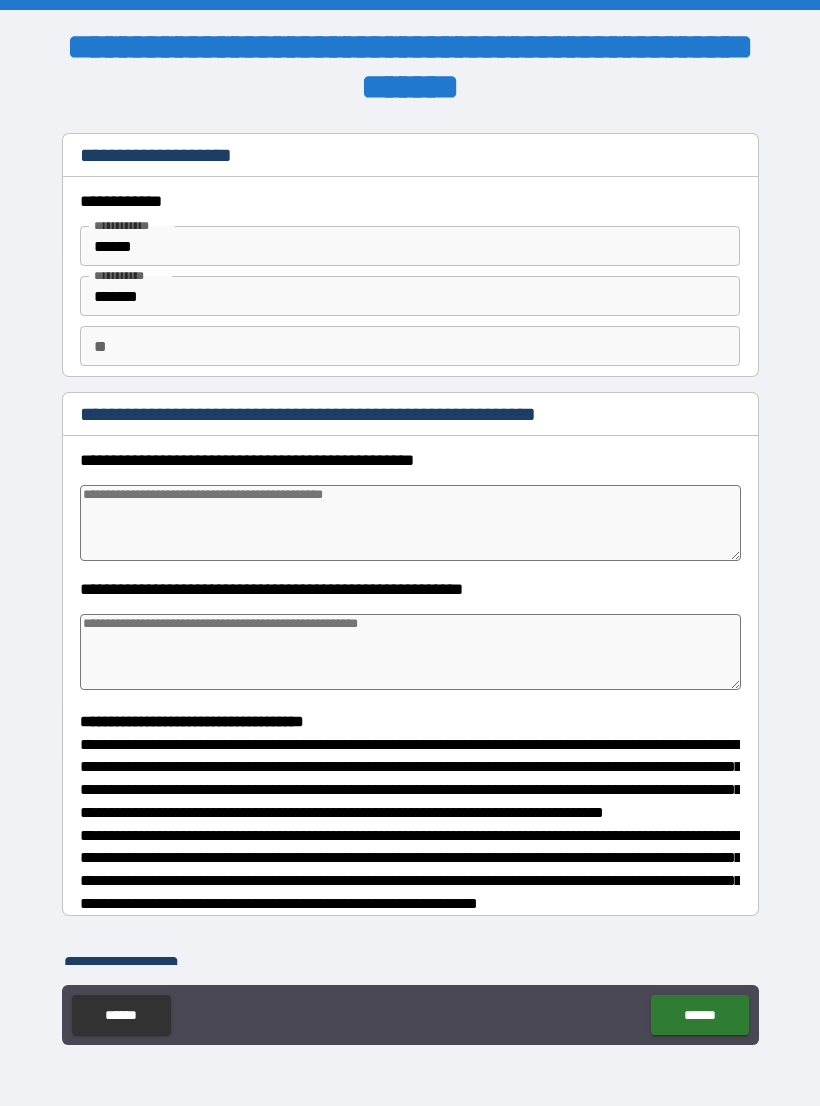 type on "*" 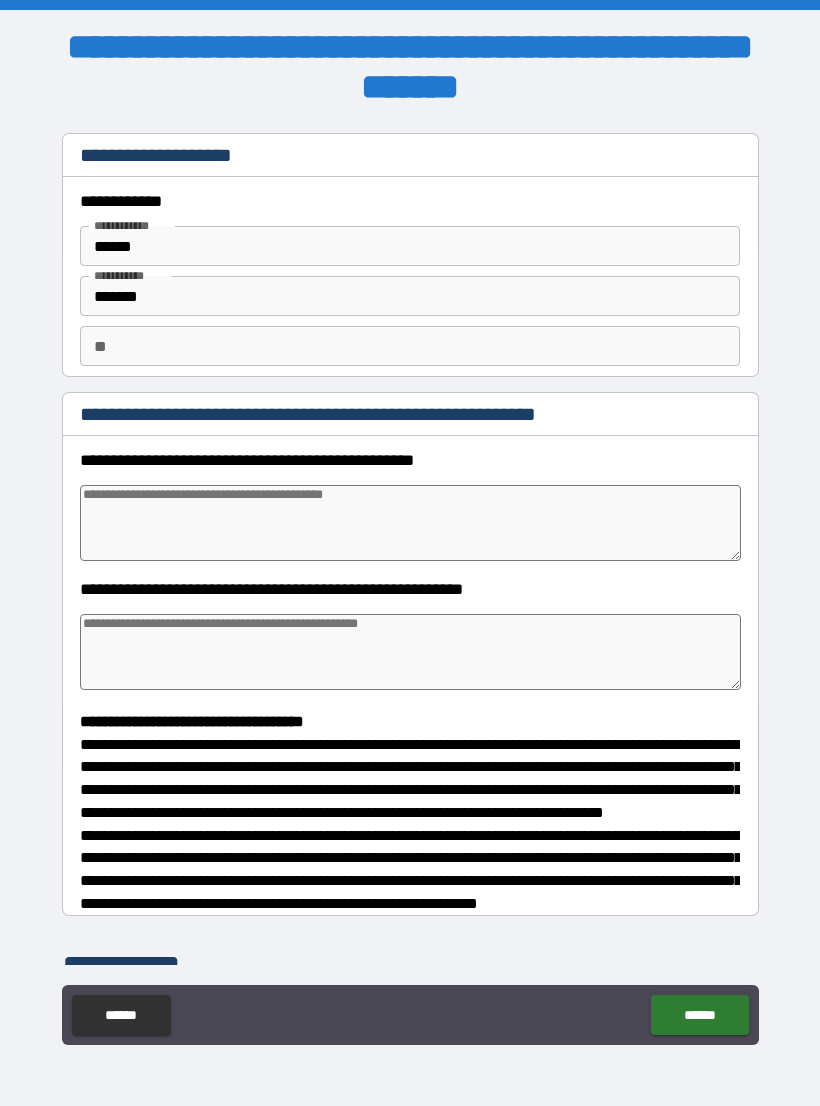 type on "*" 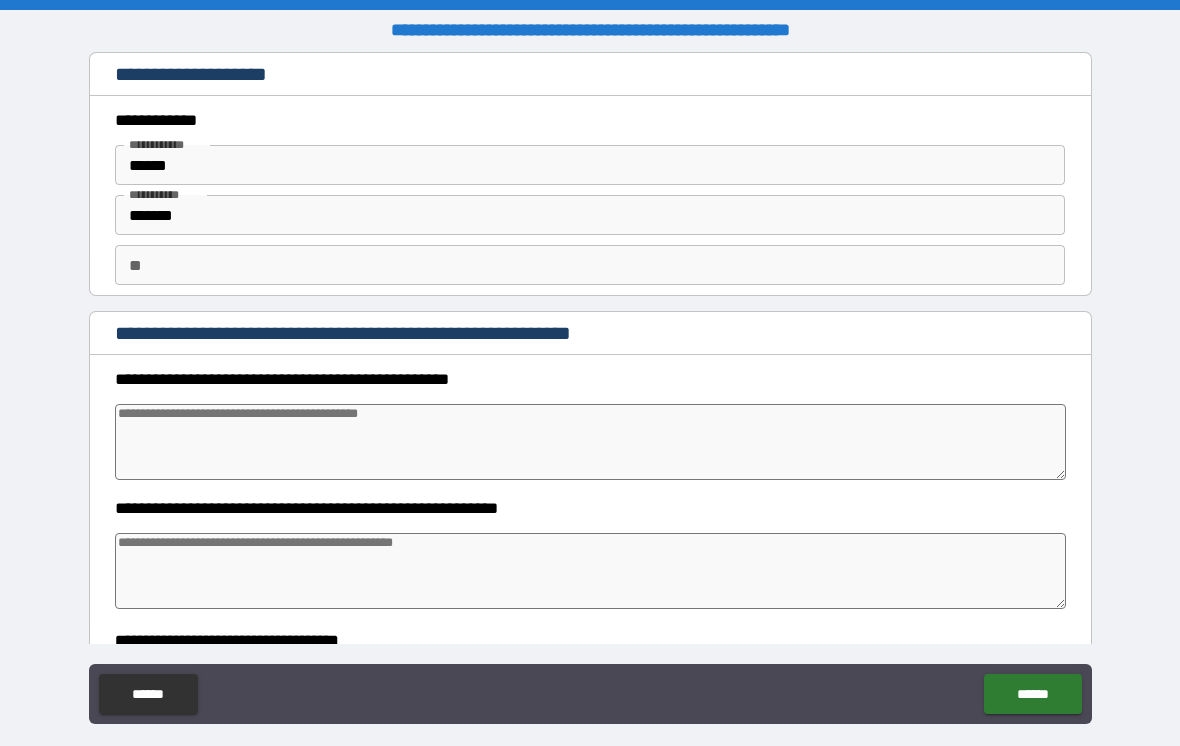 type on "*" 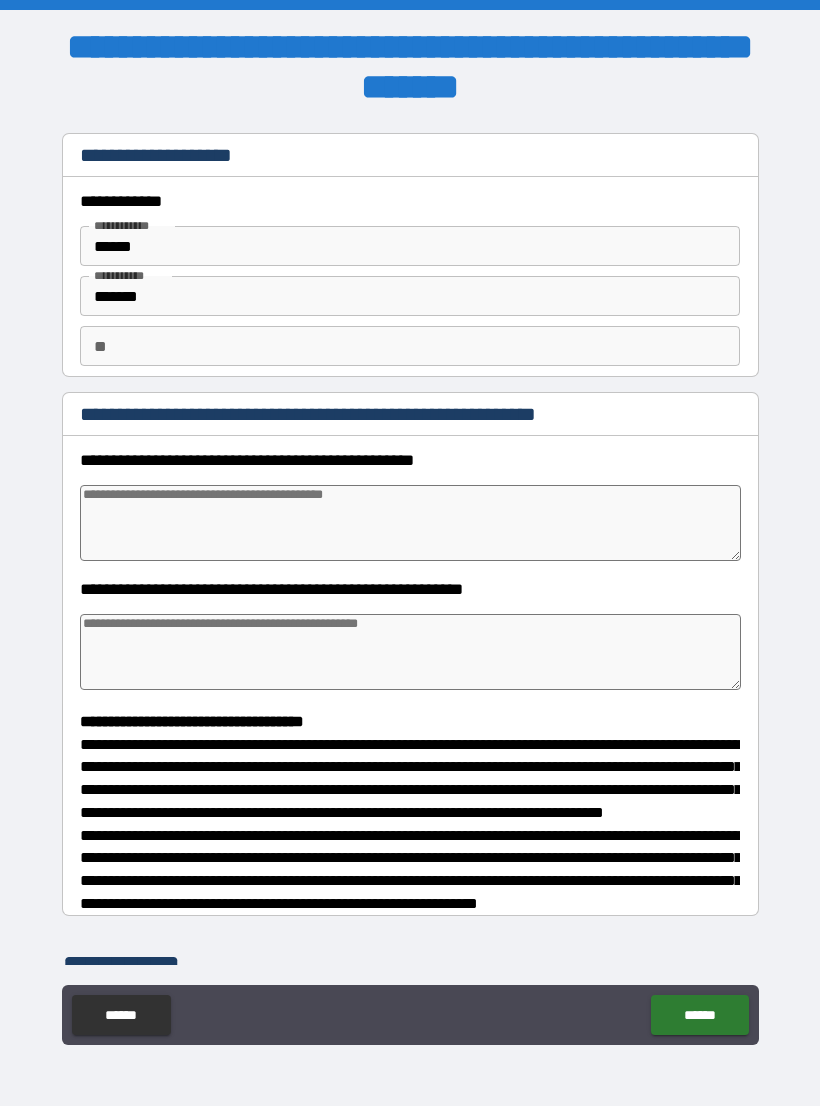 type on "*" 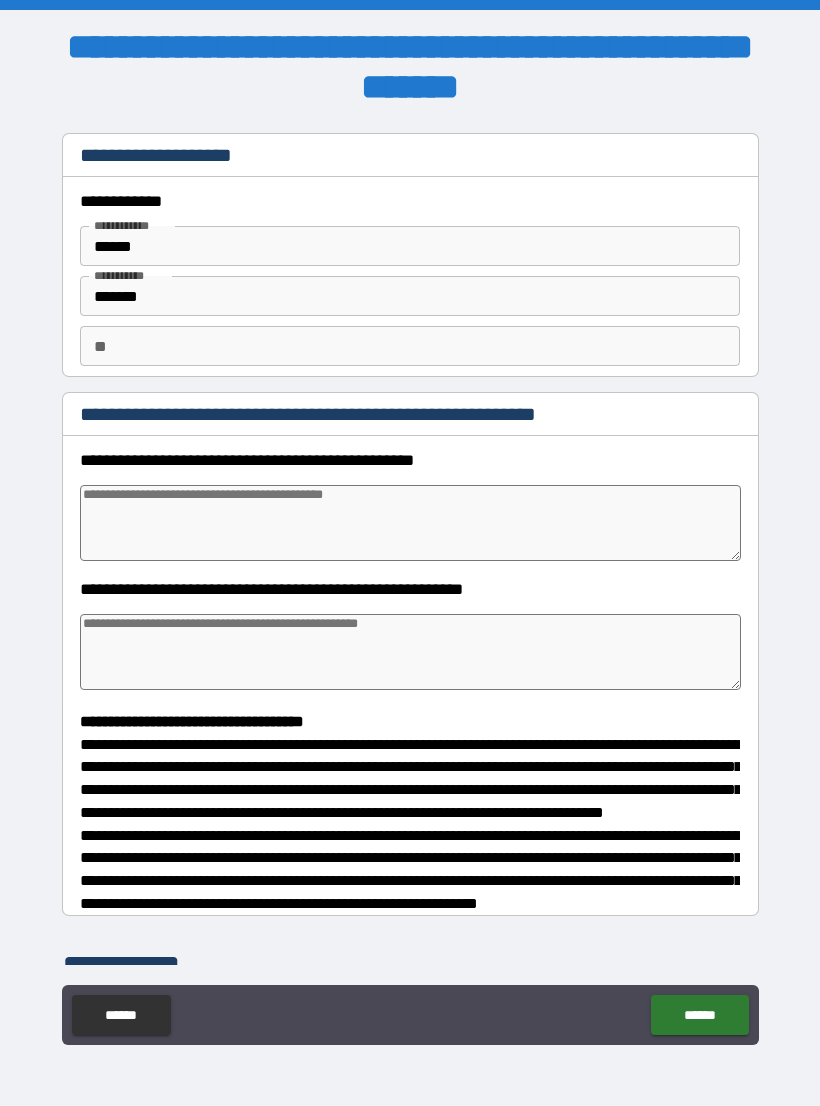 type on "*" 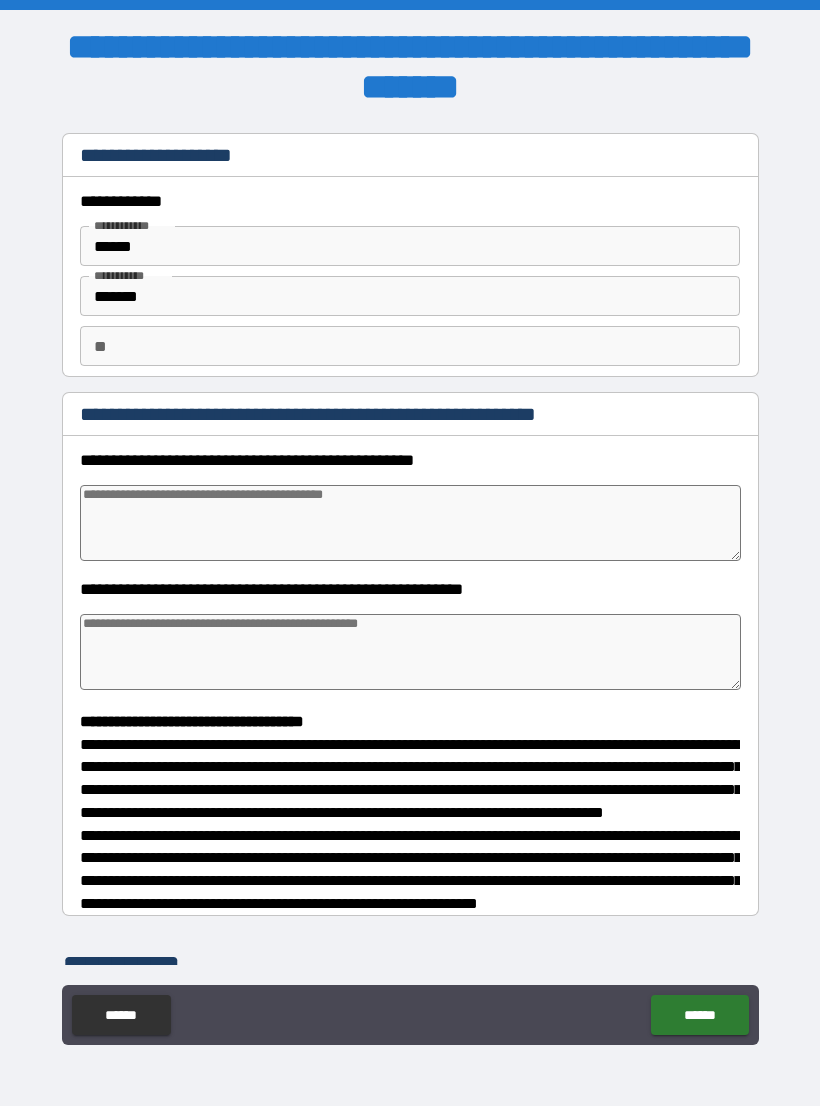 type on "*" 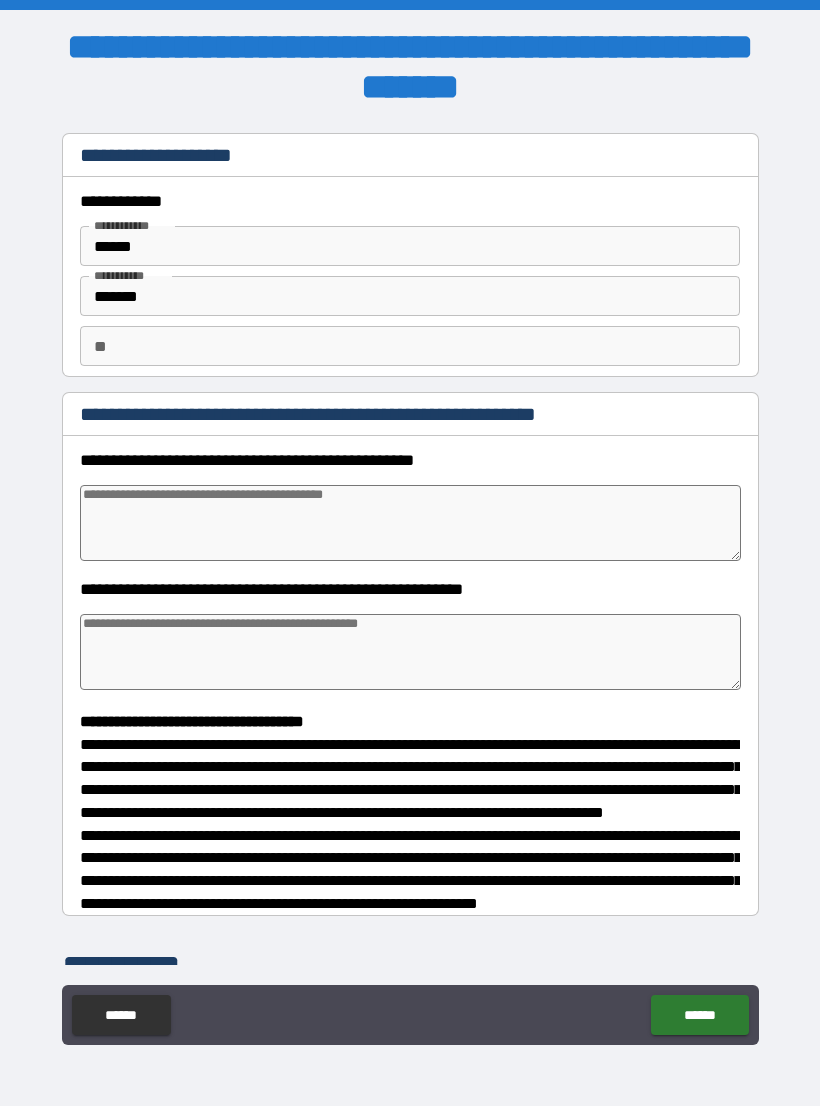type on "*" 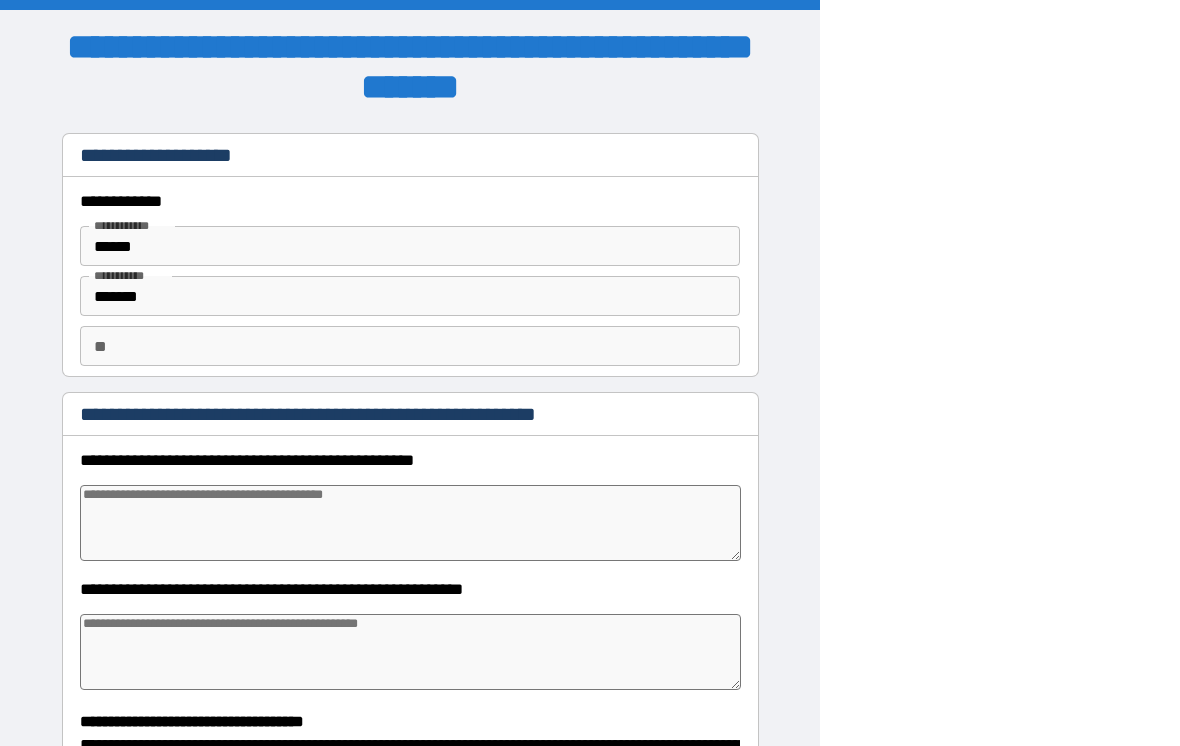 type on "*" 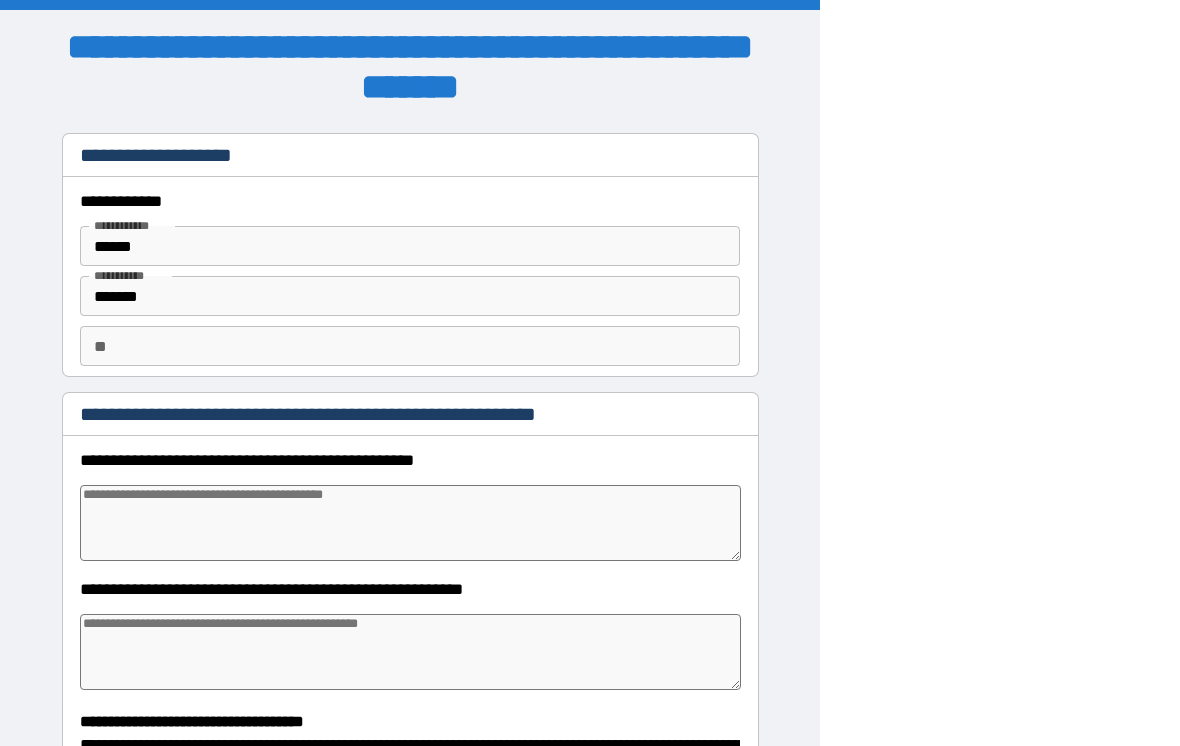 type on "*" 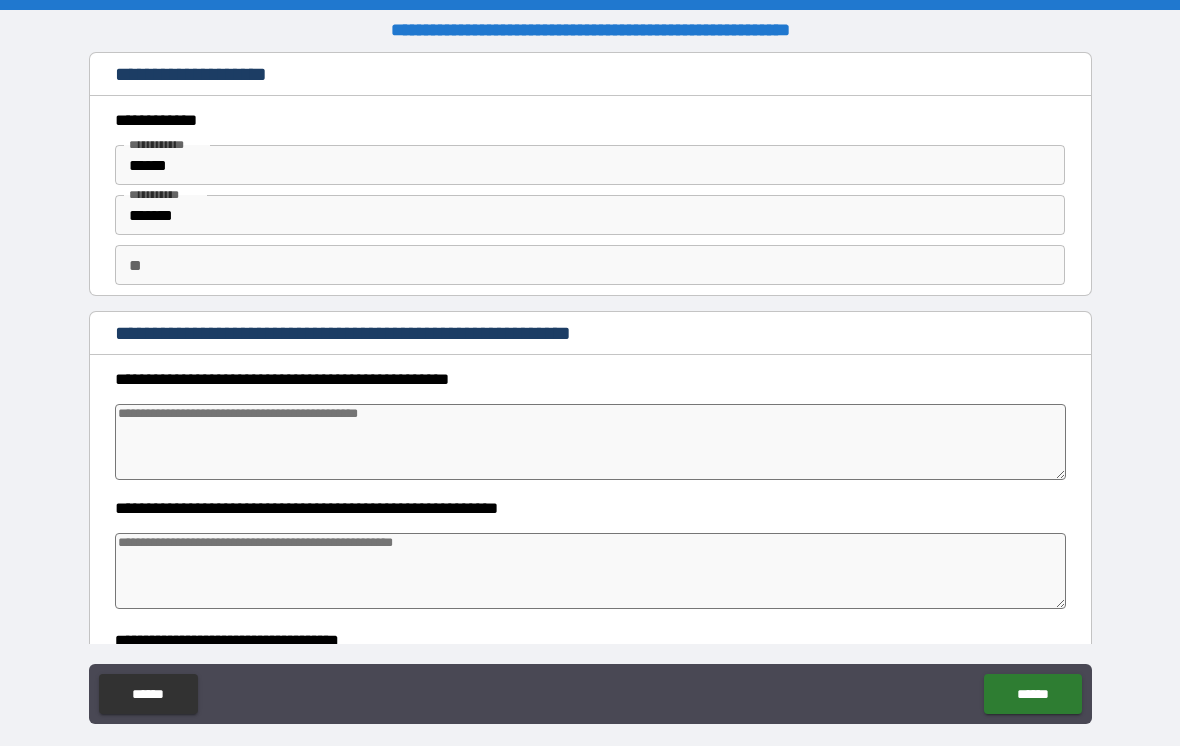 type on "*" 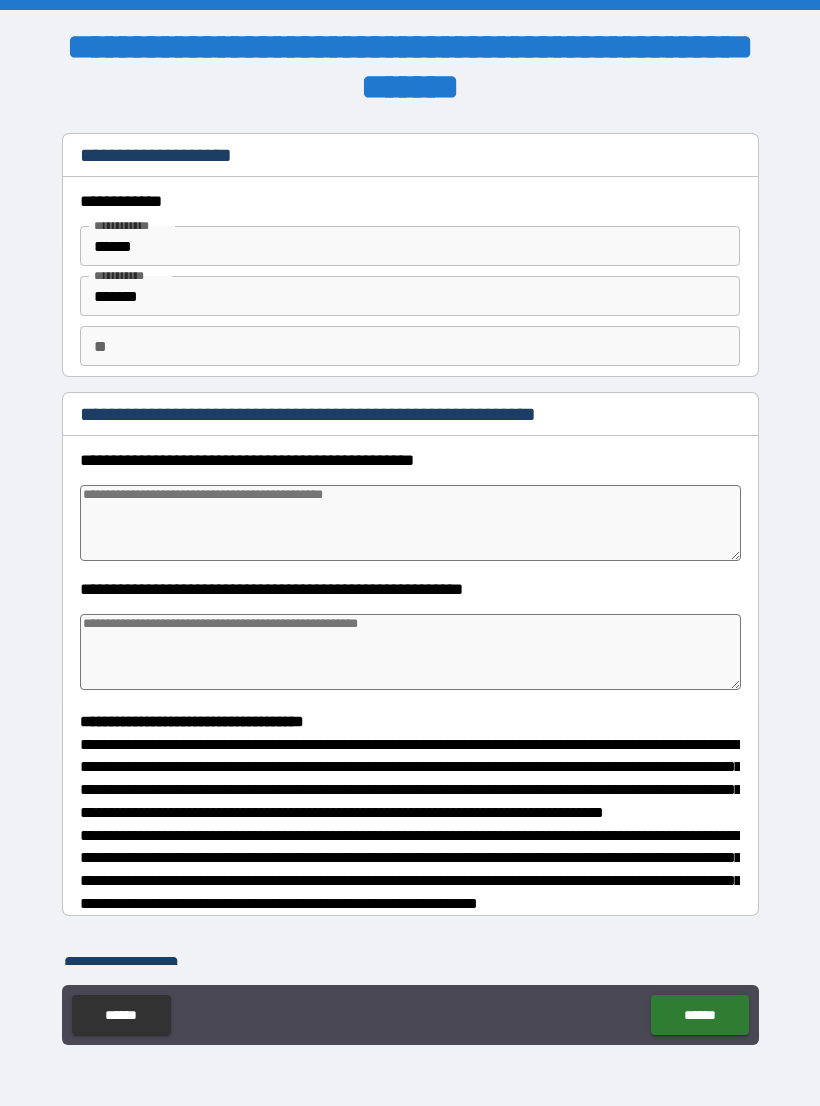 type on "*" 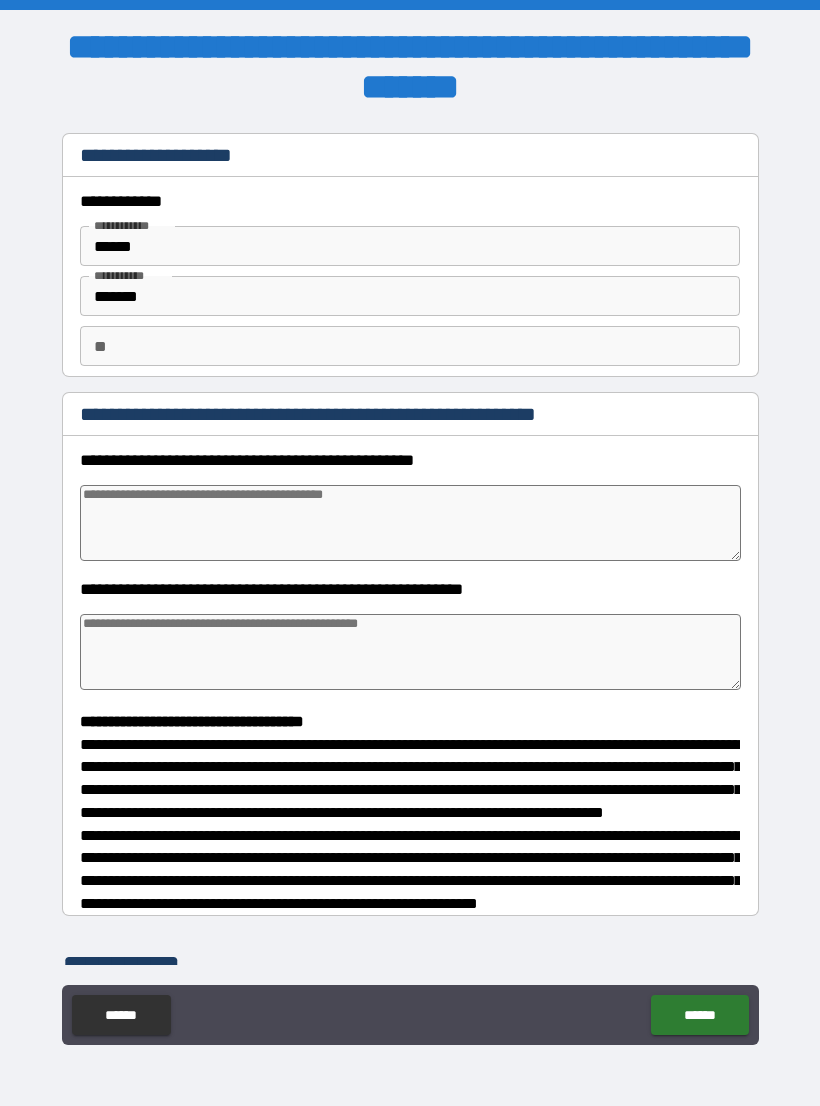 type on "*" 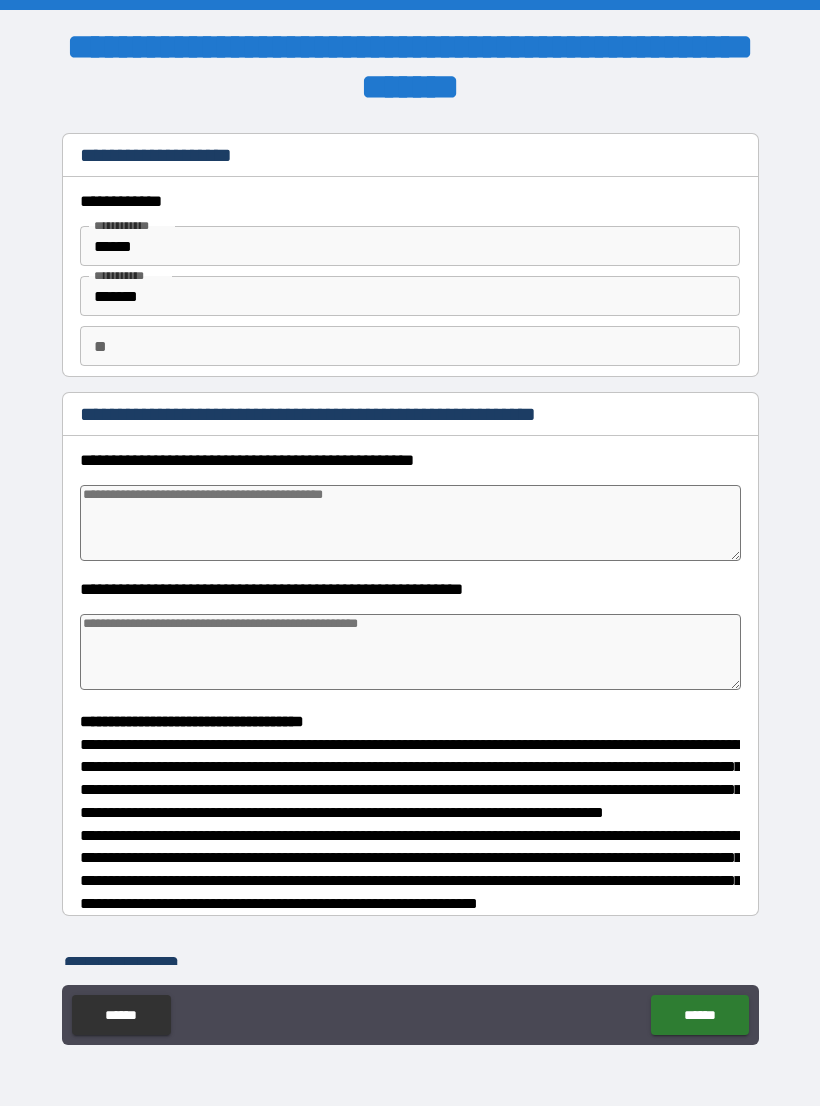 type on "*" 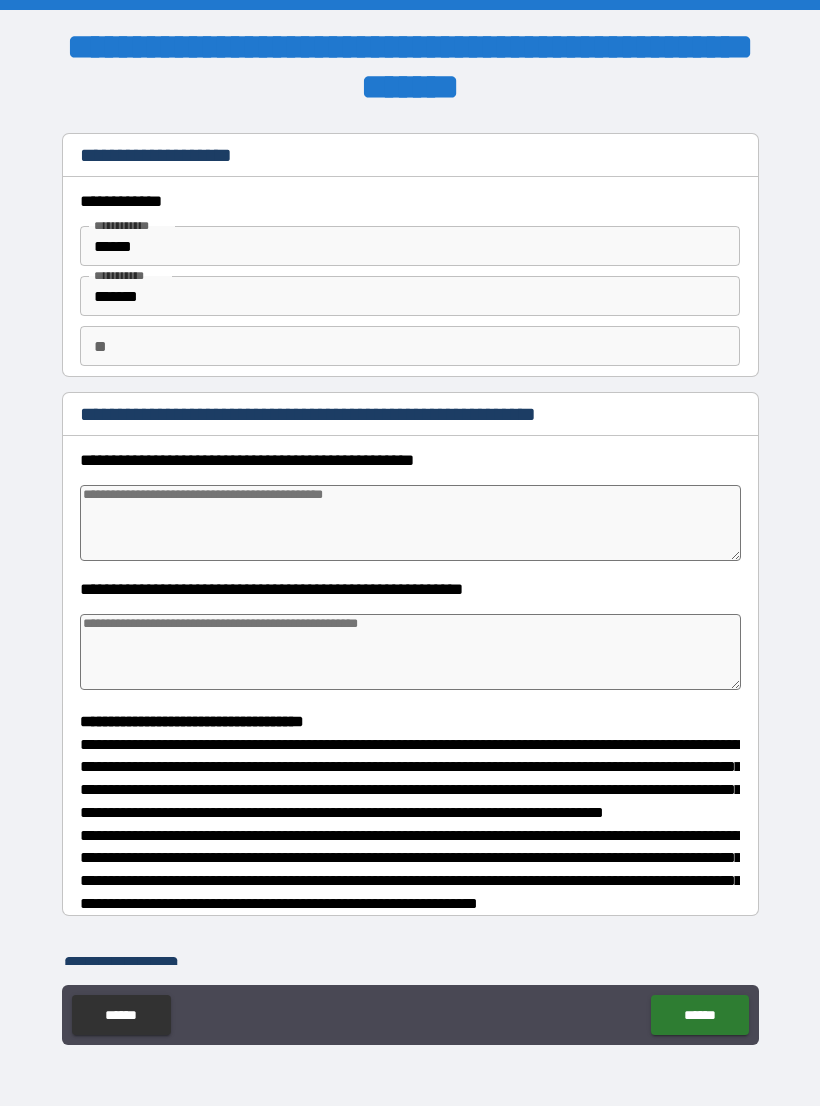 type on "*" 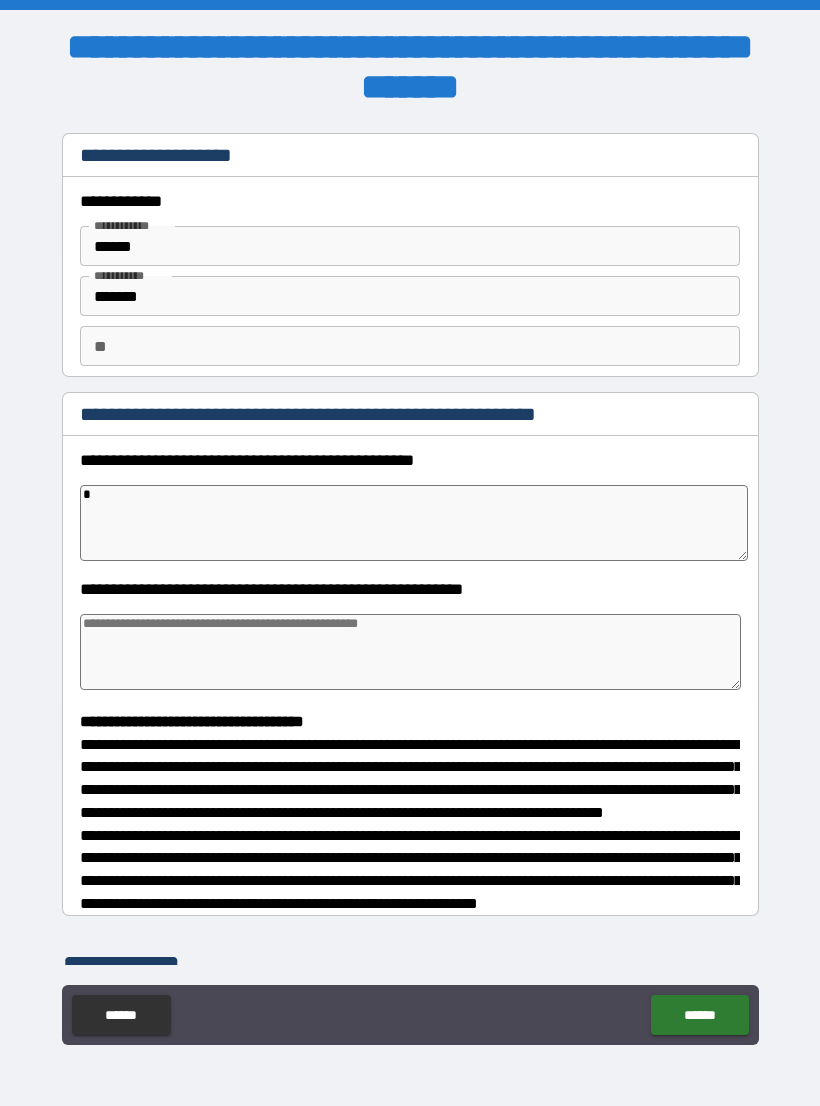 type on "*" 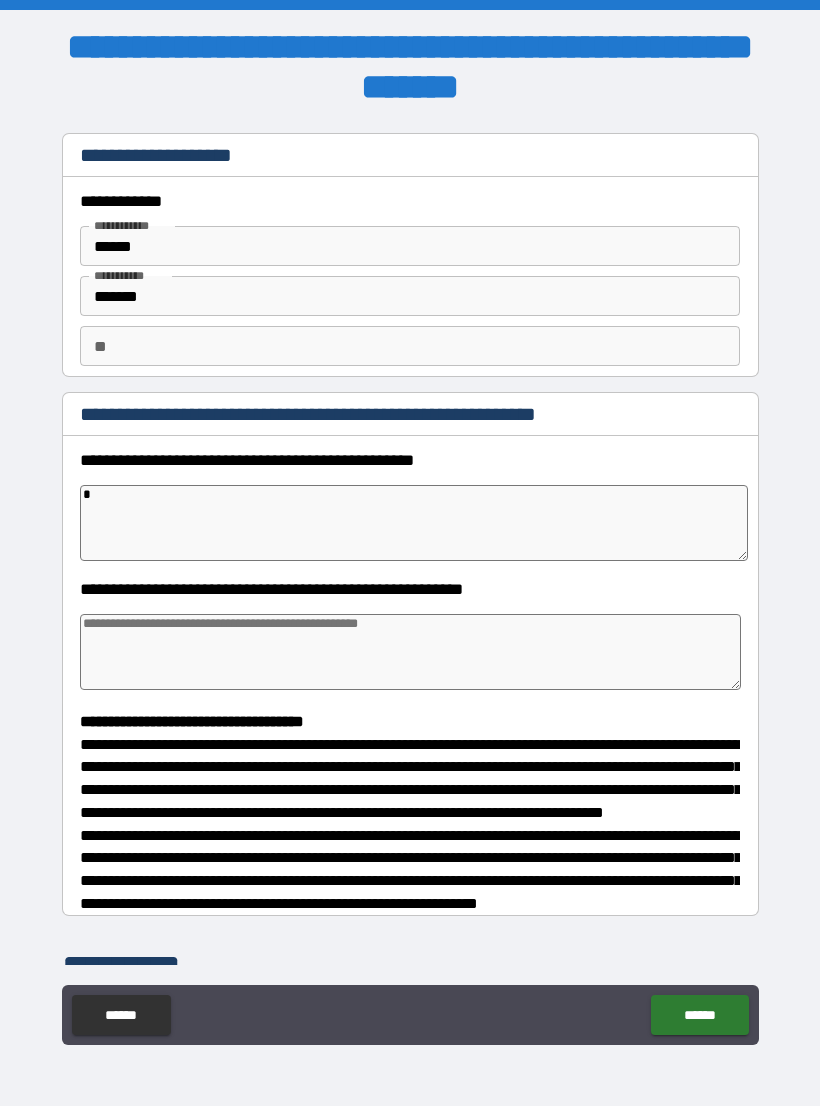 type on "*" 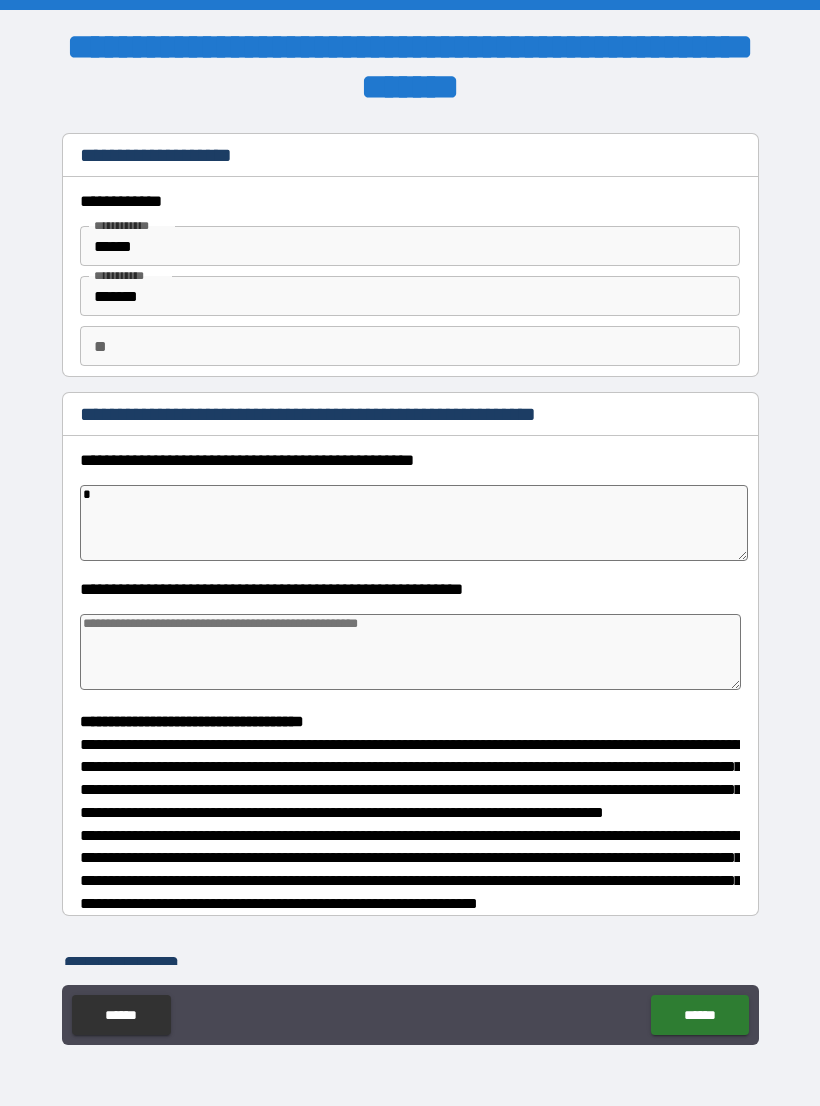 type on "**" 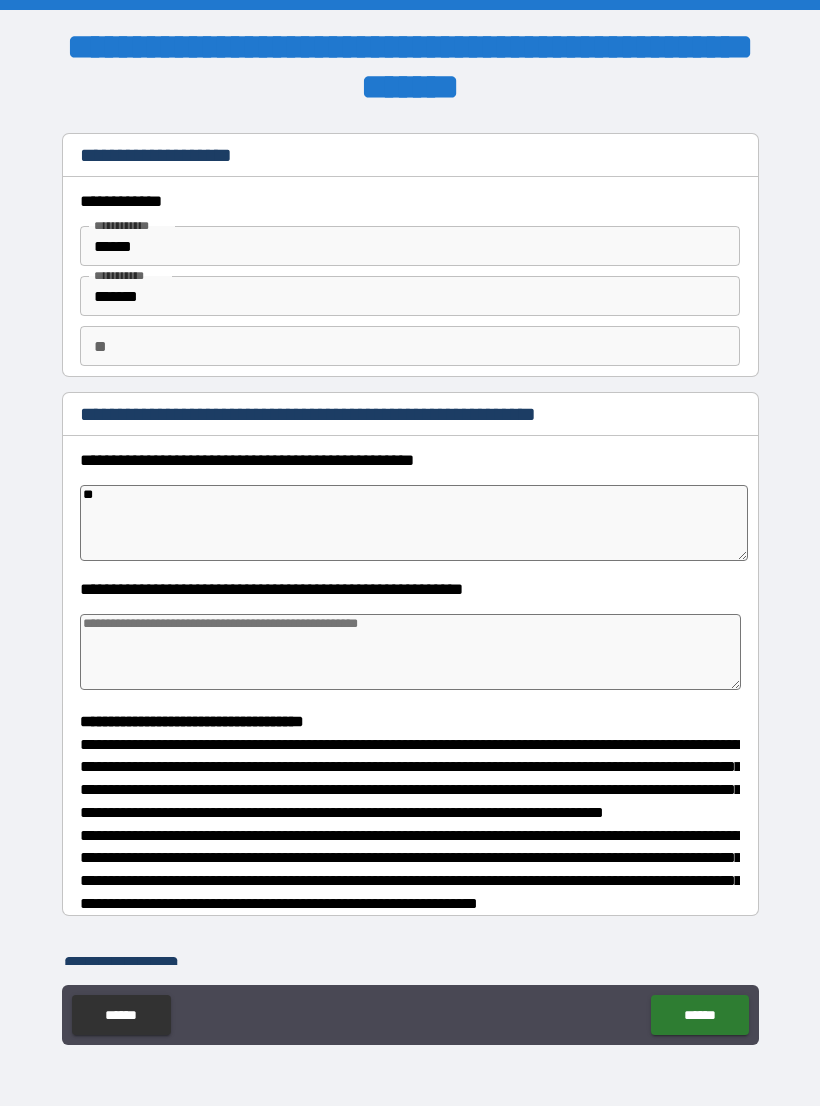 type on "*" 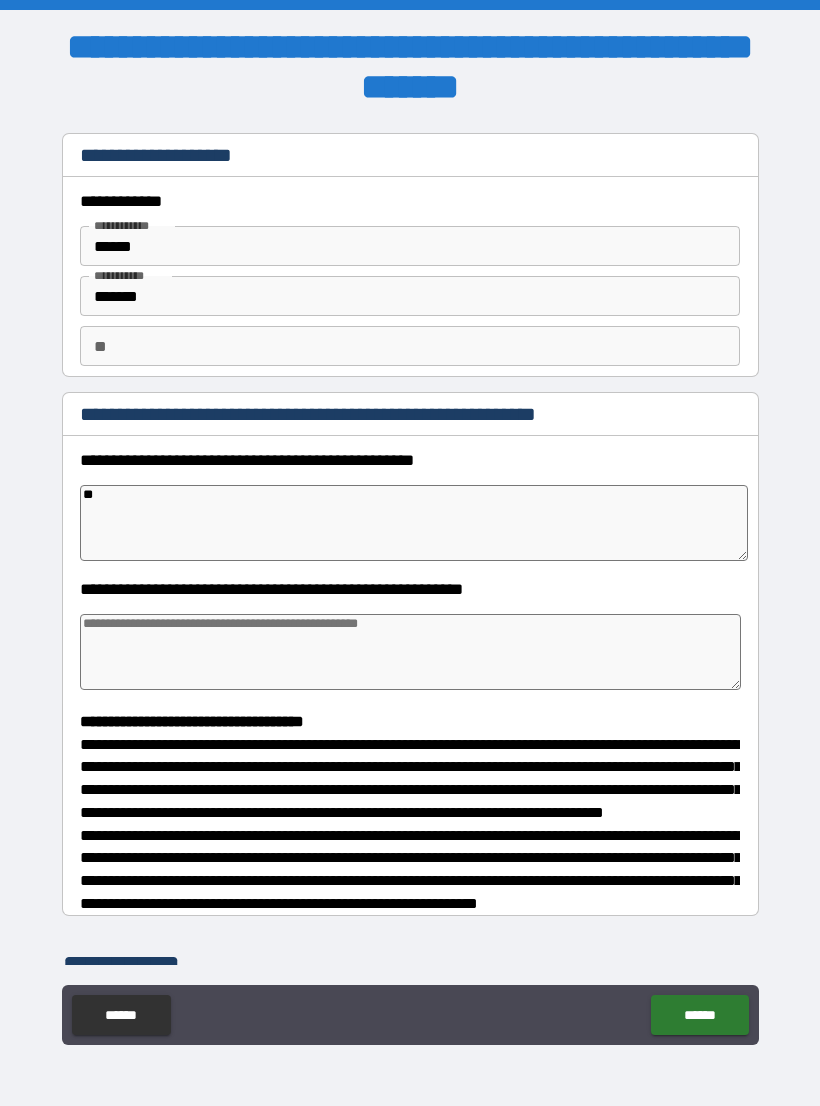 type on "***" 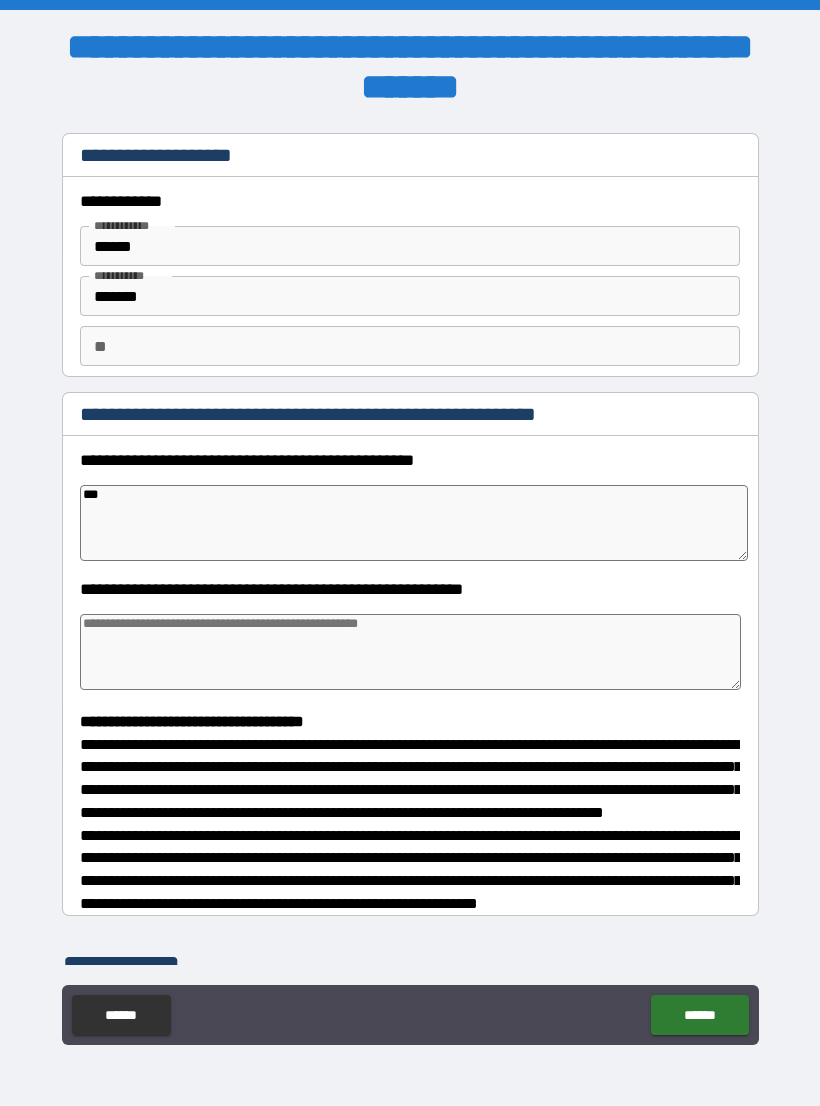 type on "*" 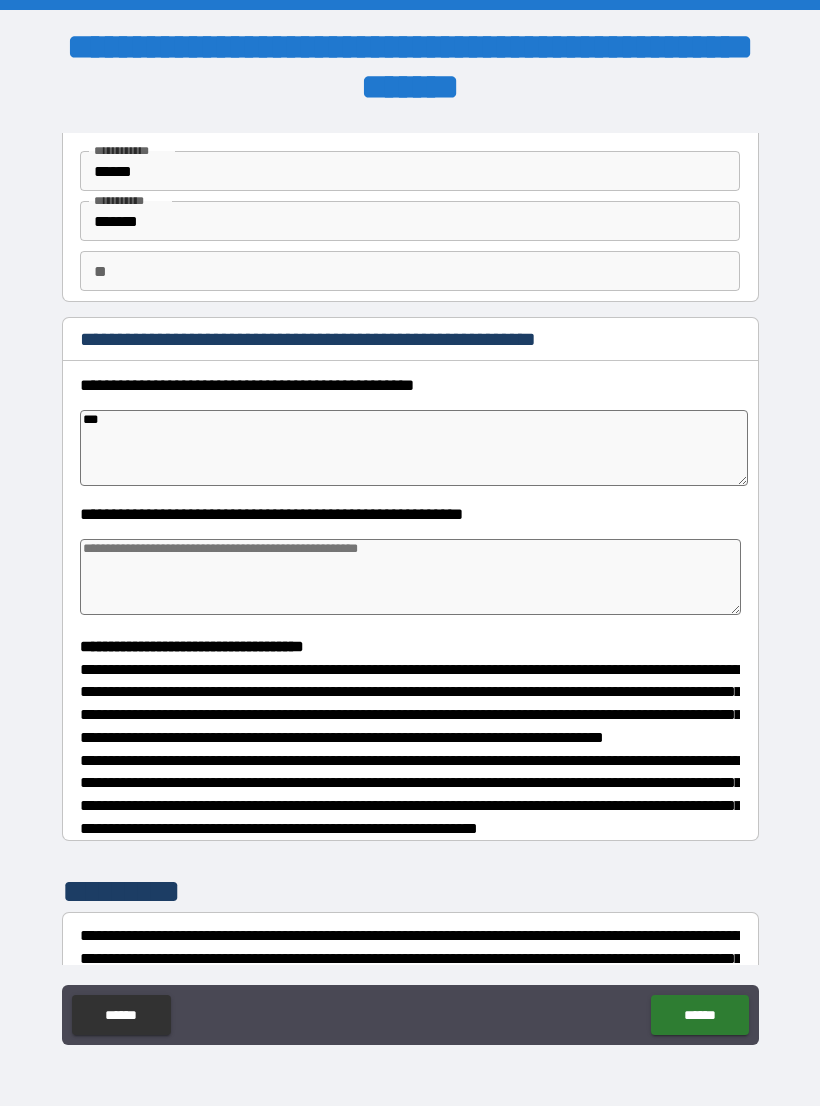 scroll, scrollTop: 102, scrollLeft: 0, axis: vertical 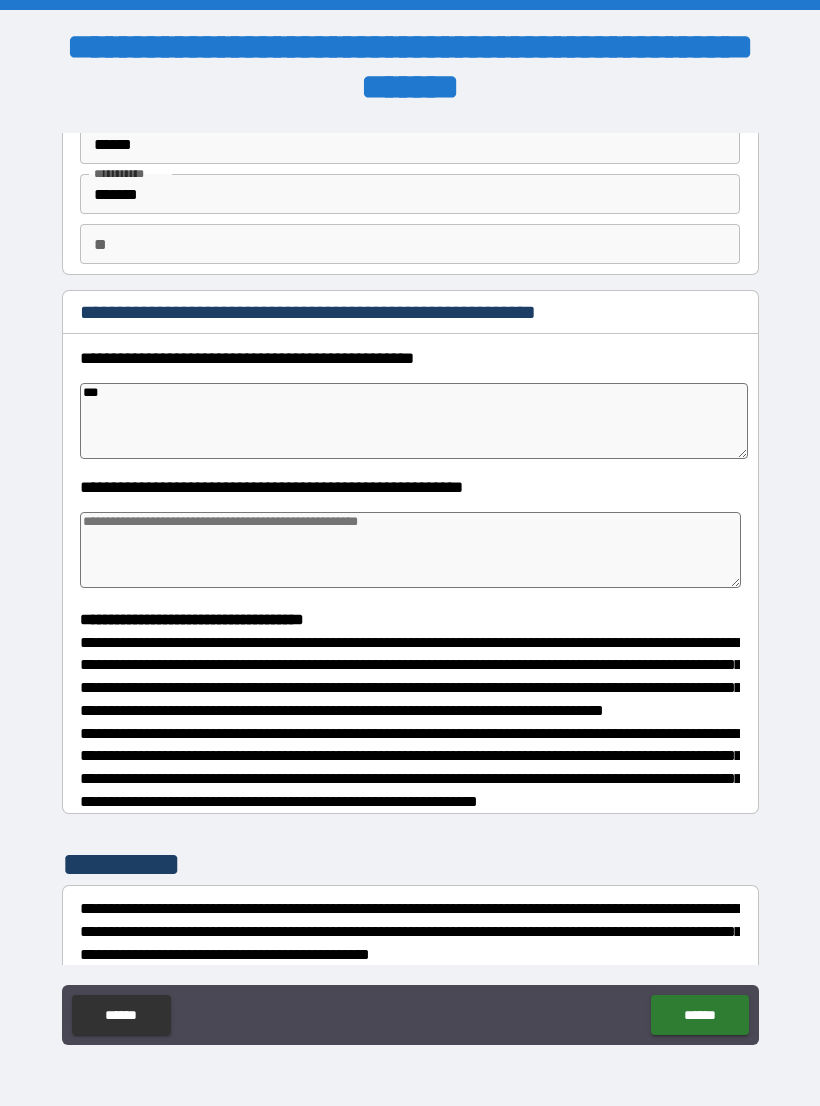 type on "***" 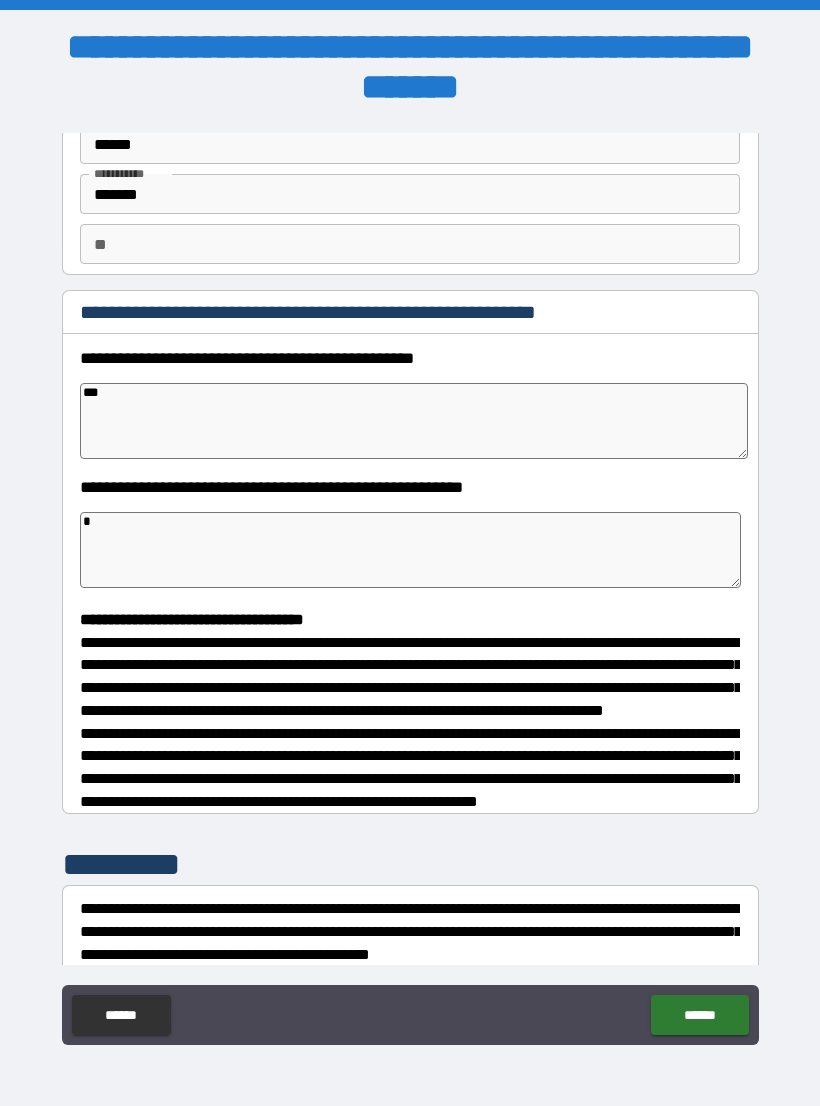 type on "*" 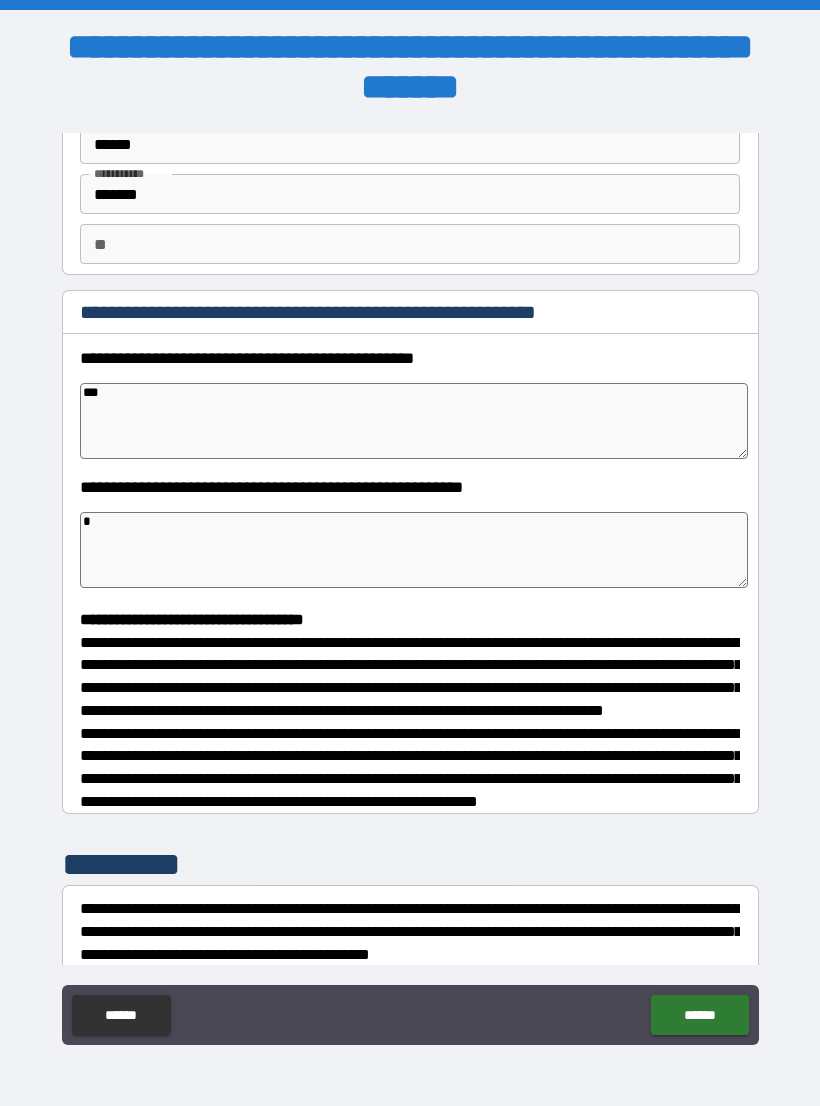 type on "**" 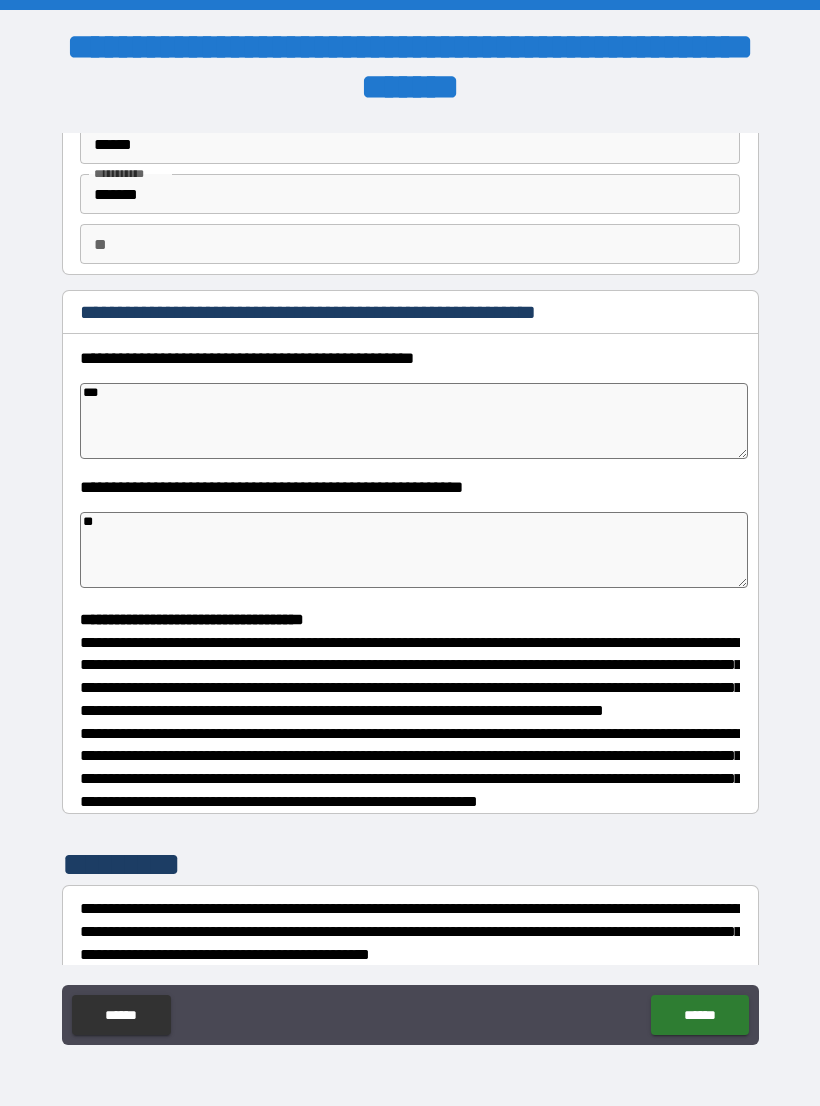 type on "*" 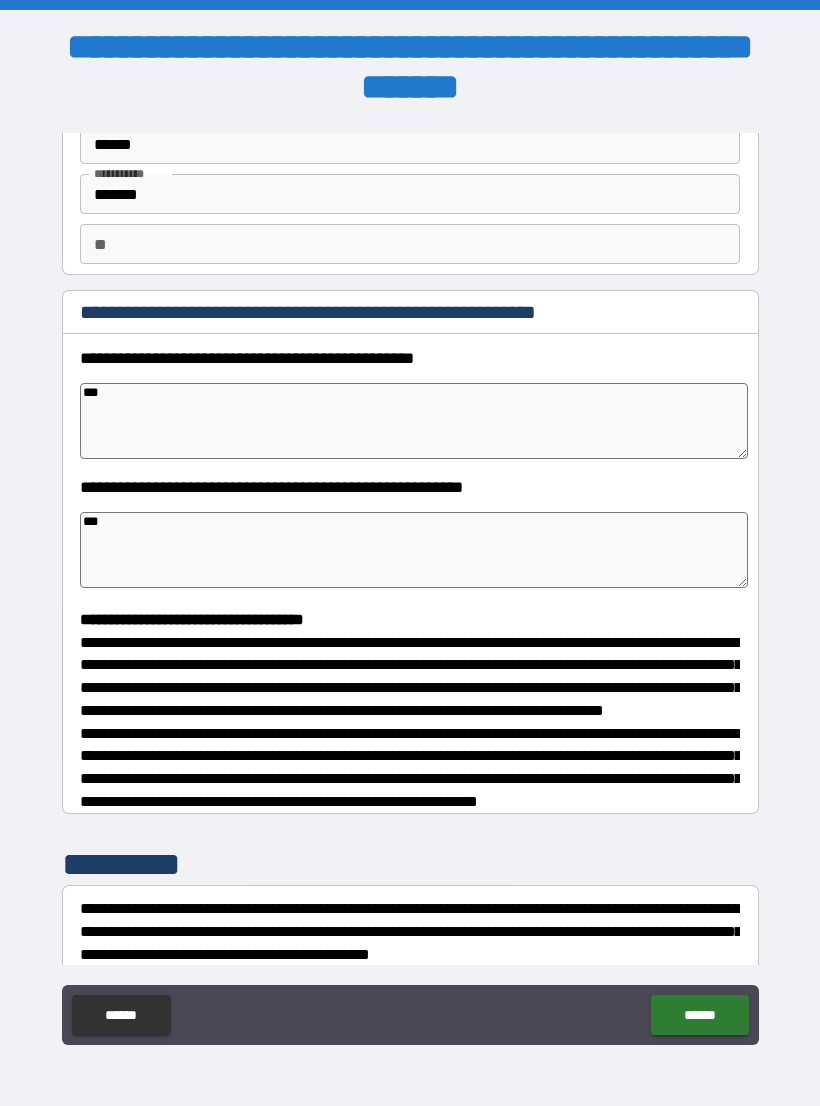 type on "*" 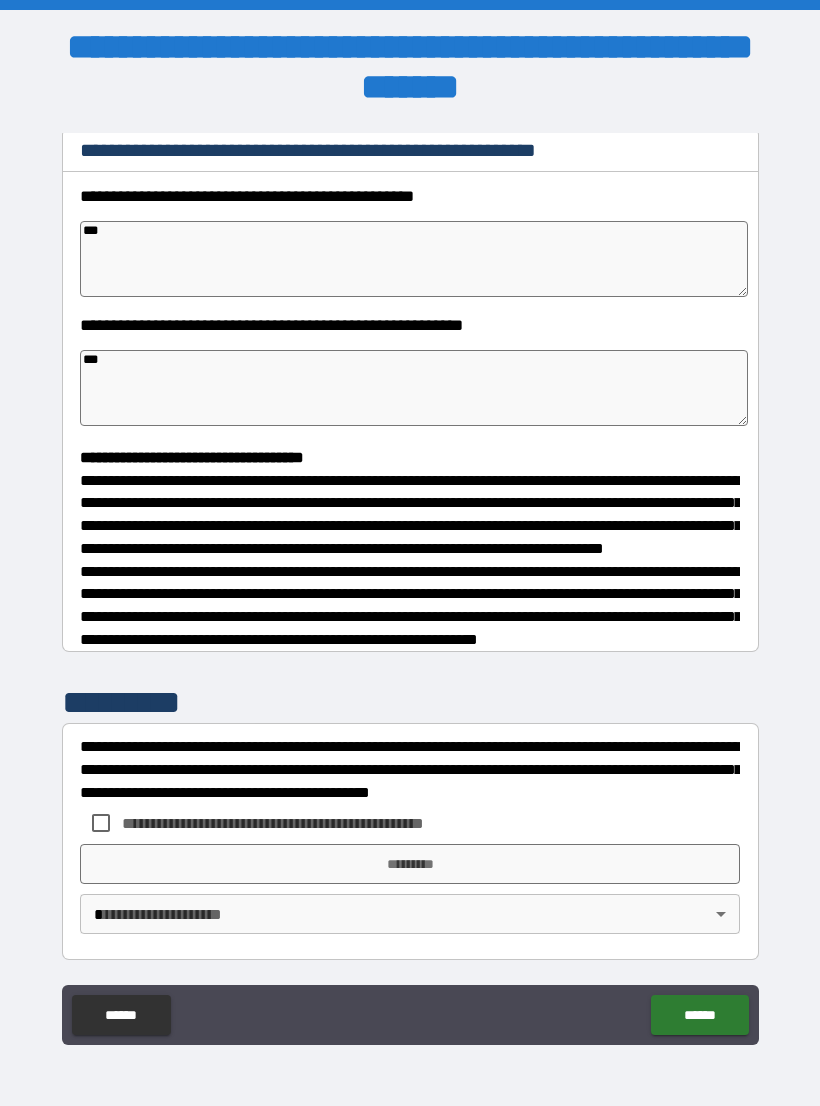 scroll, scrollTop: 302, scrollLeft: 0, axis: vertical 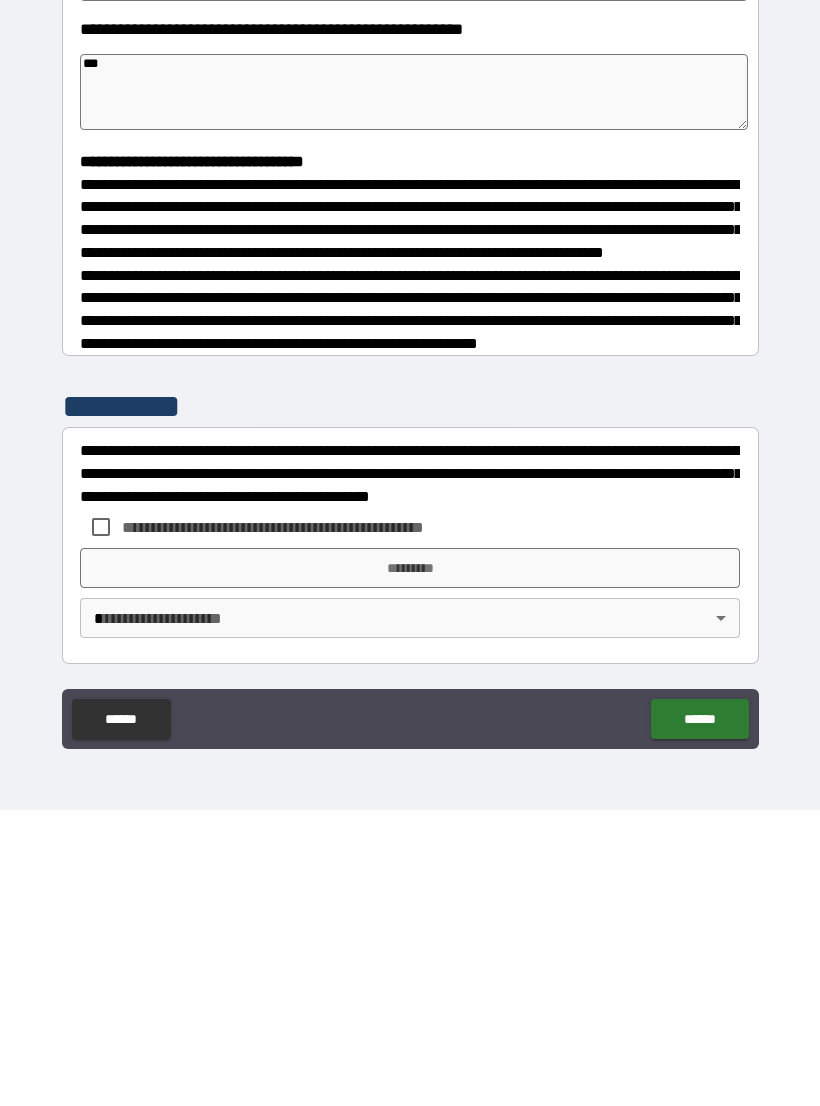 type on "***" 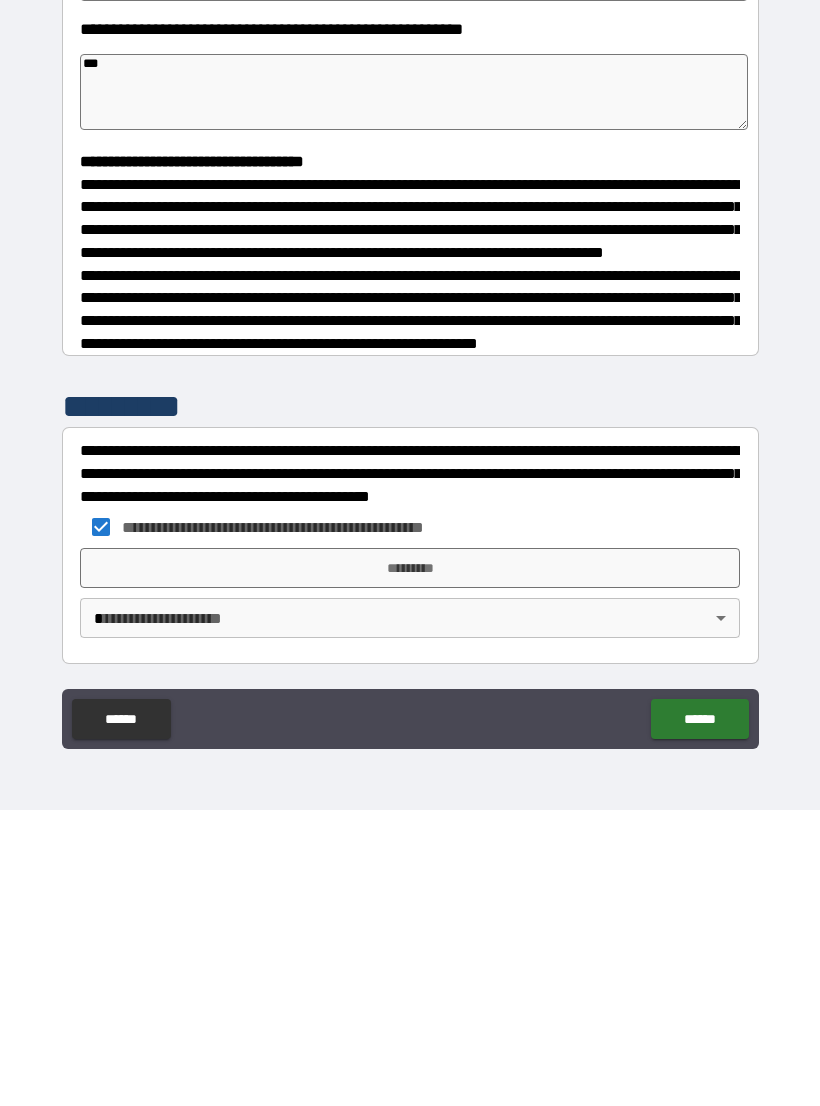 type on "*" 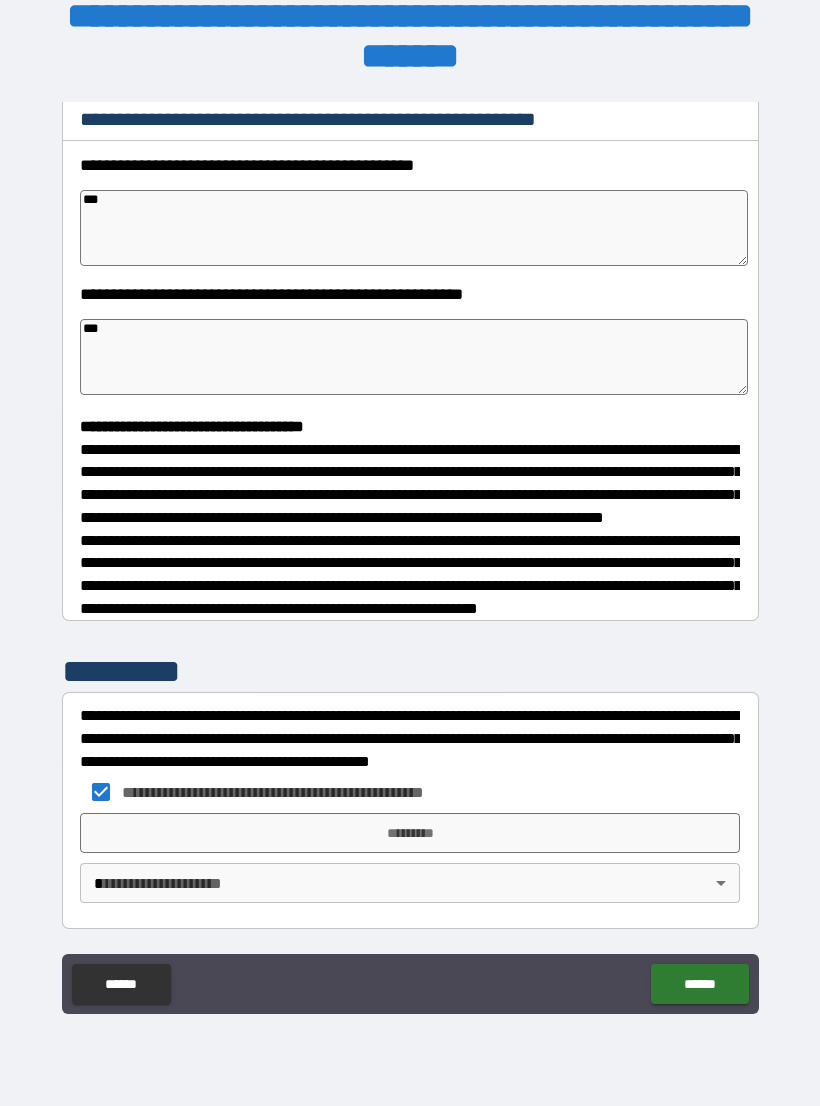 type on "*" 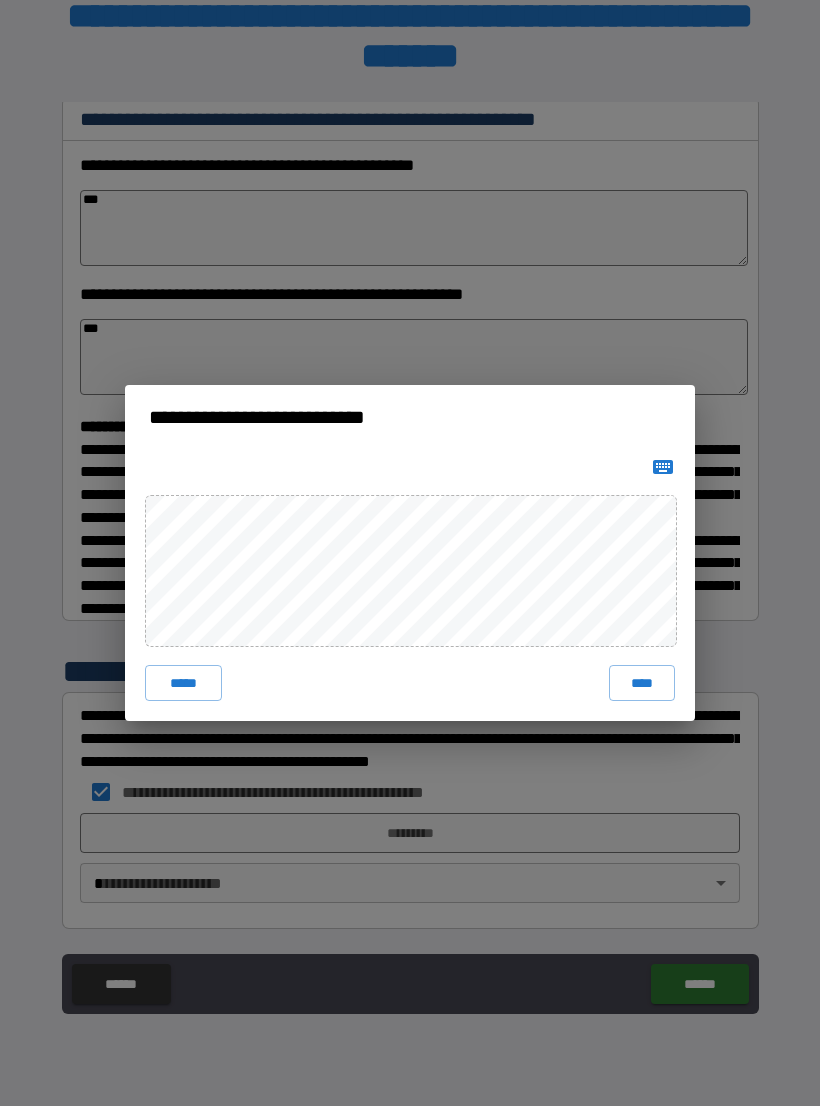 click on "****" at bounding box center [642, 683] 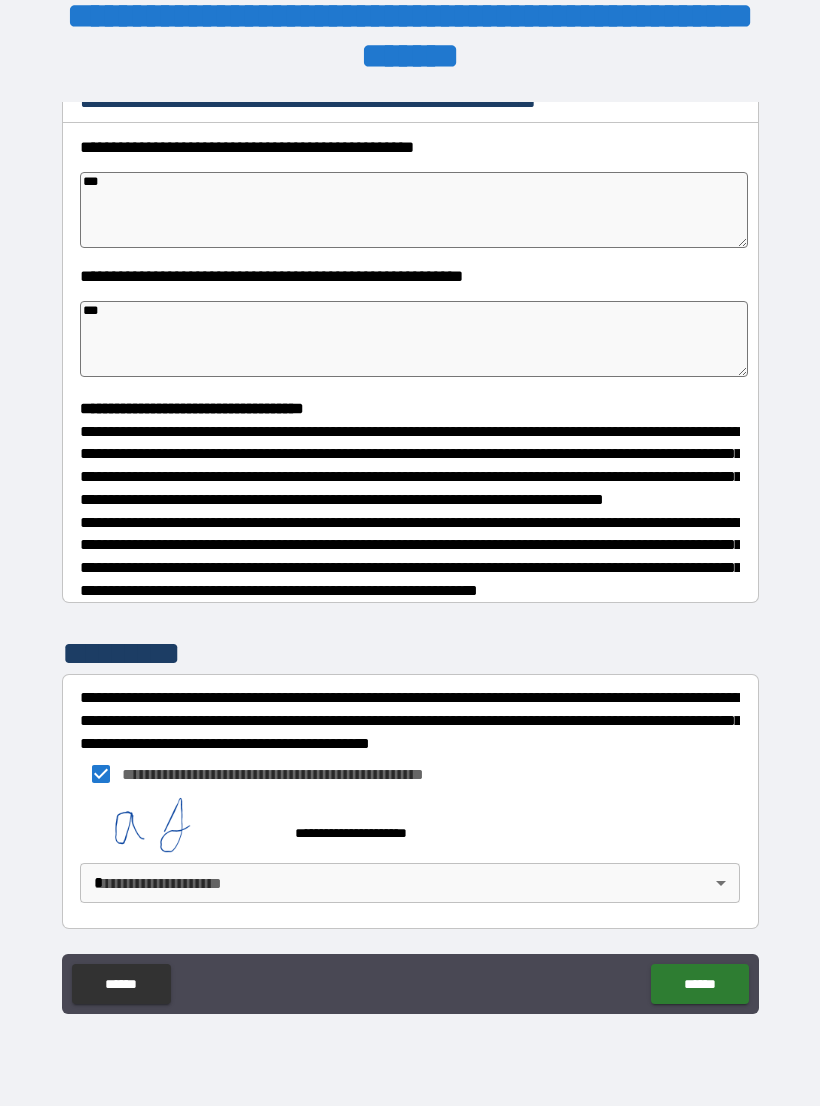 scroll, scrollTop: 292, scrollLeft: 0, axis: vertical 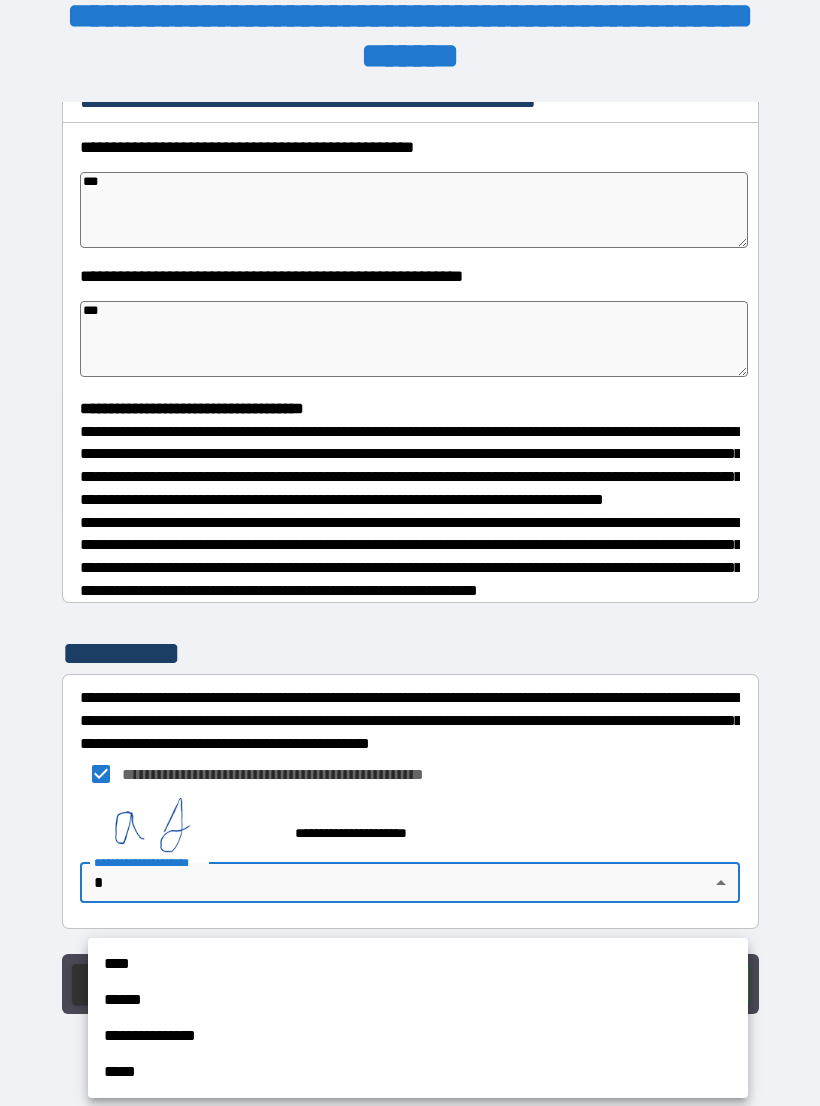 click on "****" at bounding box center (418, 964) 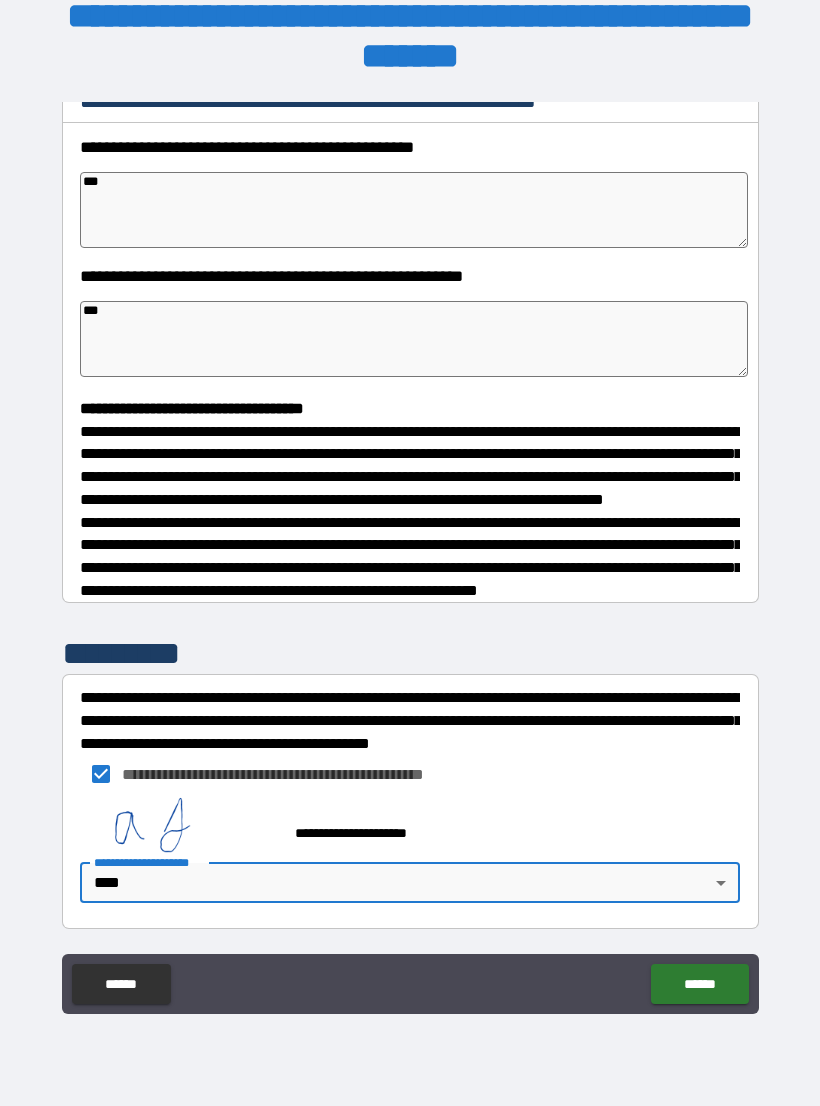 type on "*" 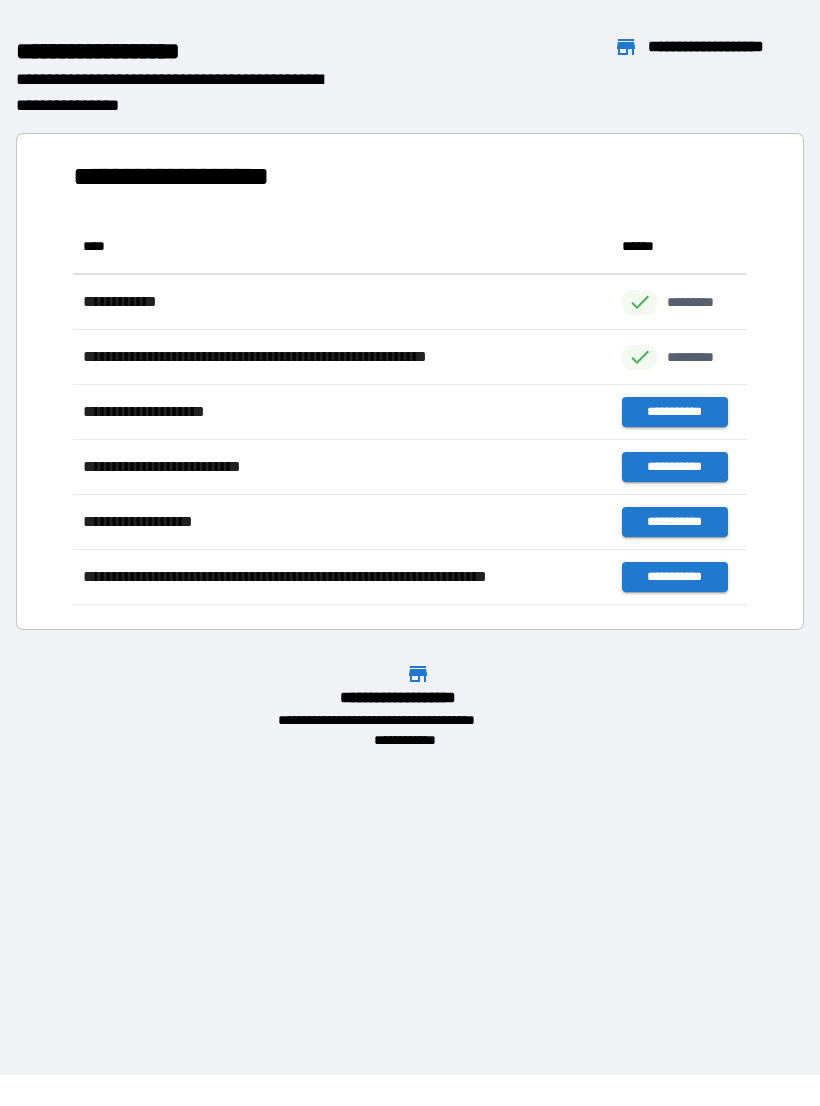 scroll, scrollTop: 1, scrollLeft: 1, axis: both 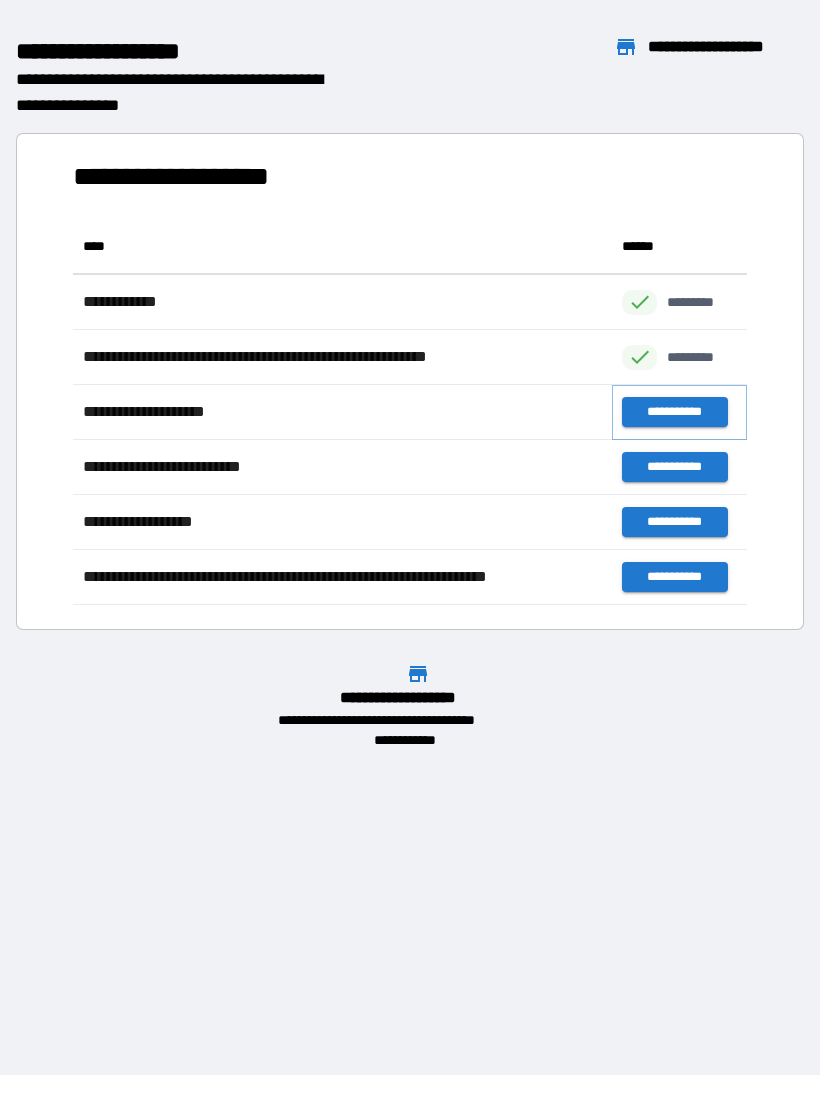 click on "**********" at bounding box center (674, 412) 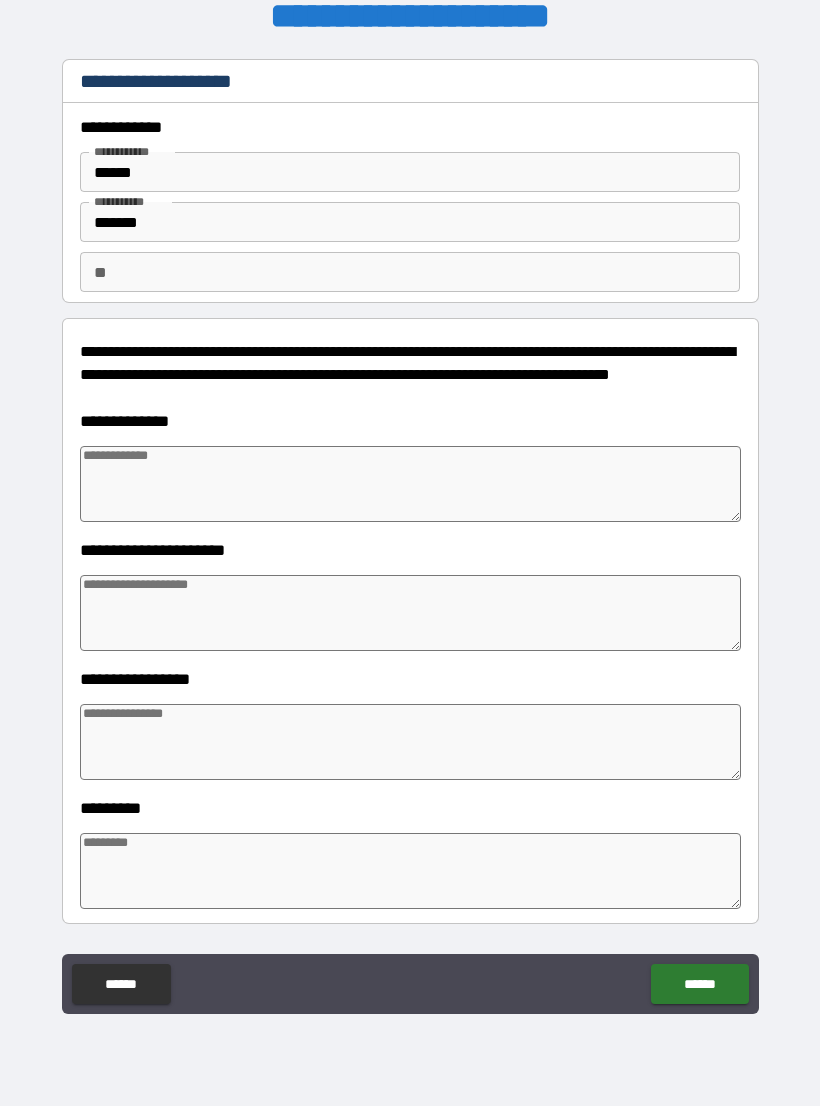 click at bounding box center (410, 484) 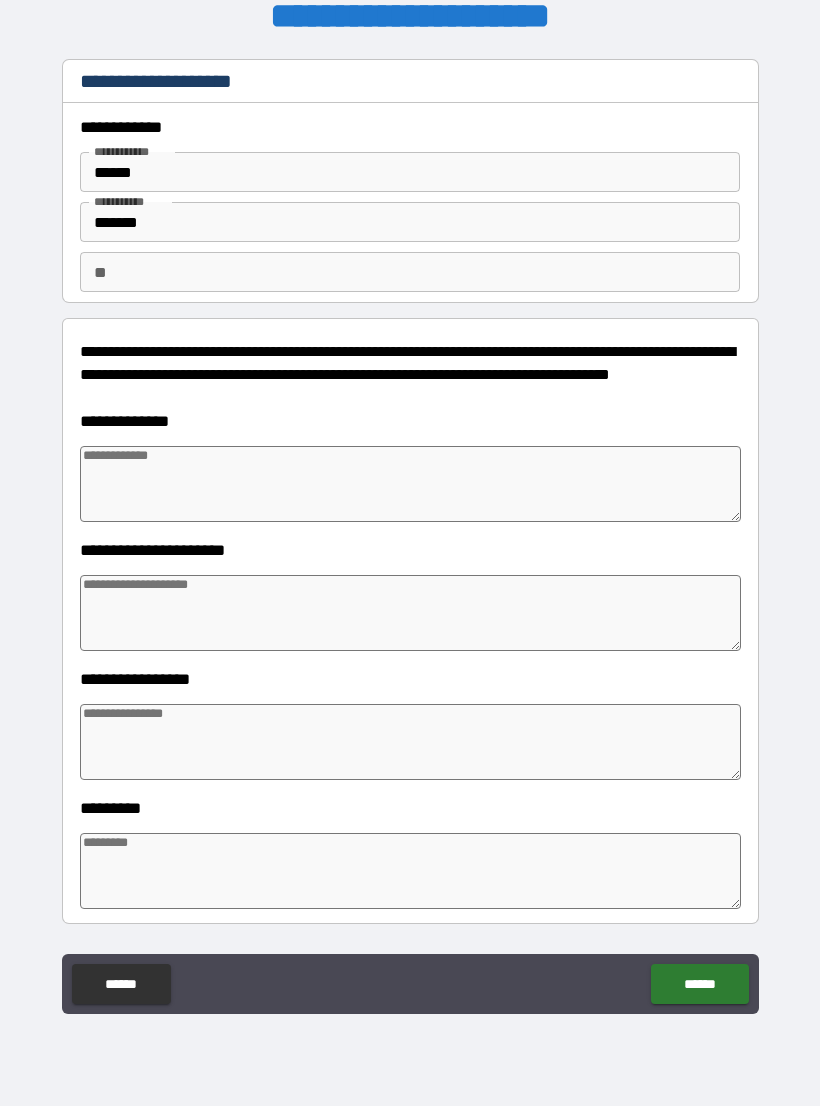 type on "*" 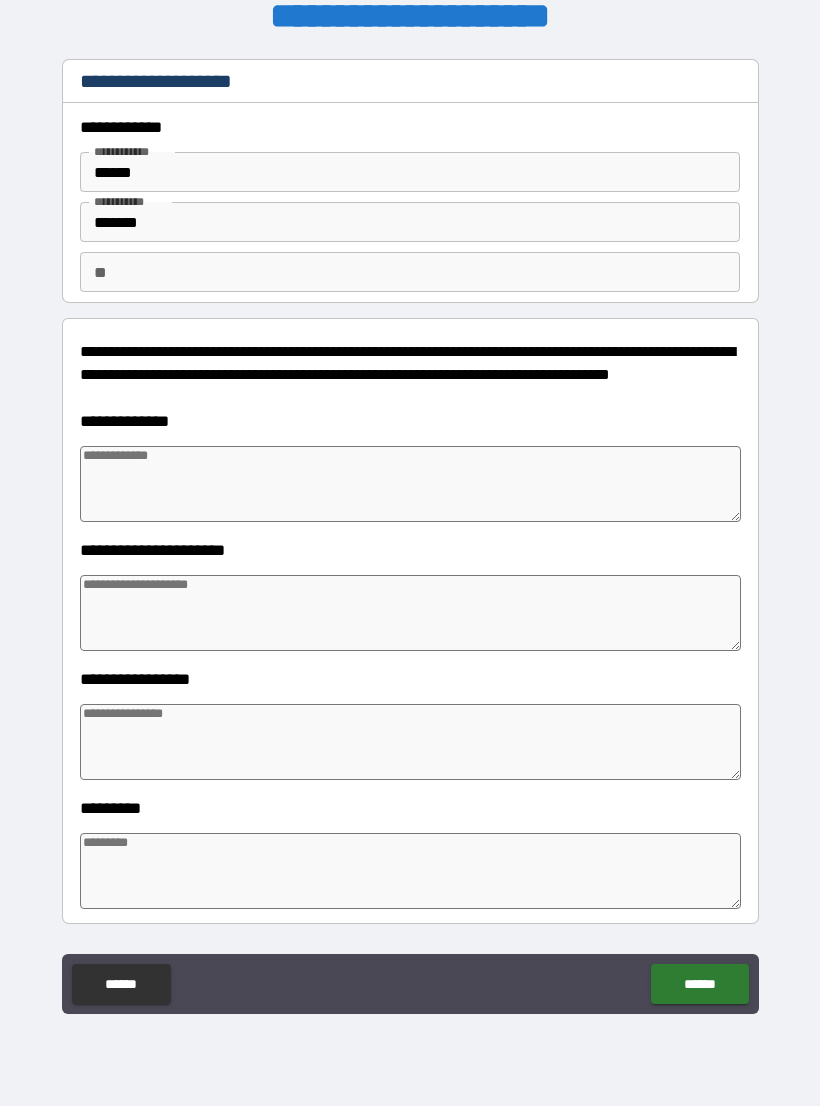 type on "*" 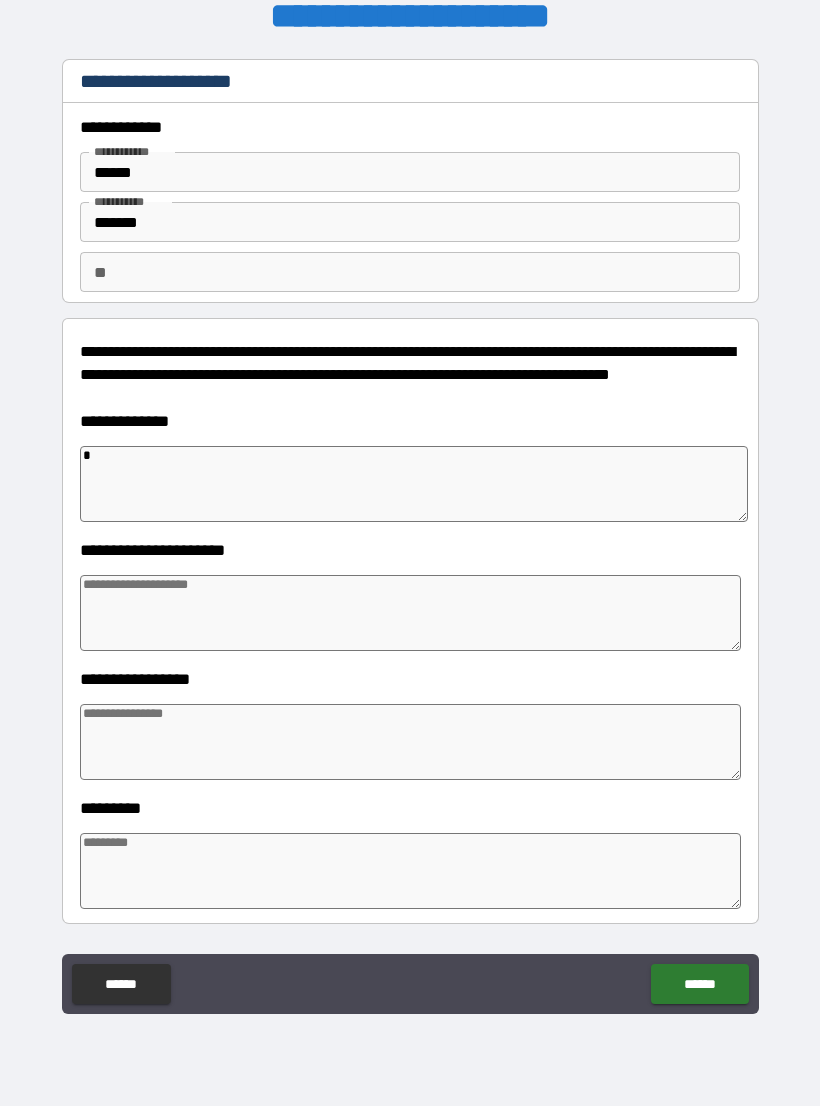 type on "**" 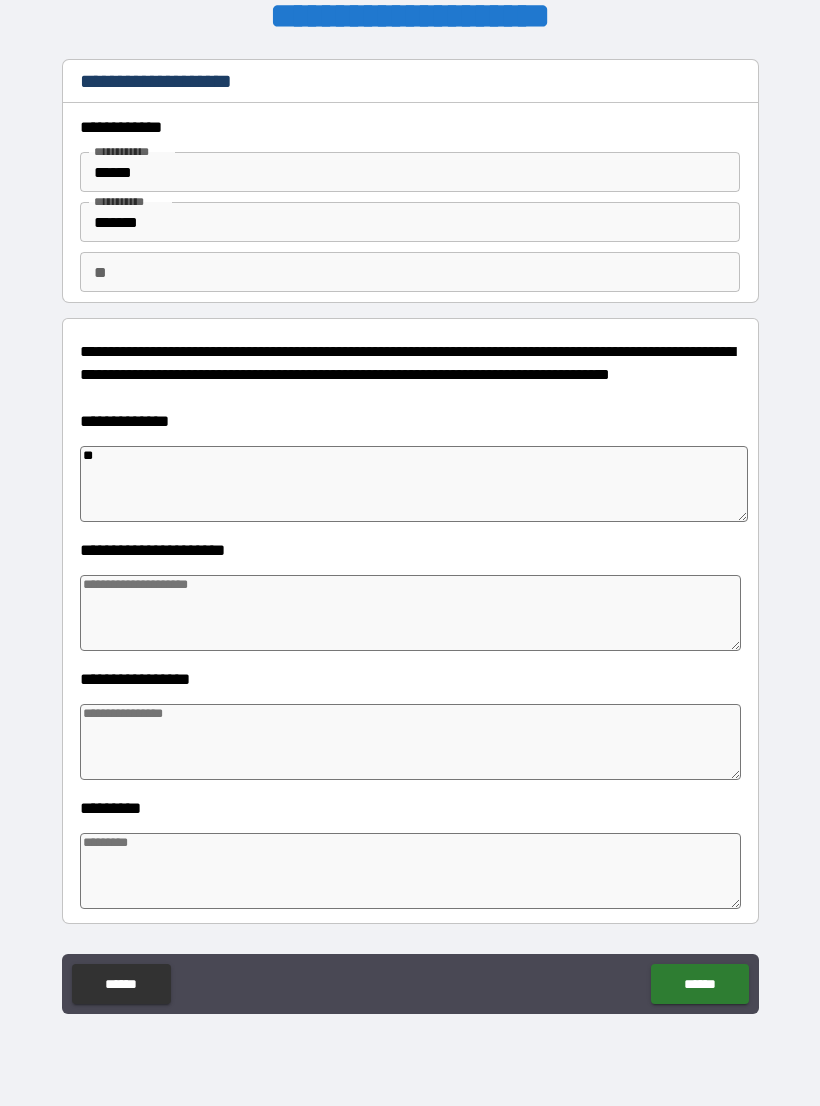 type on "*" 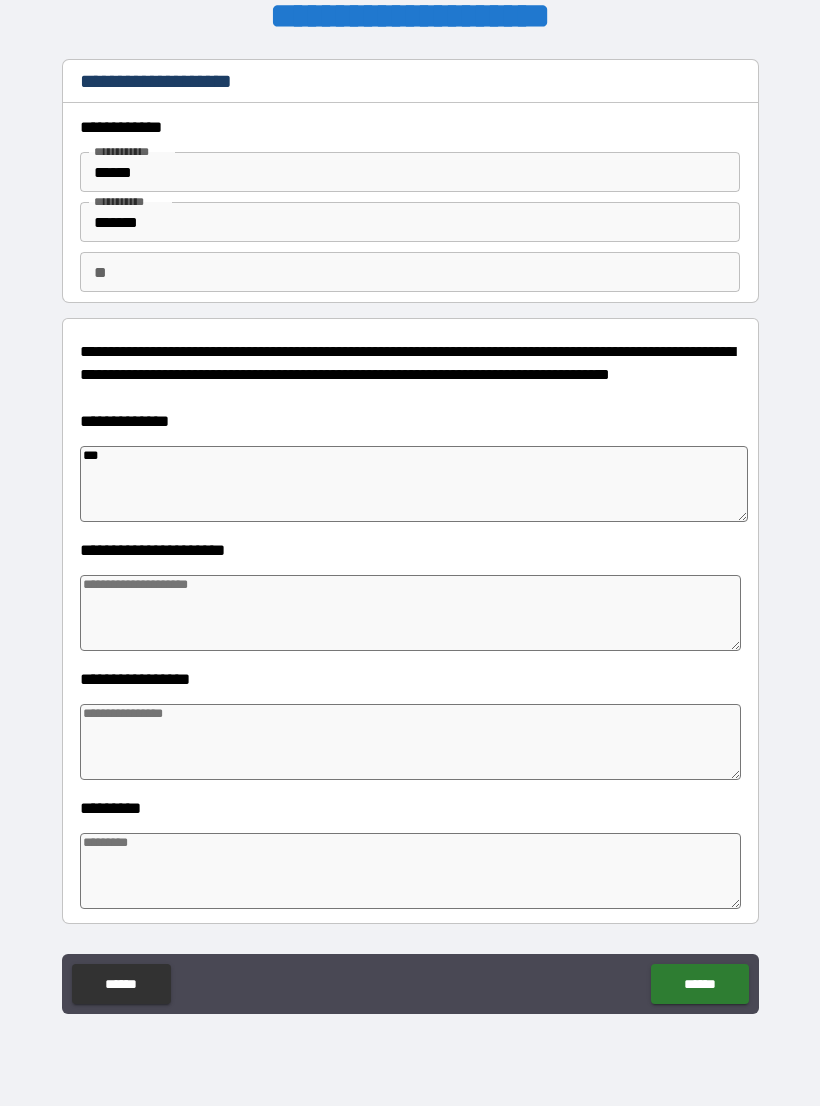 type on "*" 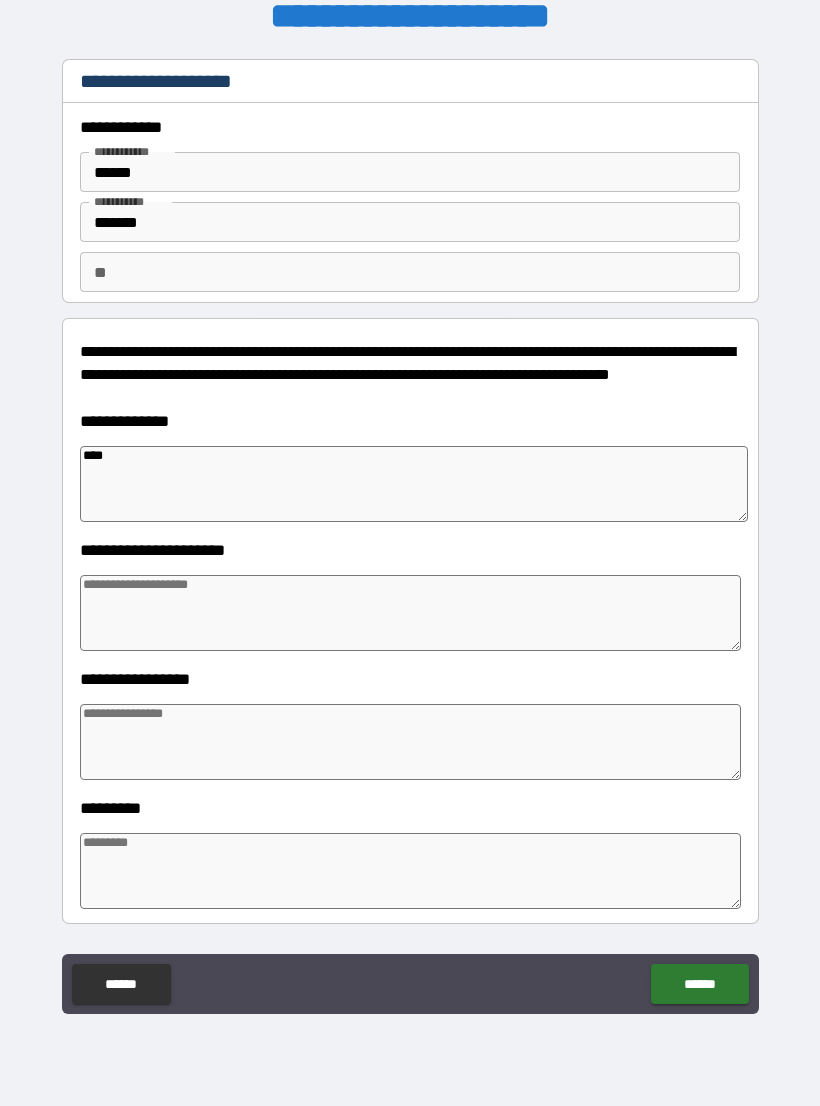 type on "*" 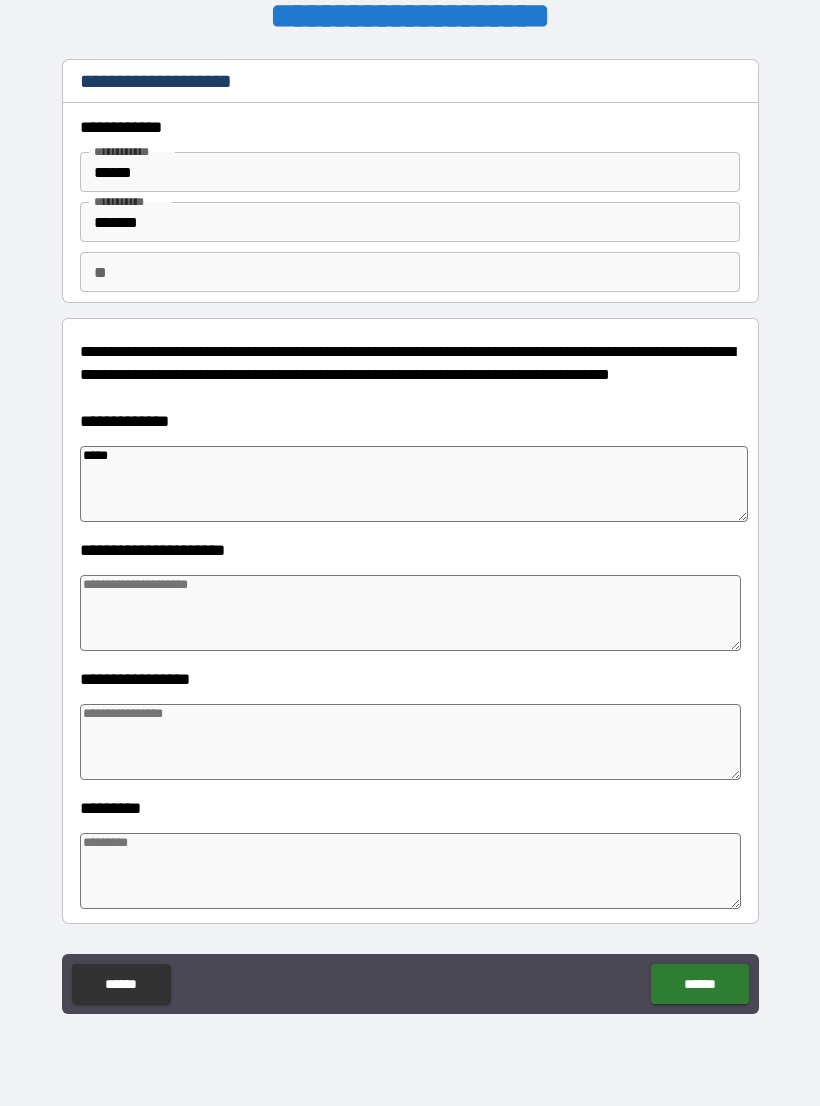 type on "*" 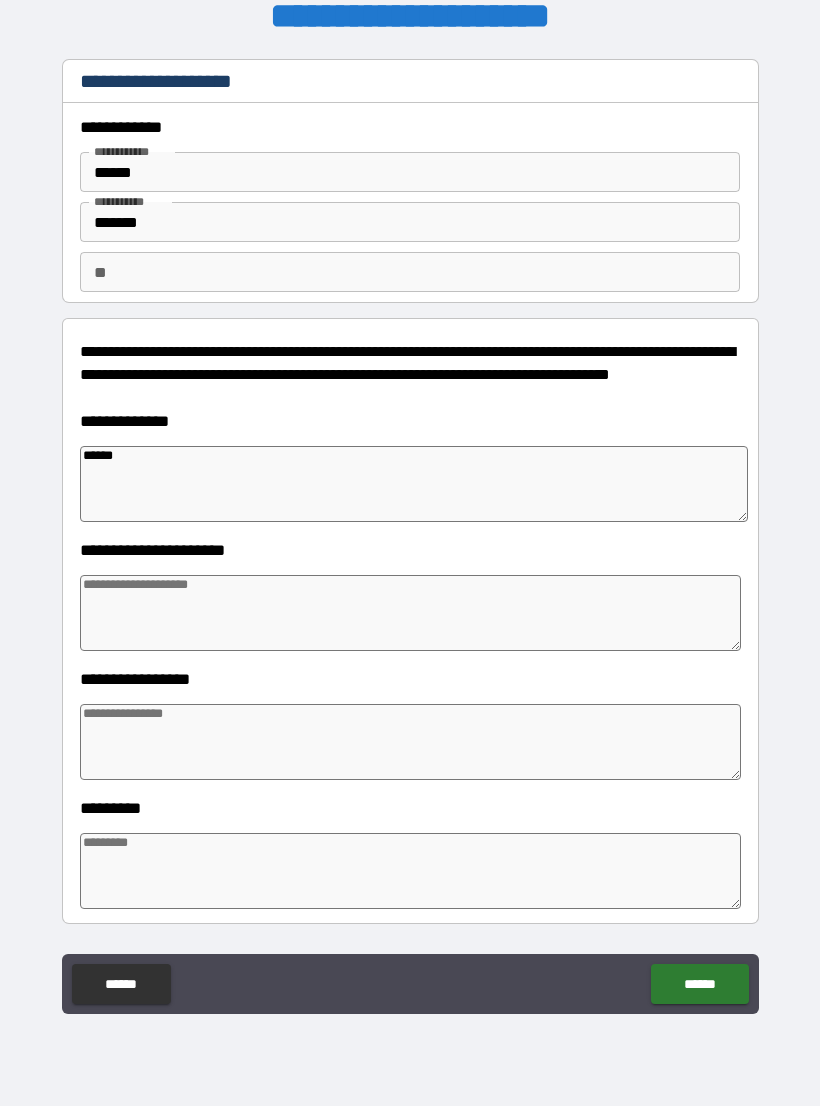 type on "*" 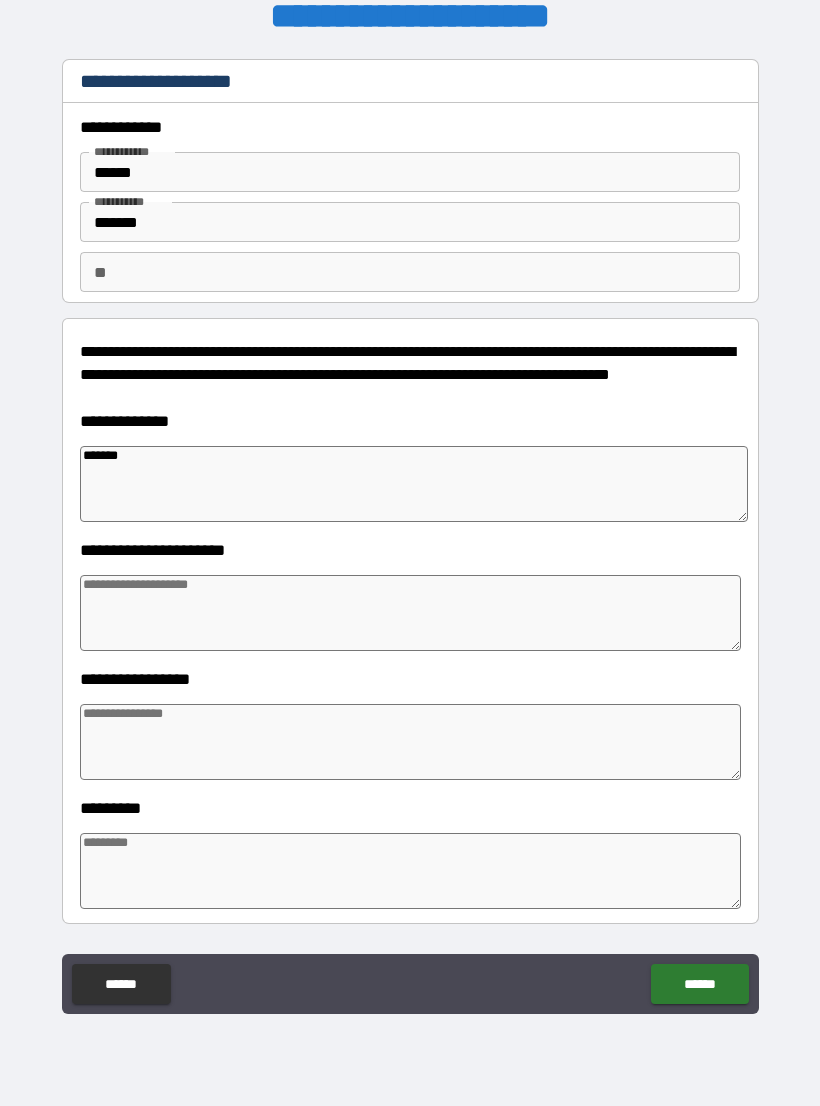 type on "*" 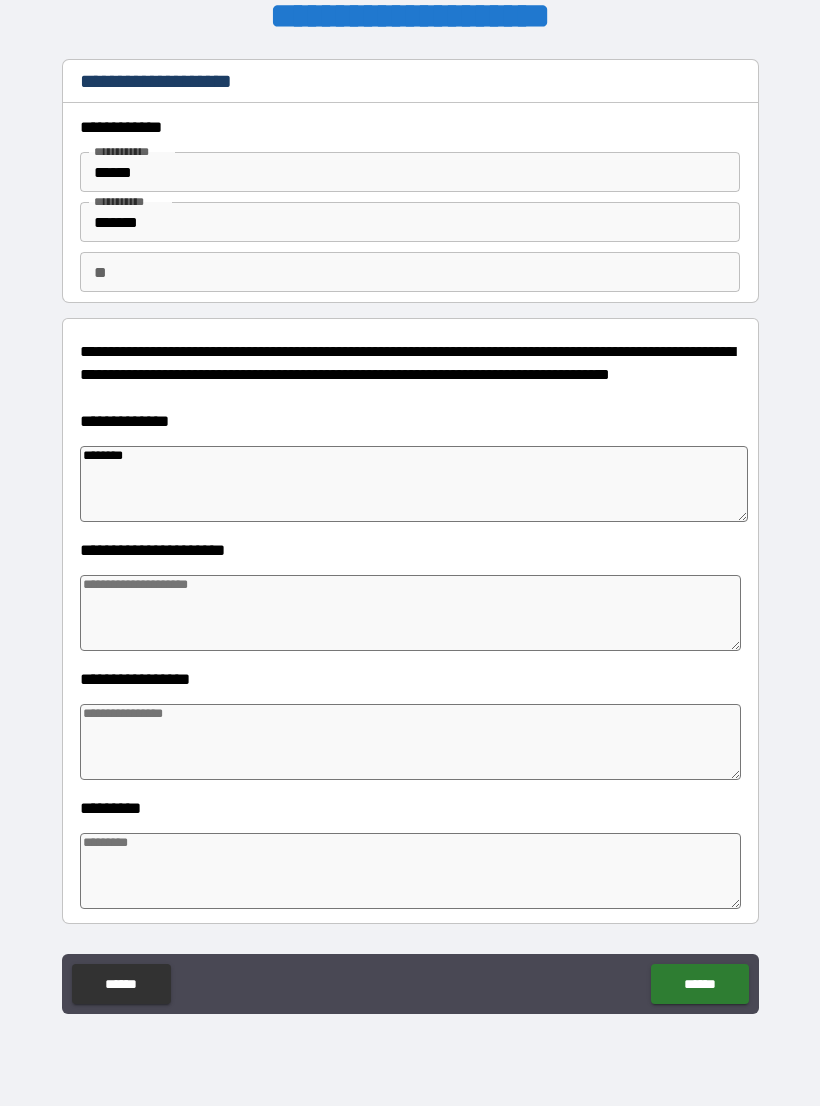 type on "*********" 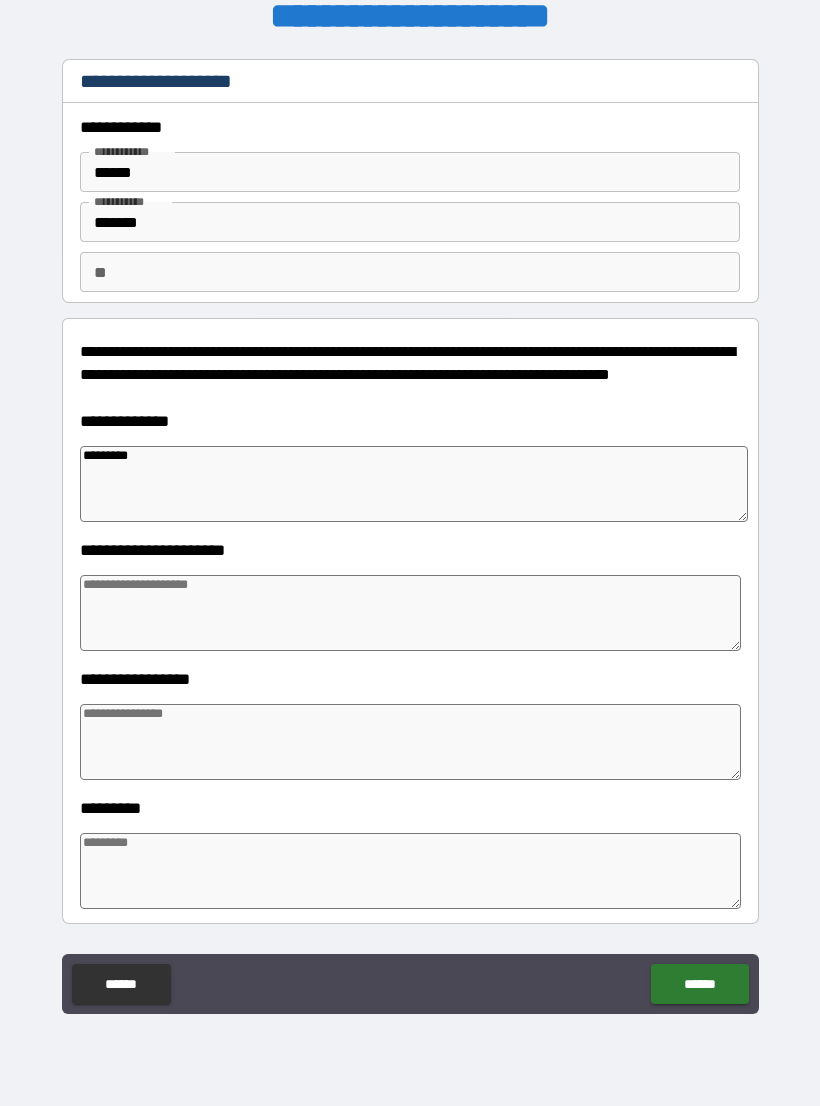 type on "*" 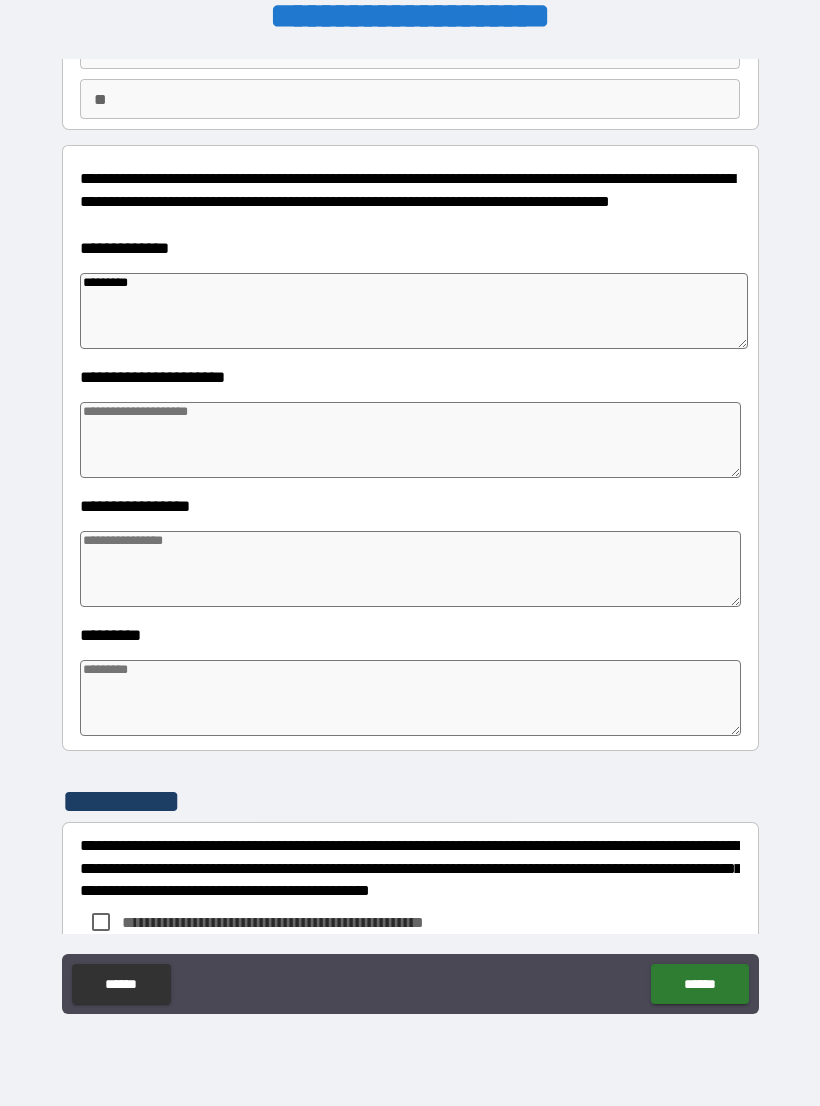 scroll, scrollTop: 179, scrollLeft: 0, axis: vertical 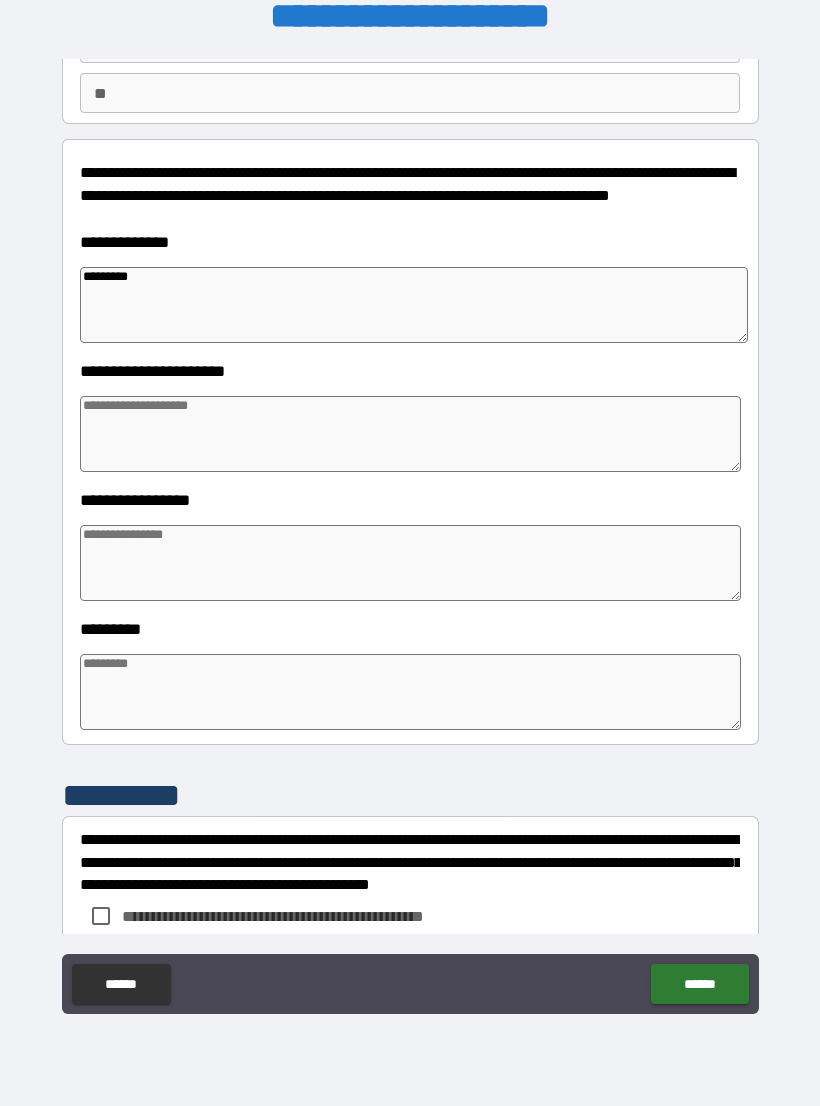 type on "*********" 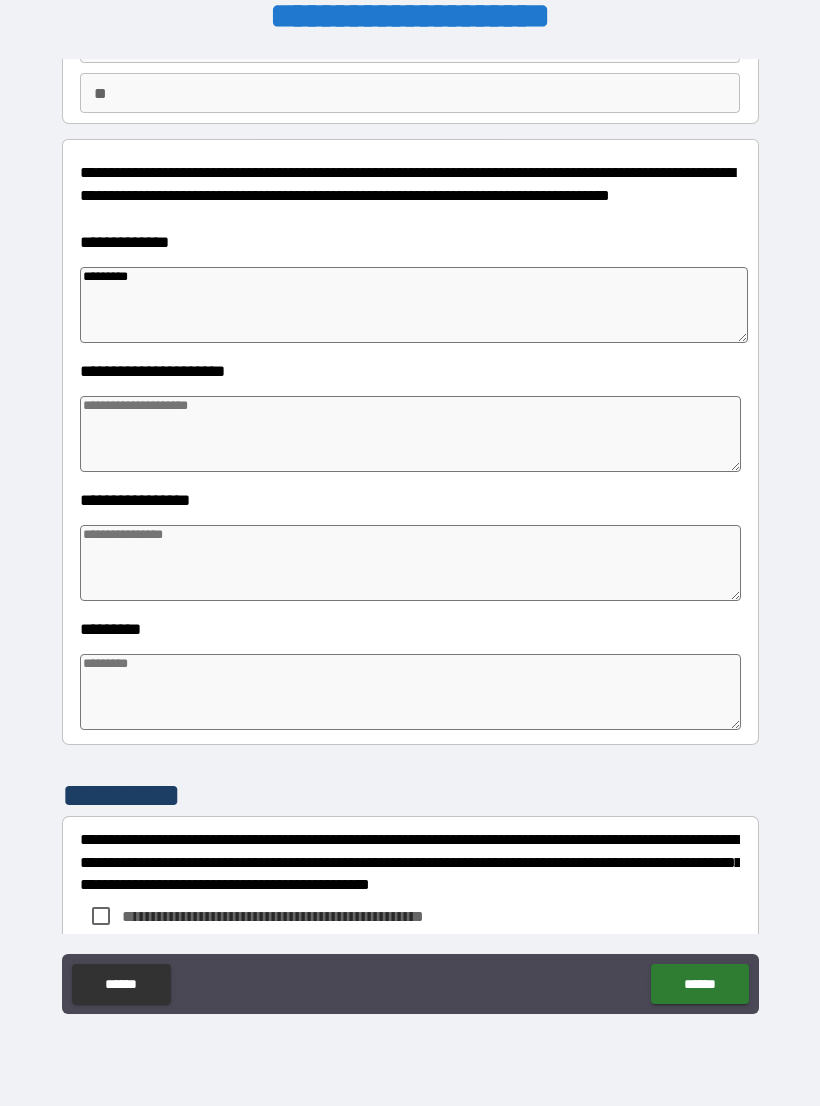 type on "*" 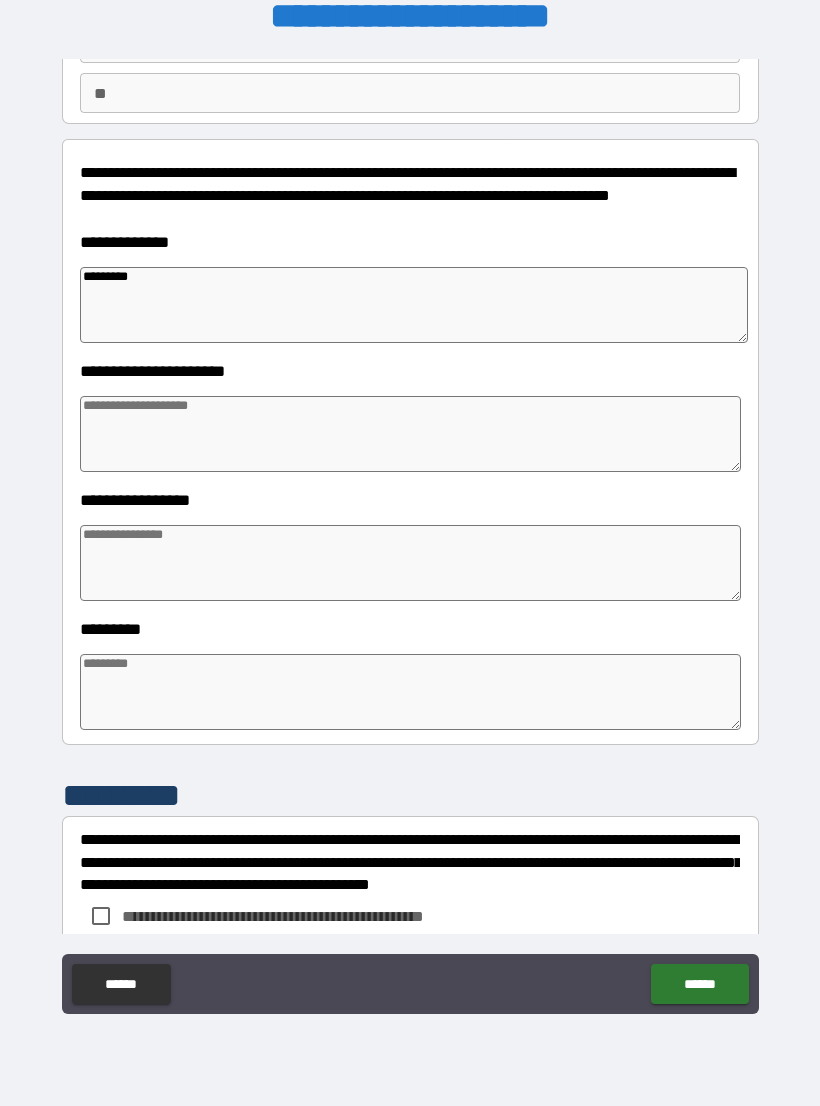 type on "*" 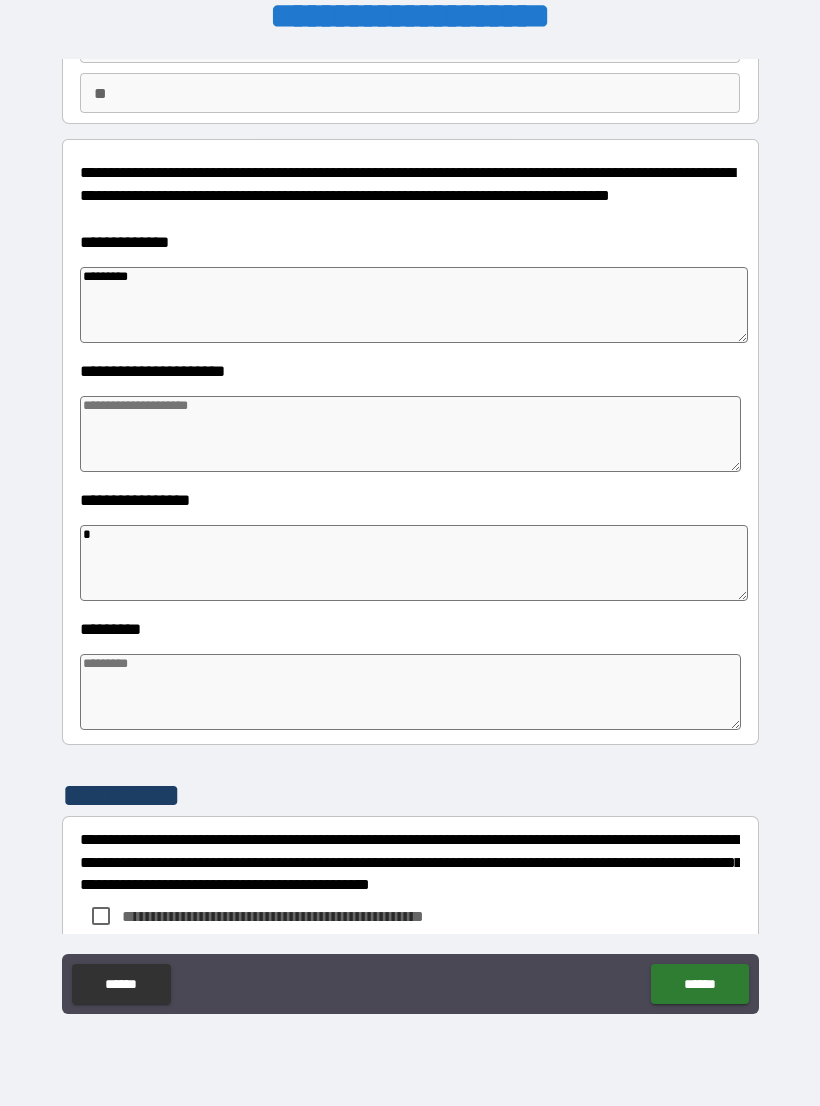 type on "*" 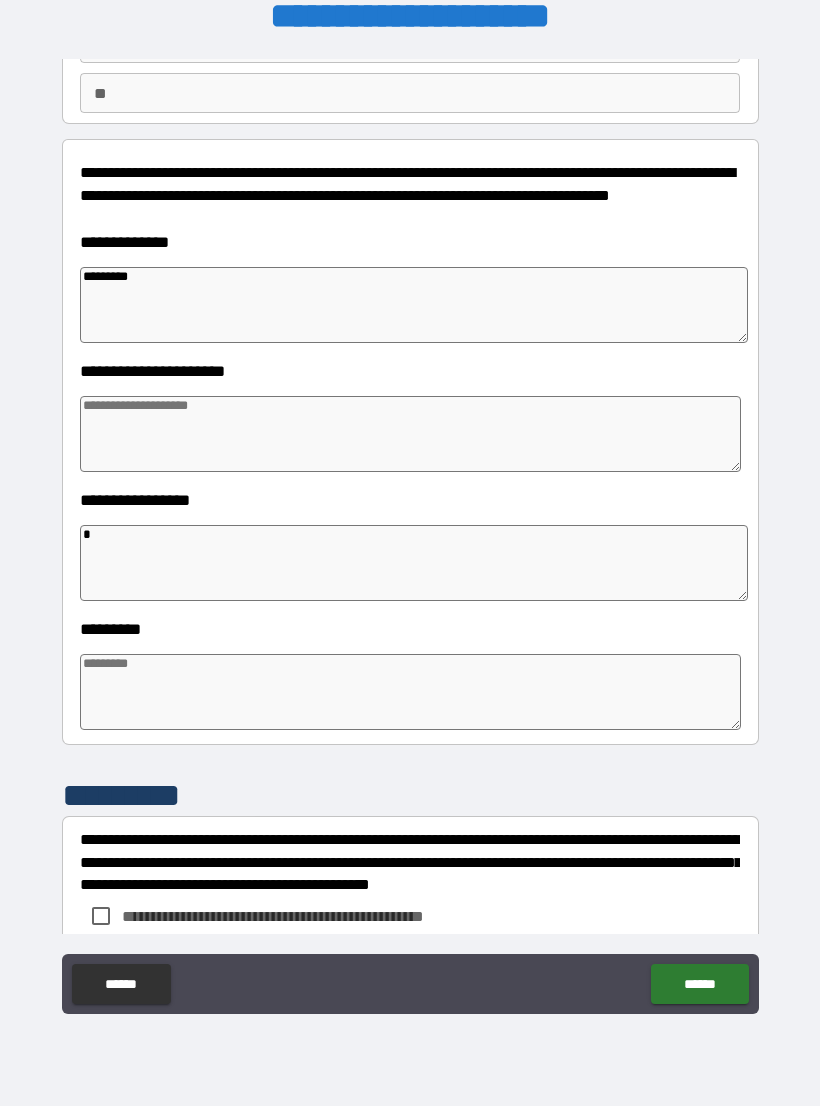type on "*" 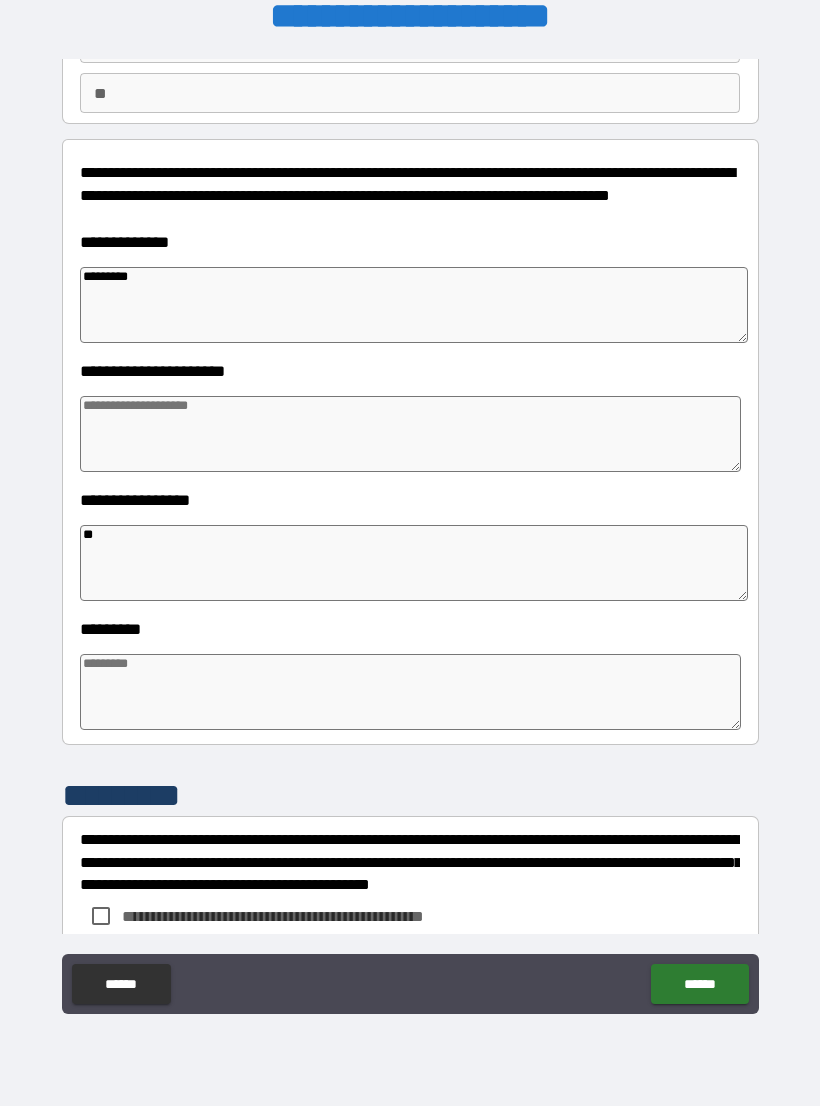 type on "*" 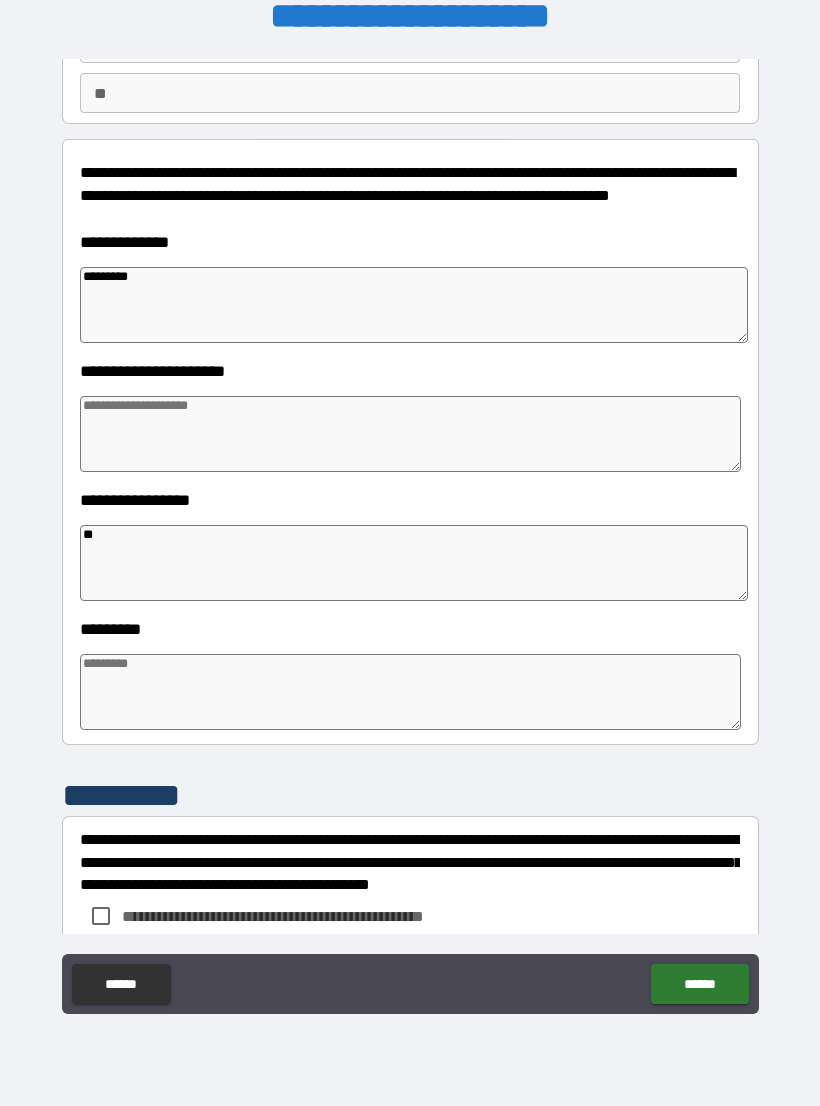 type on "*" 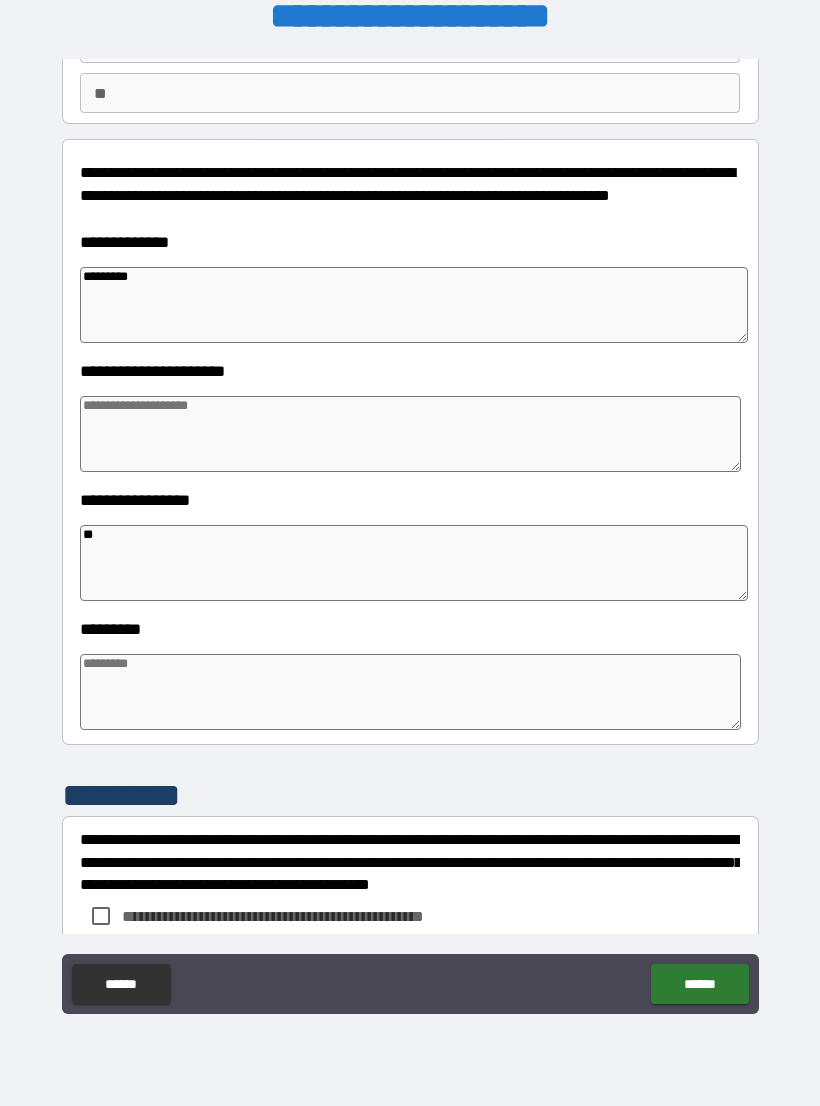 type on "*" 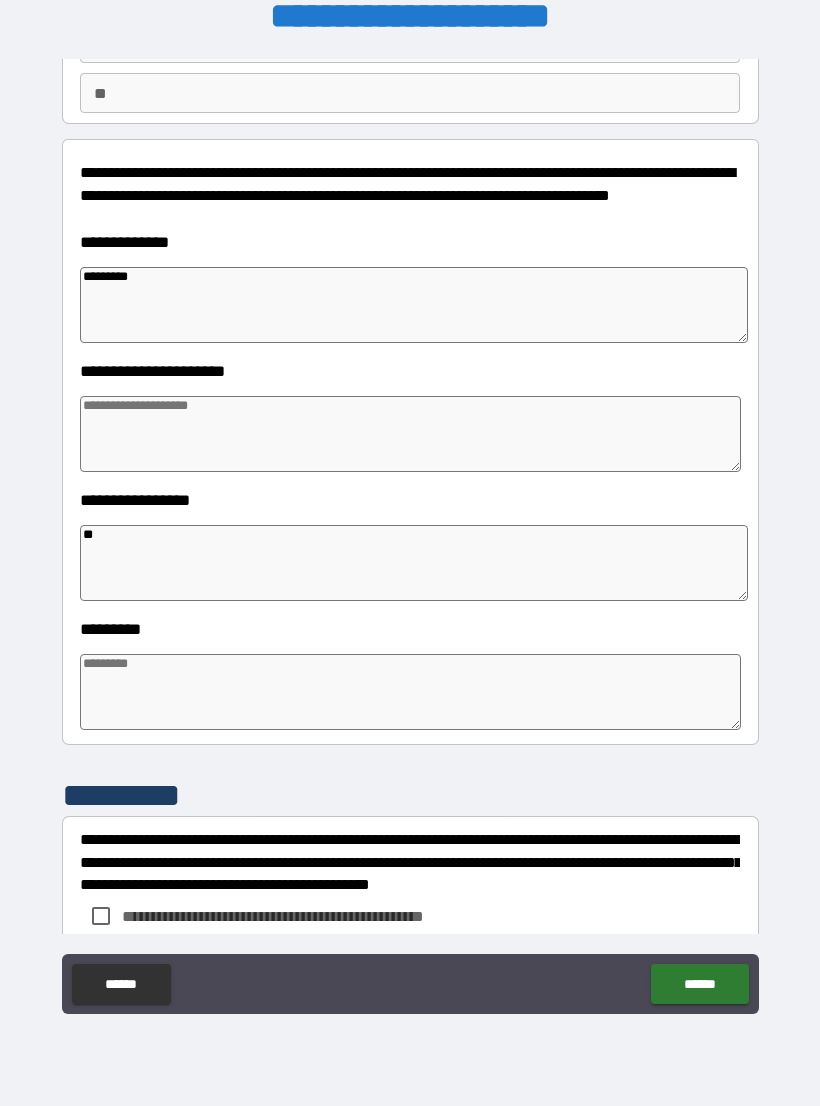 type on "***" 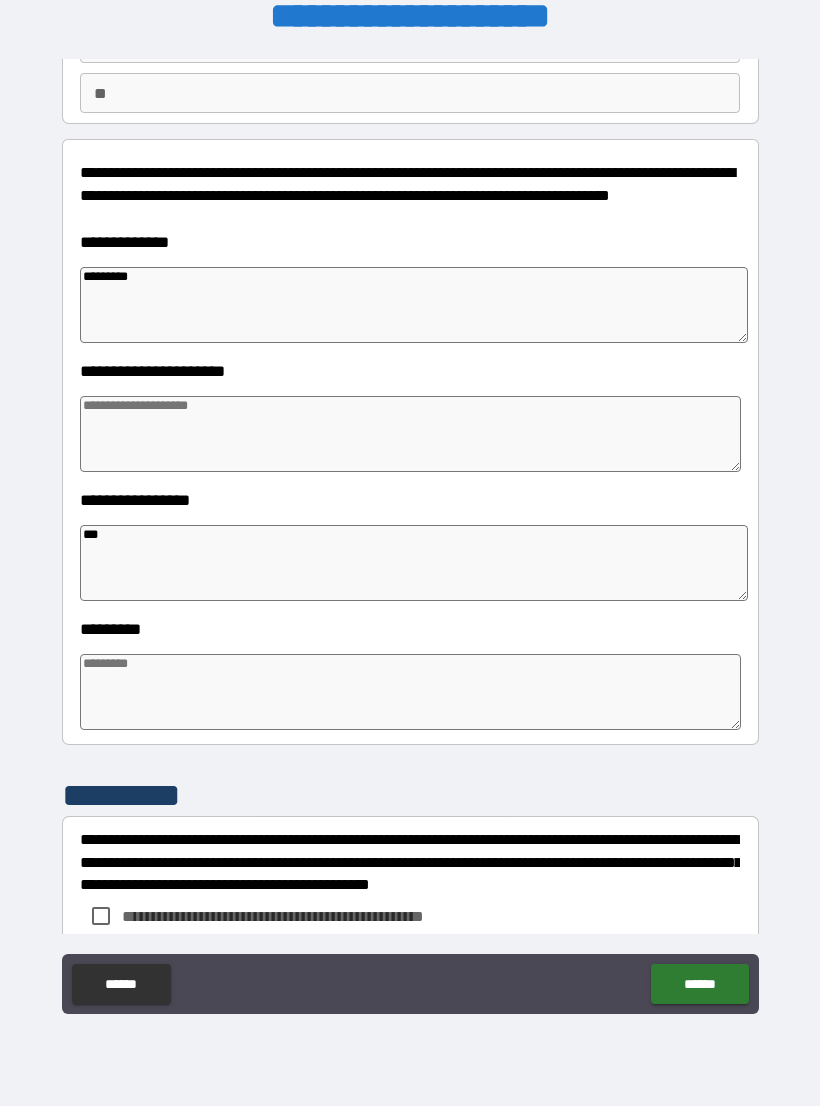 type on "*" 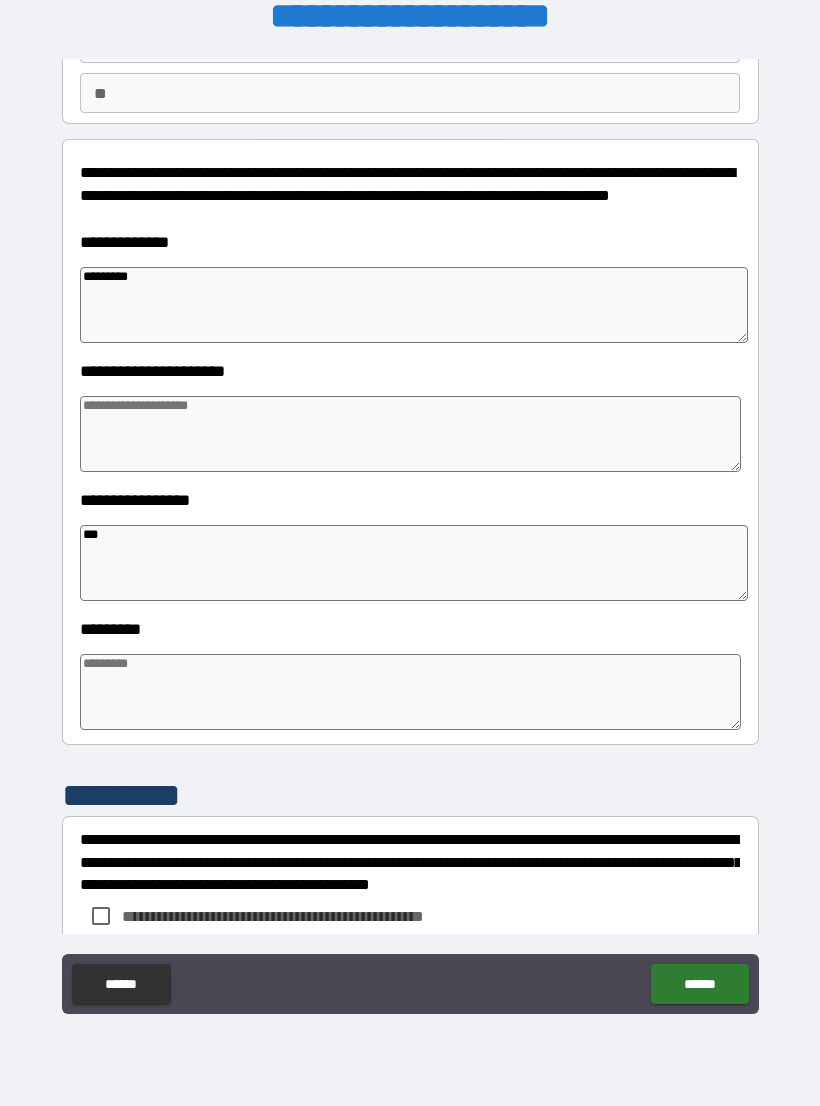 type on "*" 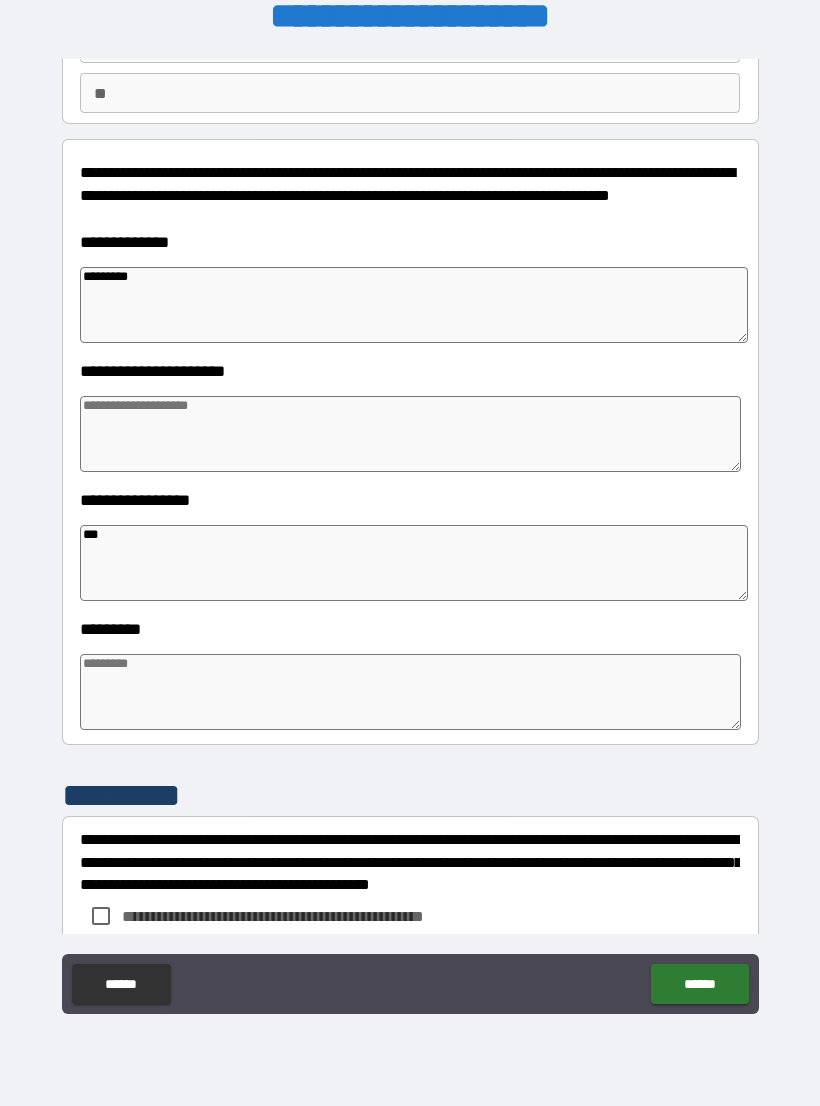 type on "*" 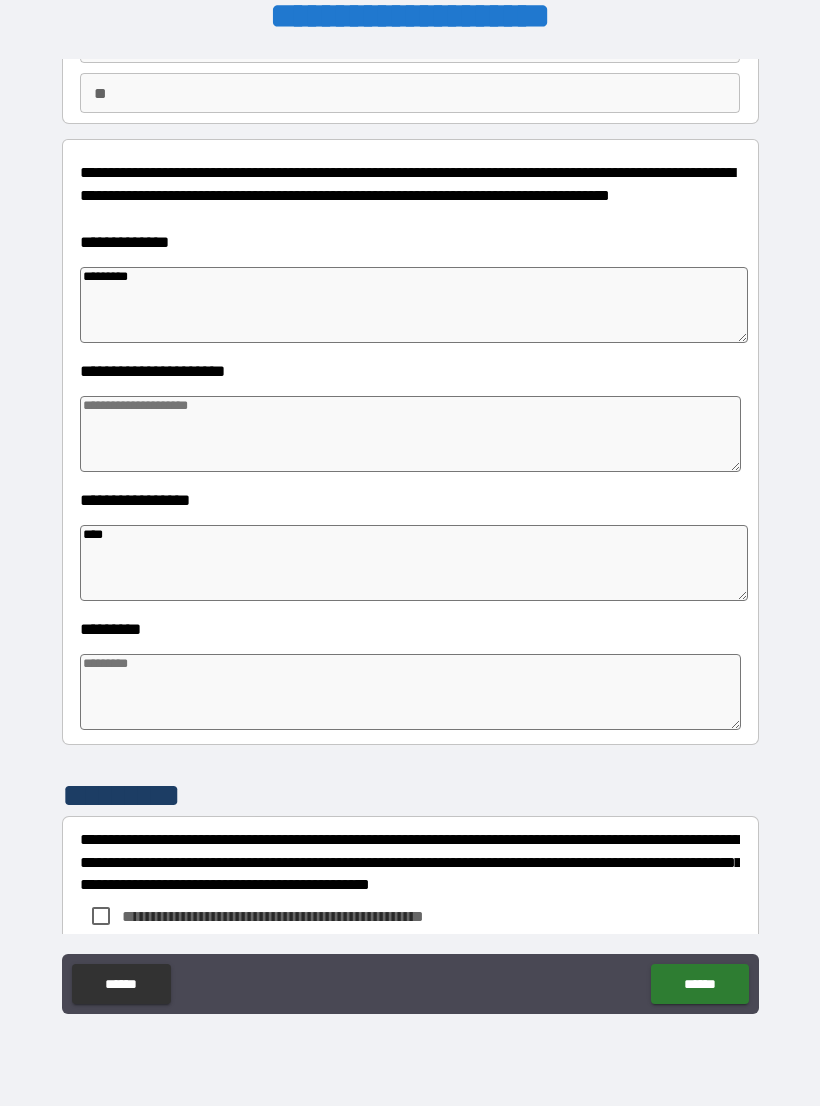 type on "*" 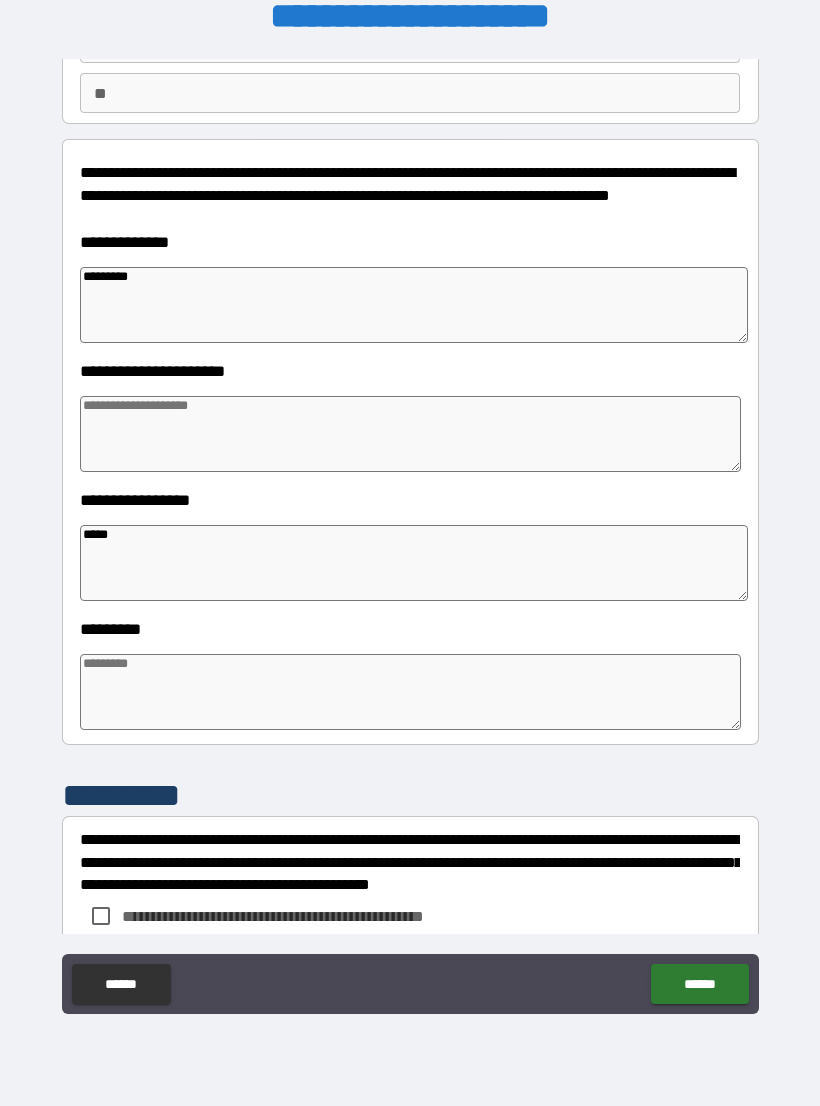type on "******" 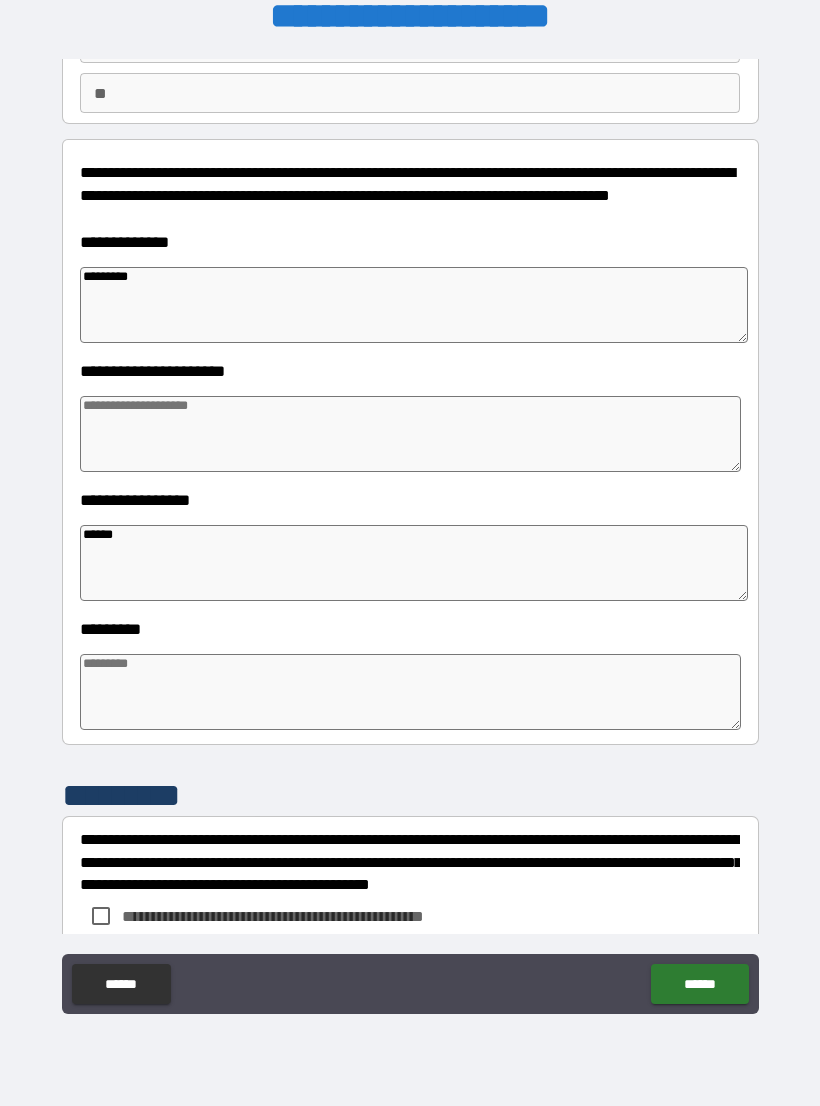 type on "*" 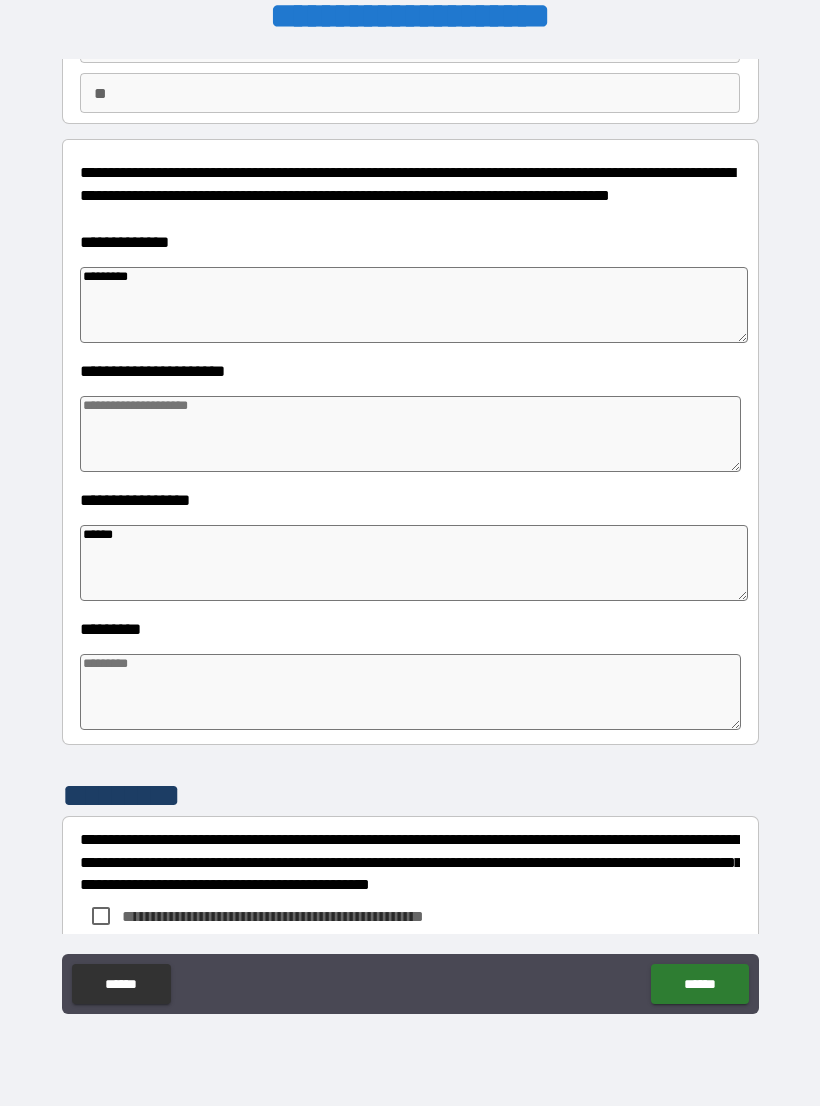 type on "*" 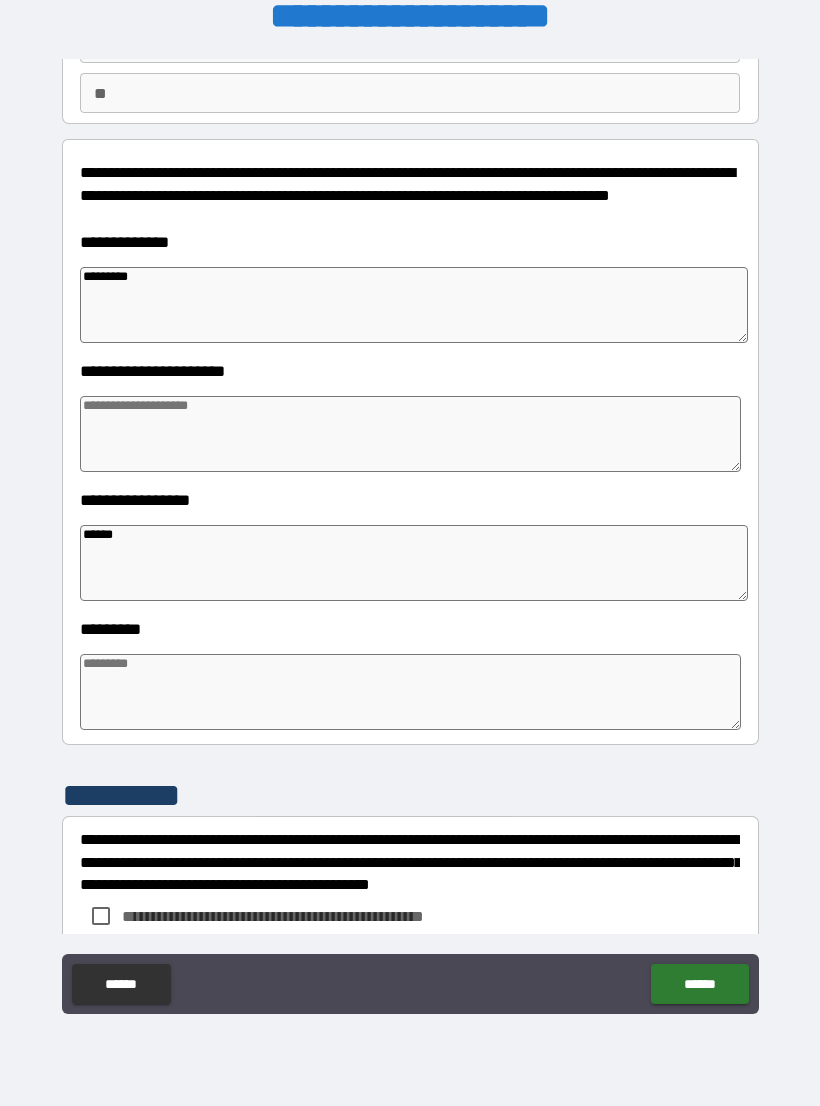 type on "*" 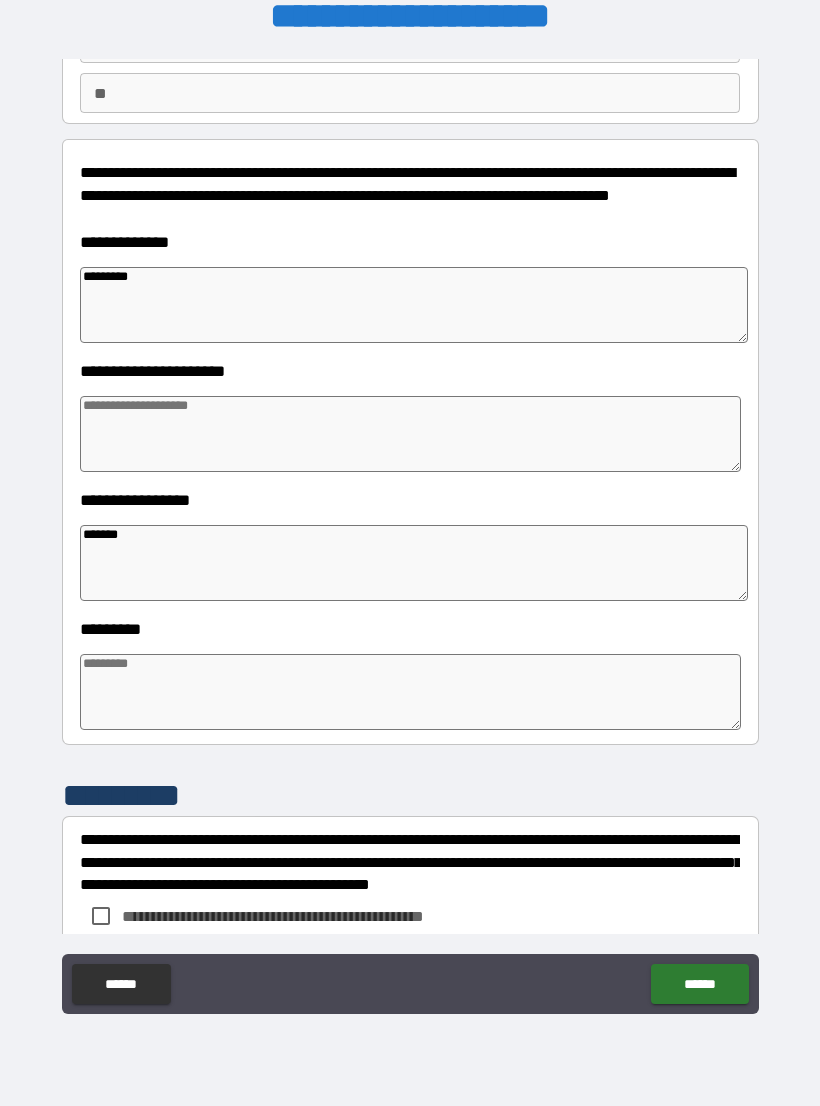 type on "*" 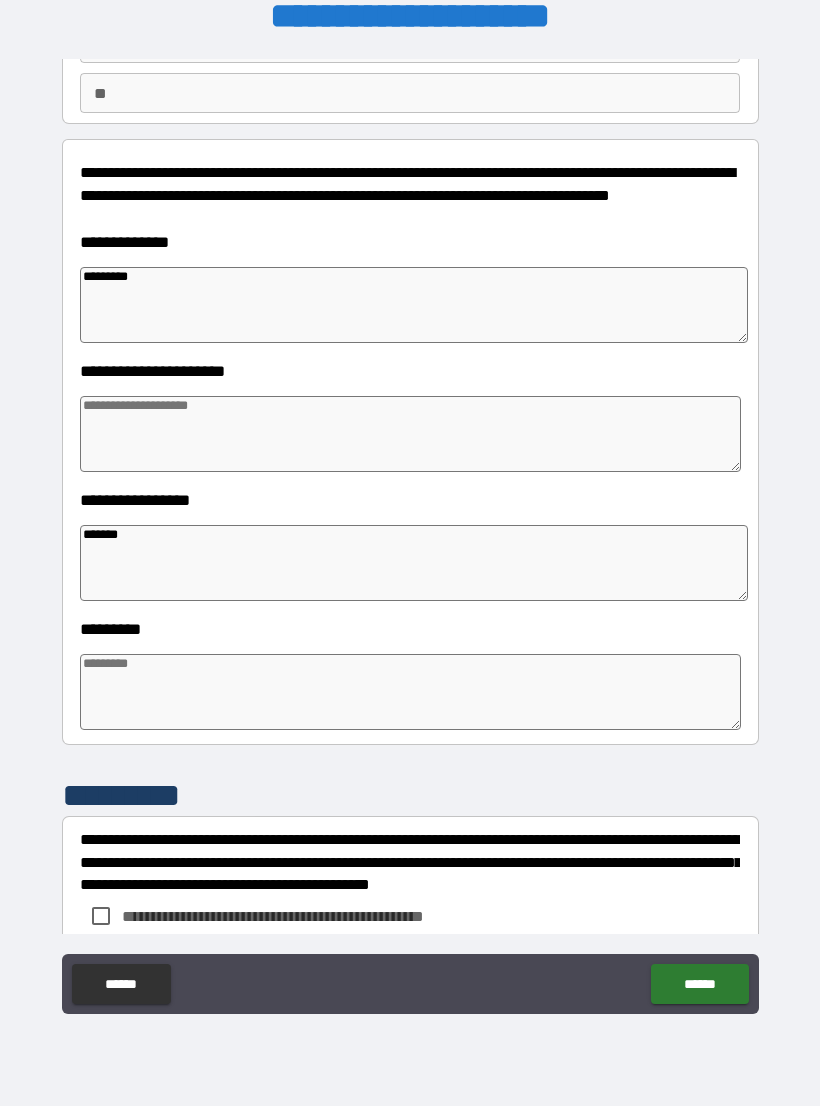 type on "*" 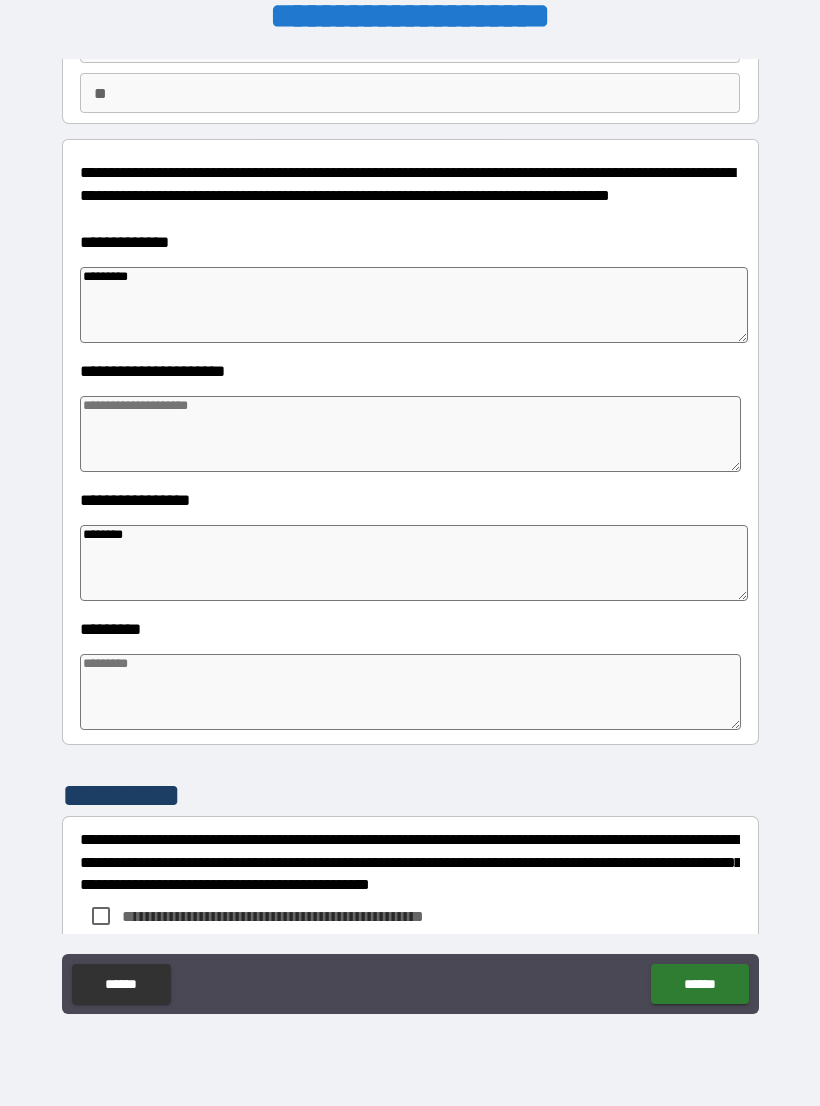 type on "*********" 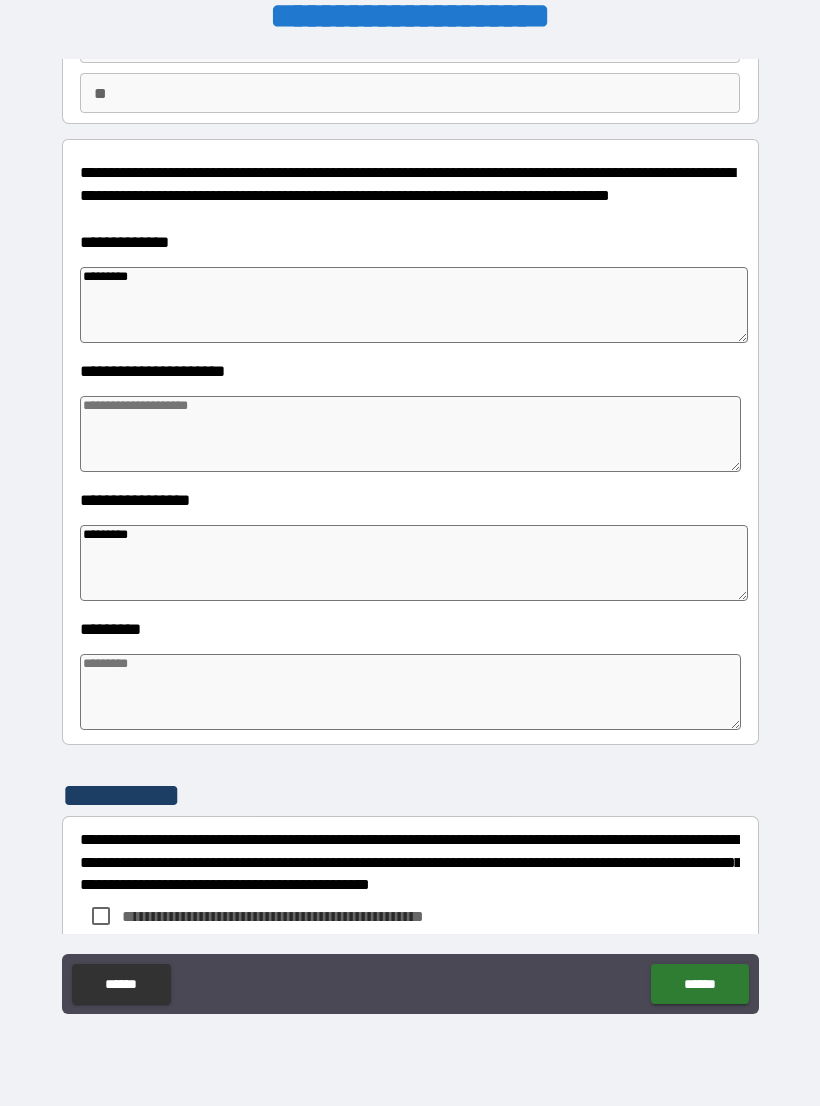 type on "*" 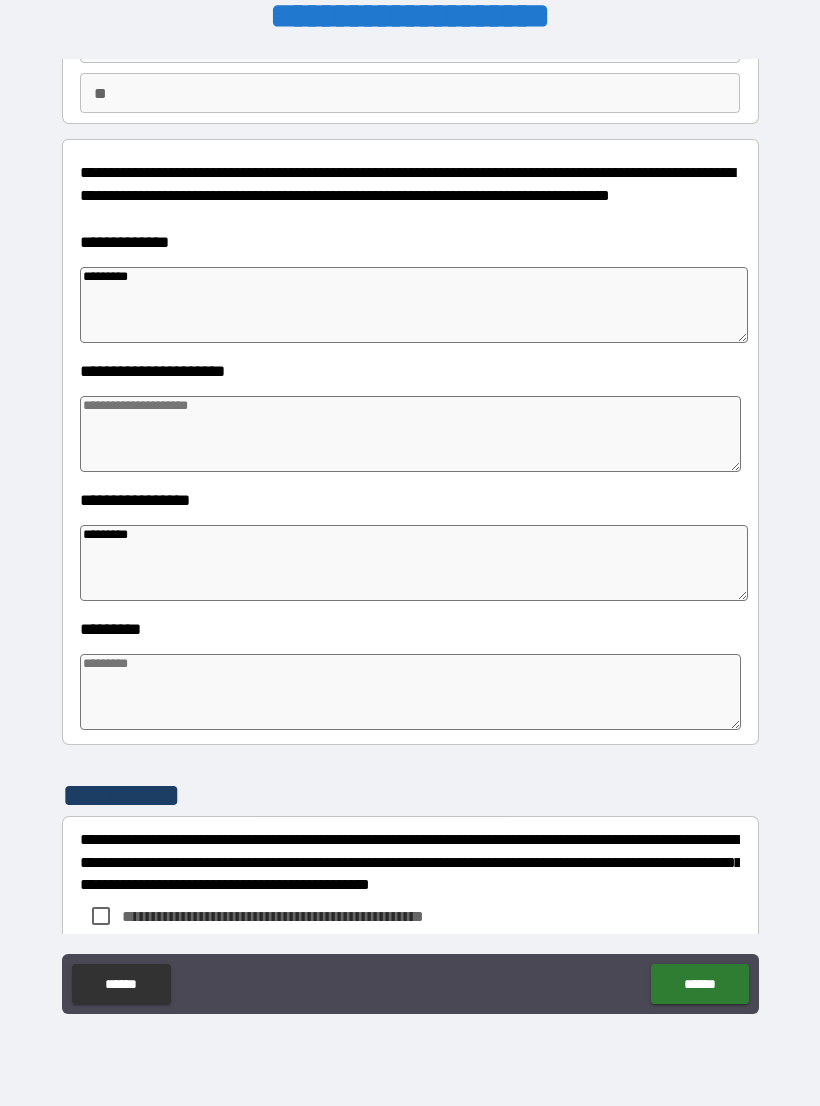 type on "**********" 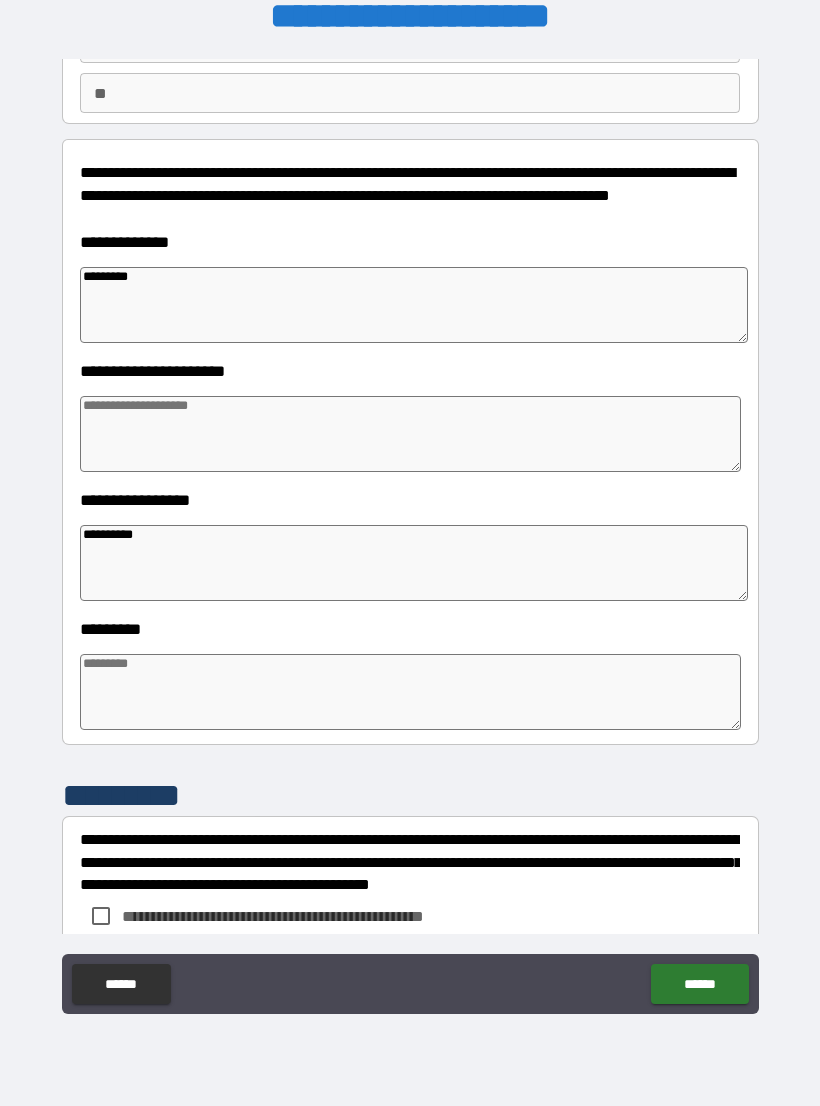 type on "*" 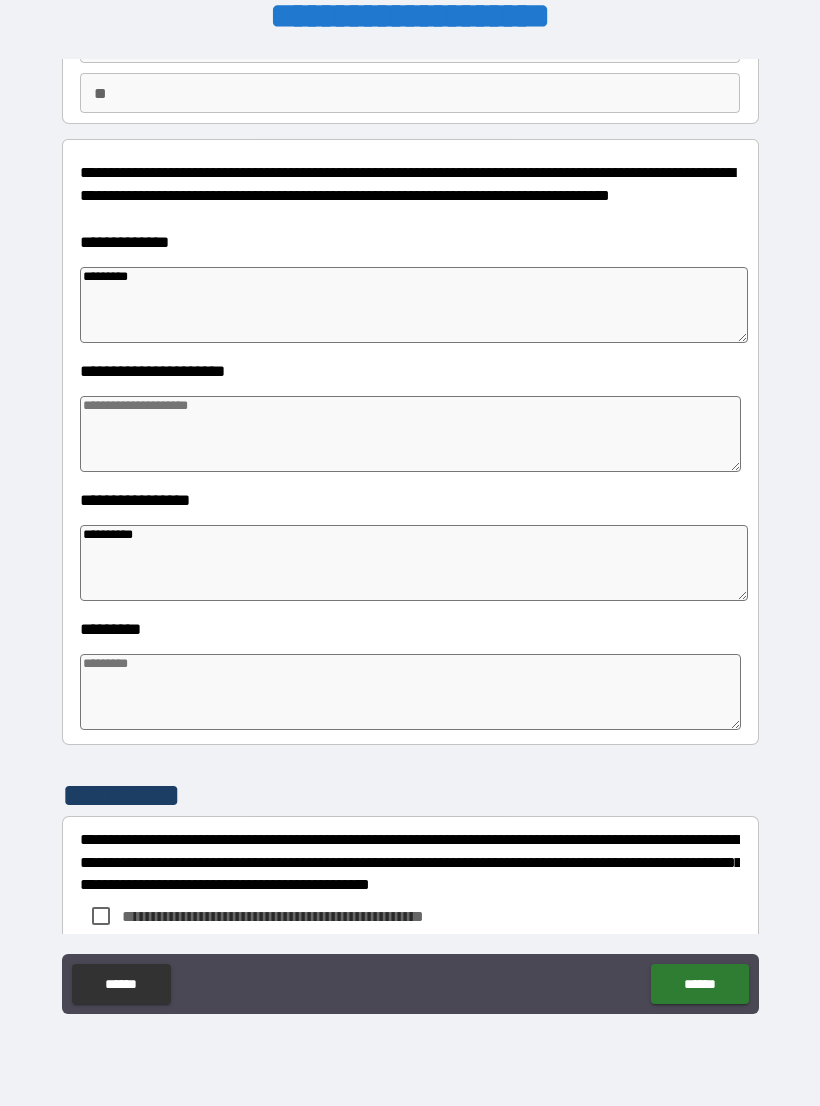 type on "*" 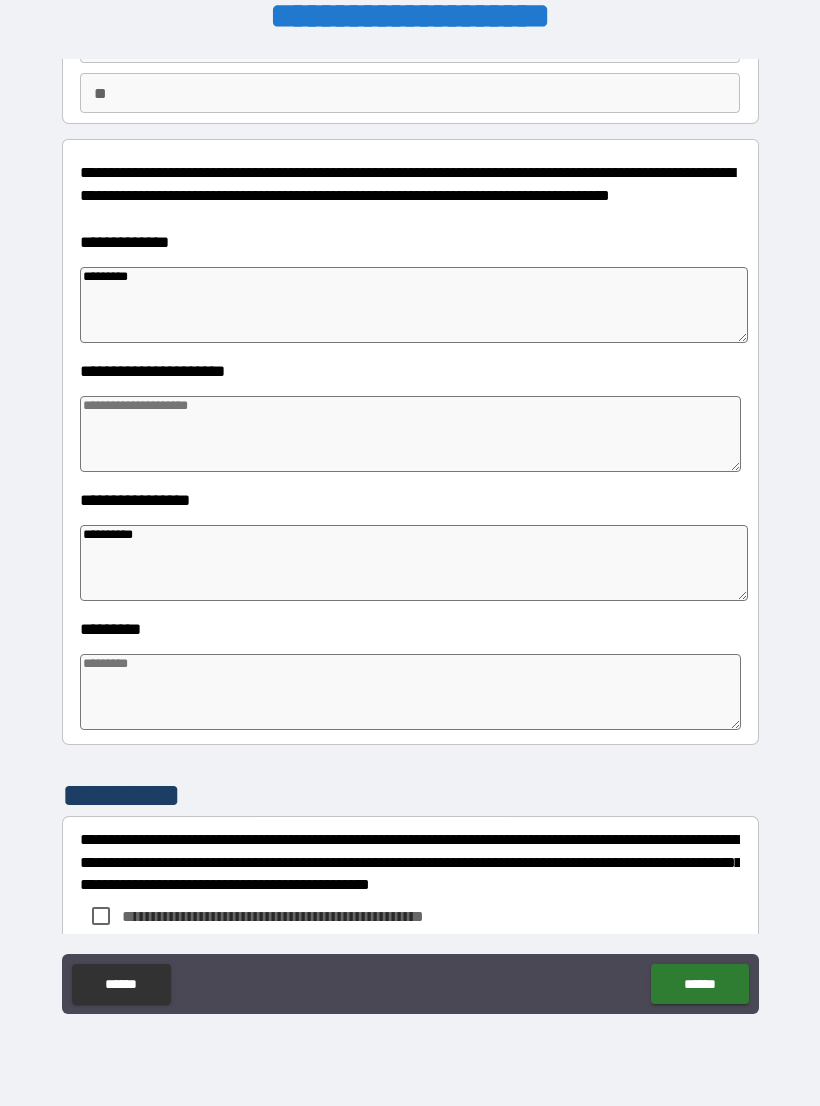 type on "*" 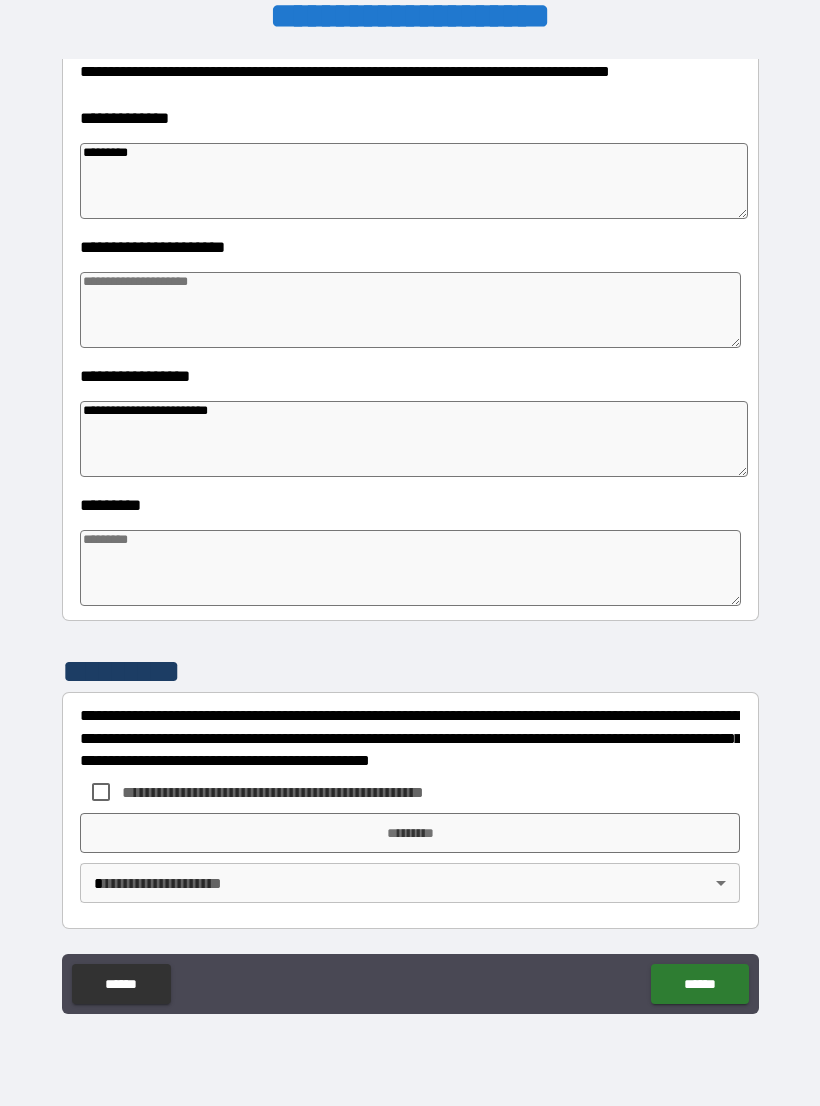 scroll, scrollTop: 303, scrollLeft: 0, axis: vertical 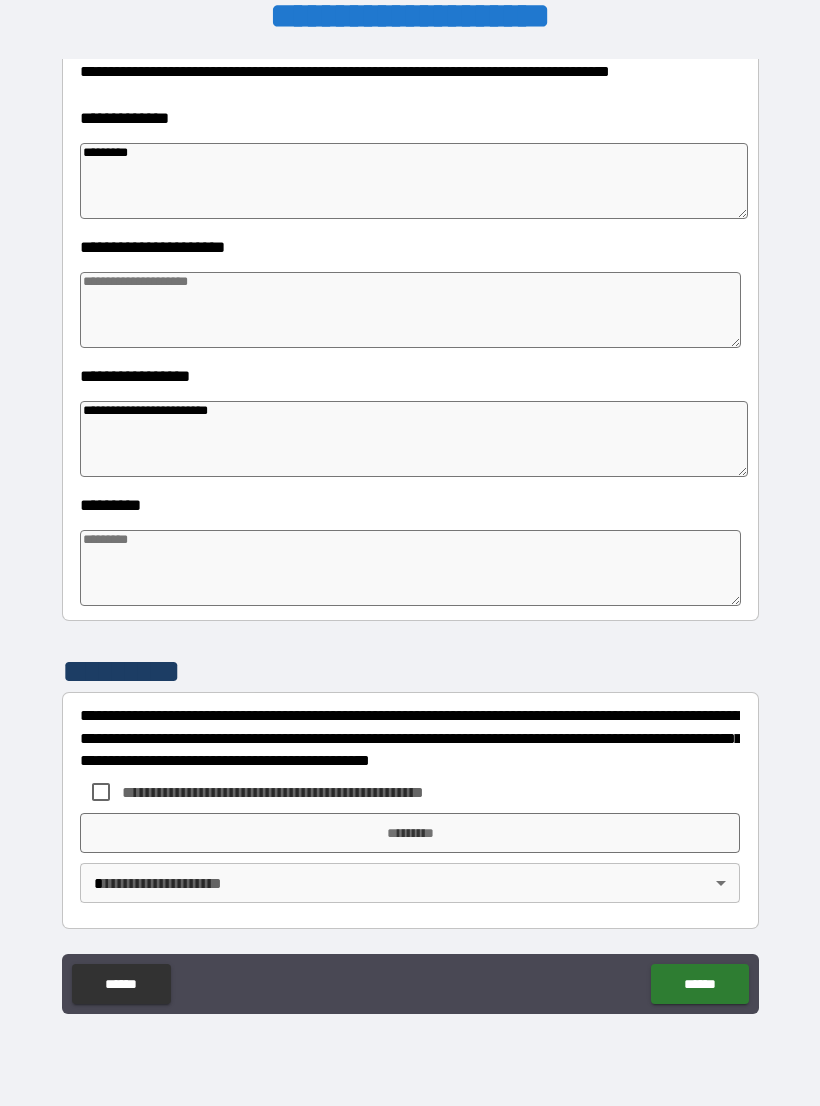 click at bounding box center [410, 568] 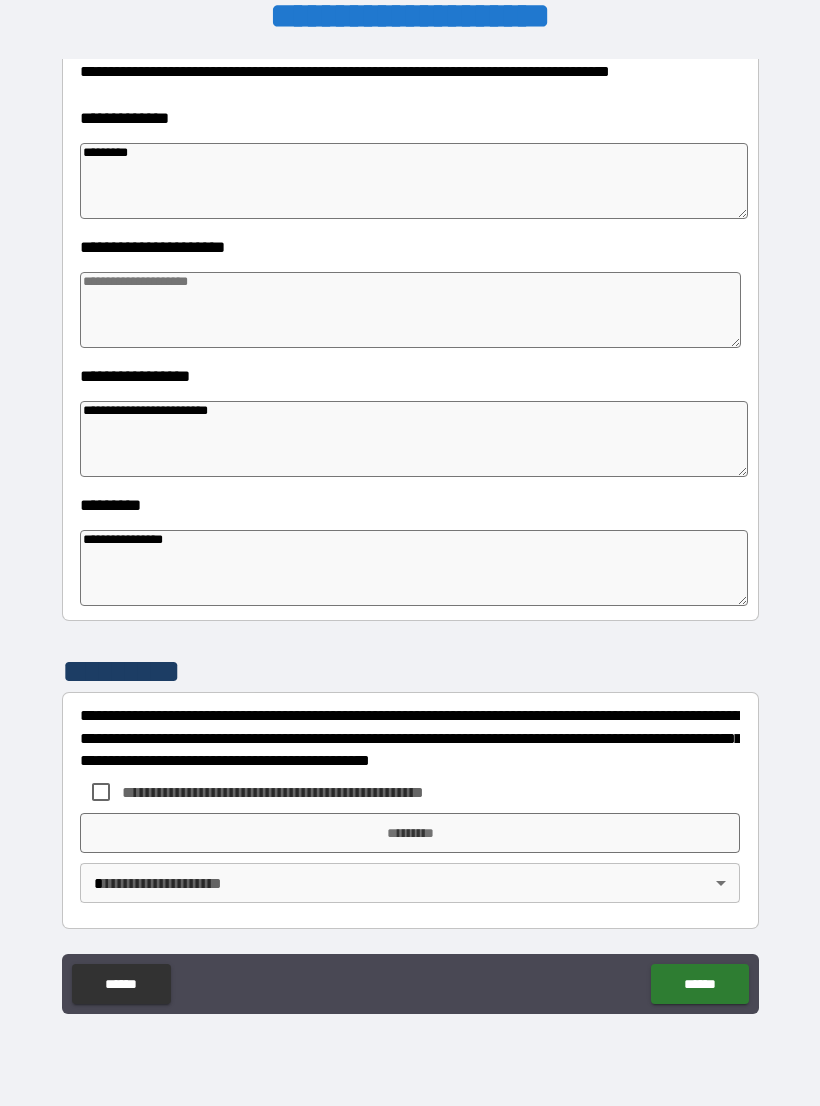 click at bounding box center [410, 310] 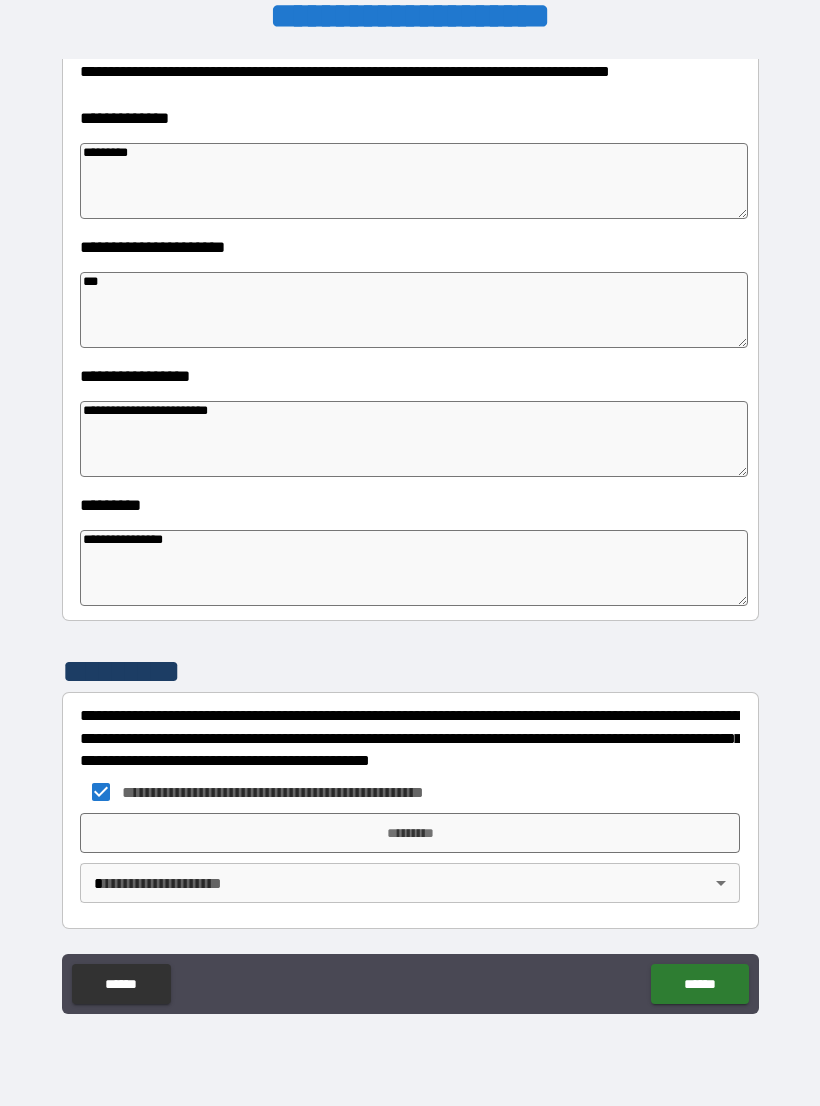 click on "*********" at bounding box center [410, 833] 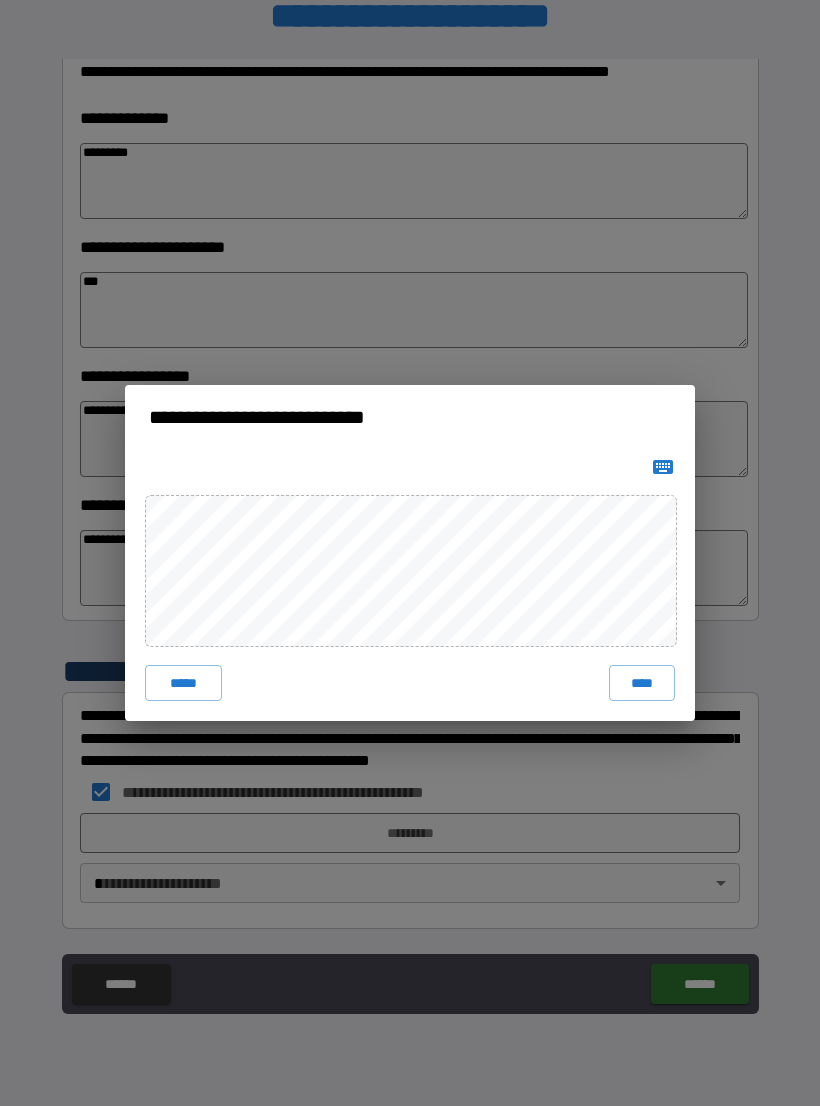 click on "****" at bounding box center (642, 683) 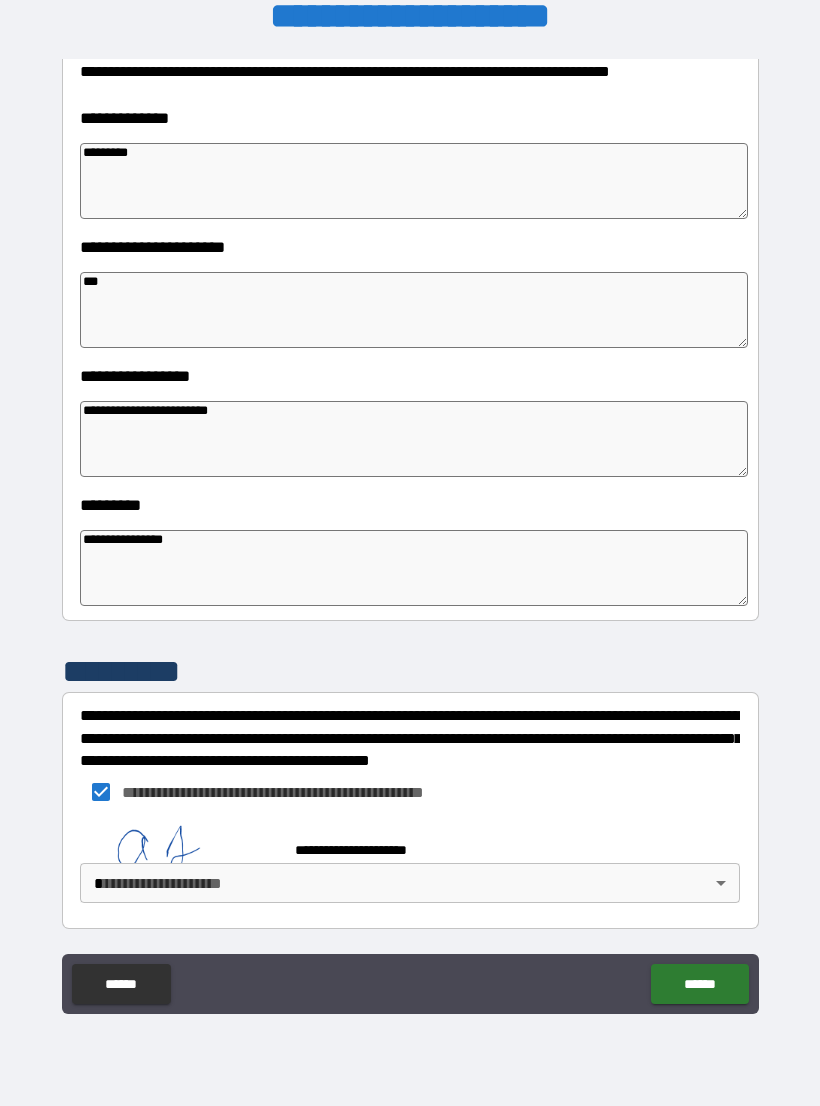 scroll, scrollTop: 293, scrollLeft: 0, axis: vertical 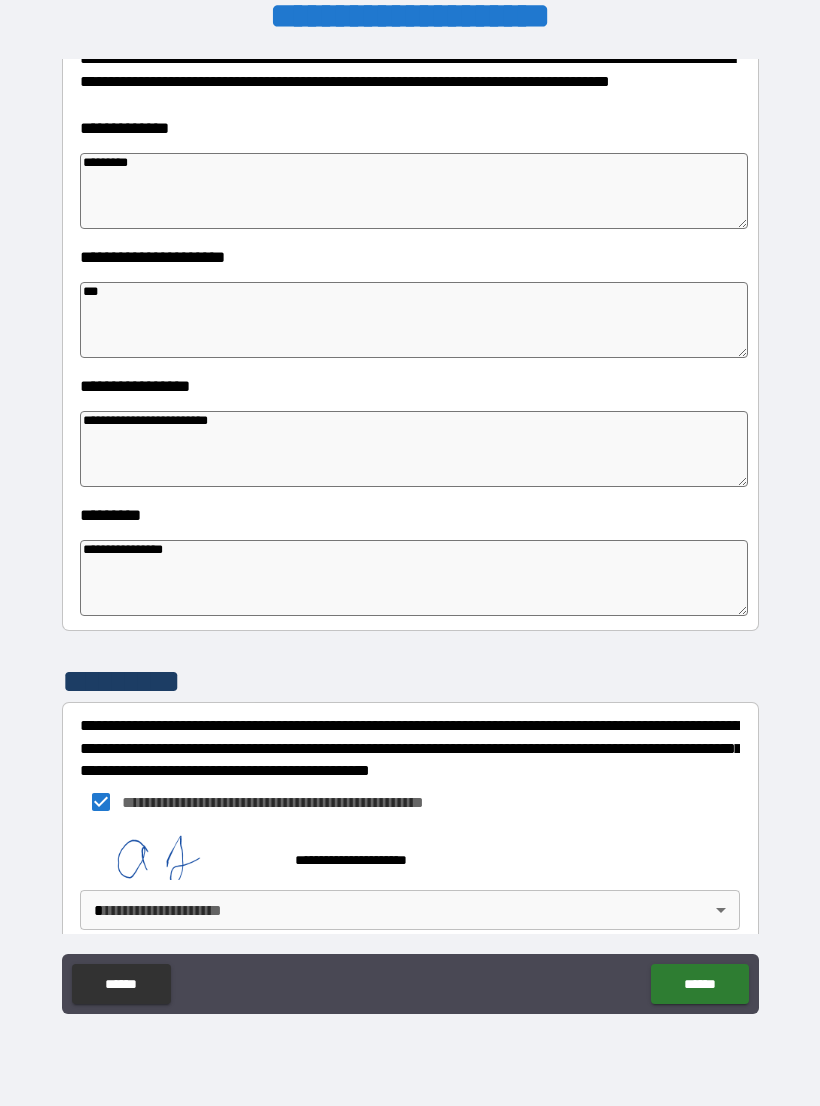 click on "**********" at bounding box center [410, 537] 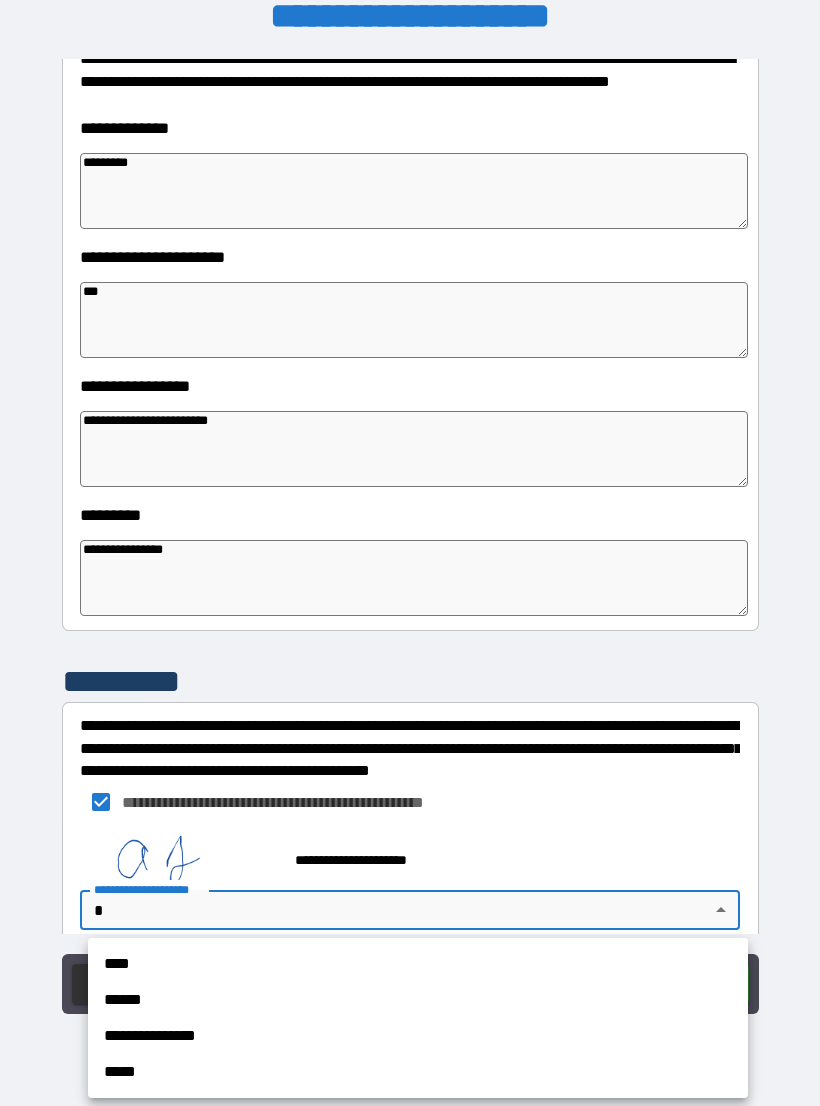 click on "****" at bounding box center [418, 964] 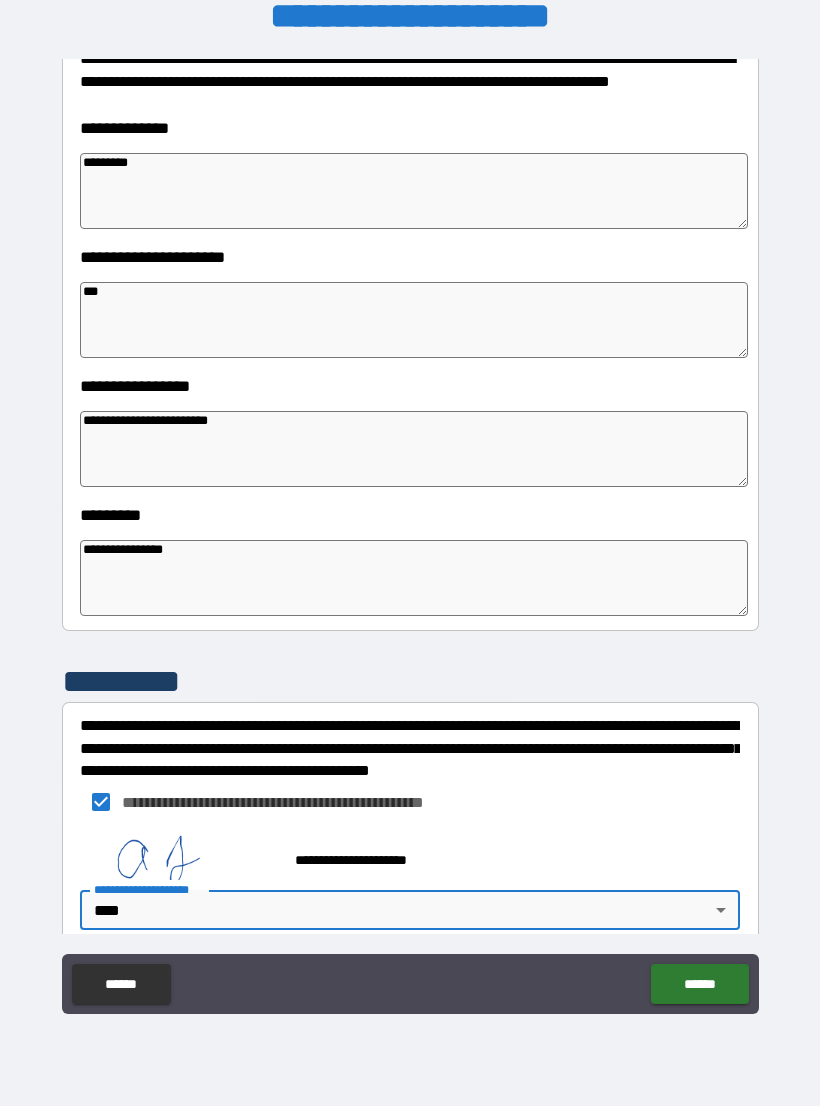 click on "******" at bounding box center [699, 984] 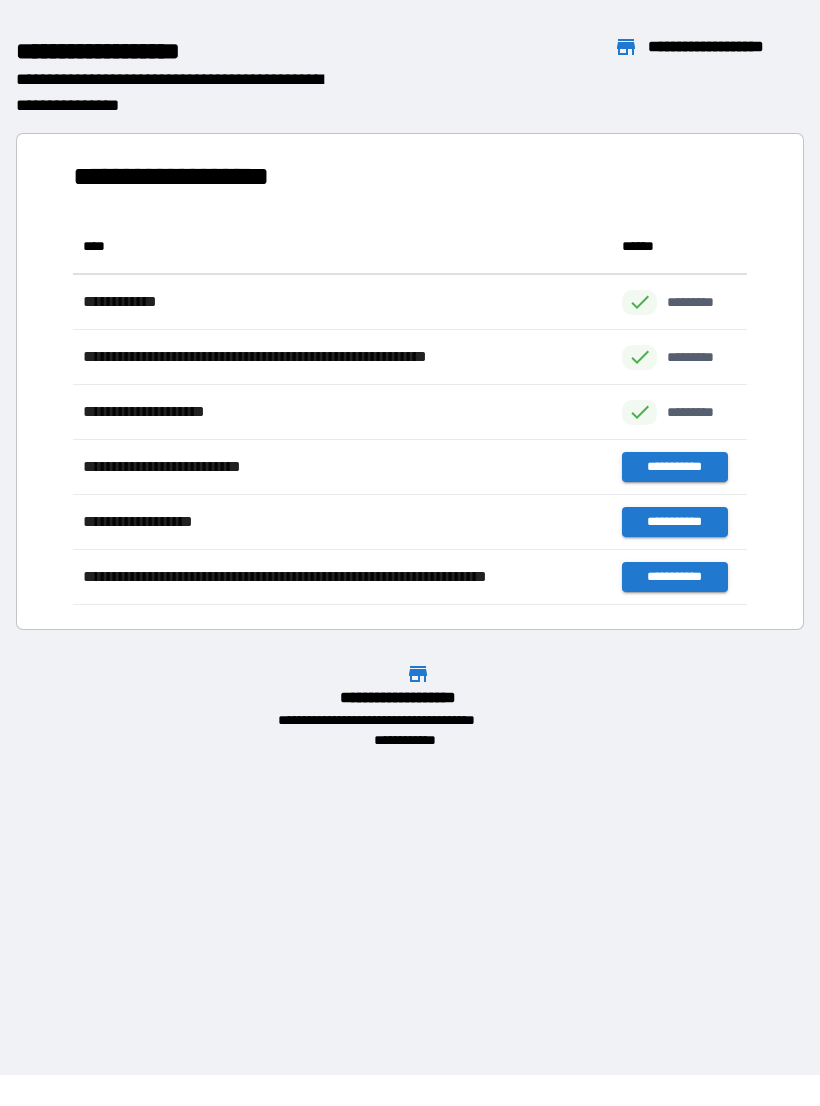 scroll, scrollTop: 1, scrollLeft: 1, axis: both 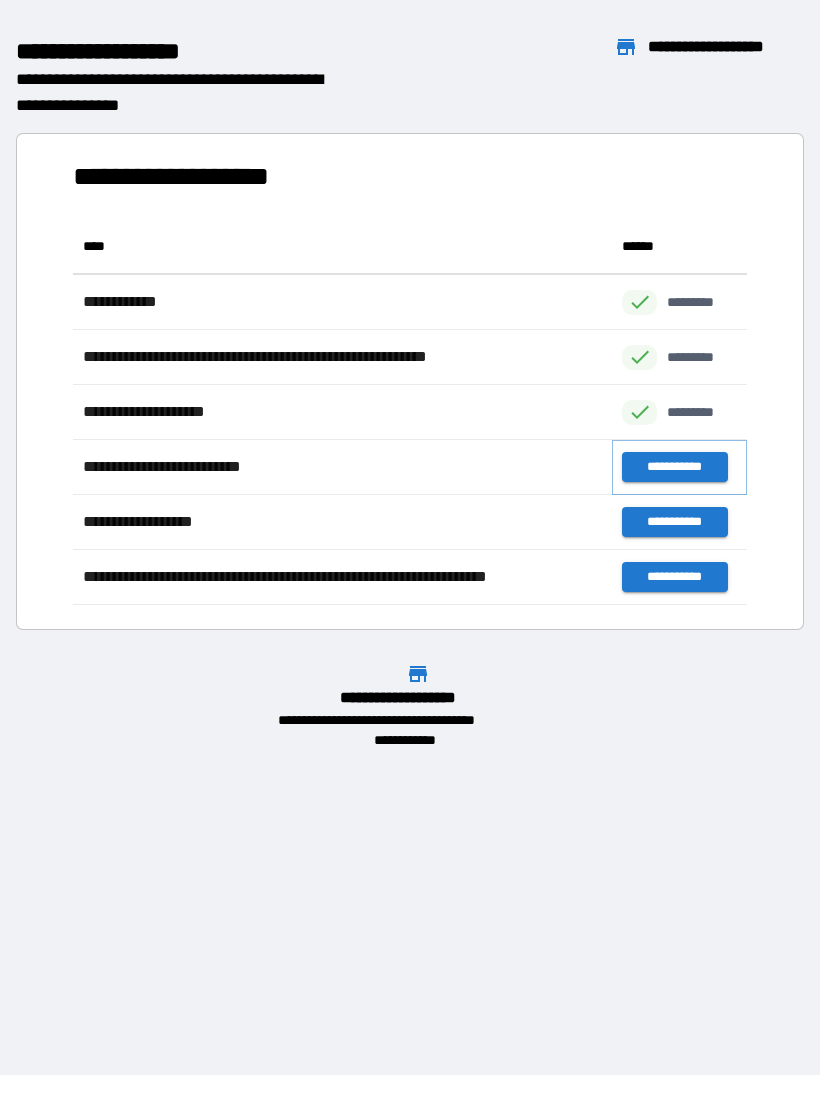 click on "**********" at bounding box center (674, 467) 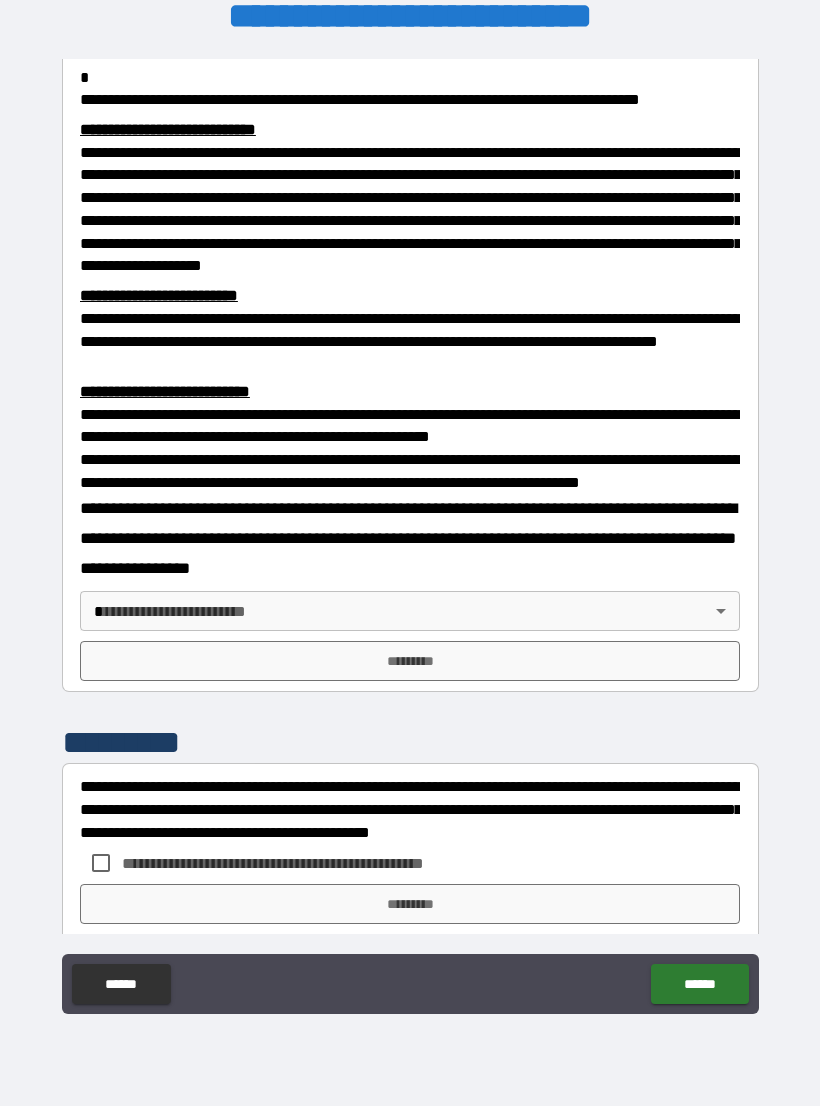 scroll, scrollTop: 439, scrollLeft: 0, axis: vertical 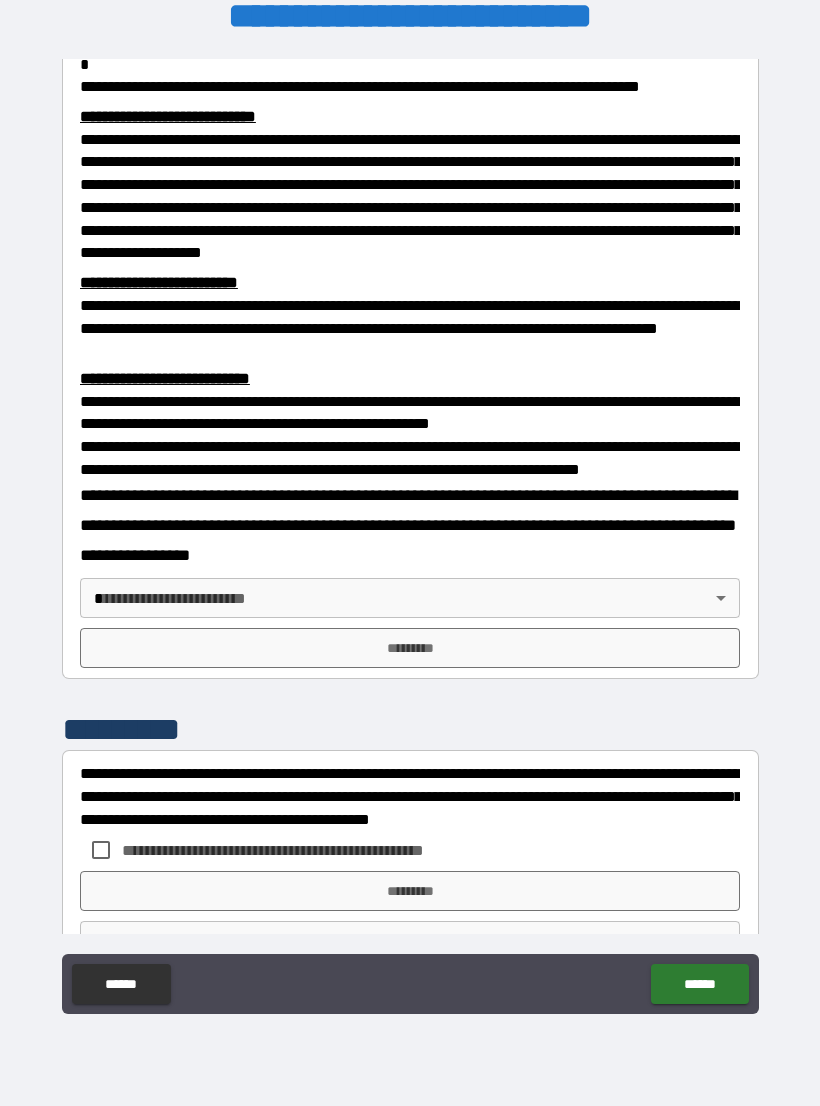 click on "**********" at bounding box center (410, 537) 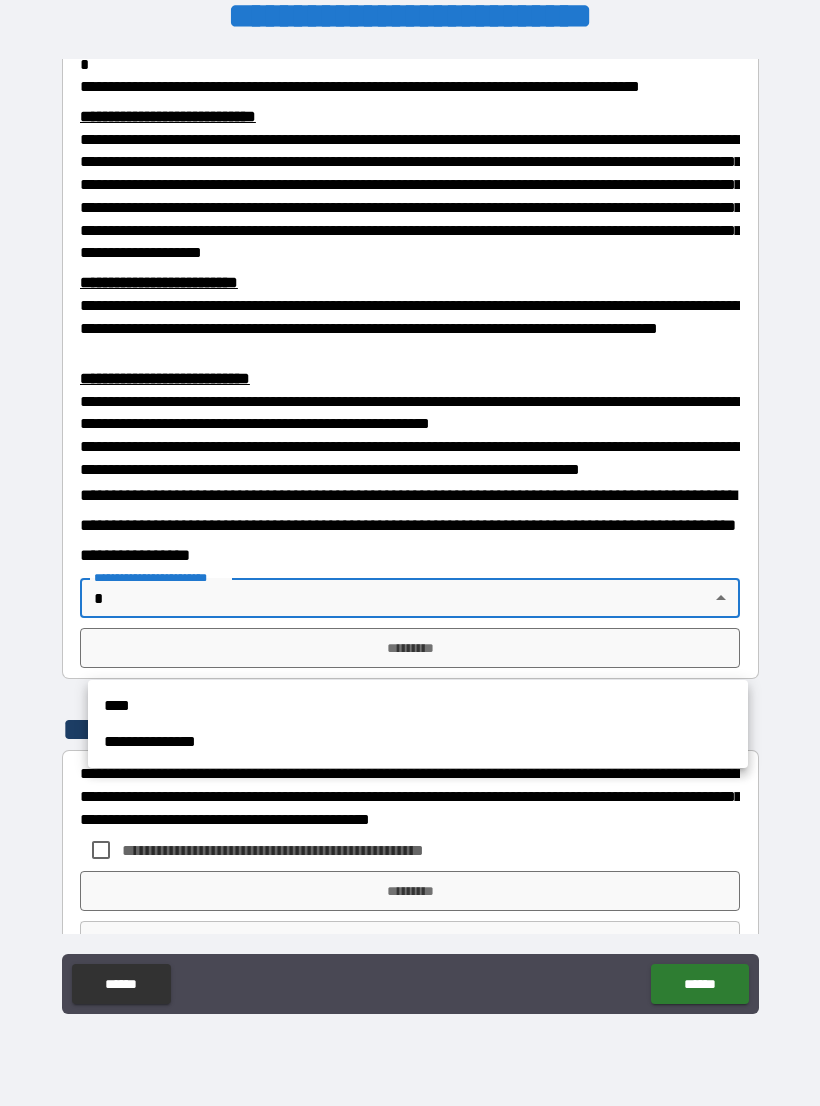 click on "****" at bounding box center [418, 706] 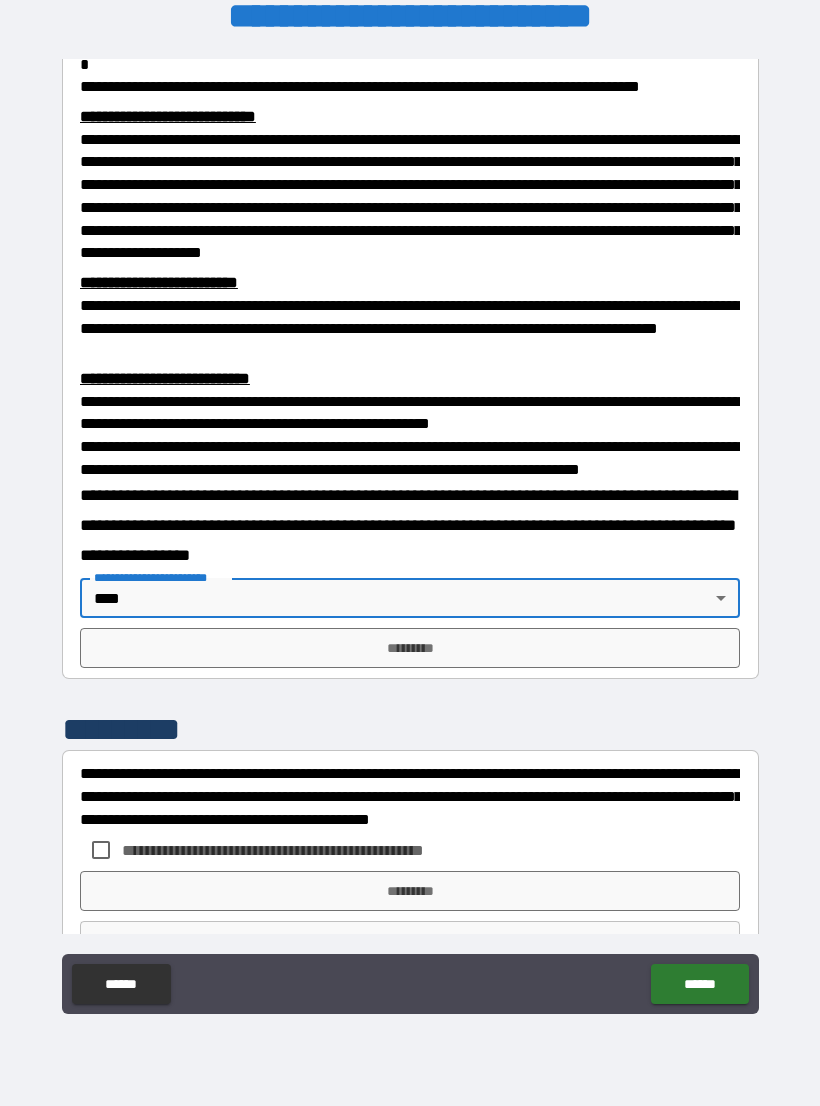 click on "*********" at bounding box center [410, 648] 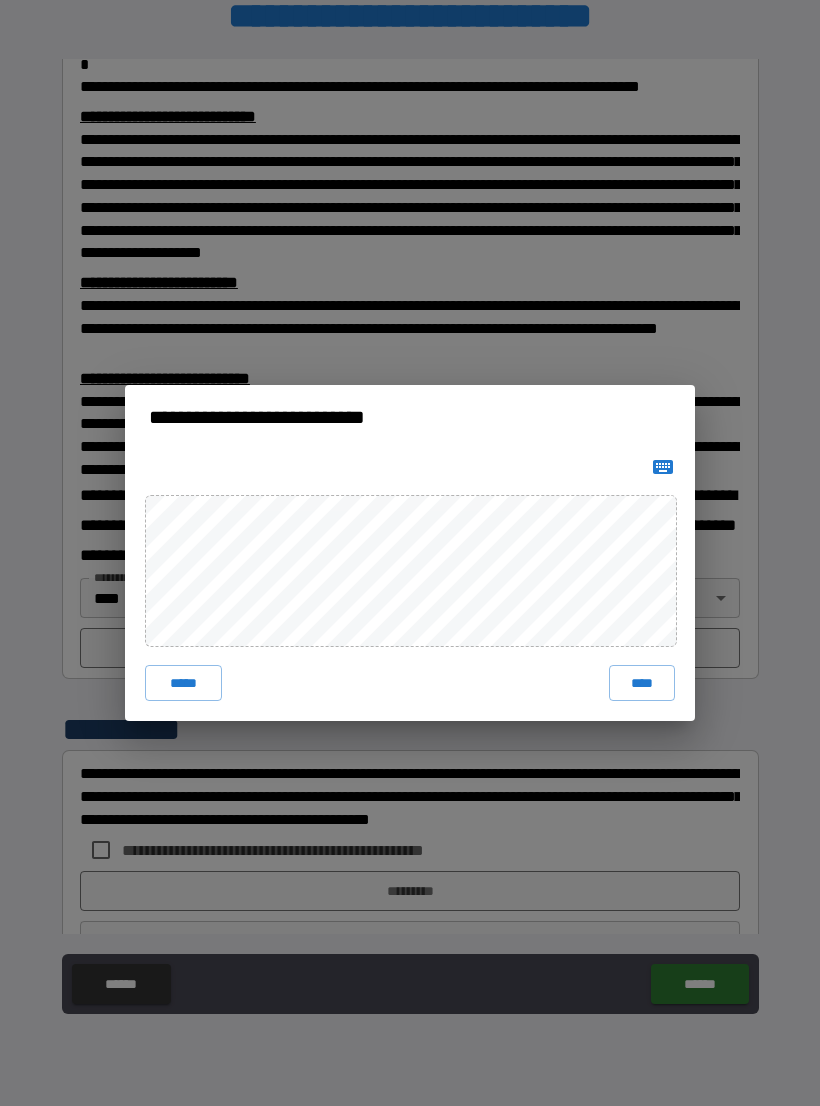 click on "****" at bounding box center (642, 683) 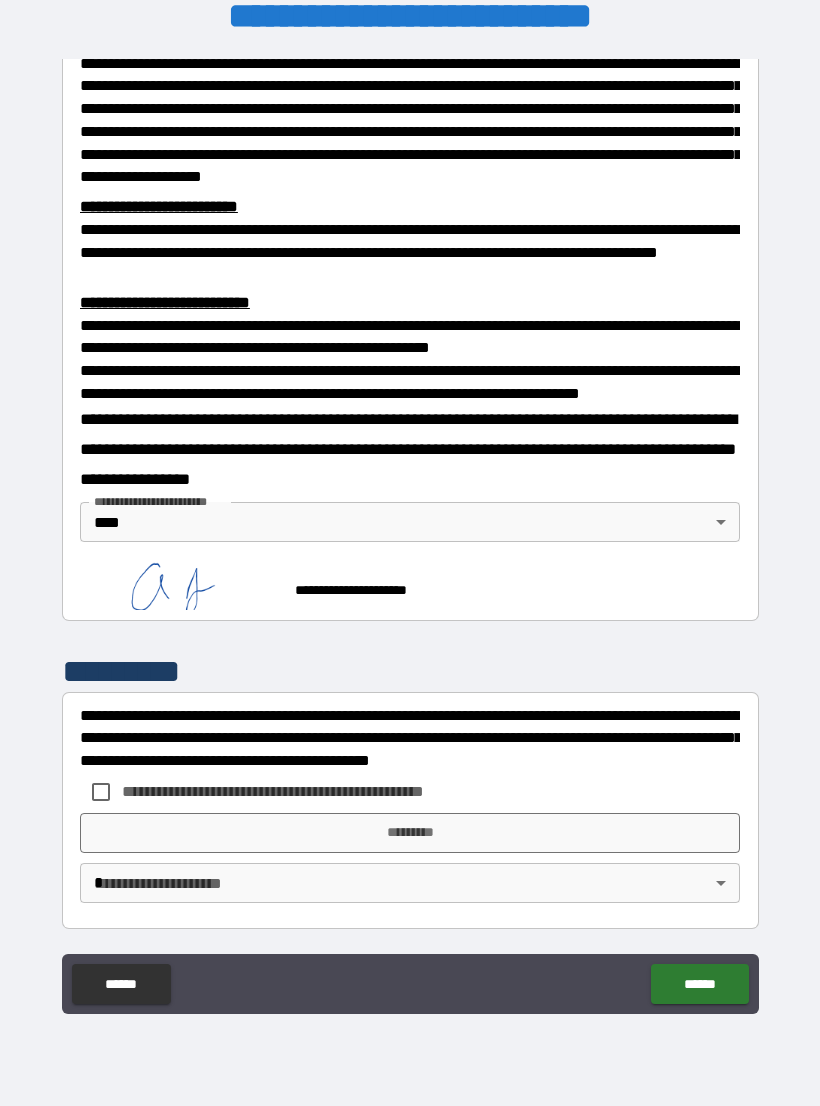 scroll, scrollTop: 552, scrollLeft: 0, axis: vertical 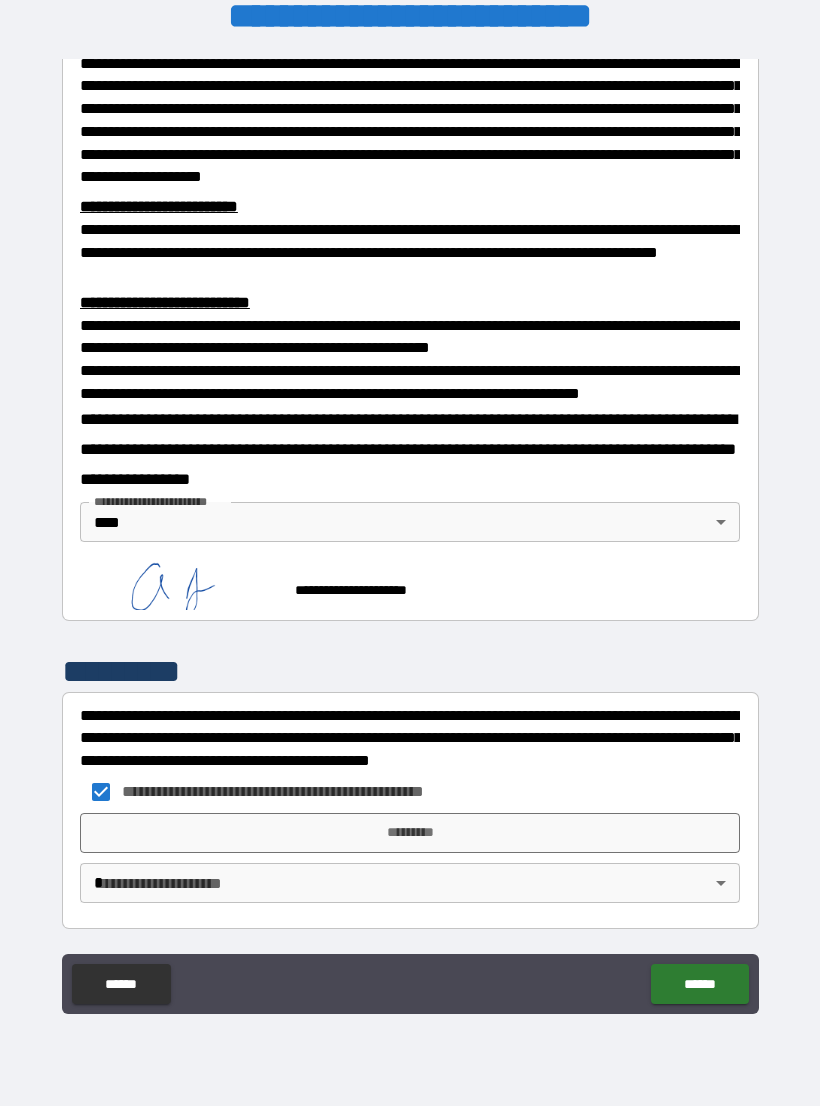 click on "*********" at bounding box center [410, 833] 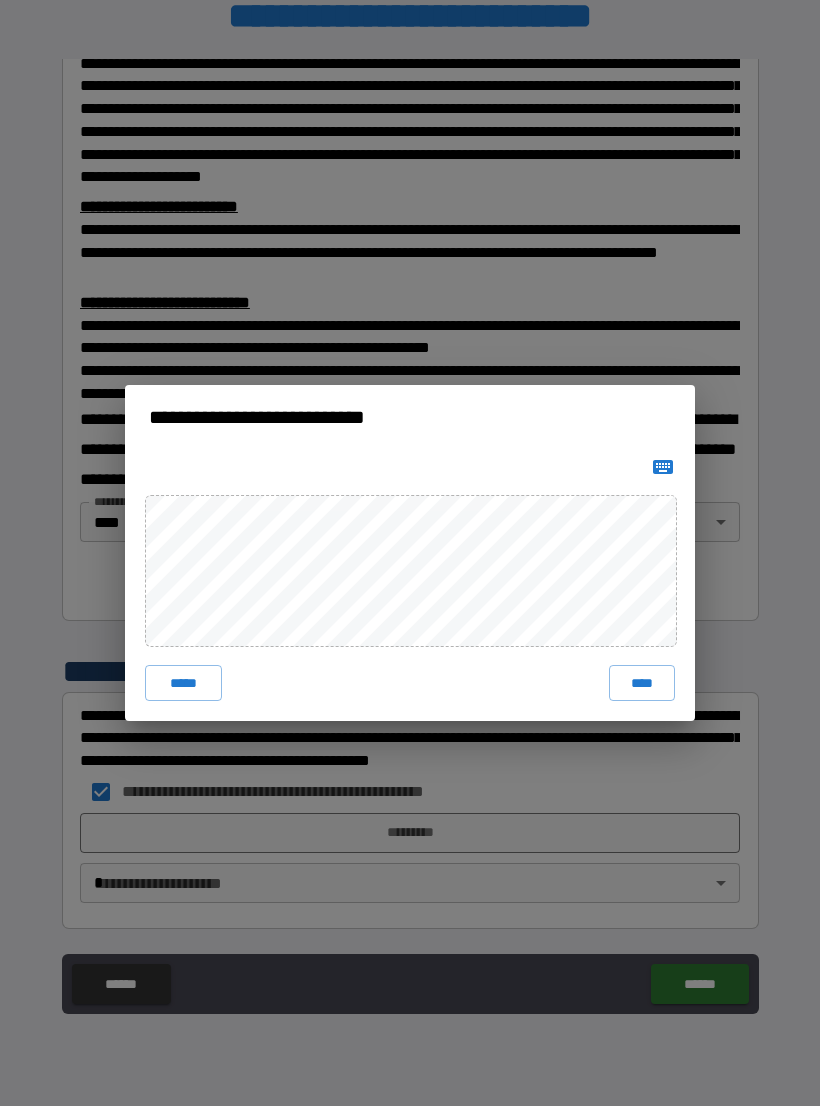 click on "****" at bounding box center (642, 683) 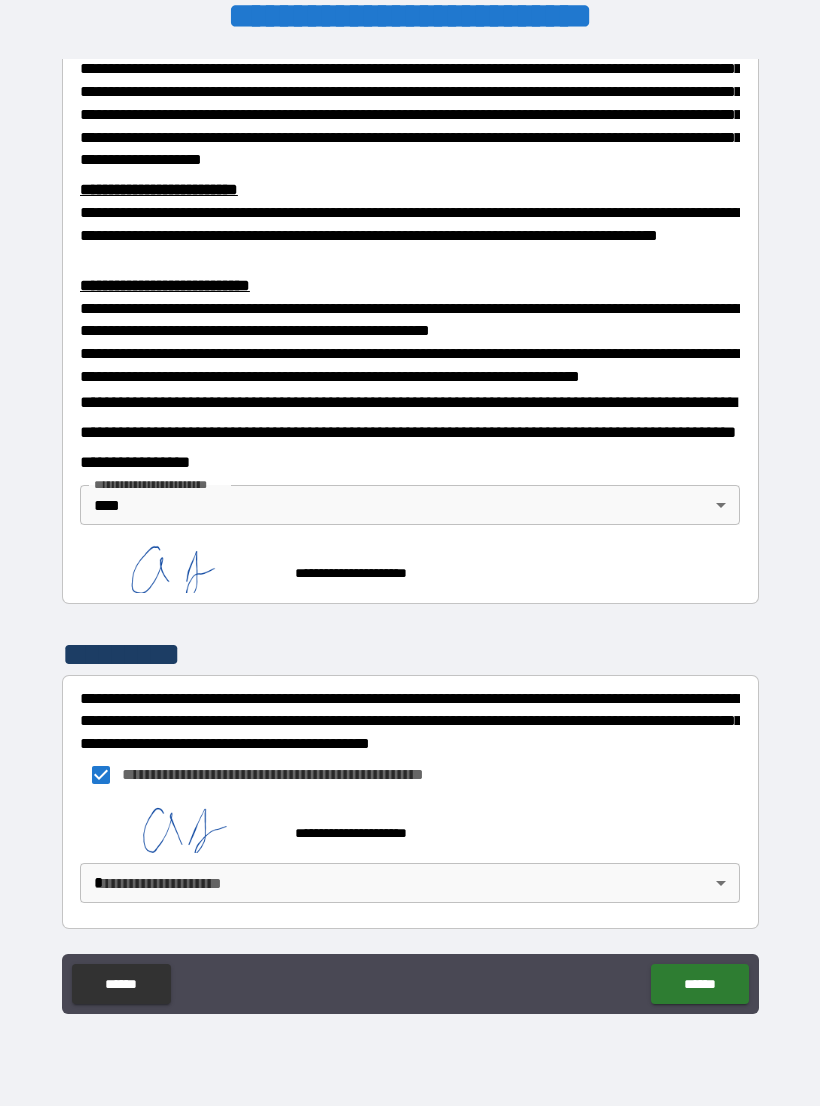 scroll, scrollTop: 583, scrollLeft: 0, axis: vertical 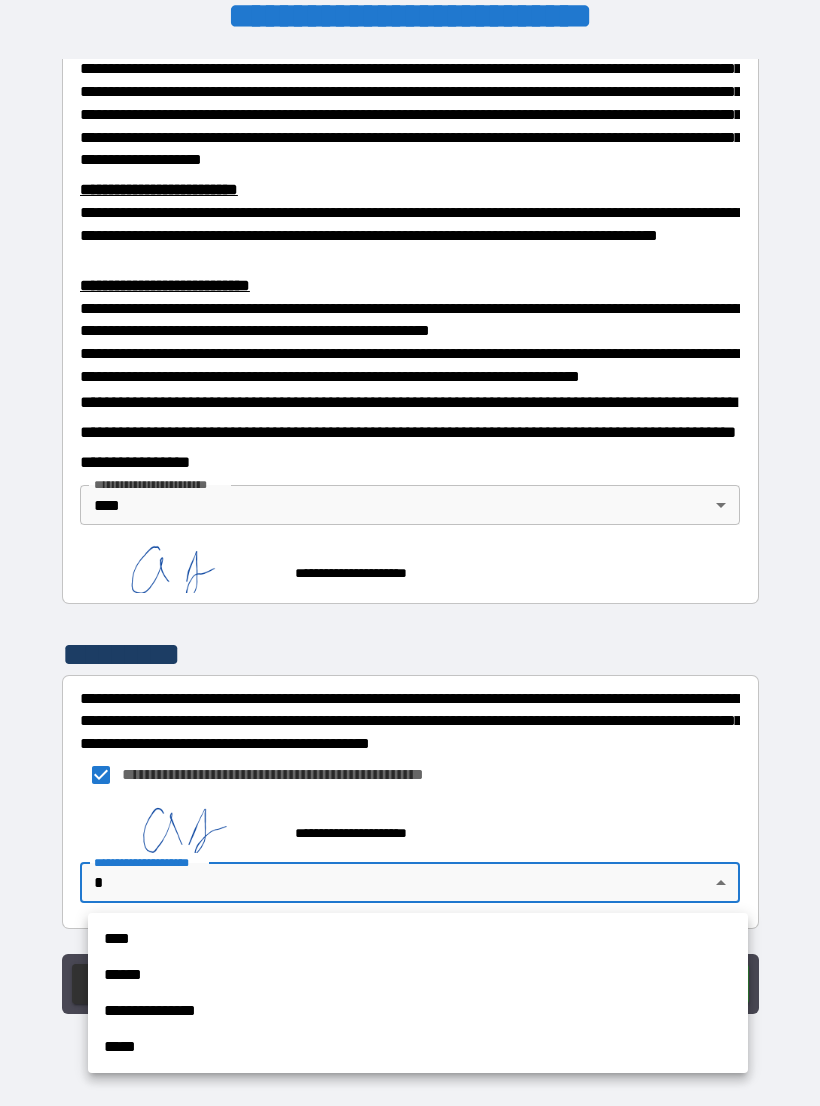 click on "****" at bounding box center [418, 939] 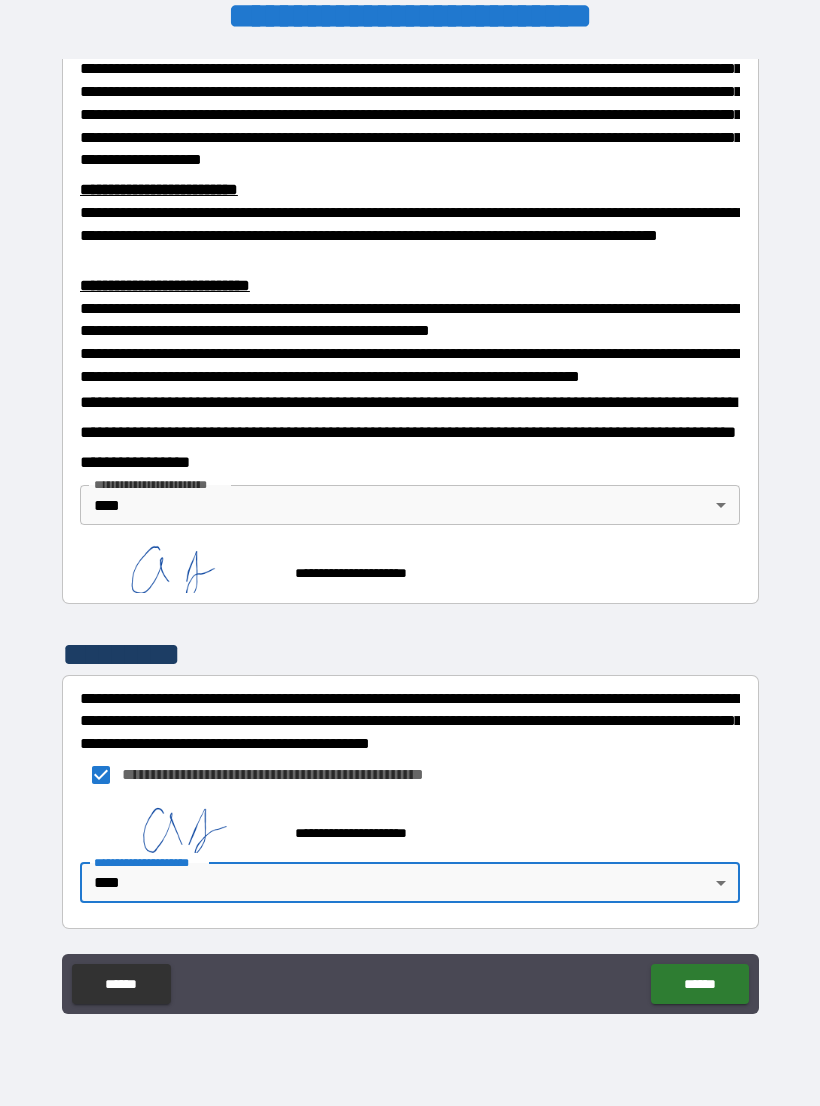 click on "******" at bounding box center (699, 984) 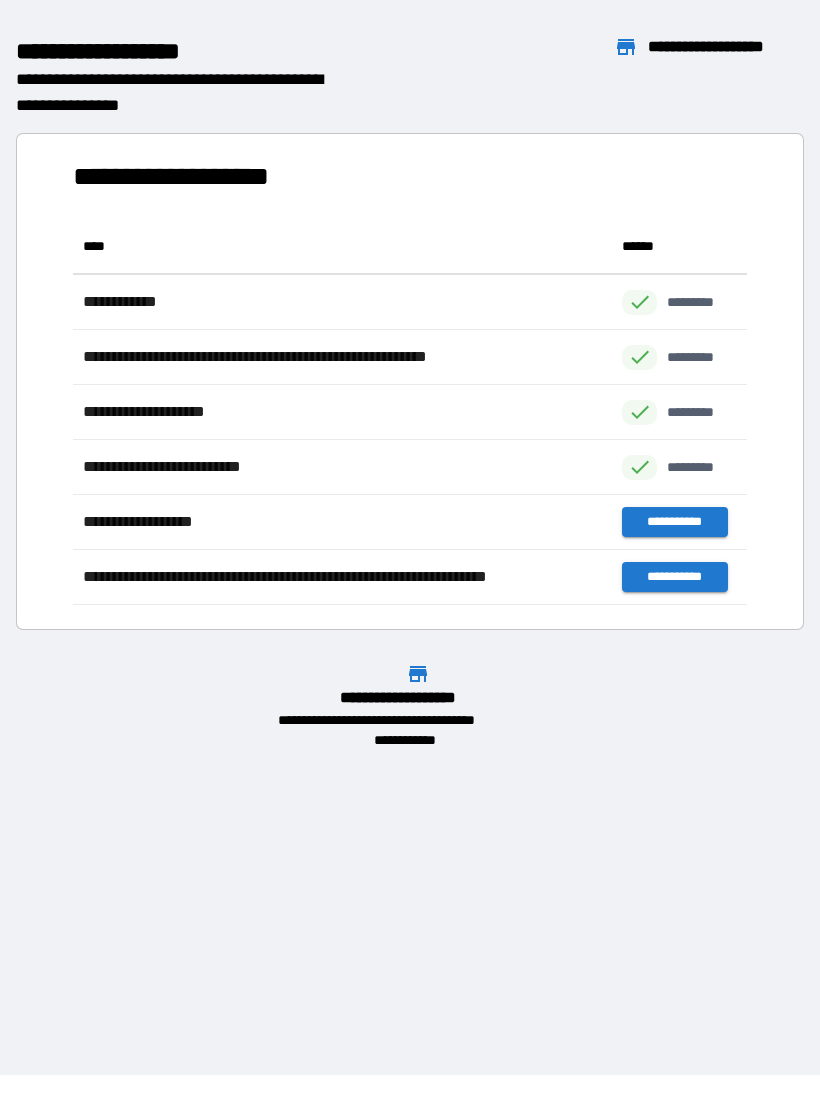 scroll, scrollTop: 1, scrollLeft: 1, axis: both 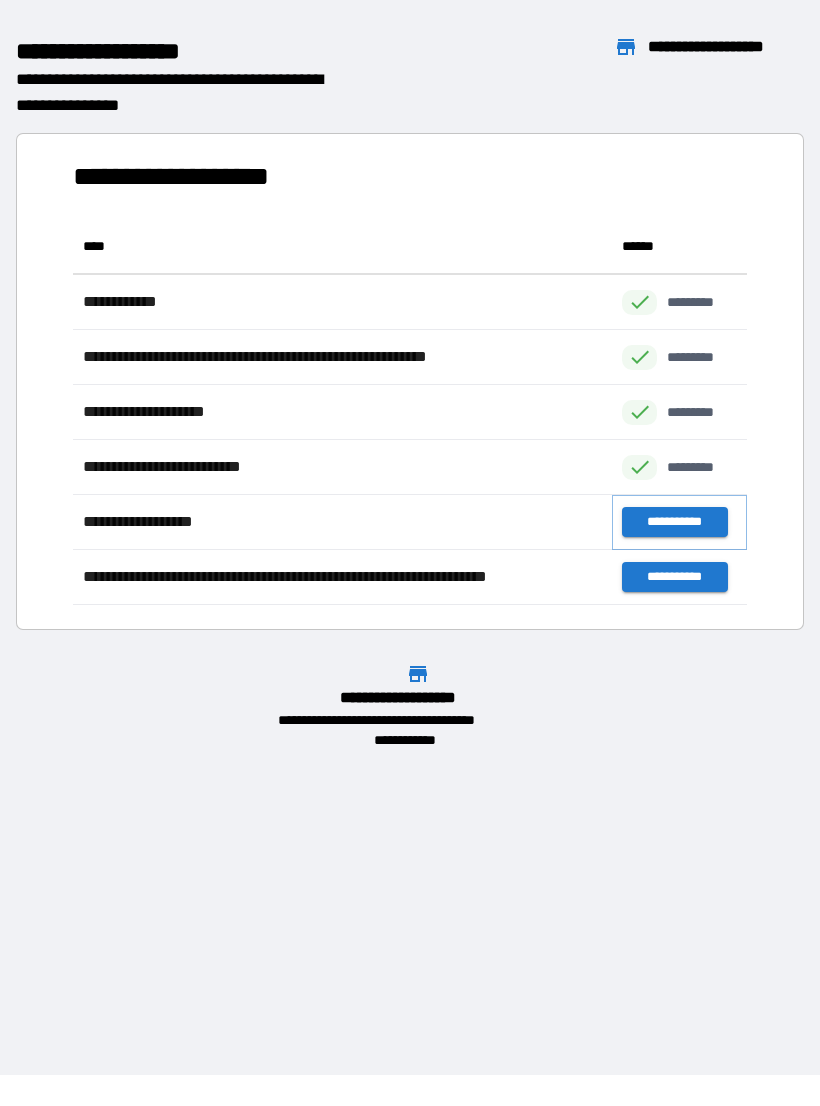 click on "**********" at bounding box center [674, 522] 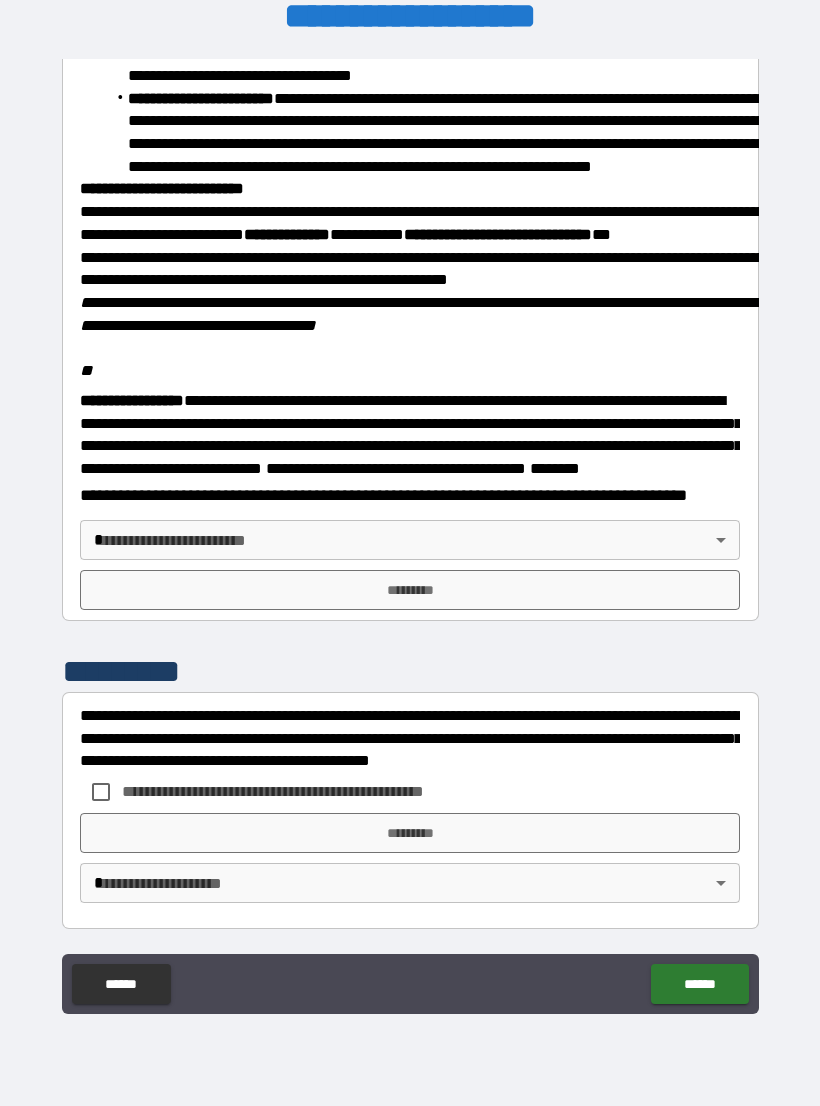 scroll, scrollTop: 2234, scrollLeft: 0, axis: vertical 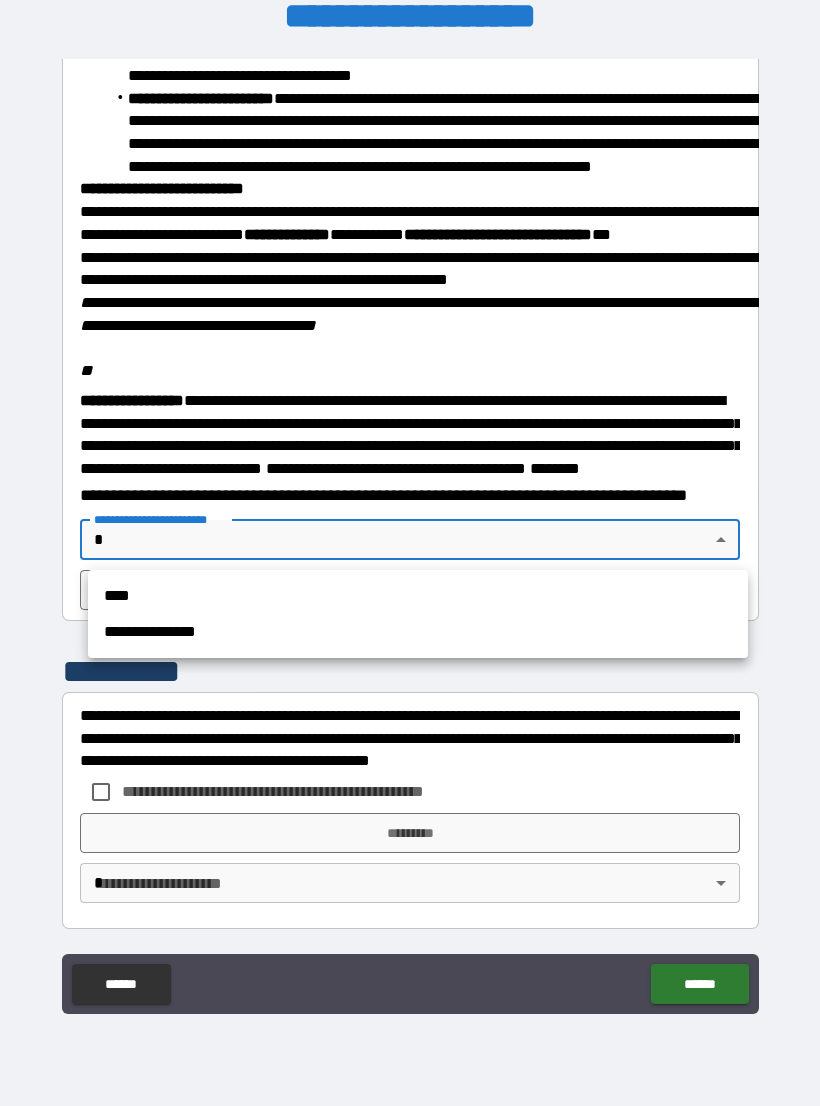 click on "****" at bounding box center (418, 596) 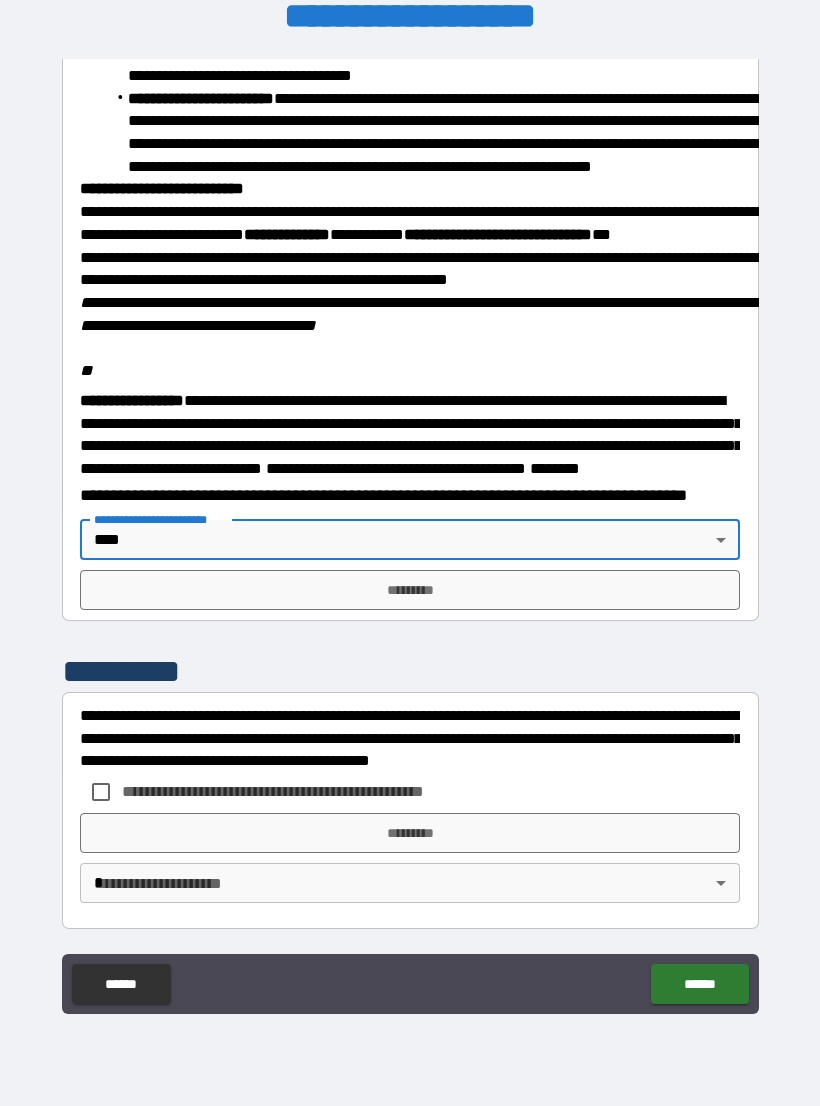 click on "*********" at bounding box center [410, 590] 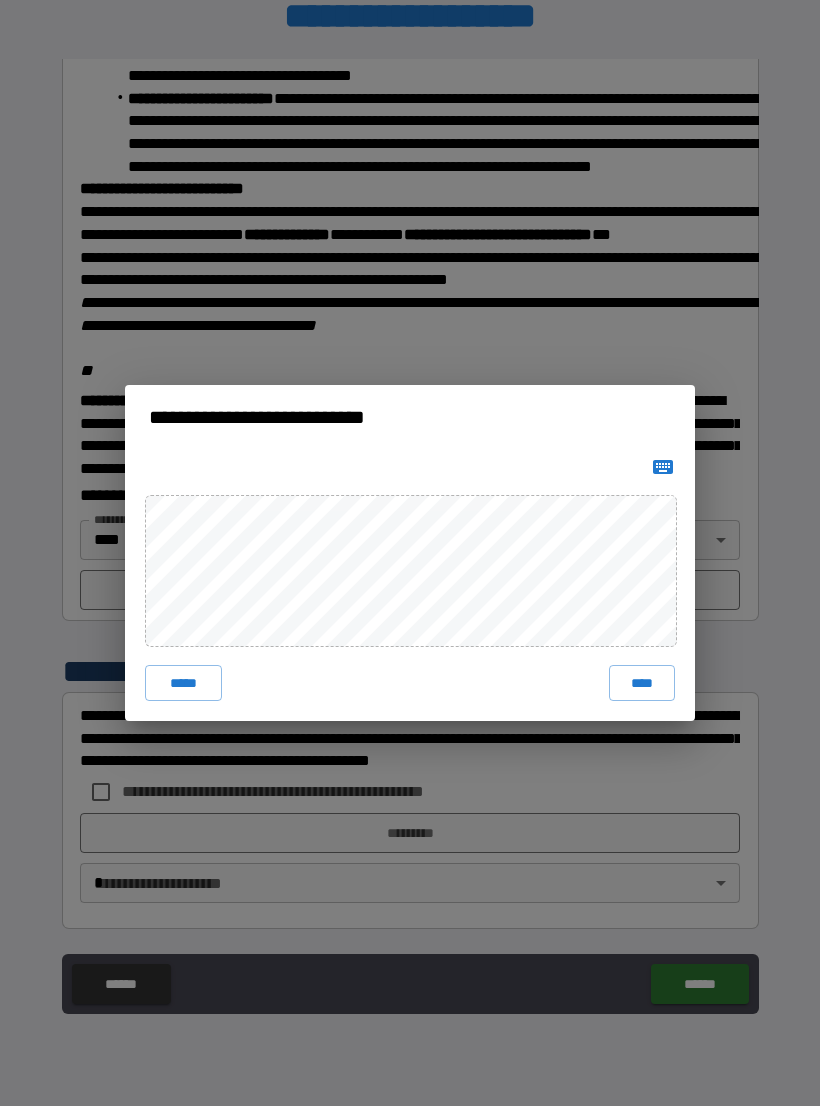 click on "****" at bounding box center [642, 683] 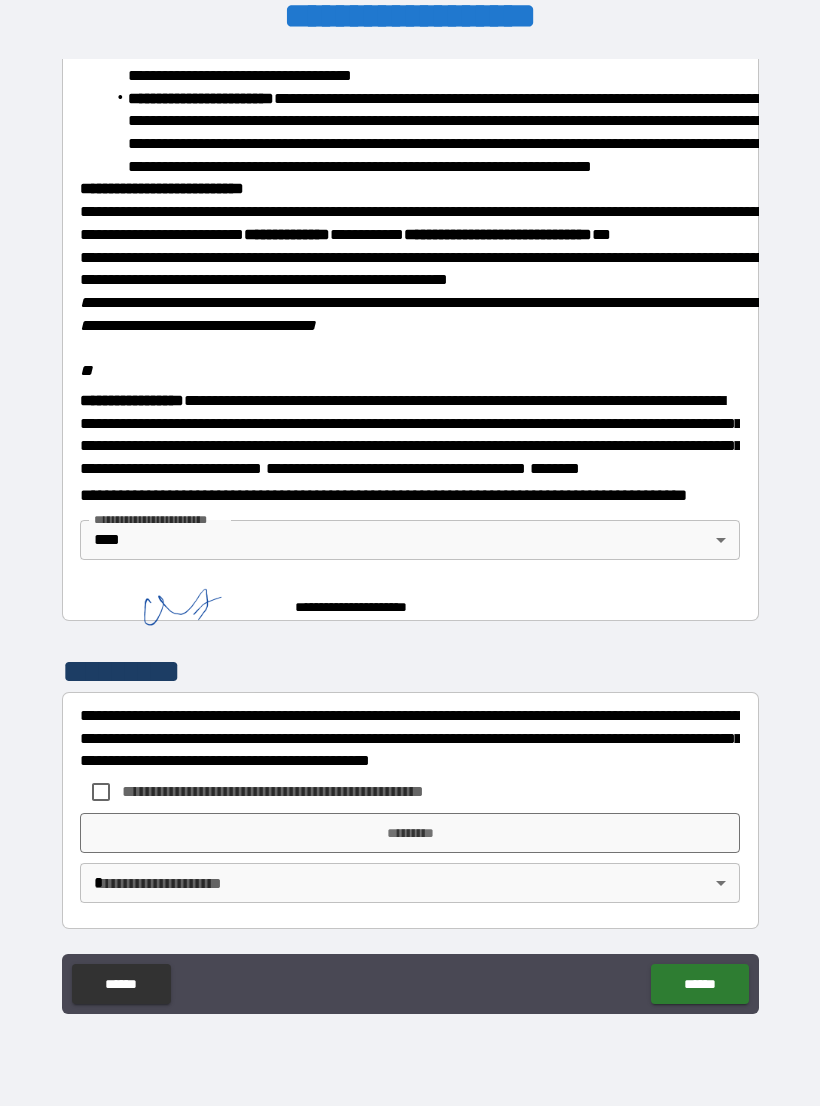scroll, scrollTop: 2224, scrollLeft: 0, axis: vertical 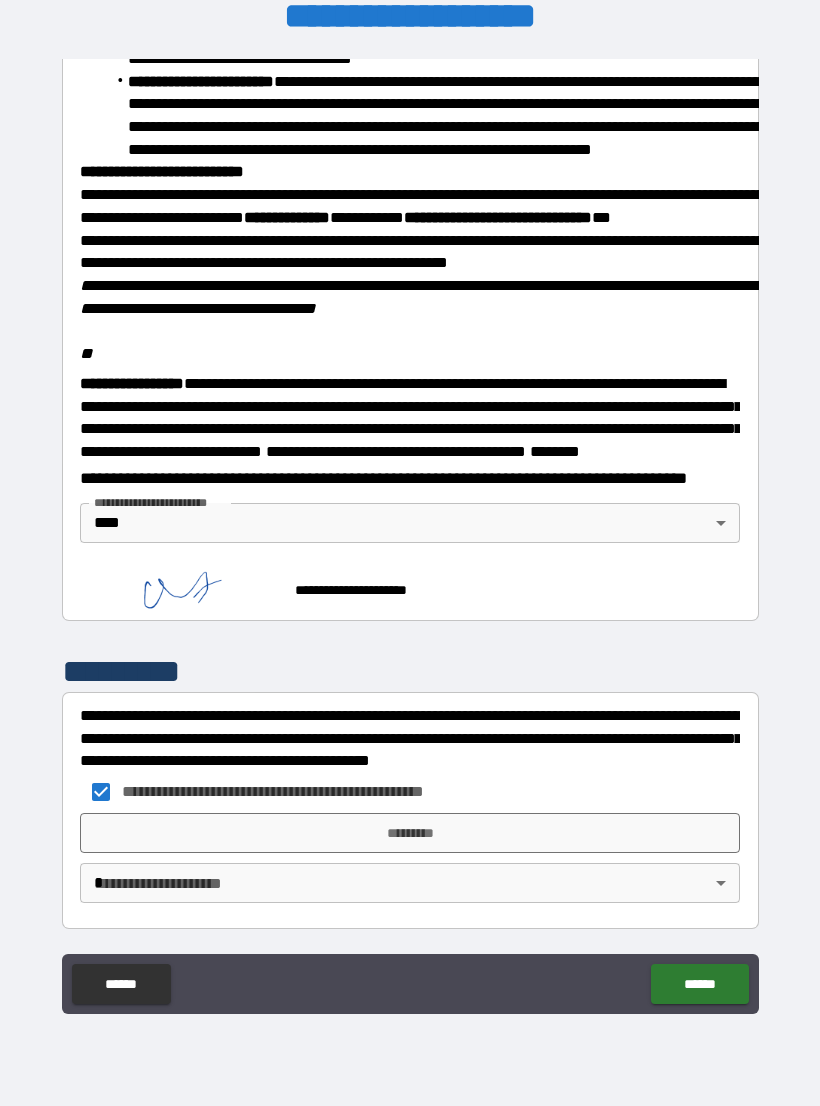 click on "*********" at bounding box center [410, 833] 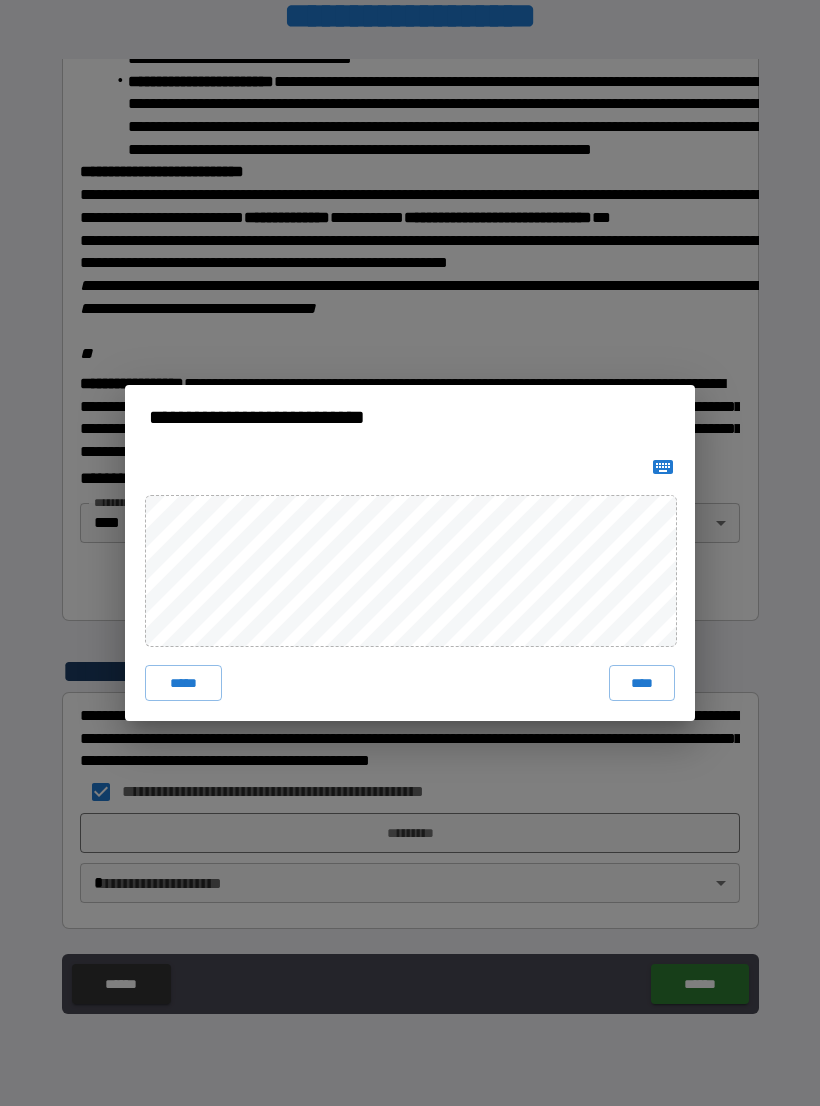 click on "****" at bounding box center (642, 683) 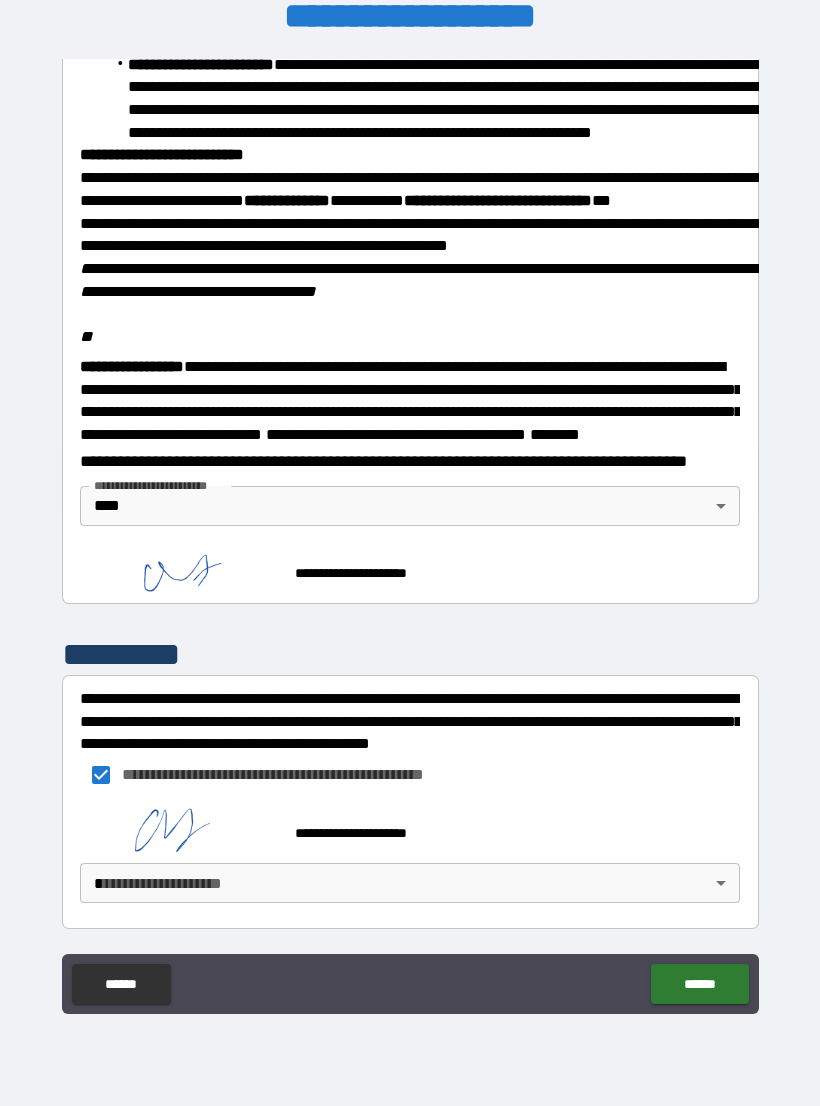 scroll, scrollTop: 2268, scrollLeft: 0, axis: vertical 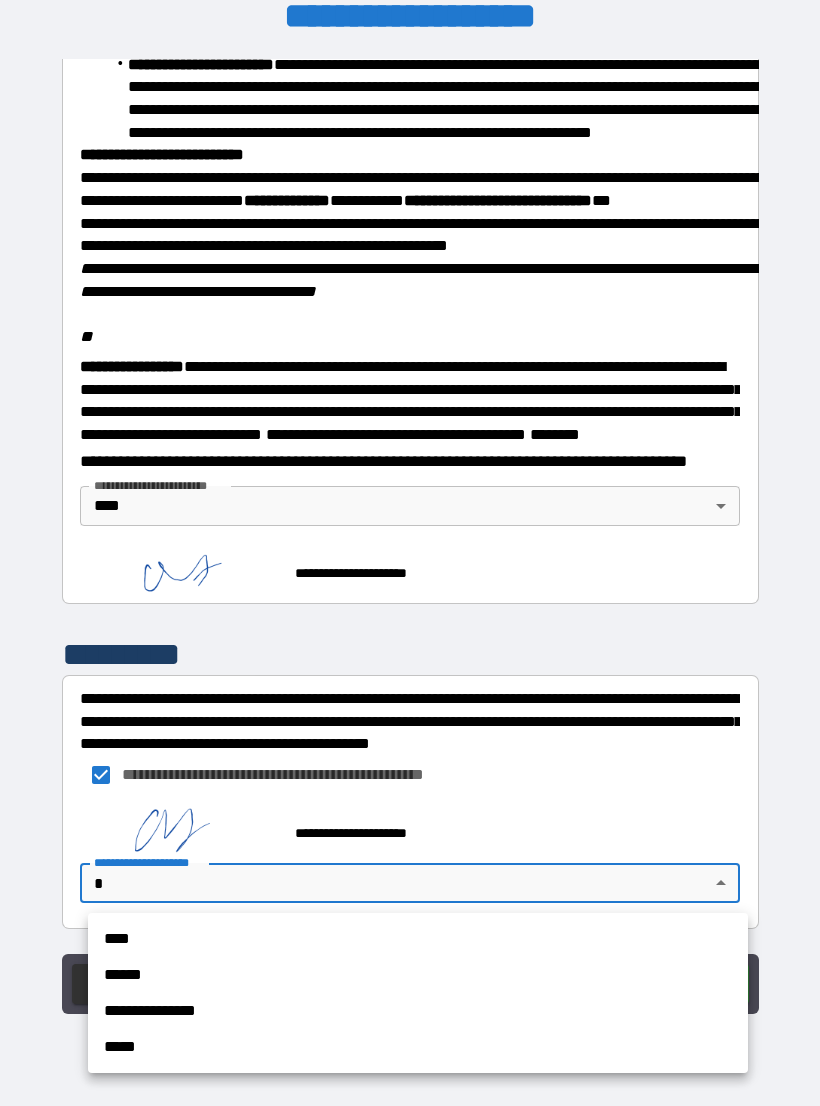 click on "****" at bounding box center (418, 939) 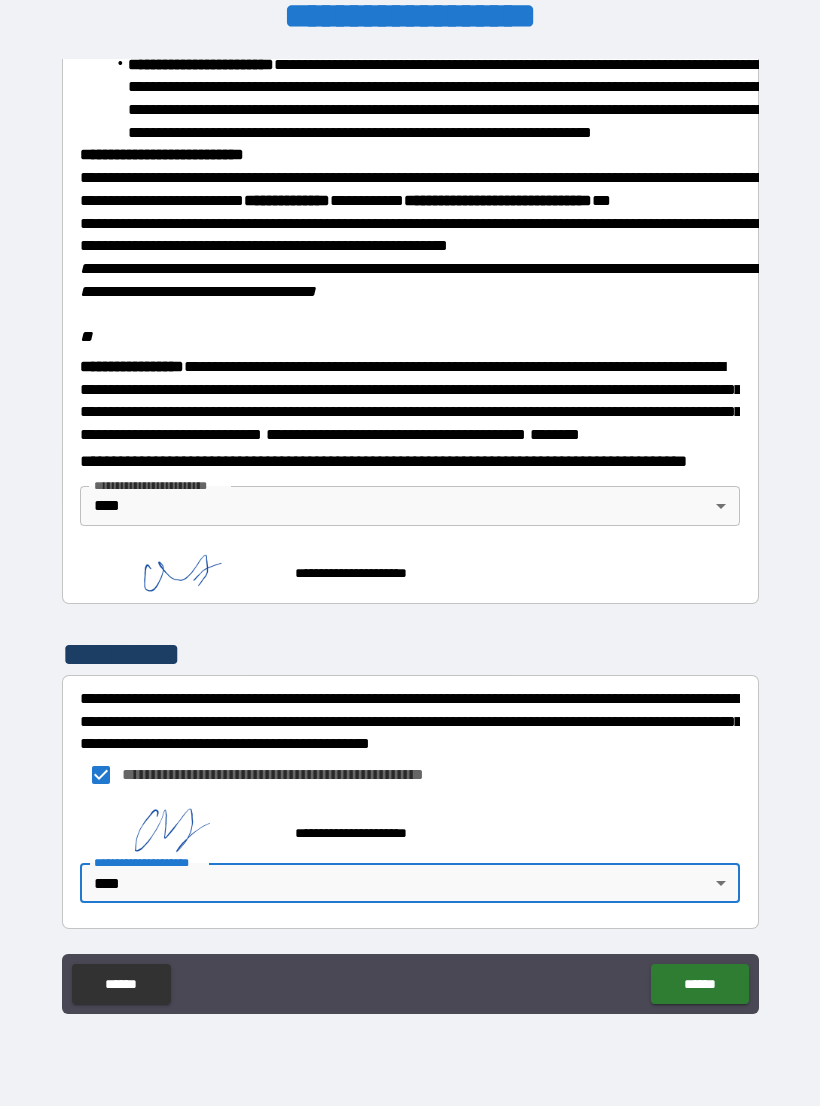 click on "******" at bounding box center (699, 984) 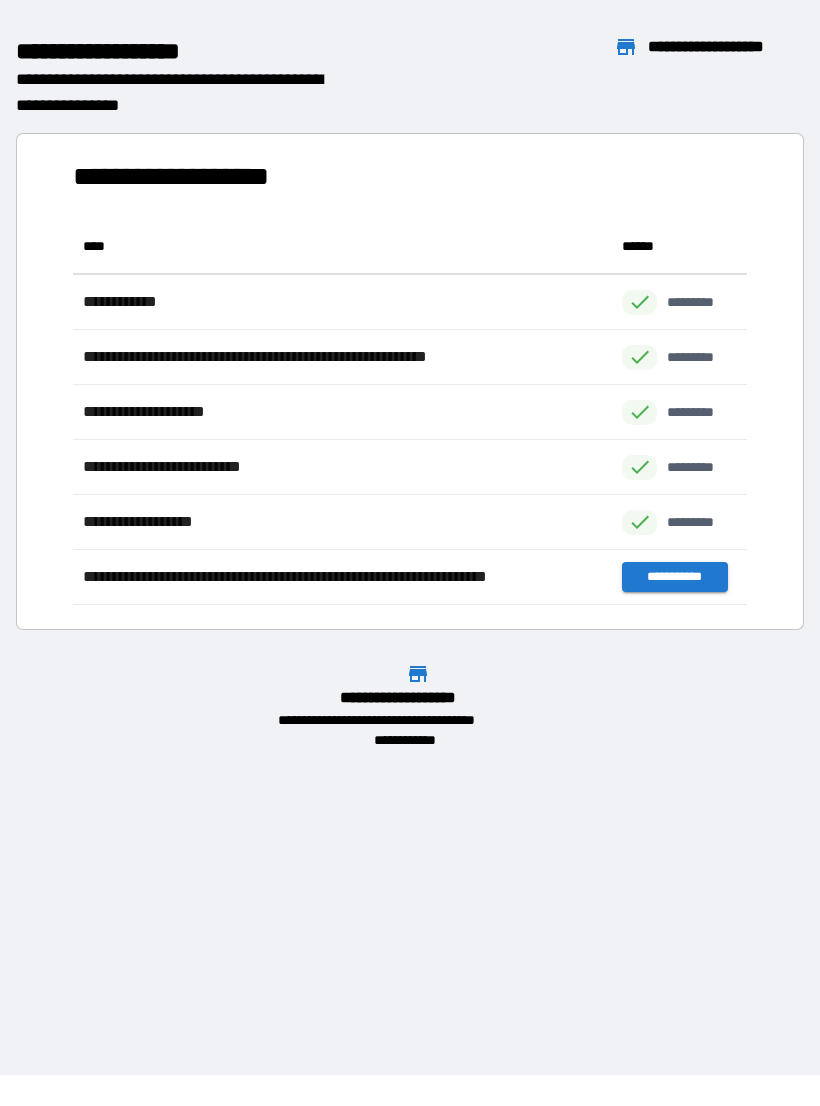 scroll, scrollTop: 1, scrollLeft: 1, axis: both 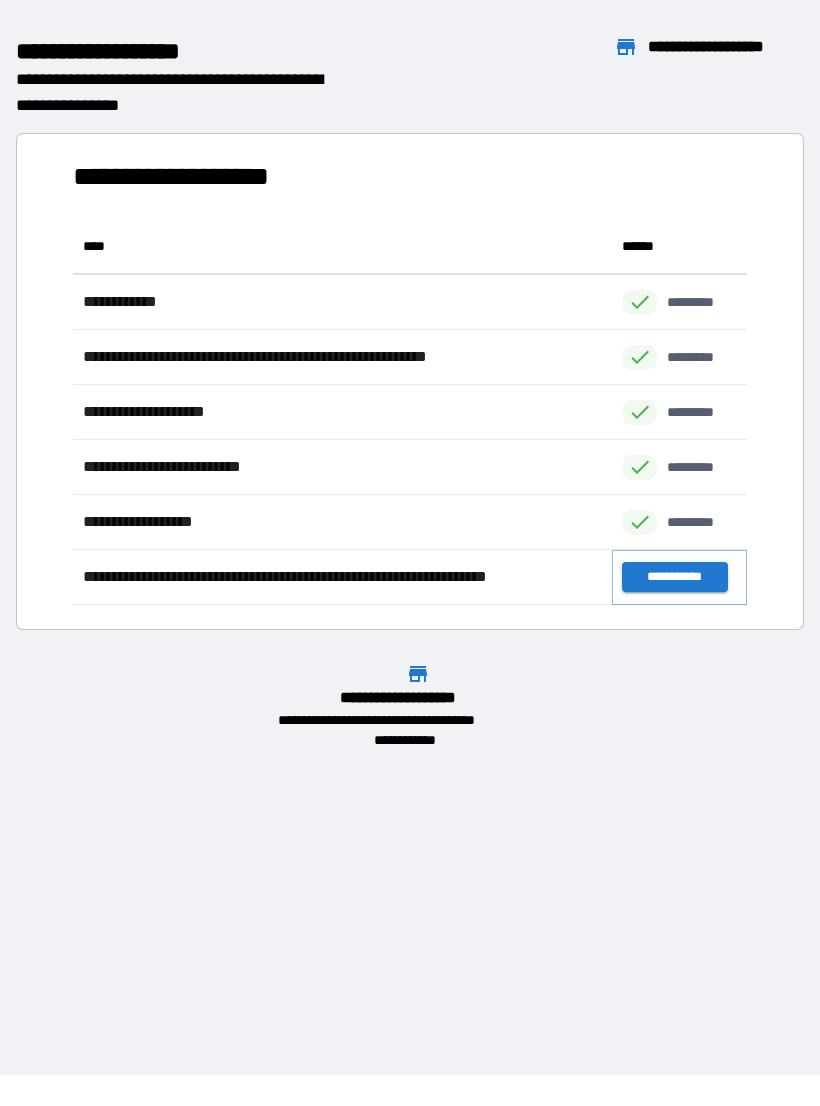 click on "**********" at bounding box center (674, 577) 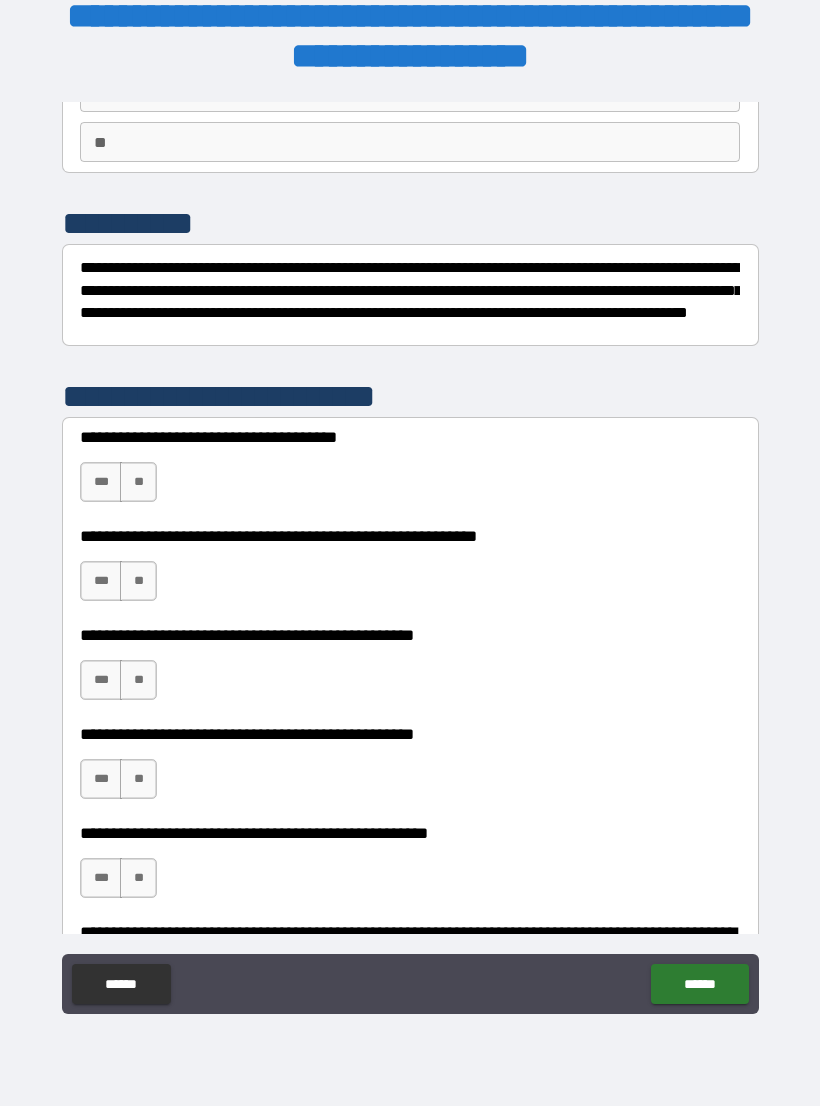 scroll, scrollTop: 167, scrollLeft: 0, axis: vertical 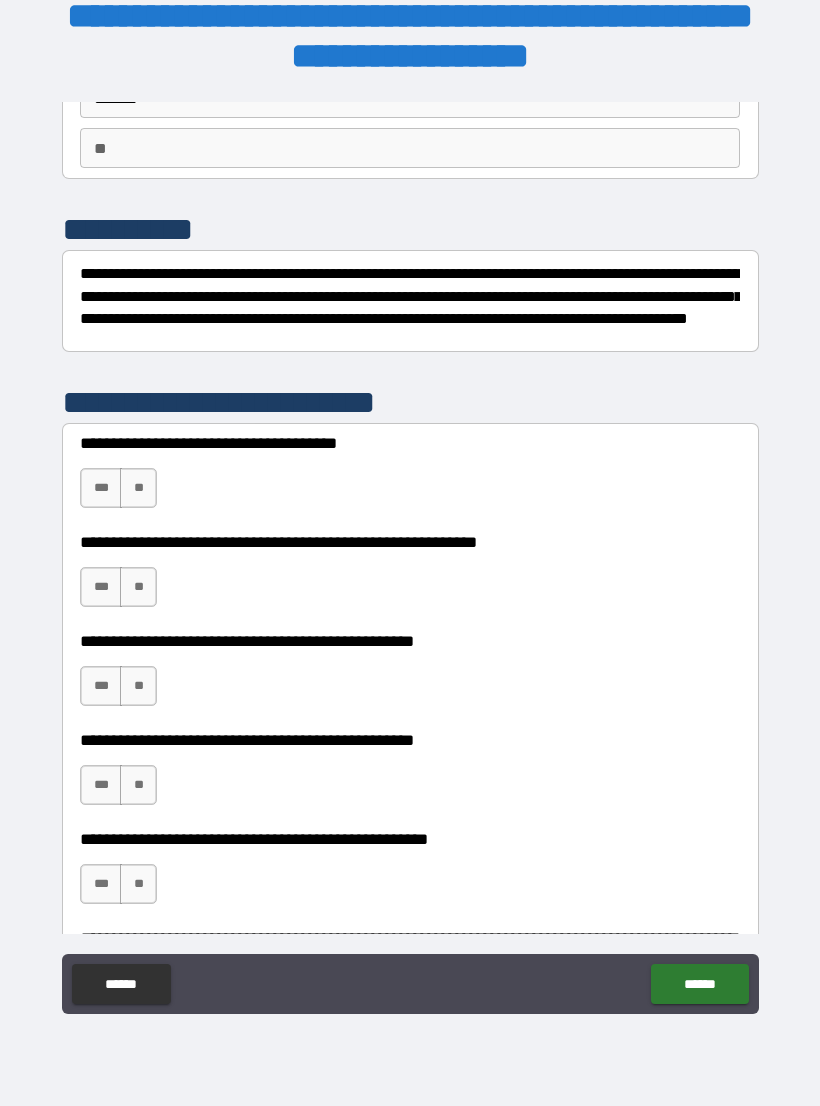 click on "**" at bounding box center (138, 488) 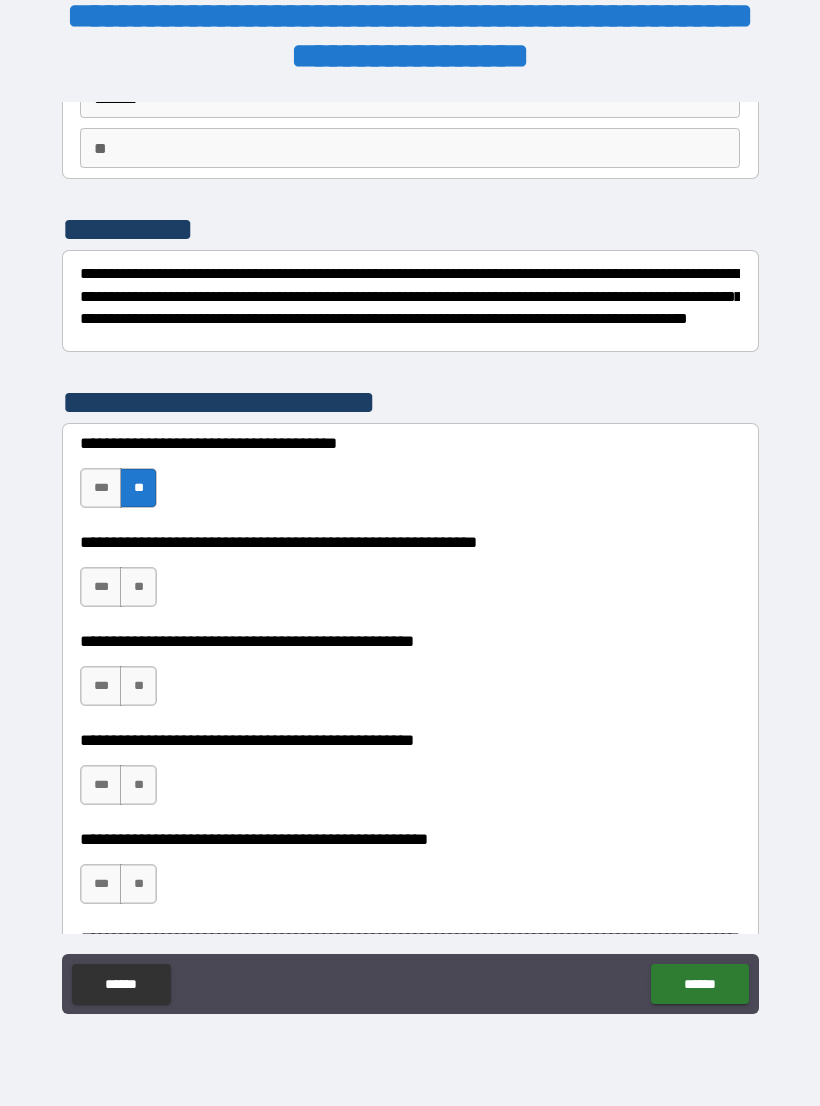 click on "**" at bounding box center [138, 587] 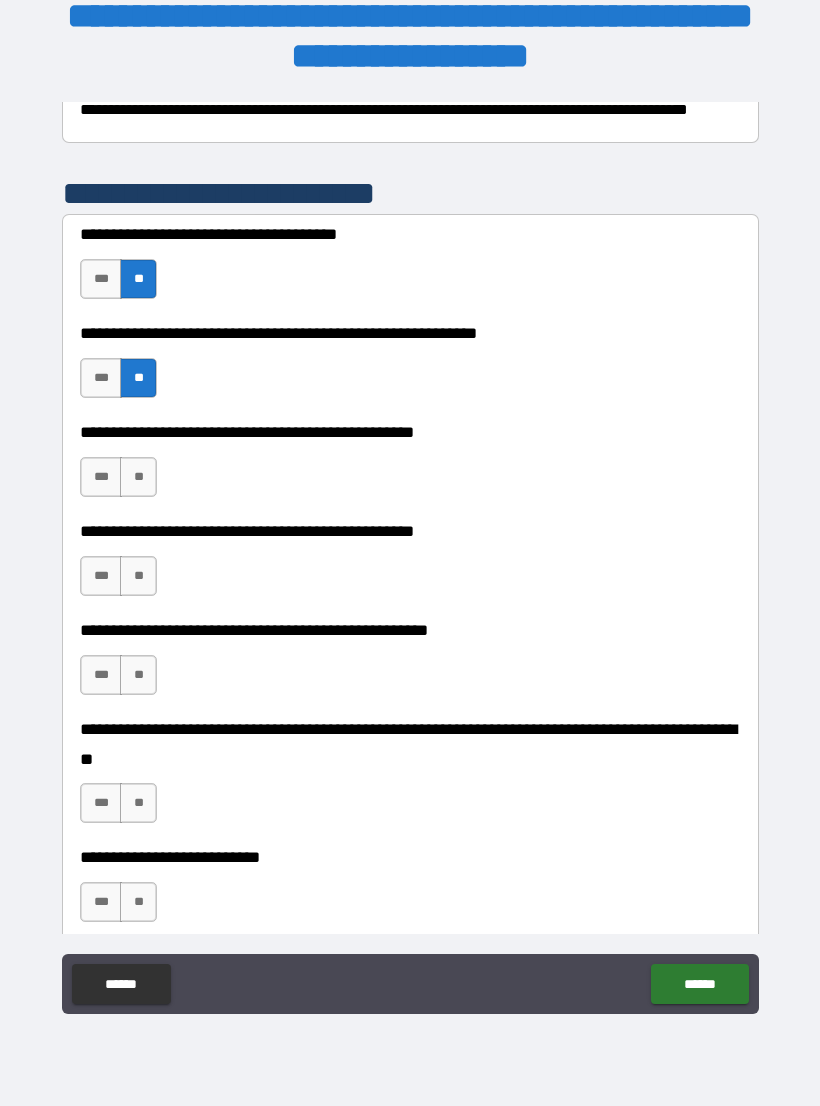 scroll, scrollTop: 381, scrollLeft: 0, axis: vertical 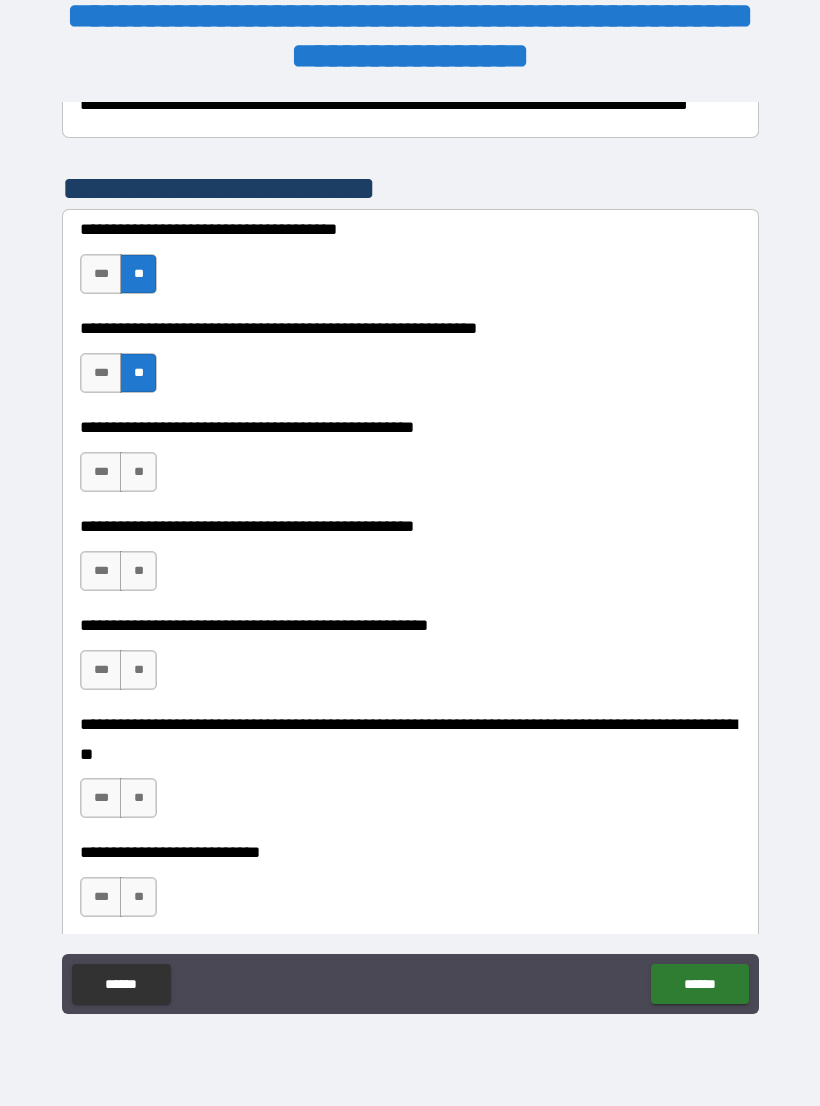 click on "**" at bounding box center (138, 472) 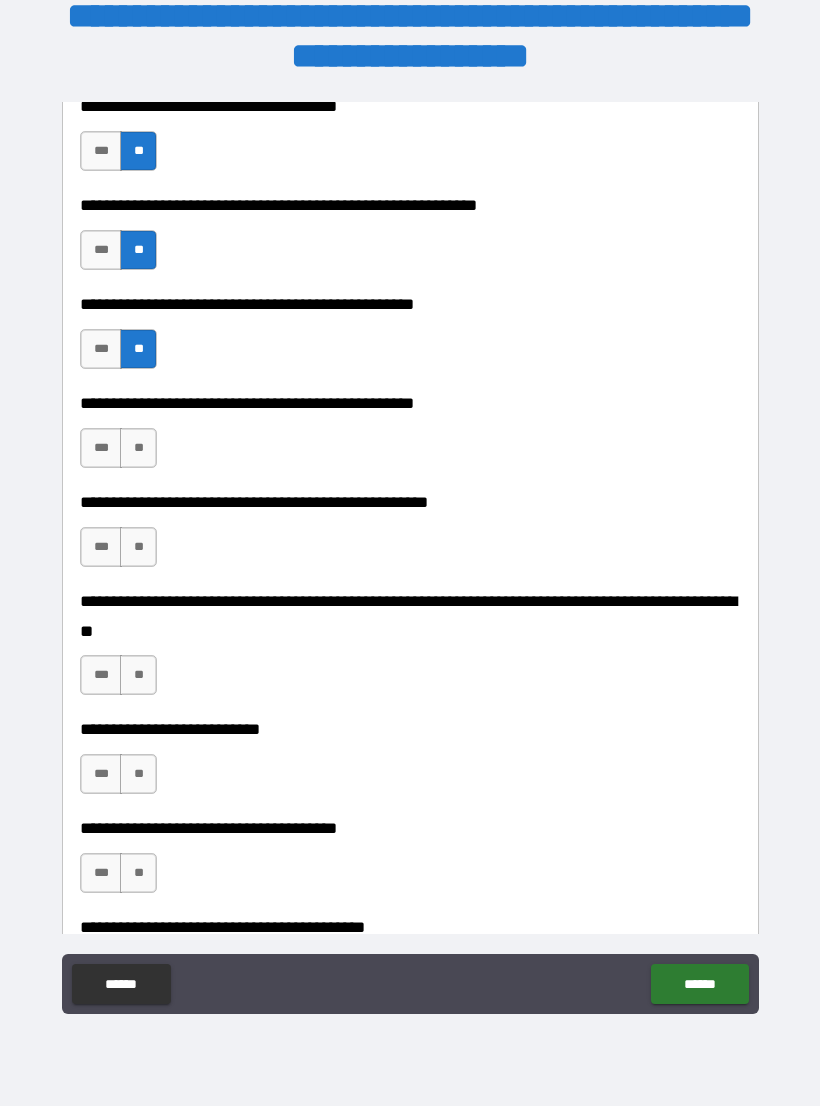 scroll, scrollTop: 518, scrollLeft: 0, axis: vertical 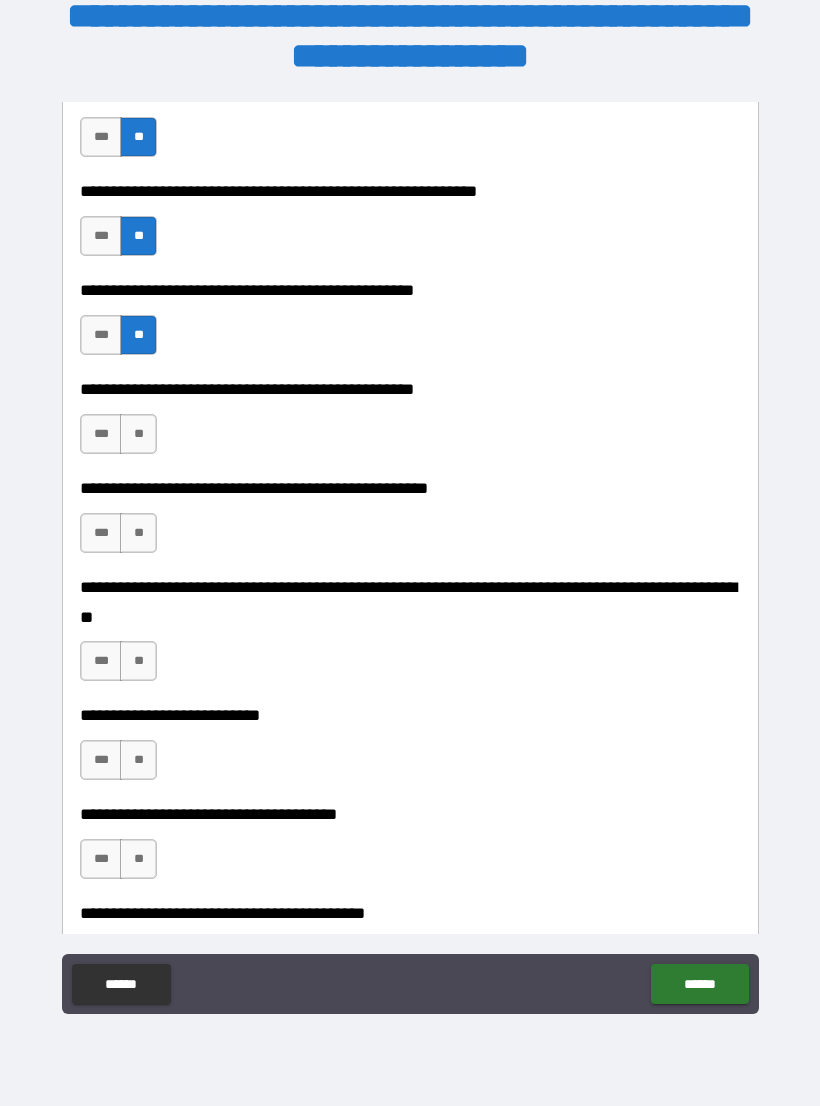 click on "**" at bounding box center (138, 434) 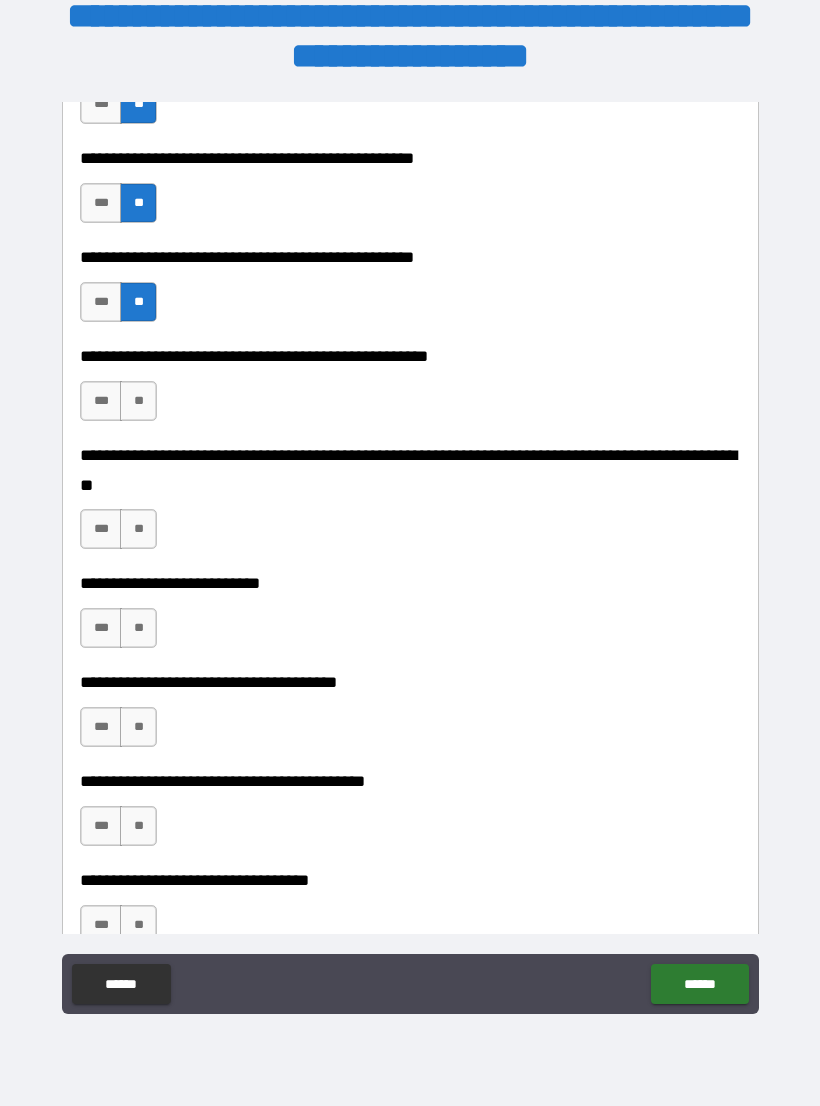 scroll, scrollTop: 676, scrollLeft: 0, axis: vertical 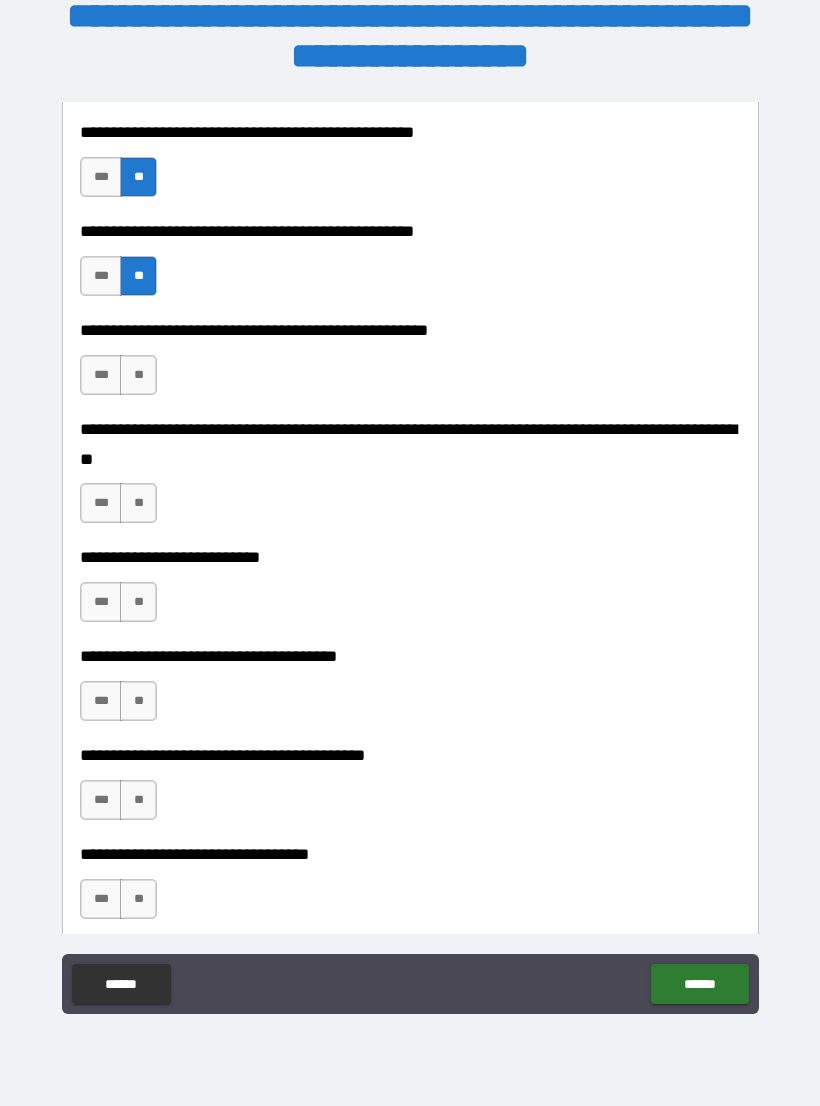 click on "**" at bounding box center (138, 375) 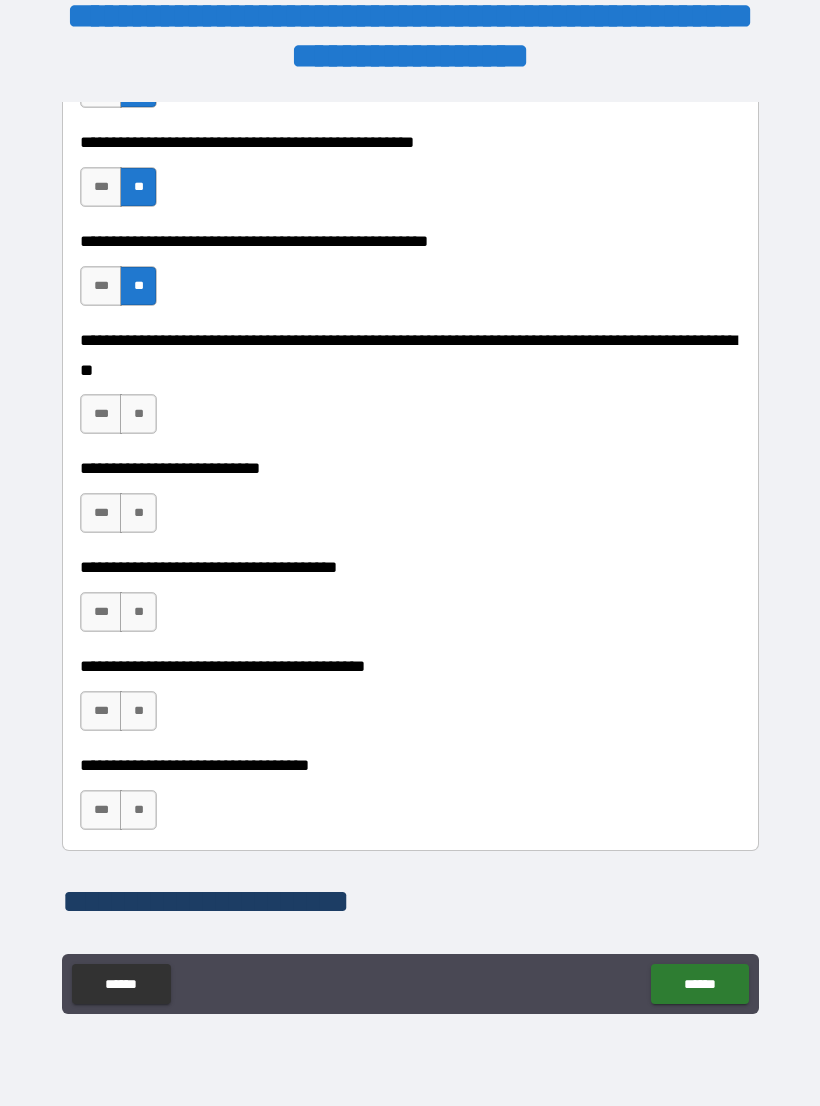 scroll, scrollTop: 780, scrollLeft: 0, axis: vertical 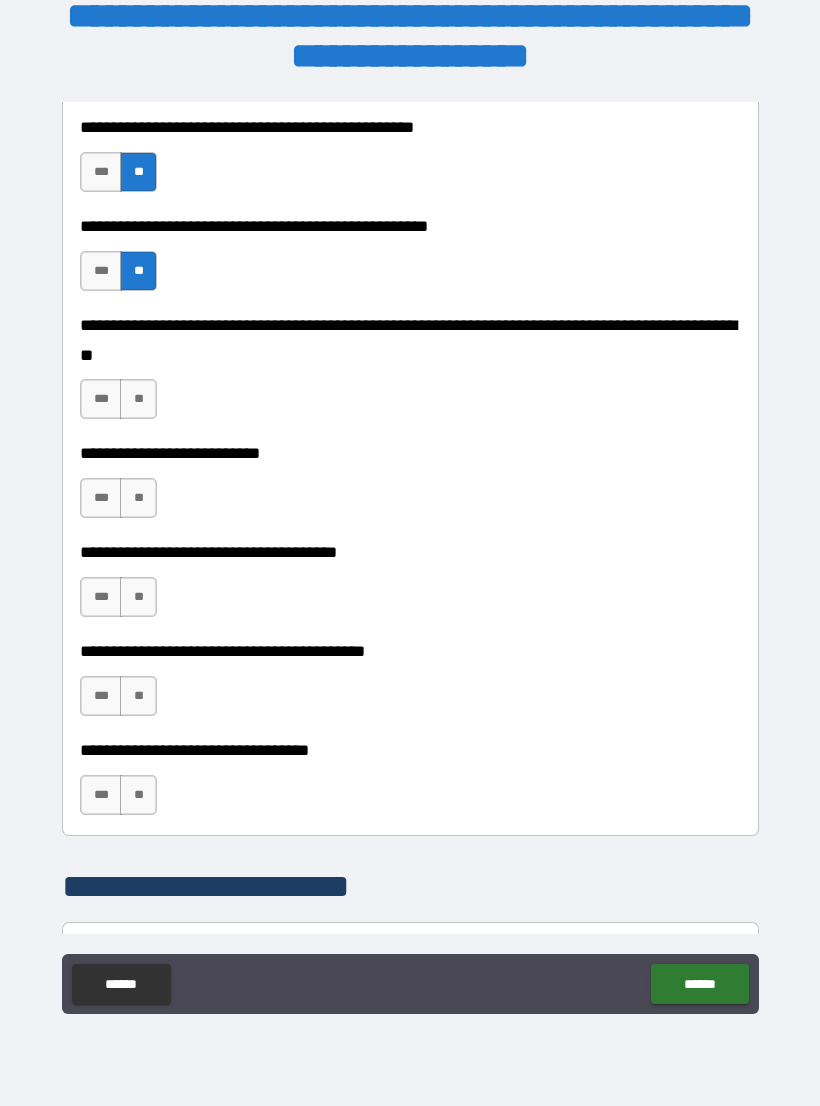 click on "**" at bounding box center [138, 399] 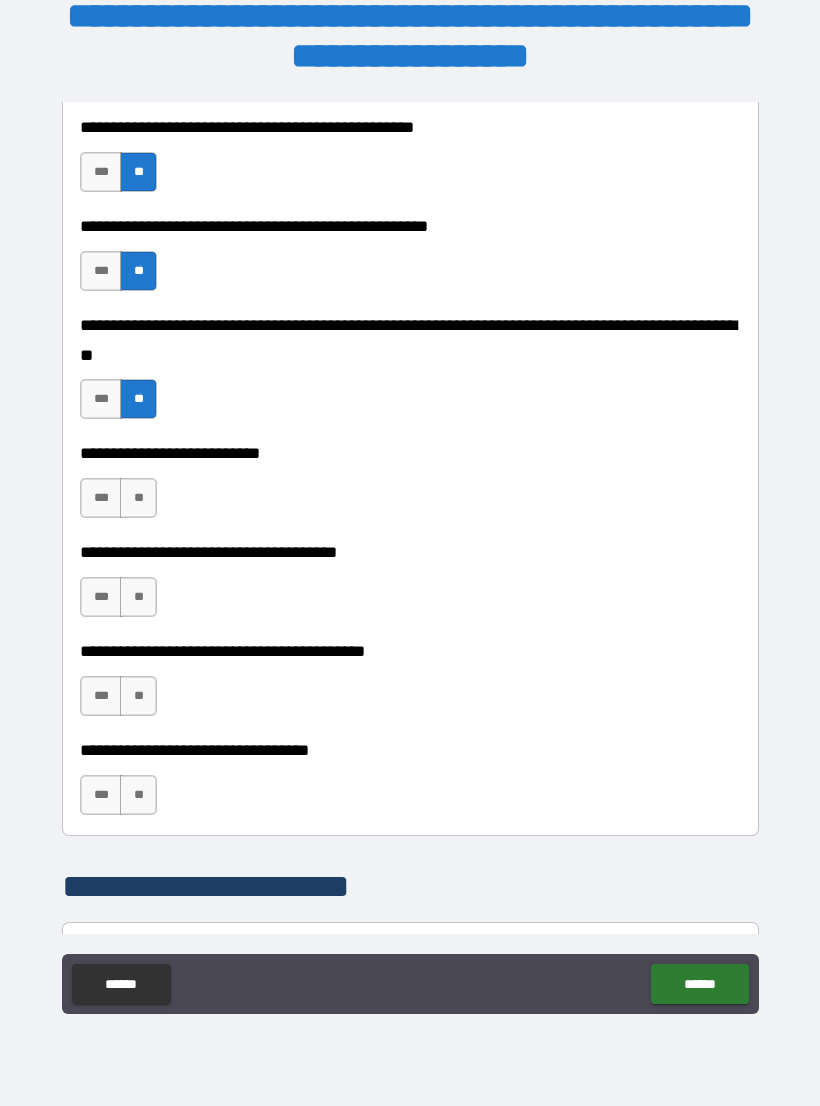 click on "**" at bounding box center (138, 498) 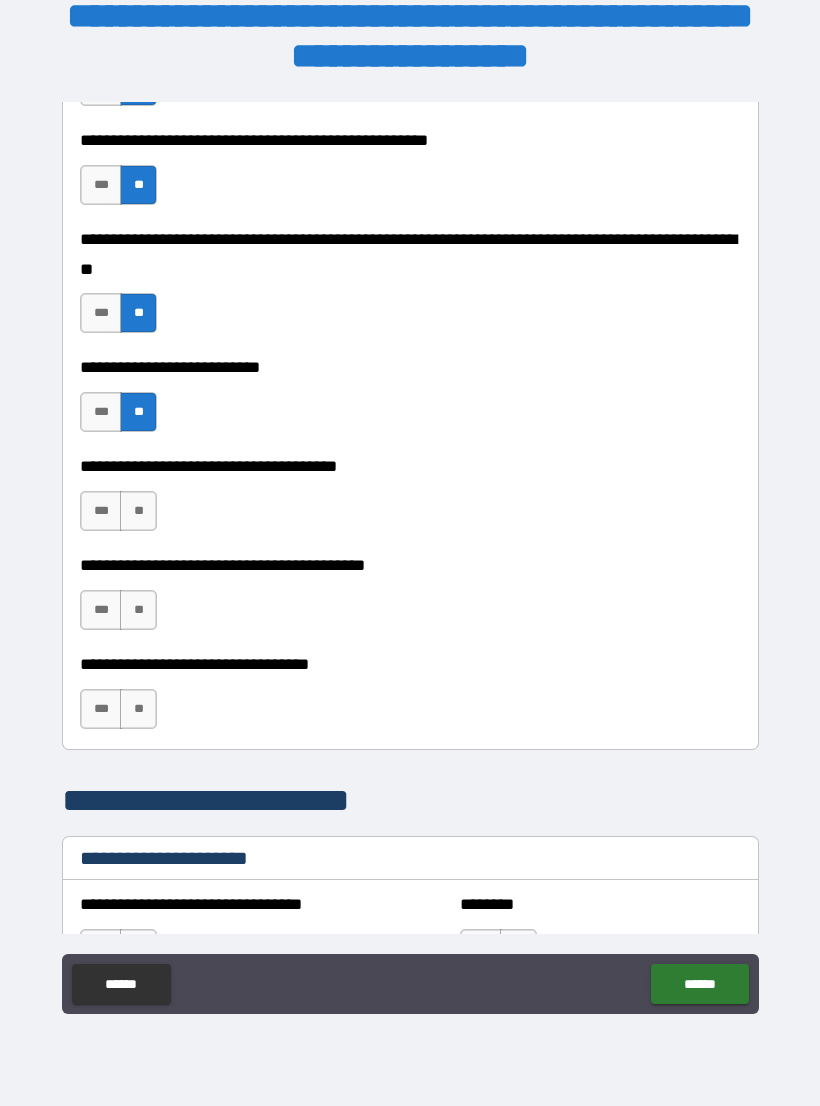 scroll, scrollTop: 884, scrollLeft: 0, axis: vertical 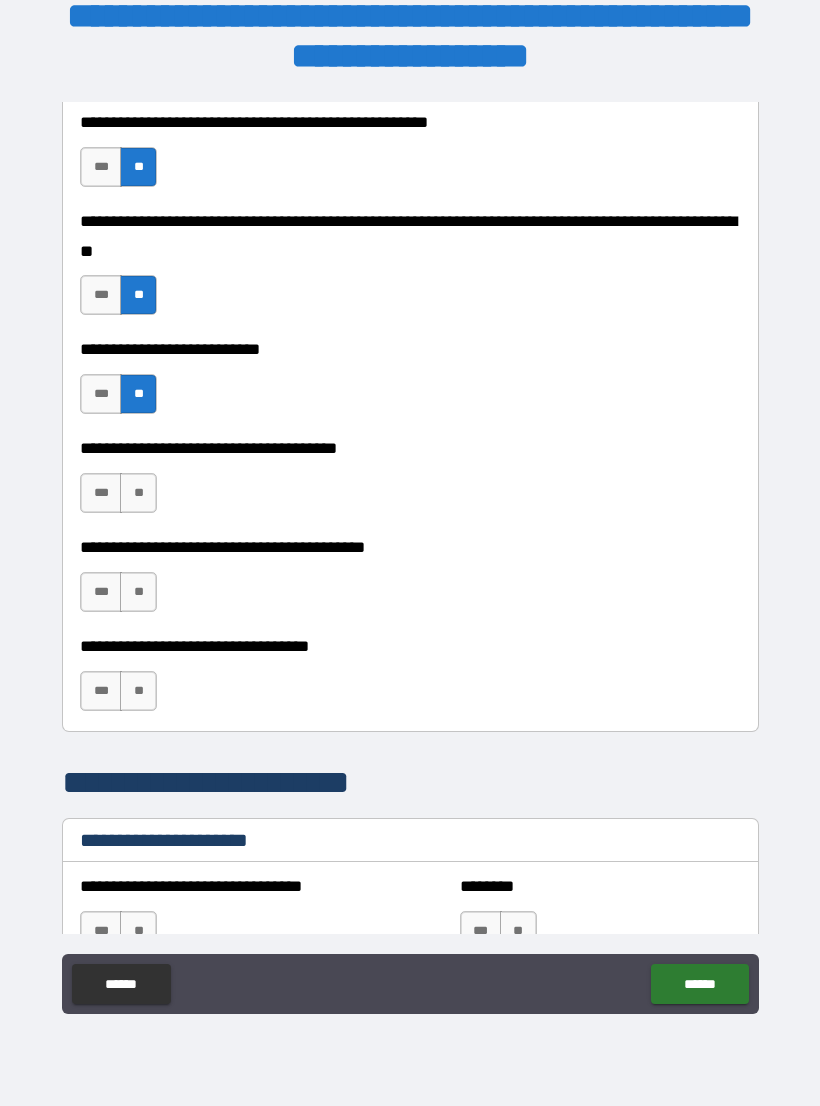 click on "**" at bounding box center [138, 493] 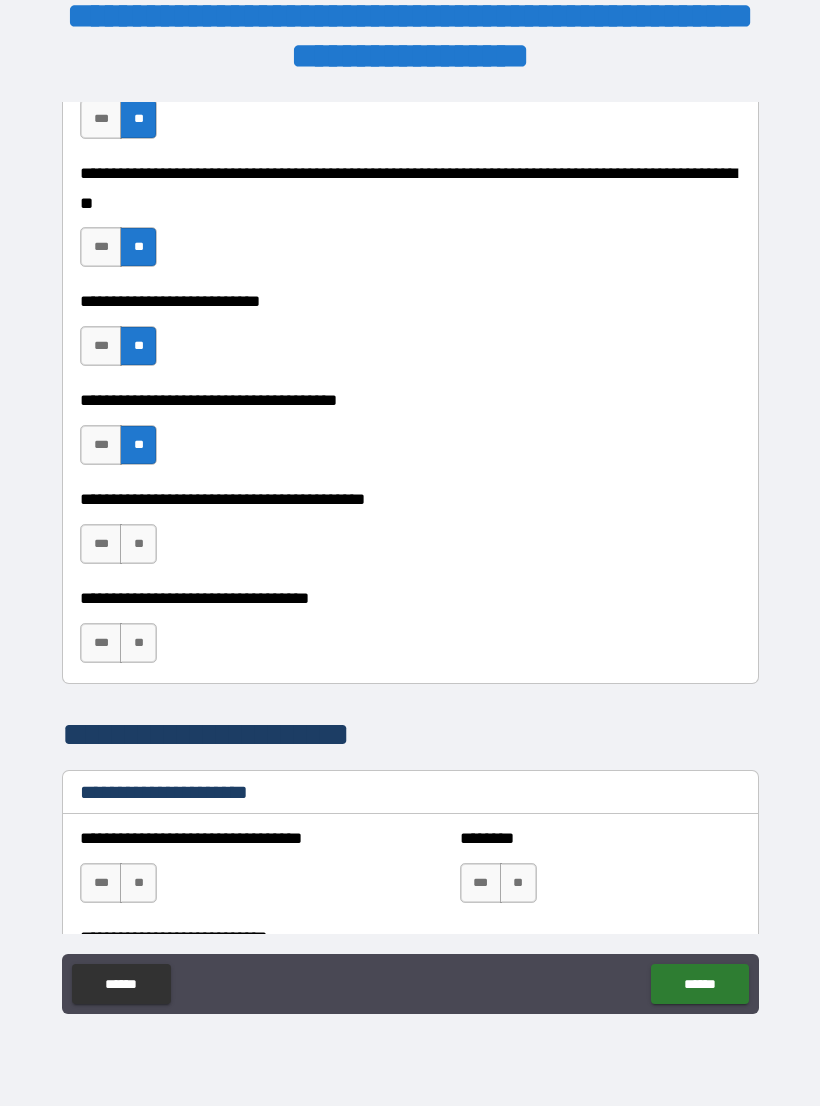 scroll, scrollTop: 974, scrollLeft: 0, axis: vertical 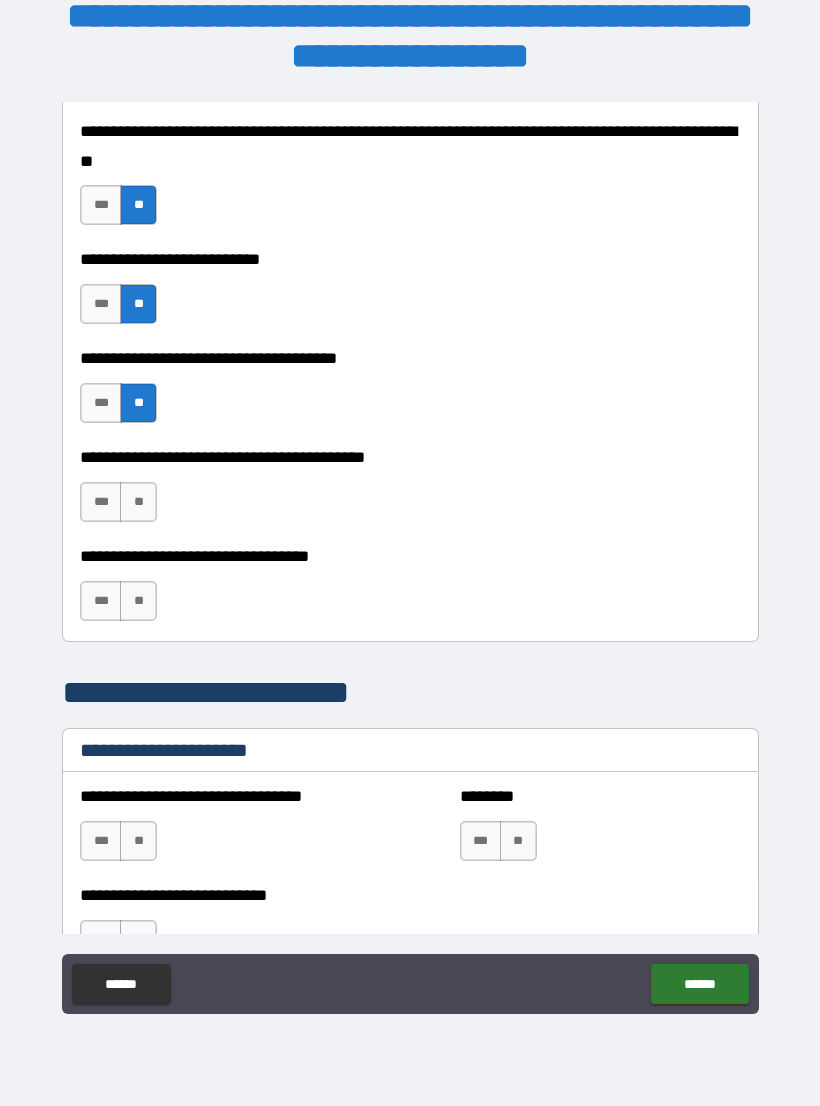 click on "**" at bounding box center [138, 502] 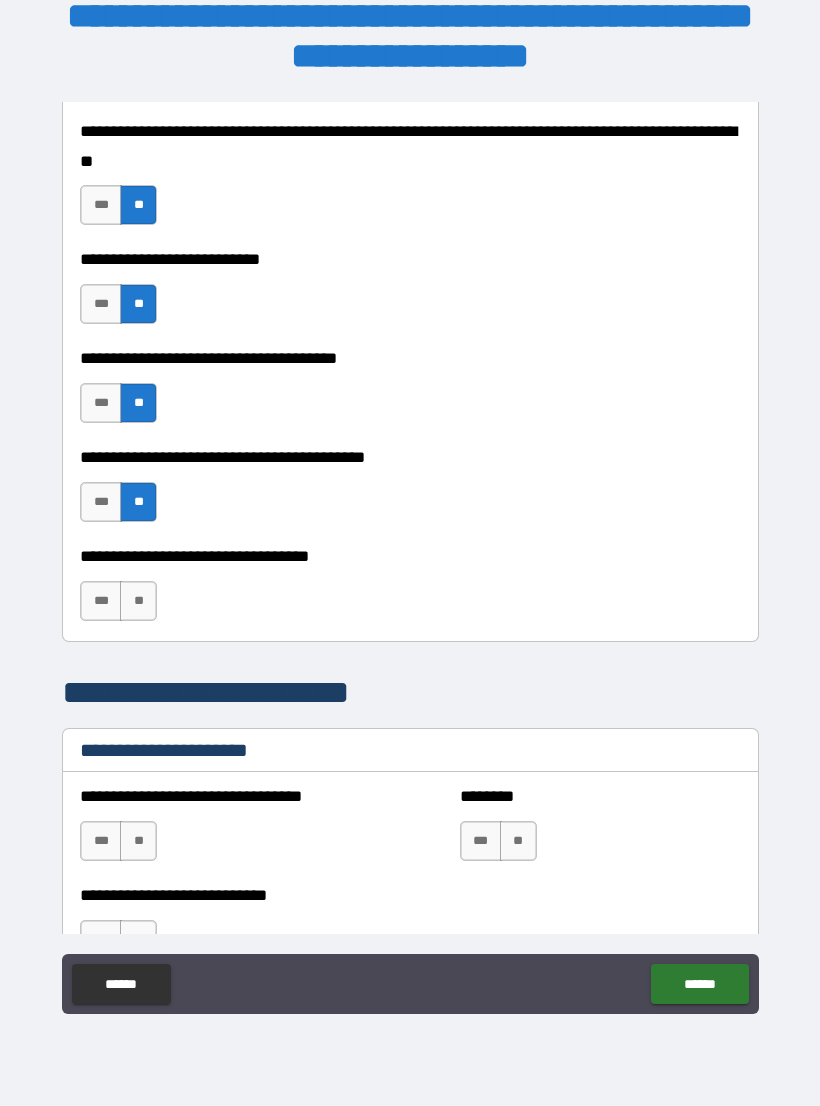 click on "**" at bounding box center (138, 601) 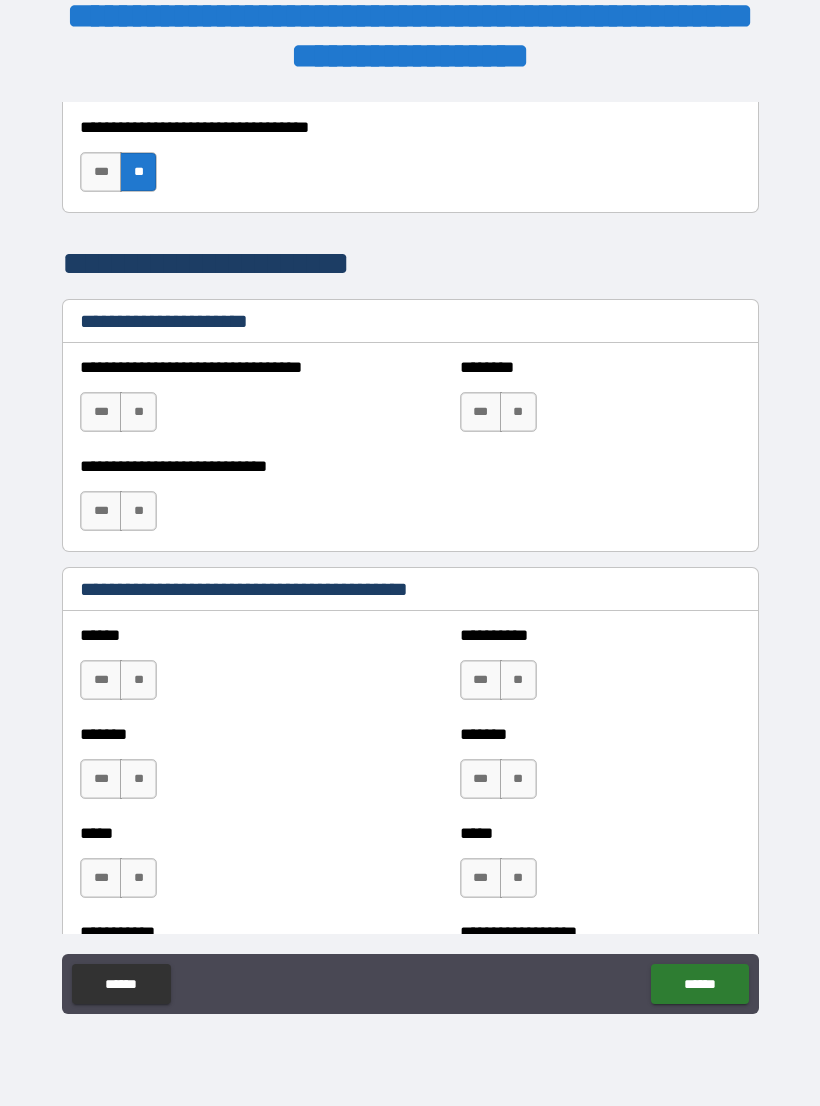 scroll, scrollTop: 1450, scrollLeft: 0, axis: vertical 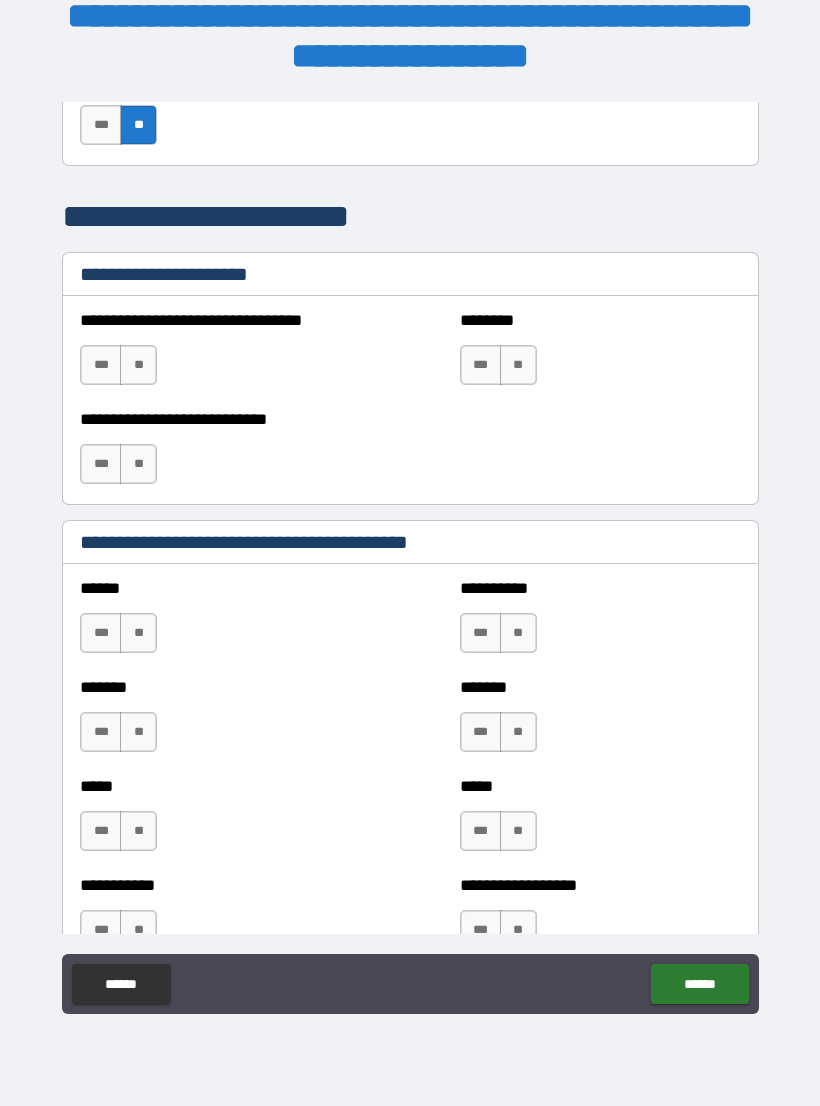 click on "**" at bounding box center [138, 365] 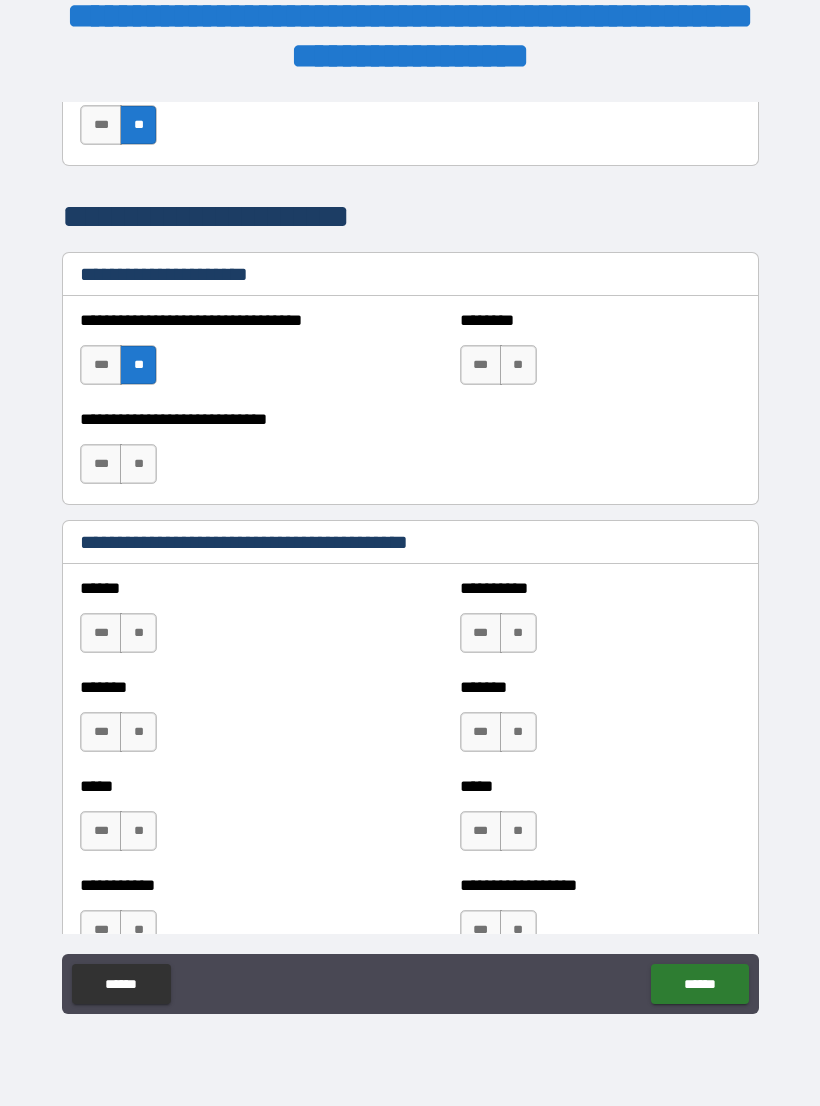 click on "**" at bounding box center [138, 464] 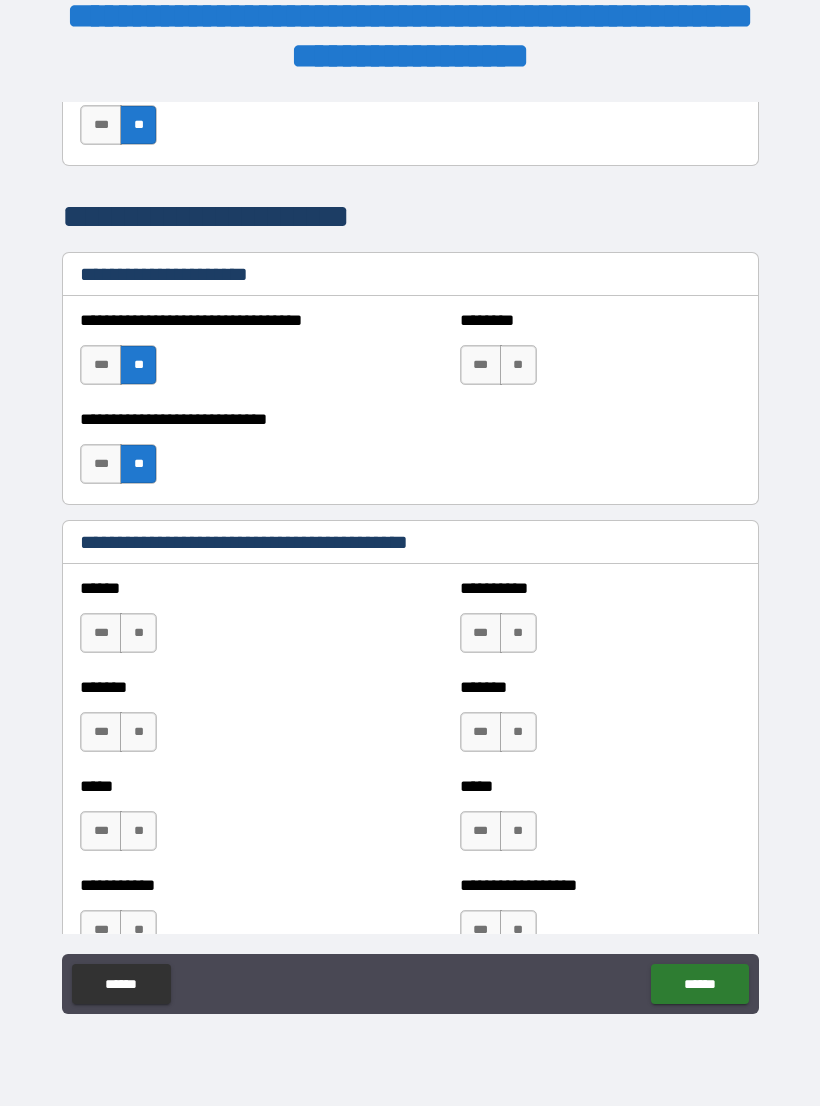 click on "**" at bounding box center (518, 365) 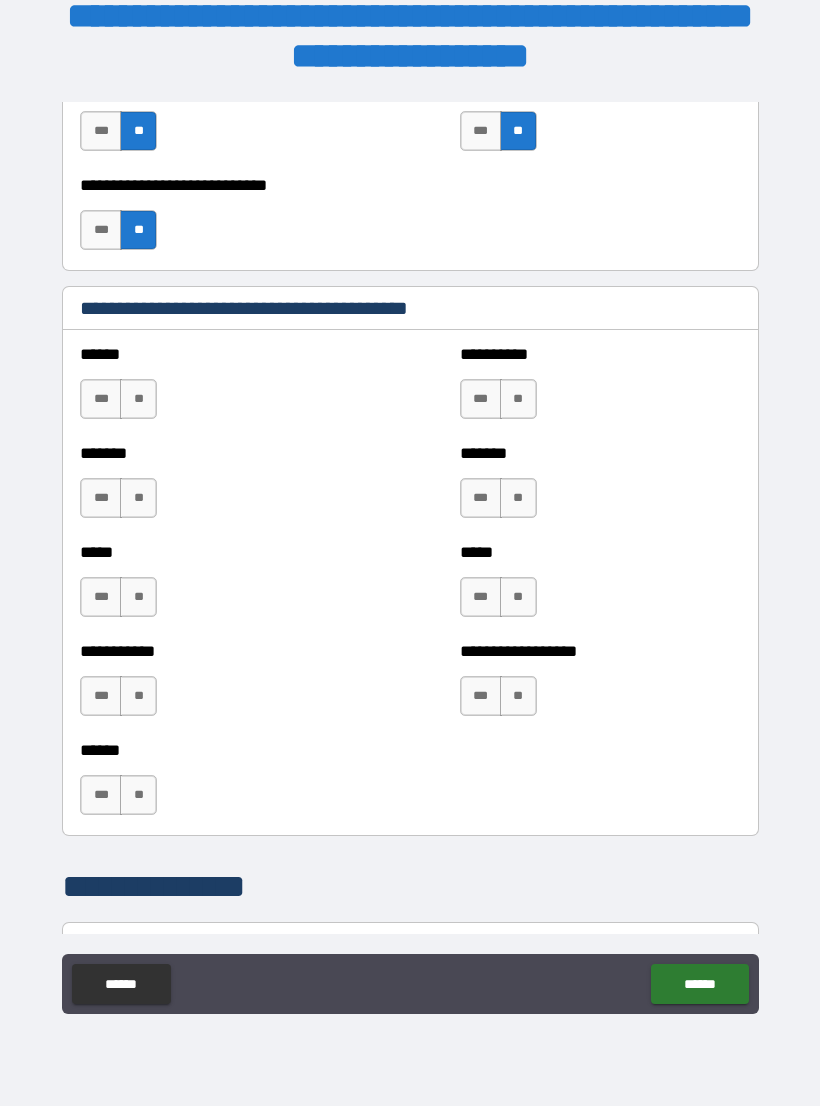 scroll, scrollTop: 1689, scrollLeft: 0, axis: vertical 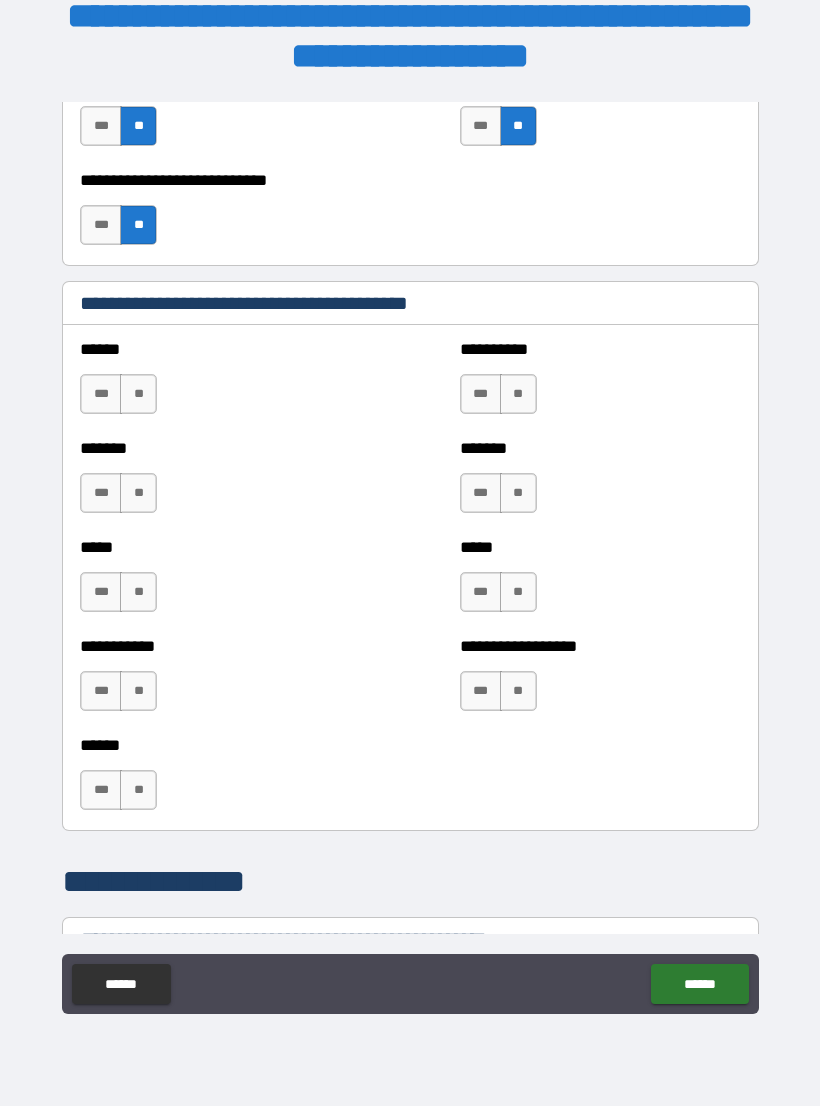 click on "**" at bounding box center [138, 394] 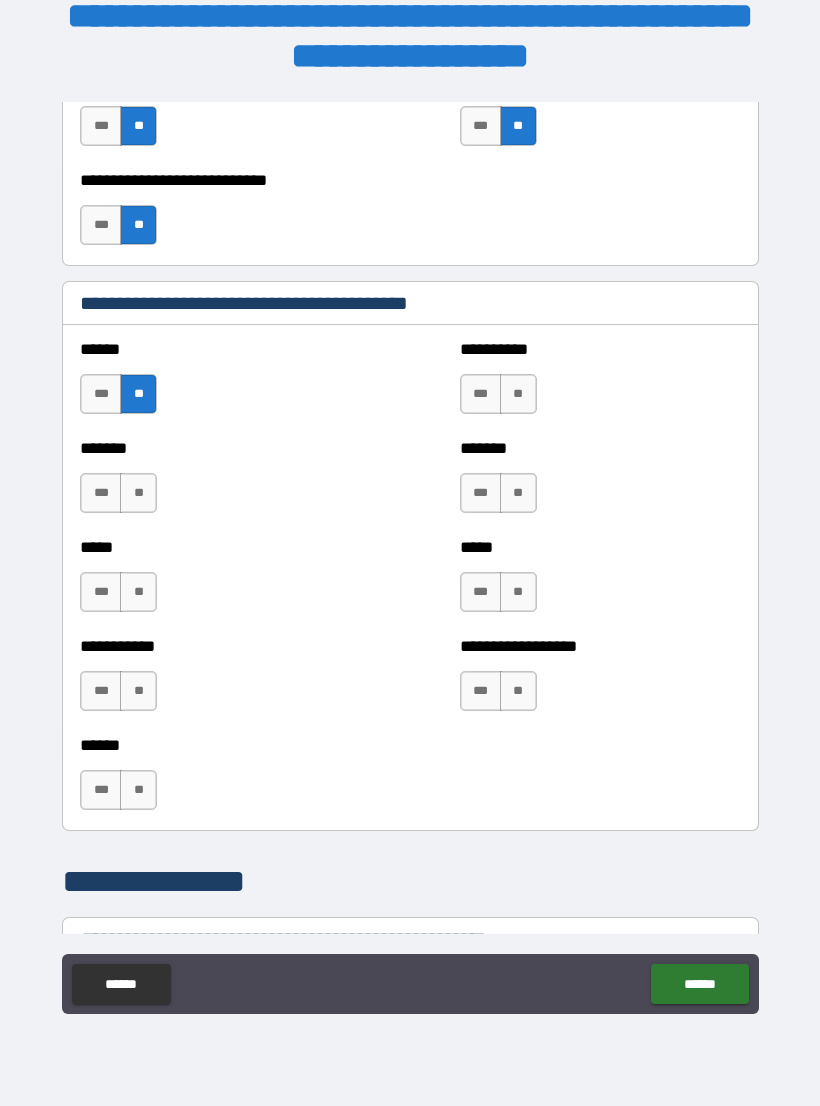 click on "**" at bounding box center [138, 493] 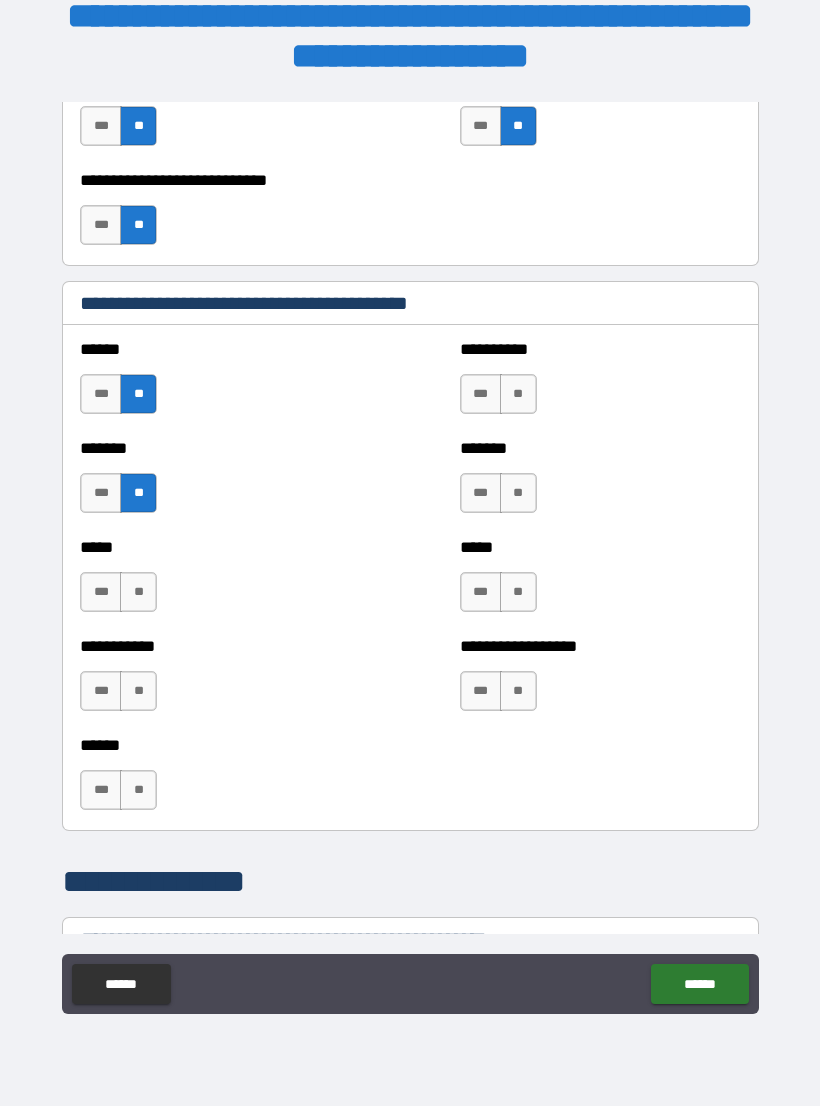 click on "**" at bounding box center (138, 592) 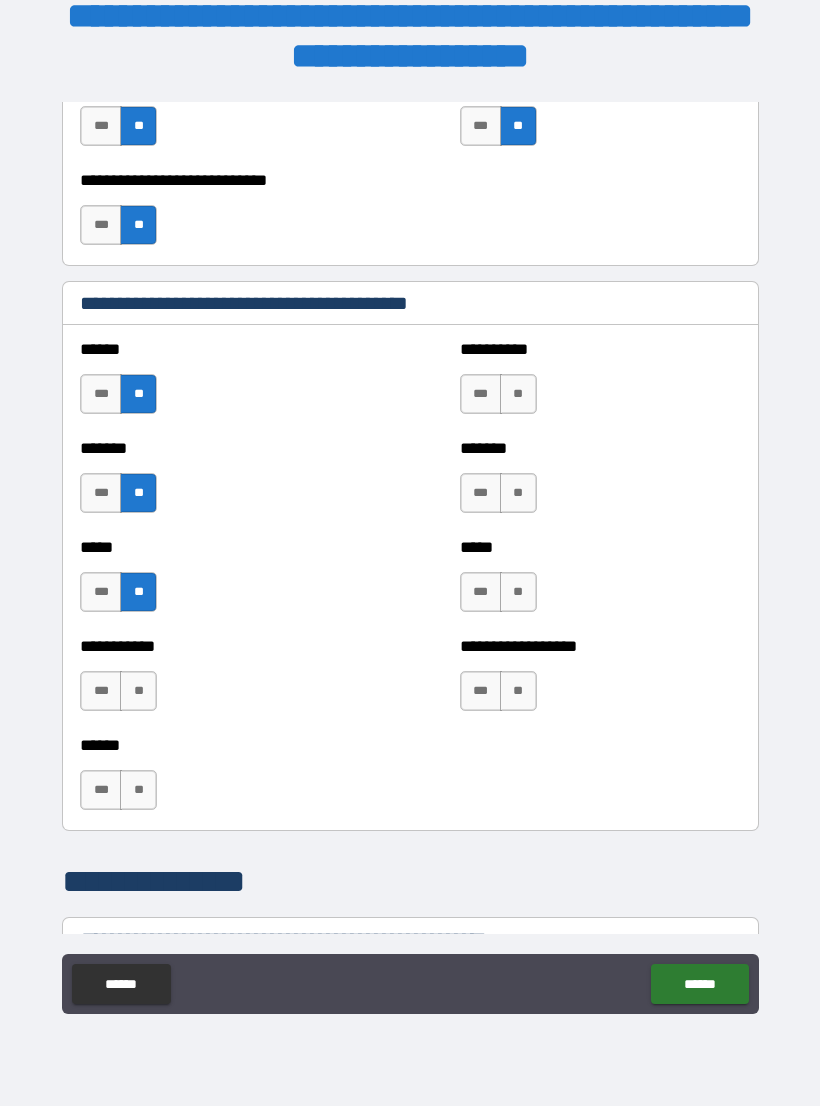 click on "**" at bounding box center (138, 691) 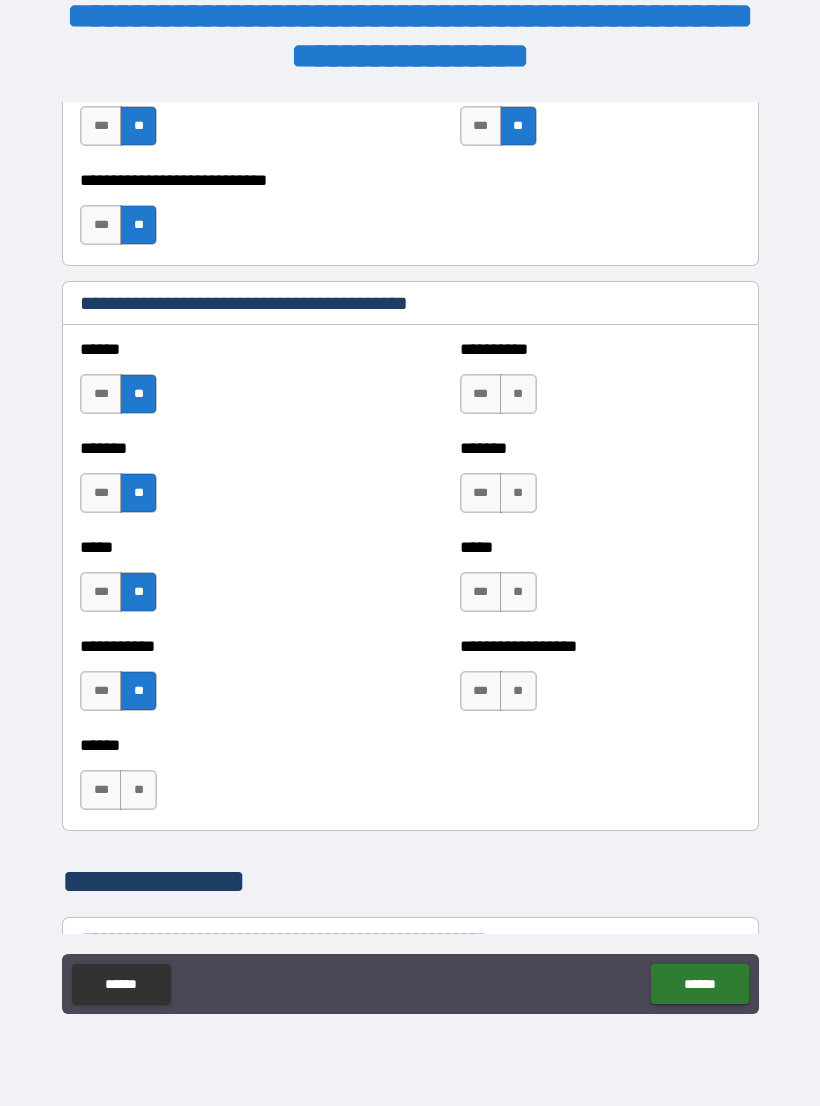 click on "**" at bounding box center (138, 790) 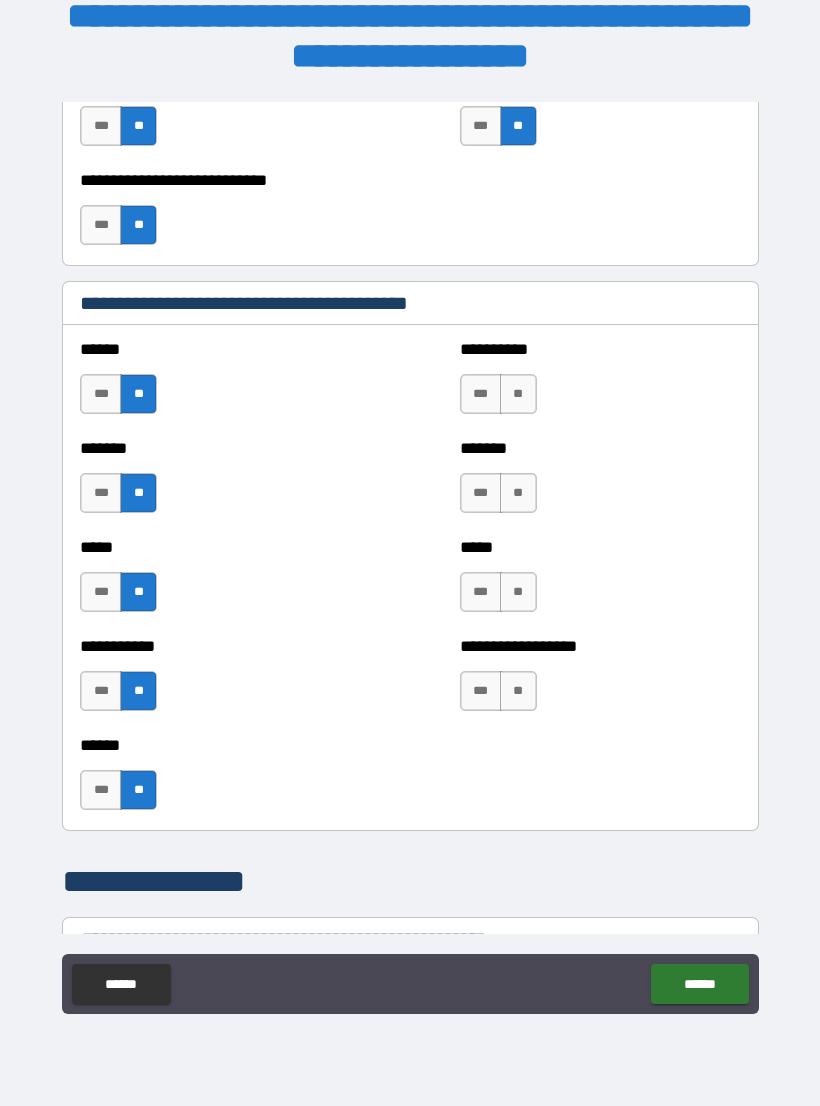 click on "**" at bounding box center (518, 691) 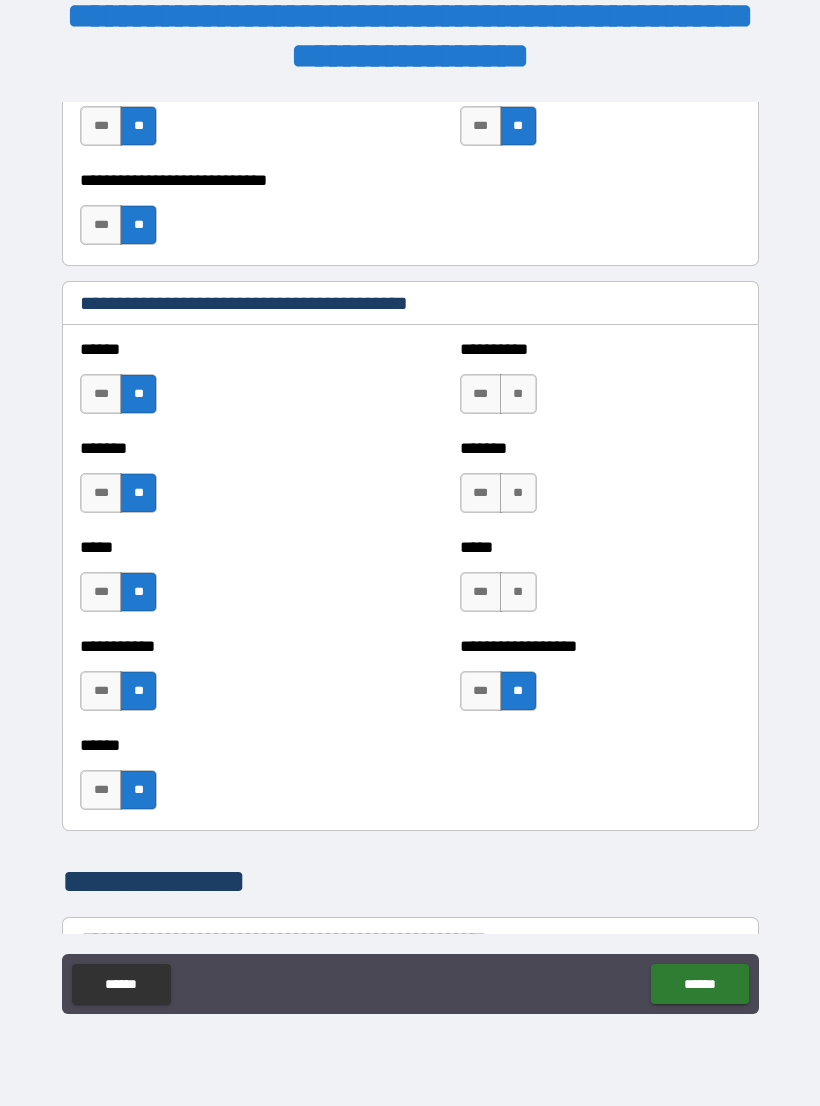 click on "**" at bounding box center [518, 592] 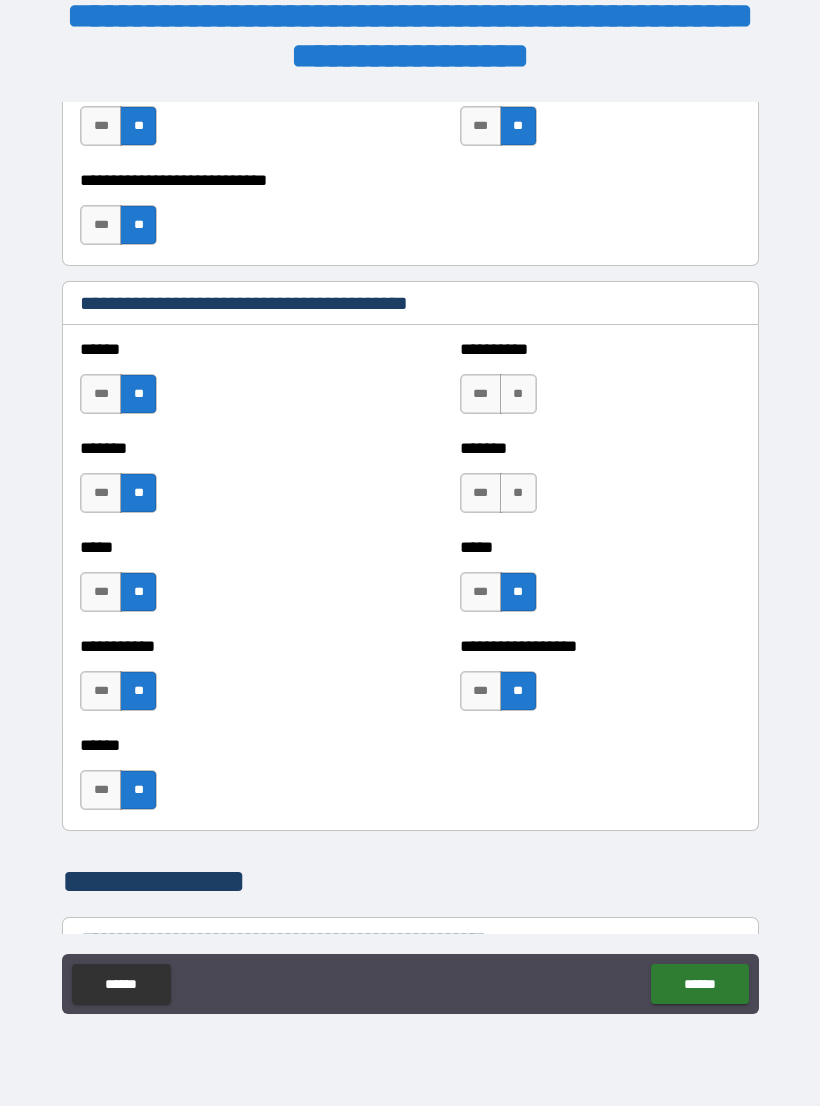 click on "**" at bounding box center (518, 493) 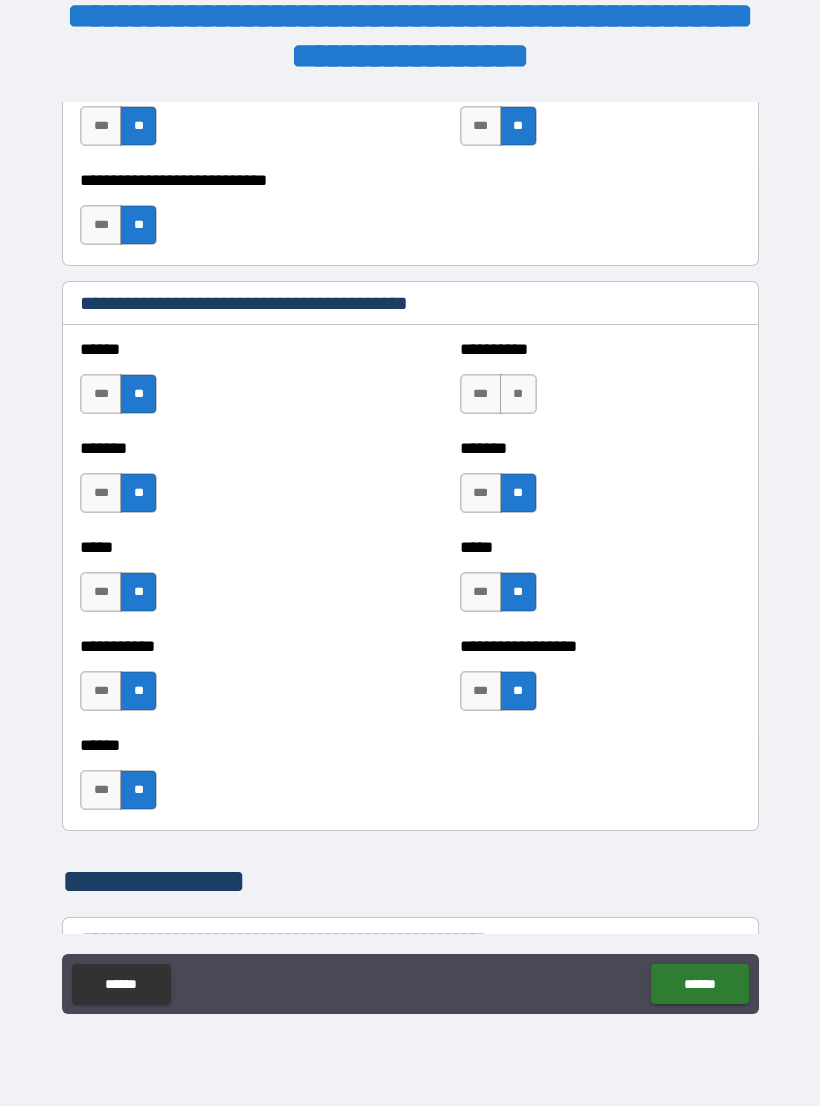 click on "**" at bounding box center (518, 394) 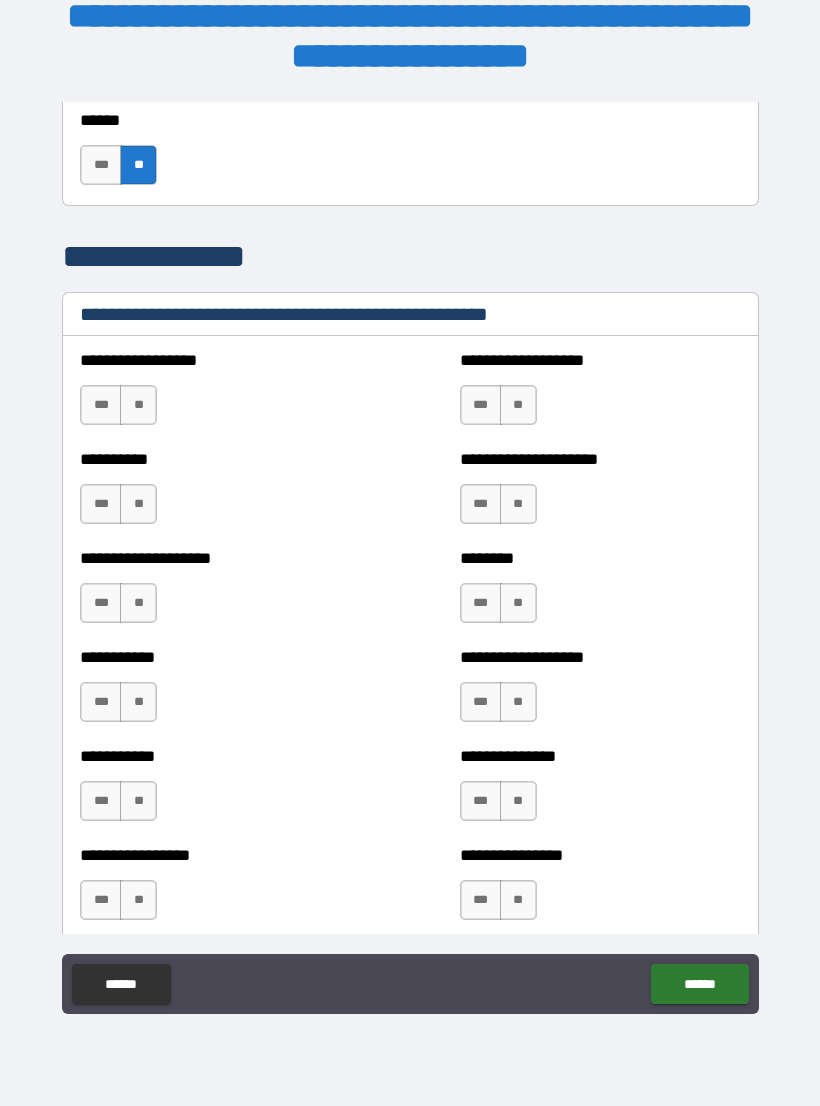 scroll, scrollTop: 2325, scrollLeft: 0, axis: vertical 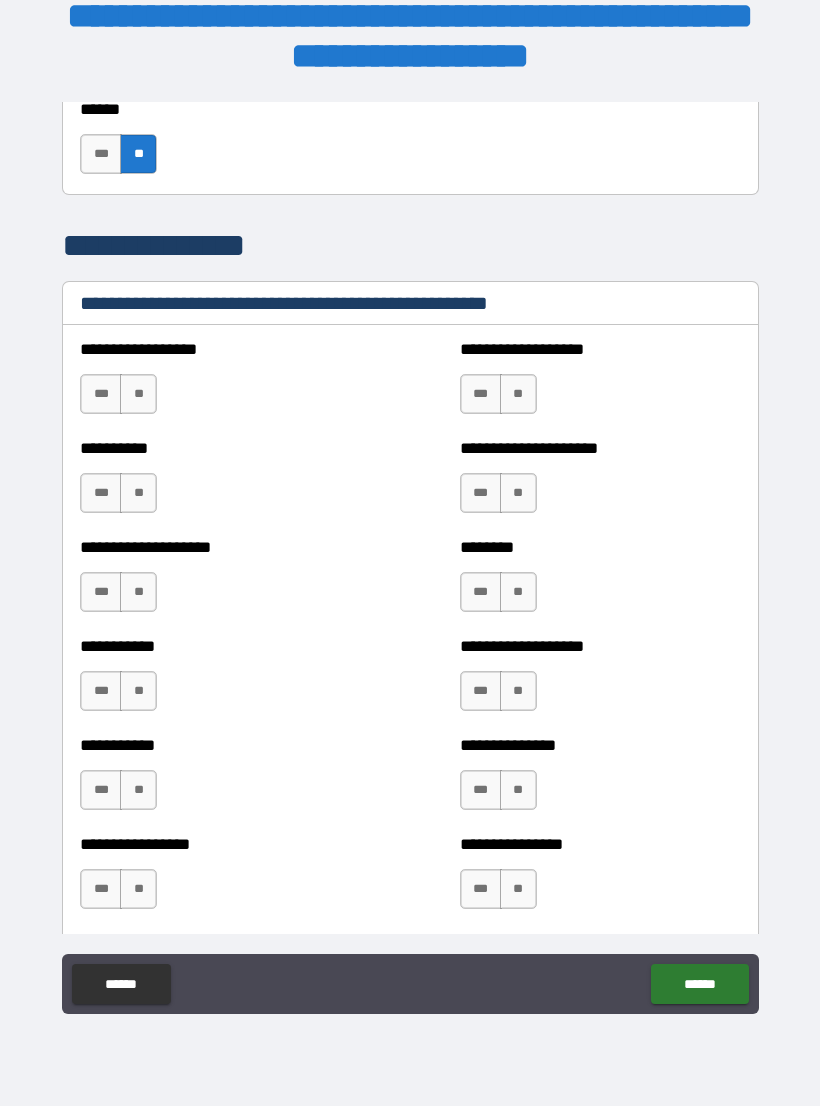 click on "**" at bounding box center [138, 394] 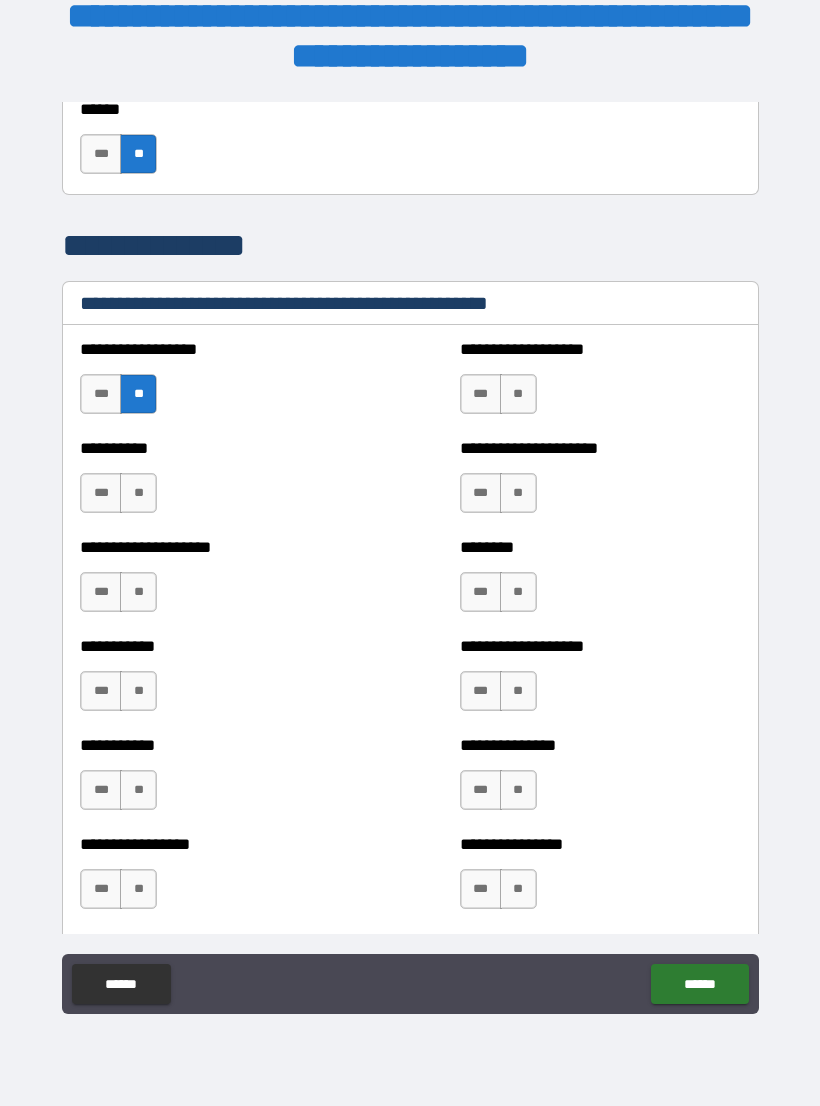 click on "**" at bounding box center (138, 493) 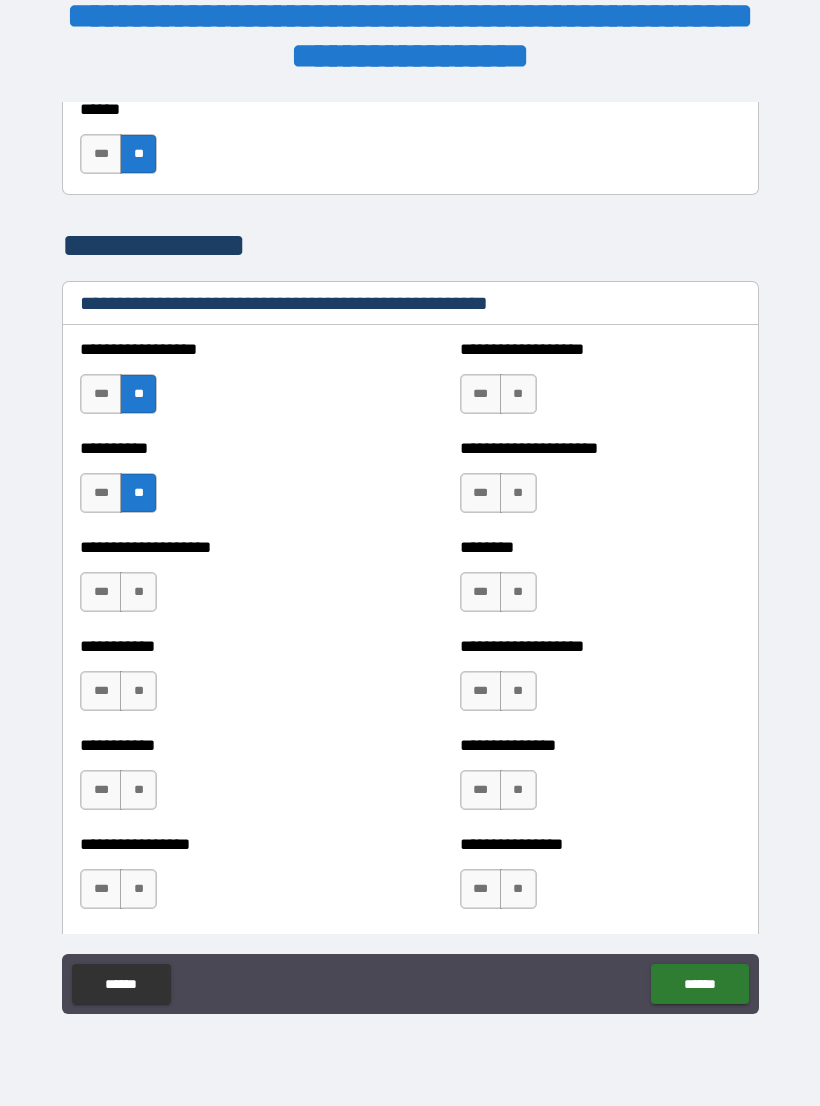 click on "**" at bounding box center (138, 592) 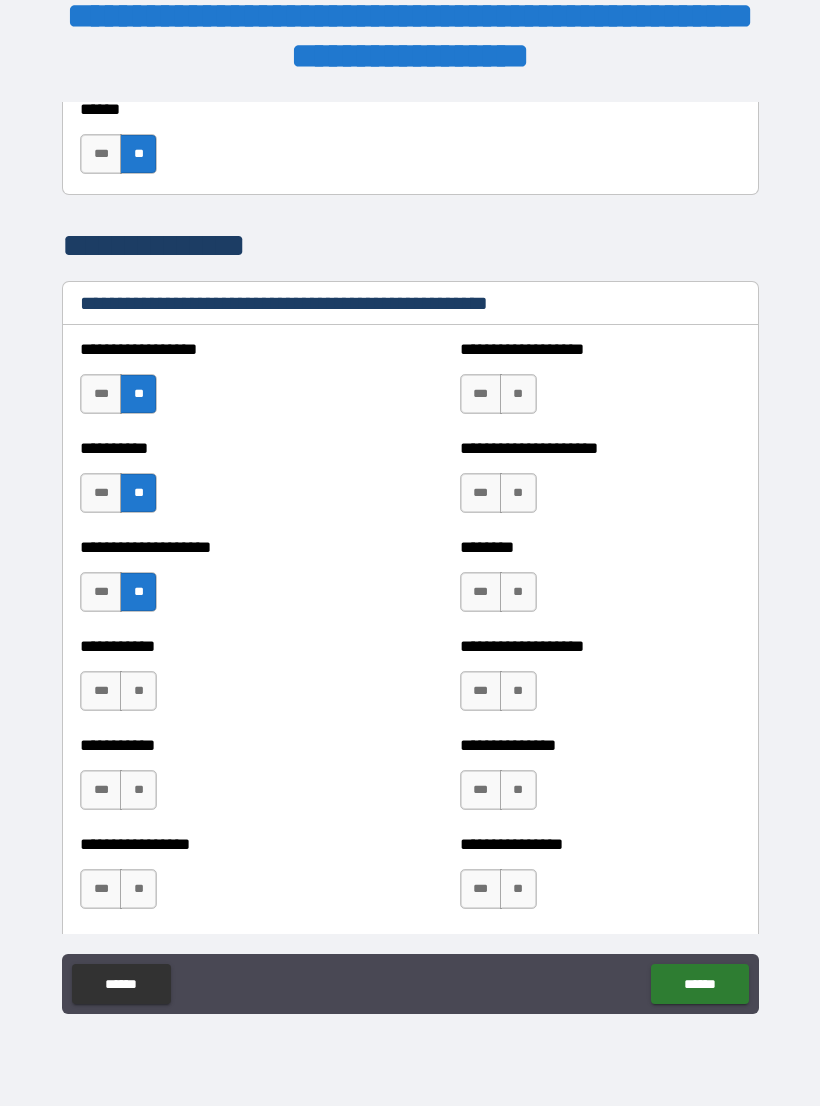 click on "**" at bounding box center [138, 691] 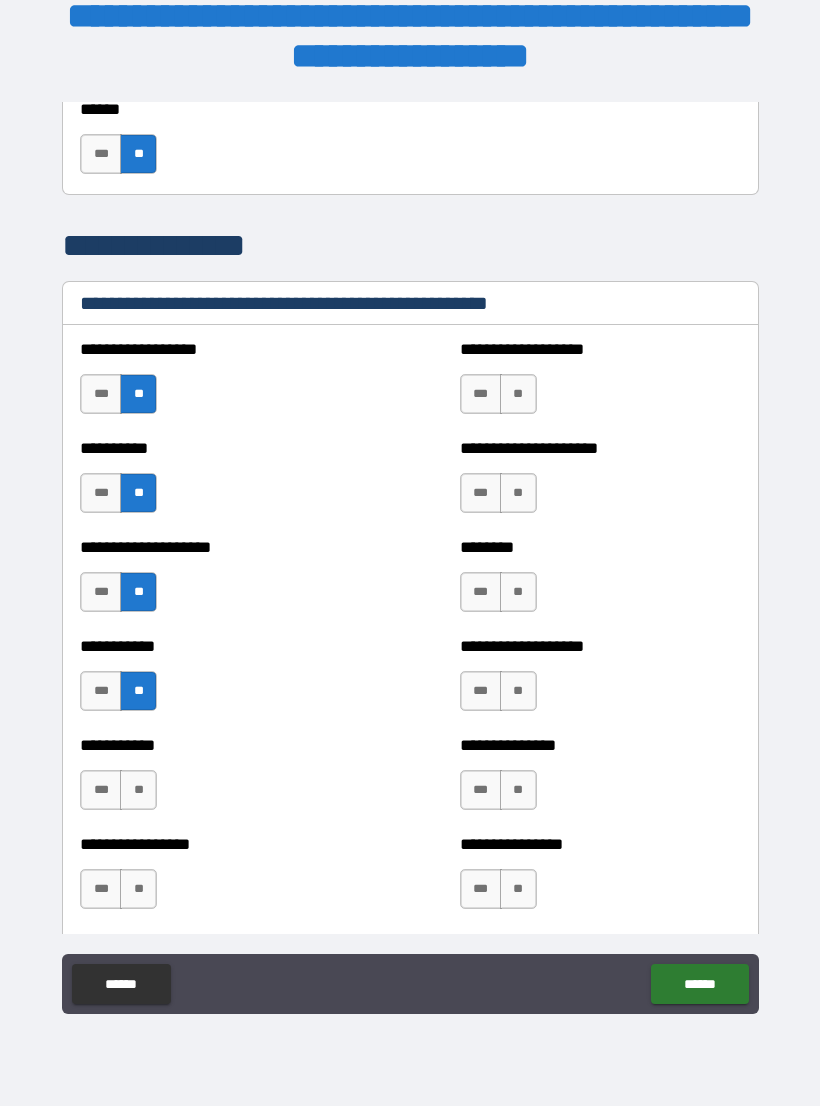 click on "**" at bounding box center (138, 790) 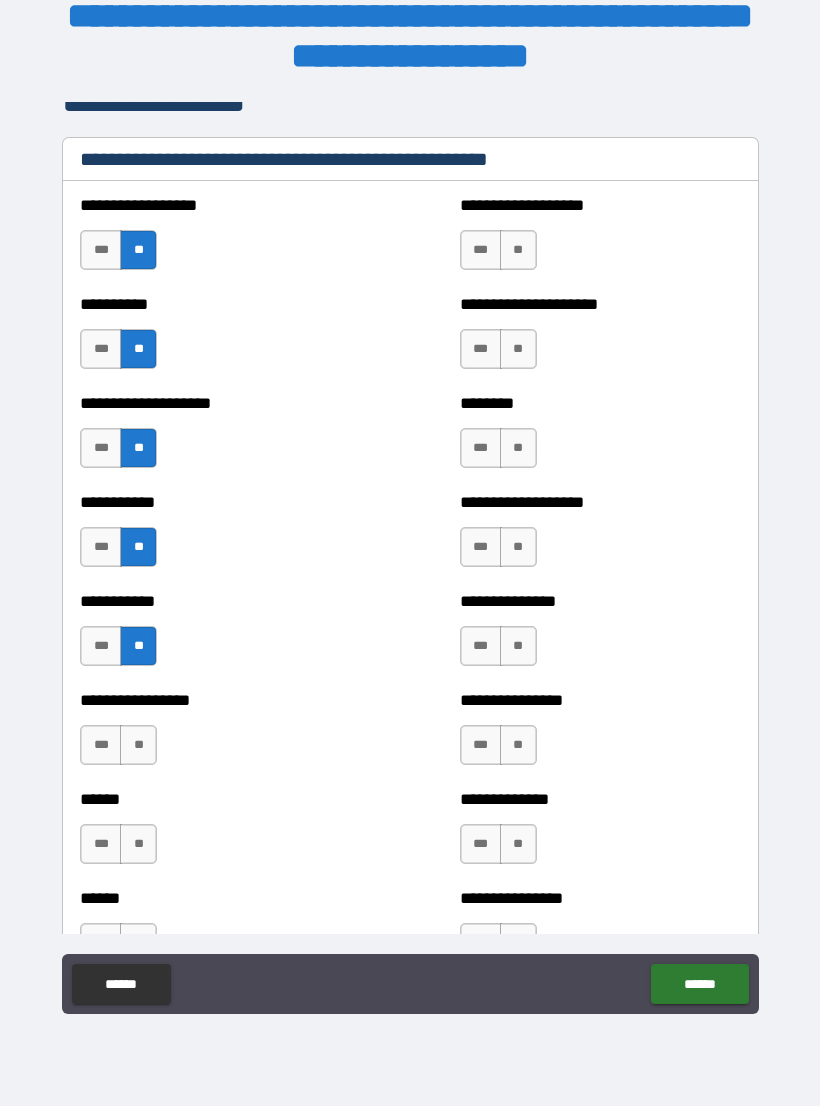 scroll, scrollTop: 2502, scrollLeft: 0, axis: vertical 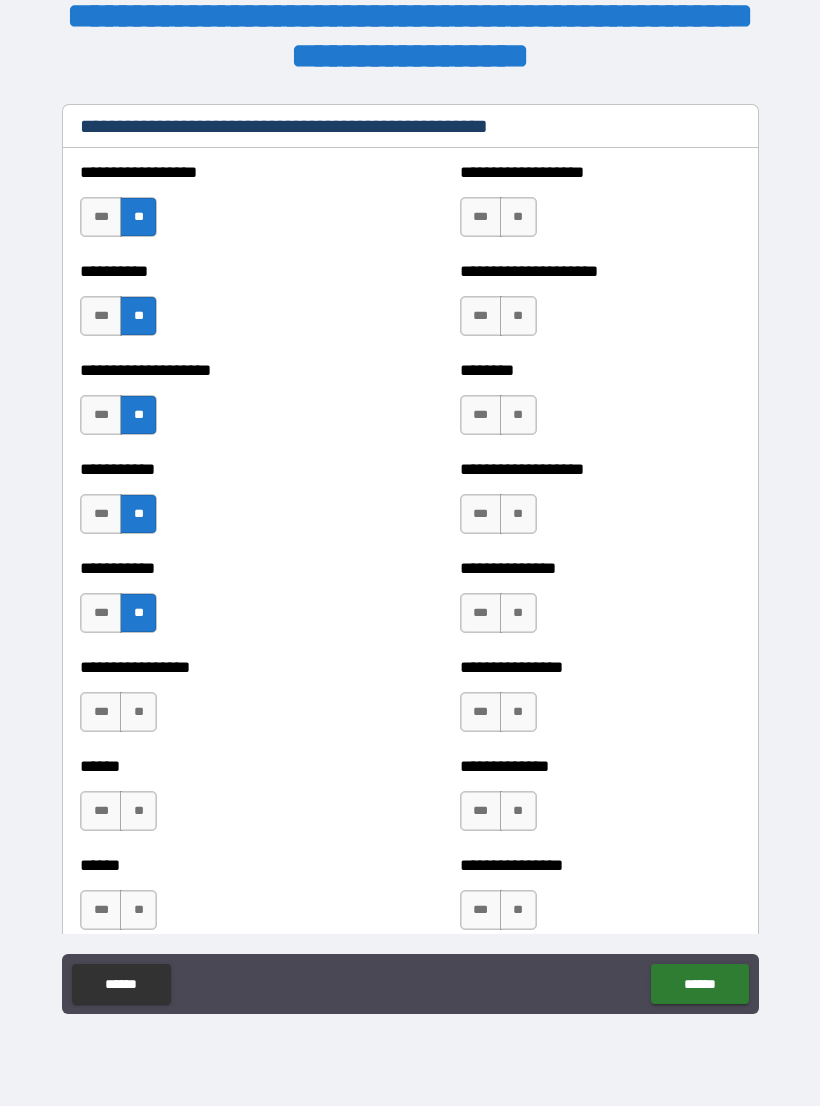 click on "**" at bounding box center (138, 712) 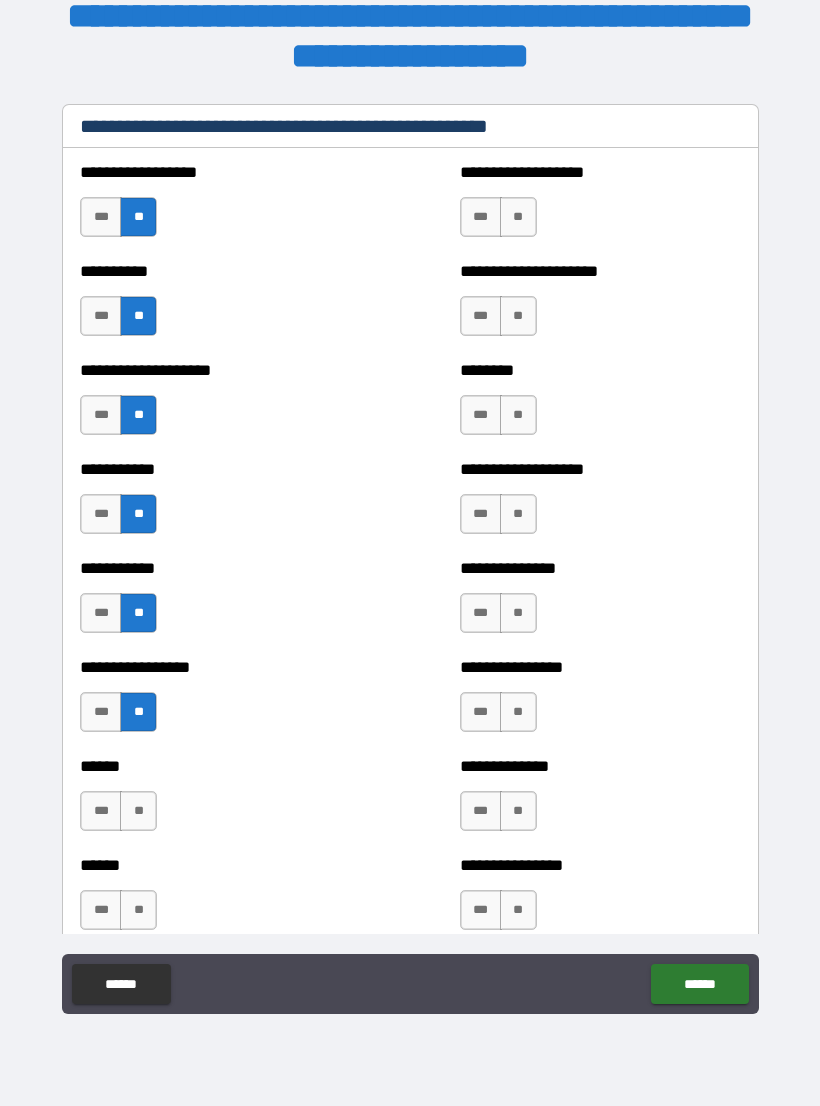 click on "**" at bounding box center (138, 811) 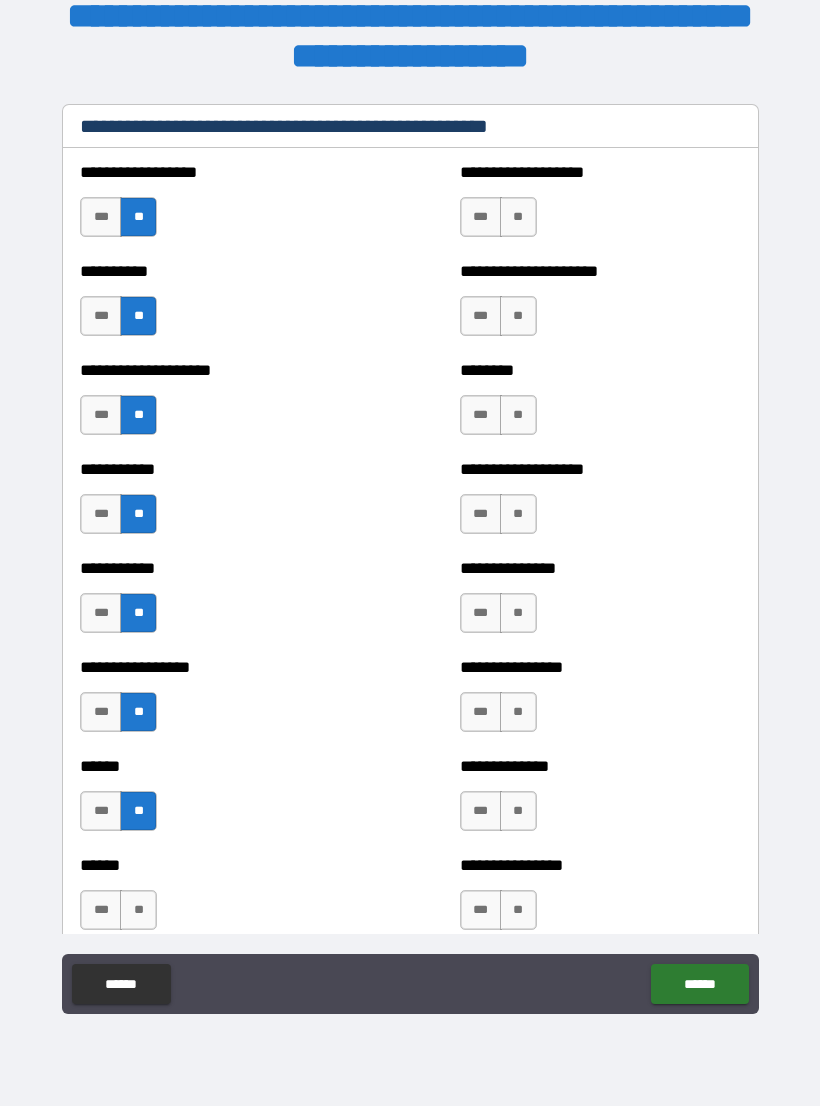 click on "**" at bounding box center [138, 910] 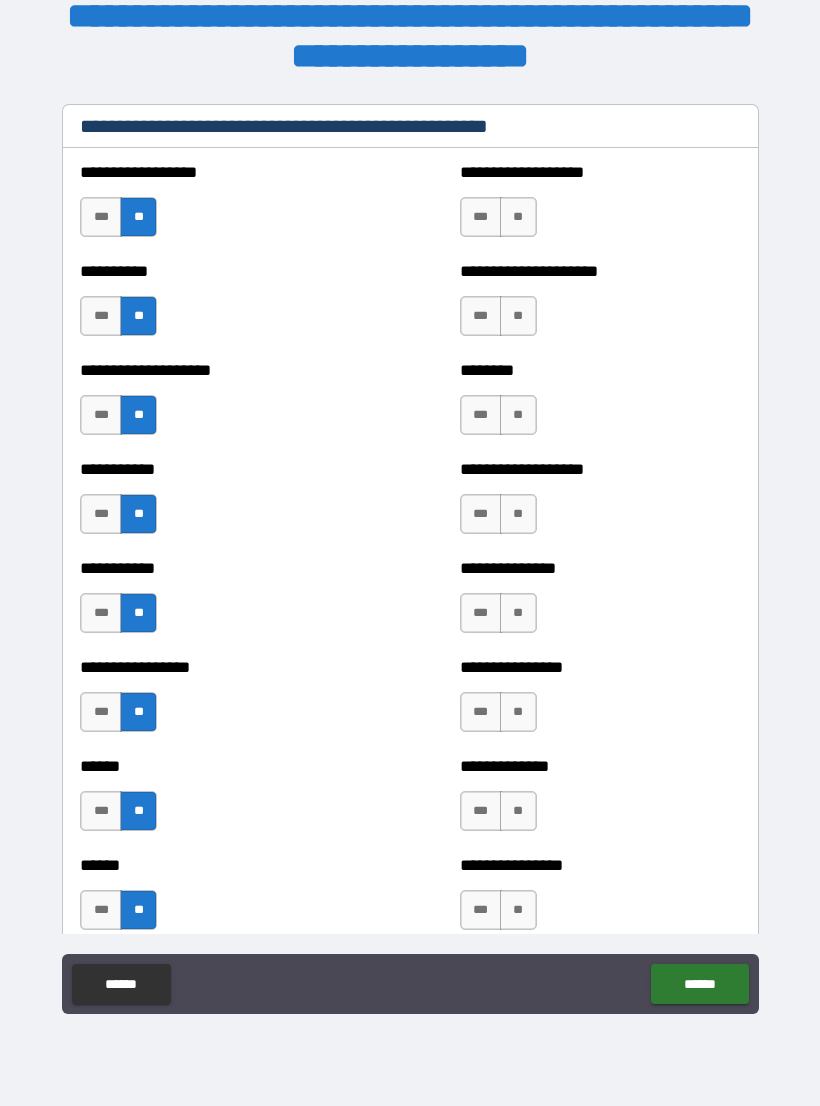click on "**" at bounding box center (518, 910) 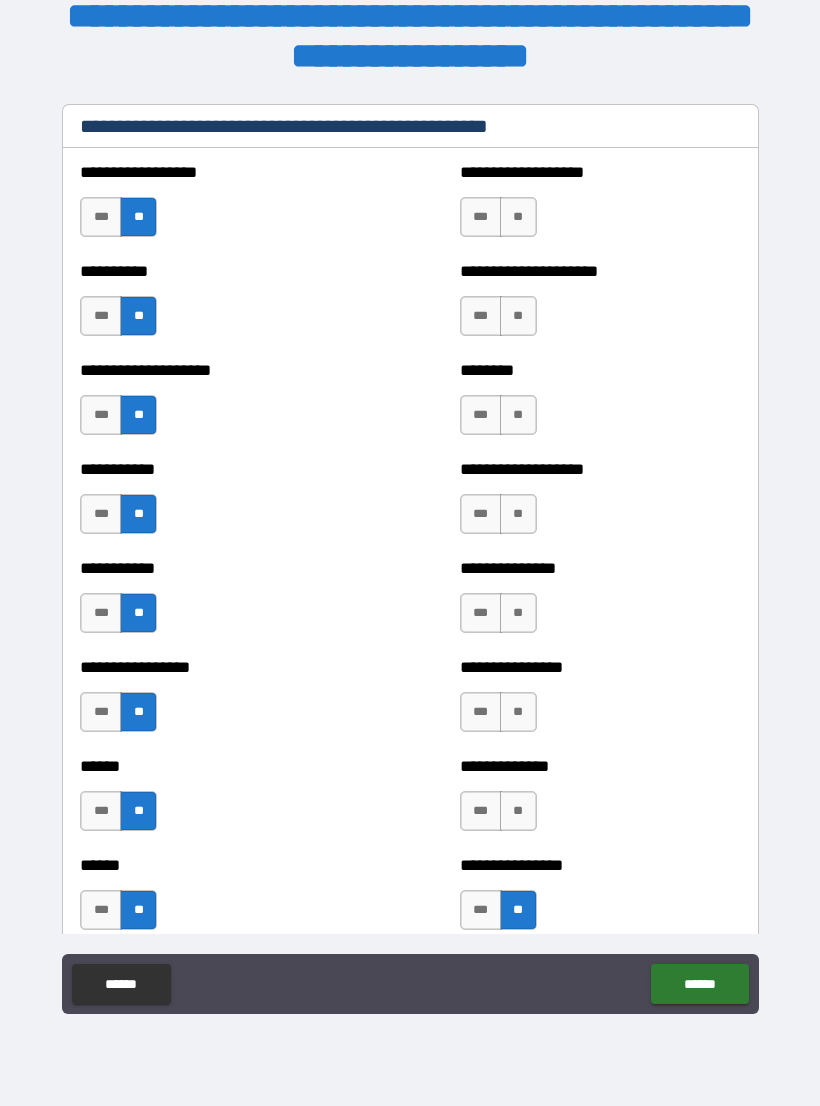 click on "**" at bounding box center [518, 811] 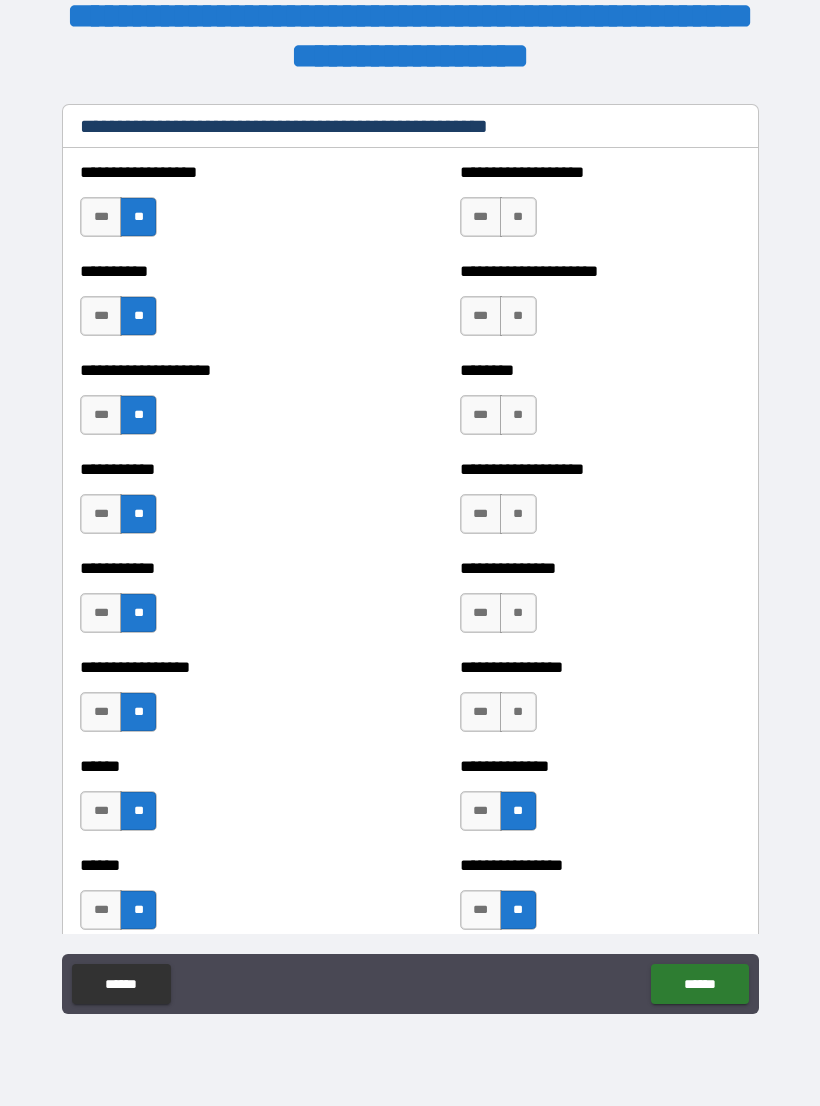 click on "**" at bounding box center (518, 712) 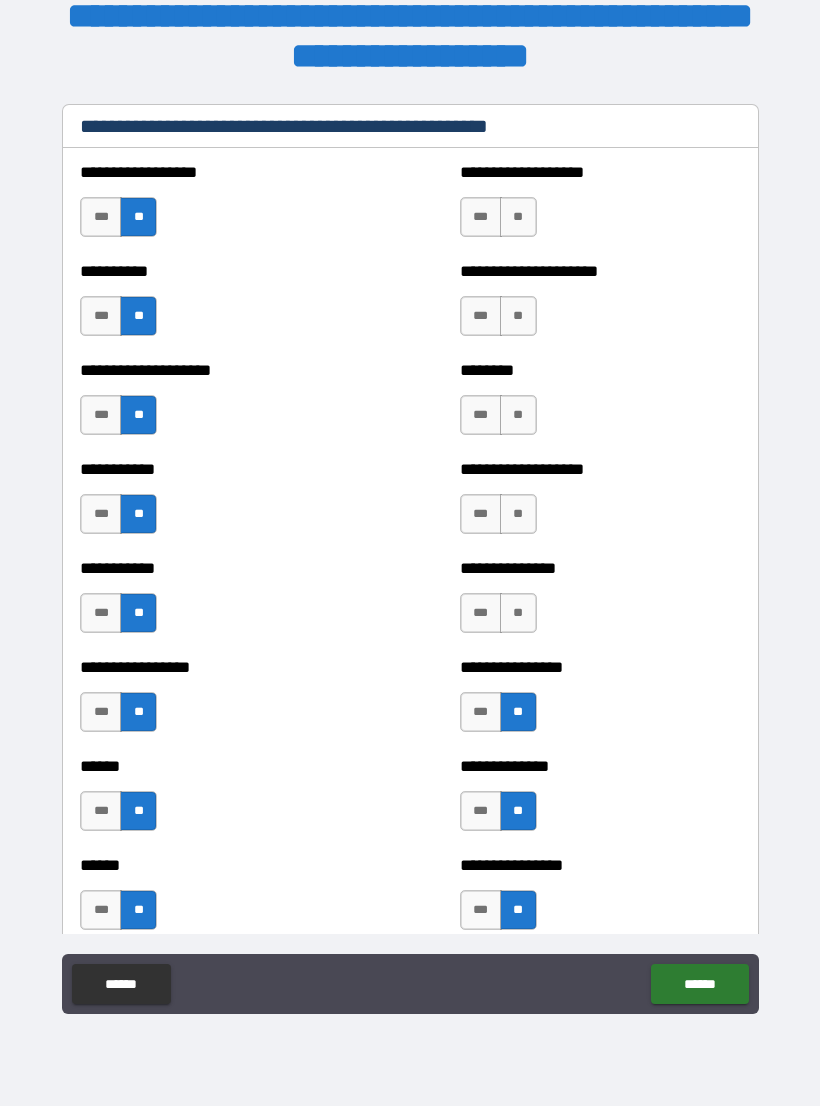 click on "**" at bounding box center (518, 613) 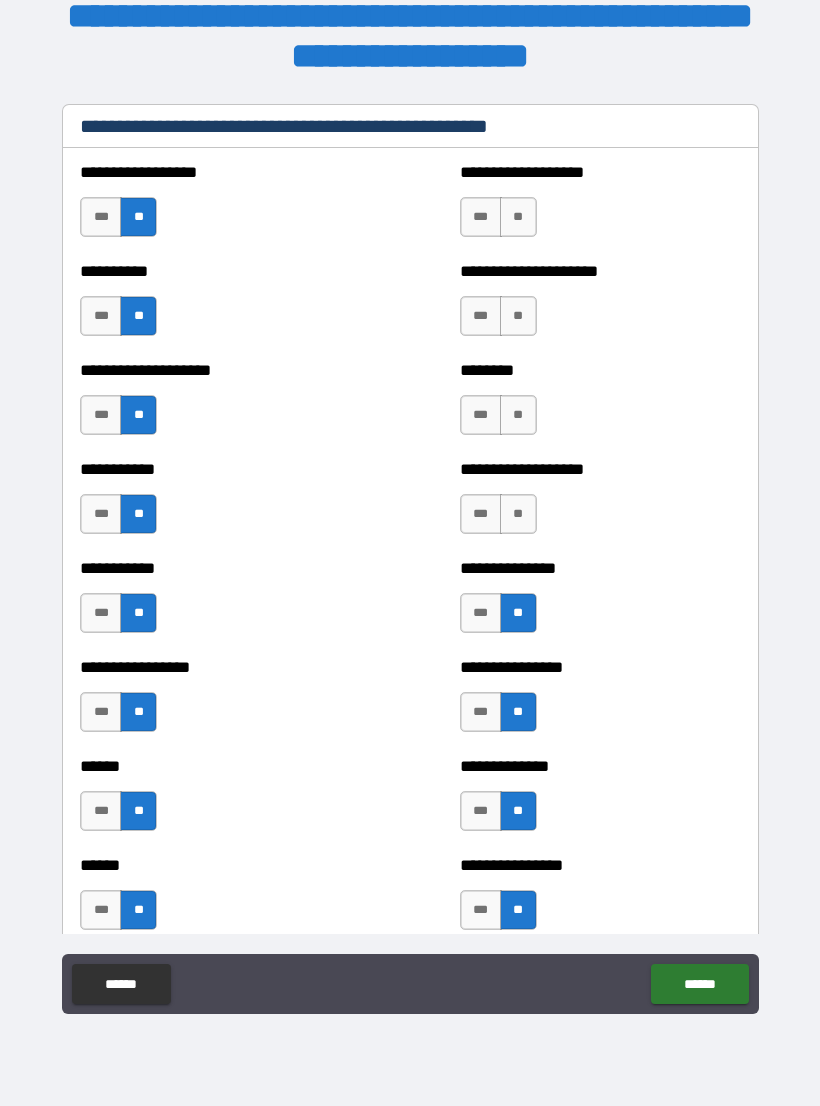 click on "**" at bounding box center [518, 514] 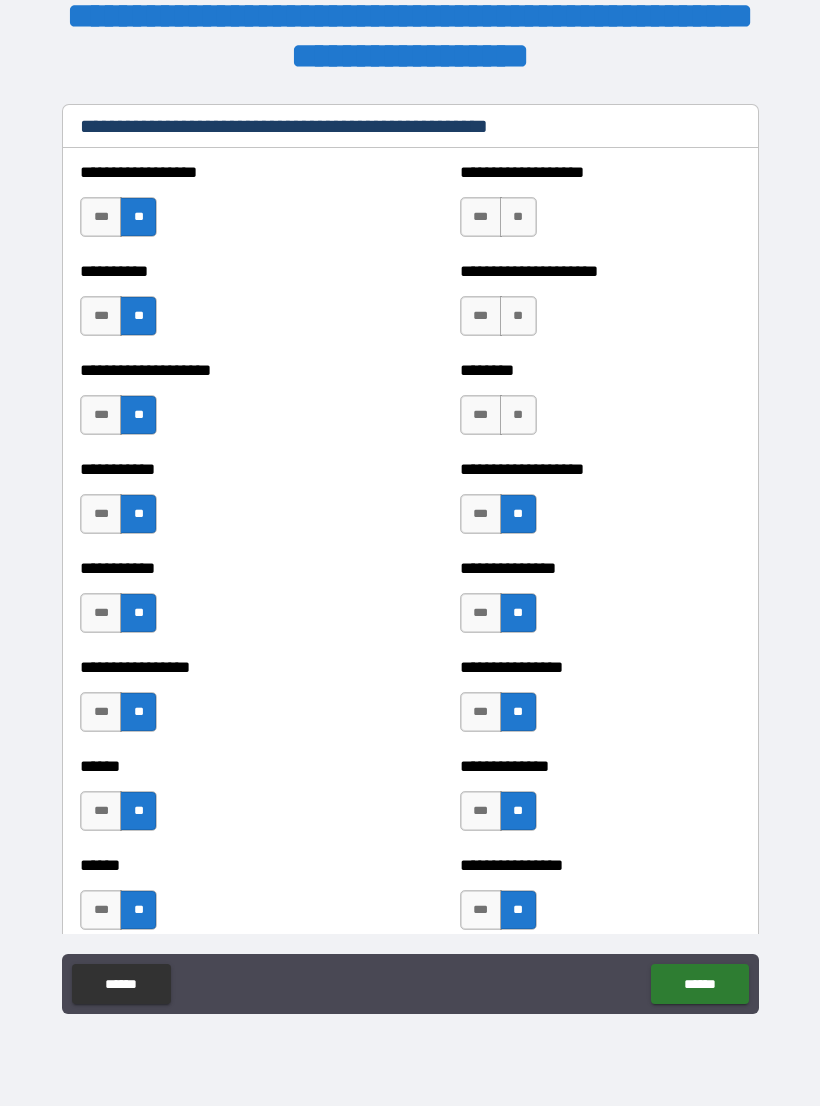 click on "**" at bounding box center (518, 415) 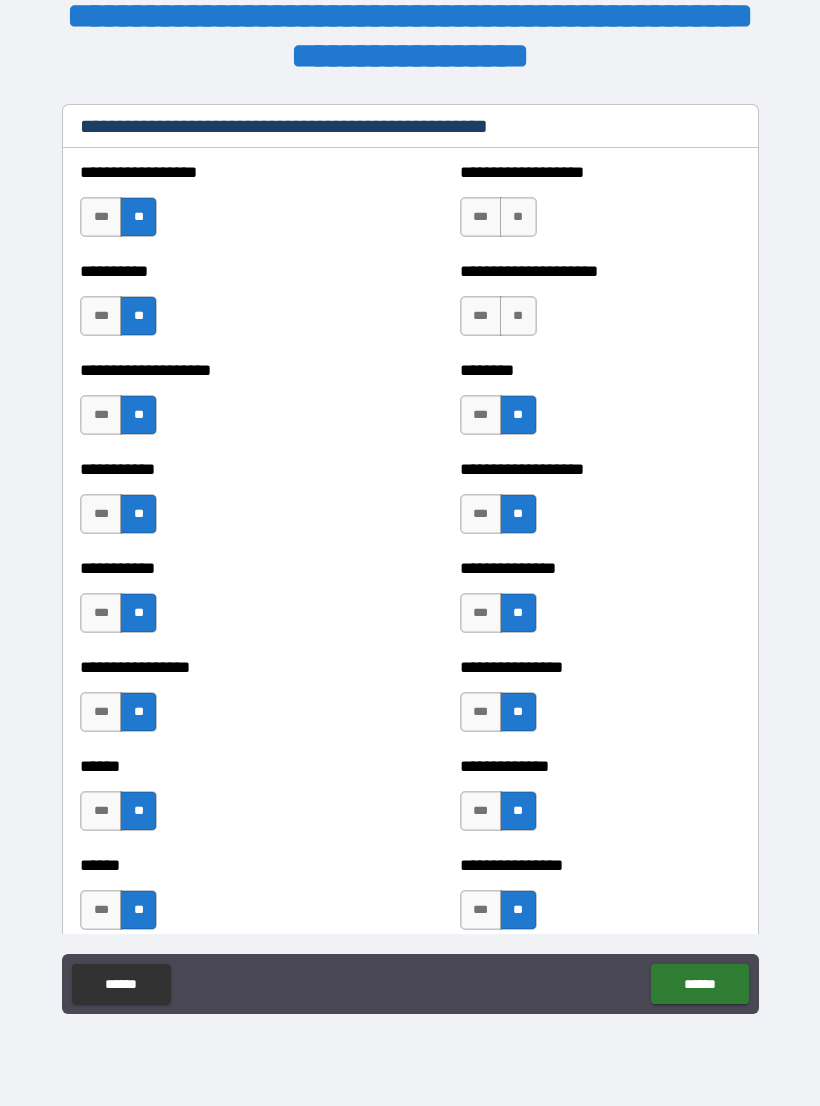 click on "**" at bounding box center [518, 316] 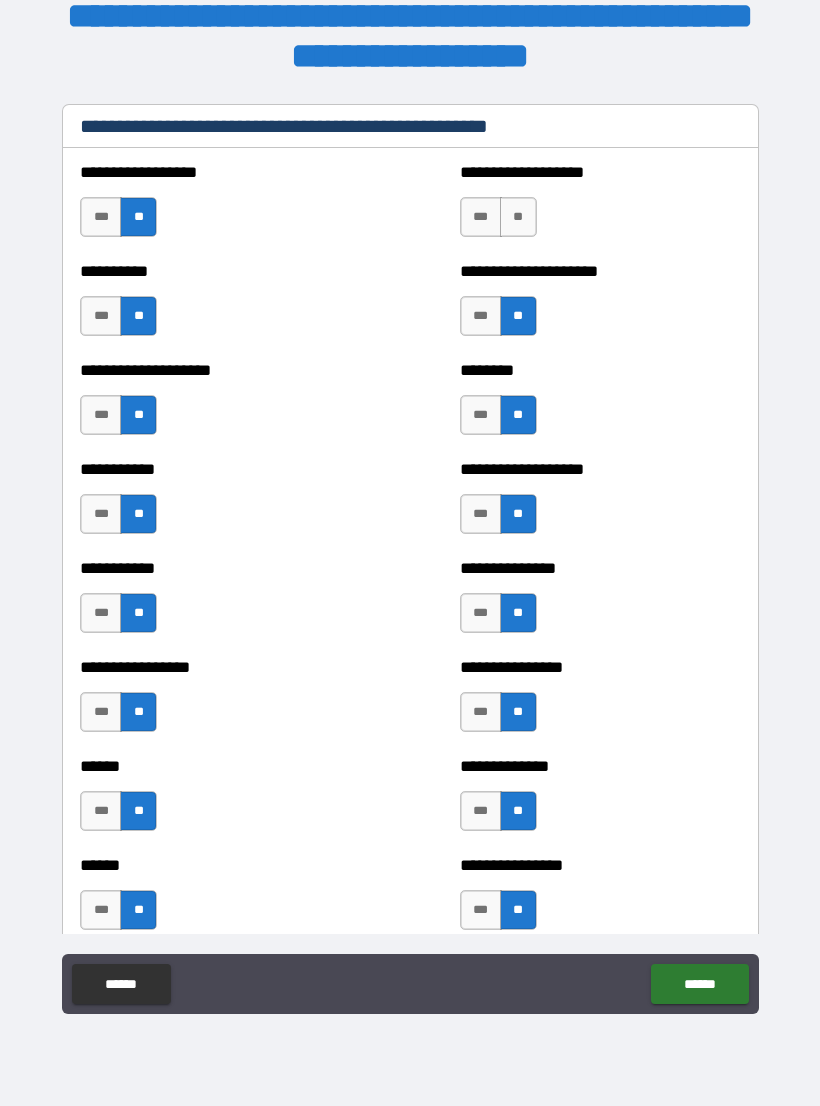 click on "**" at bounding box center (518, 217) 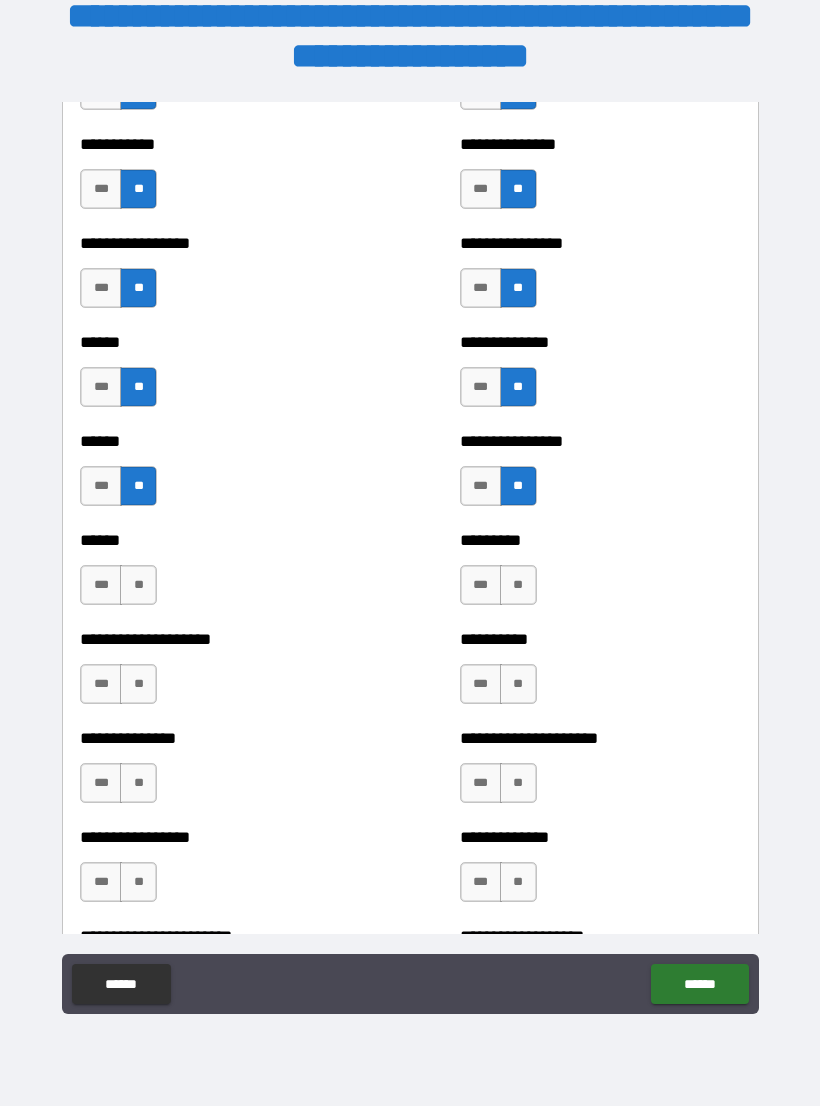 scroll, scrollTop: 2931, scrollLeft: 0, axis: vertical 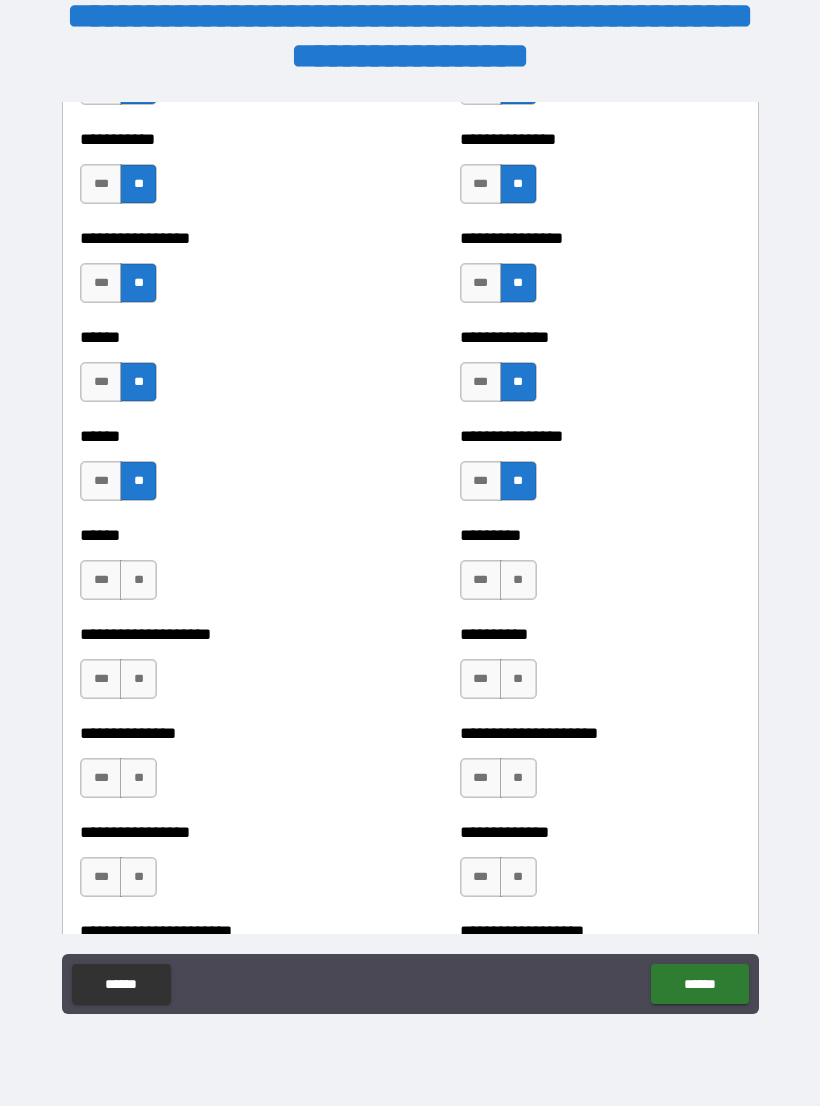 click on "**" at bounding box center [138, 580] 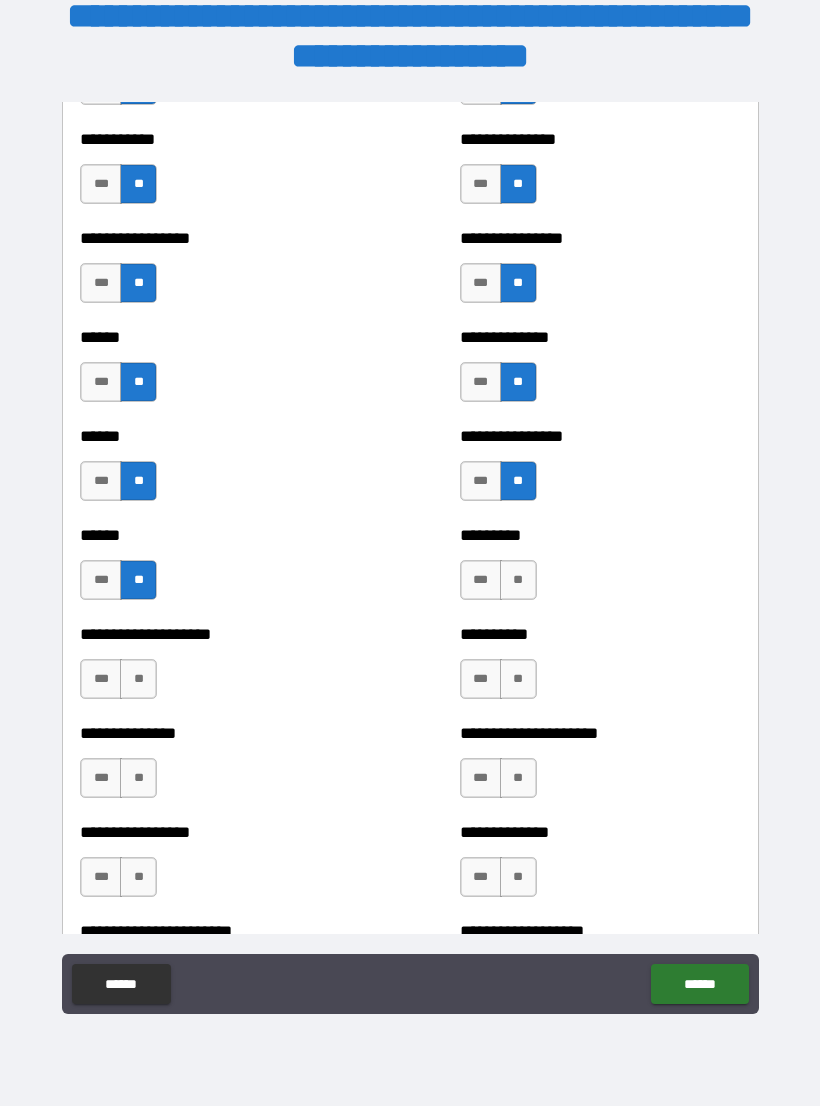 click on "**" at bounding box center (138, 679) 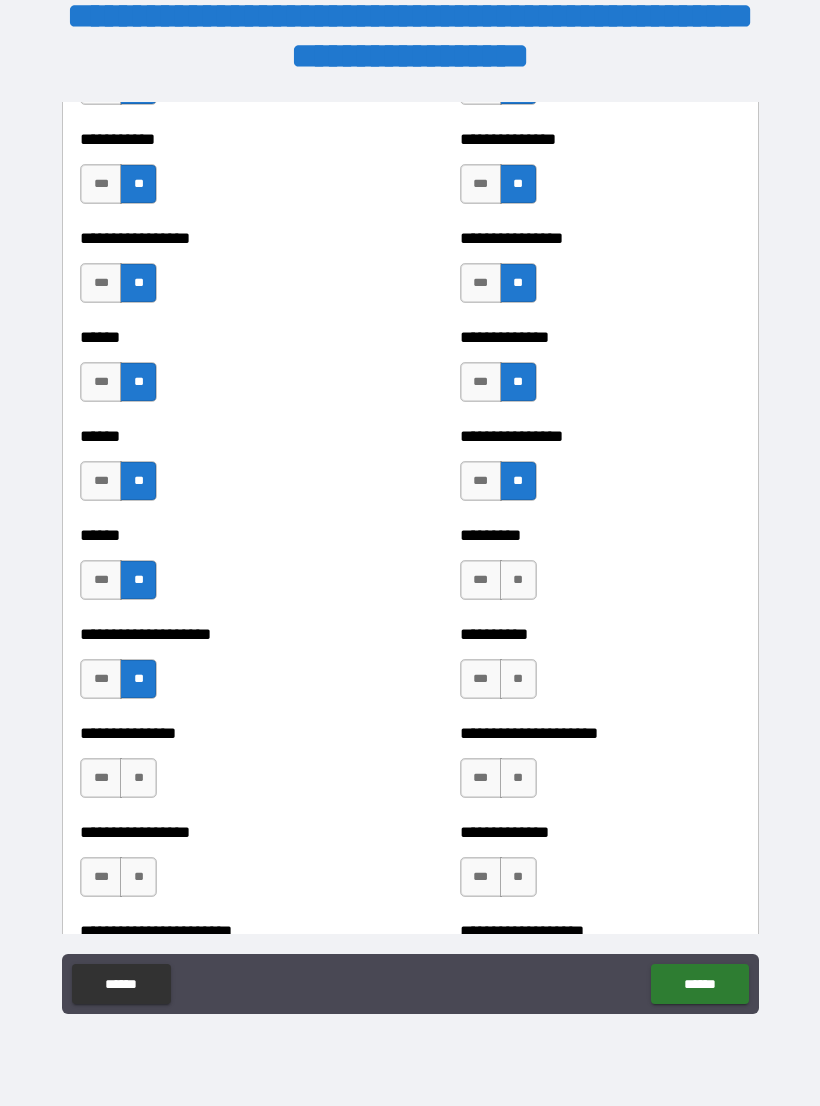 click on "**" at bounding box center [138, 778] 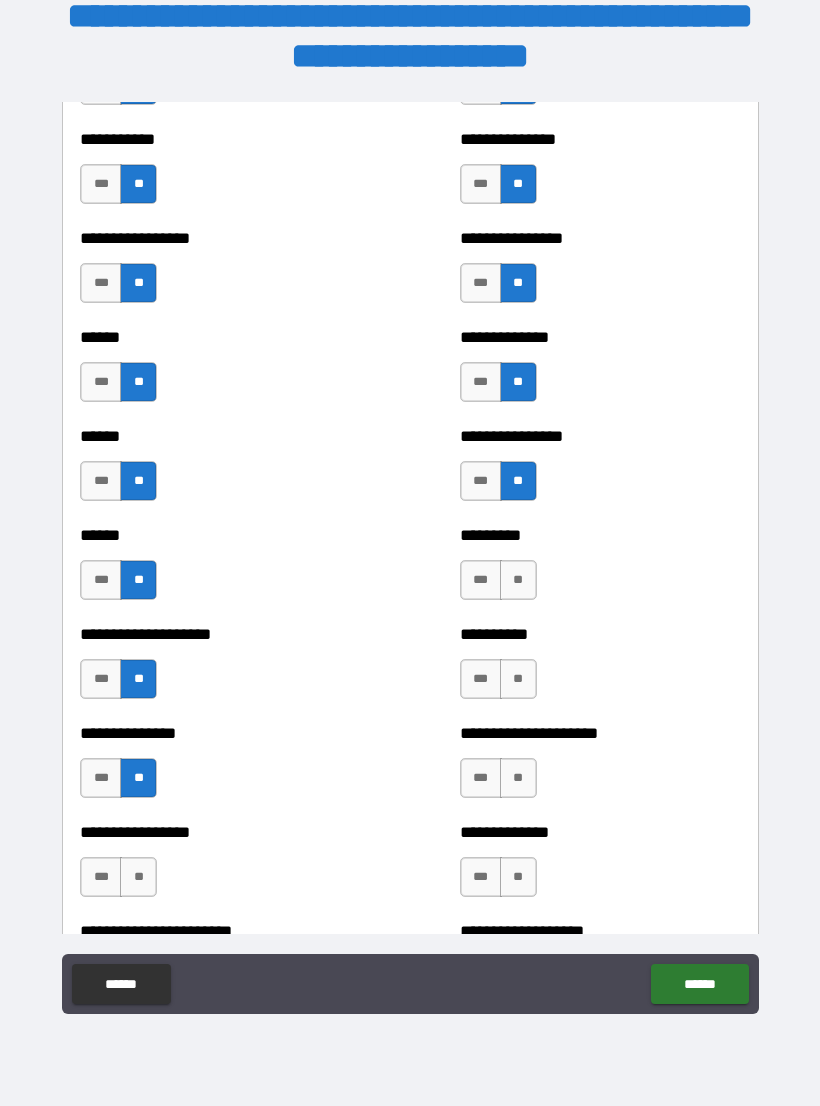 click on "**" at bounding box center (138, 877) 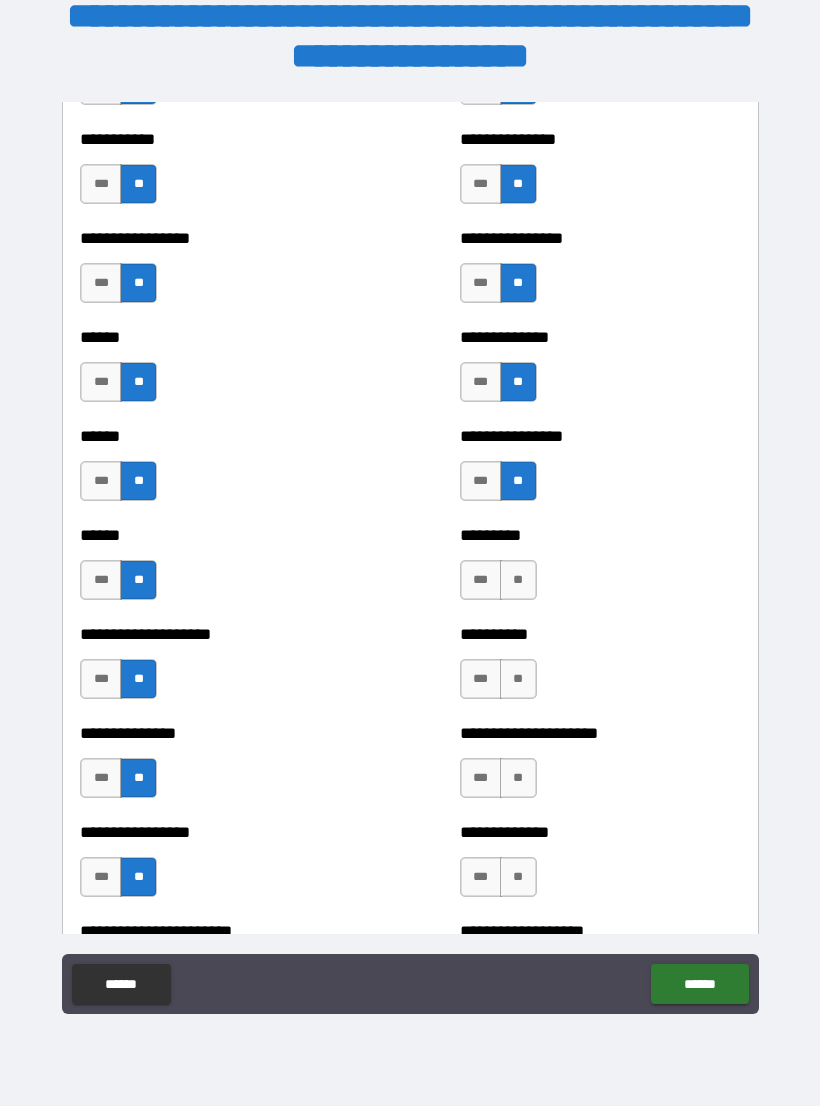 click on "**" at bounding box center (518, 877) 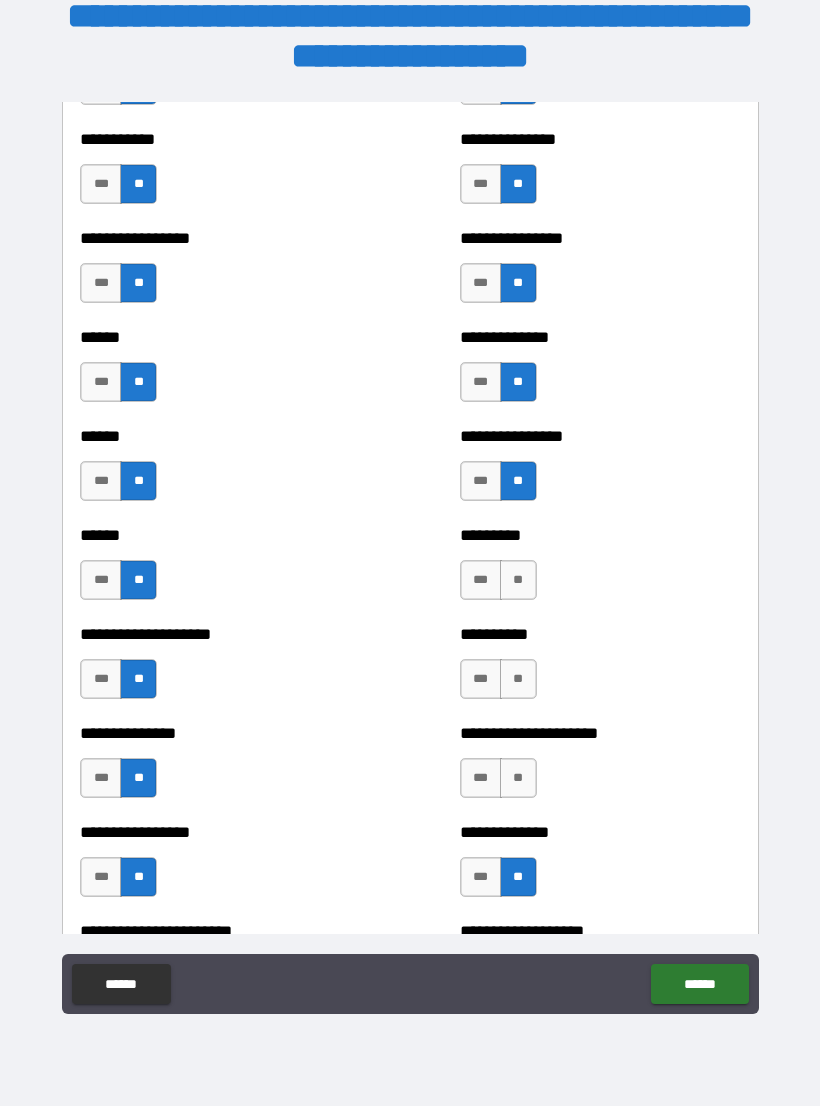 click on "**" at bounding box center (518, 778) 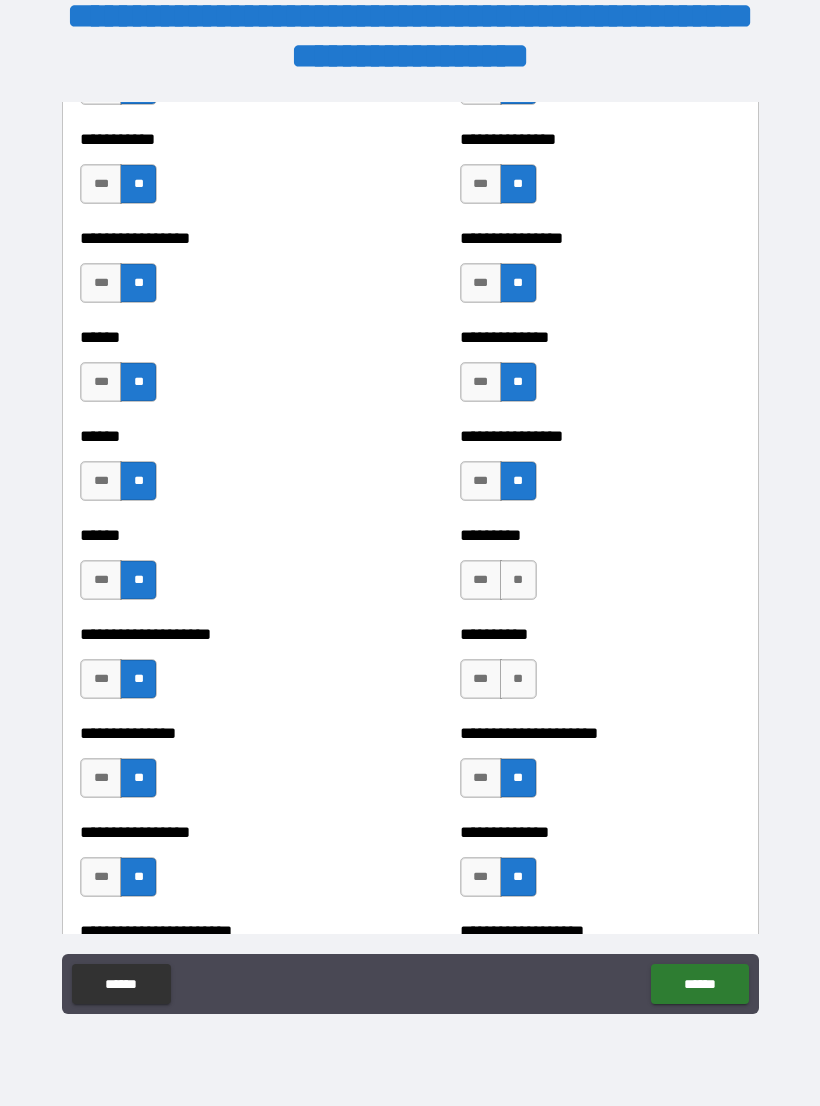 click on "**" at bounding box center (518, 679) 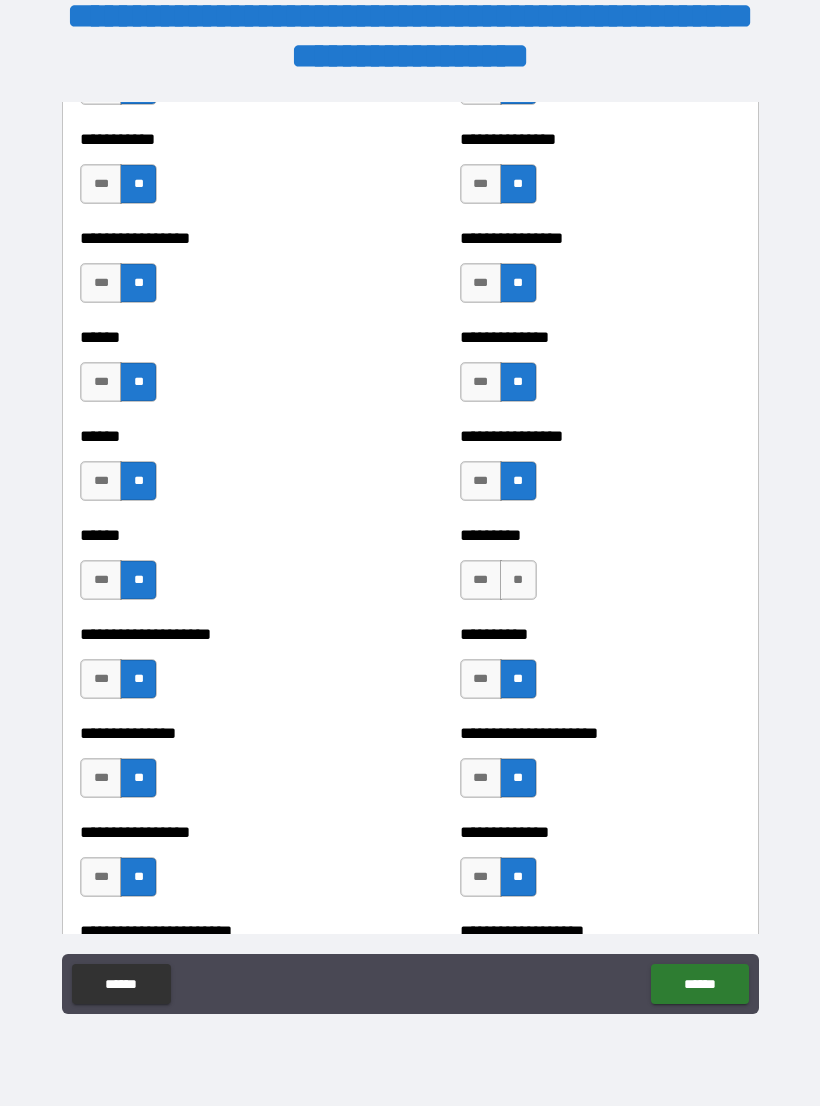 click on "**" at bounding box center [518, 580] 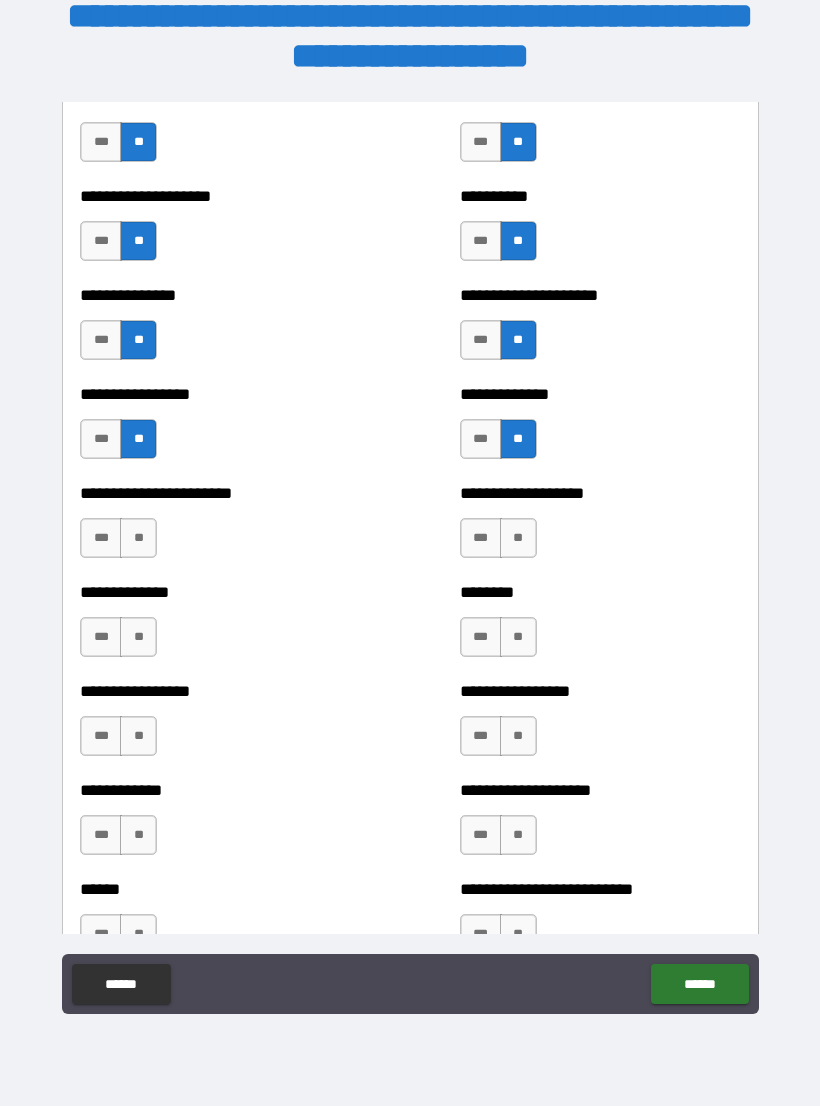 scroll, scrollTop: 3398, scrollLeft: 0, axis: vertical 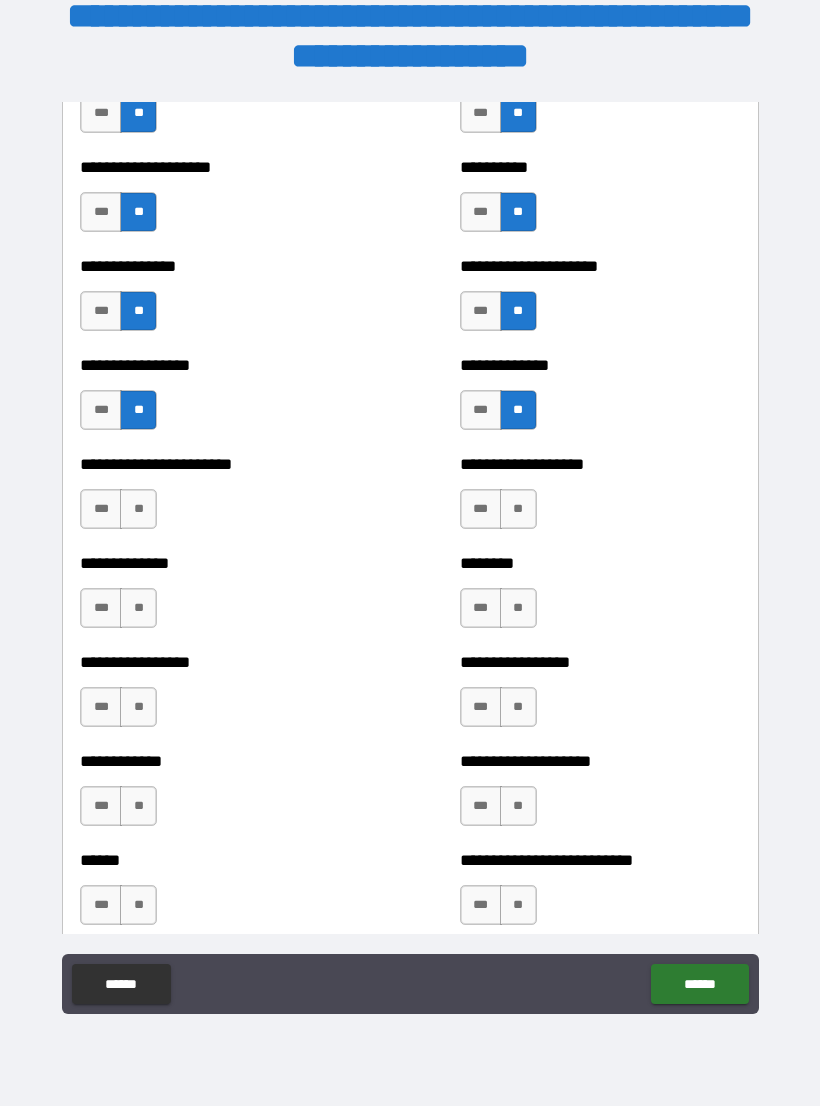 click on "**" at bounding box center [138, 509] 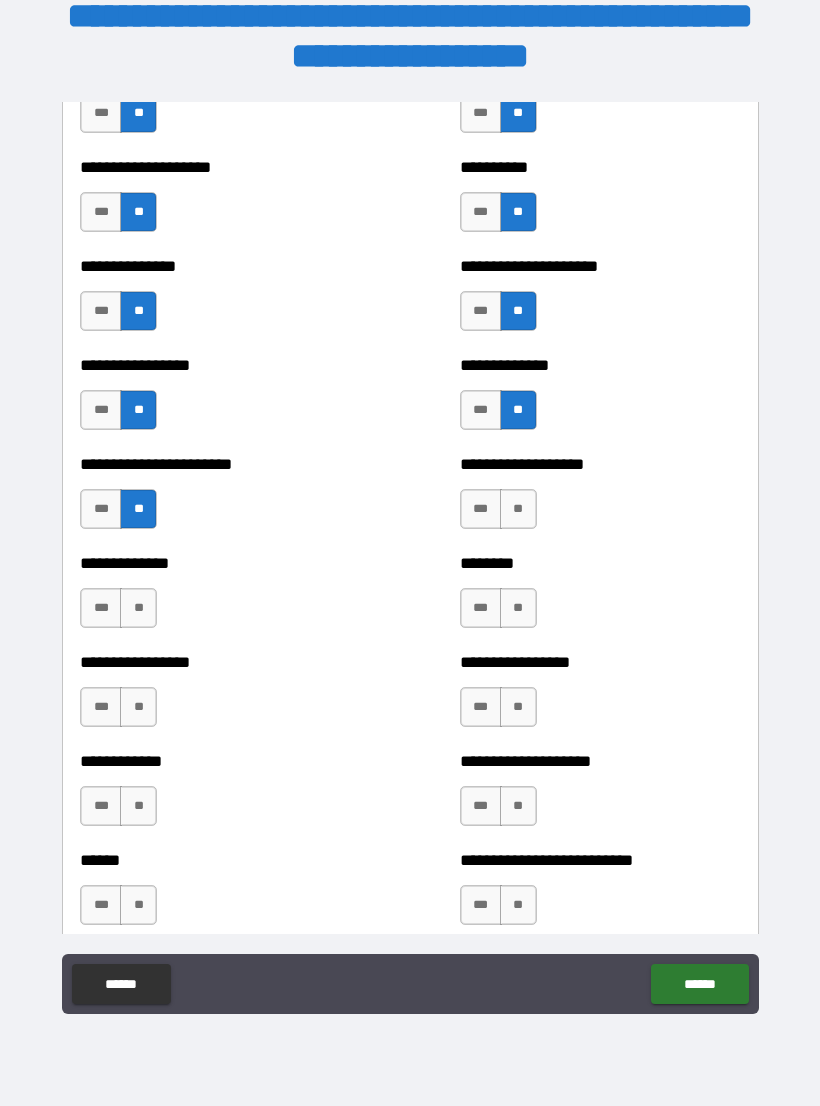 click on "**" at bounding box center (138, 608) 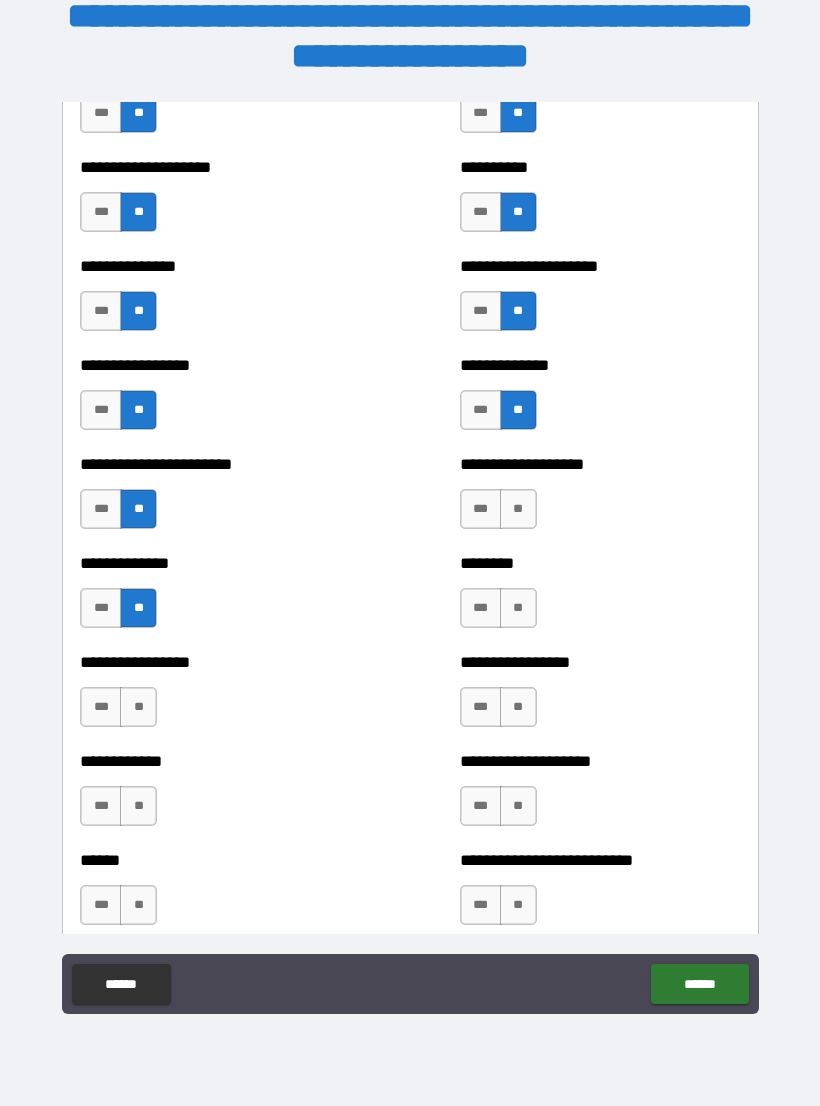 click on "**" at bounding box center (138, 707) 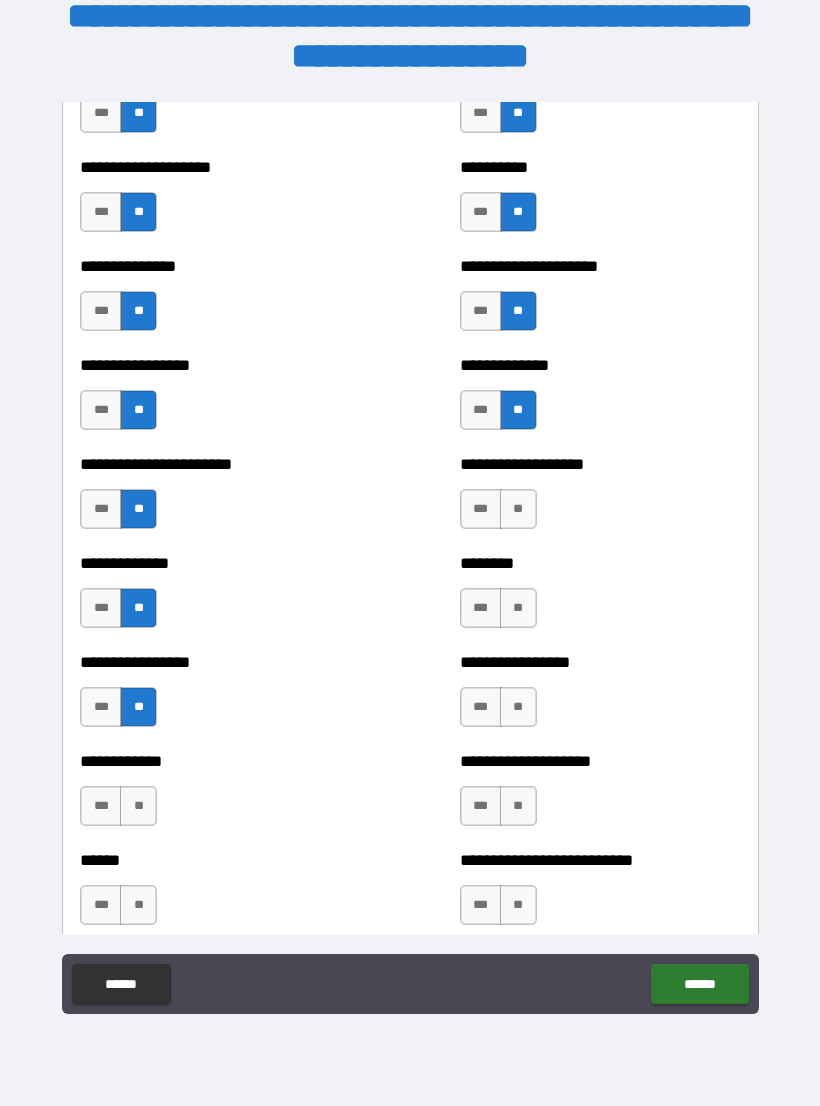 click on "**" at bounding box center [138, 806] 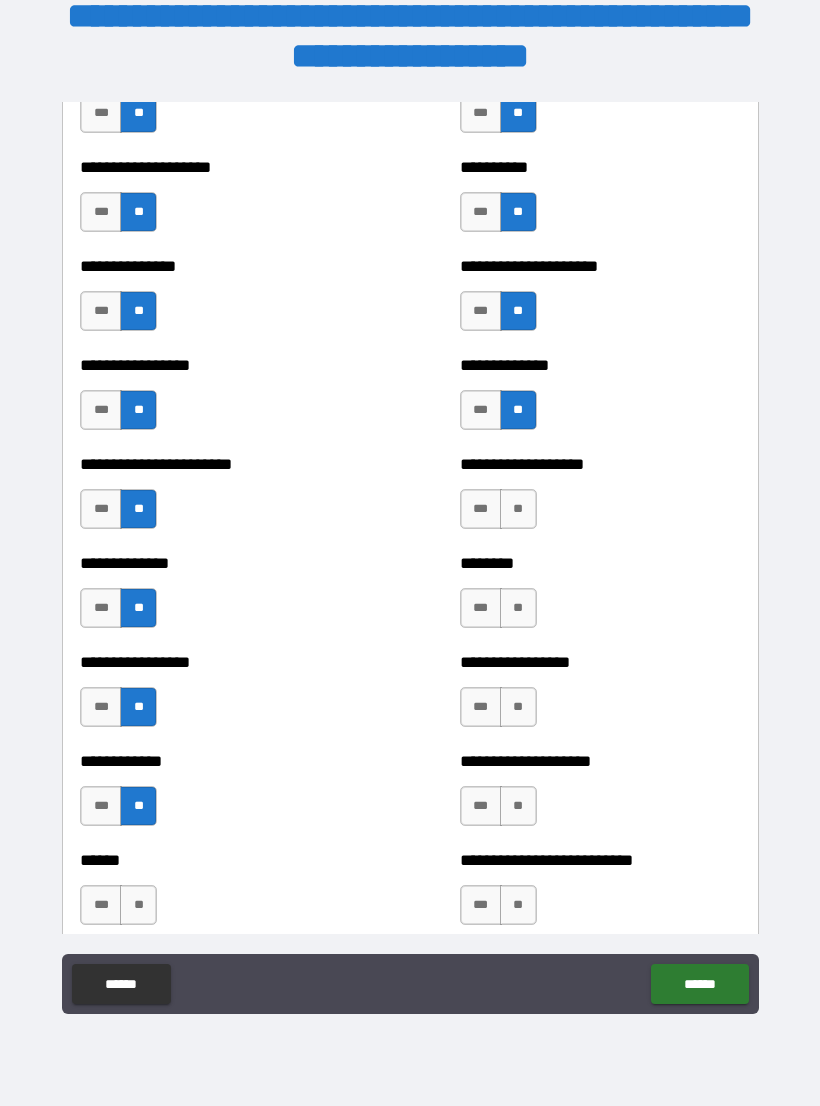 click on "**" at bounding box center (138, 905) 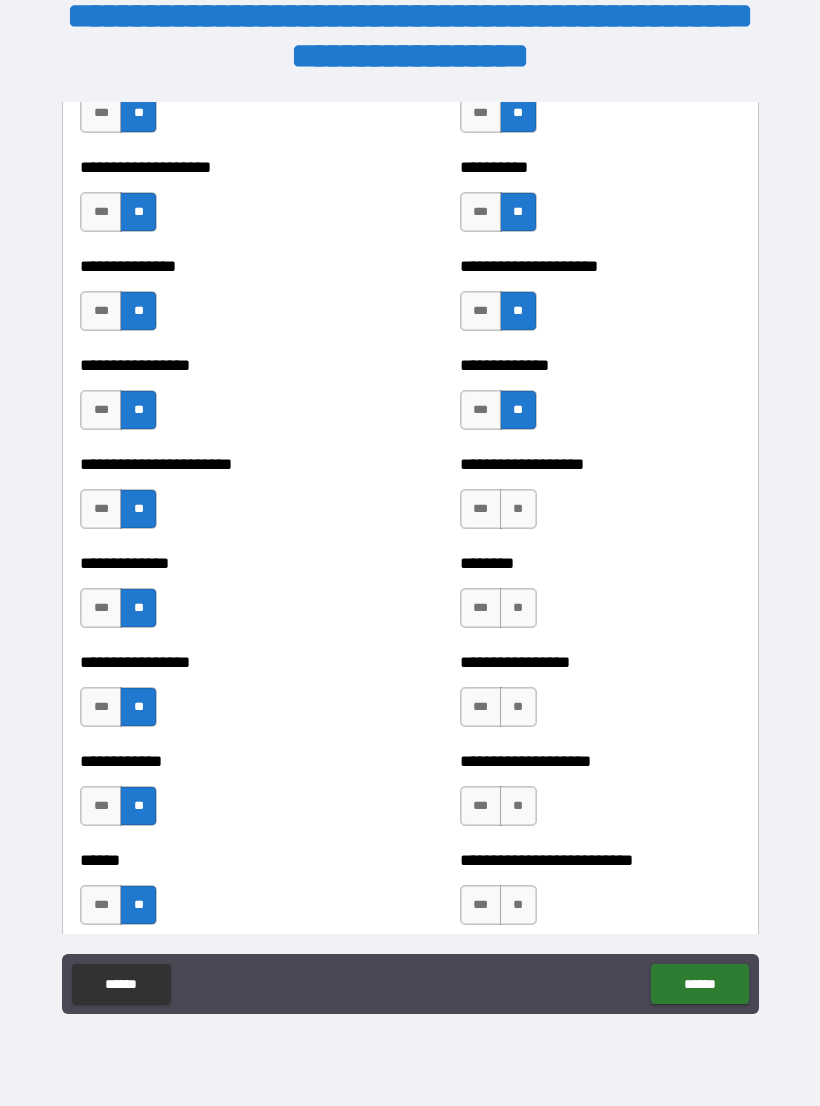 click on "**" at bounding box center [518, 905] 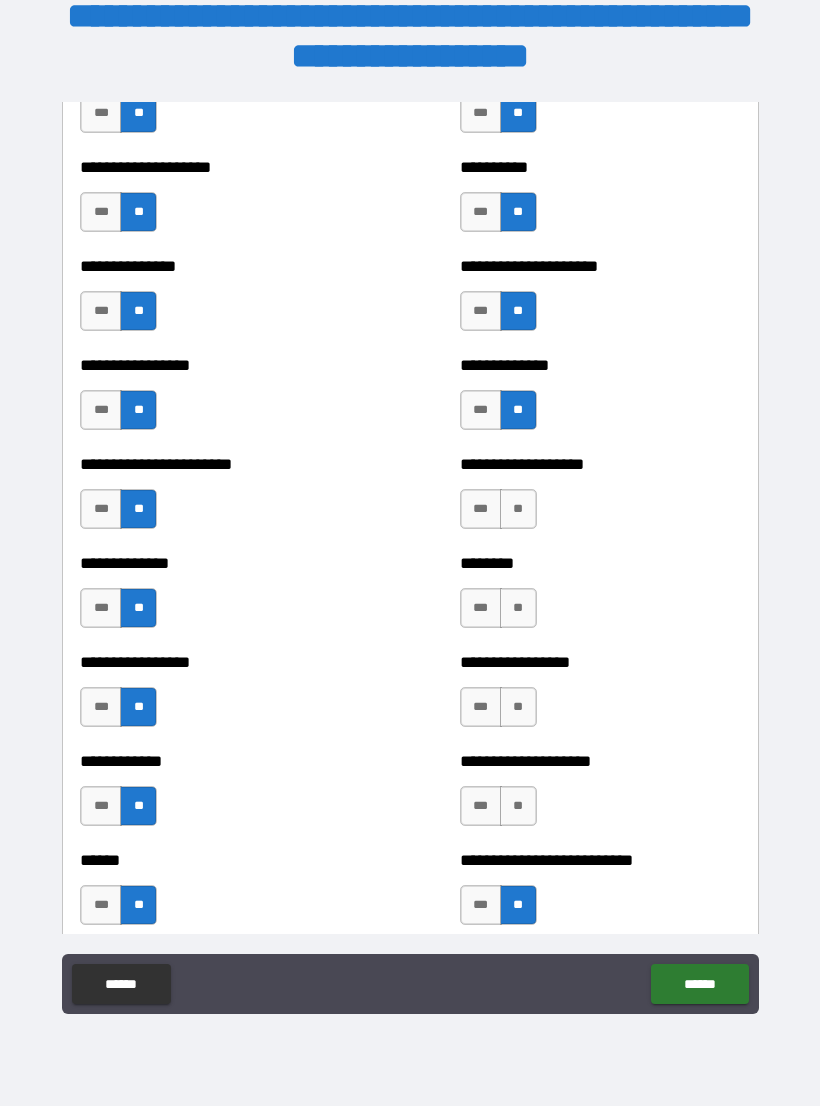 click on "**********" at bounding box center [600, 796] 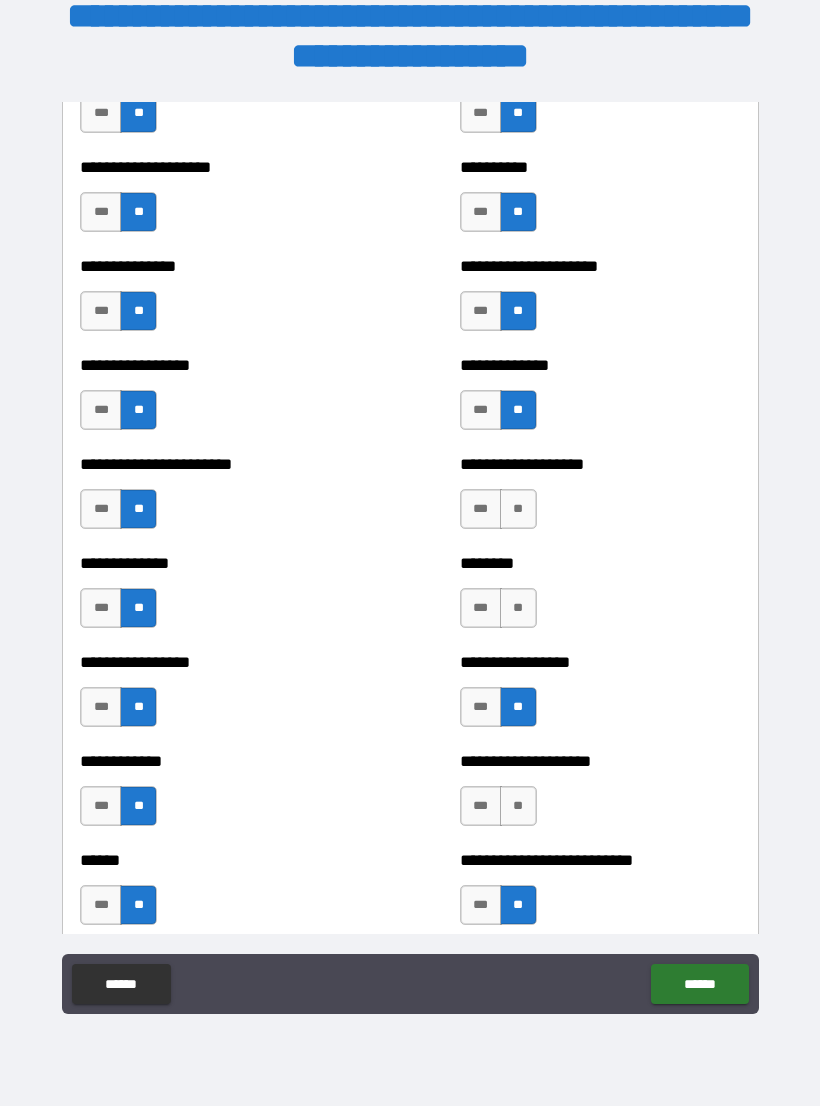 click on "**" at bounding box center (518, 608) 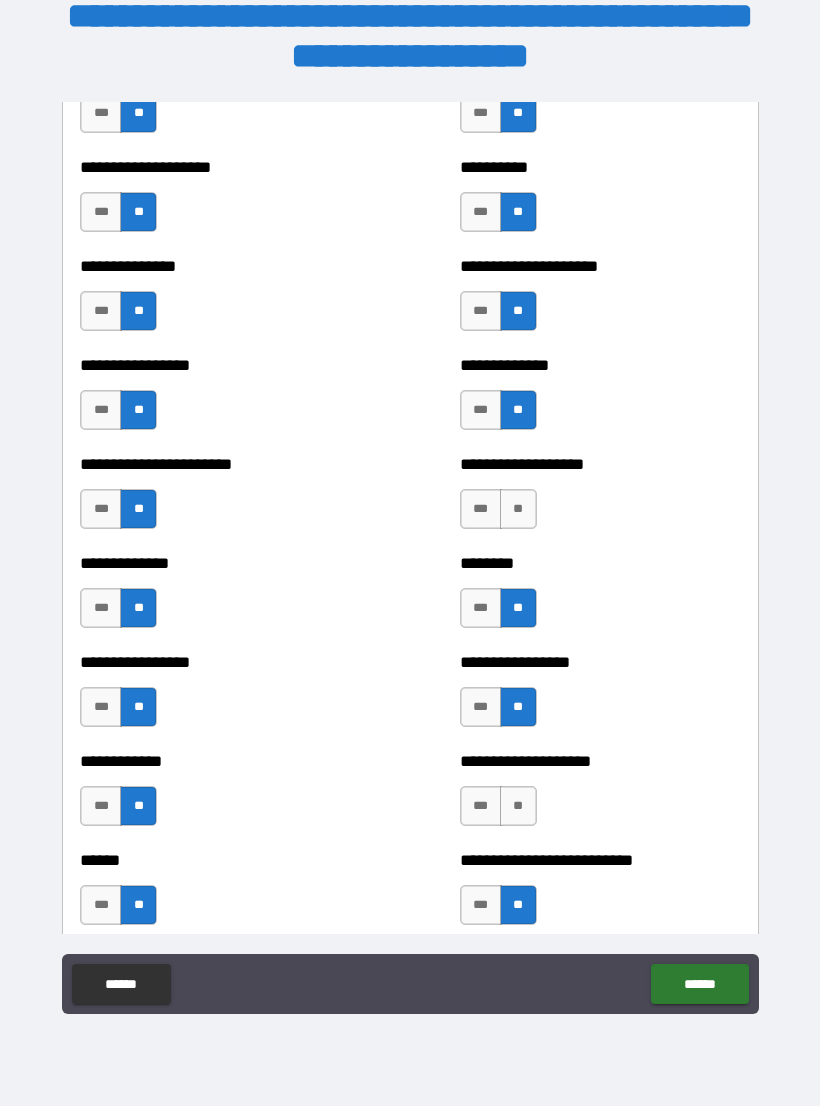 click on "**" at bounding box center [518, 509] 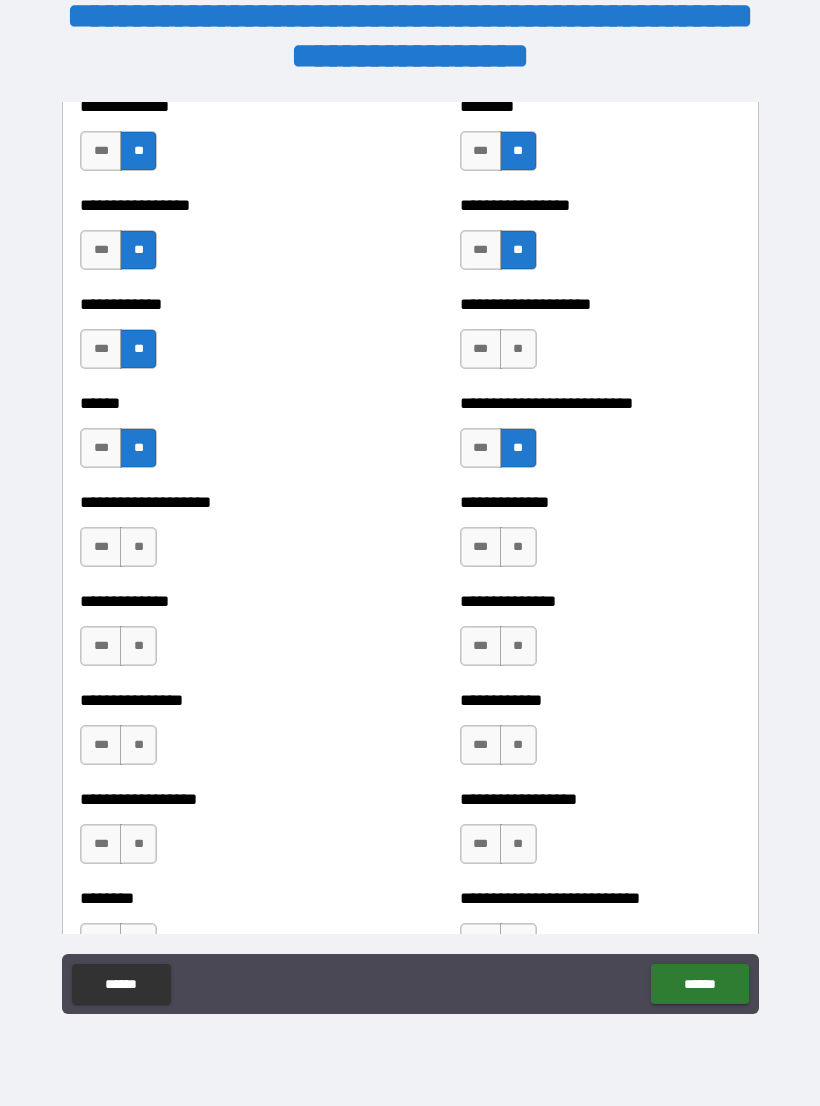 scroll, scrollTop: 3865, scrollLeft: 0, axis: vertical 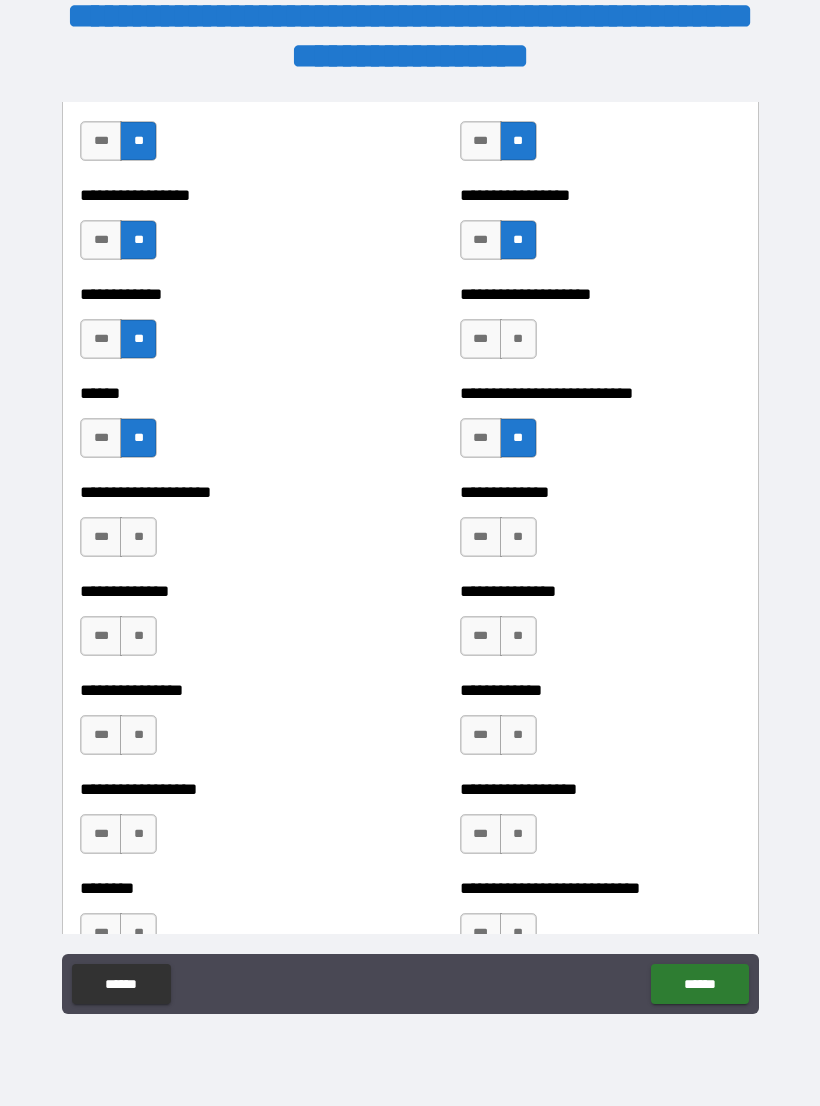 click on "**" at bounding box center [138, 537] 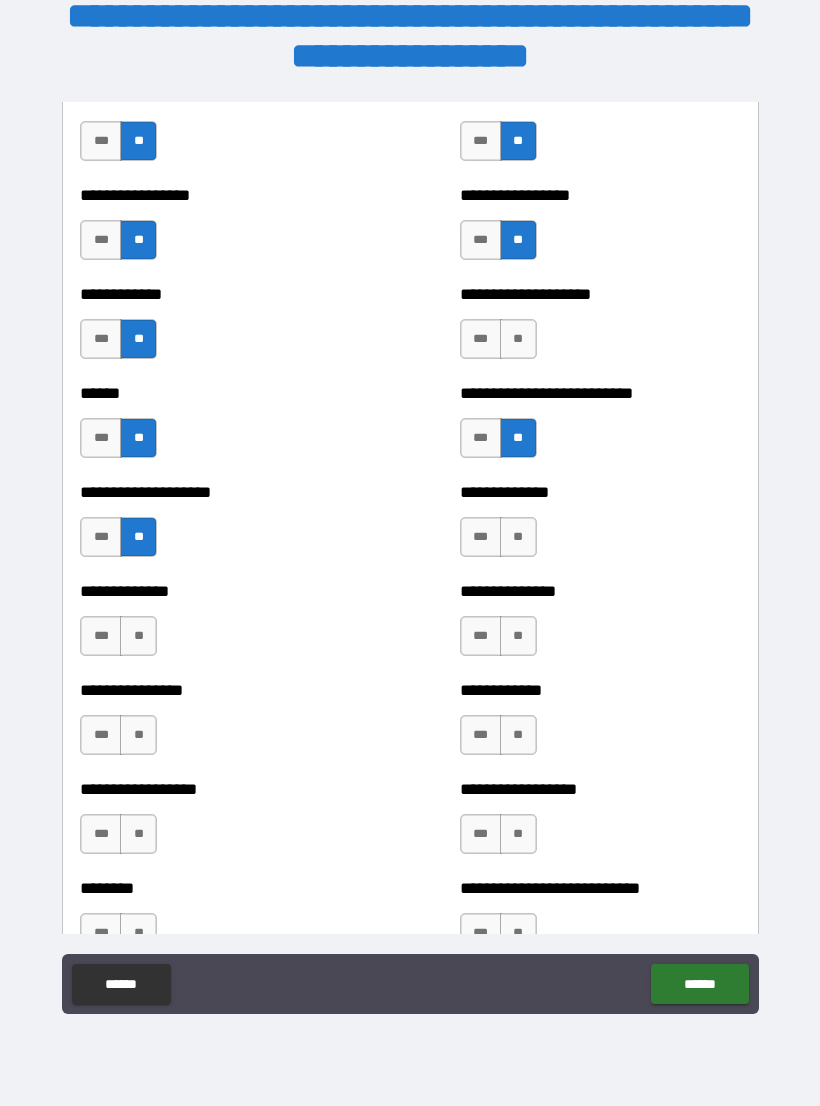 click on "**" at bounding box center (138, 636) 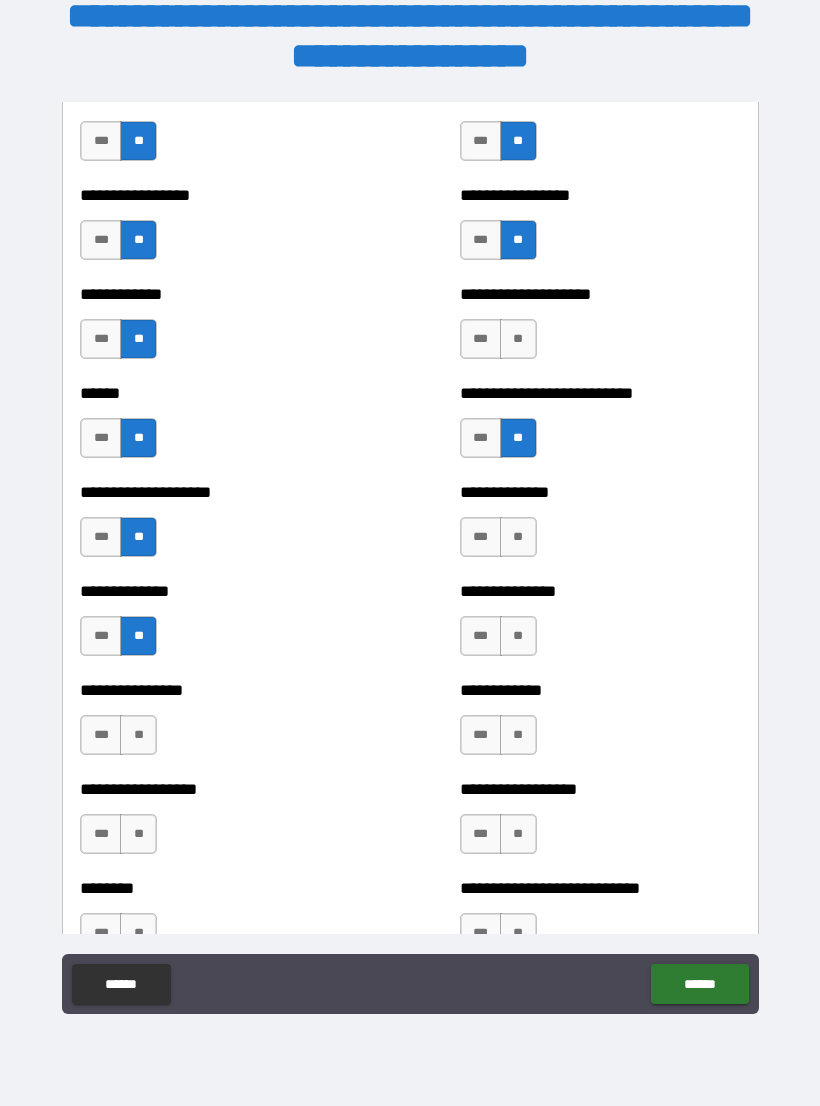 click on "**" at bounding box center (138, 735) 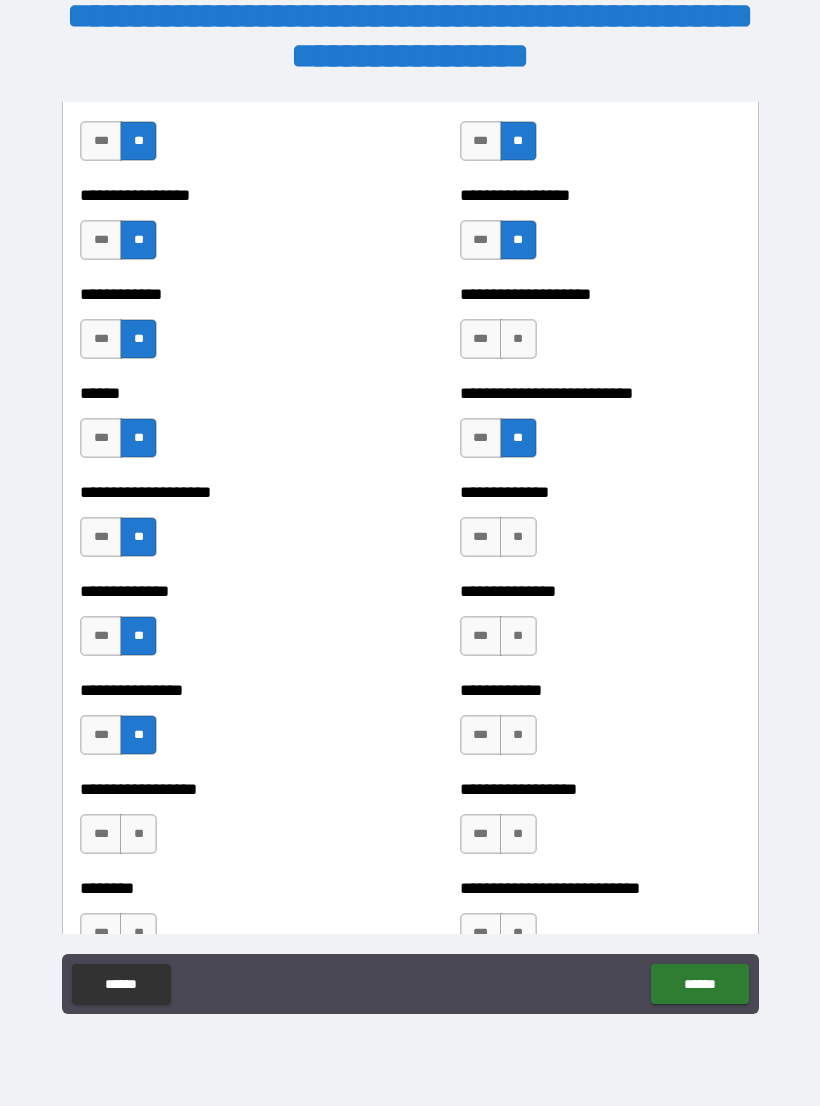 click on "**" at bounding box center [138, 834] 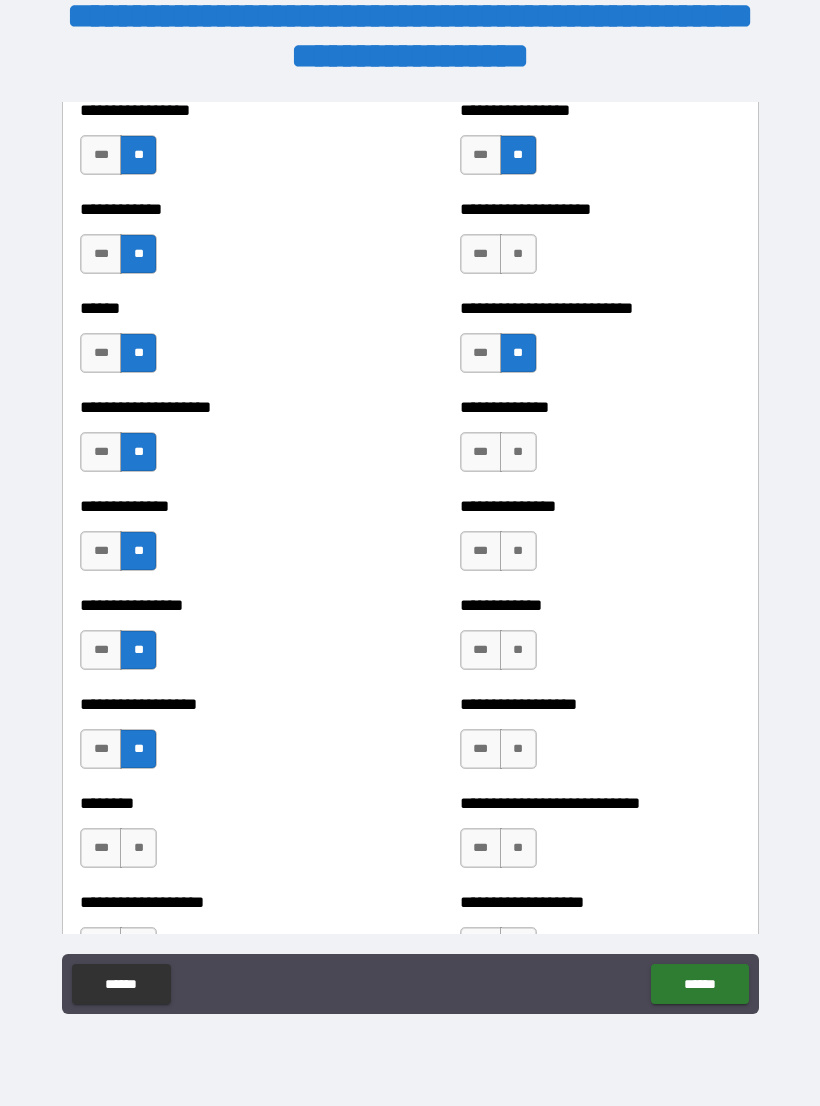click on "**" at bounding box center [138, 848] 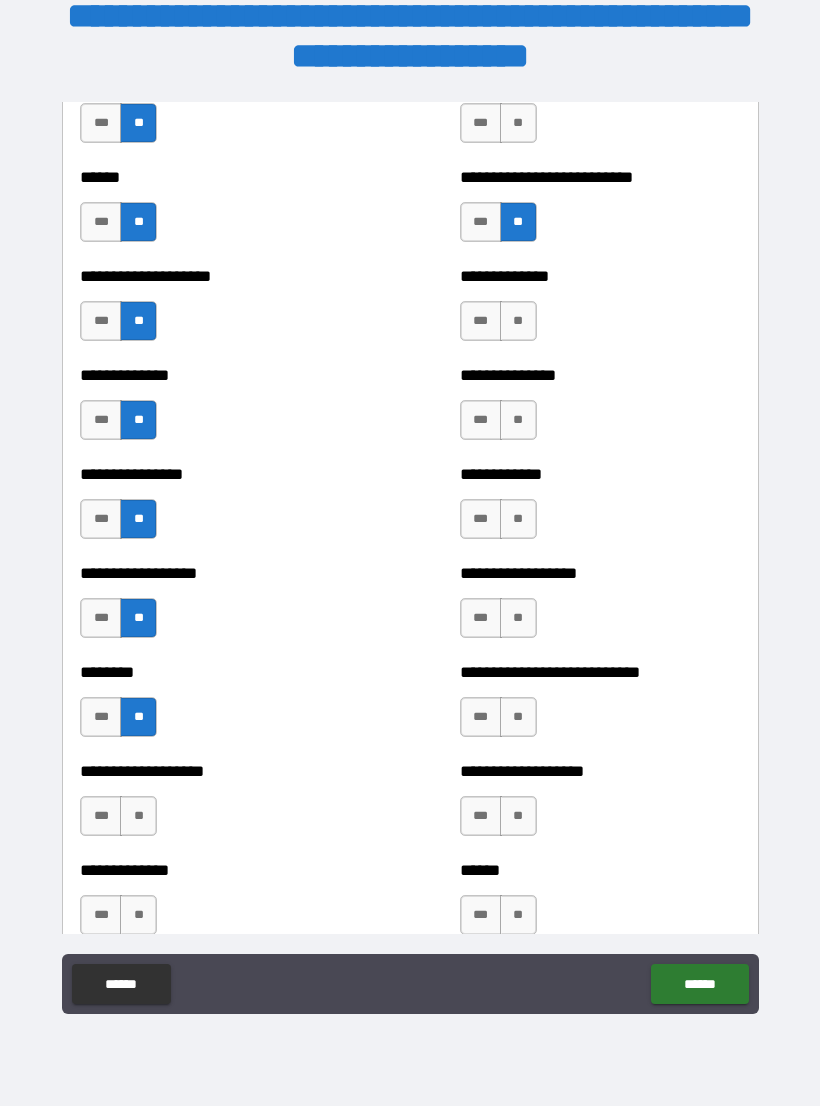 scroll, scrollTop: 4084, scrollLeft: 0, axis: vertical 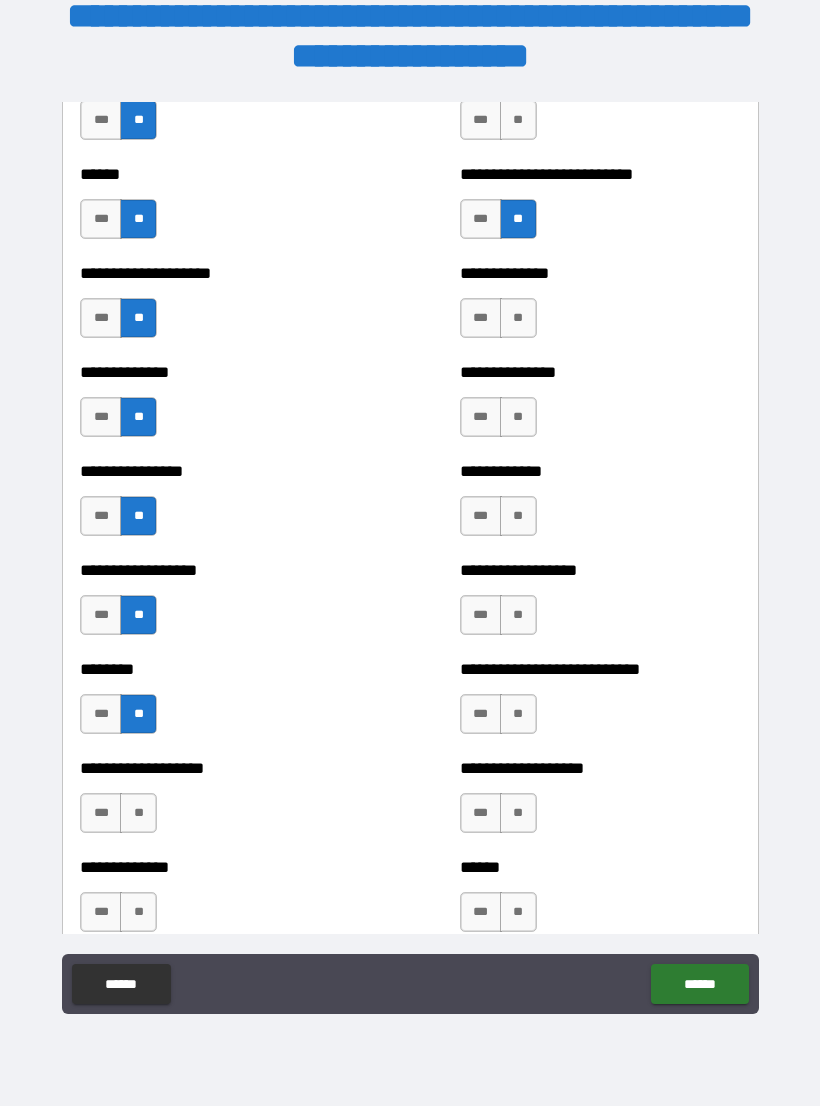 click on "**" at bounding box center [138, 813] 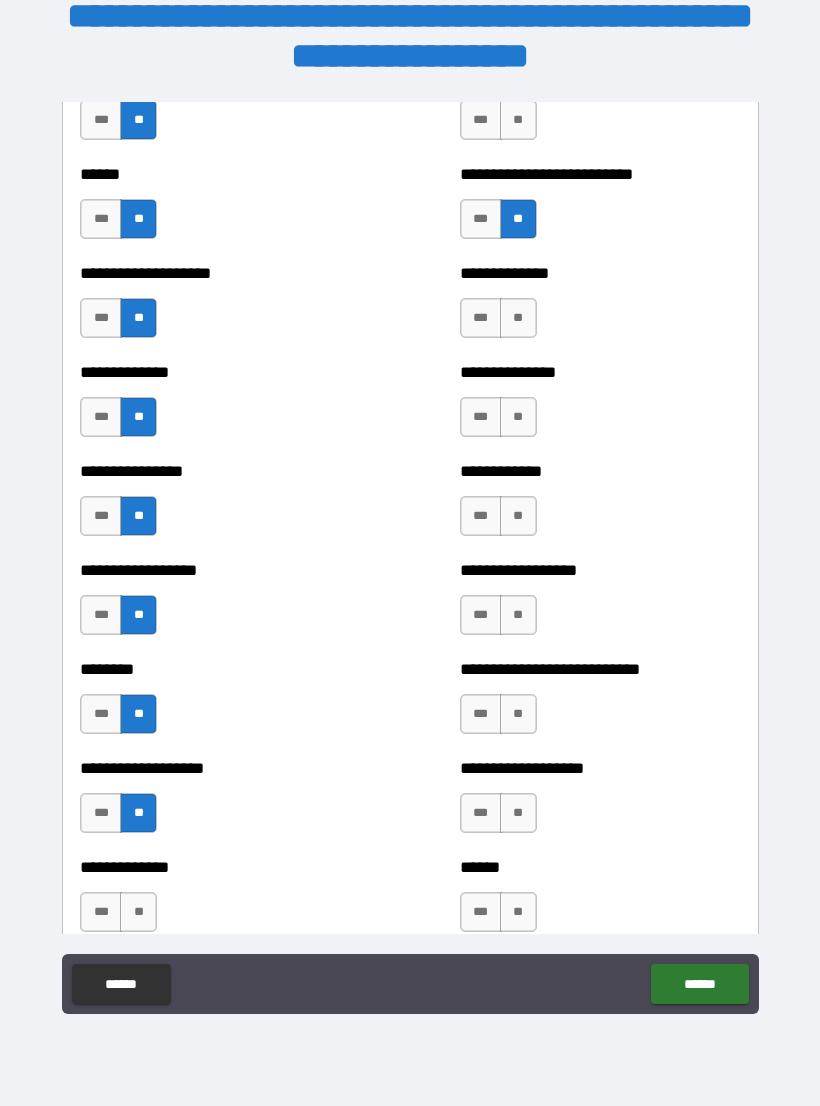 click on "**" at bounding box center (138, 912) 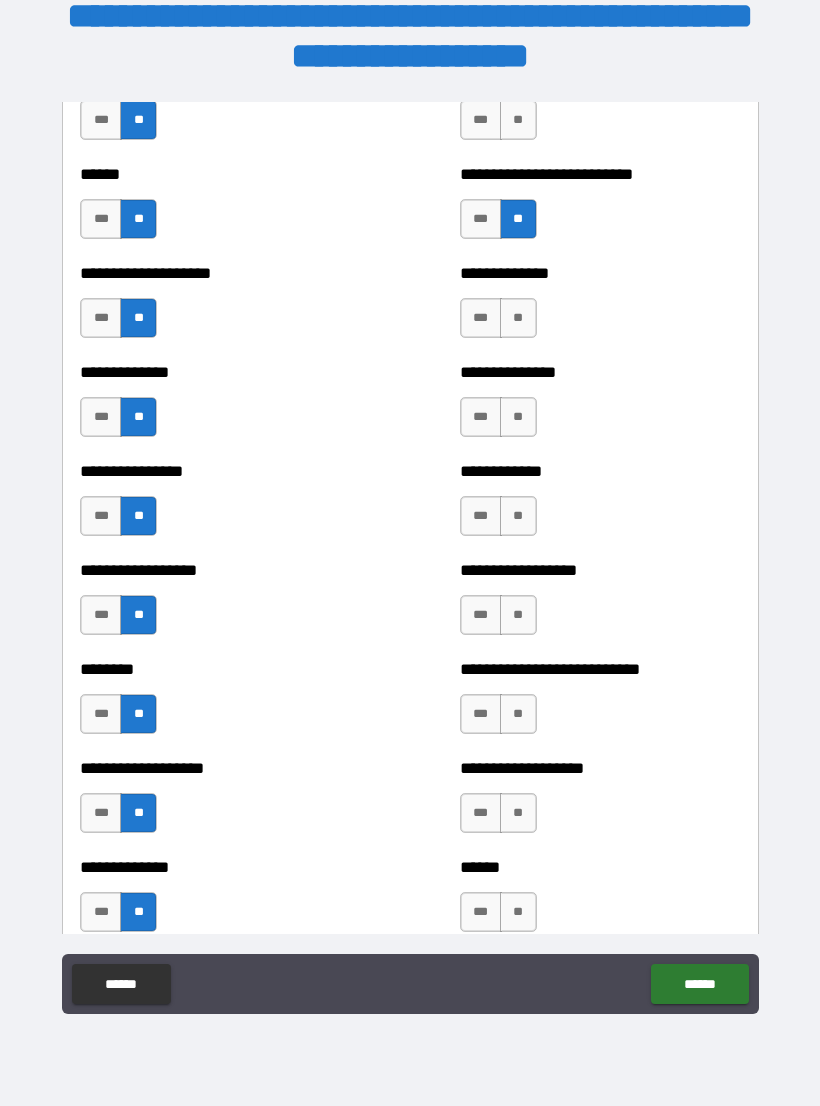 click on "**" at bounding box center [518, 318] 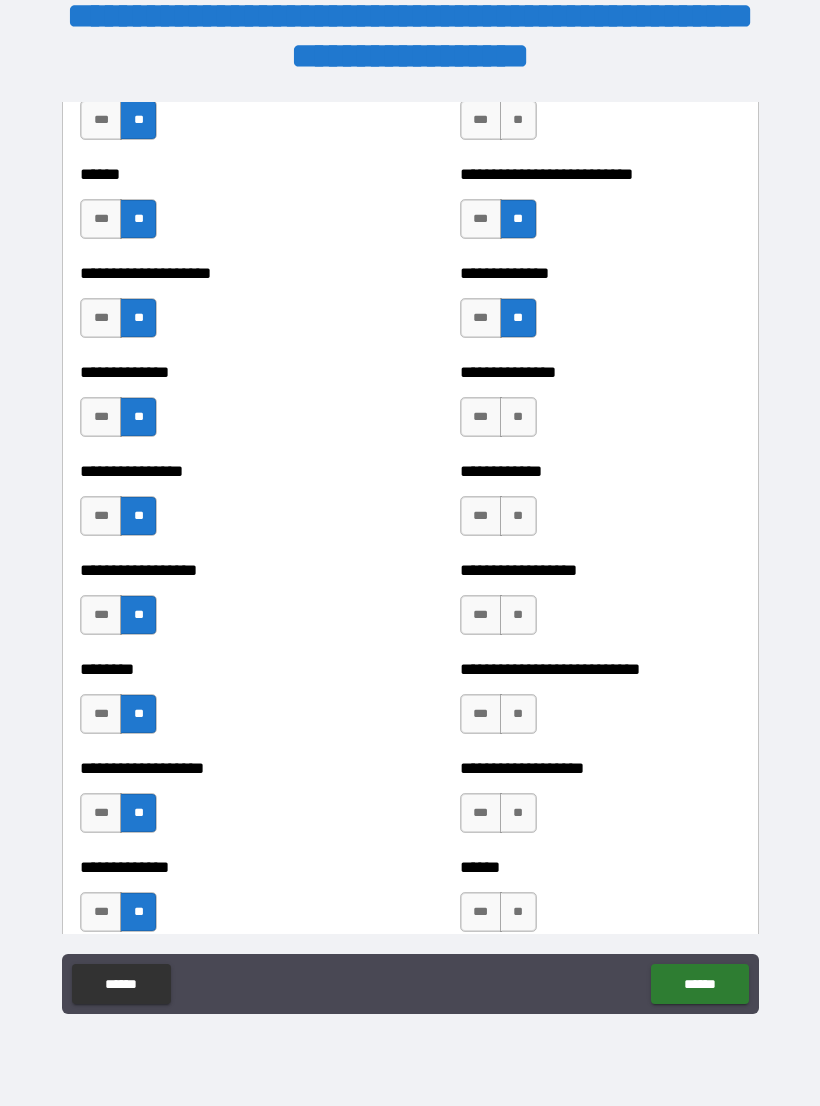 click on "**" at bounding box center [518, 417] 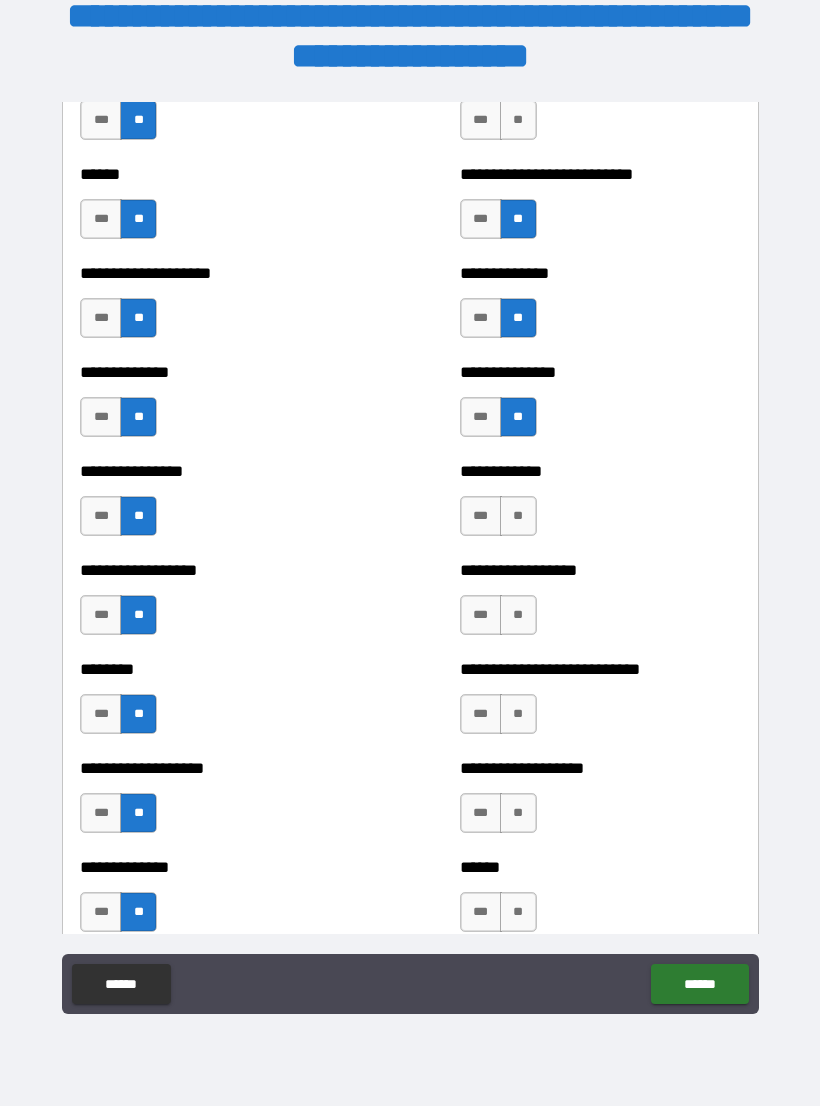 click on "**" at bounding box center [518, 516] 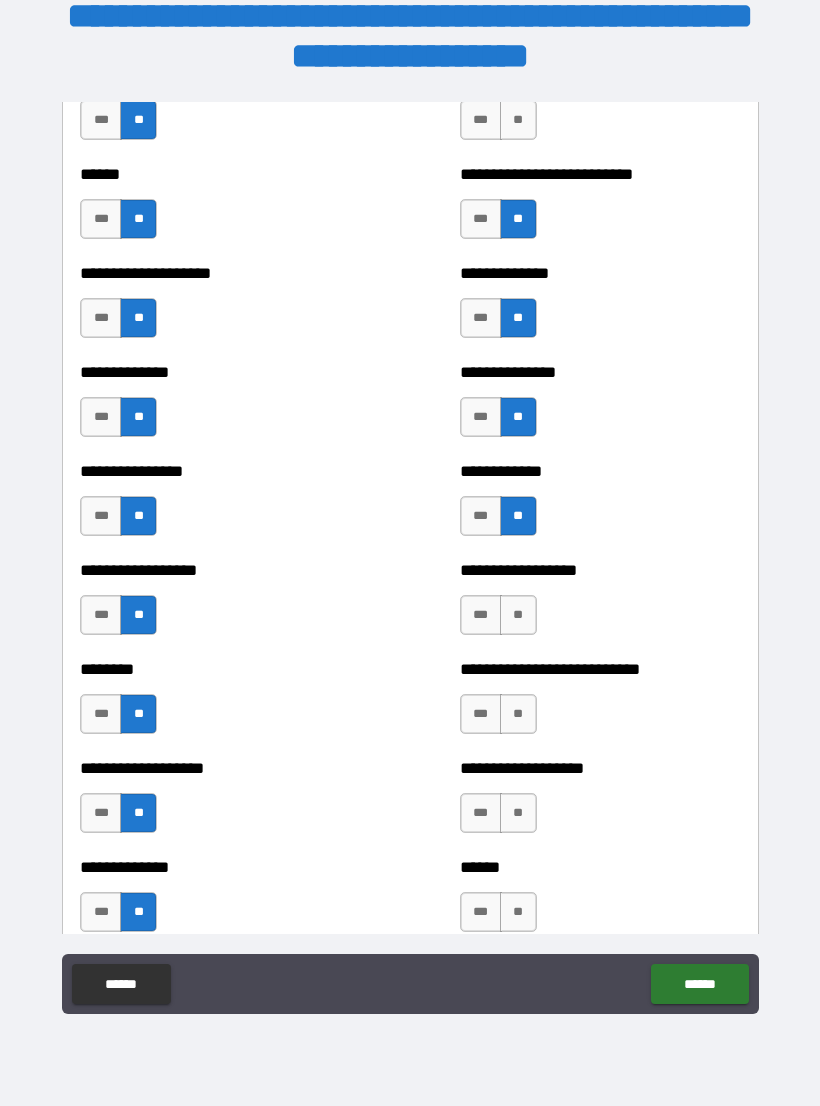 click on "**" at bounding box center [518, 615] 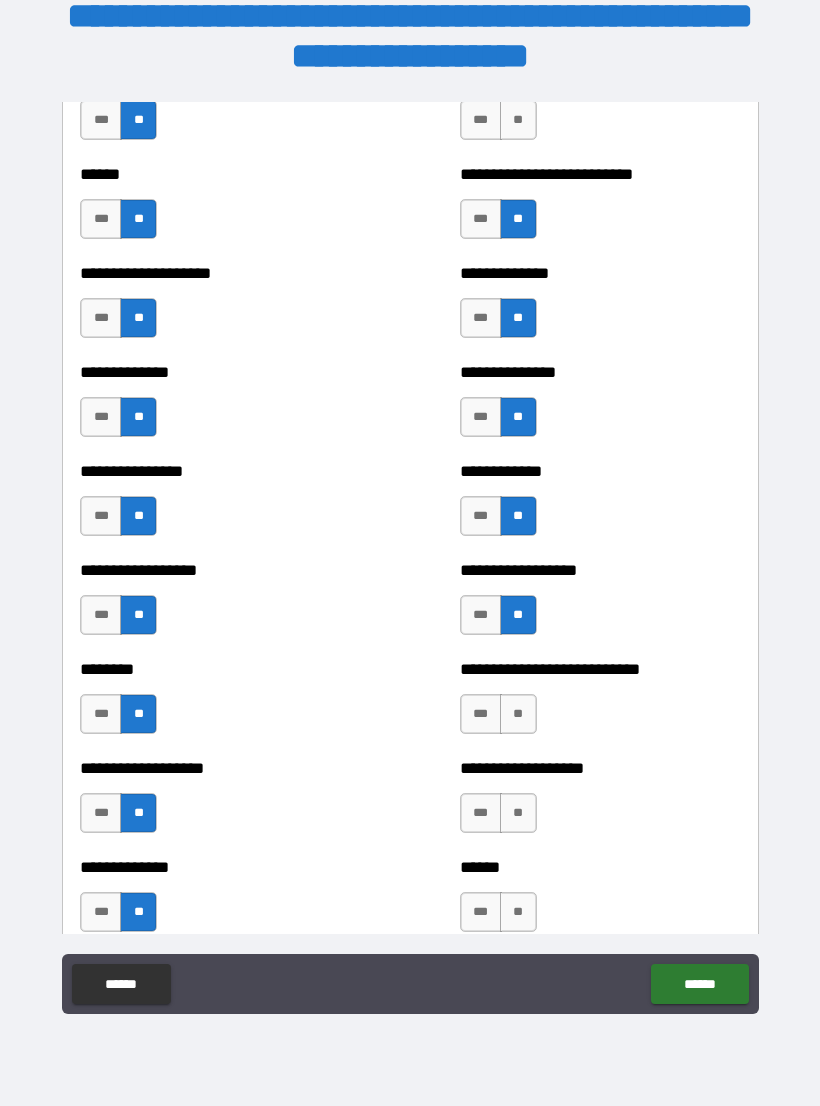 click on "**" at bounding box center [518, 714] 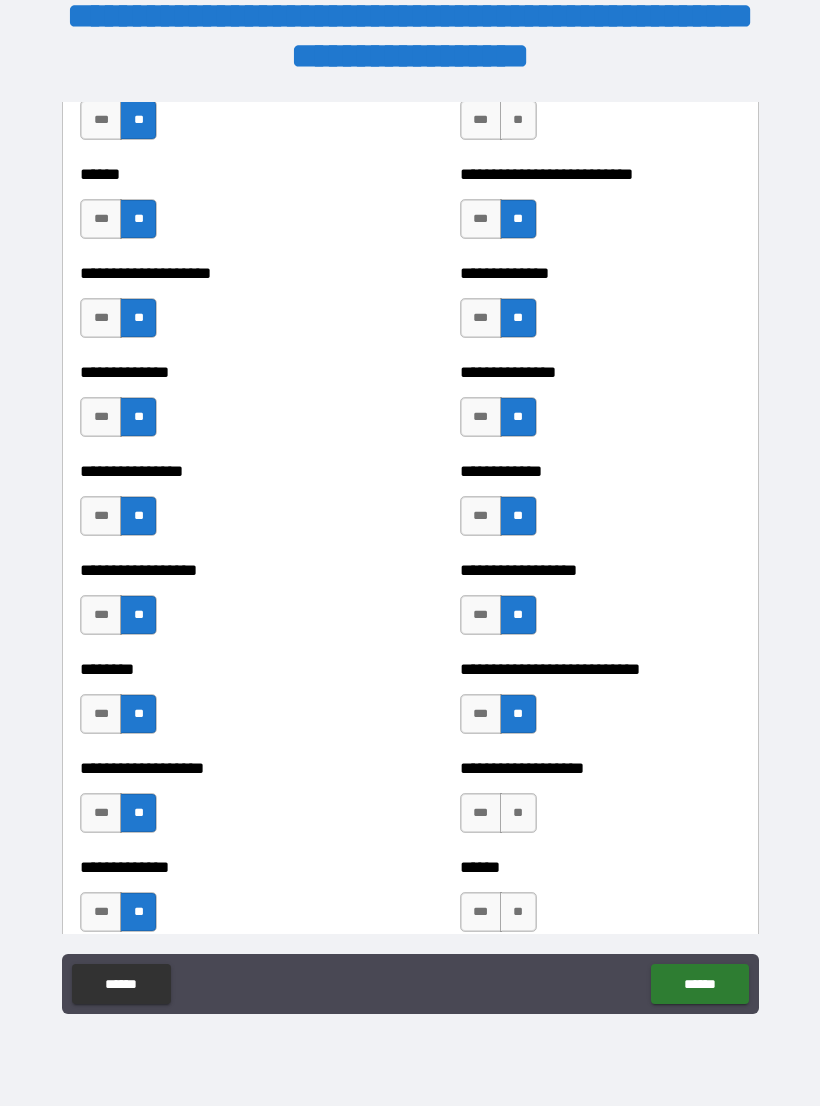 click on "**" at bounding box center [518, 813] 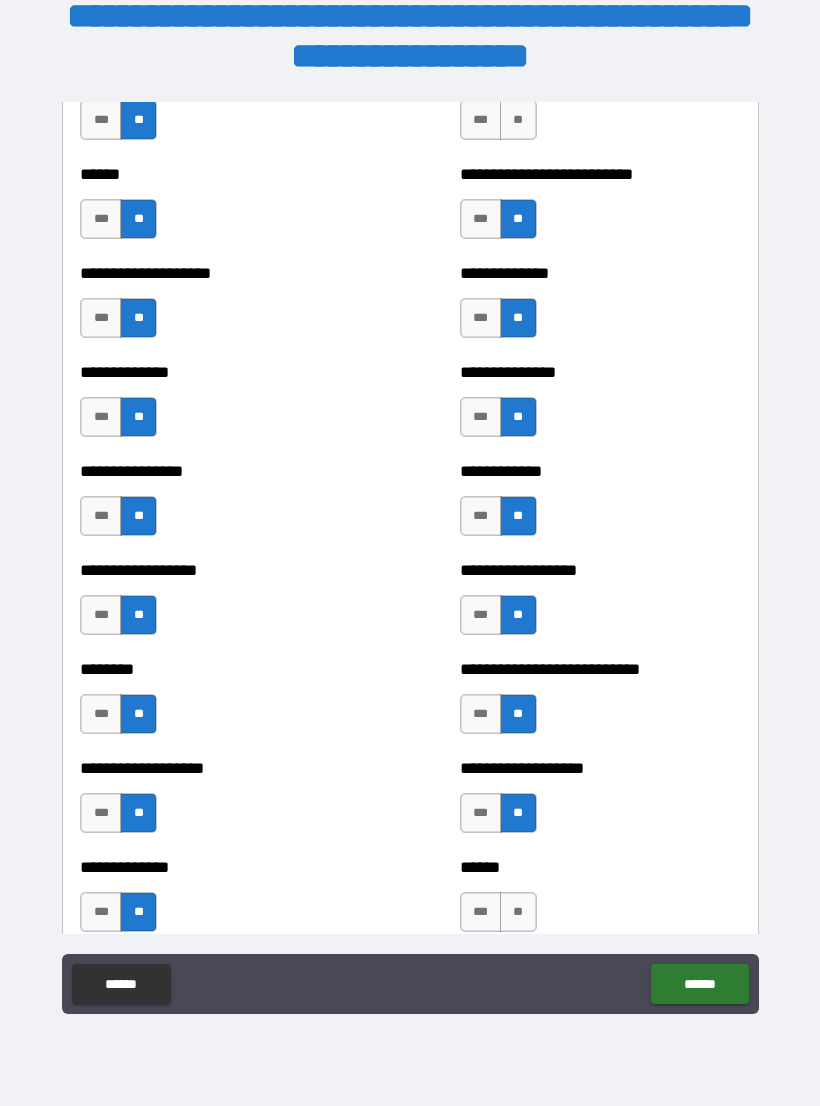 click on "**" at bounding box center [518, 912] 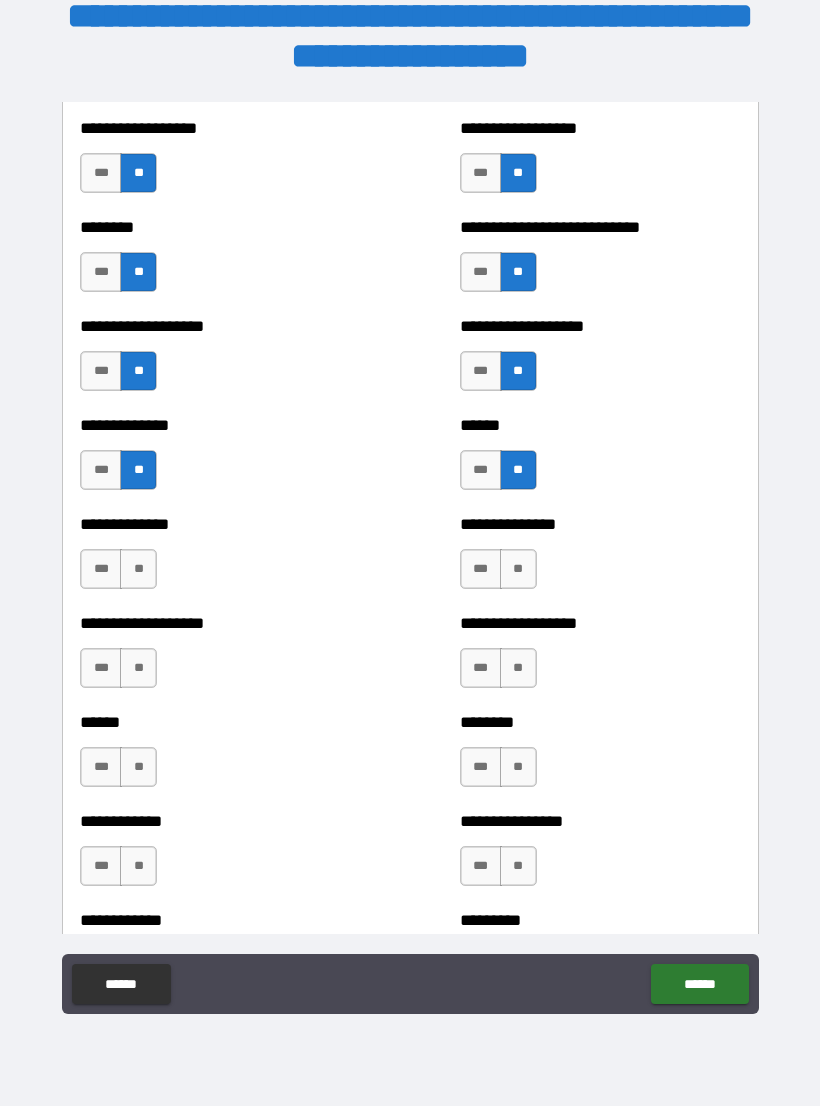 scroll, scrollTop: 4610, scrollLeft: 0, axis: vertical 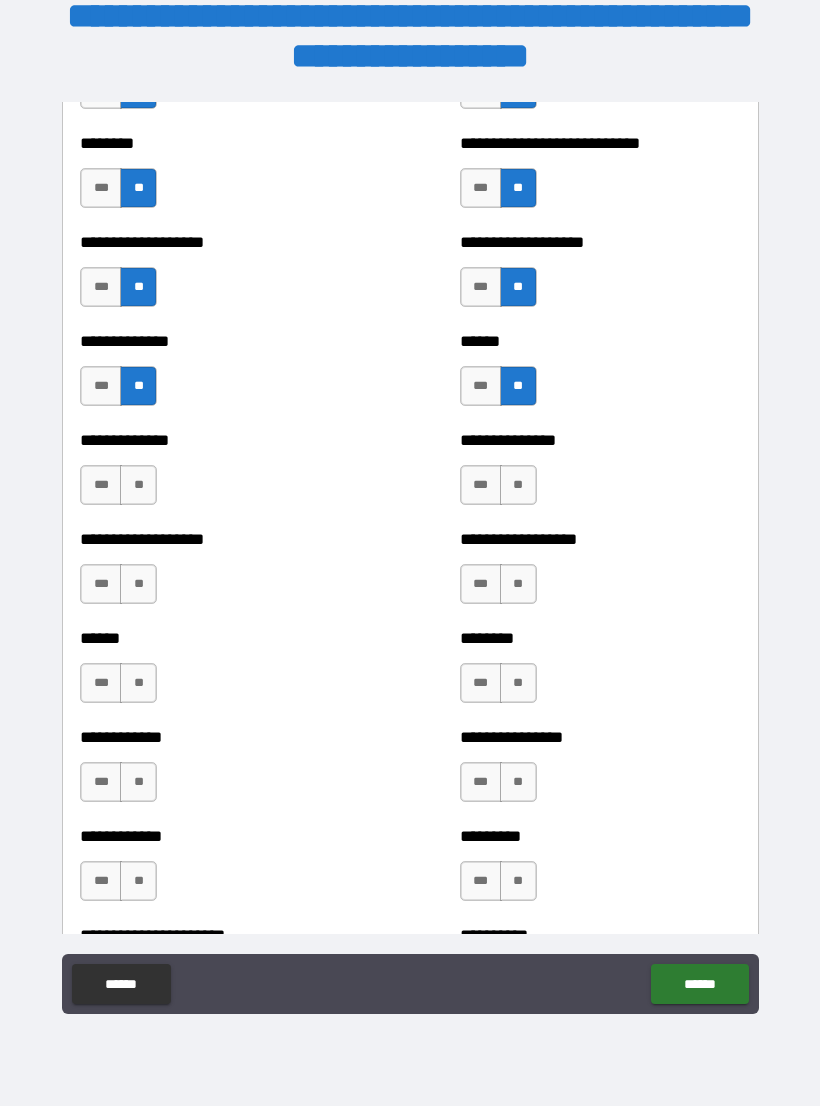click on "**" at bounding box center (518, 485) 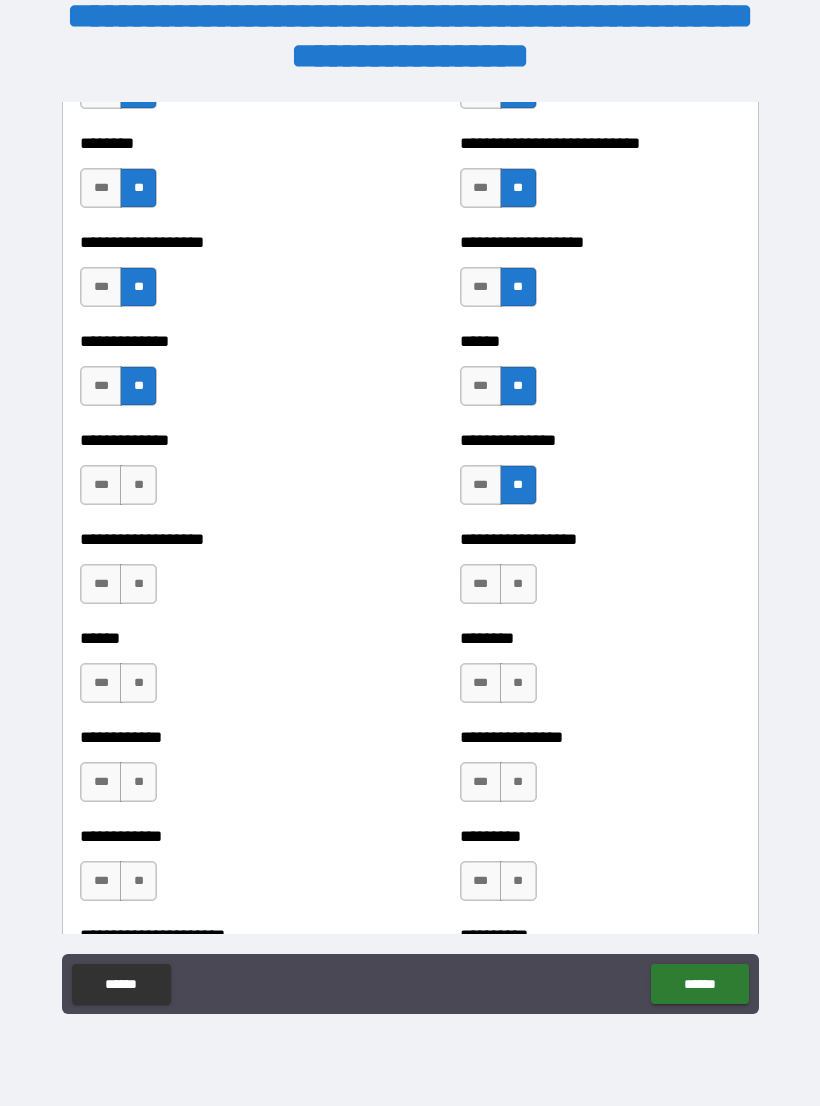 click on "**" at bounding box center (518, 584) 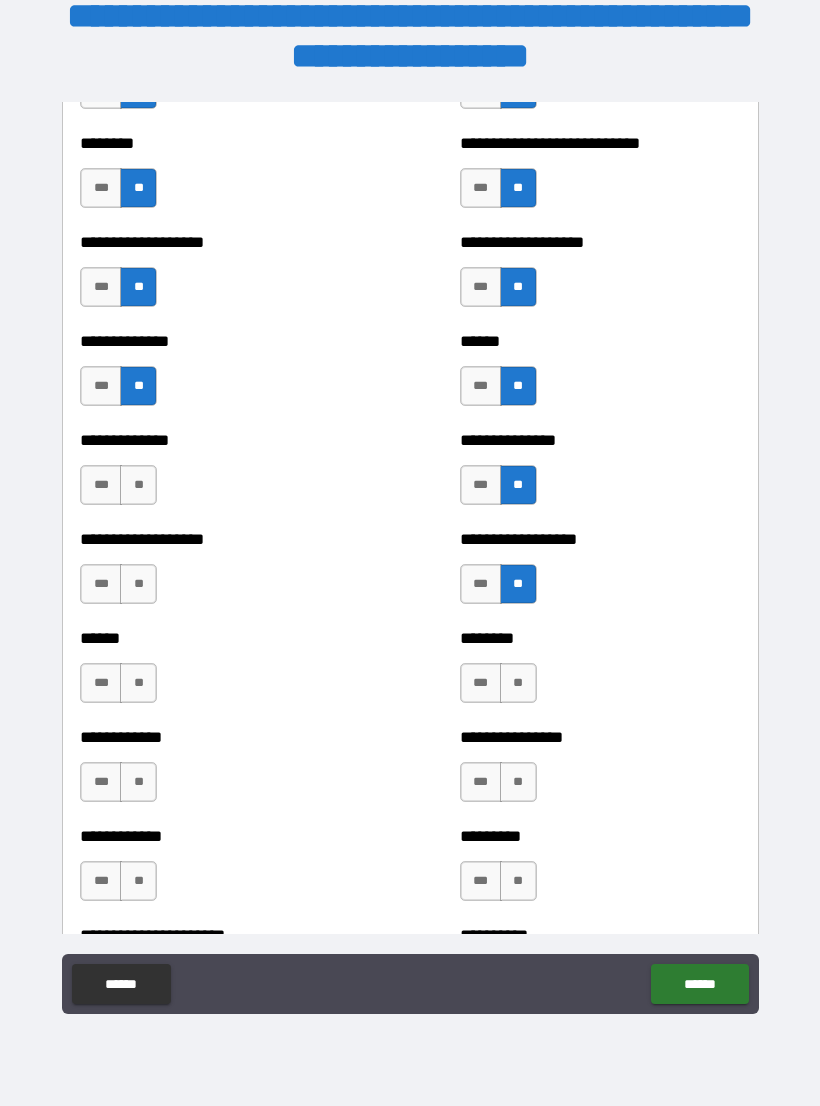 click on "**" at bounding box center [138, 485] 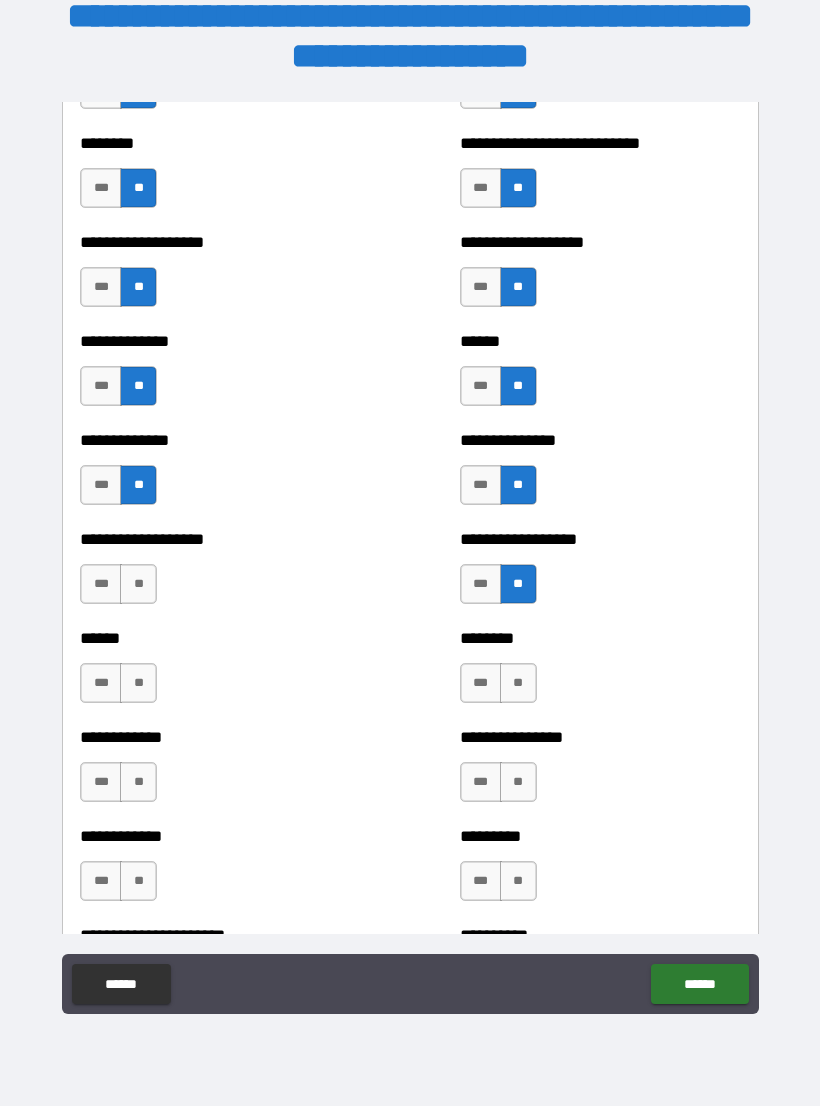 click on "**" at bounding box center (138, 584) 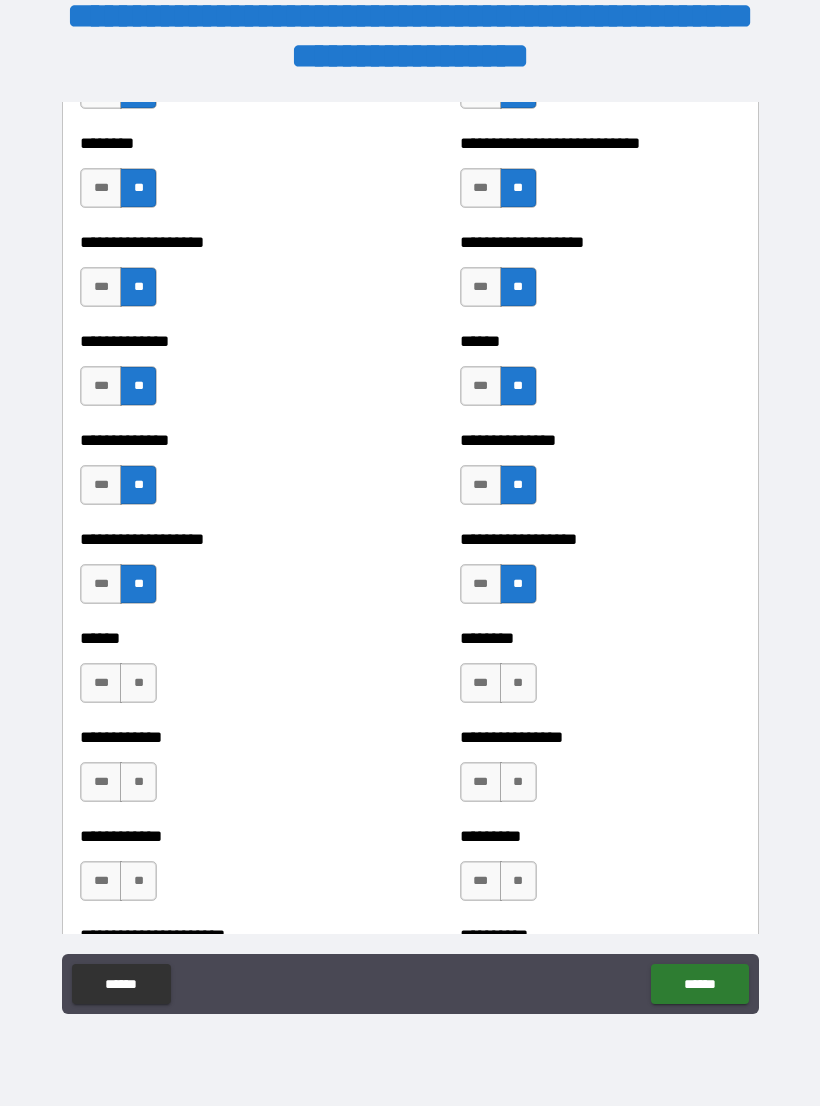 click on "**" at bounding box center (138, 683) 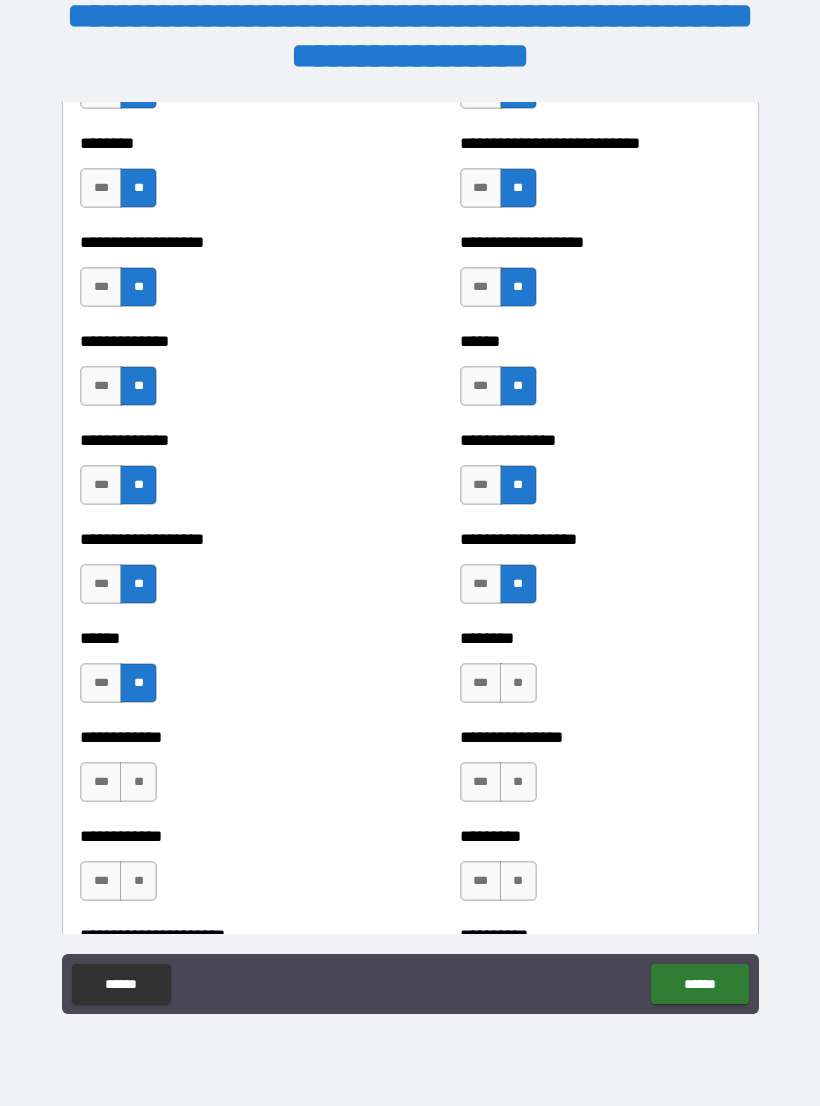 click on "**********" at bounding box center [220, 772] 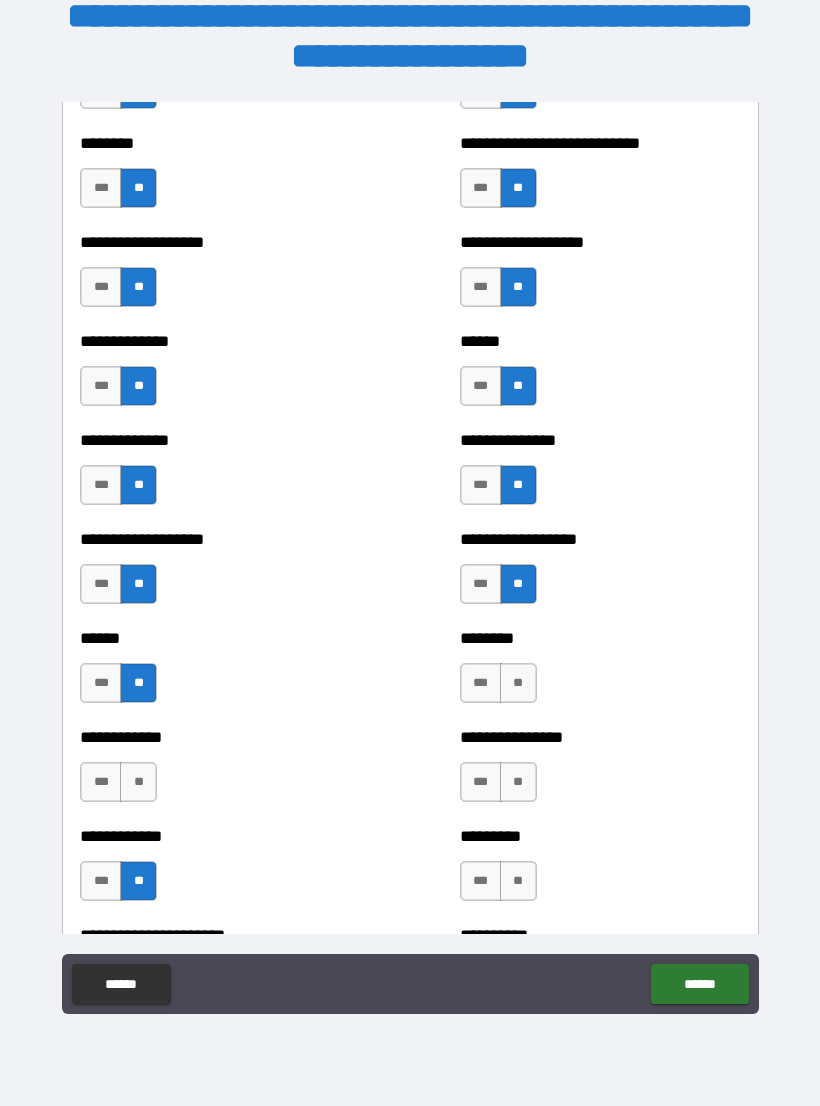 click on "**" at bounding box center (138, 782) 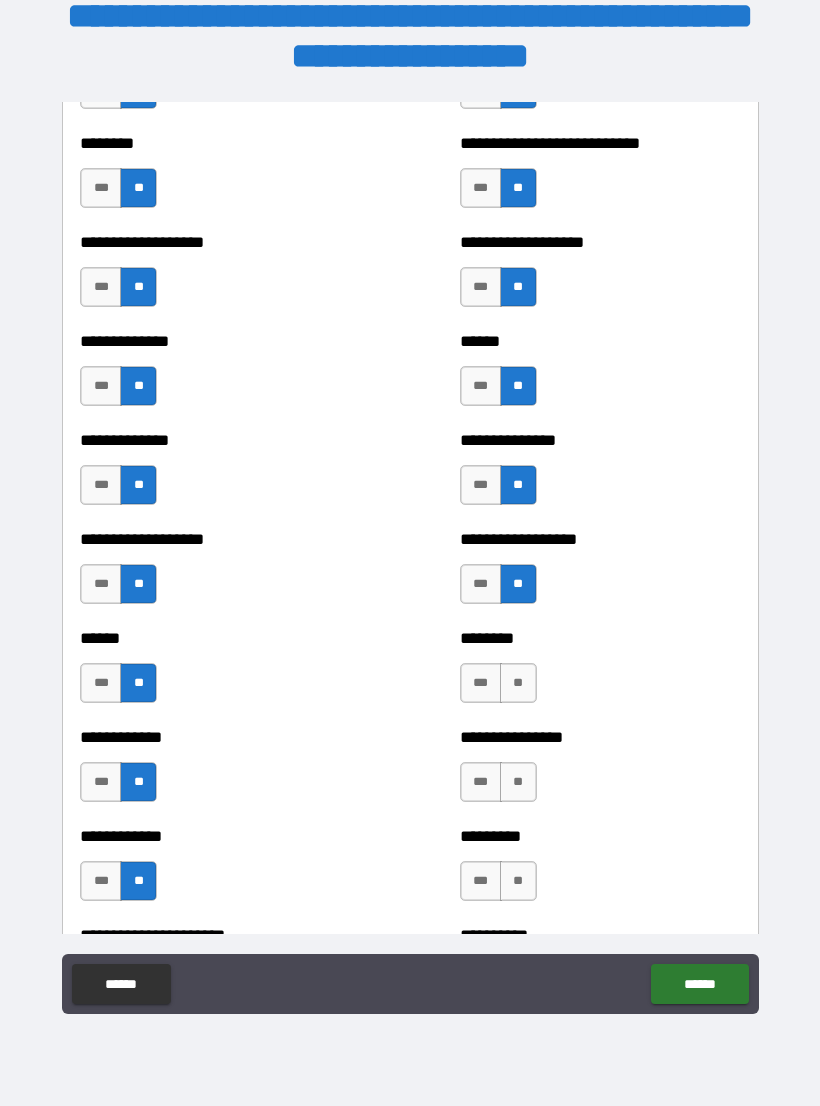 click on "**" at bounding box center (518, 782) 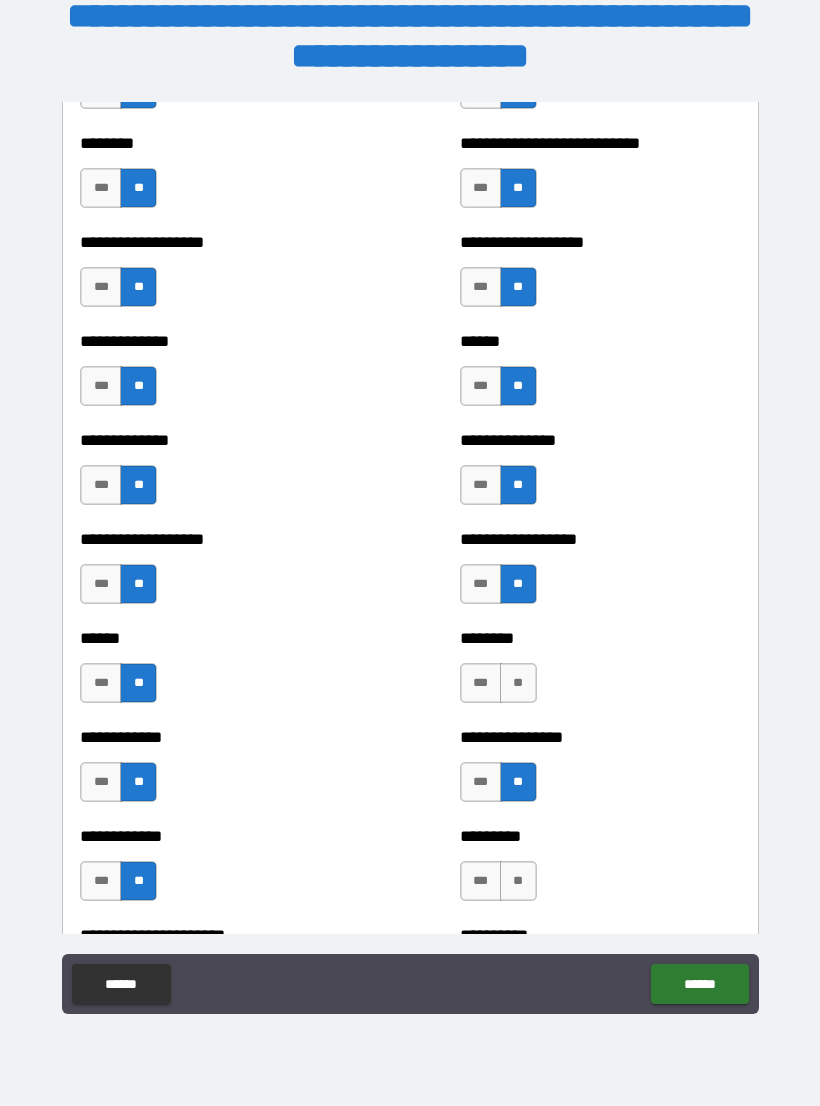 click on "**" at bounding box center [518, 881] 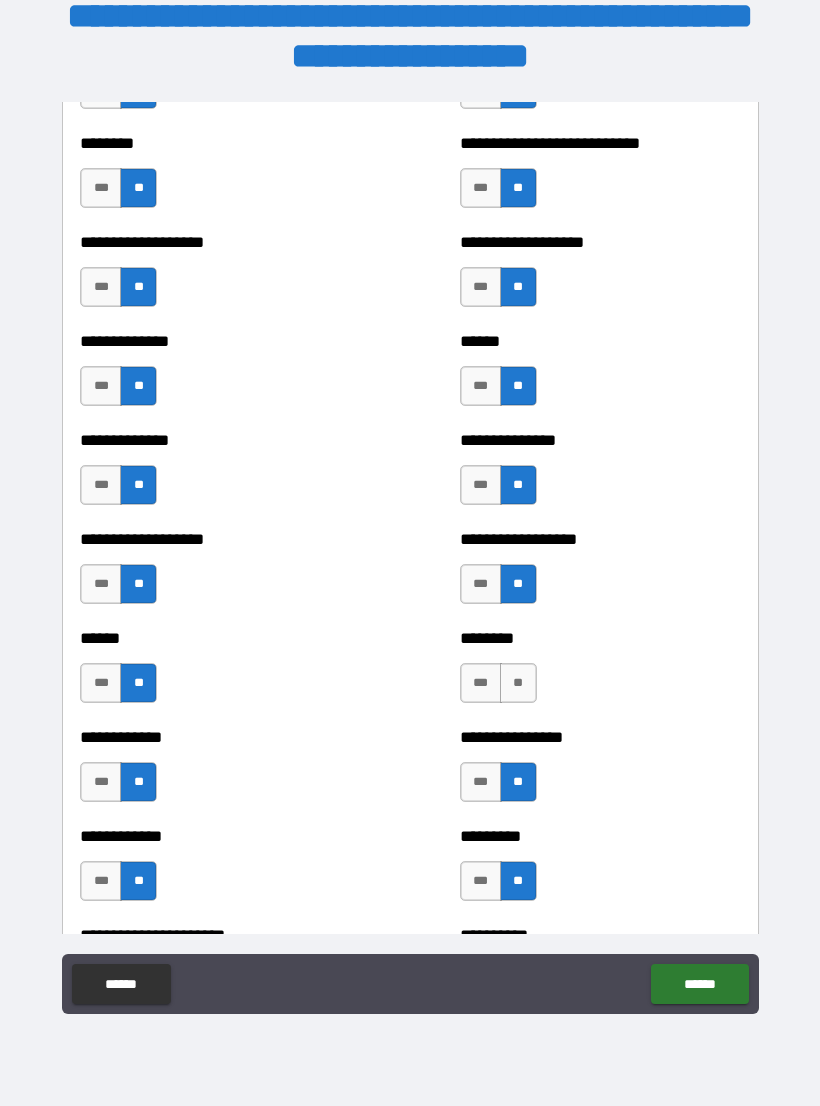 click on "**" at bounding box center (518, 683) 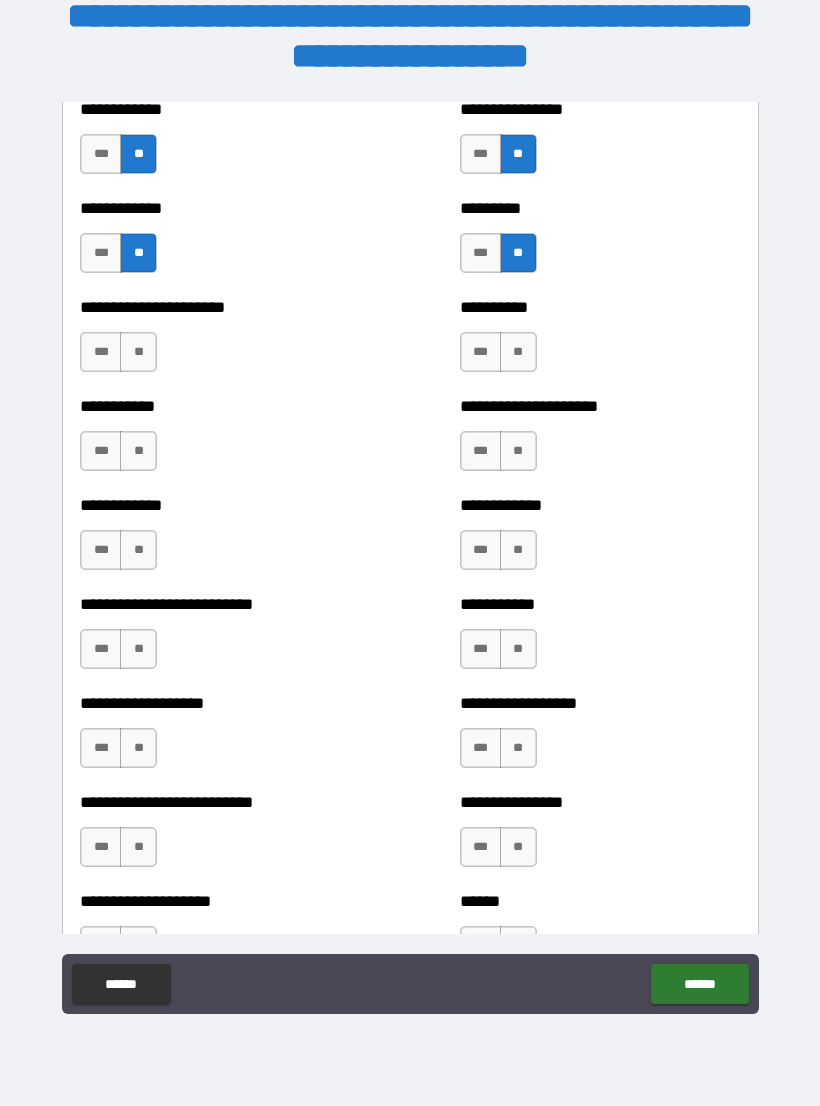 scroll, scrollTop: 5242, scrollLeft: 0, axis: vertical 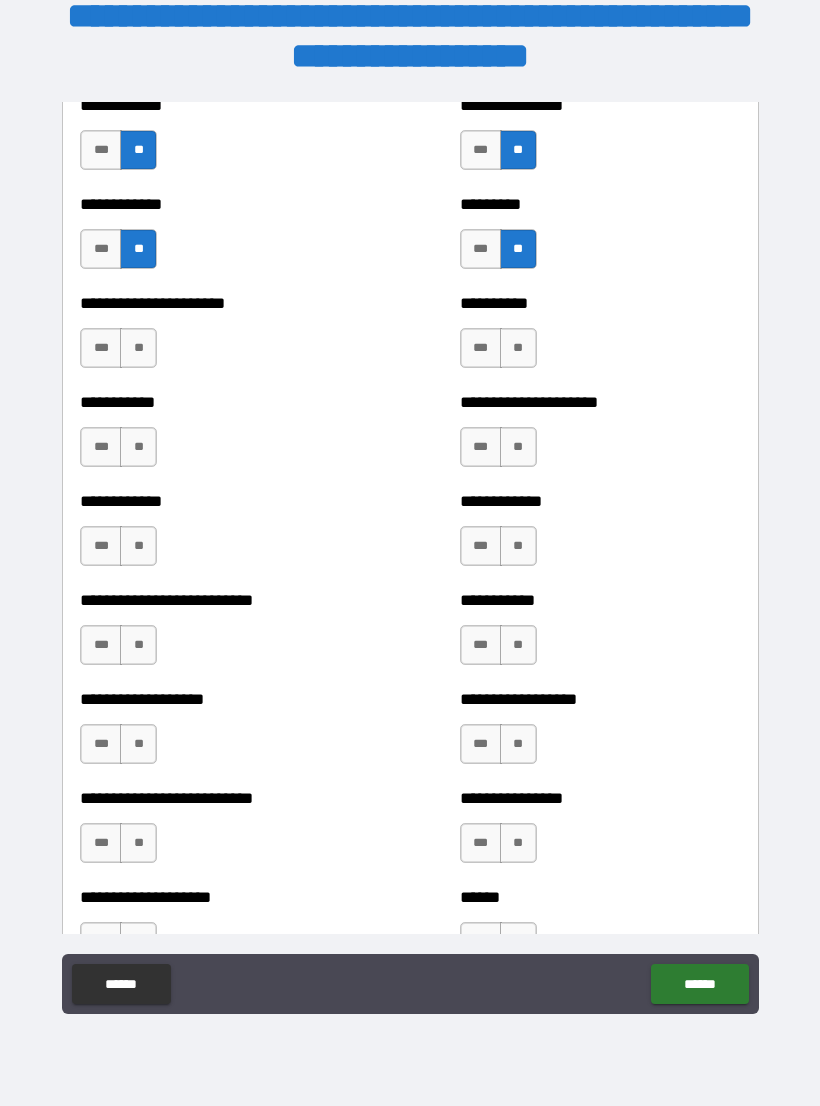 click on "**" at bounding box center (518, 348) 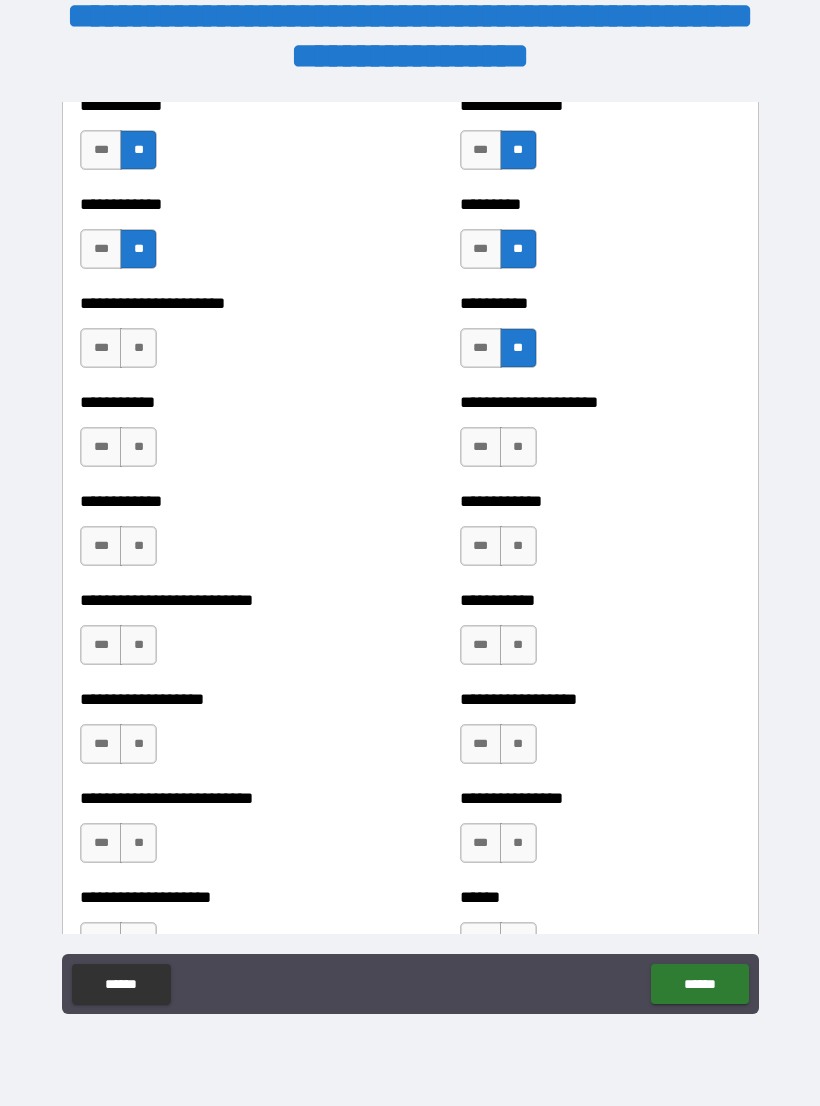 click on "**" at bounding box center [518, 447] 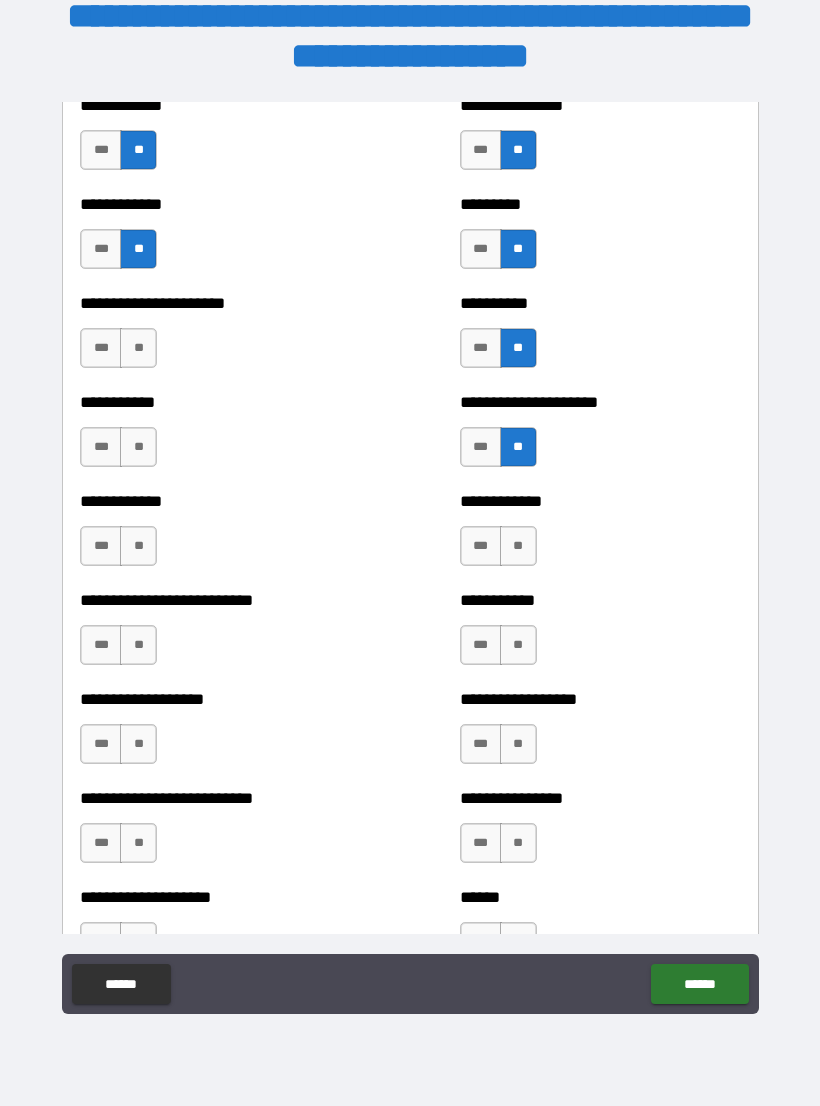 click on "**" at bounding box center (518, 546) 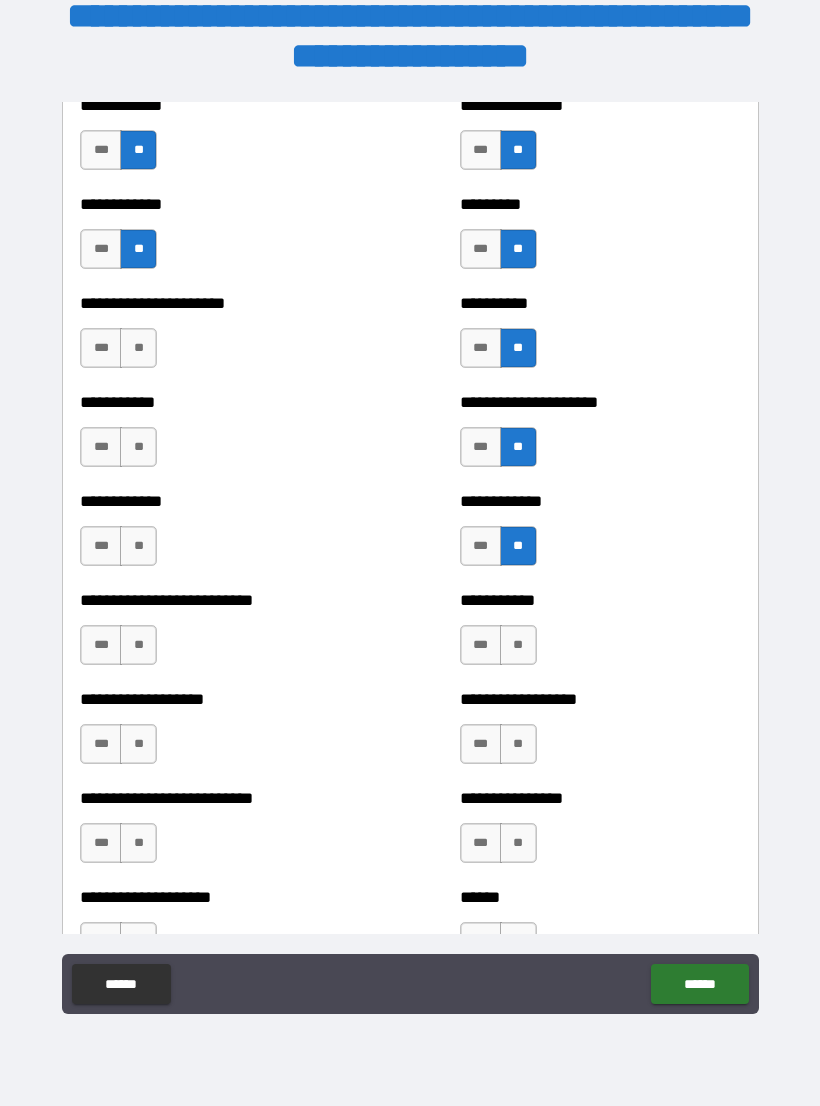 click on "**" at bounding box center [518, 645] 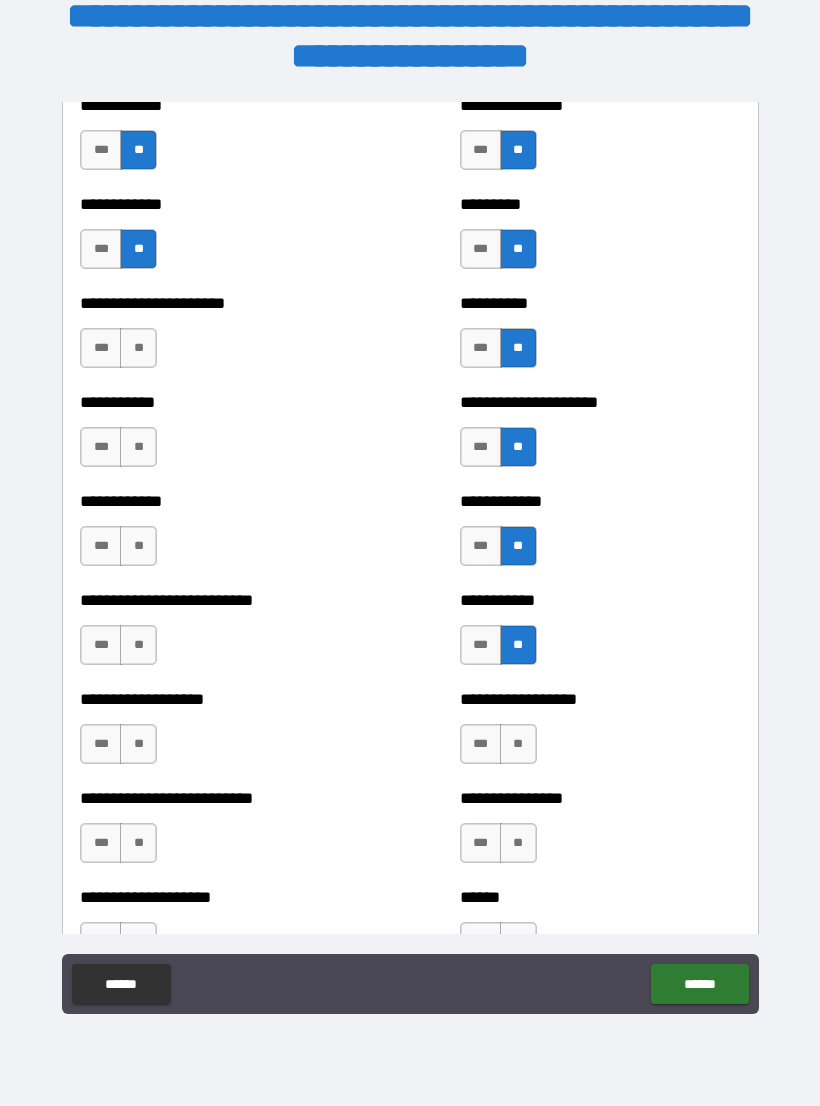 click on "**********" at bounding box center (600, 734) 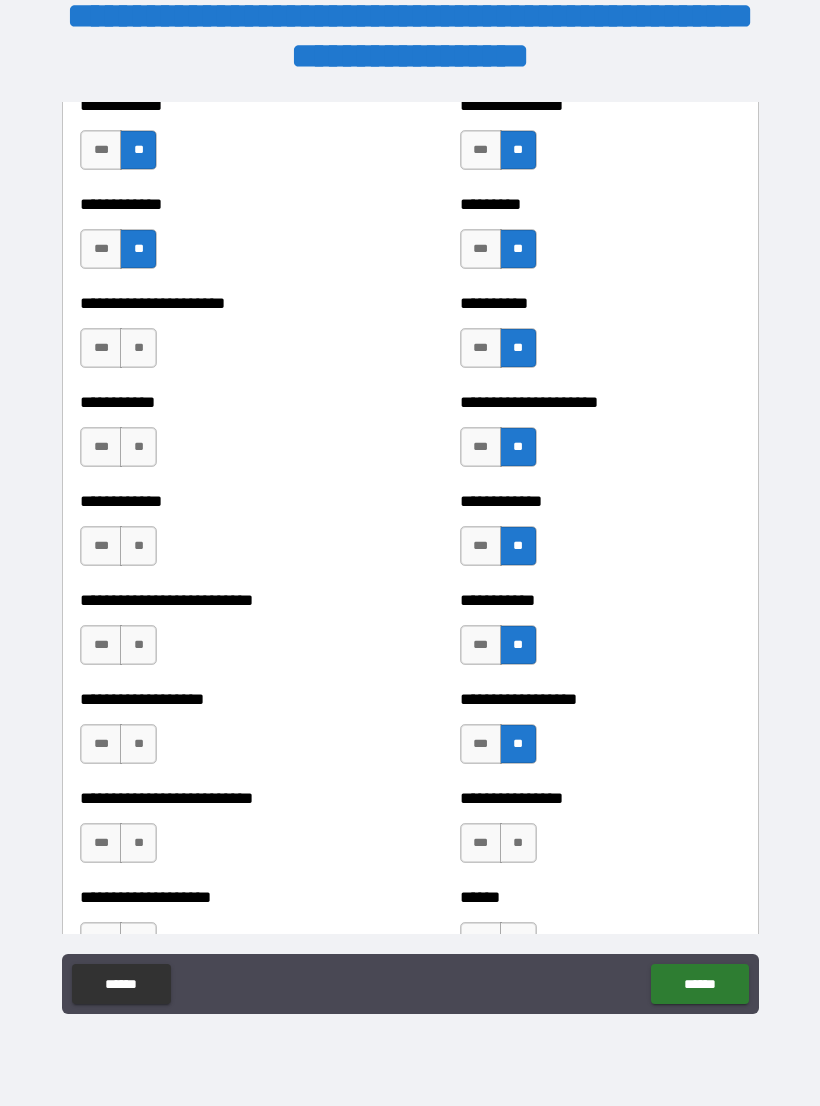 click on "**" at bounding box center (518, 843) 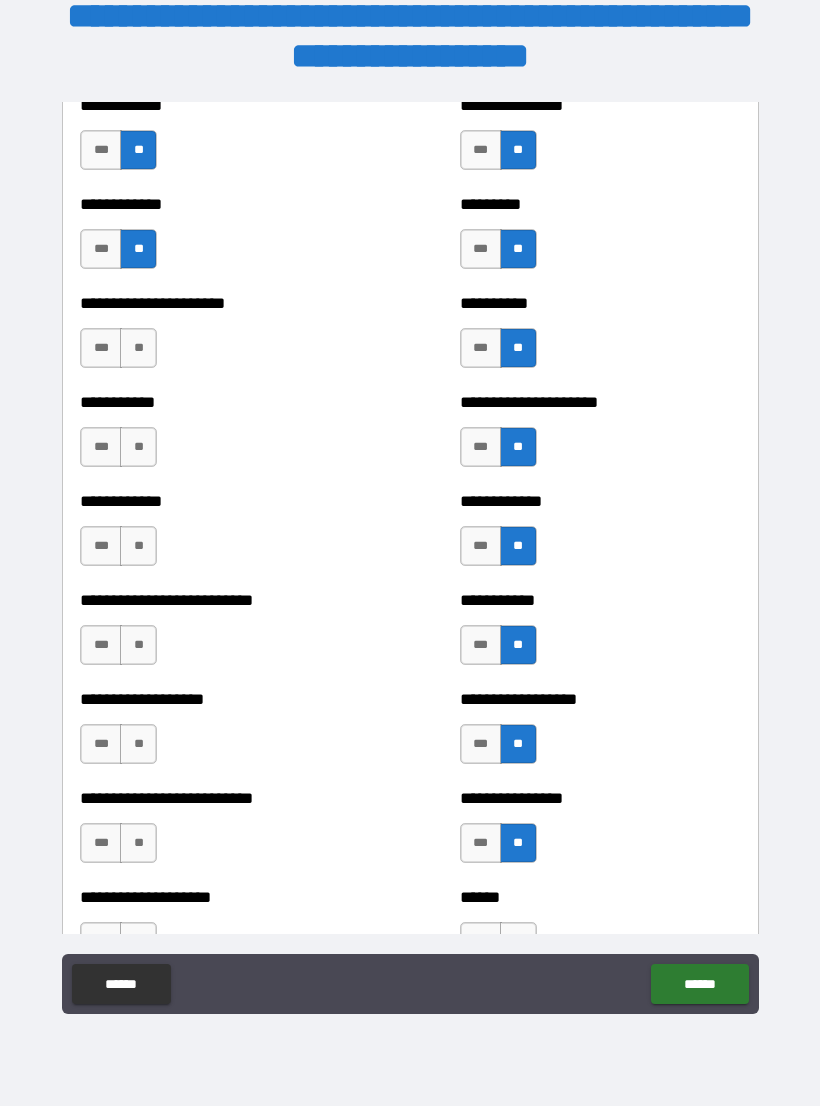 click on "**" at bounding box center (138, 843) 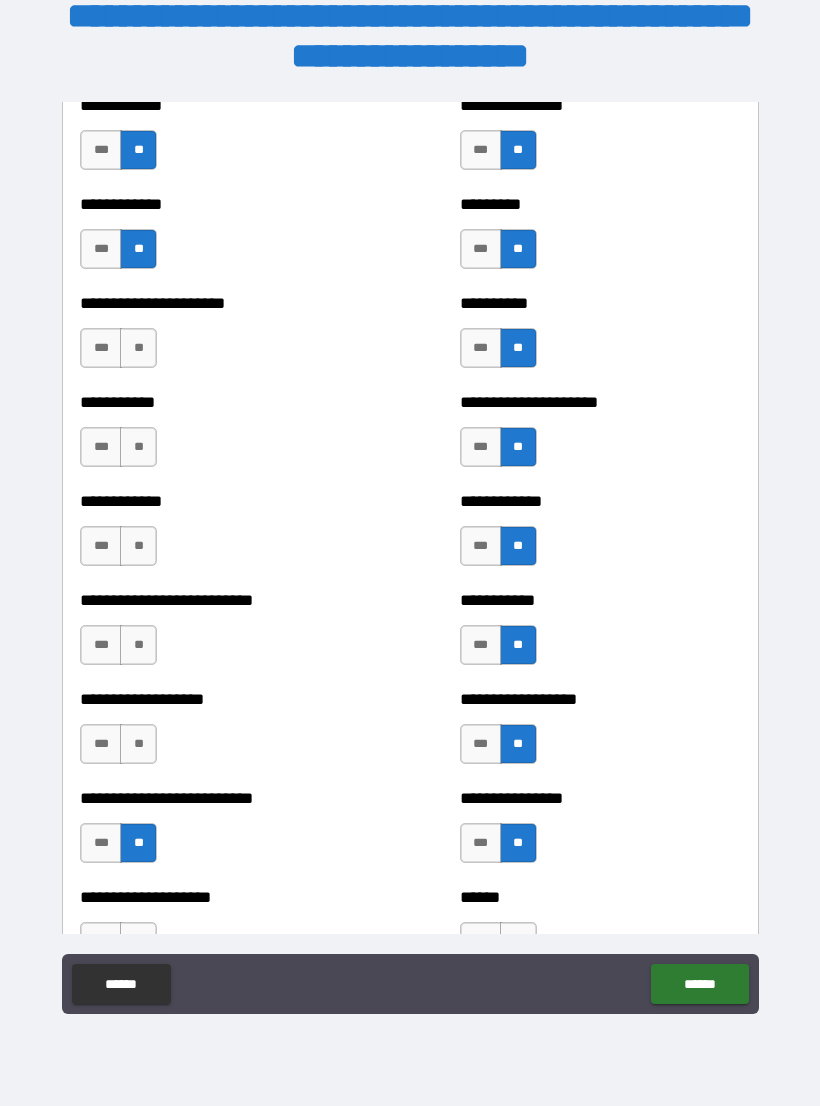 click on "**" at bounding box center [138, 744] 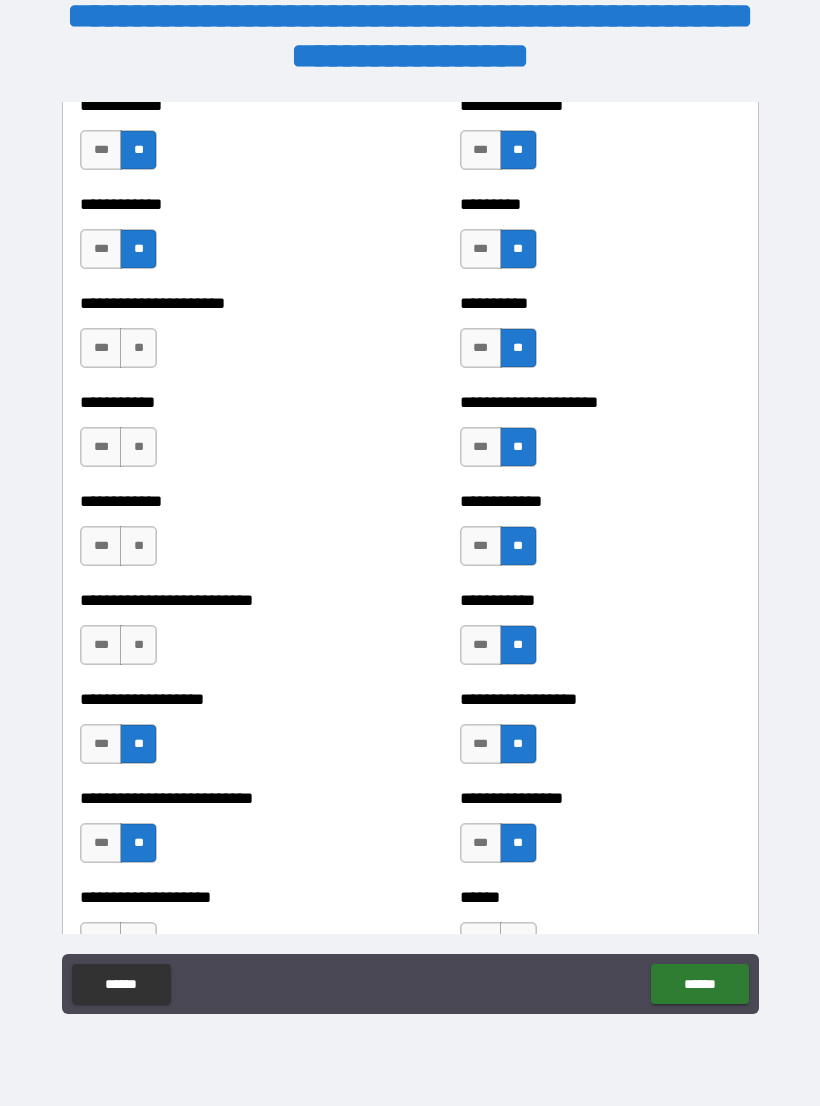 click on "**" at bounding box center [138, 645] 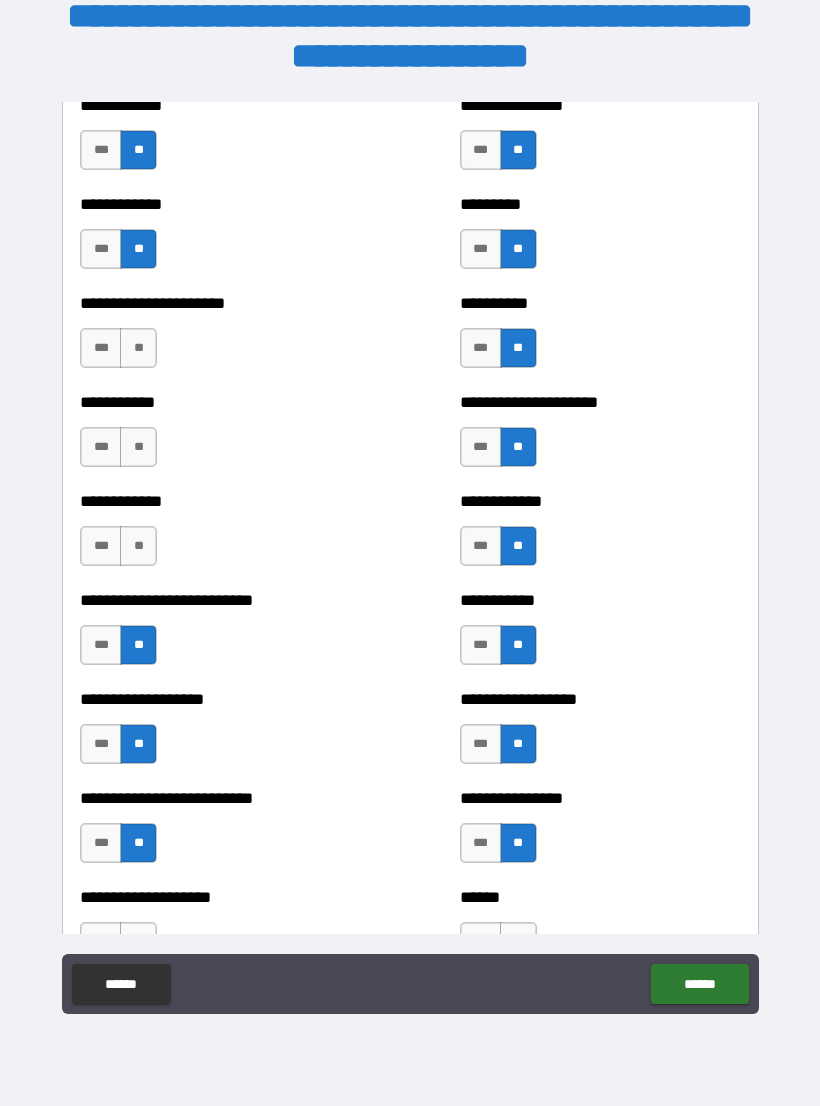 click on "**" at bounding box center (138, 546) 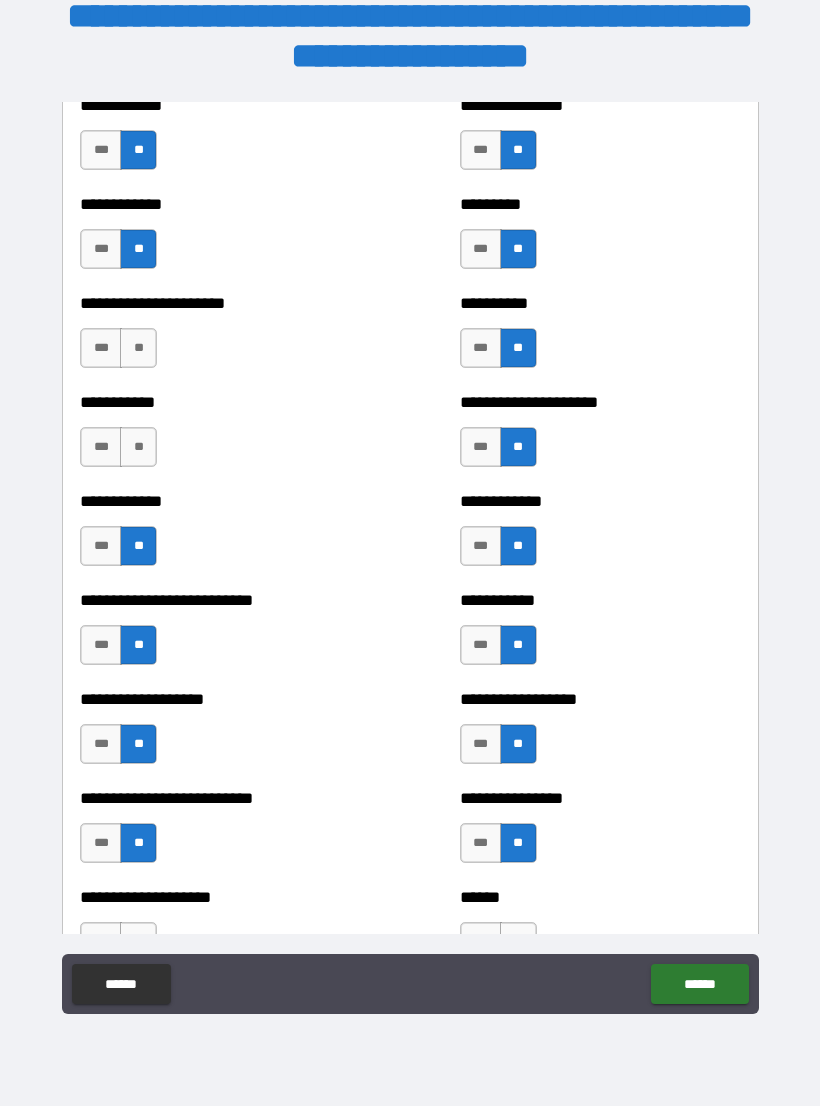 click on "**" at bounding box center (138, 447) 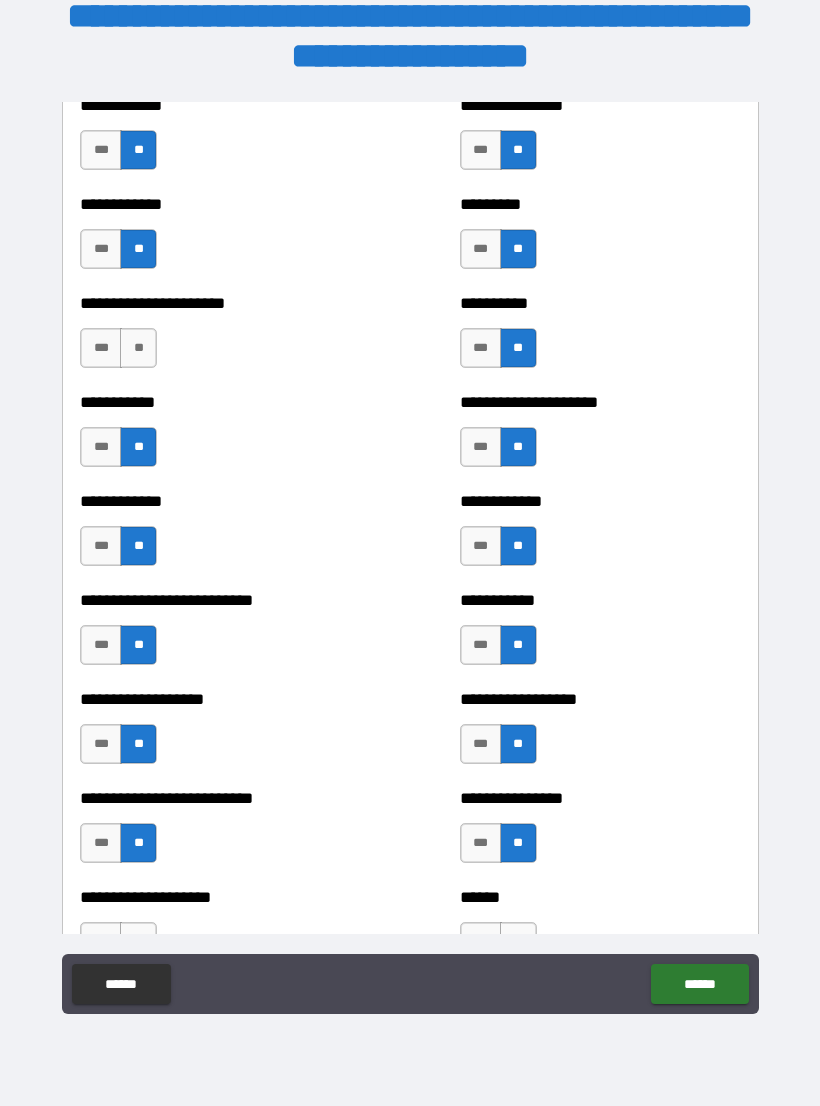 click on "**" at bounding box center [138, 348] 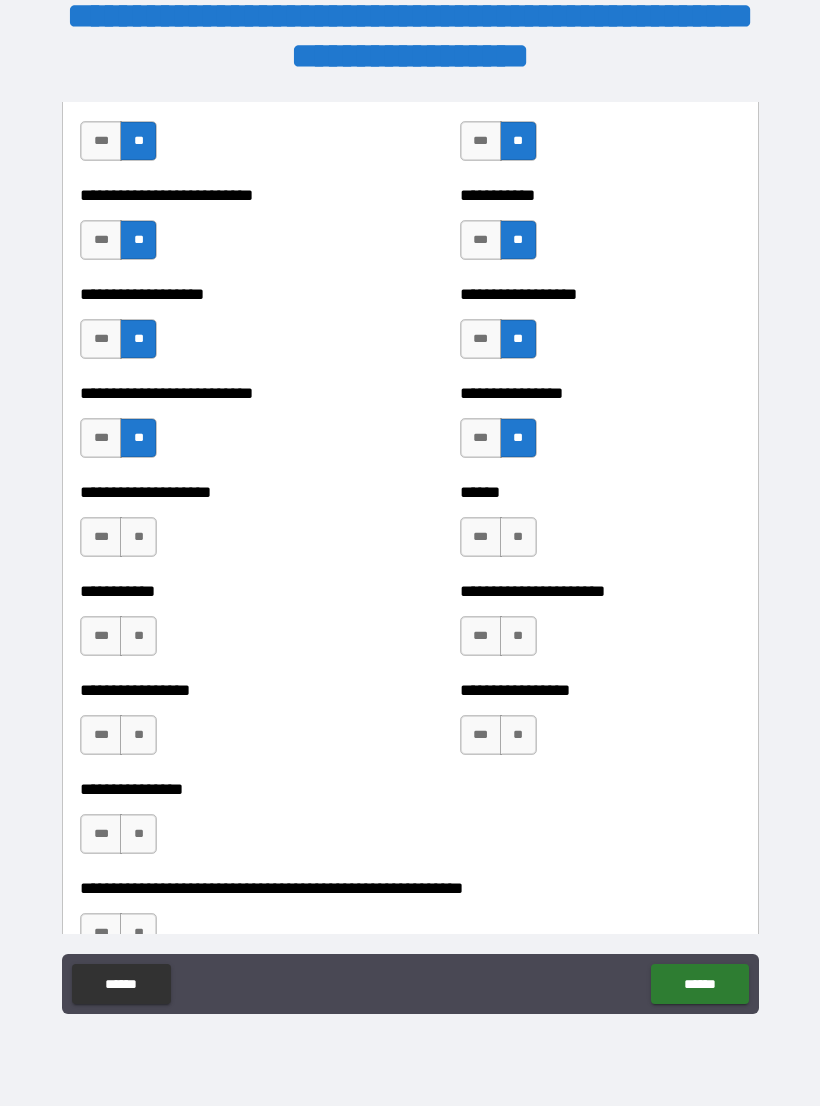 scroll, scrollTop: 5651, scrollLeft: 0, axis: vertical 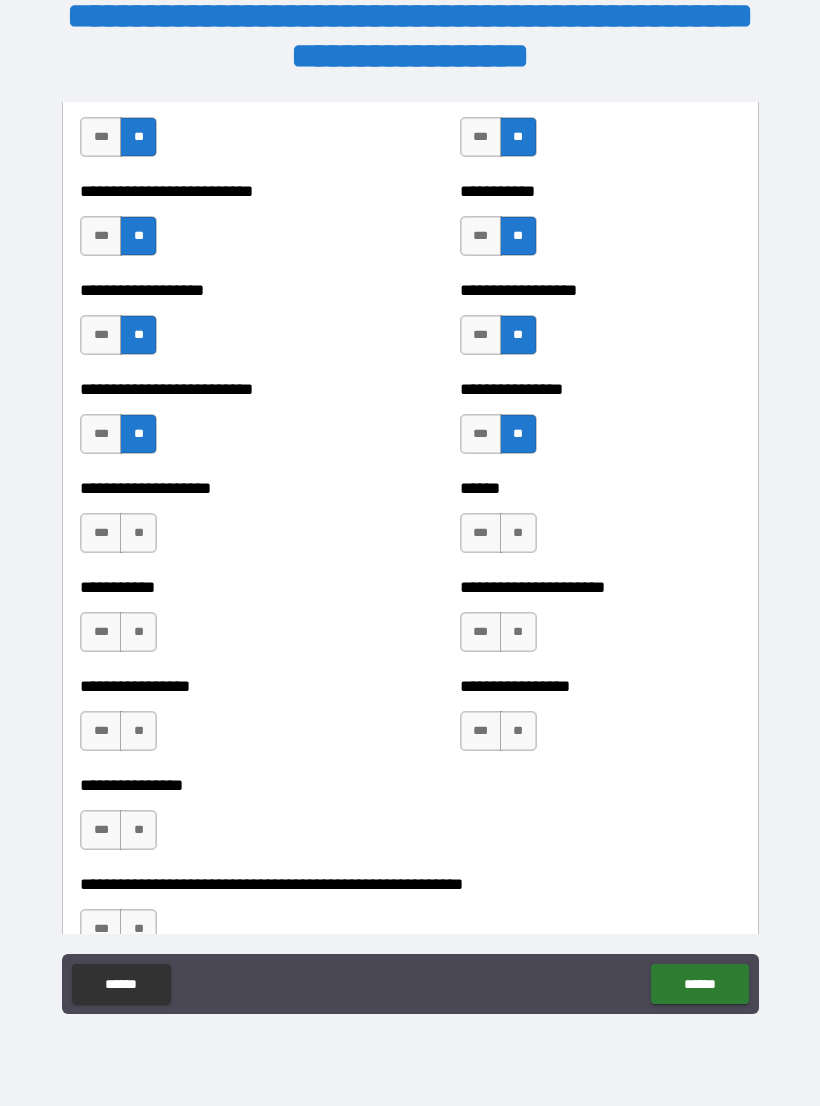 click on "**" at bounding box center (138, 533) 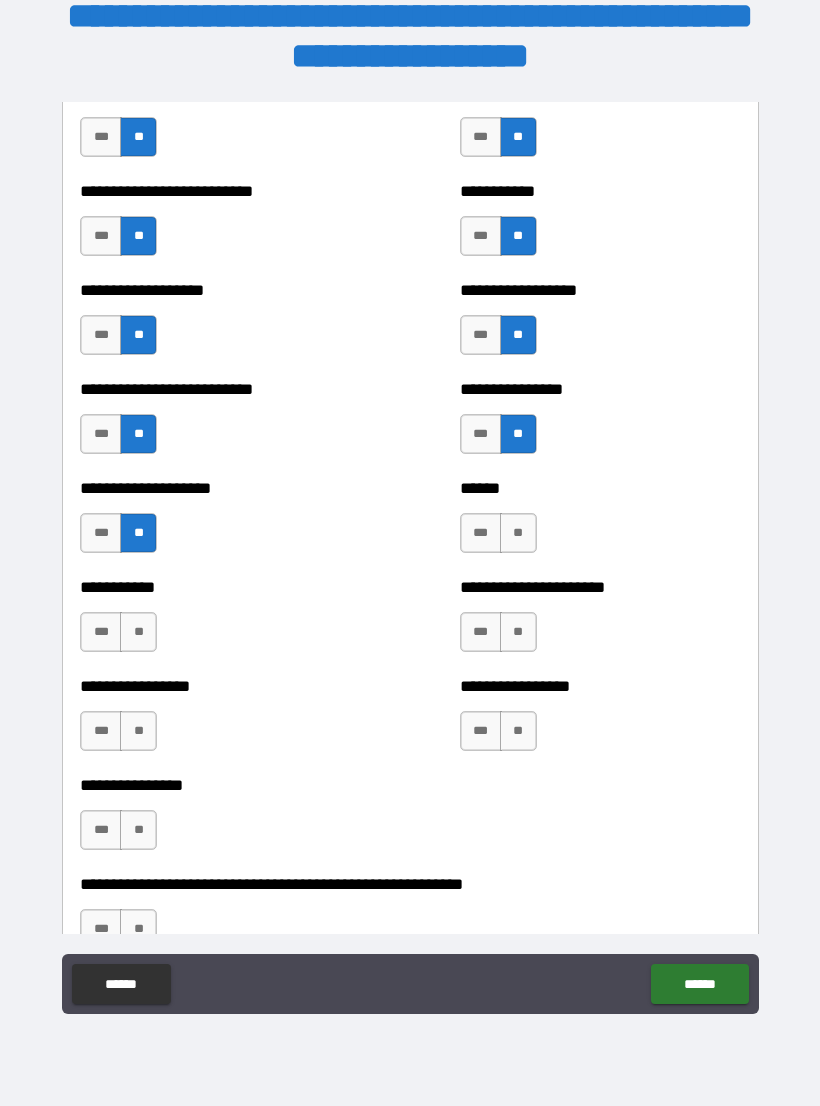 click on "**" at bounding box center [138, 632] 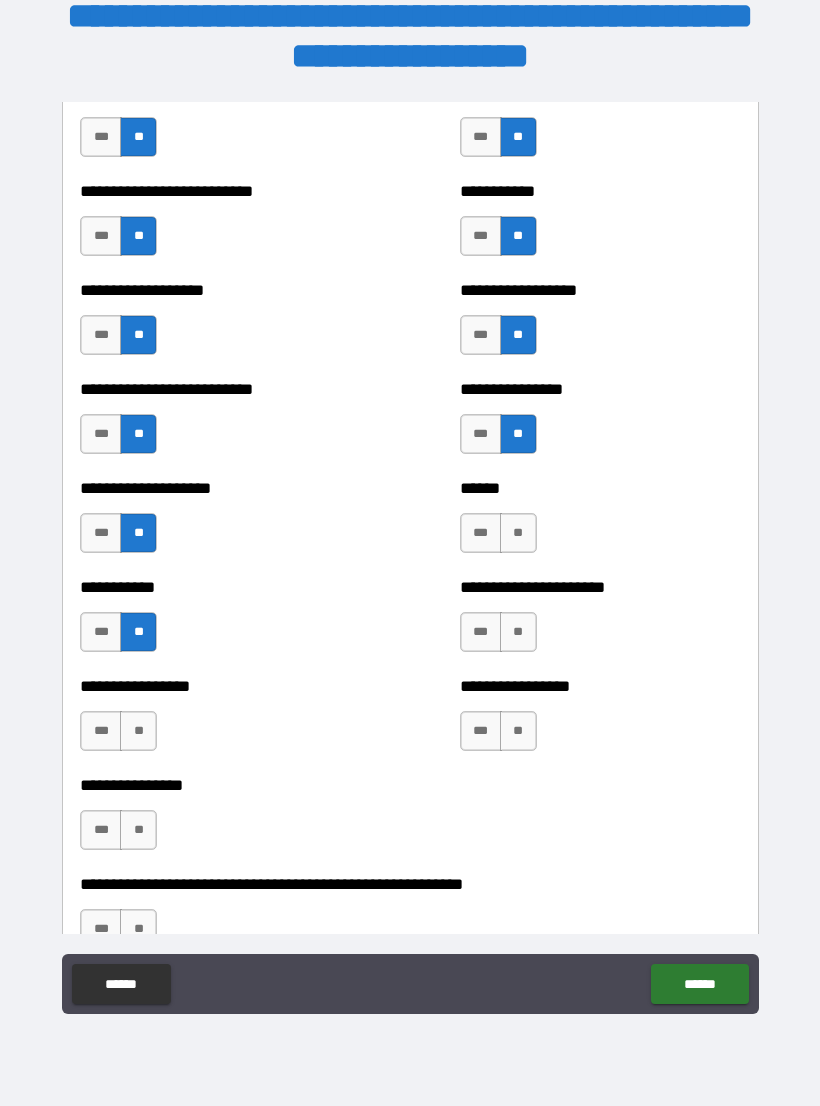 click on "*** **" at bounding box center [121, 736] 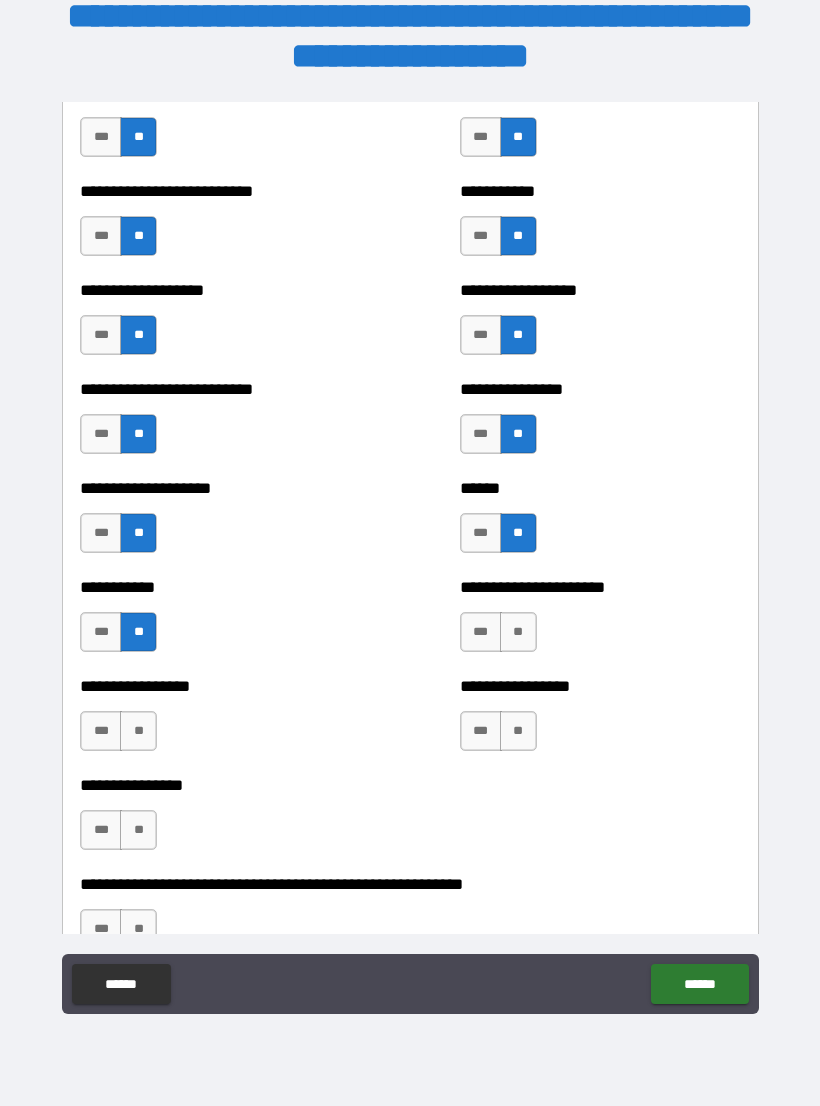 click on "**" at bounding box center (518, 632) 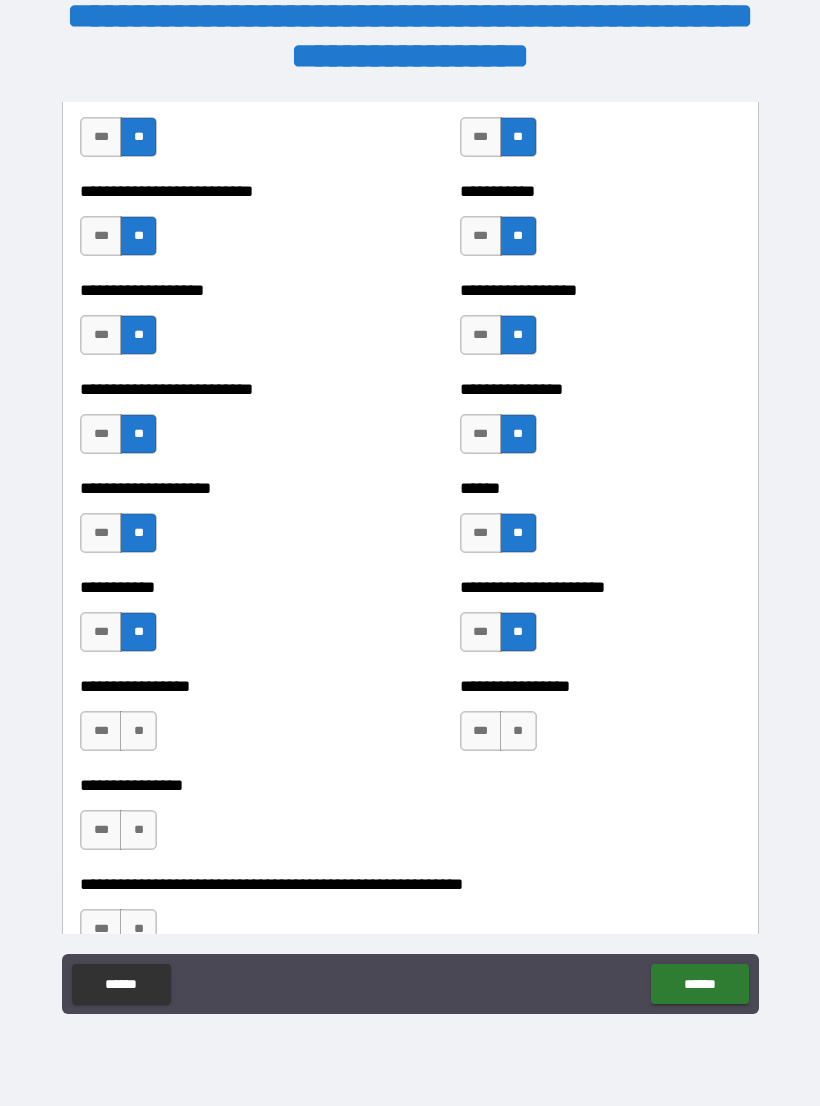 click on "**" at bounding box center (518, 731) 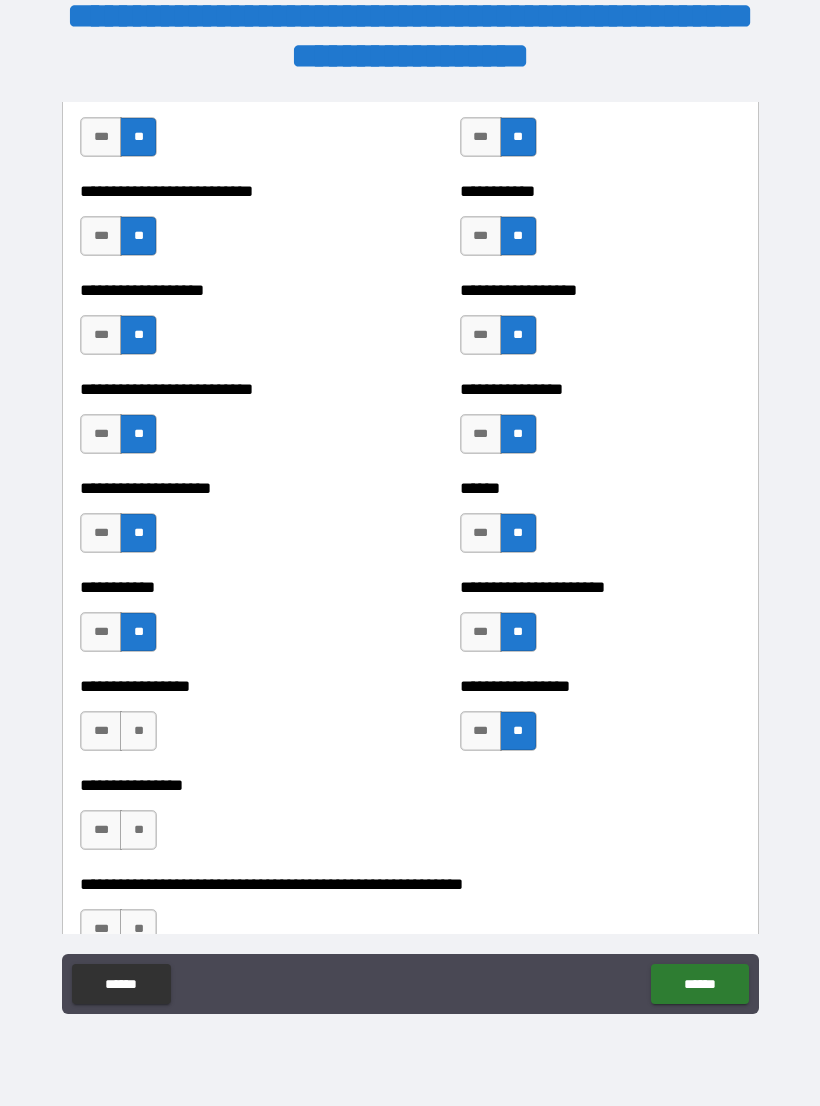 click on "**" at bounding box center (138, 731) 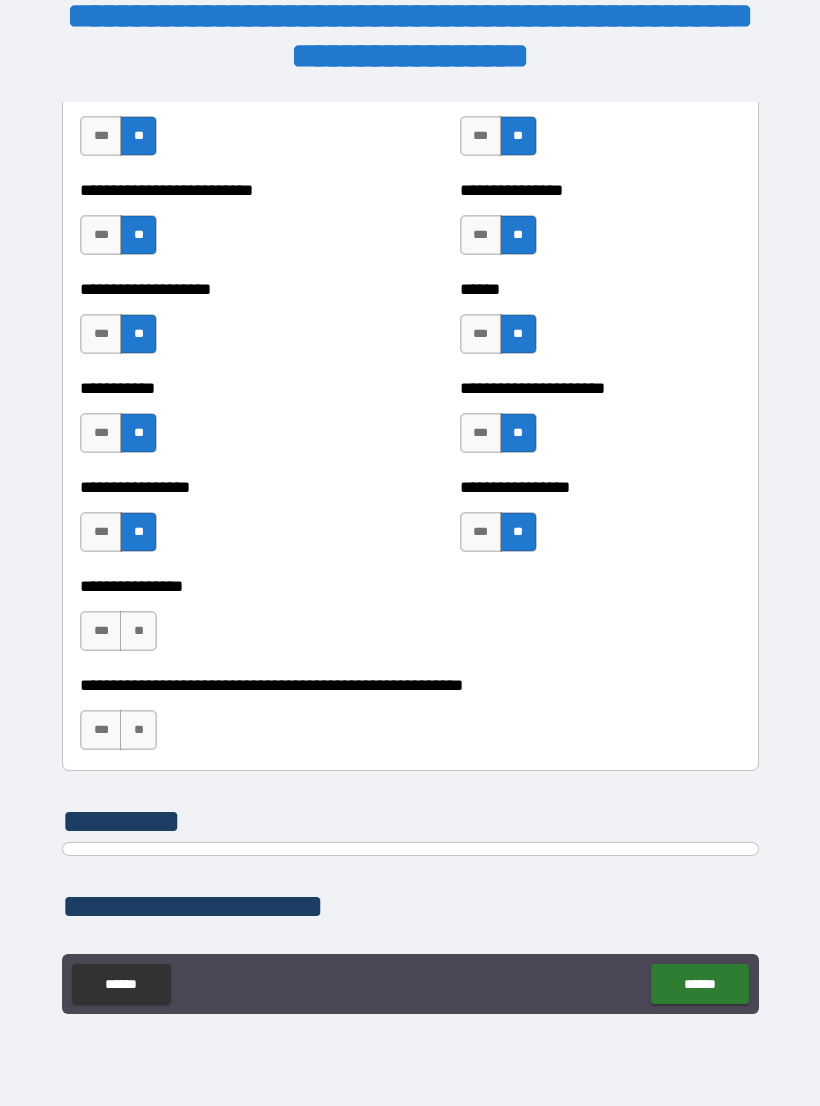 scroll, scrollTop: 5851, scrollLeft: 0, axis: vertical 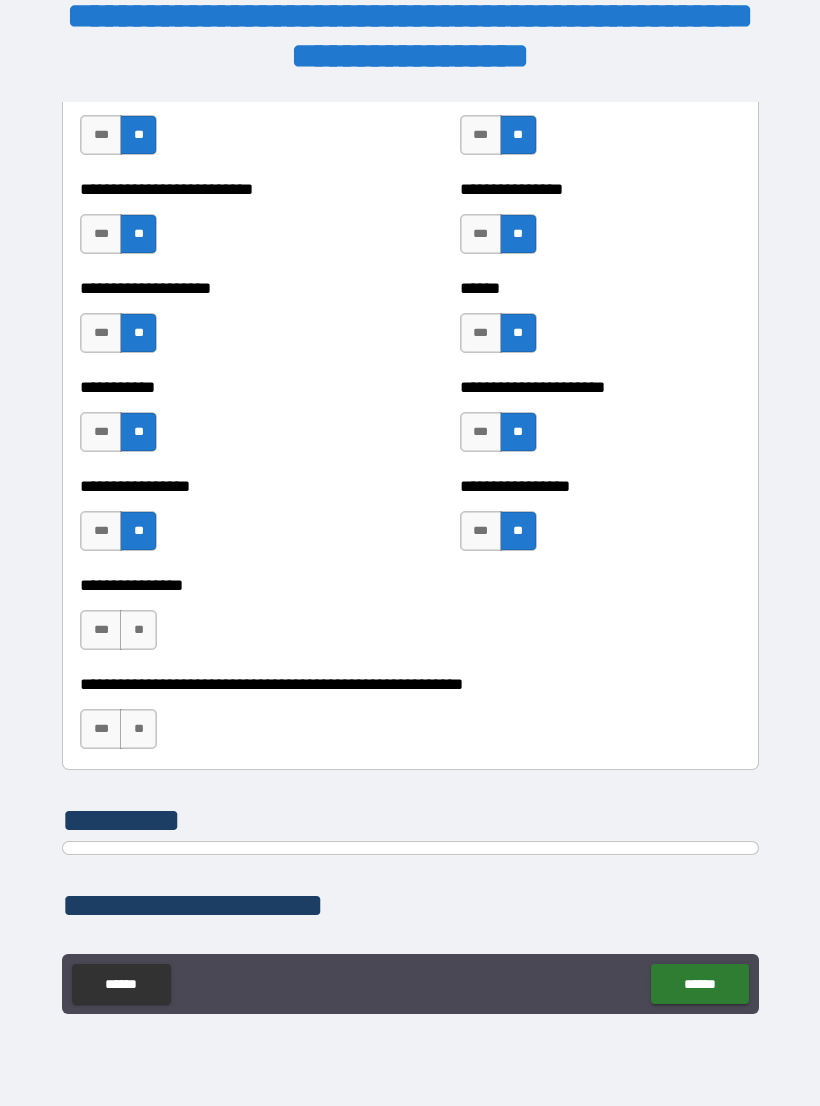 click on "**" at bounding box center (138, 630) 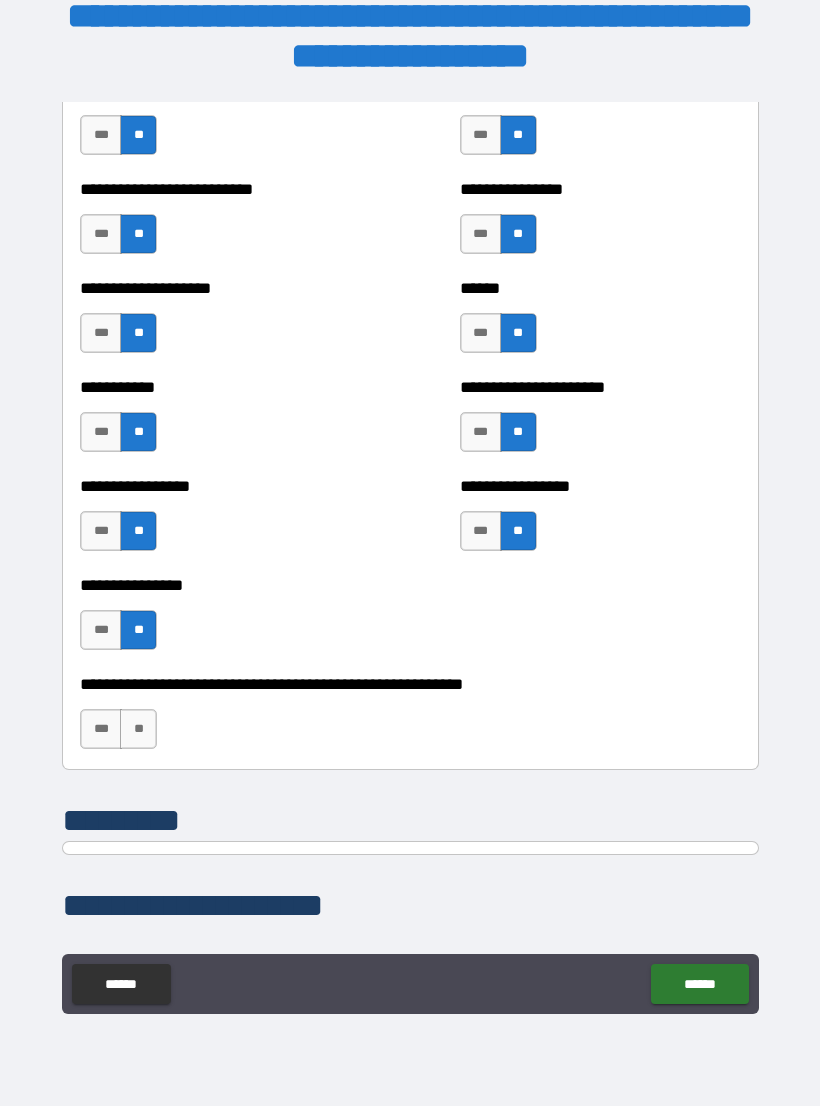 click on "**" at bounding box center (138, 729) 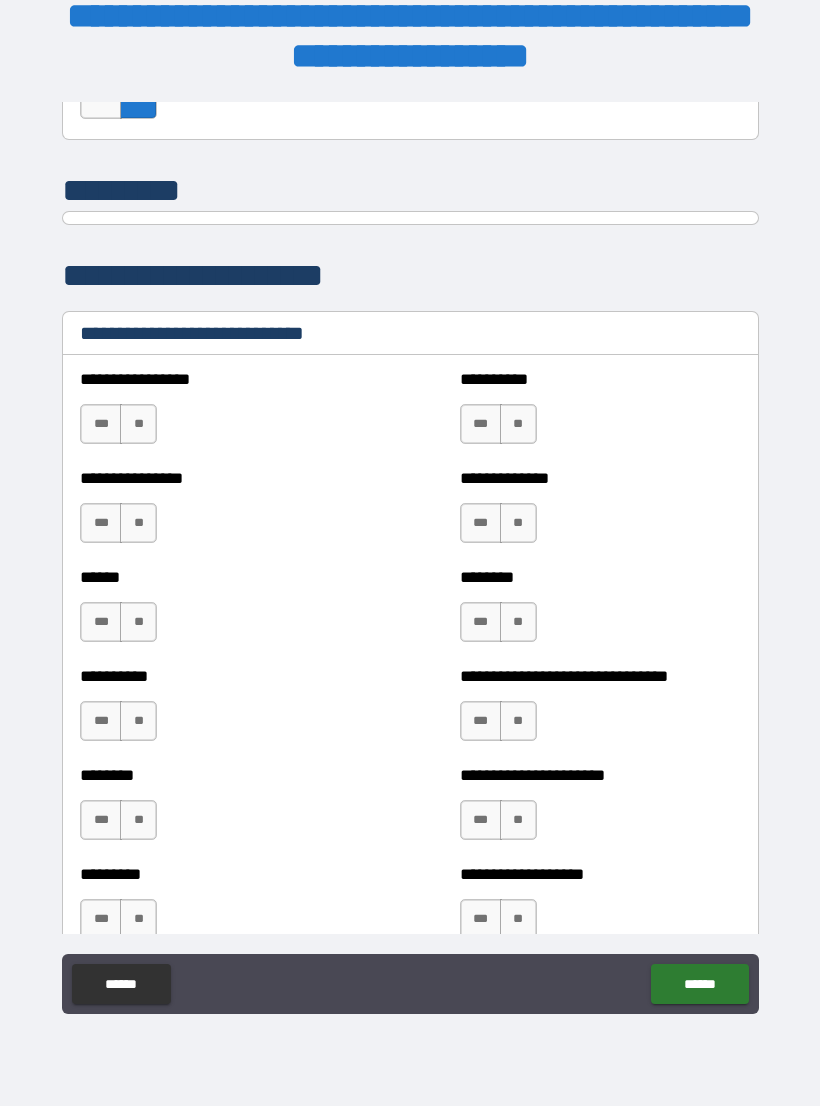 scroll, scrollTop: 6483, scrollLeft: 0, axis: vertical 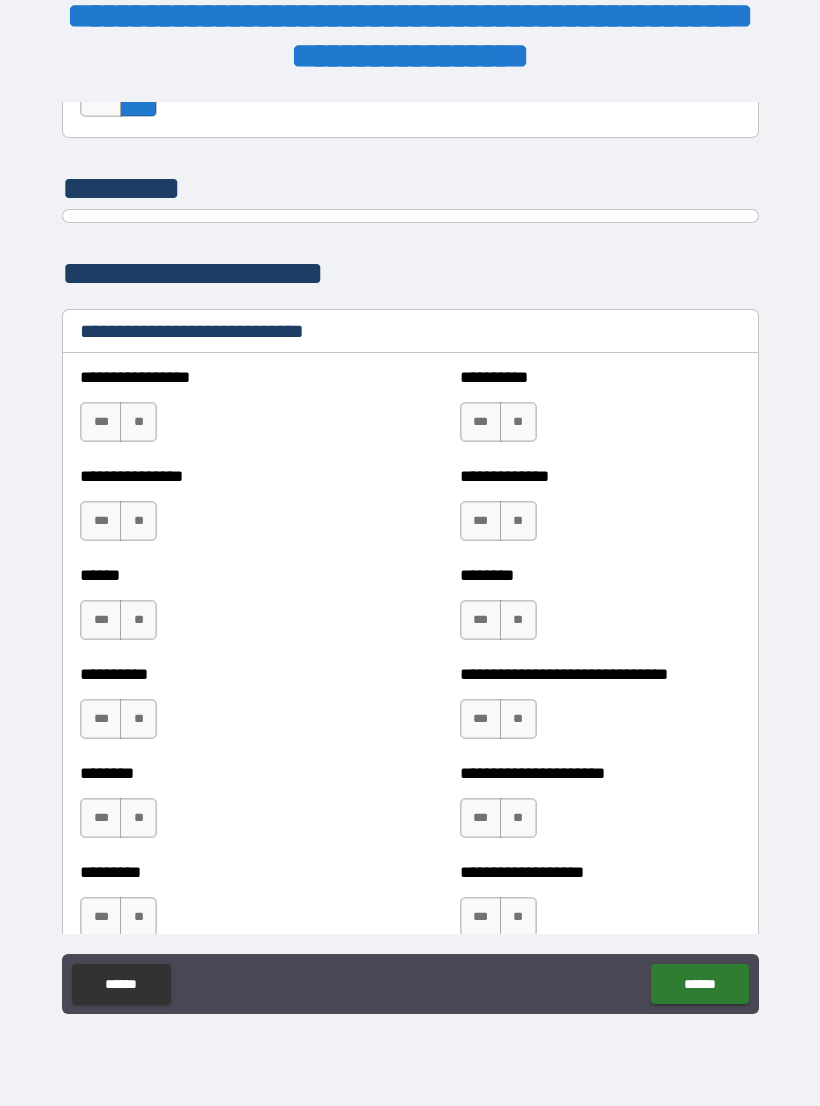 click on "***" at bounding box center (101, 422) 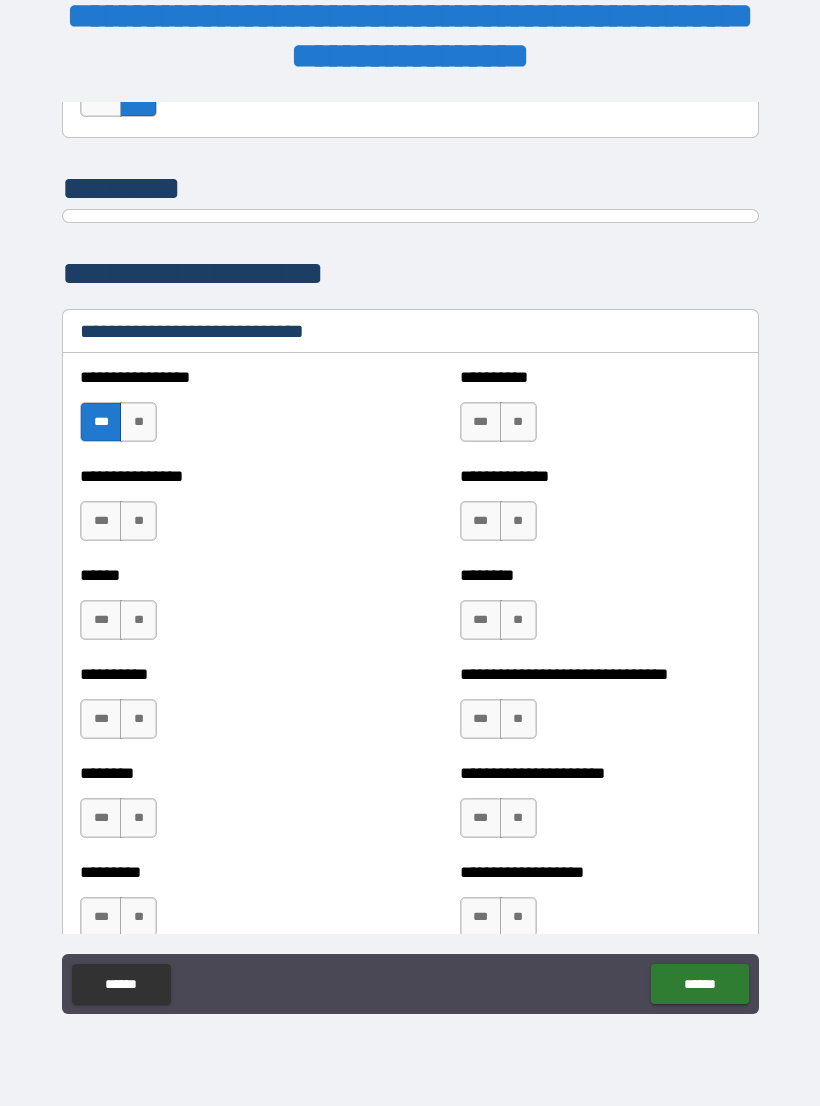 click on "**" at bounding box center [518, 422] 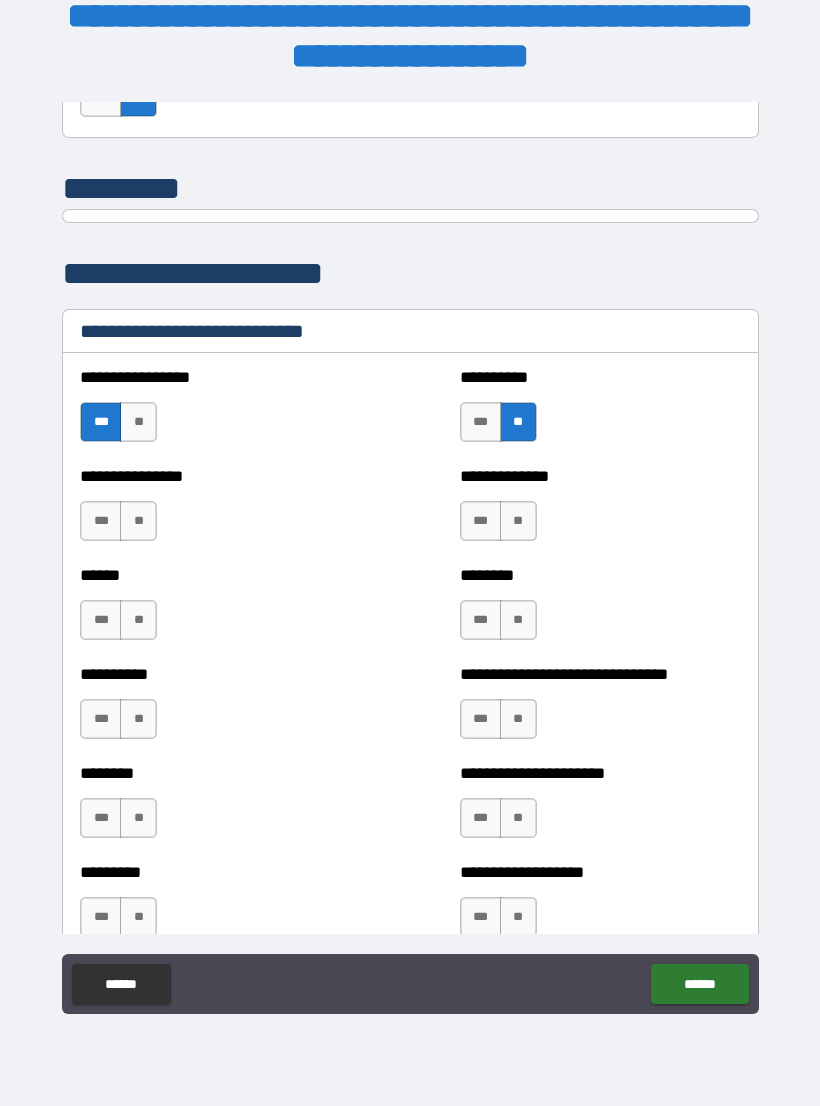 click on "**" at bounding box center [518, 521] 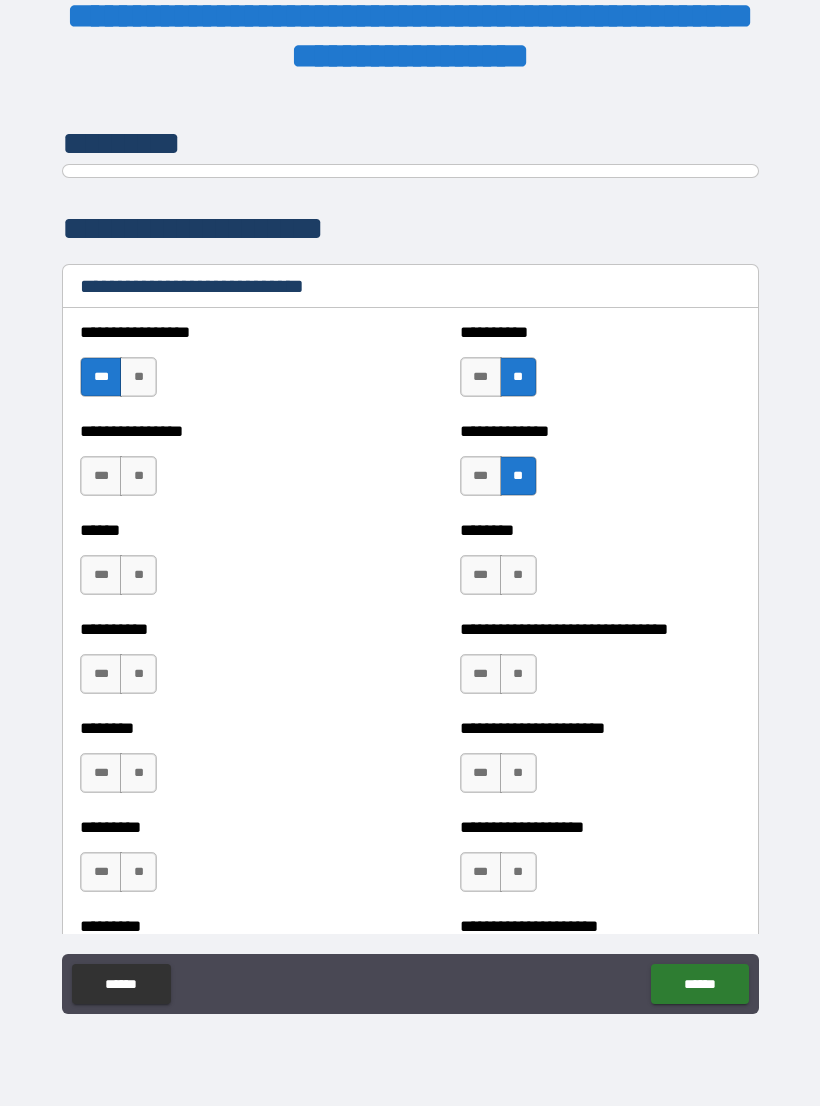 scroll, scrollTop: 6541, scrollLeft: 0, axis: vertical 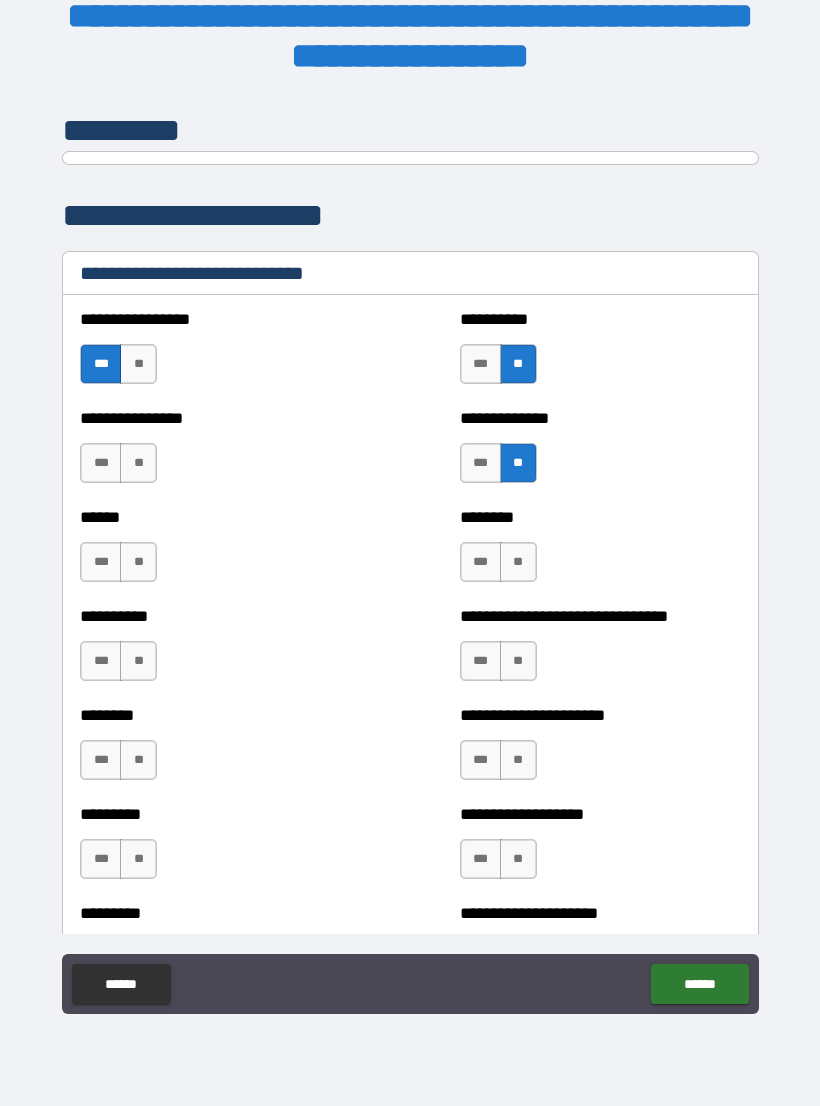 click on "***" at bounding box center [481, 661] 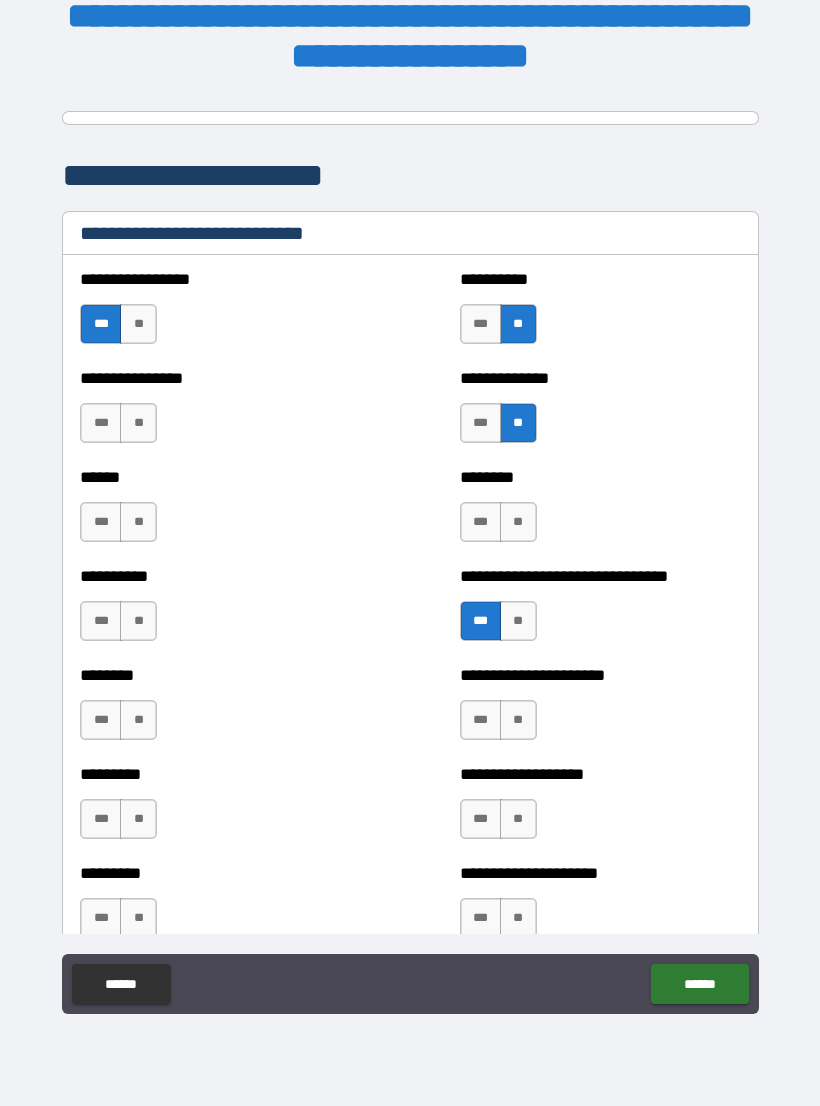 scroll, scrollTop: 6639, scrollLeft: 0, axis: vertical 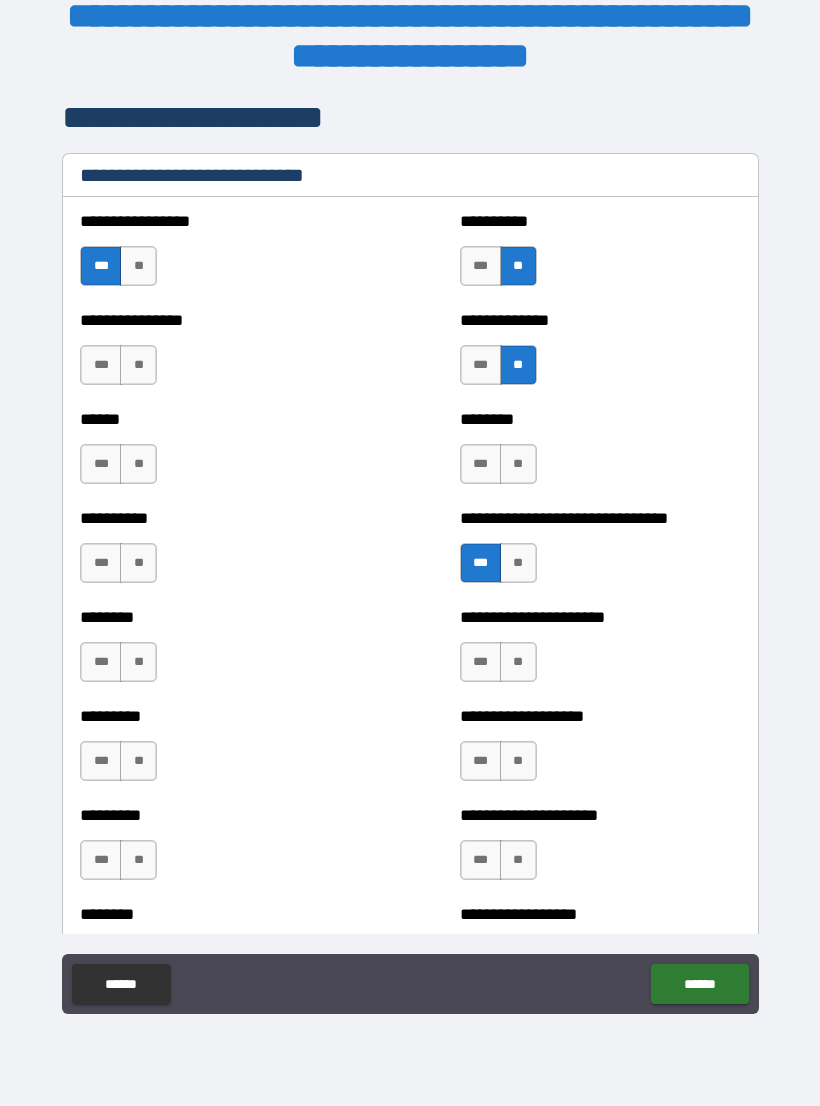 click on "**" at bounding box center (518, 662) 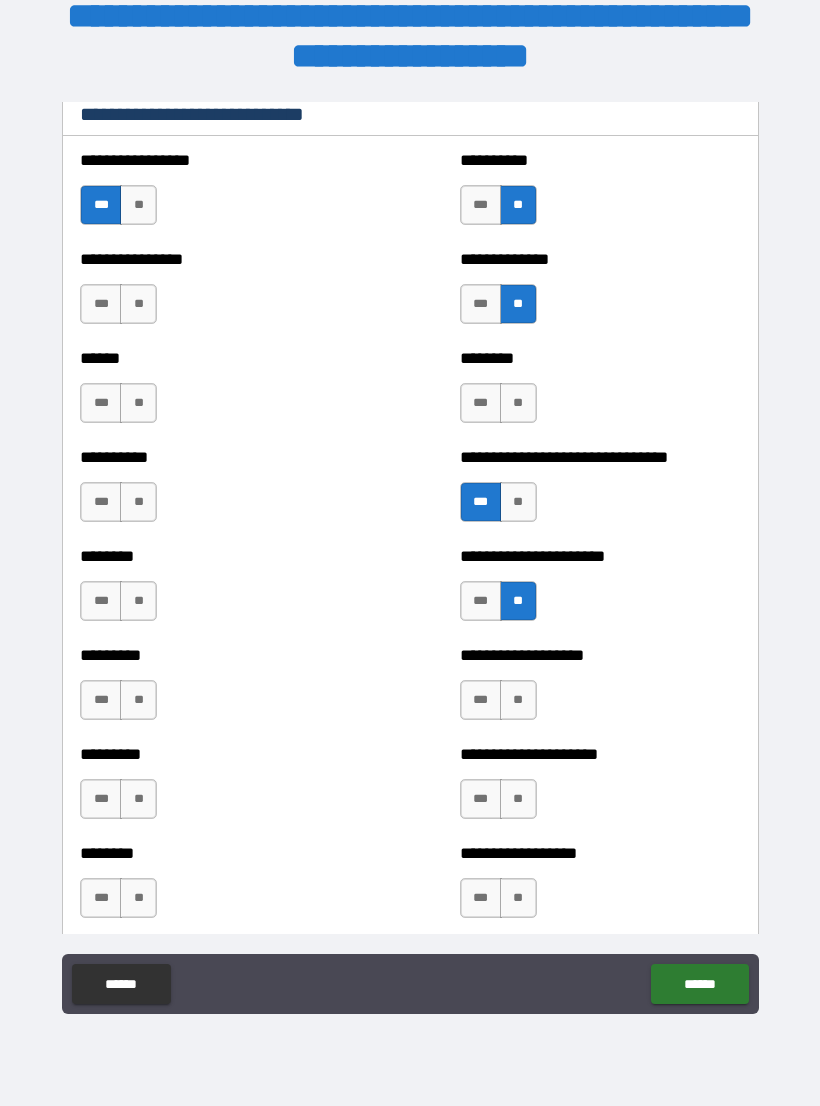 scroll, scrollTop: 6726, scrollLeft: 0, axis: vertical 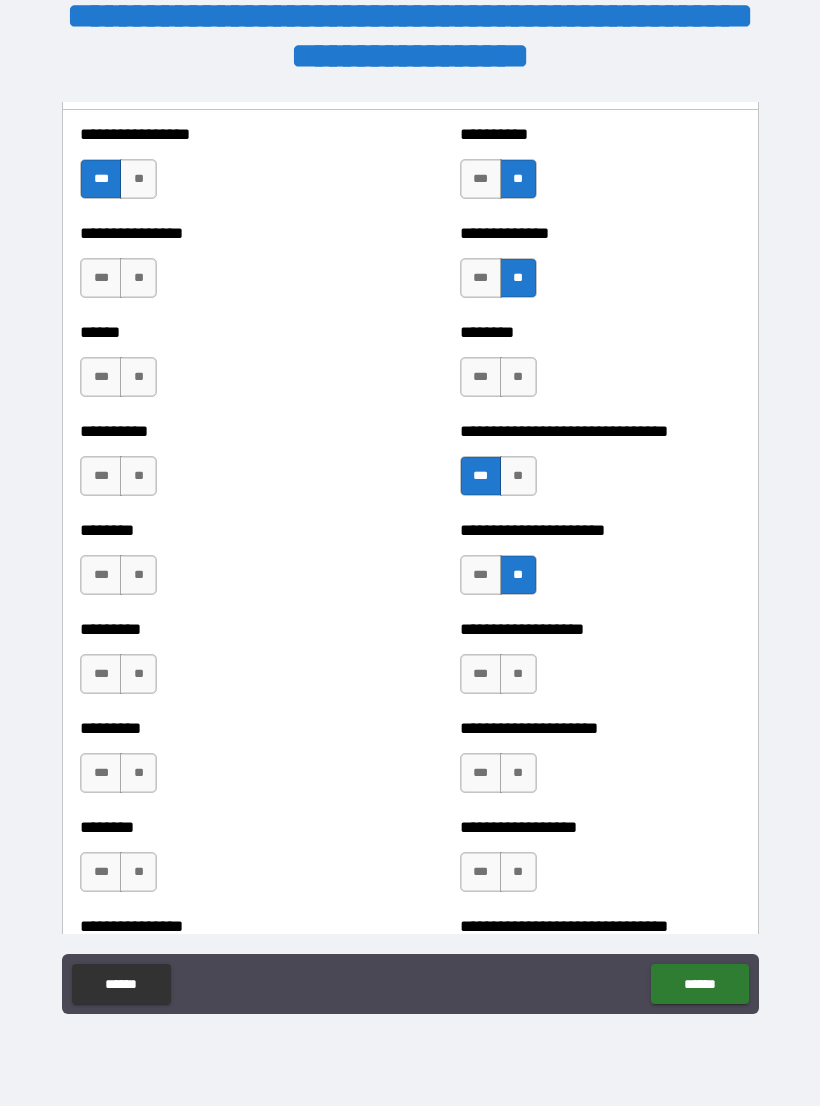 click on "**" at bounding box center [518, 674] 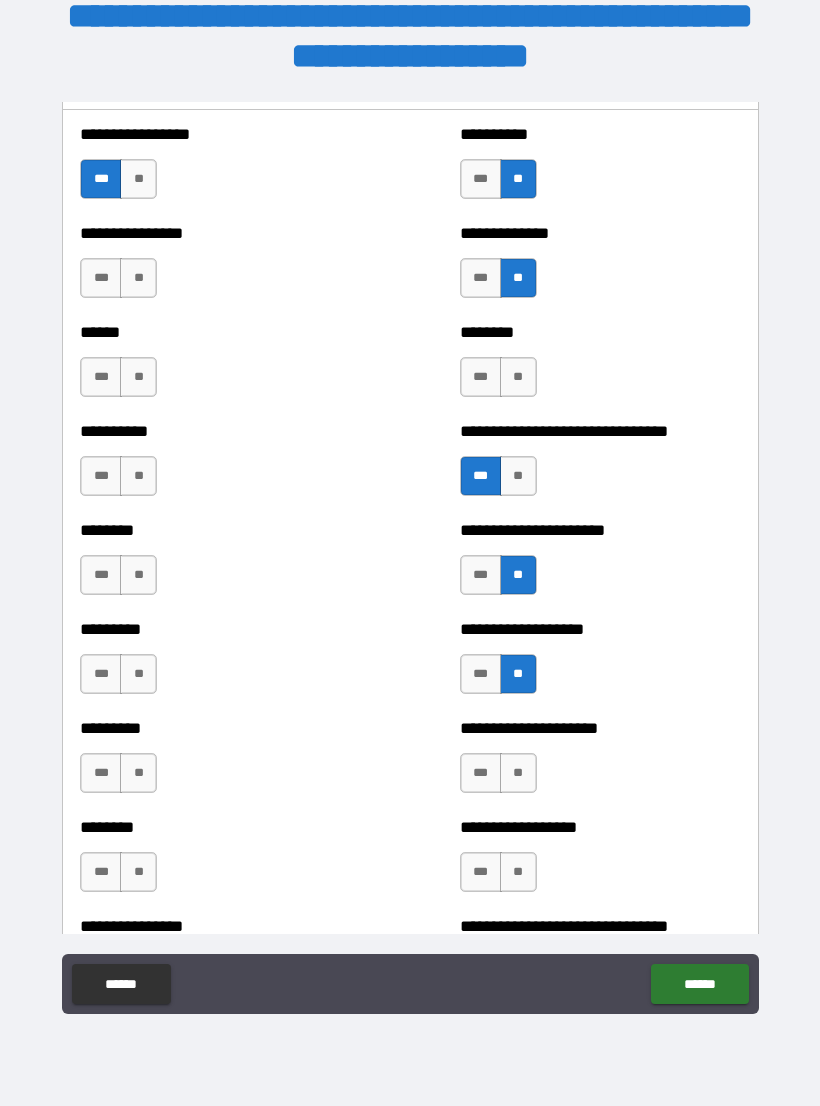 click on "**" at bounding box center (518, 773) 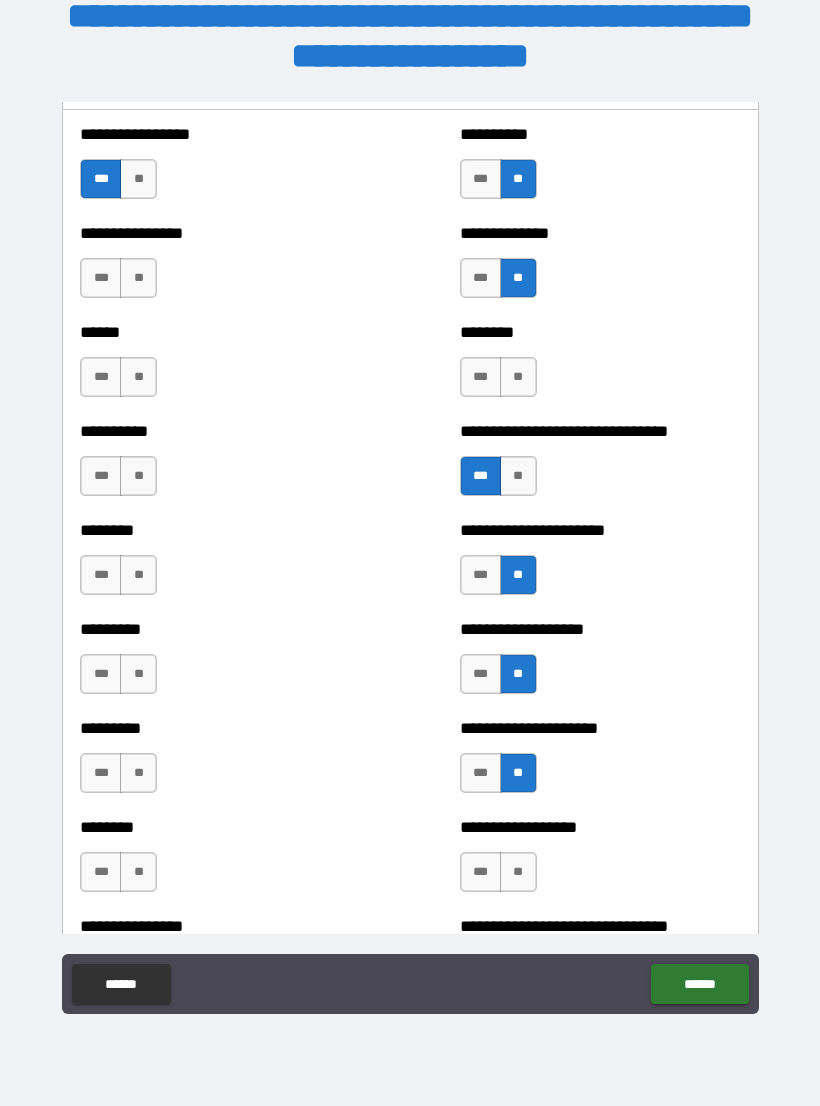 click on "**" at bounding box center (518, 872) 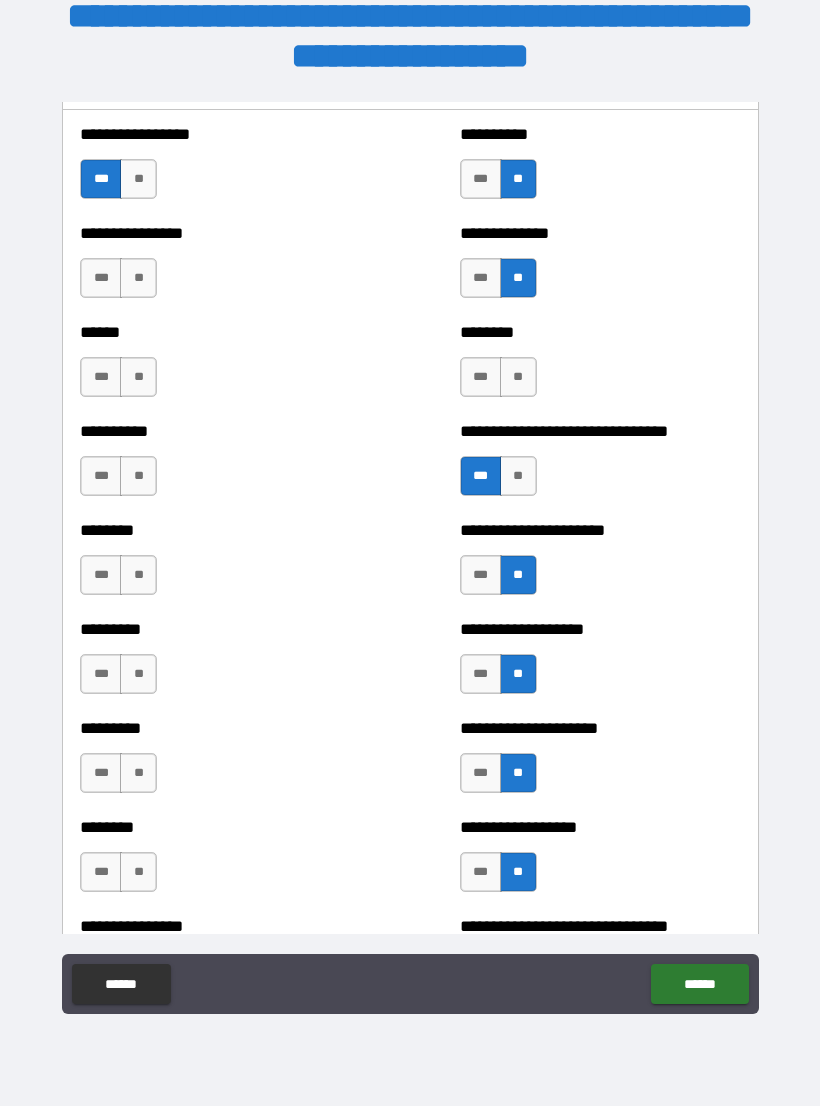 click on "**" at bounding box center [138, 872] 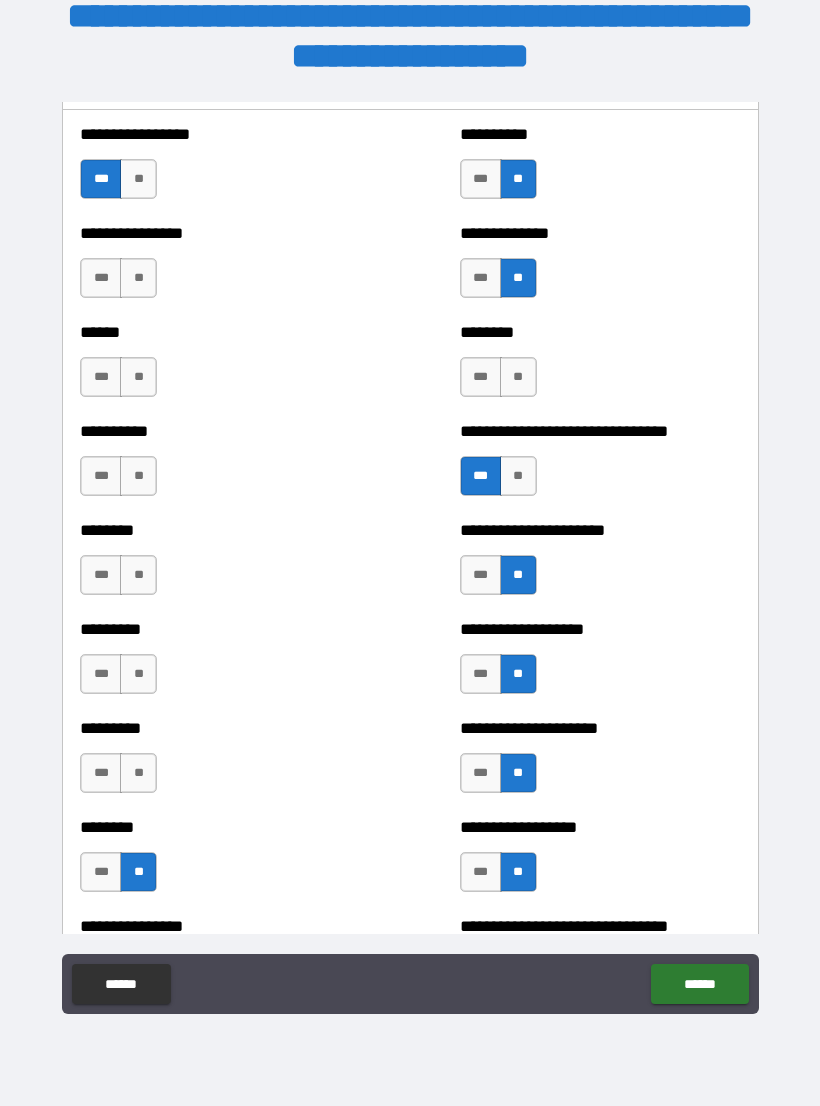 click on "**" at bounding box center [138, 773] 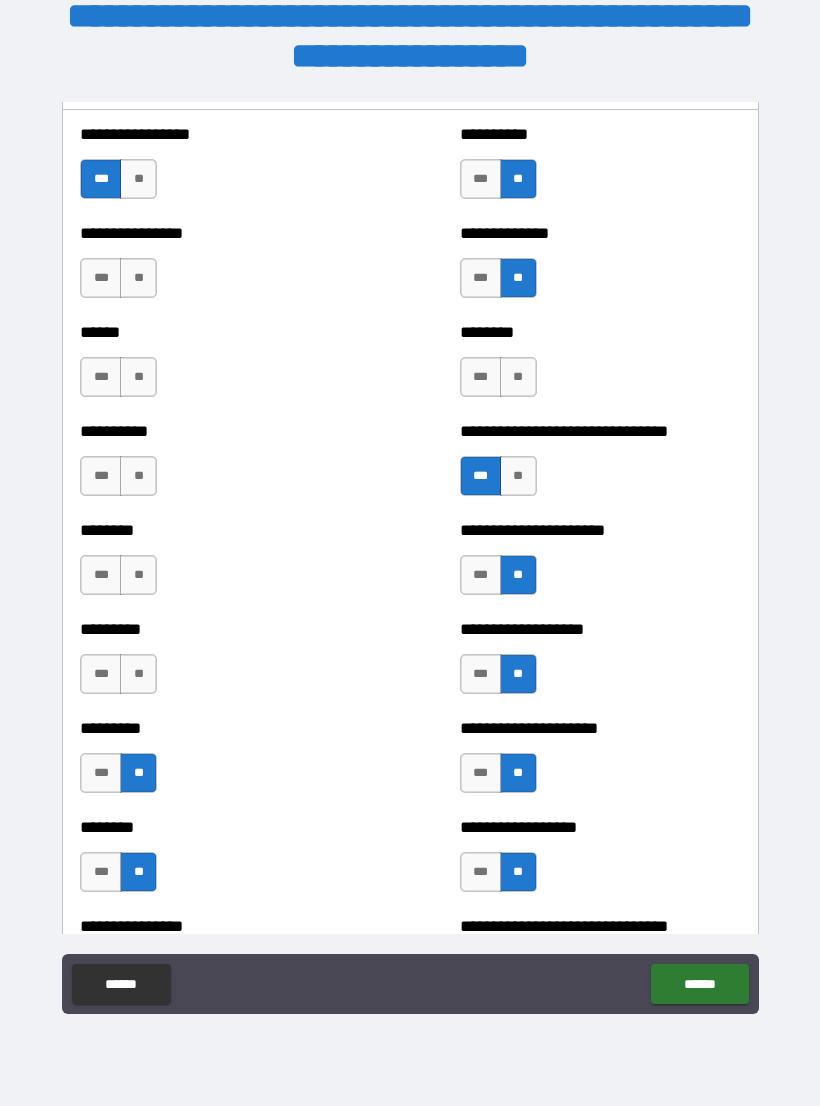 click on "**" at bounding box center (138, 674) 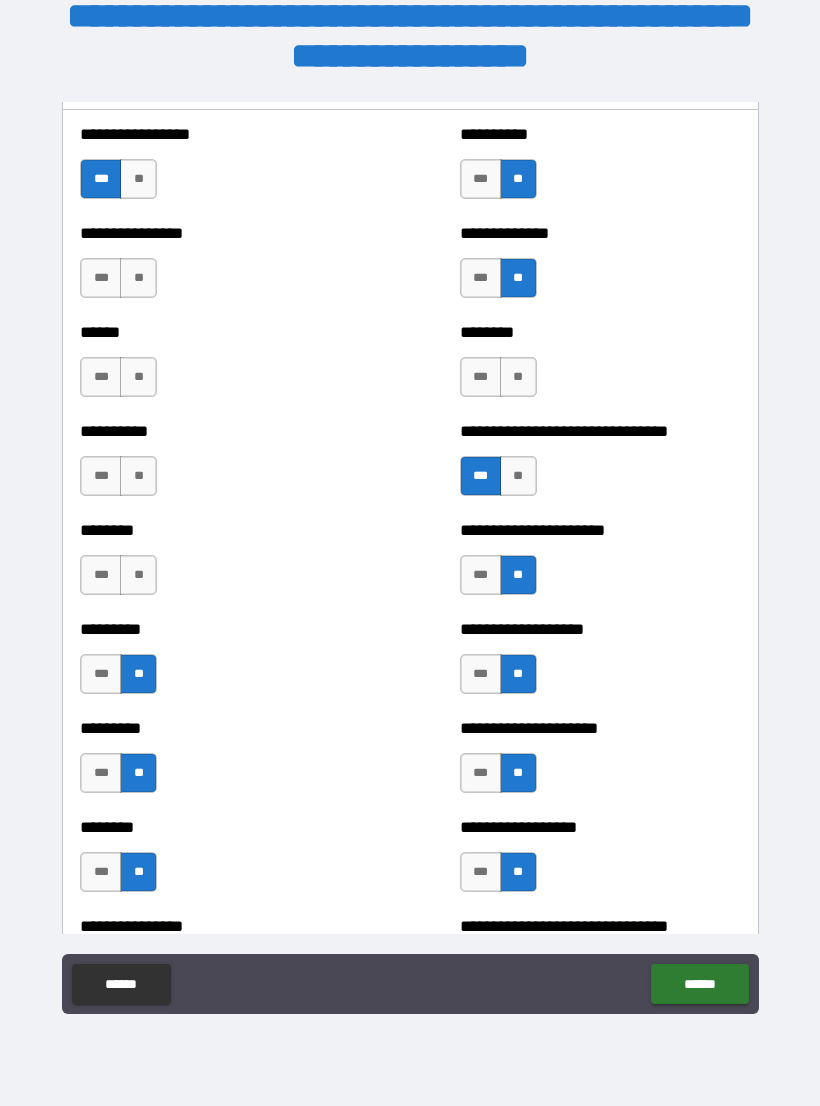 click on "**" at bounding box center [138, 575] 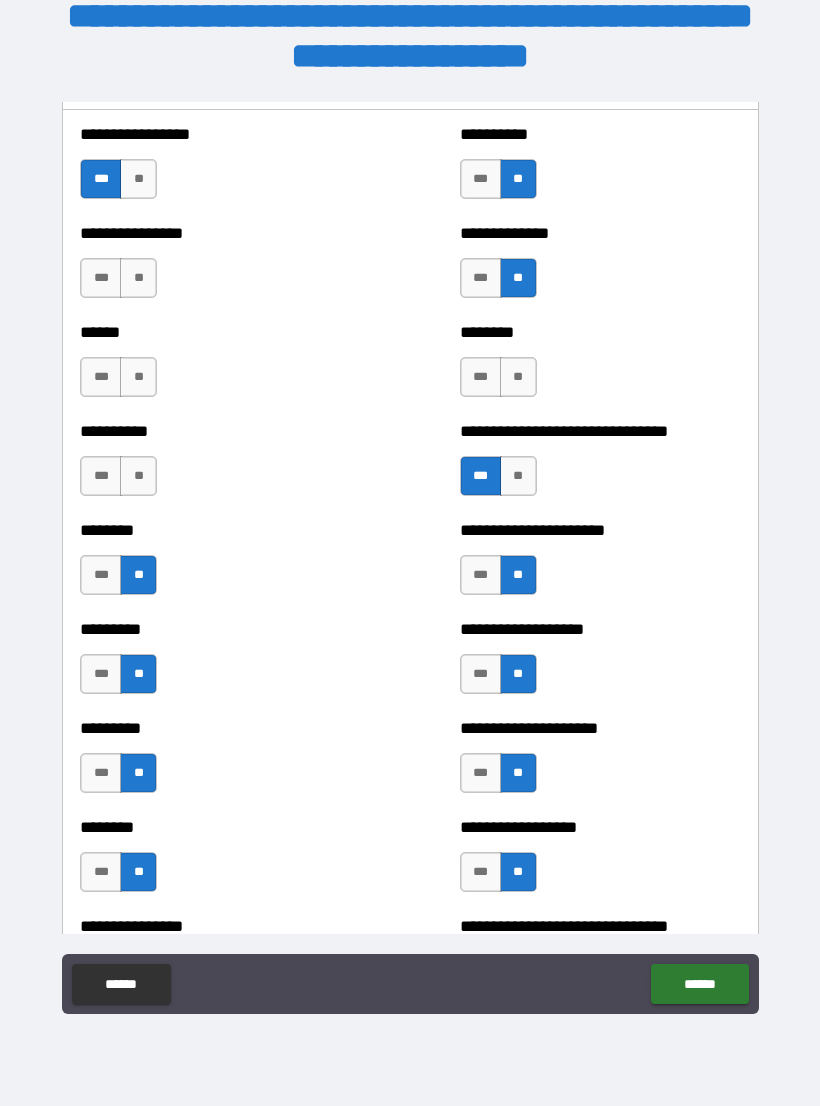 click on "**" at bounding box center [138, 476] 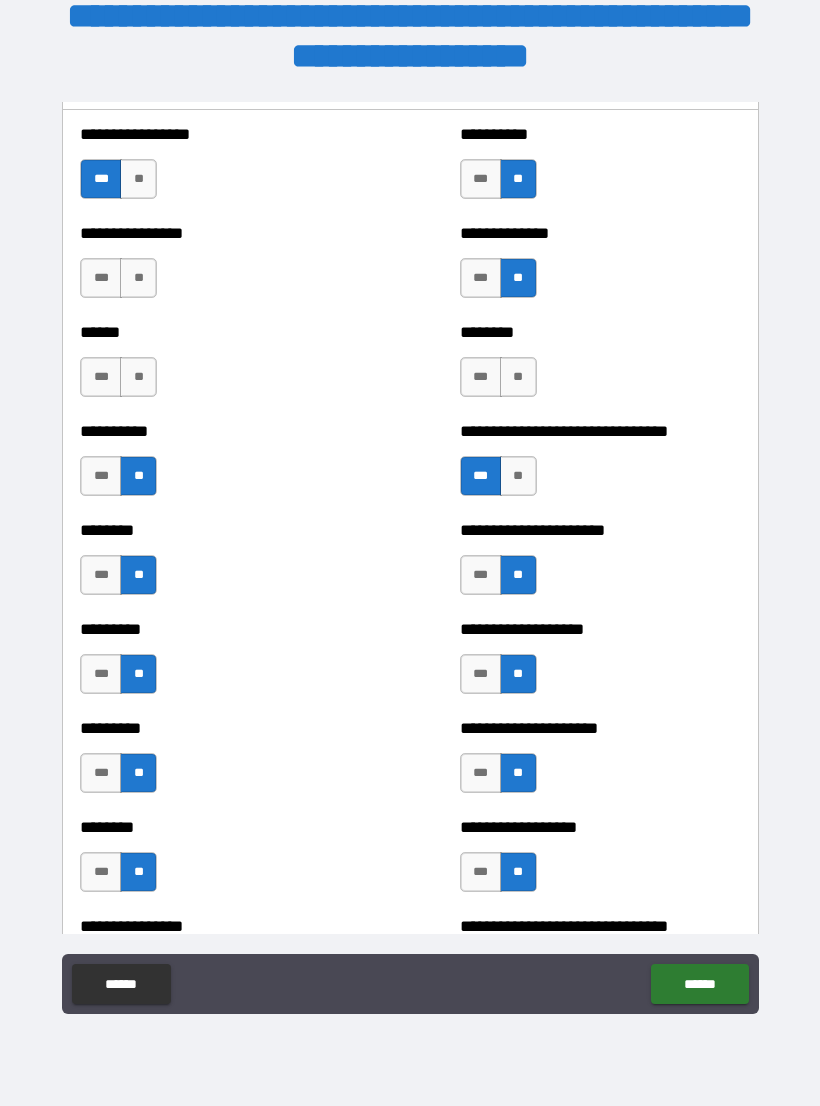 click on "**" at bounding box center (138, 377) 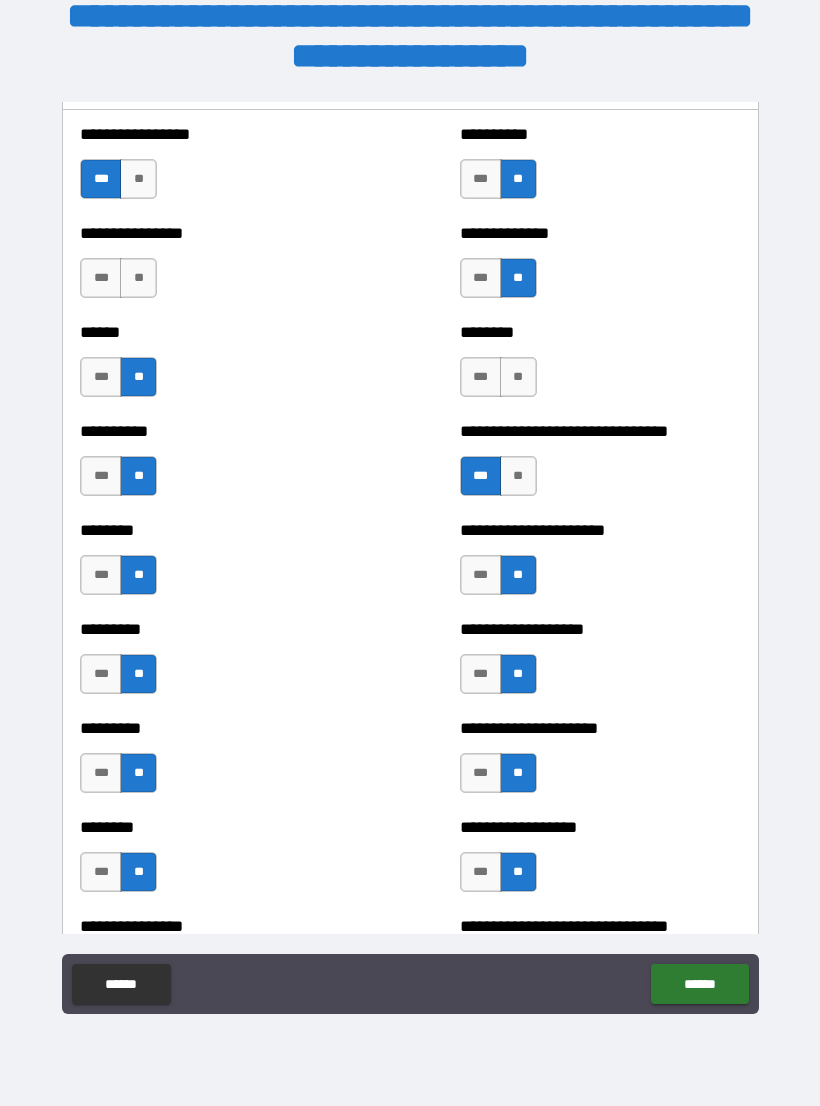 click on "**********" at bounding box center (410, 268) 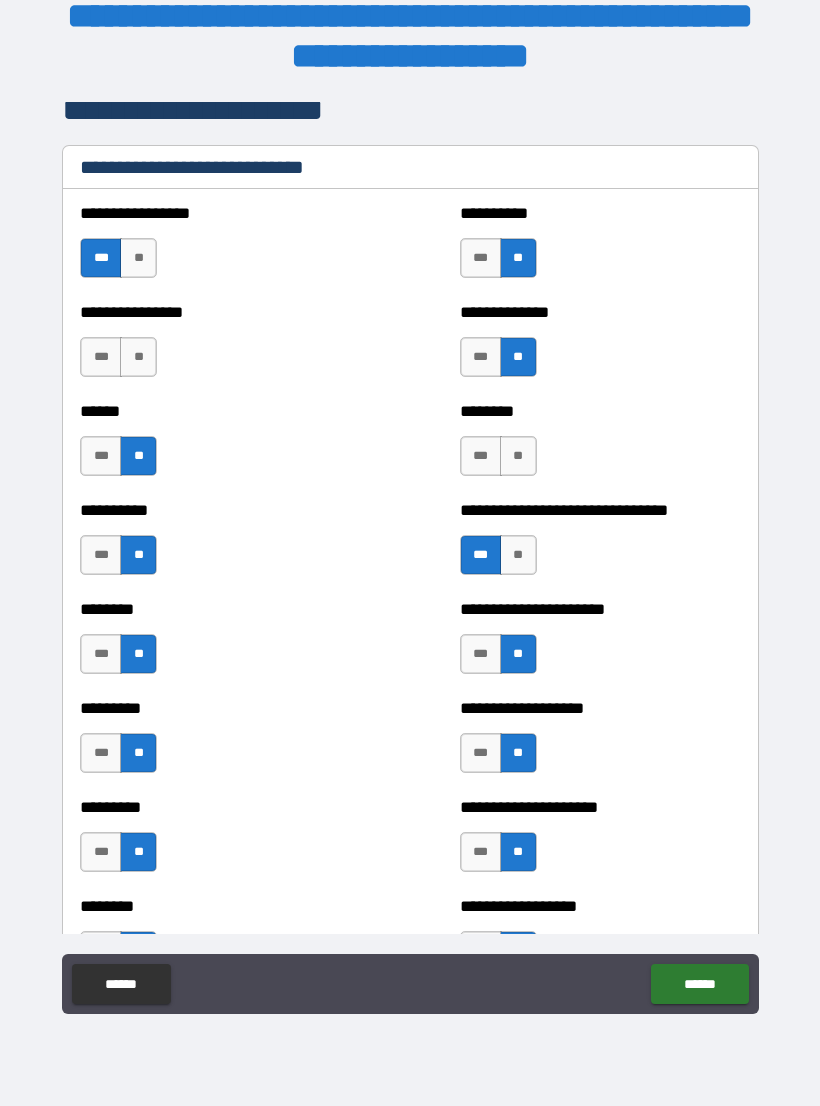 scroll, scrollTop: 6655, scrollLeft: 0, axis: vertical 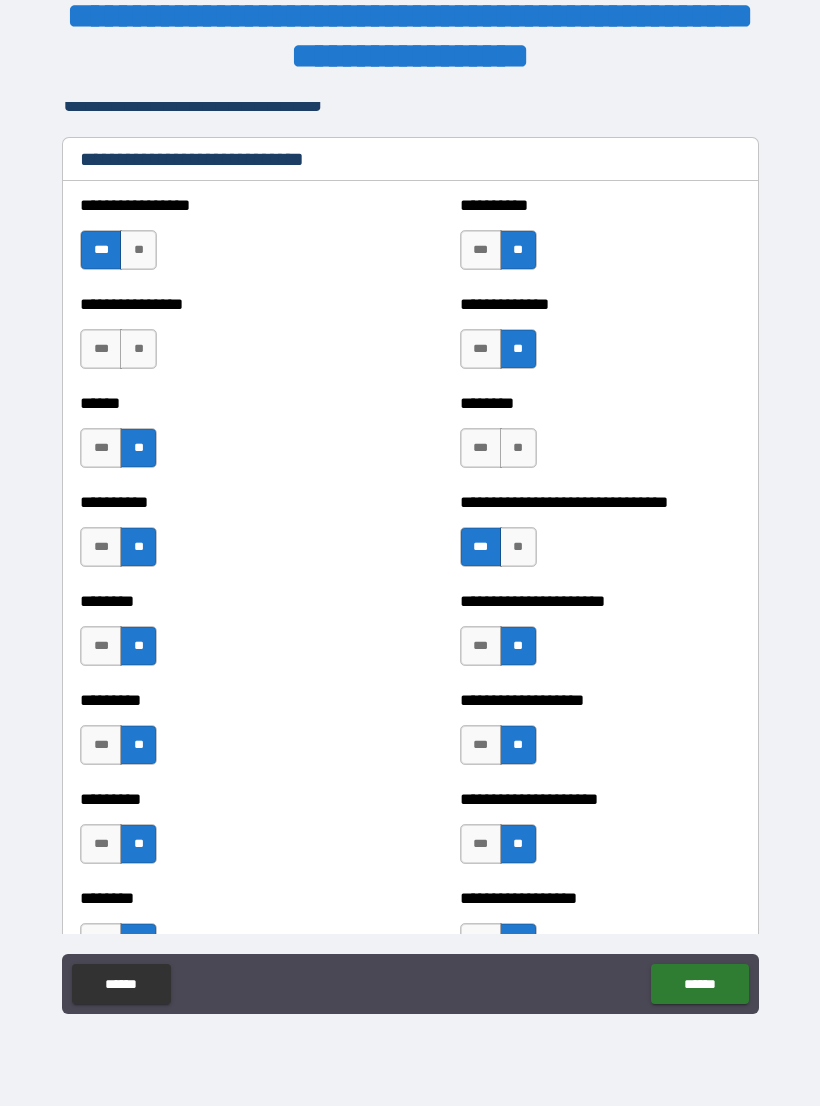 click on "**" at bounding box center (518, 448) 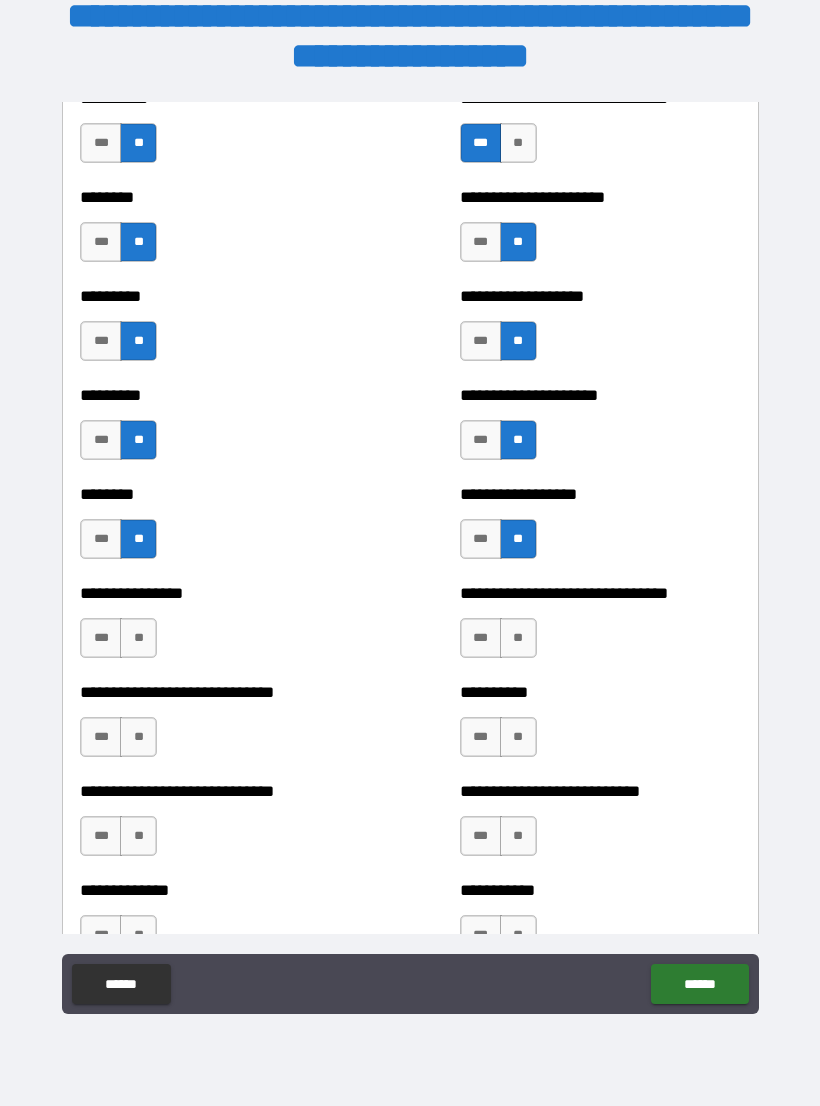 scroll, scrollTop: 7101, scrollLeft: 0, axis: vertical 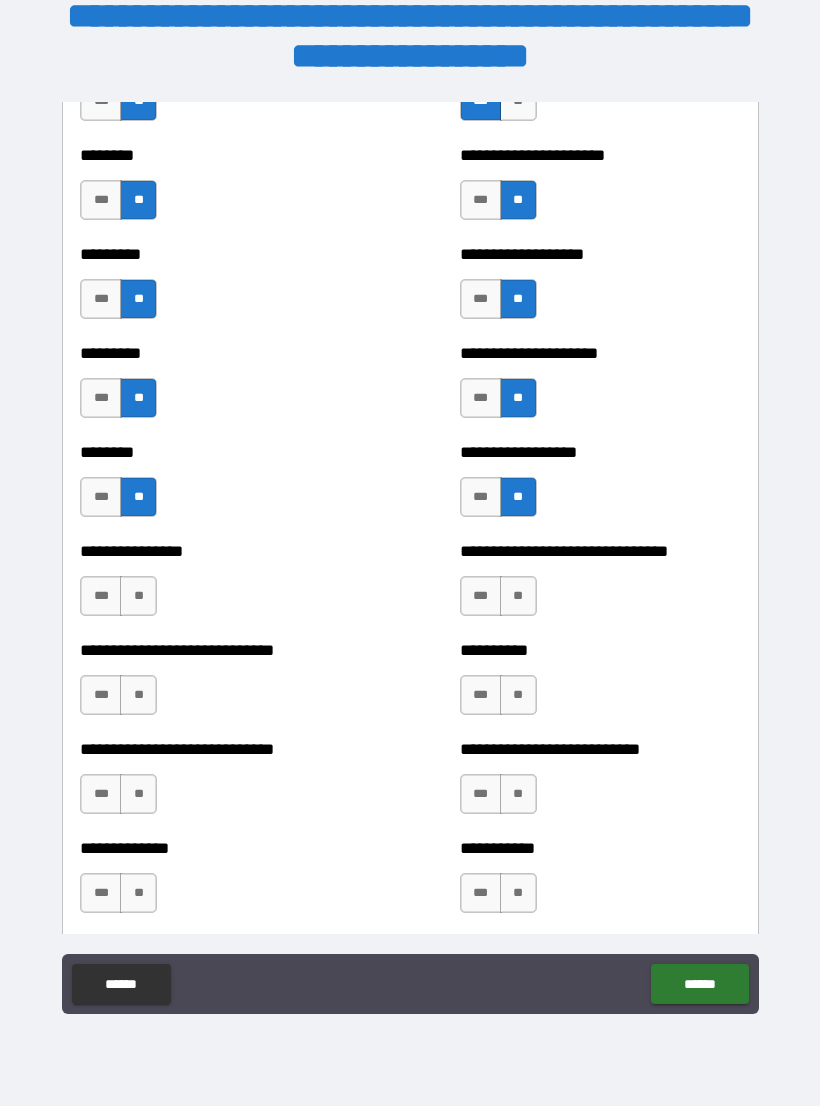 click on "**" at bounding box center (138, 596) 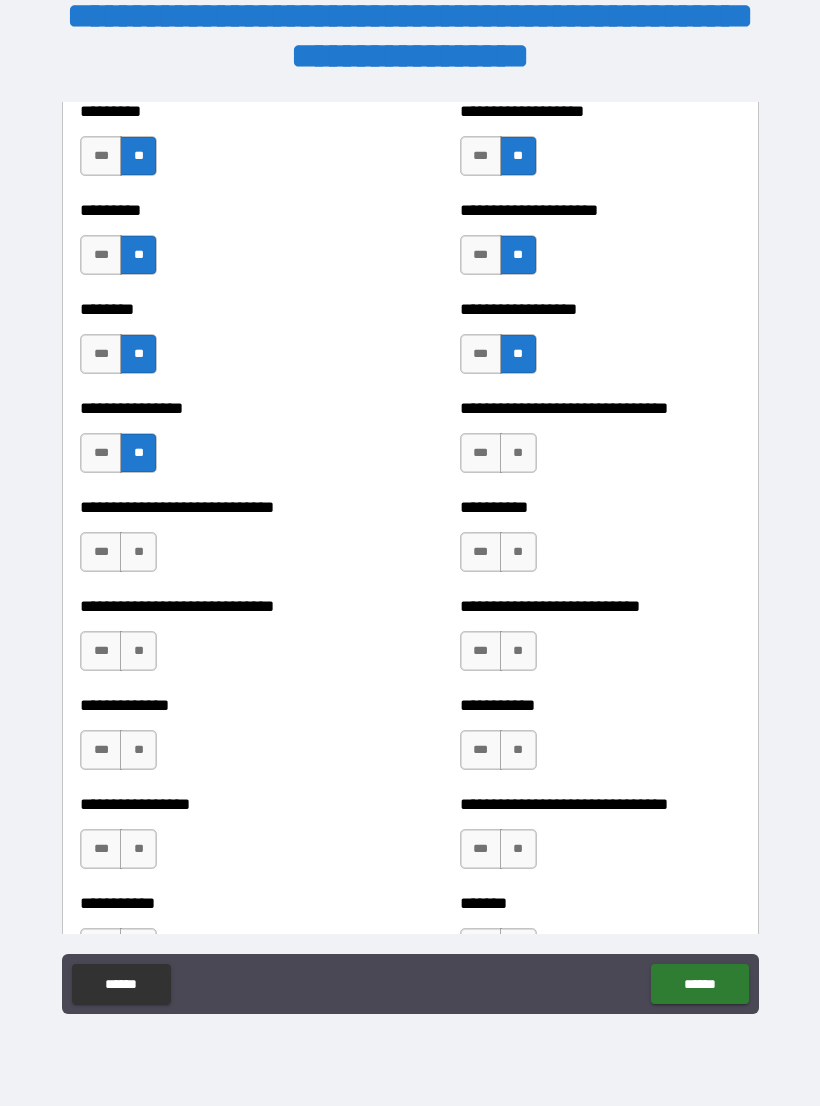 scroll, scrollTop: 7251, scrollLeft: 0, axis: vertical 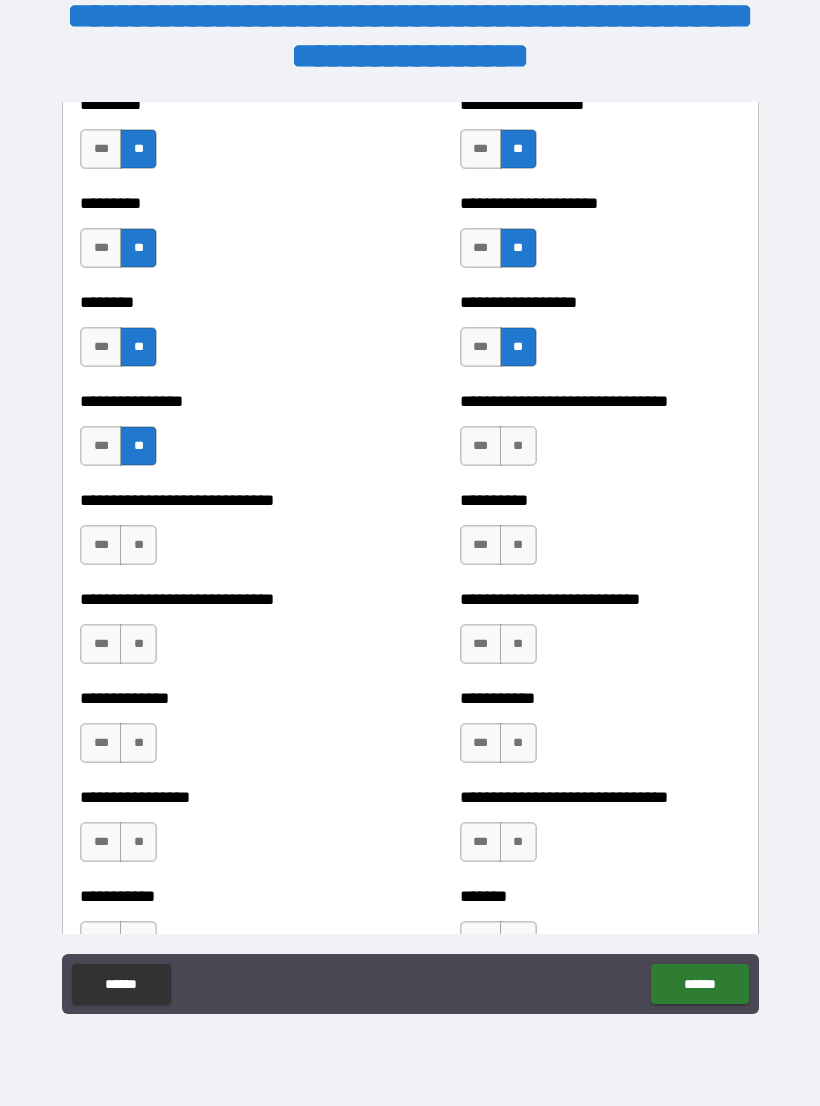 click on "**" at bounding box center [138, 545] 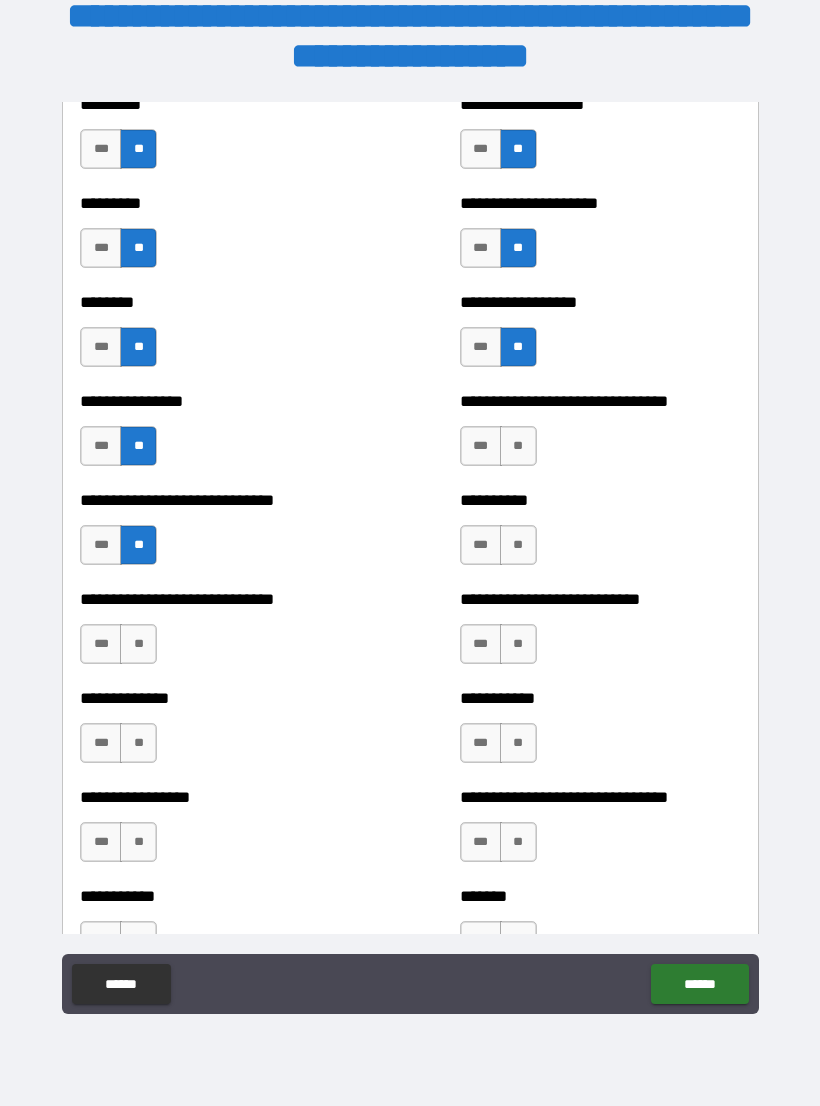 click on "**" at bounding box center [138, 644] 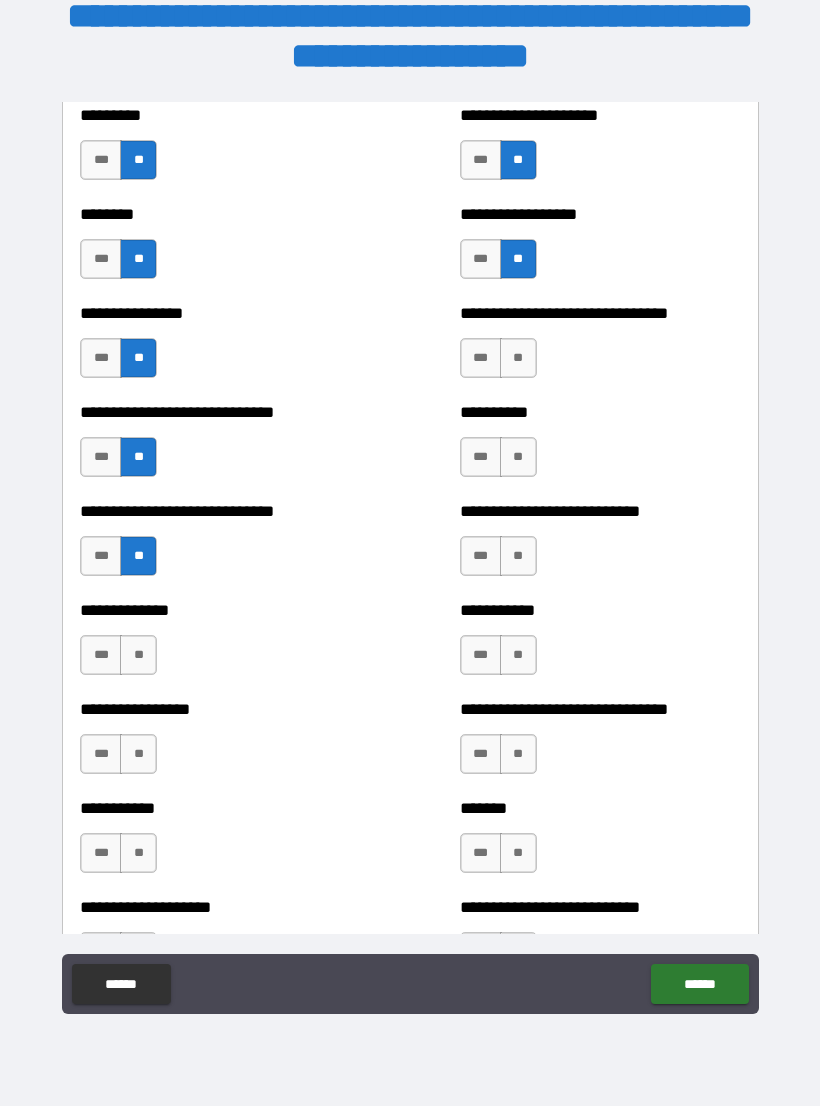 scroll, scrollTop: 7347, scrollLeft: 0, axis: vertical 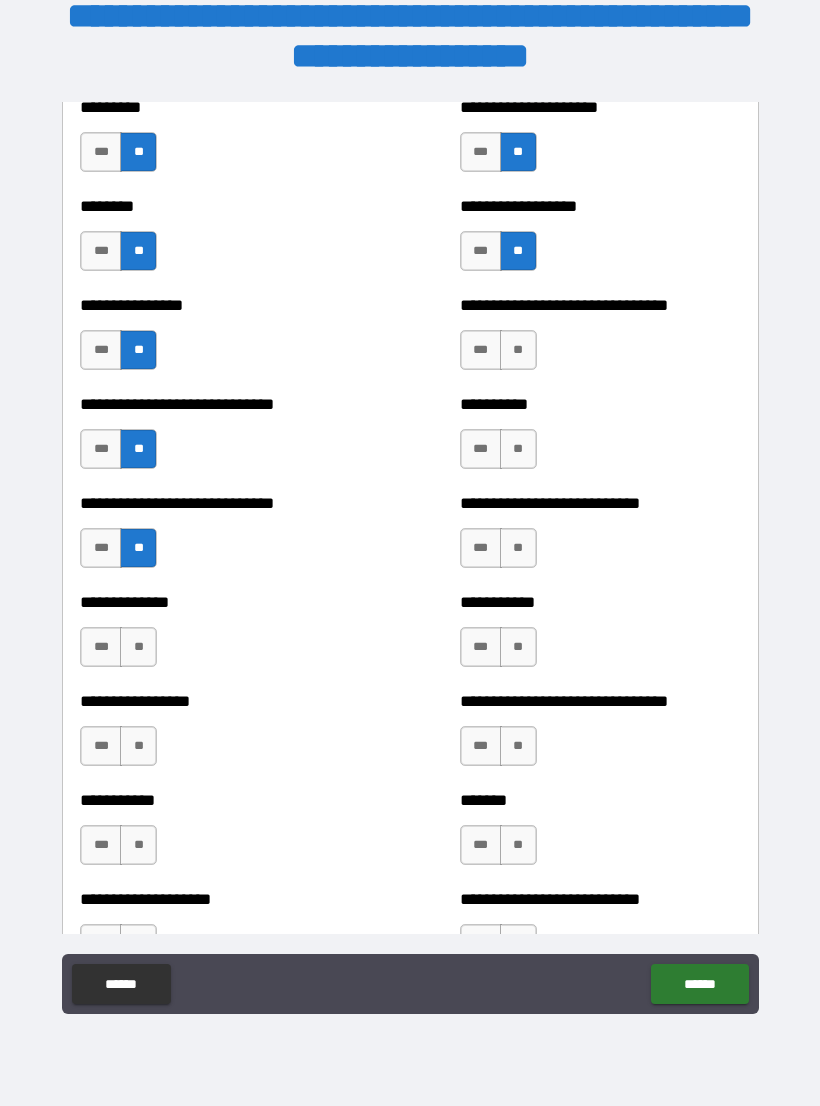 click on "**" at bounding box center (138, 647) 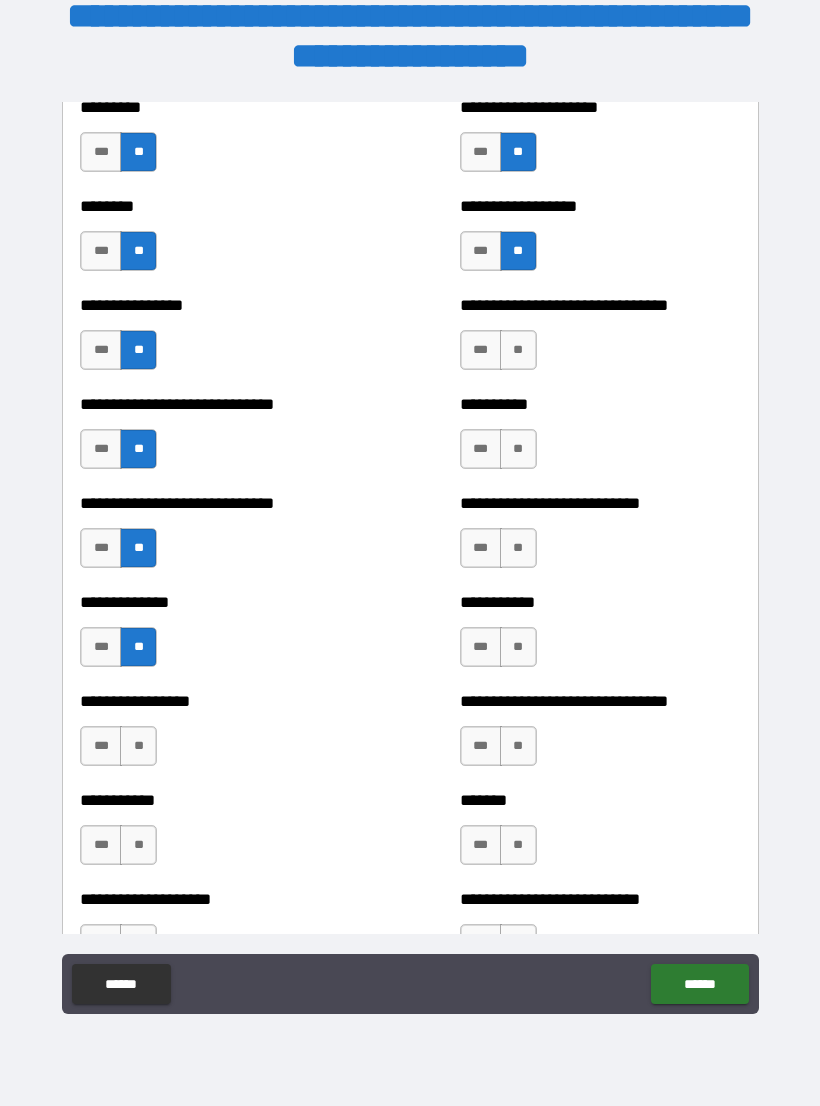 click on "**" at bounding box center [138, 746] 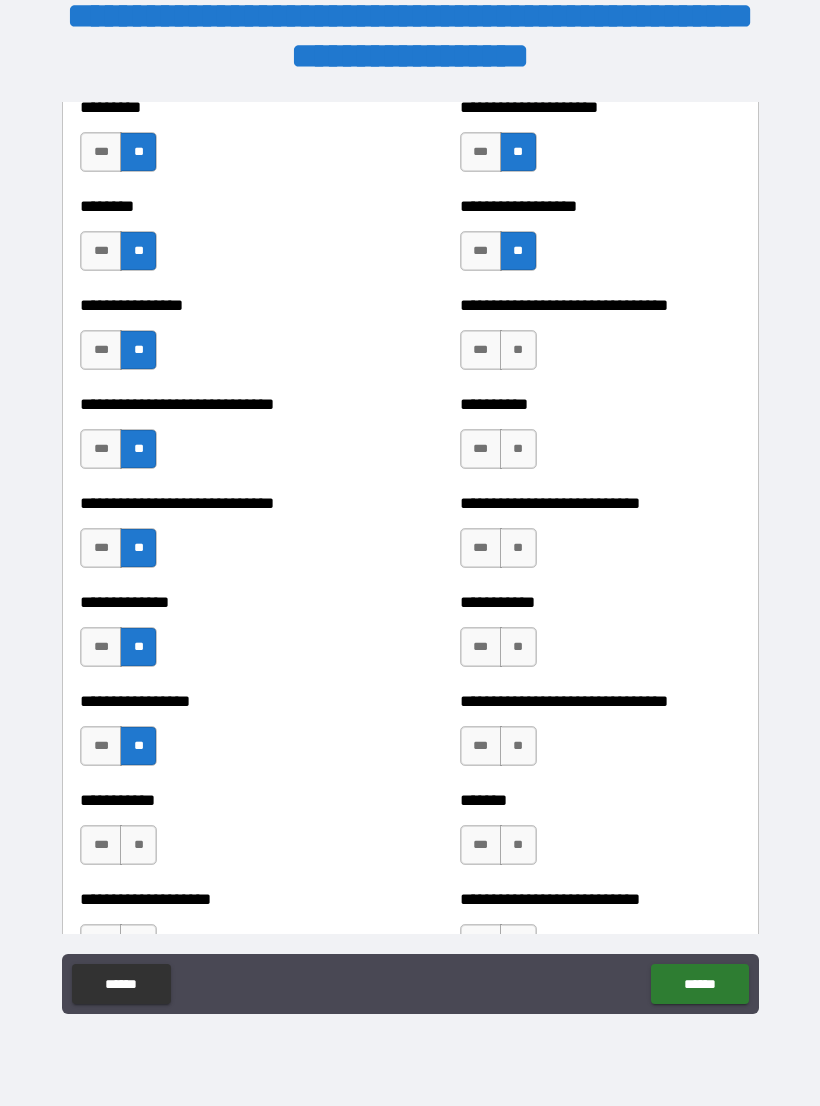 click on "**" at bounding box center (138, 845) 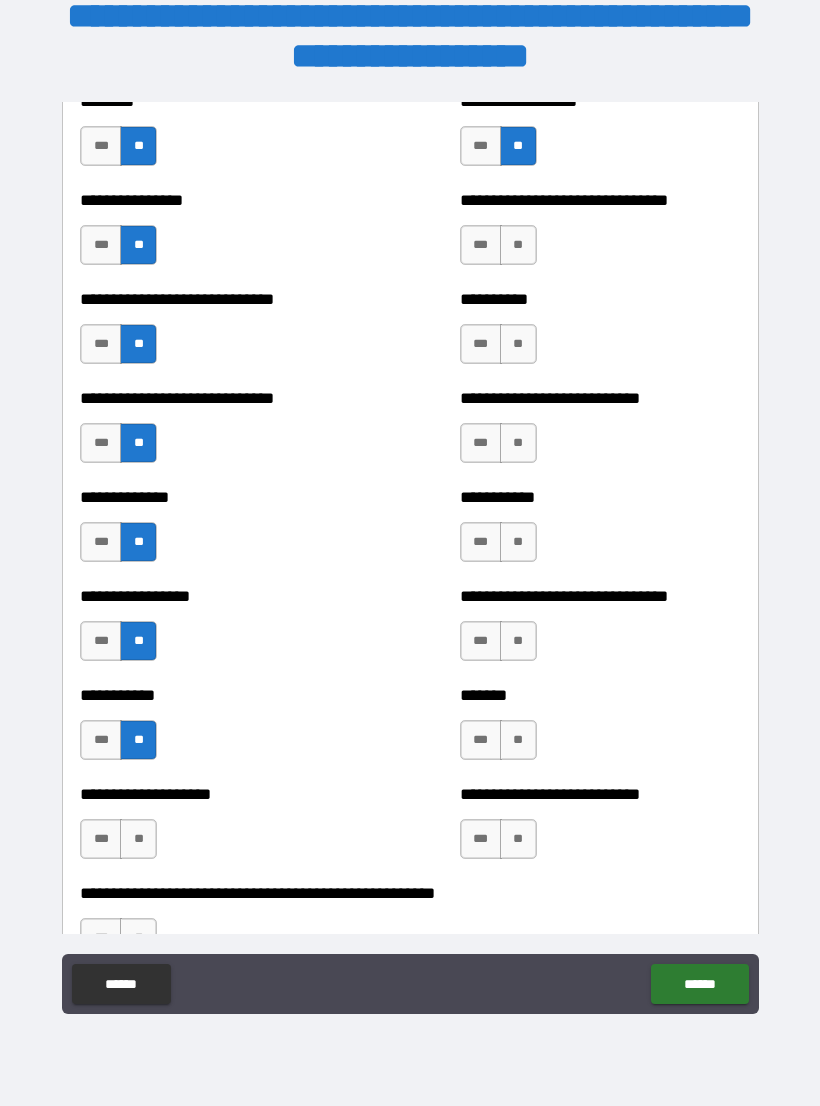 scroll, scrollTop: 7454, scrollLeft: 0, axis: vertical 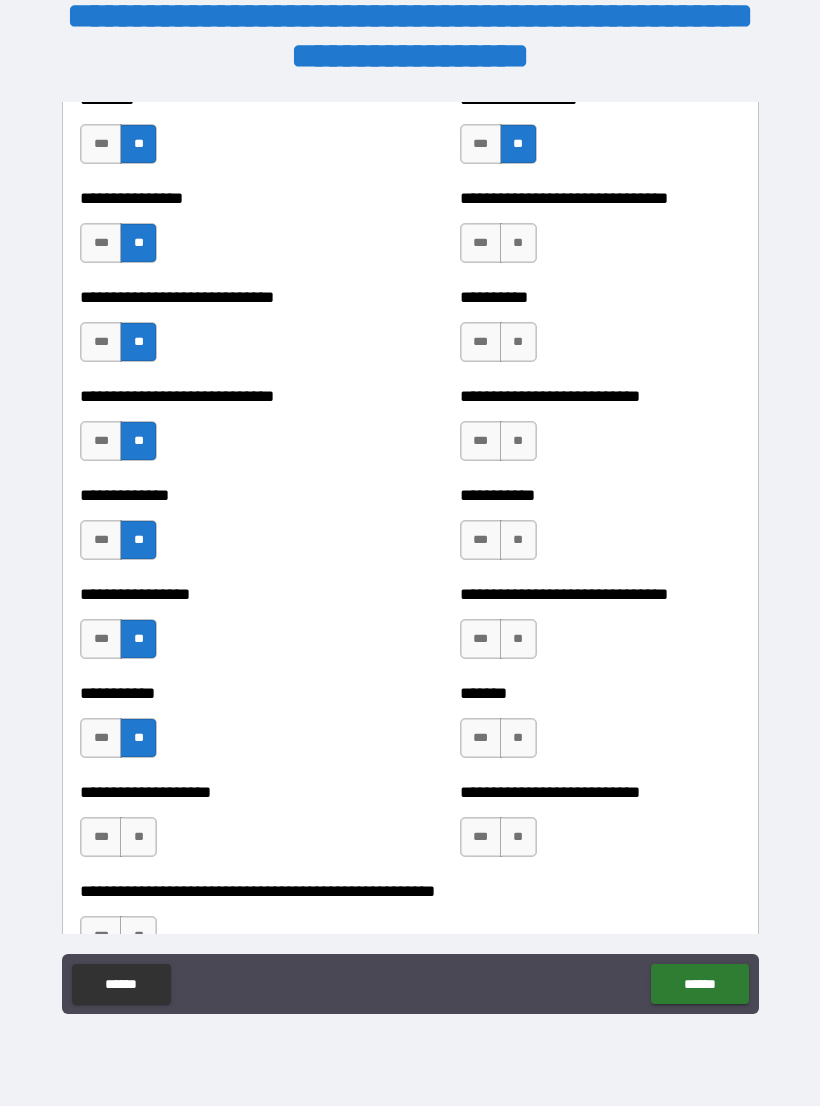 click on "**" at bounding box center (138, 837) 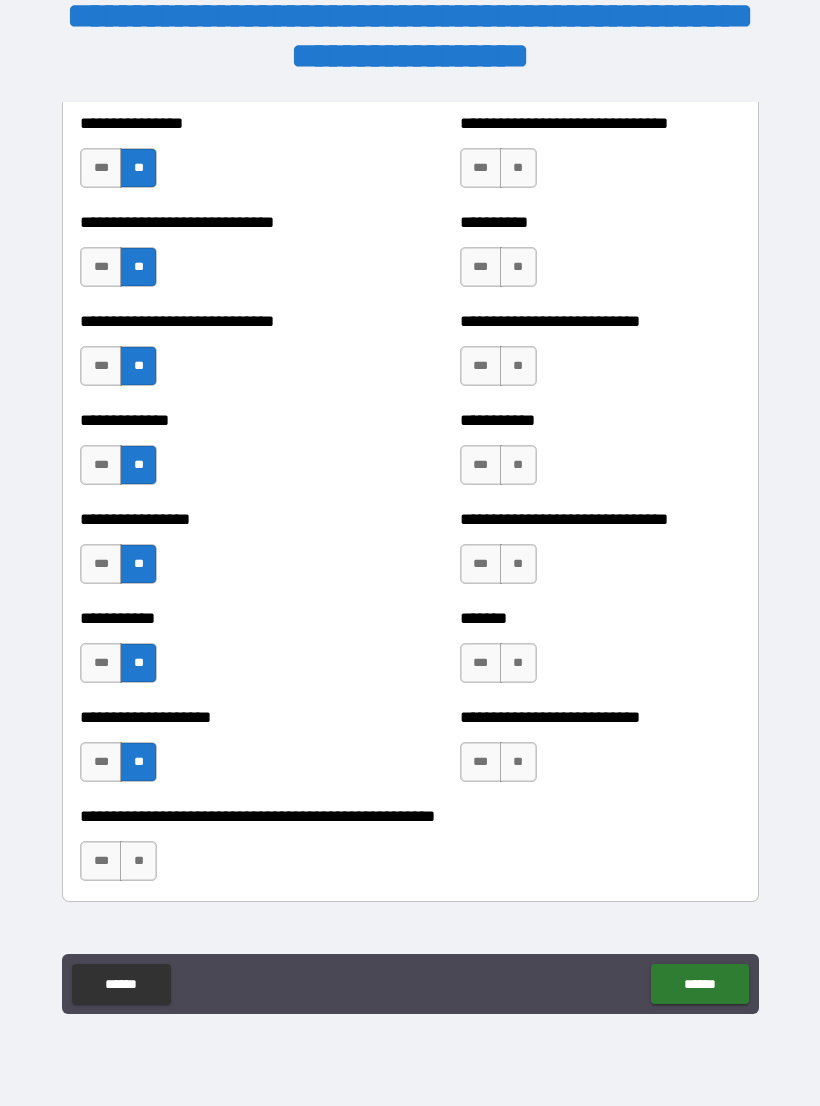 scroll, scrollTop: 7530, scrollLeft: 0, axis: vertical 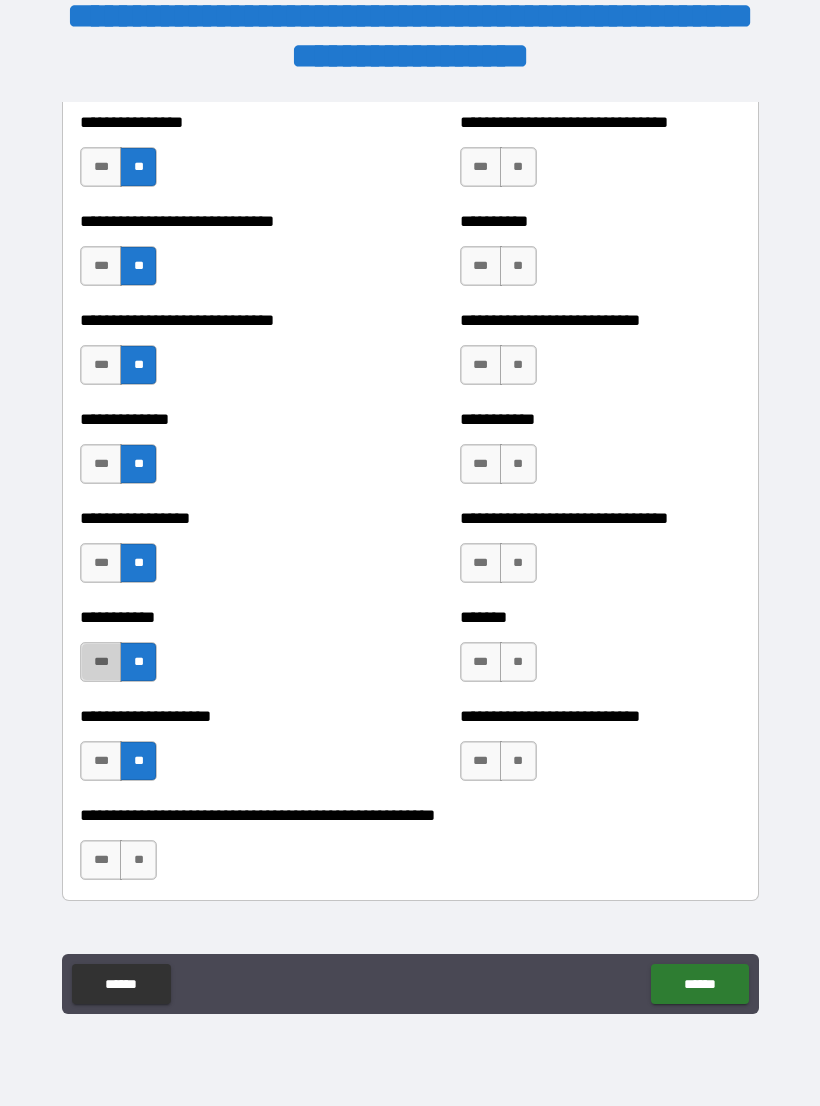 click on "***" at bounding box center (101, 662) 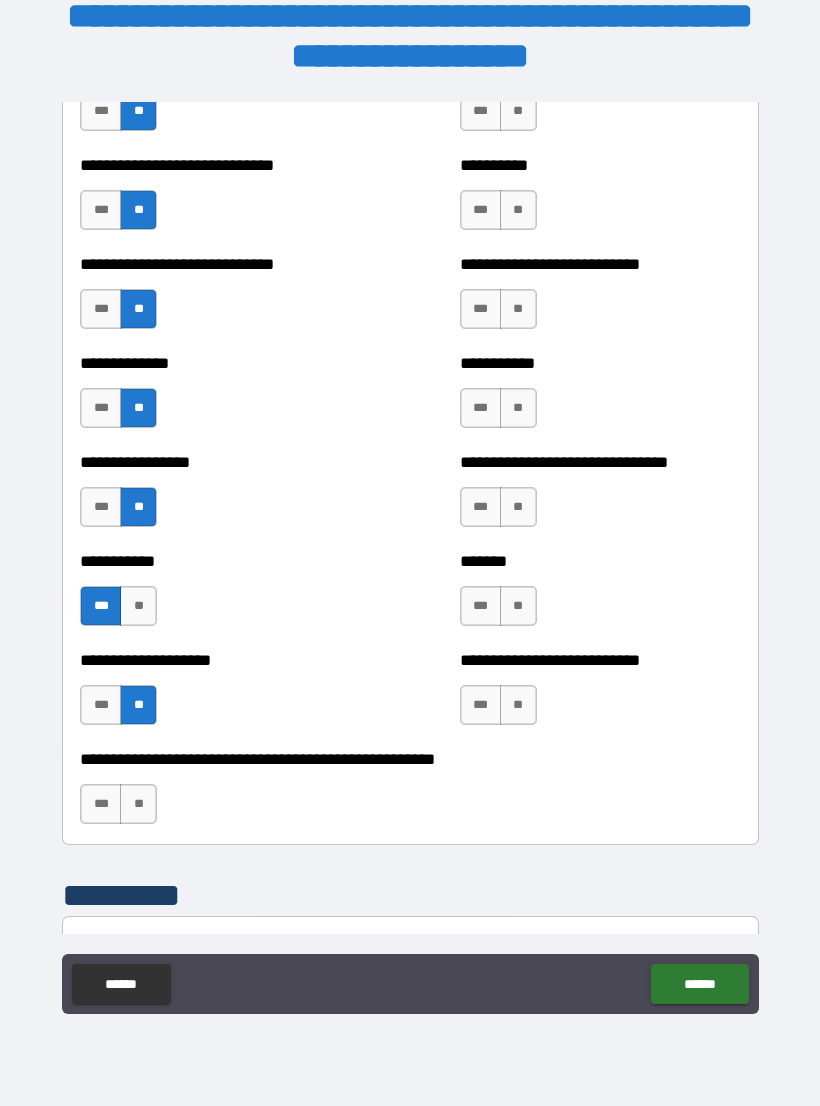 scroll, scrollTop: 7591, scrollLeft: 0, axis: vertical 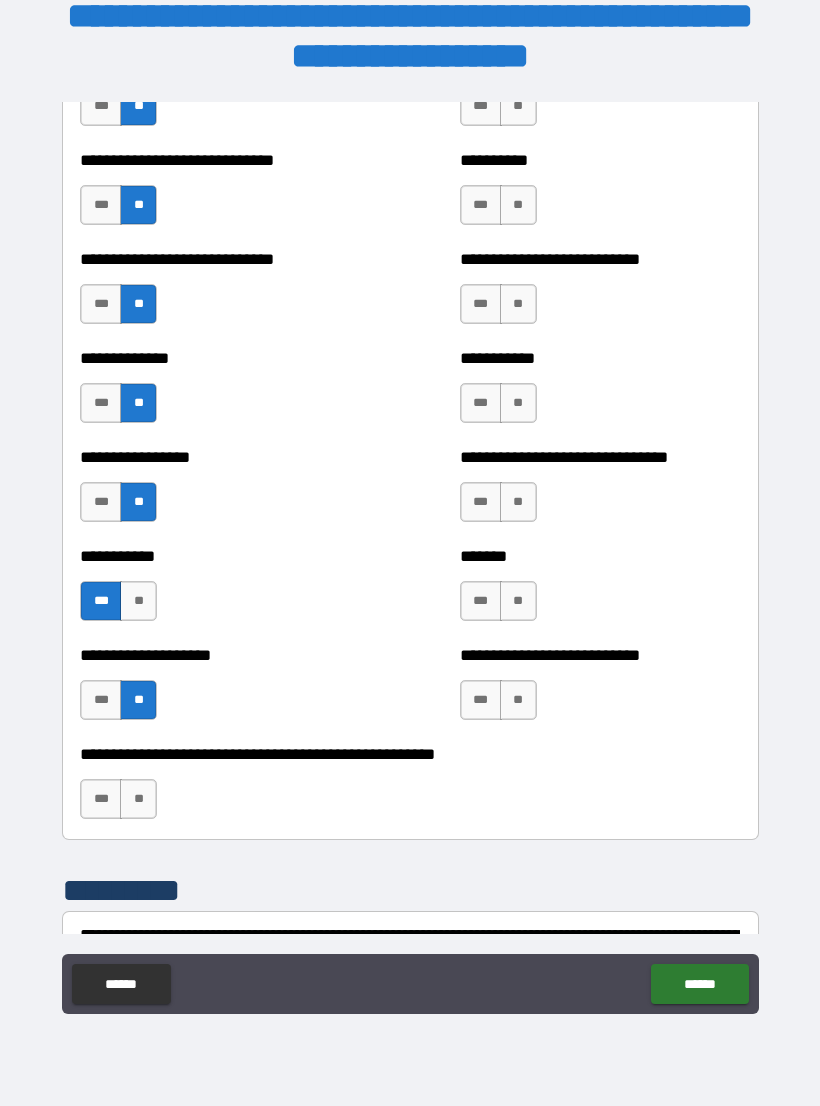 click on "**" at bounding box center [138, 799] 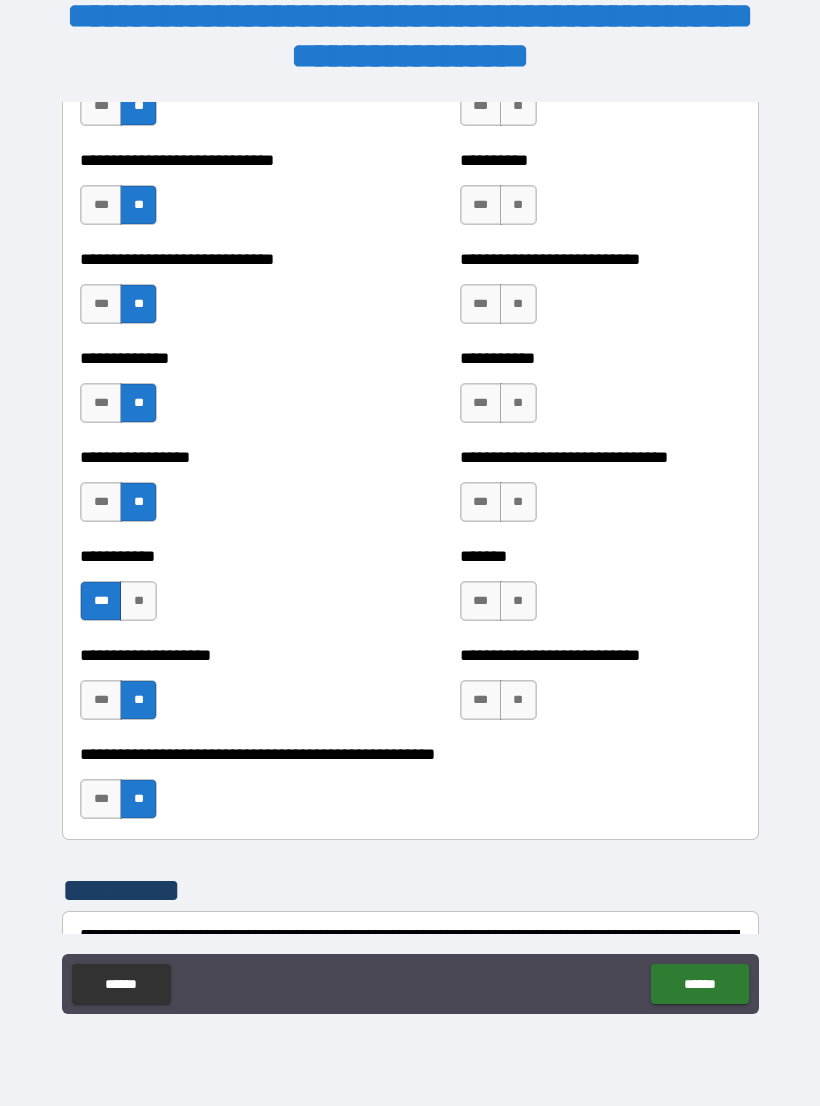 click on "**" at bounding box center [518, 700] 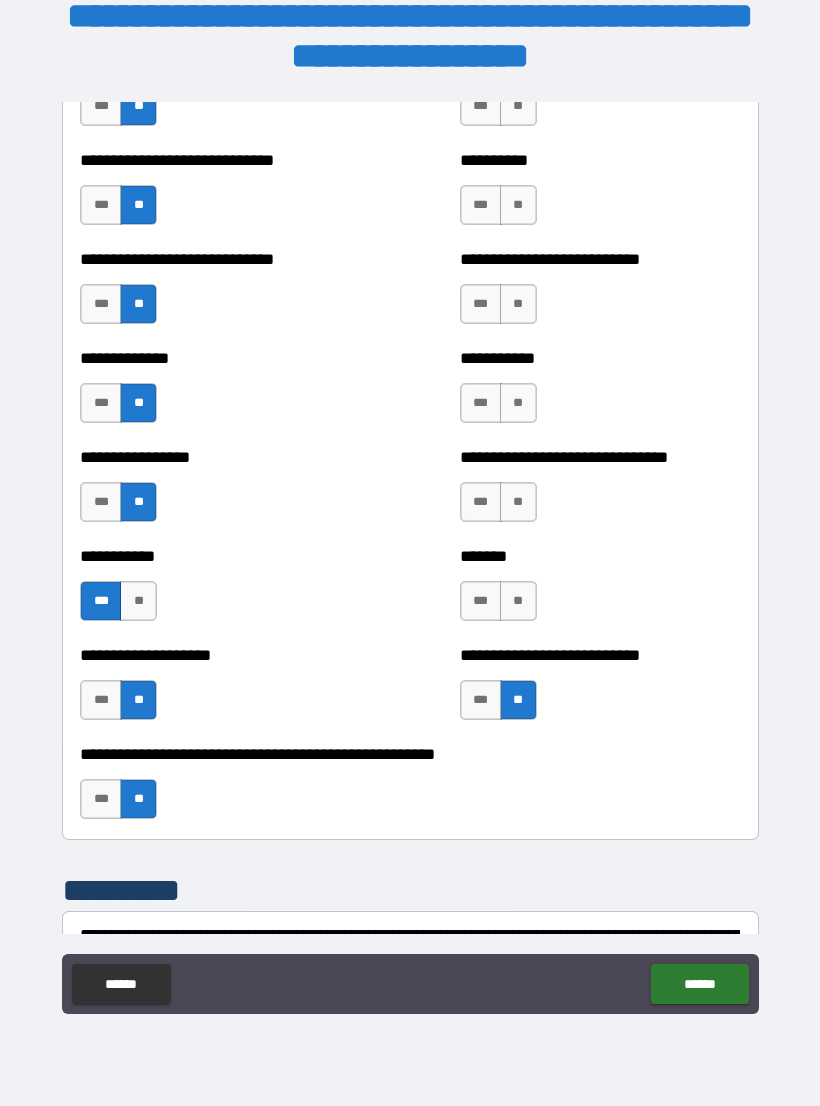 click on "**" at bounding box center [518, 601] 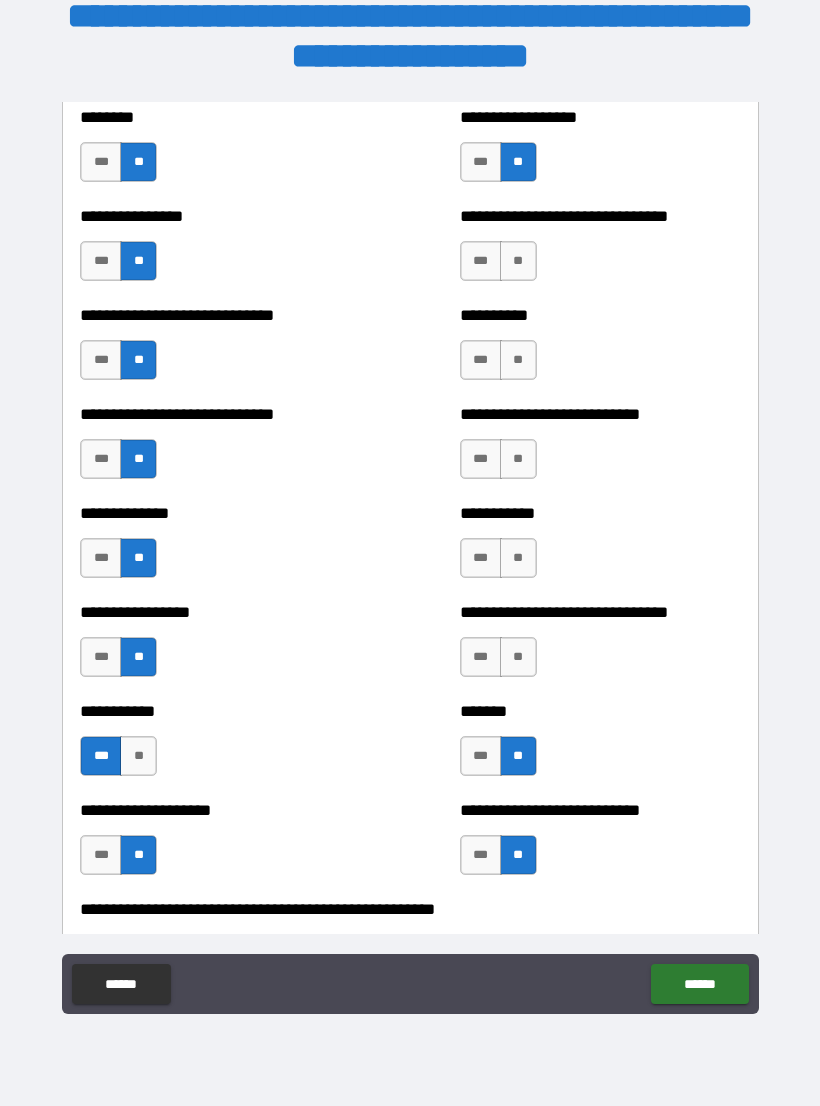 scroll, scrollTop: 7431, scrollLeft: 0, axis: vertical 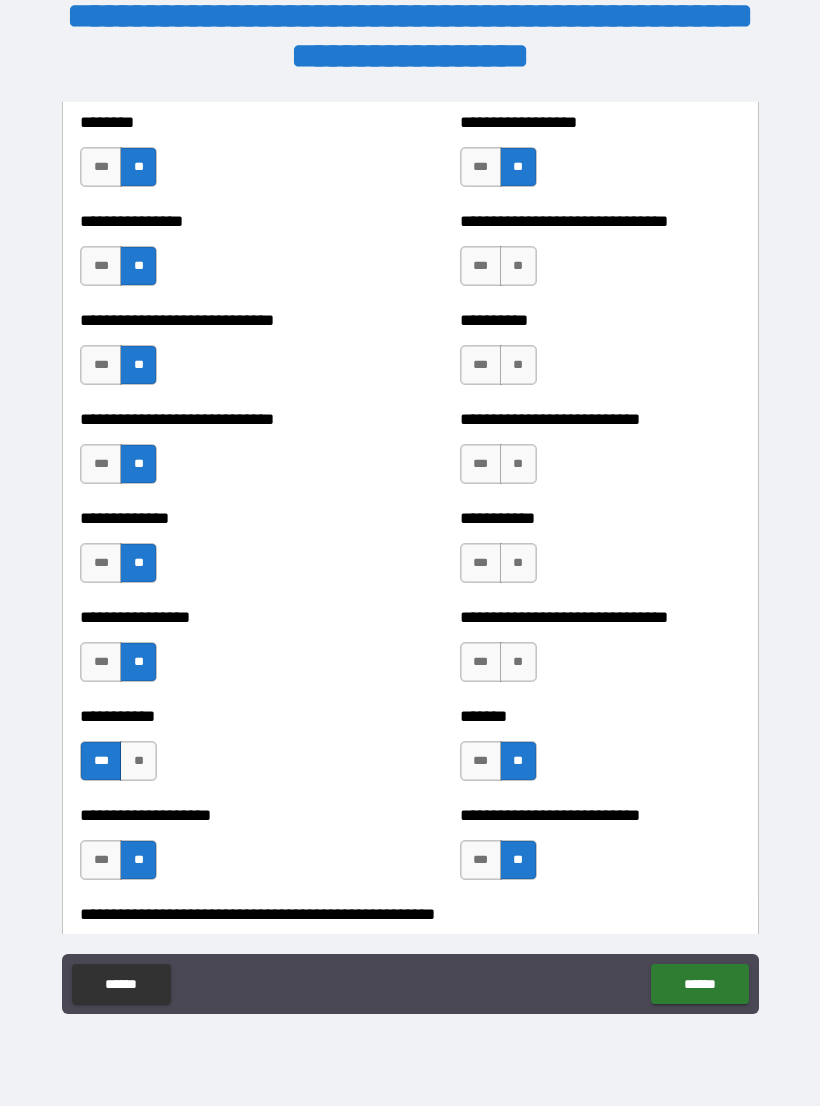 click on "**" at bounding box center [518, 662] 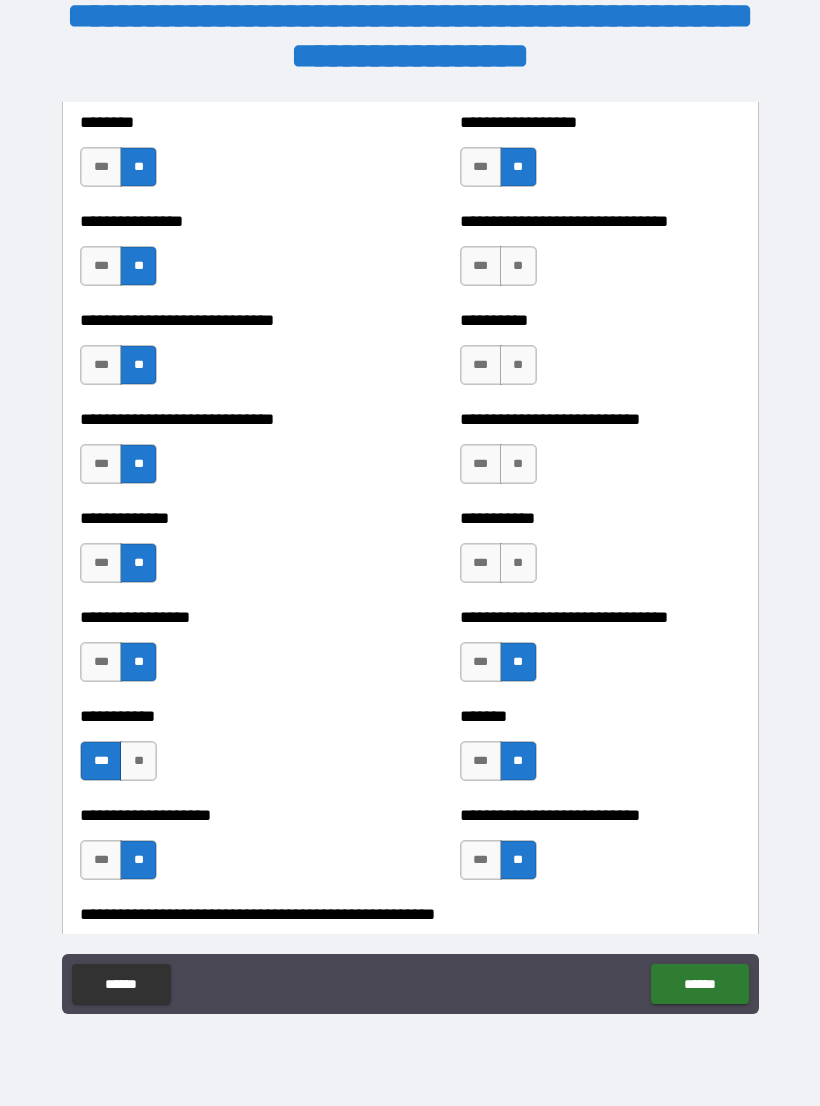 click on "**" at bounding box center [518, 563] 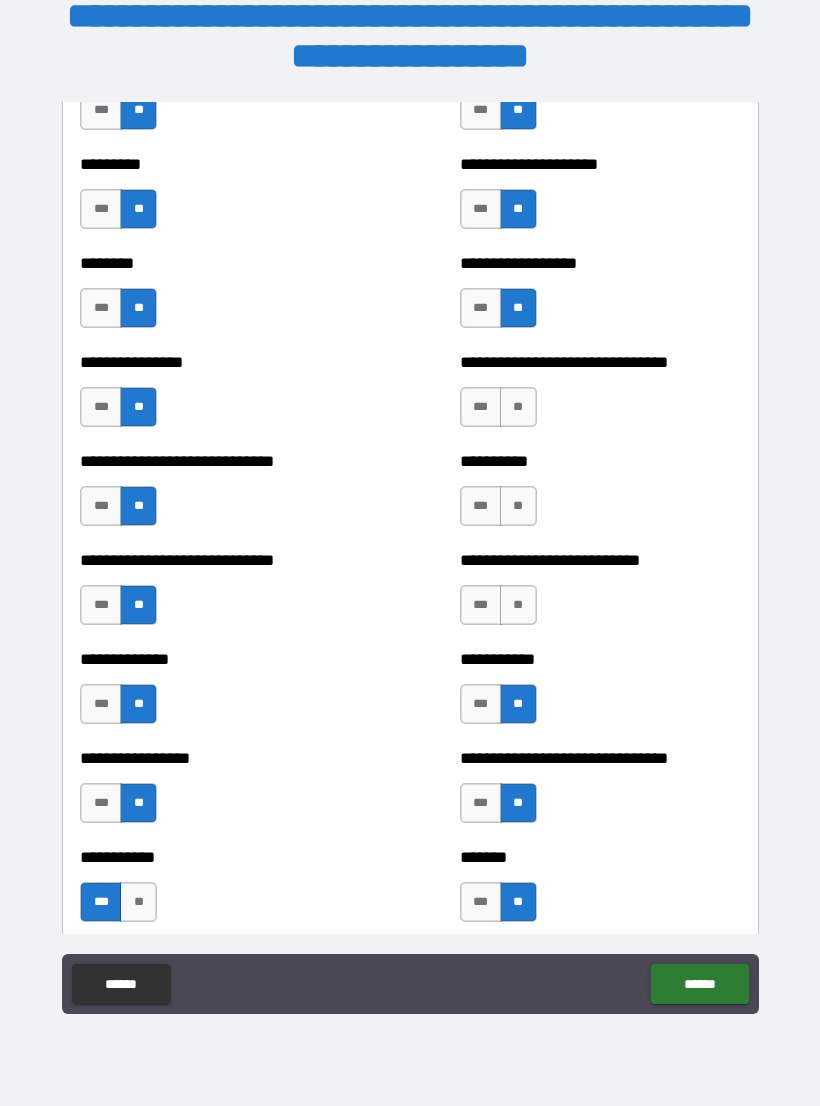 scroll, scrollTop: 7274, scrollLeft: 0, axis: vertical 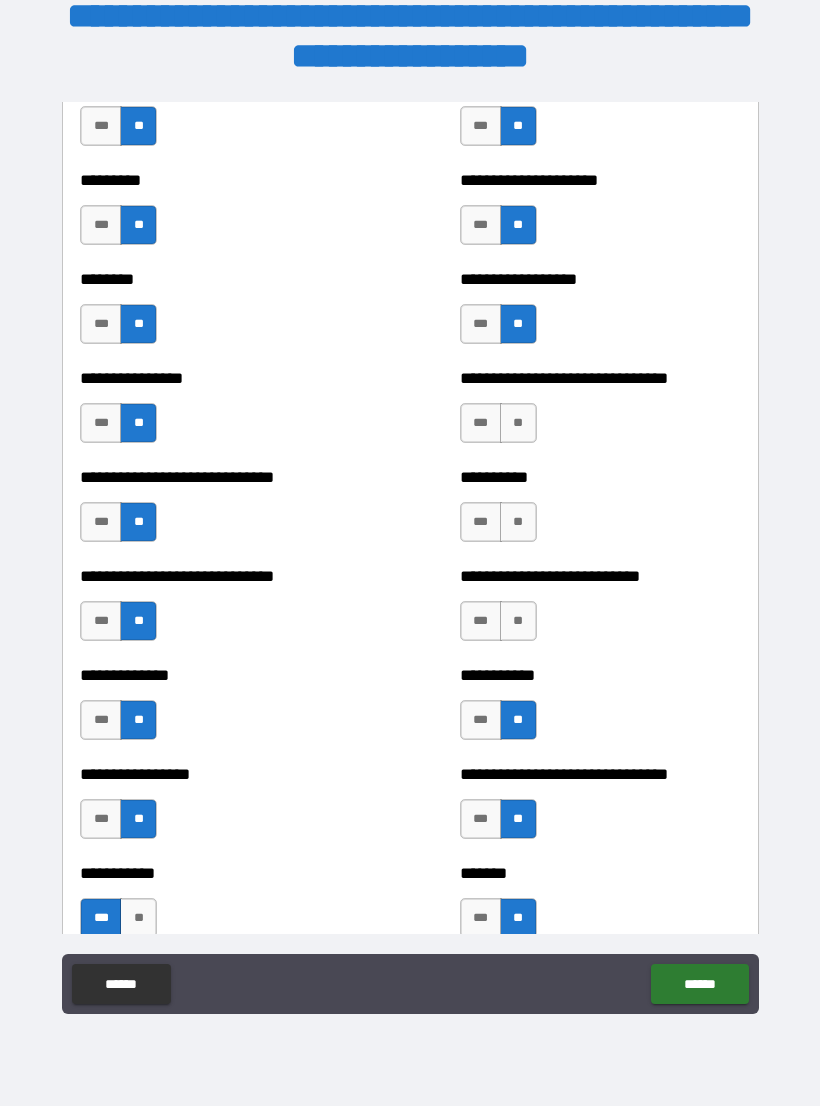 click on "**" at bounding box center [518, 621] 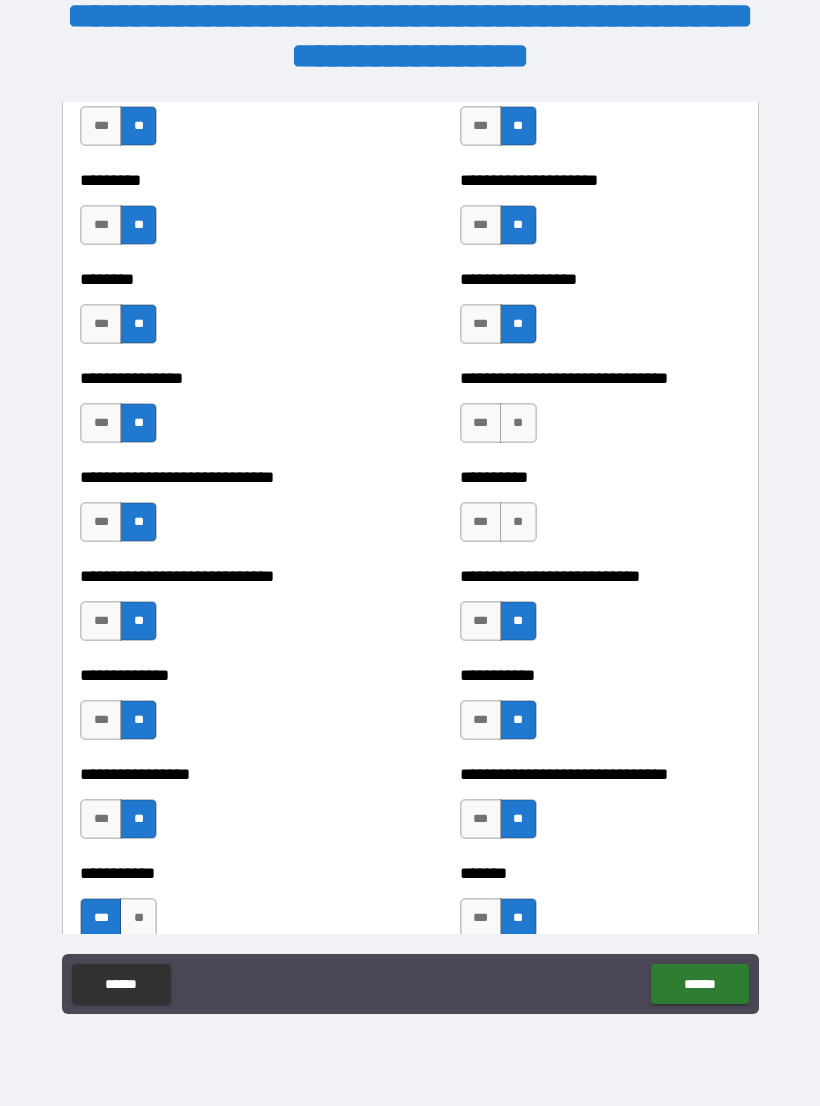 click on "**" at bounding box center (518, 522) 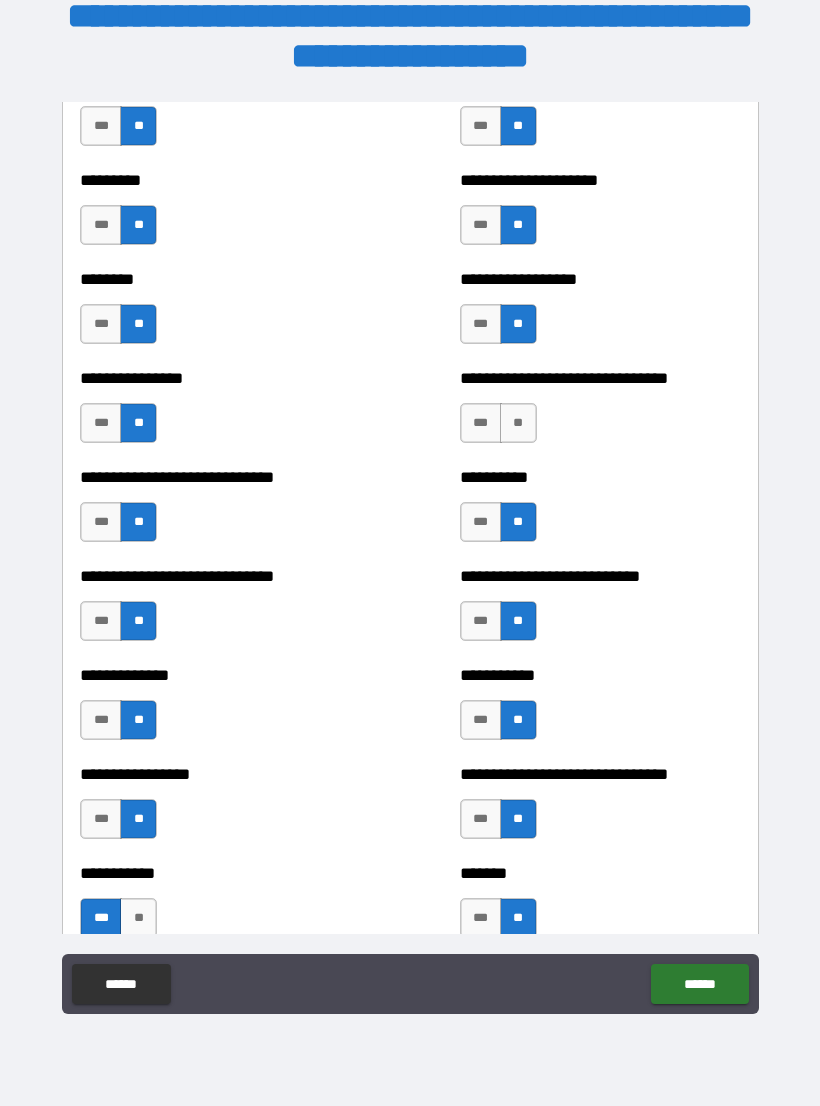 click on "**" at bounding box center [518, 423] 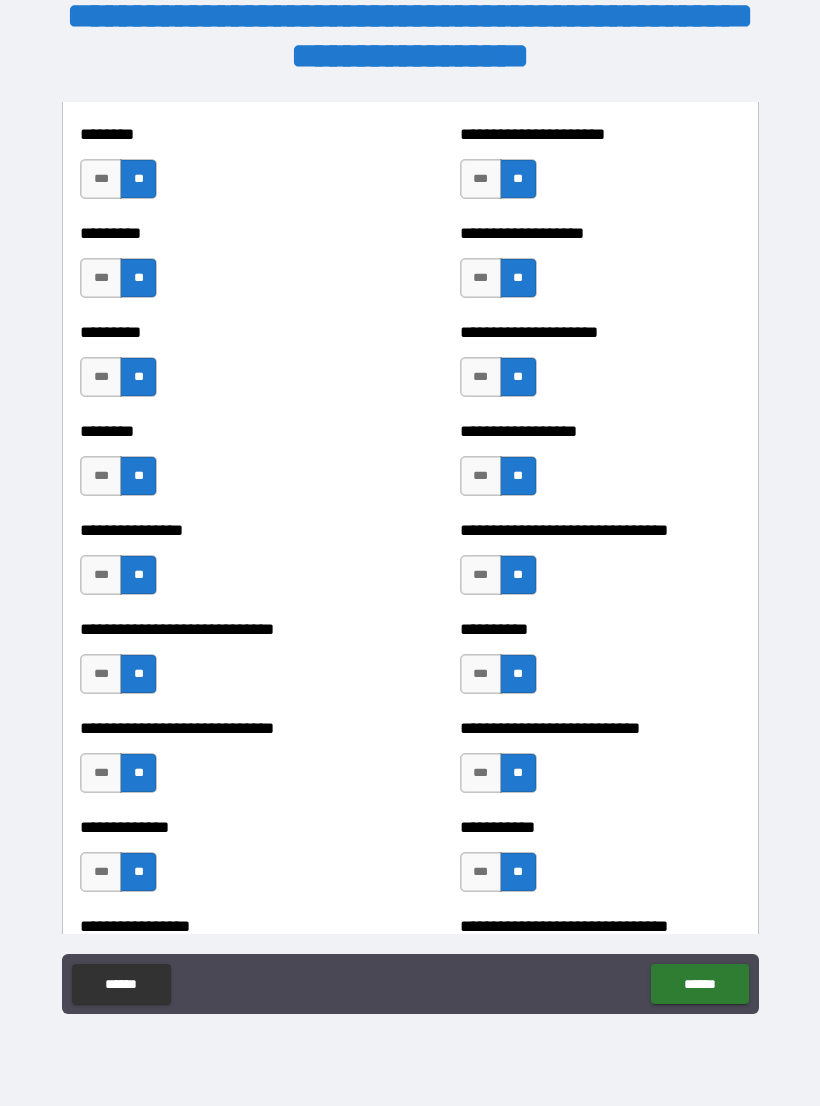 scroll, scrollTop: 7128, scrollLeft: 0, axis: vertical 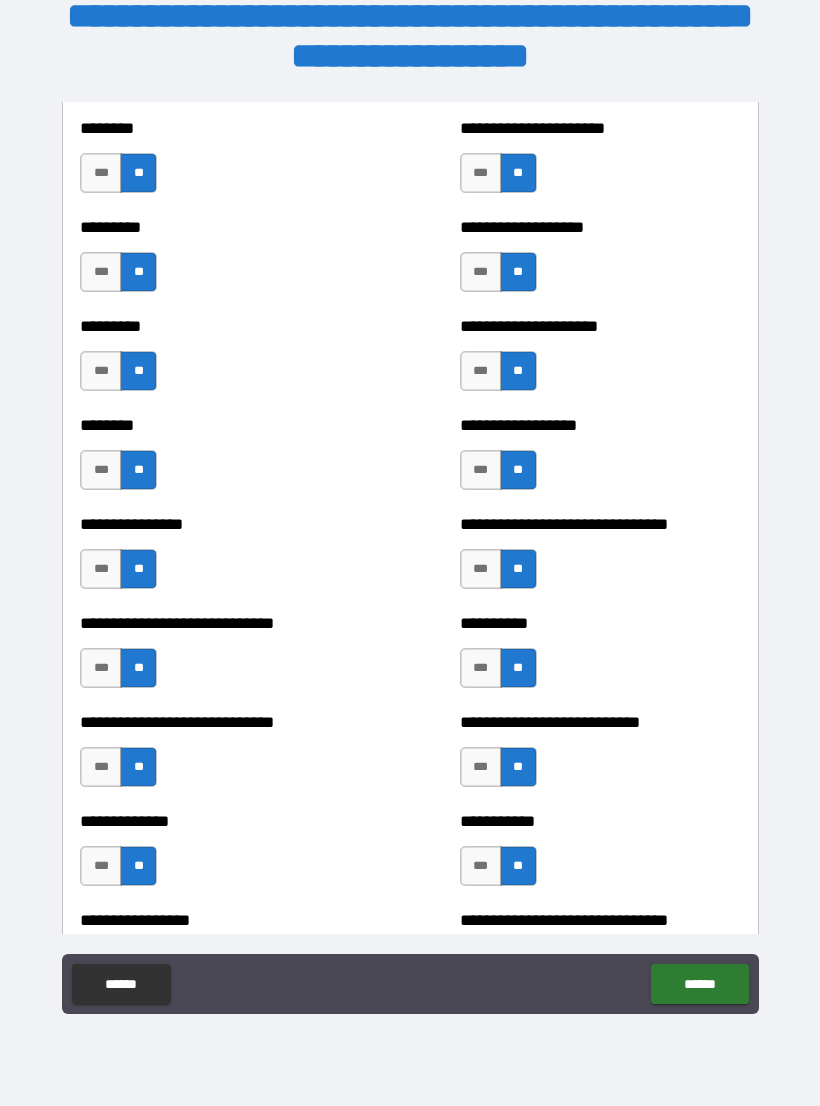 click on "***" at bounding box center (481, 569) 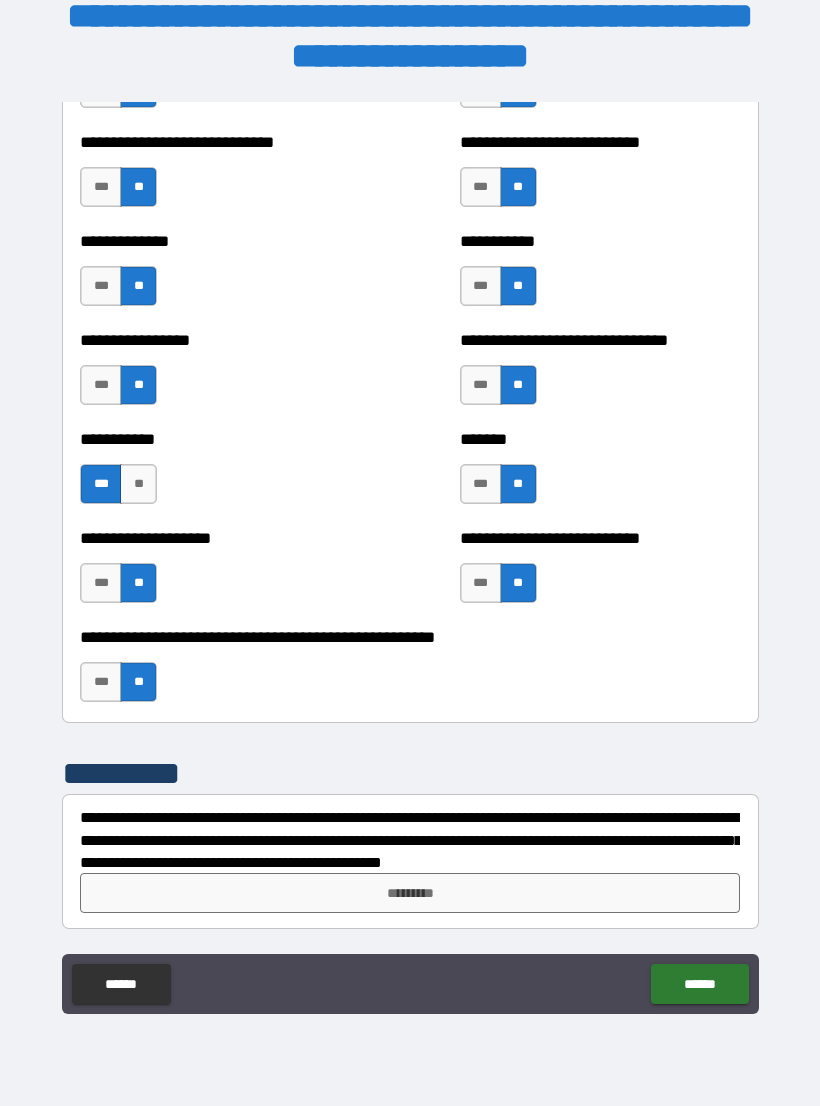 scroll, scrollTop: 7708, scrollLeft: 0, axis: vertical 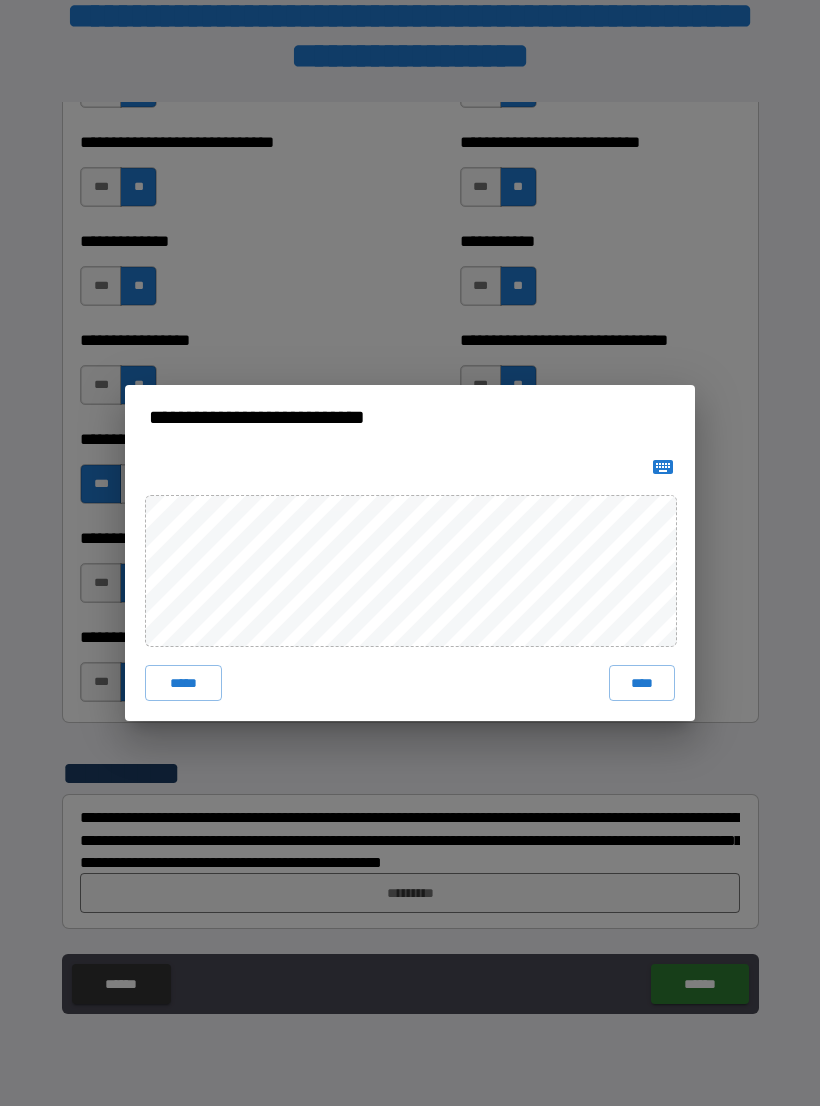 click on "****" at bounding box center (642, 683) 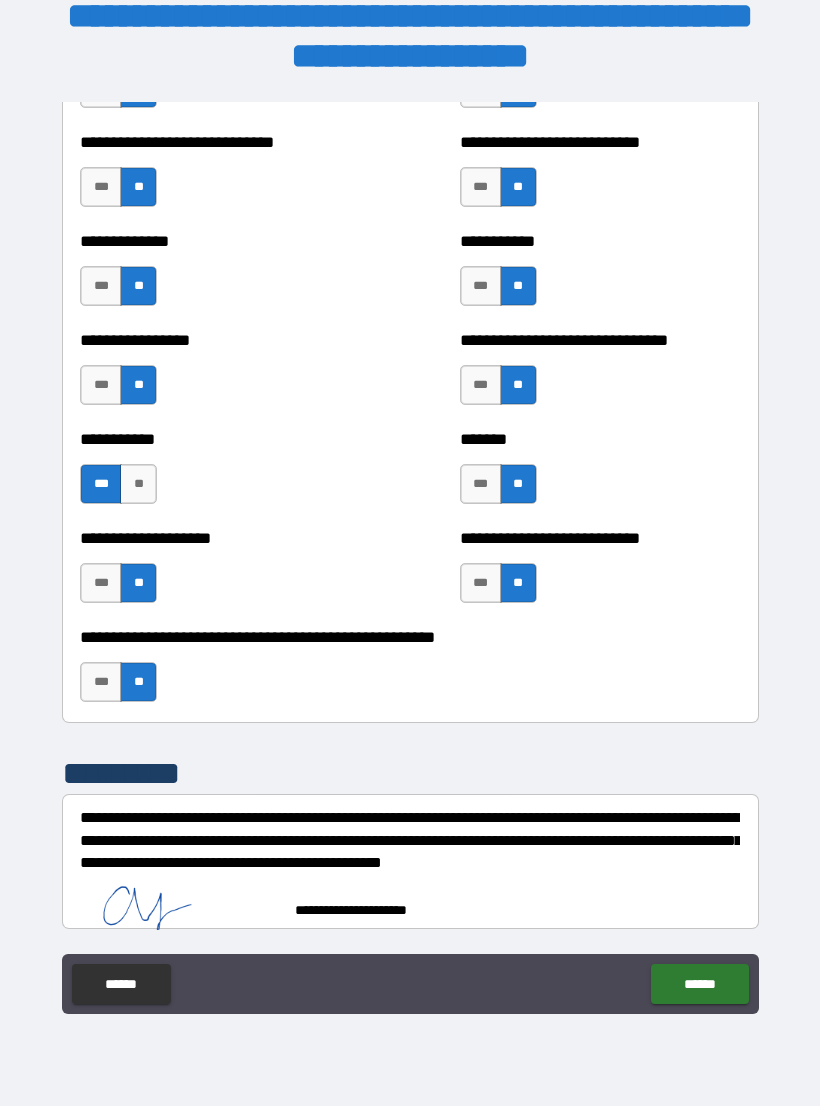 scroll, scrollTop: 7698, scrollLeft: 0, axis: vertical 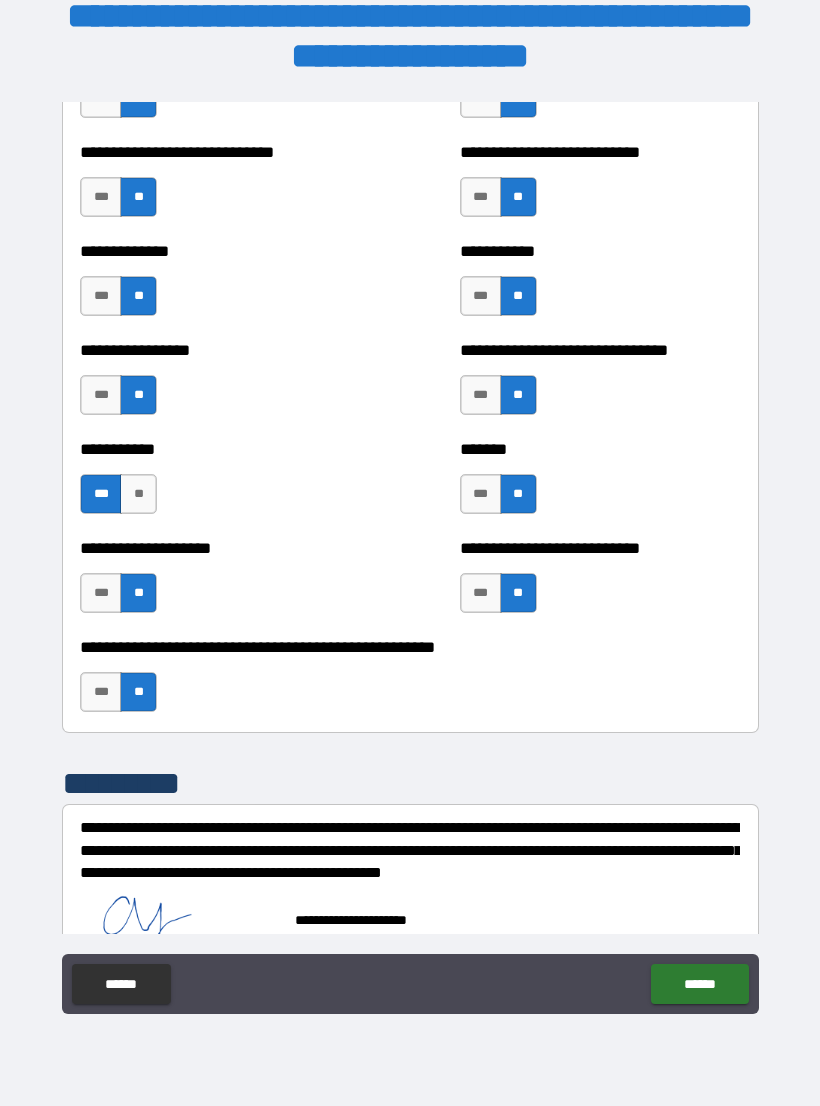 click on "******" at bounding box center (699, 984) 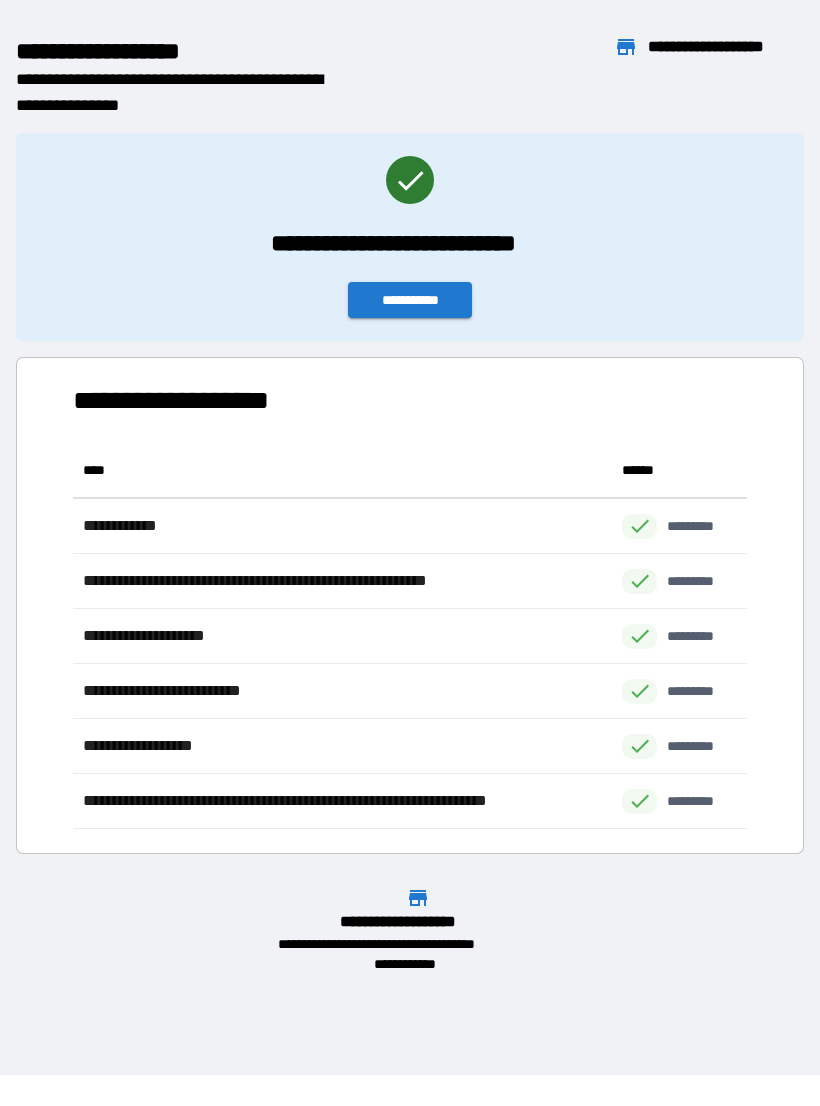 scroll, scrollTop: 1, scrollLeft: 1, axis: both 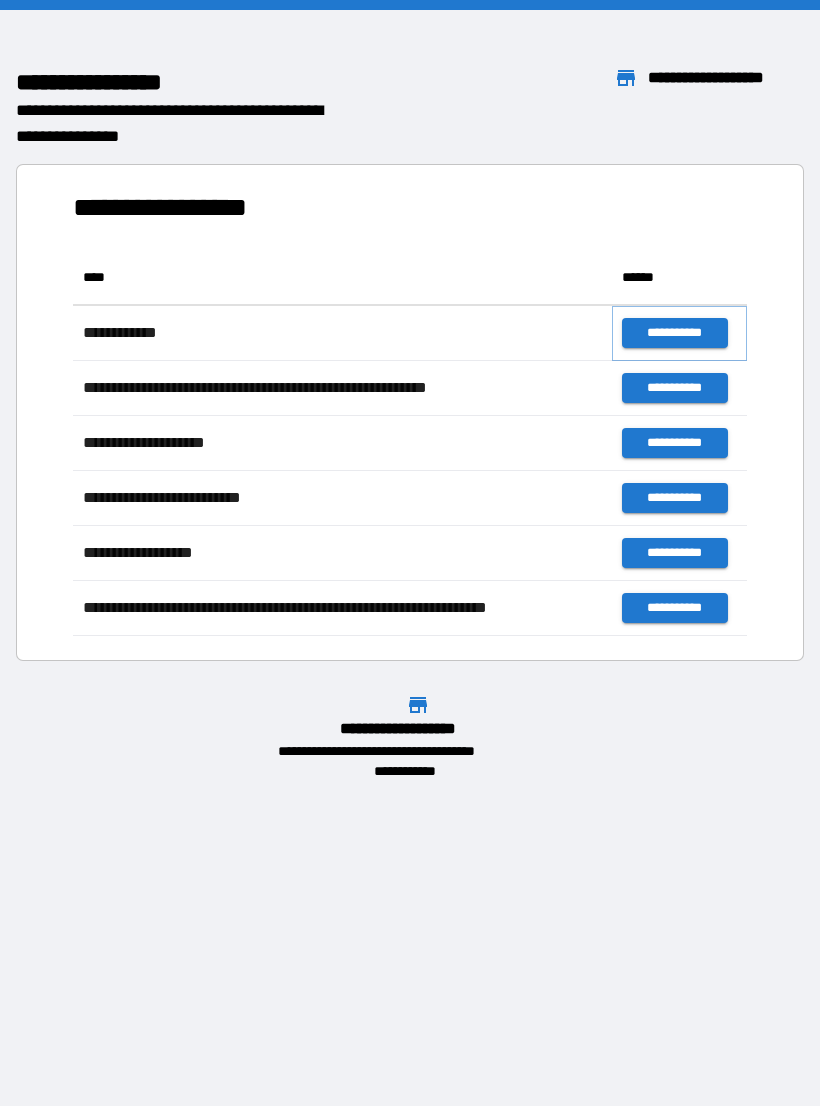 click on "**********" at bounding box center (674, 333) 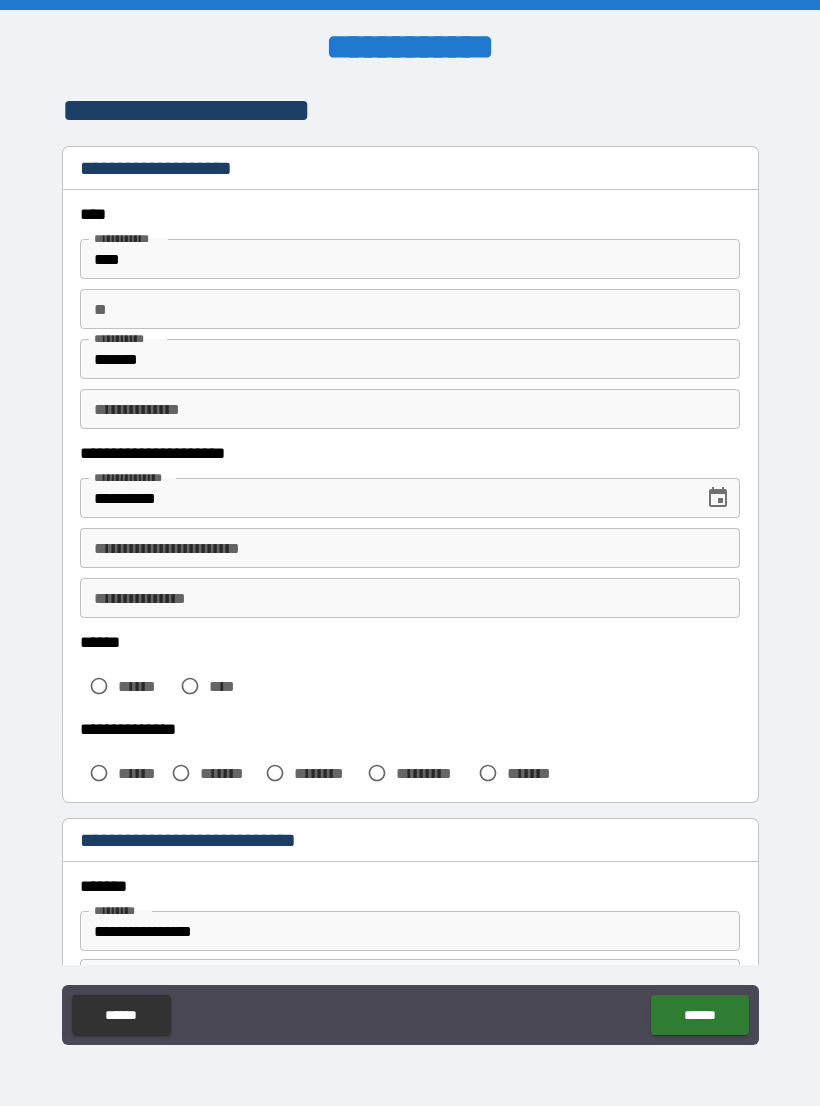 click on "**" at bounding box center (410, 309) 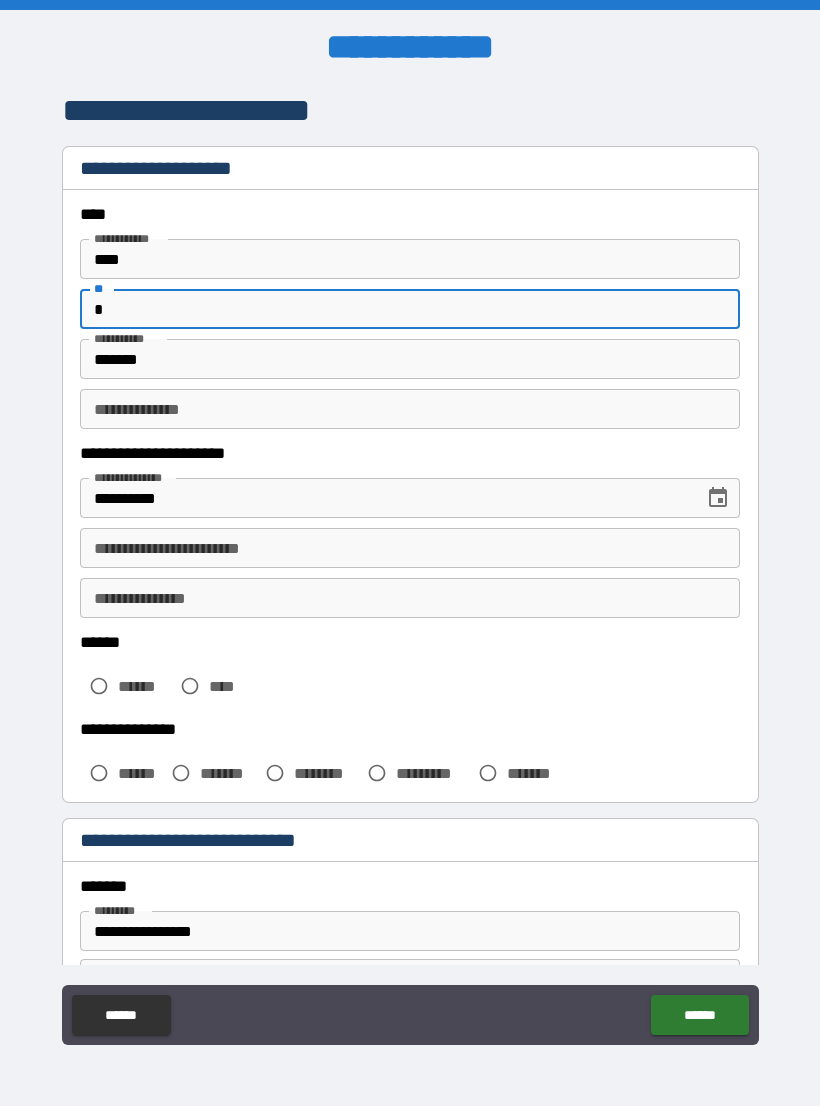 type on "*" 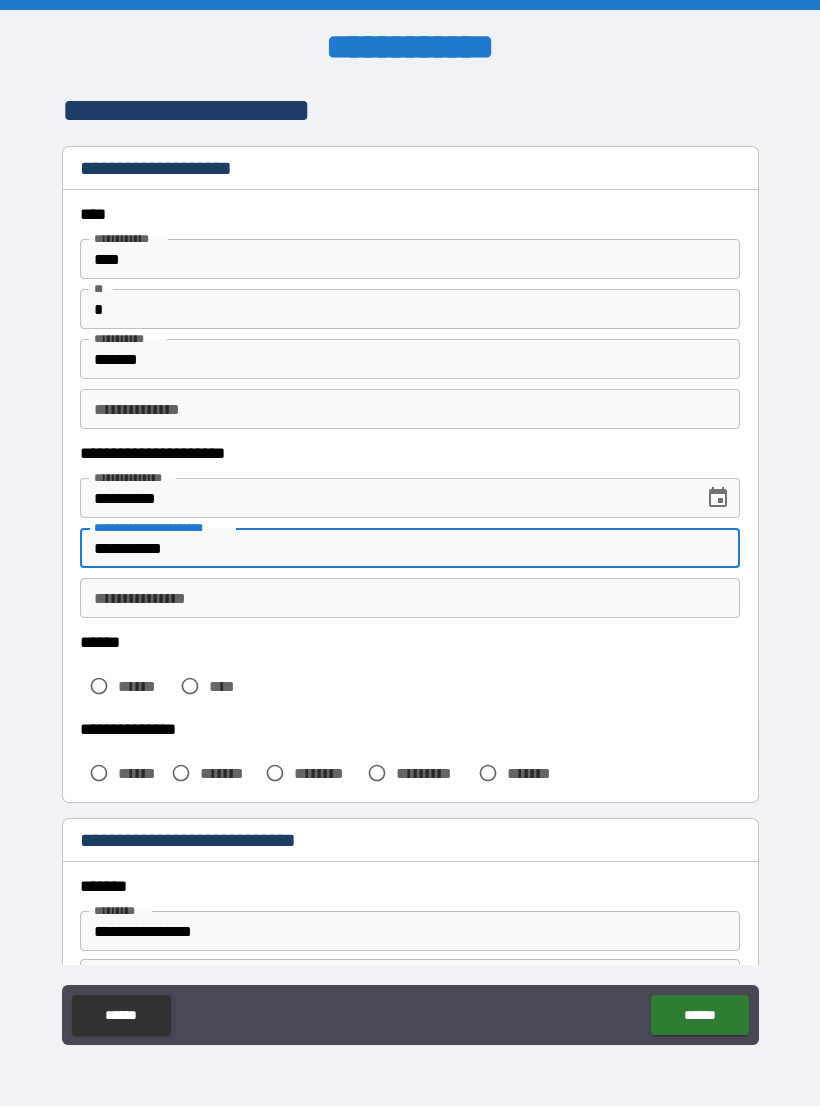 type on "**********" 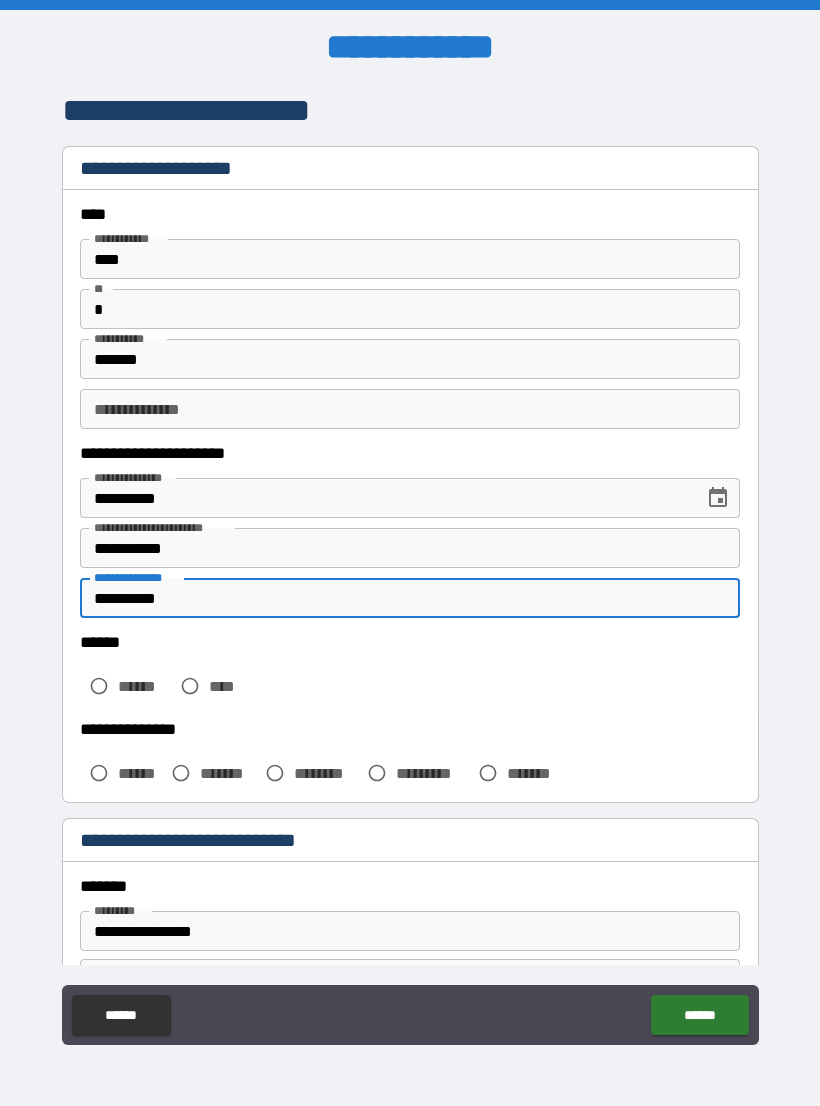 type on "**********" 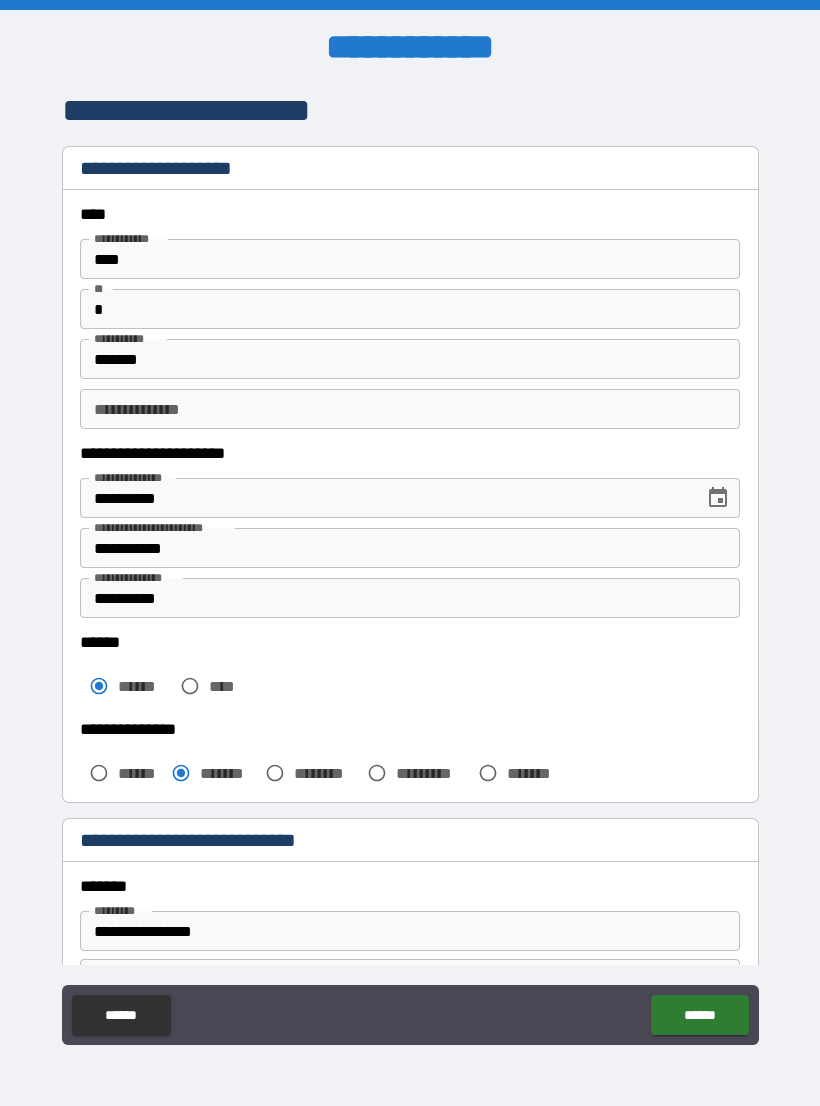 click on "******" at bounding box center [699, 1015] 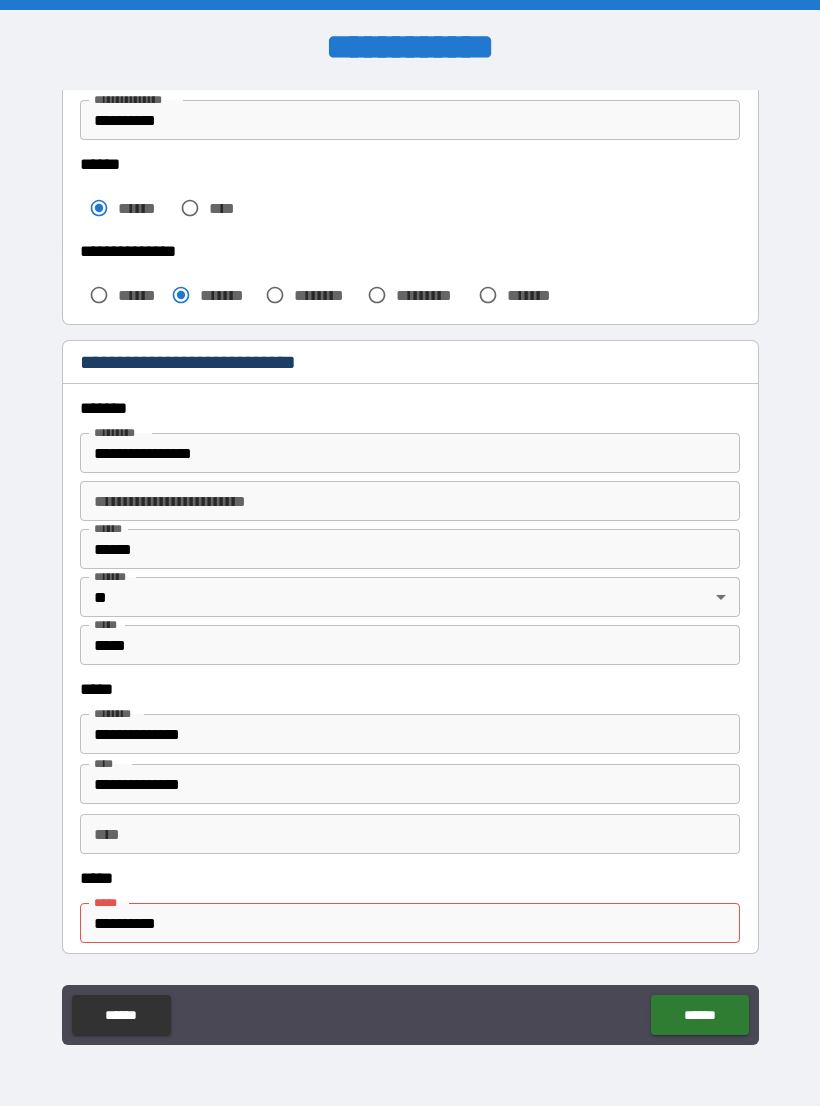 scroll, scrollTop: 480, scrollLeft: 0, axis: vertical 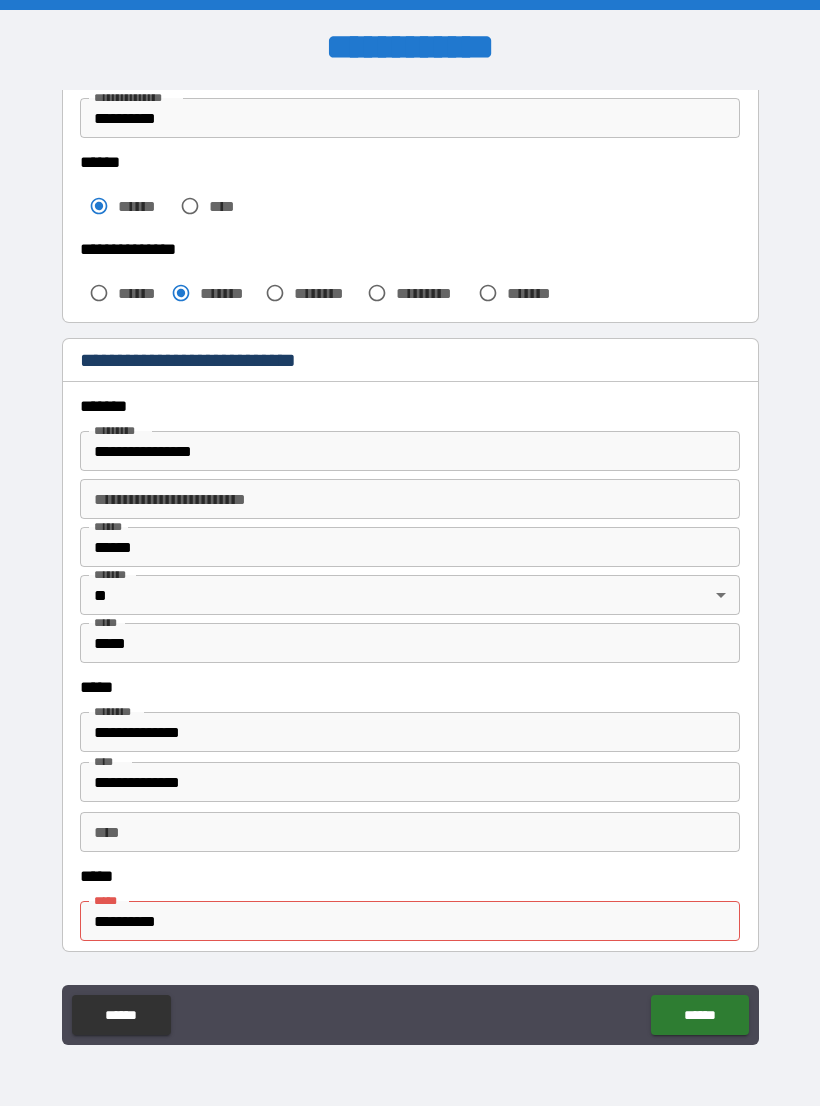 click on "**********" at bounding box center [410, 921] 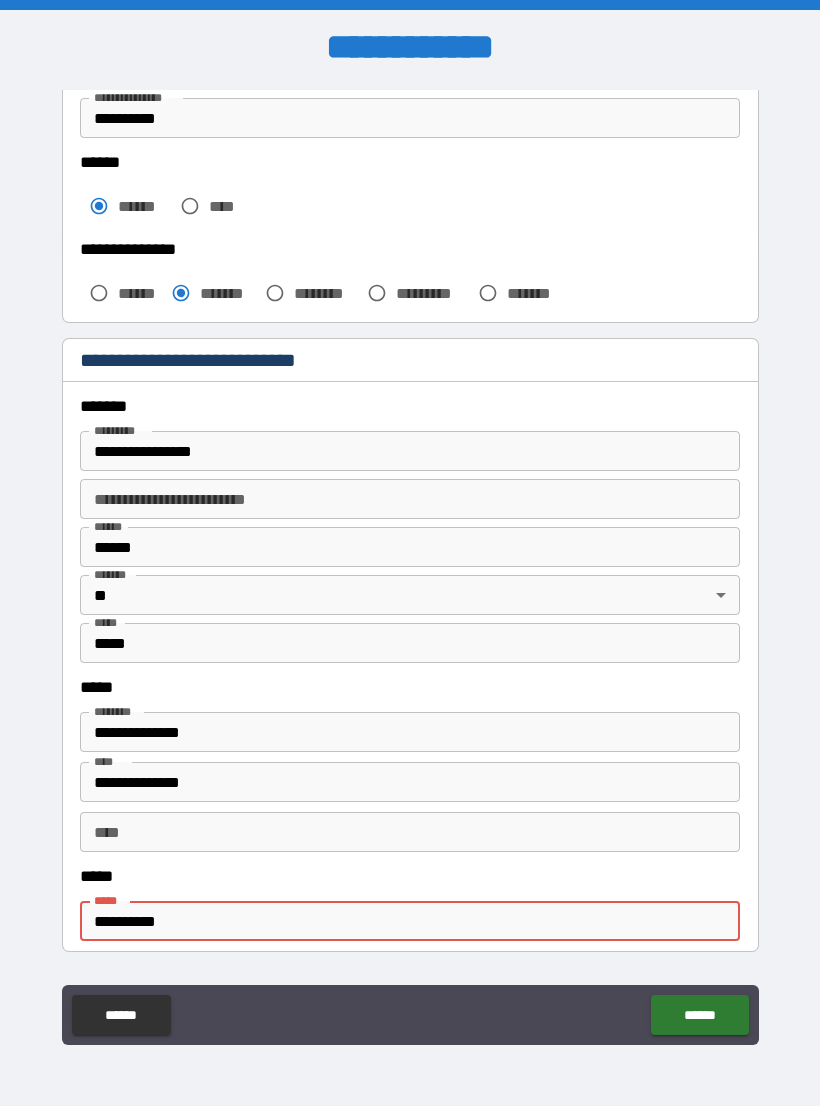 scroll, scrollTop: 31, scrollLeft: 0, axis: vertical 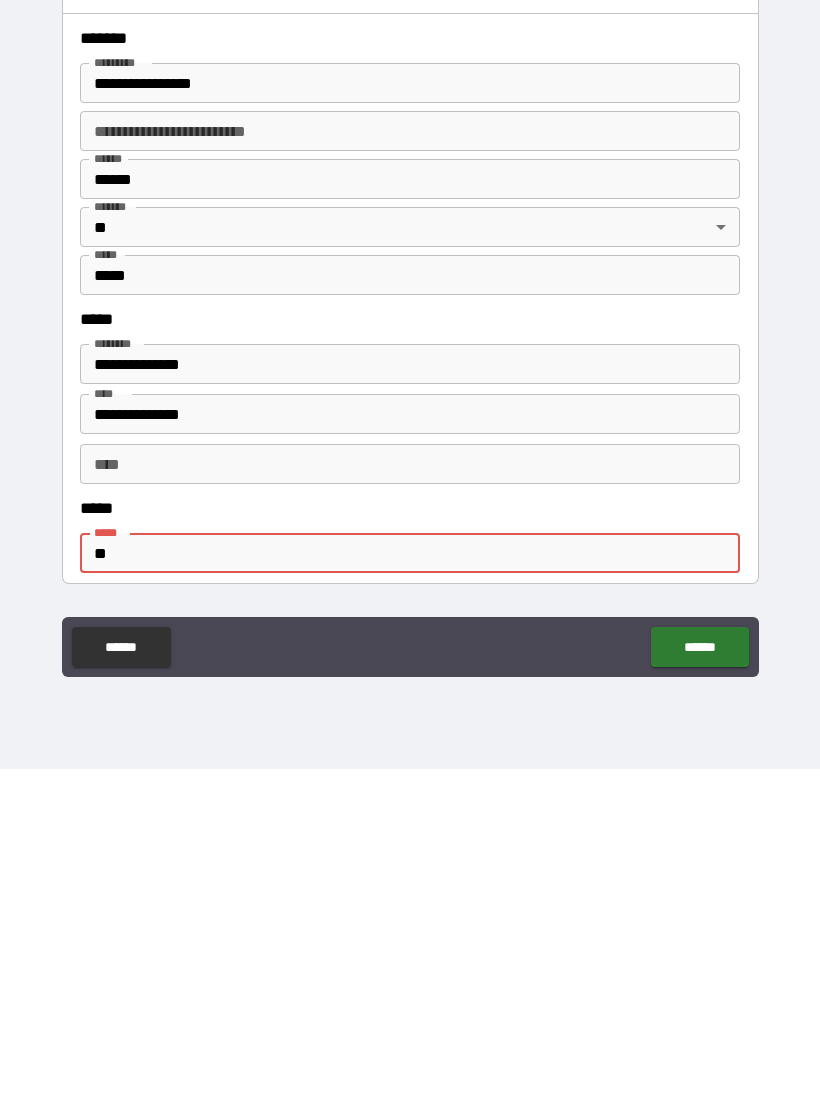 type on "*" 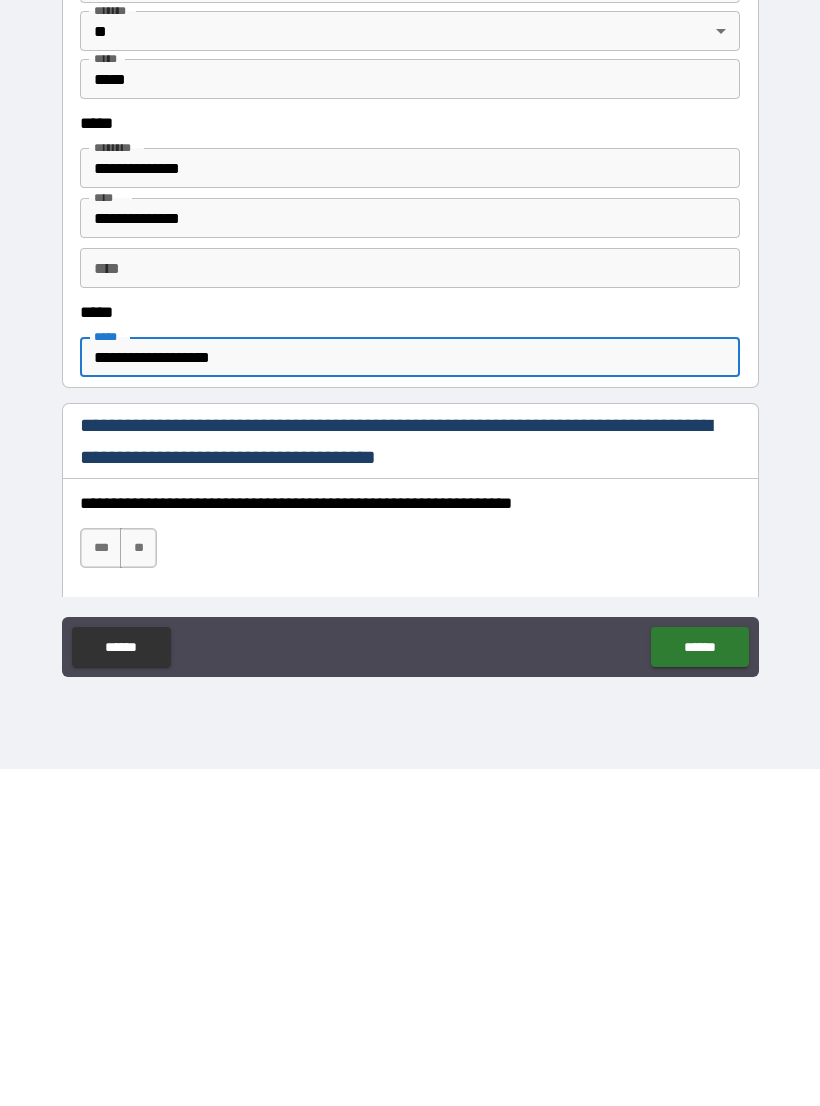 scroll, scrollTop: 696, scrollLeft: 0, axis: vertical 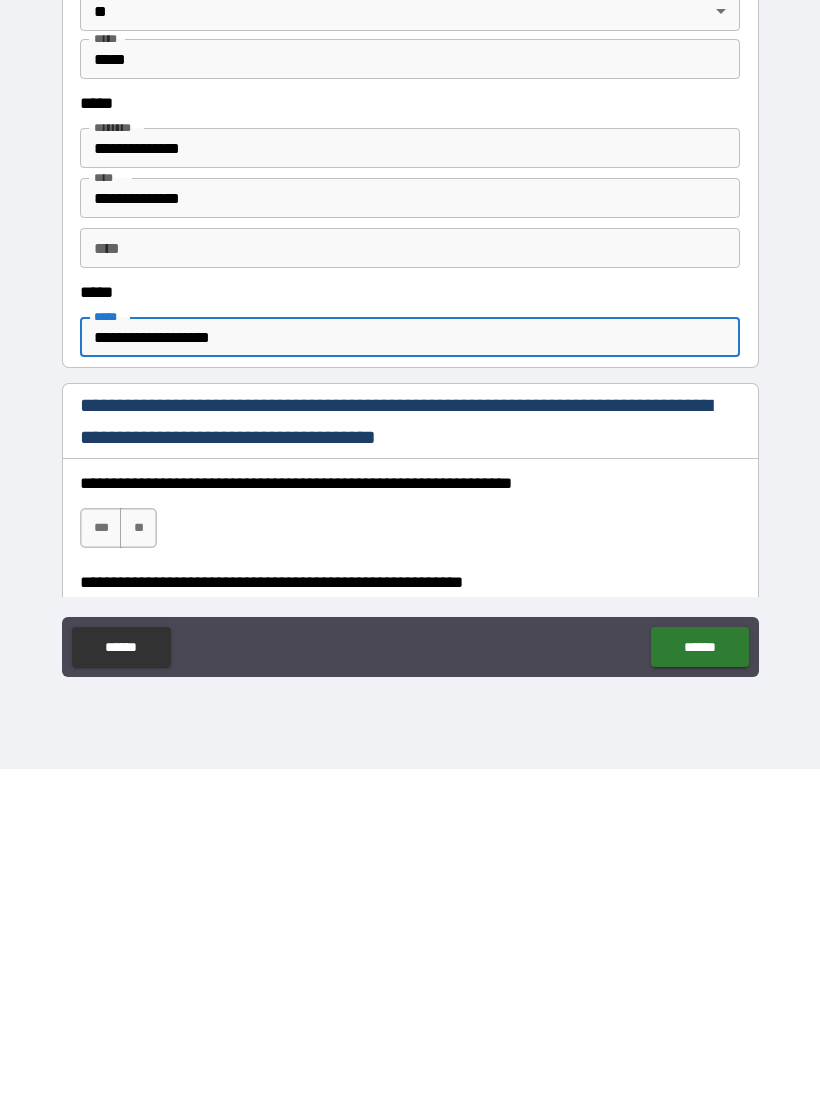 type on "**********" 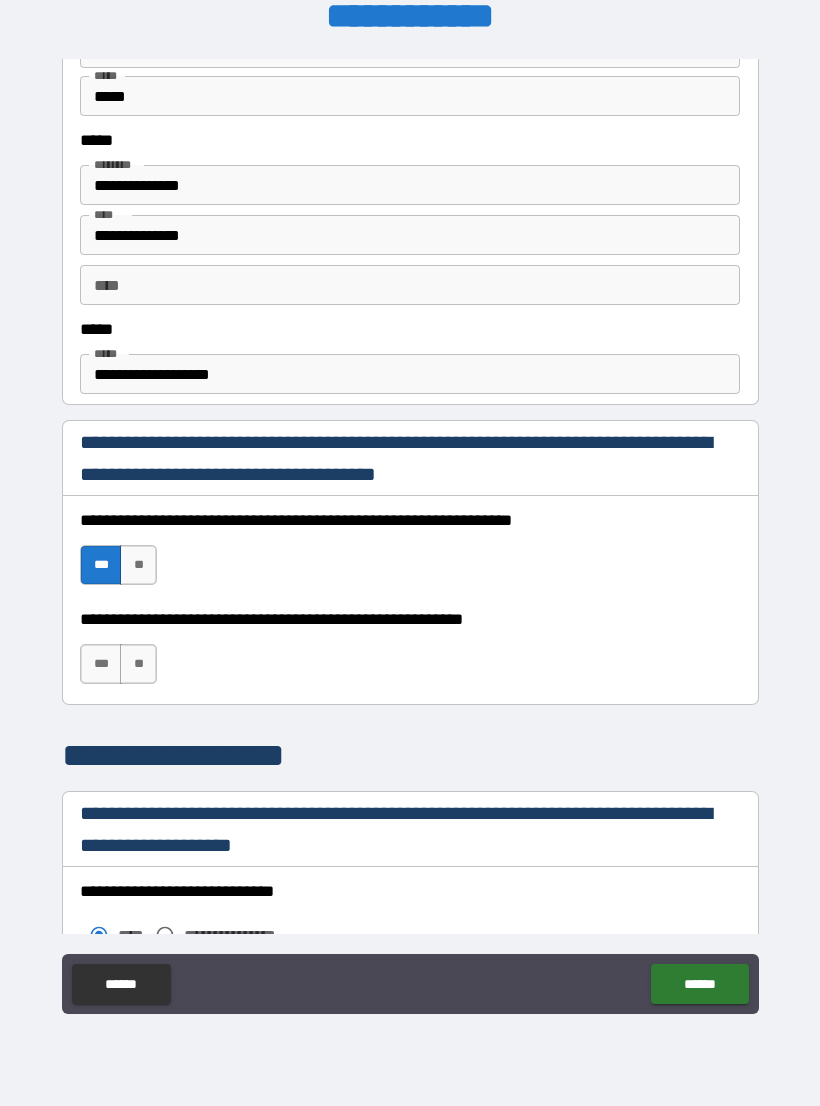scroll, scrollTop: 996, scrollLeft: 0, axis: vertical 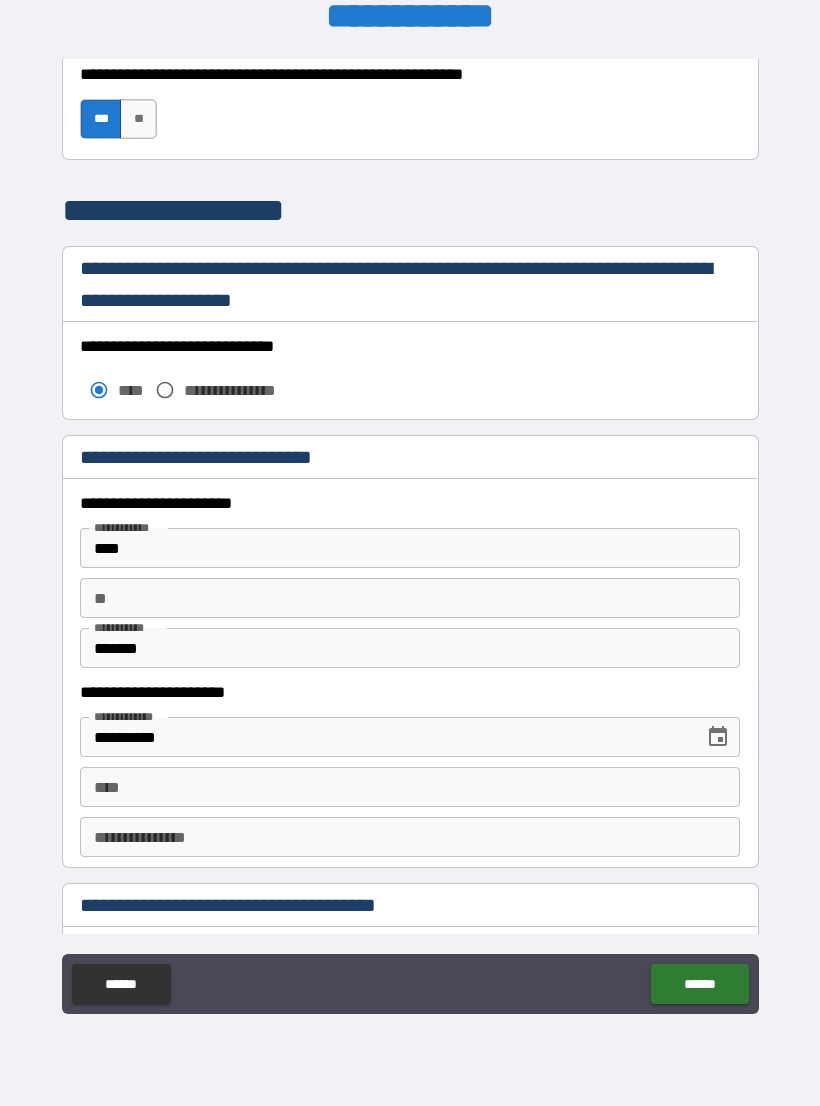 click on "** **" at bounding box center (410, 598) 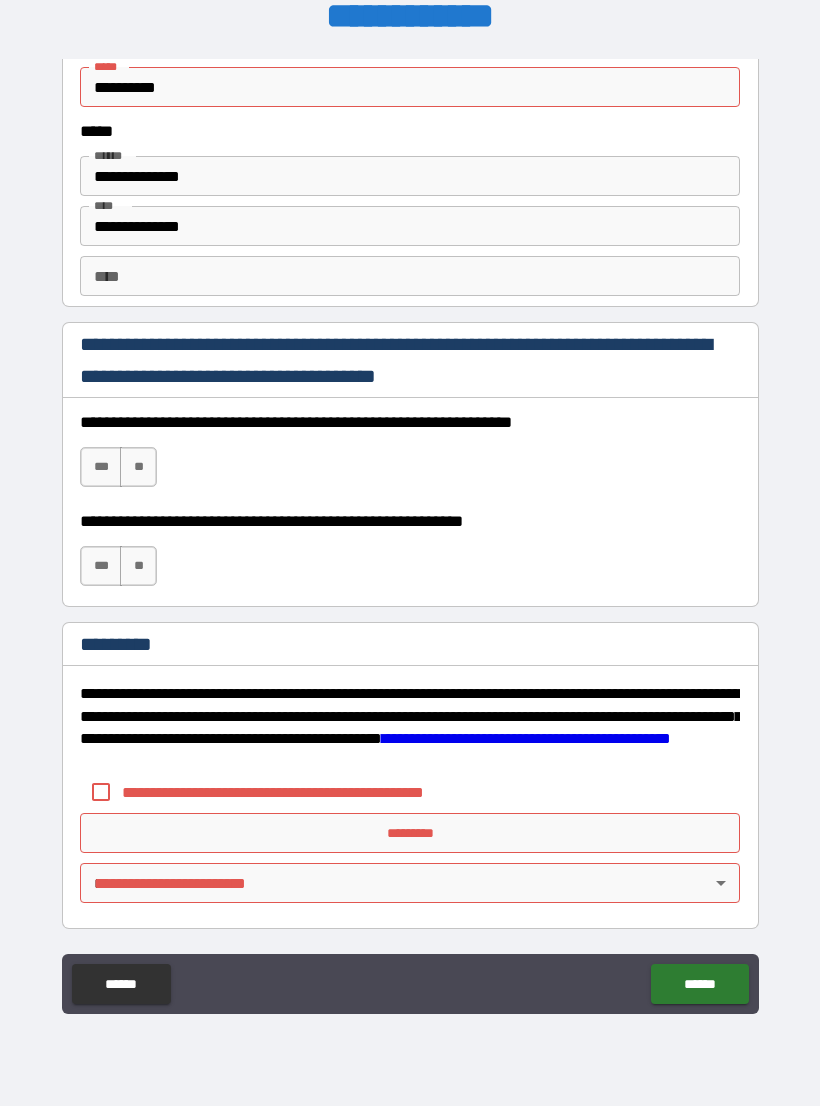 scroll, scrollTop: 2731, scrollLeft: 0, axis: vertical 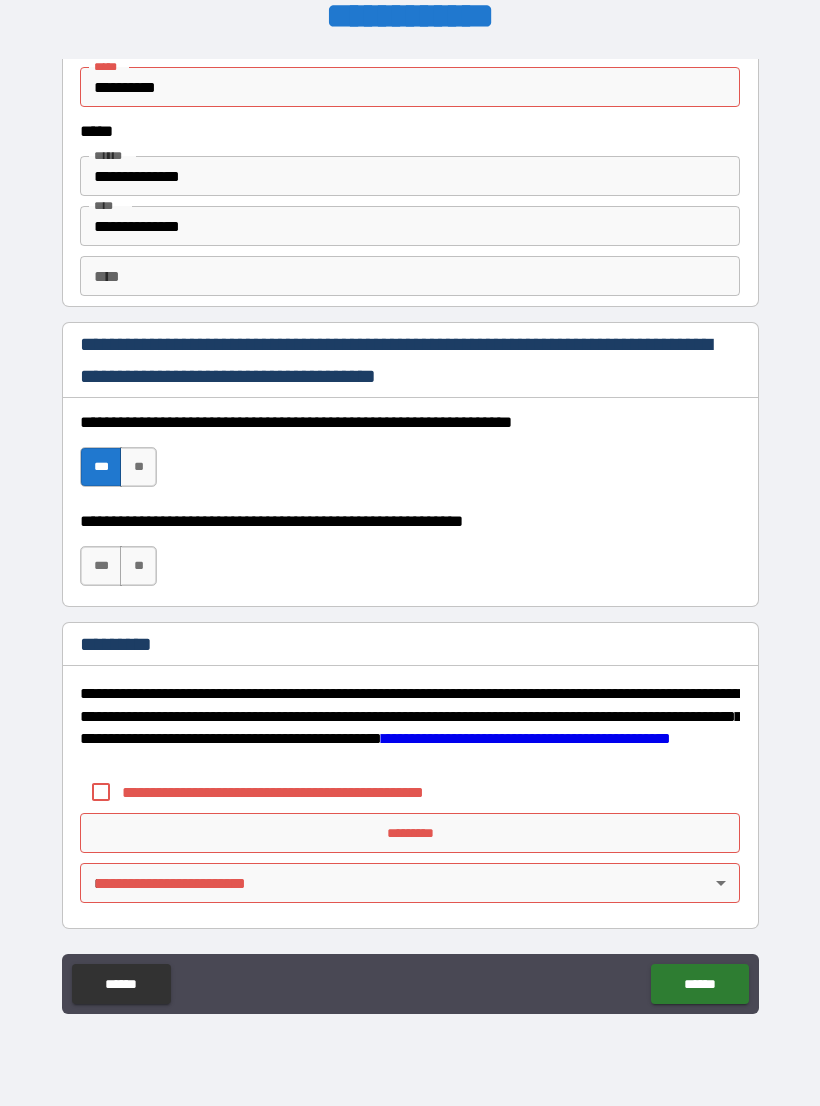 click on "***" at bounding box center (101, 566) 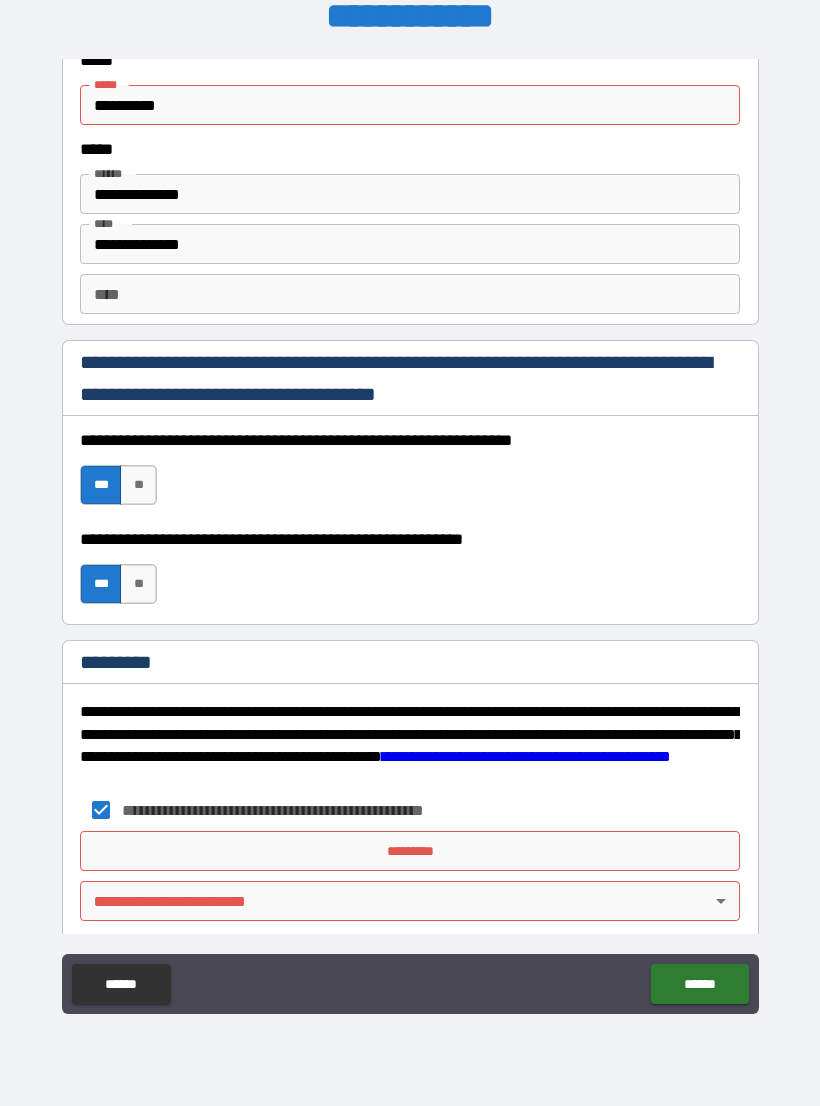 scroll, scrollTop: 2715, scrollLeft: 0, axis: vertical 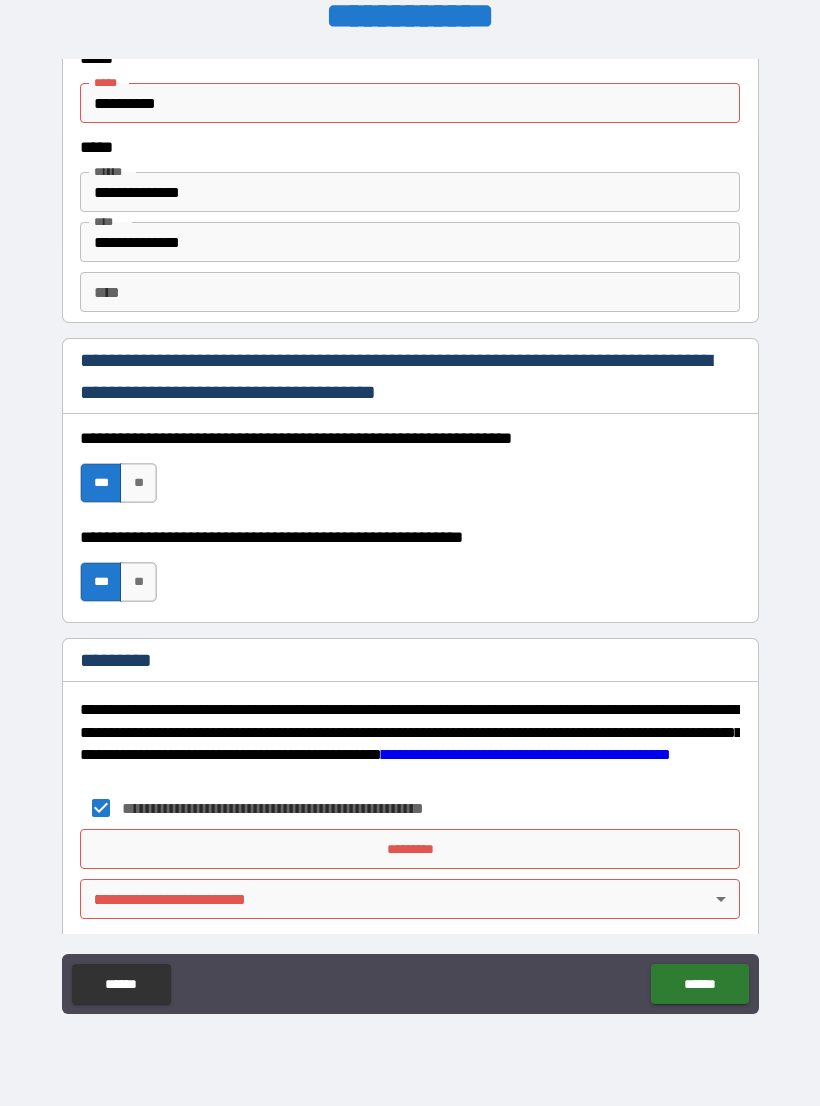 click on "*********" at bounding box center (410, 849) 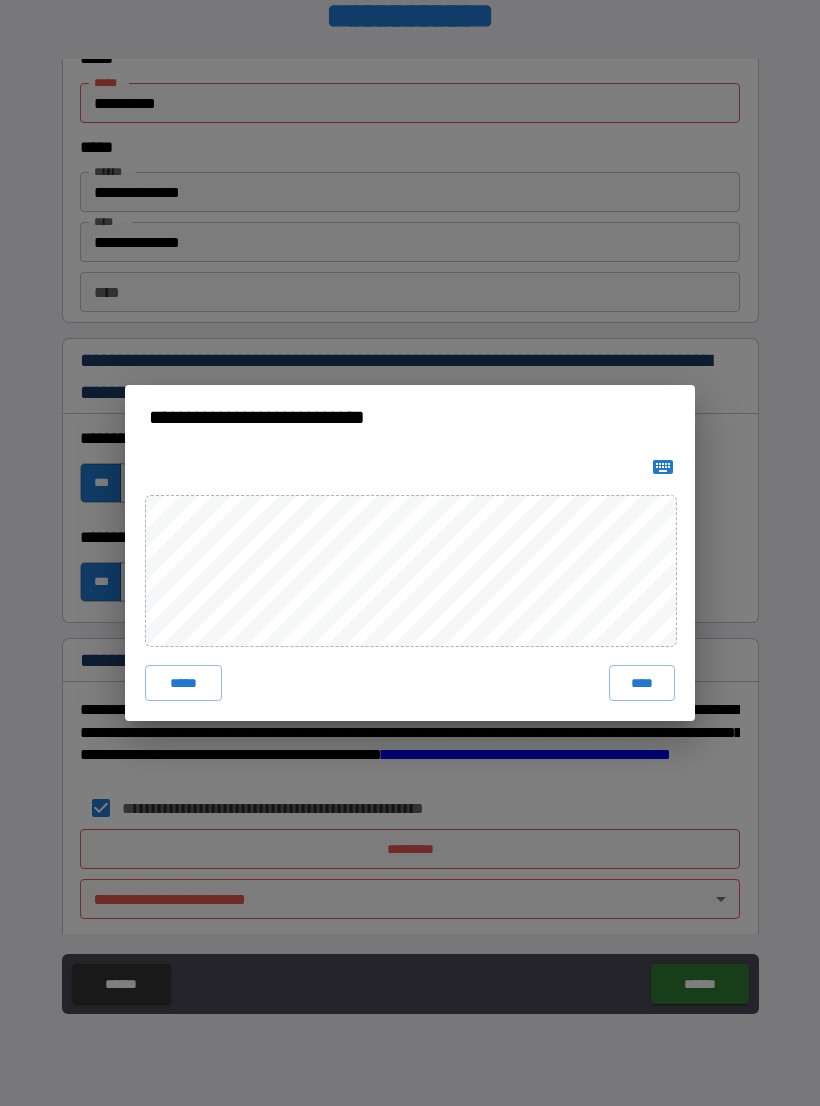 click on "****" at bounding box center (642, 683) 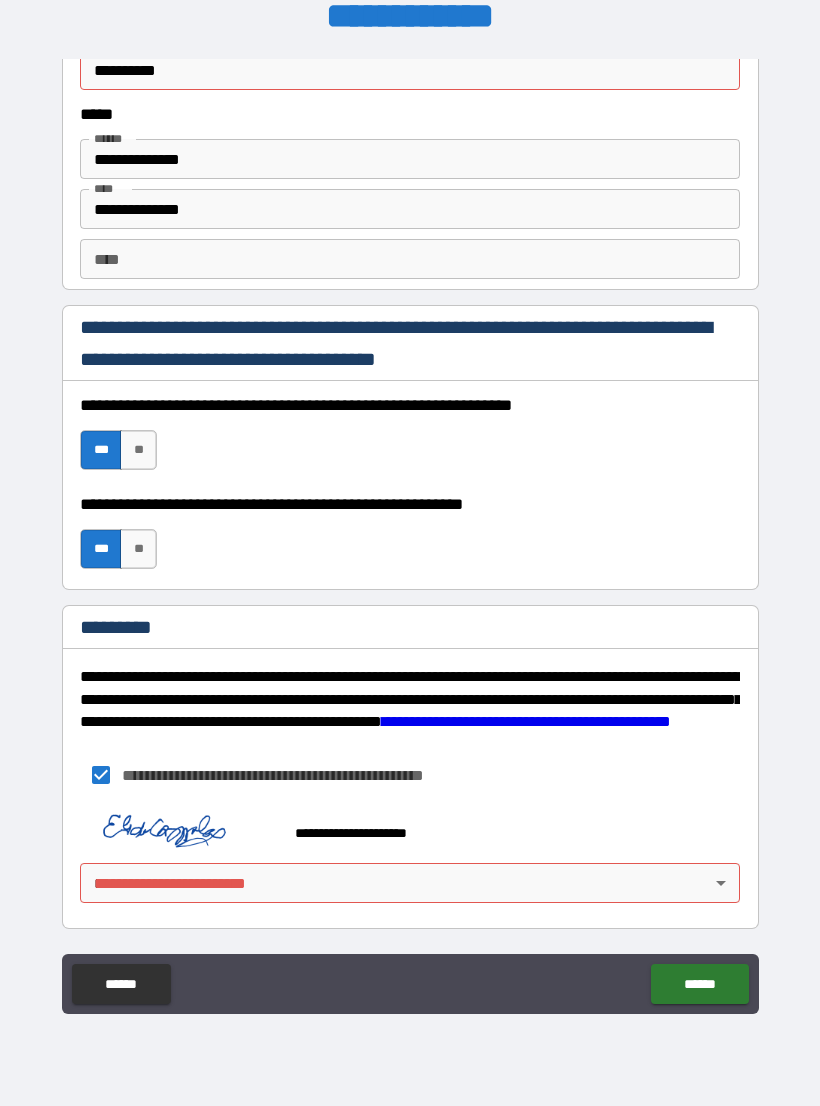 scroll, scrollTop: 2748, scrollLeft: 0, axis: vertical 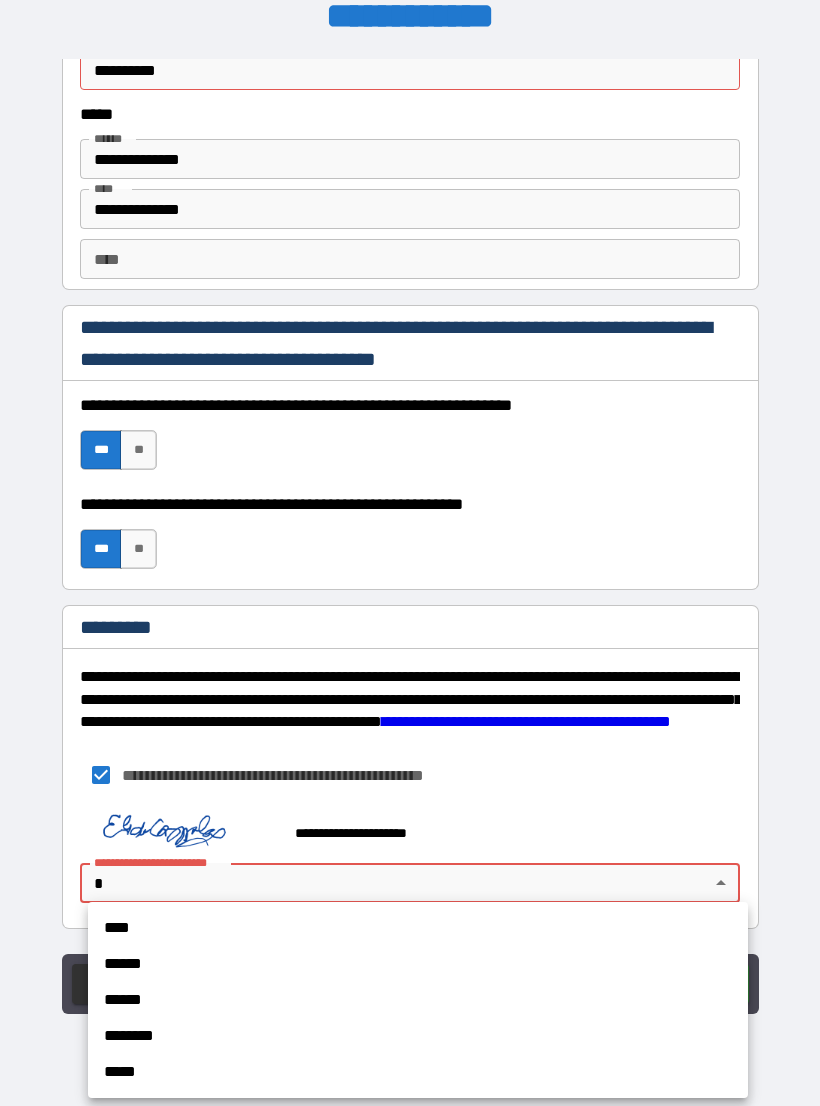 click on "****" at bounding box center (418, 928) 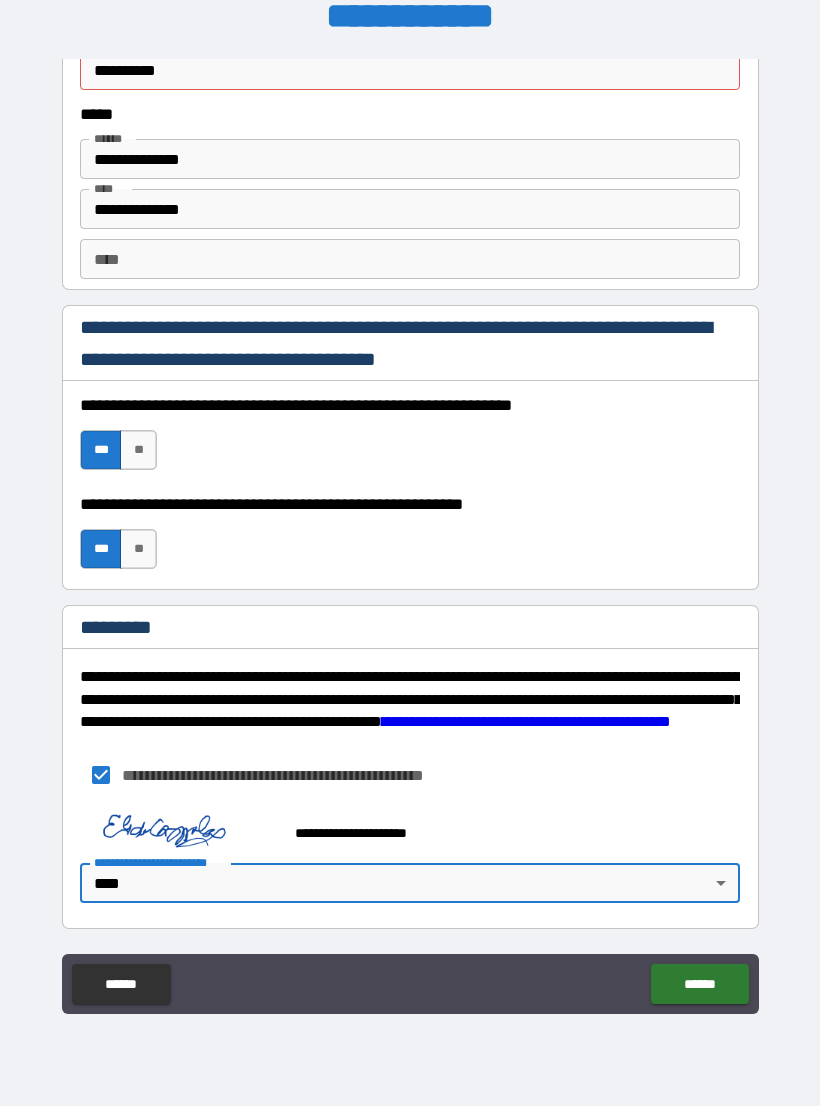 click on "******" at bounding box center (699, 984) 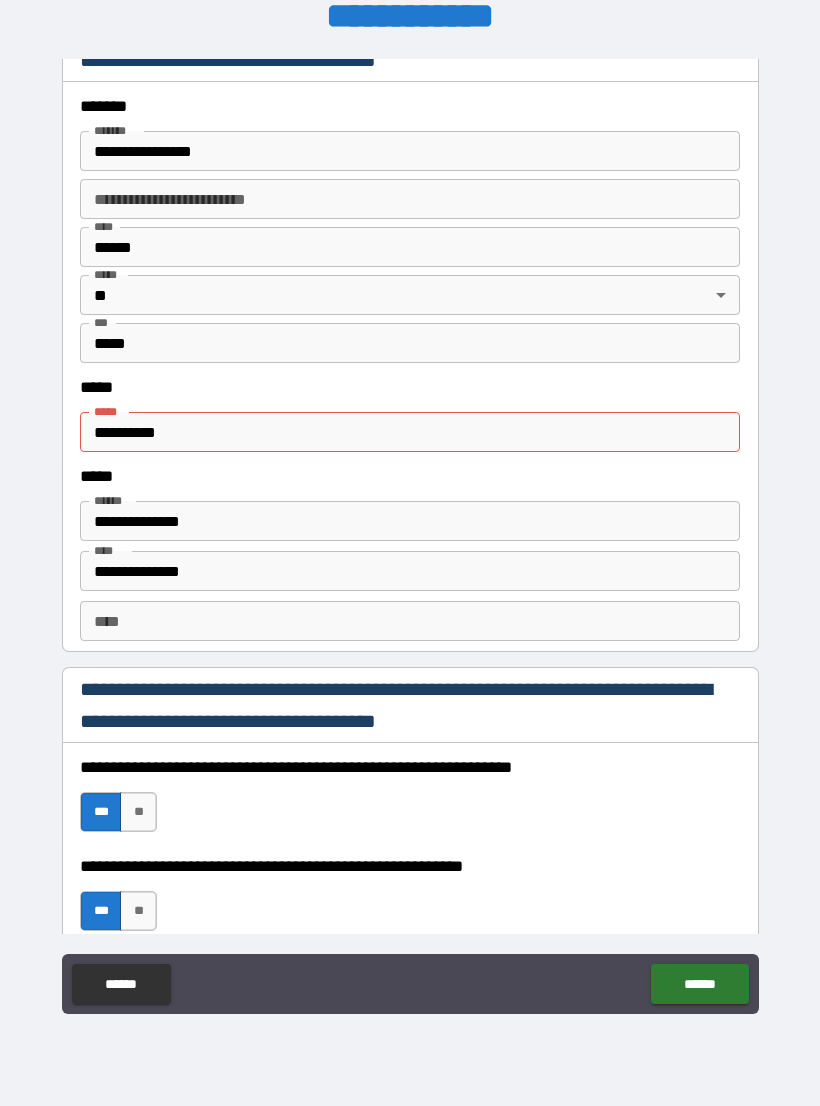 scroll, scrollTop: 2386, scrollLeft: 0, axis: vertical 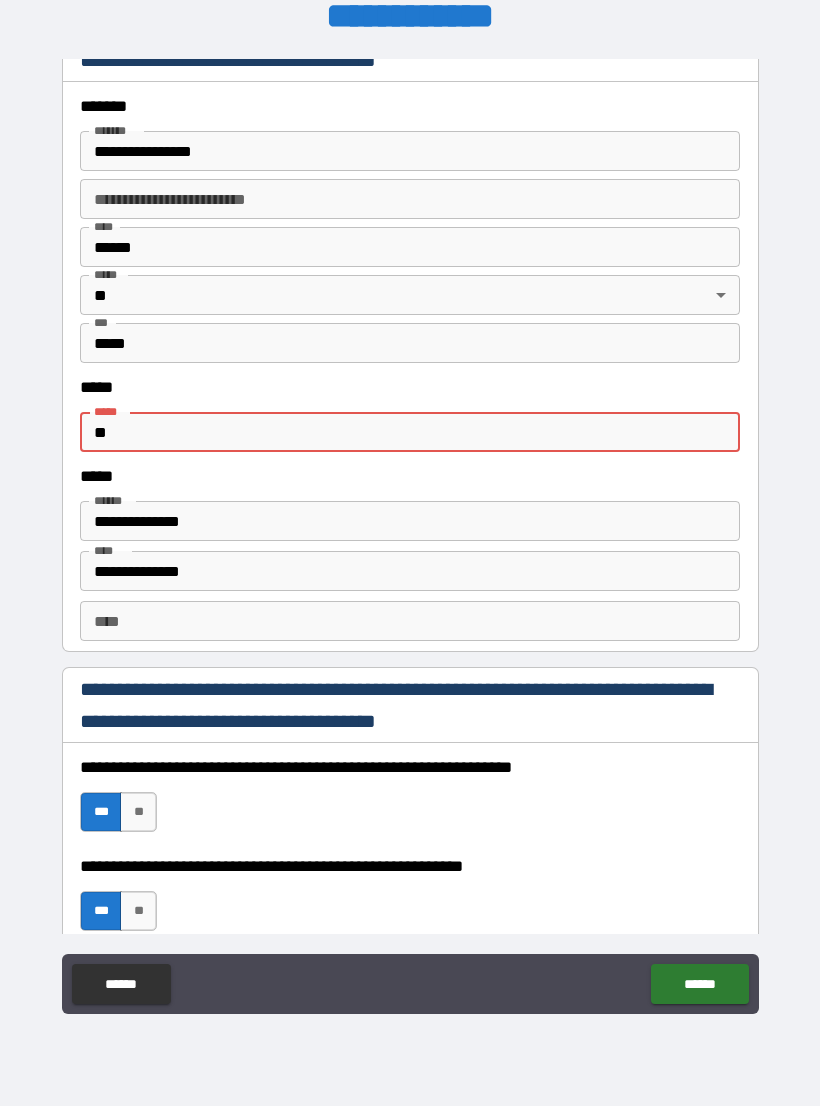 type on "*" 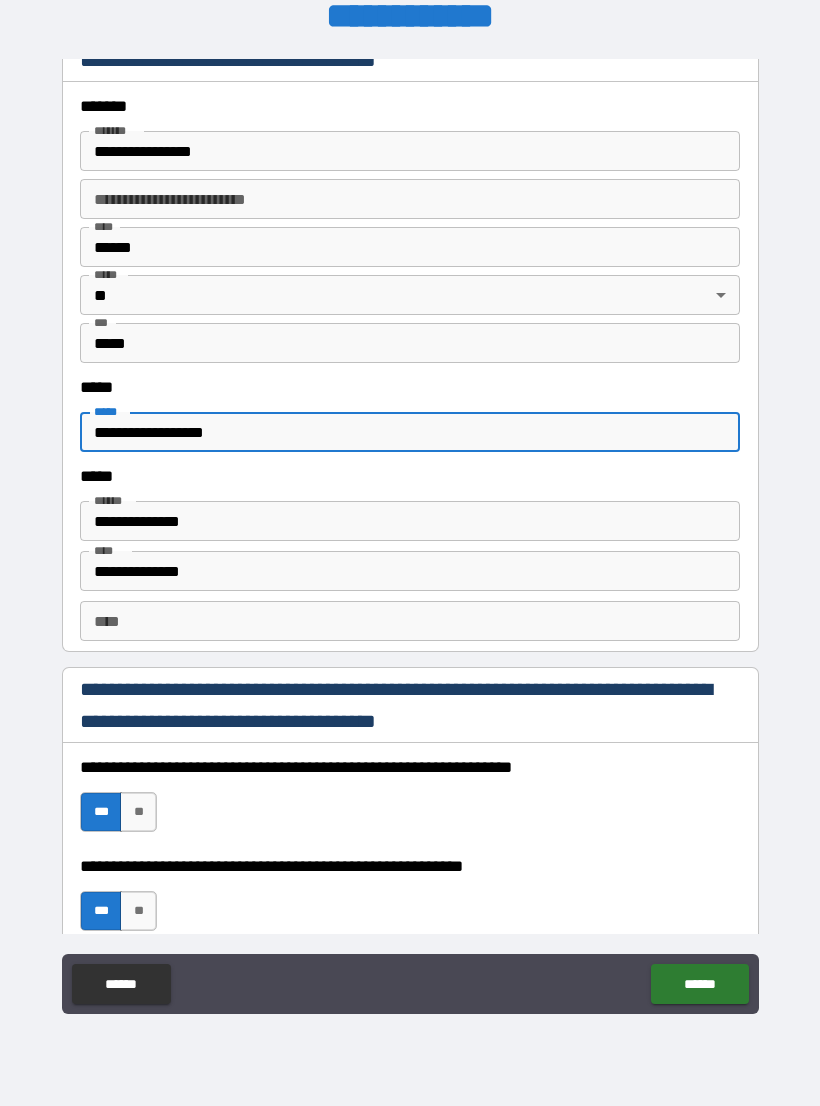type on "**********" 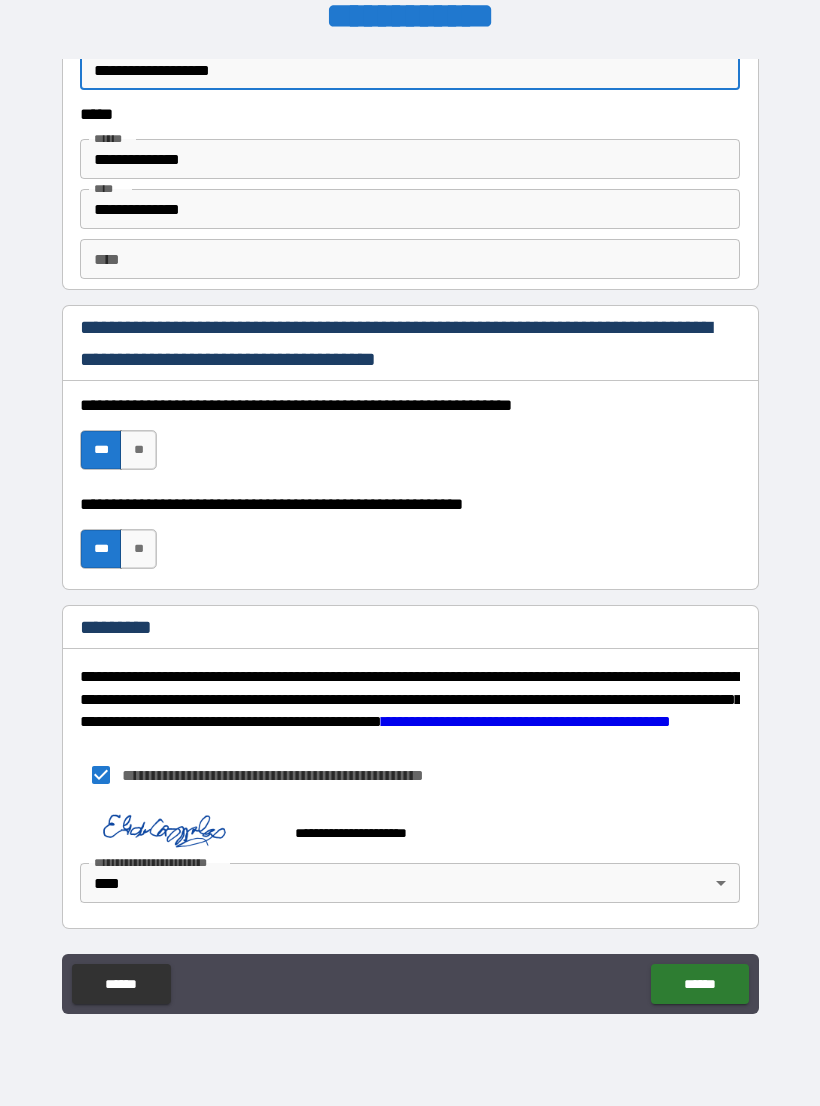 scroll, scrollTop: 2748, scrollLeft: 0, axis: vertical 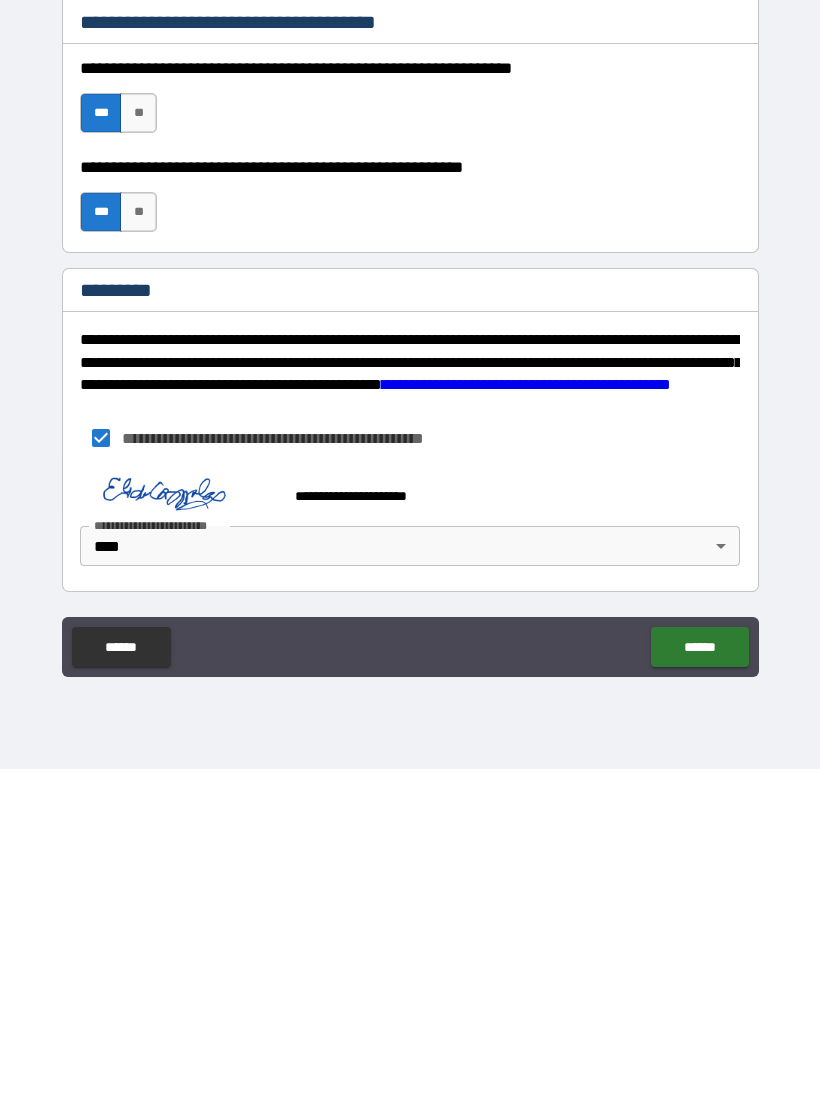 click on "******" at bounding box center [699, 984] 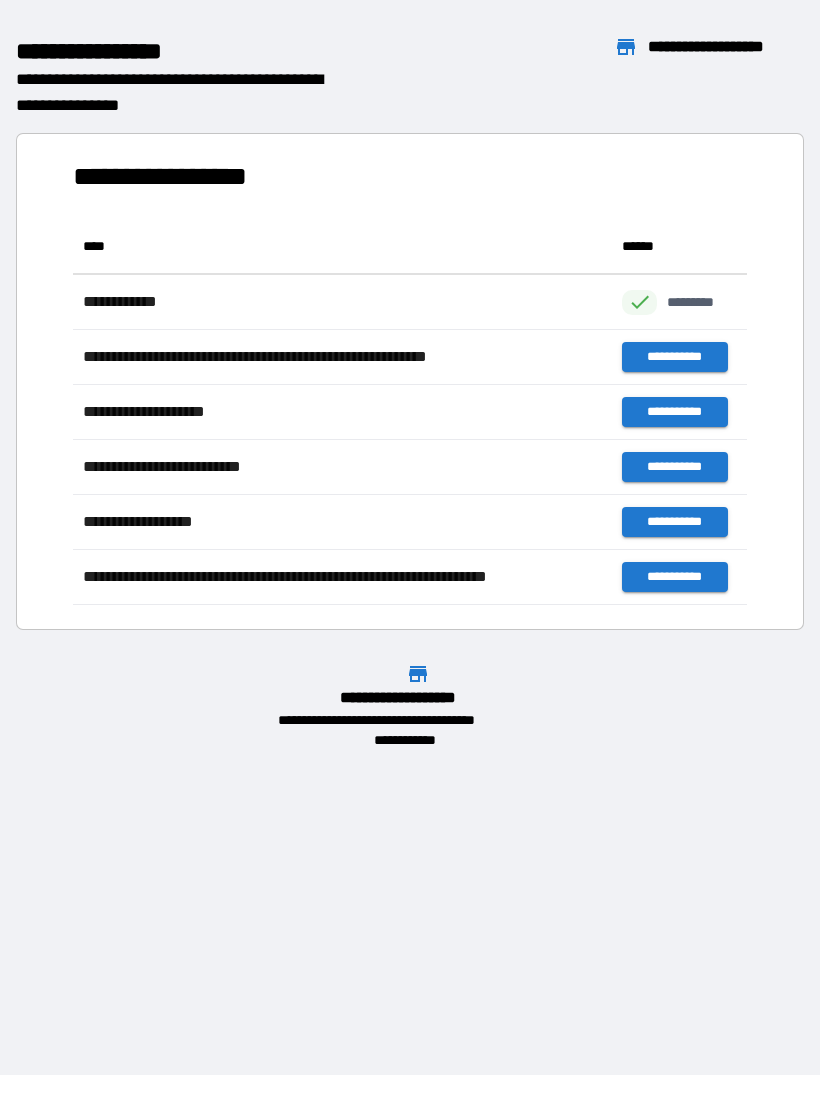 scroll, scrollTop: 1, scrollLeft: 1, axis: both 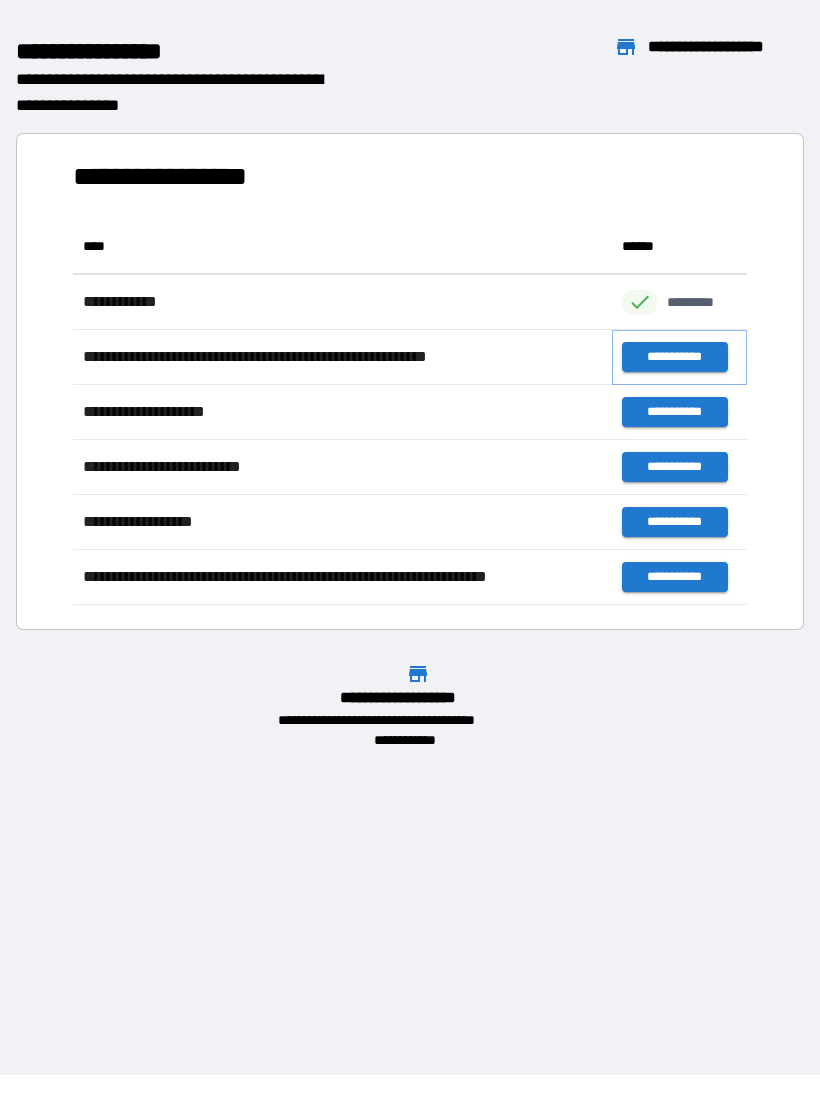 click on "**********" at bounding box center [674, 357] 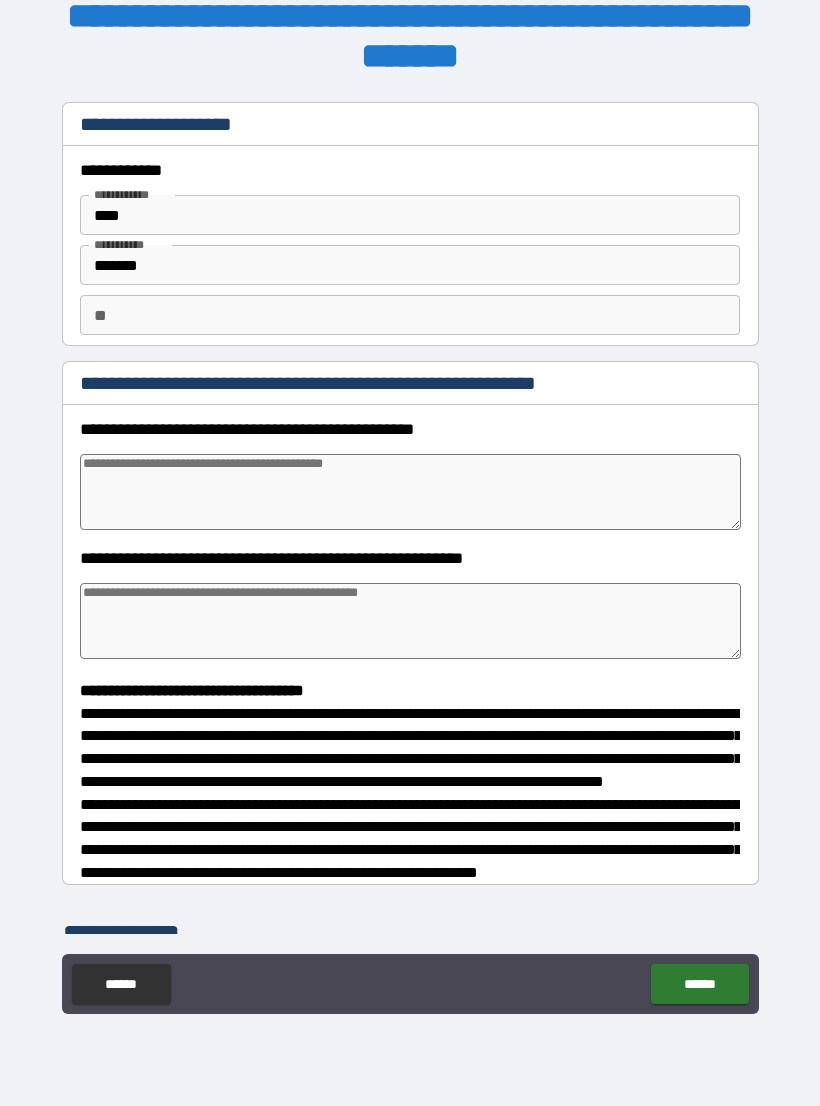type on "*" 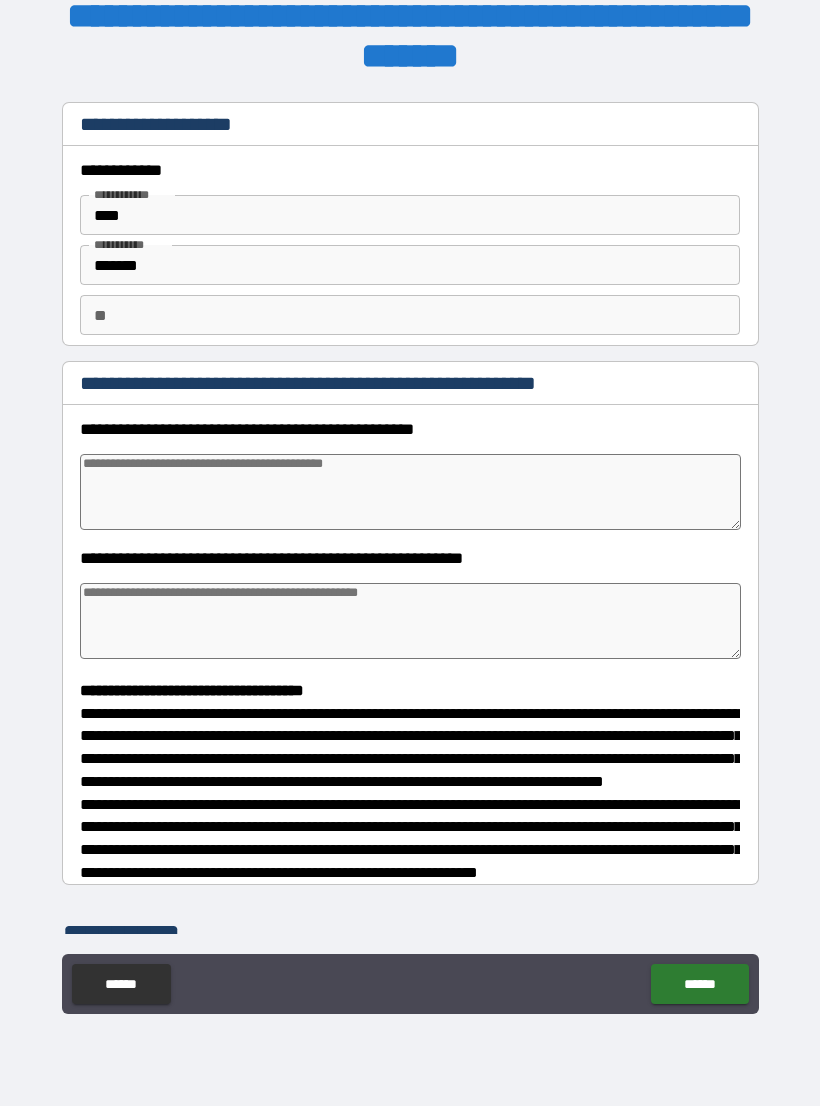 type on "*" 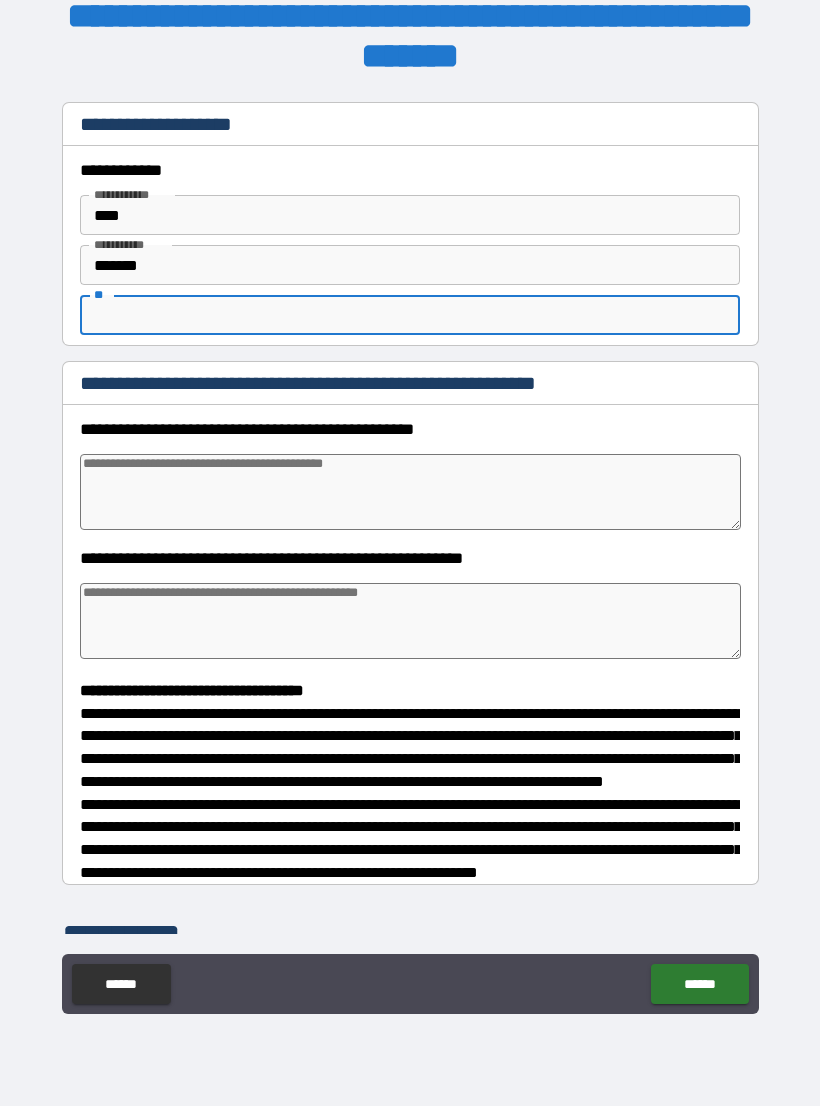 type on "*" 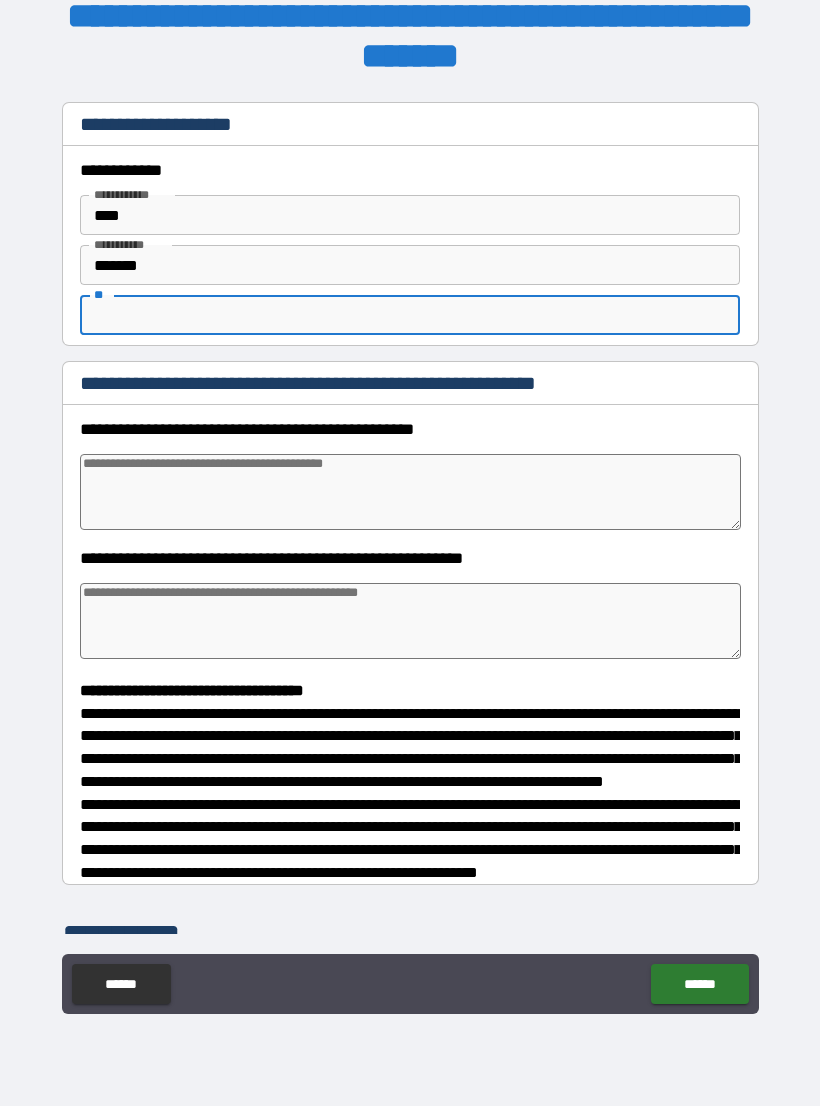 type on "*" 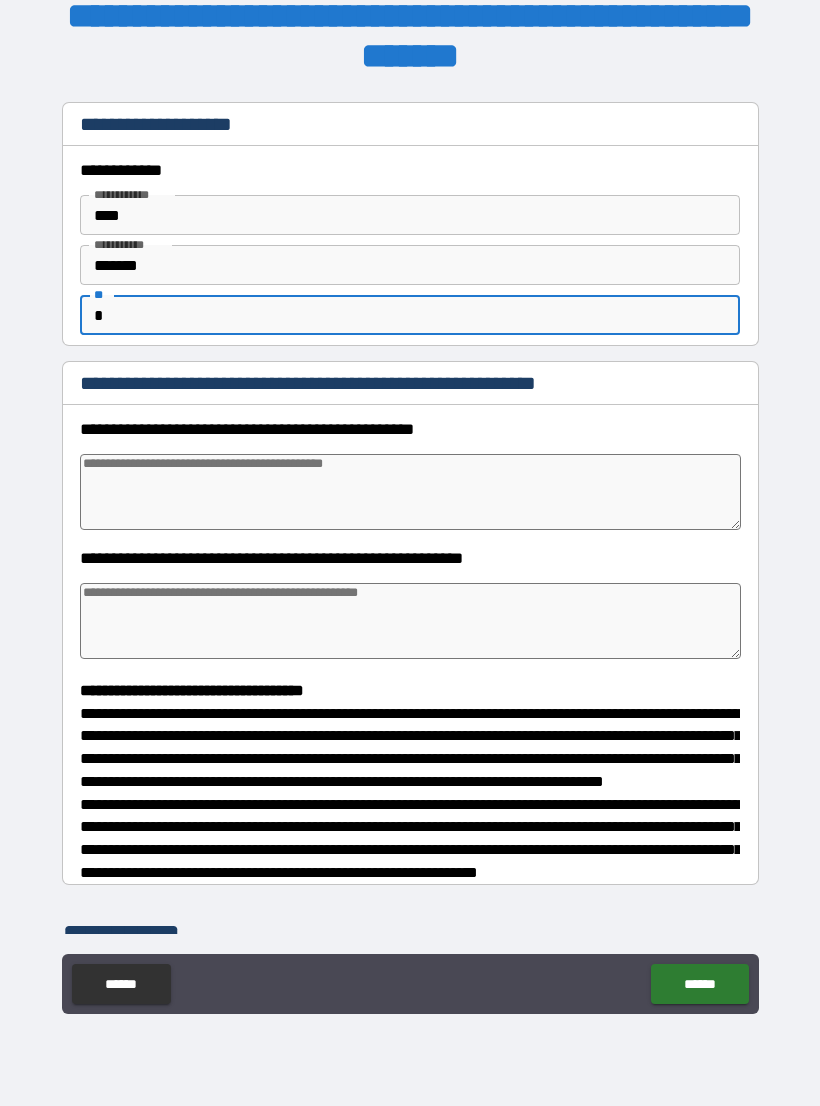 type on "*" 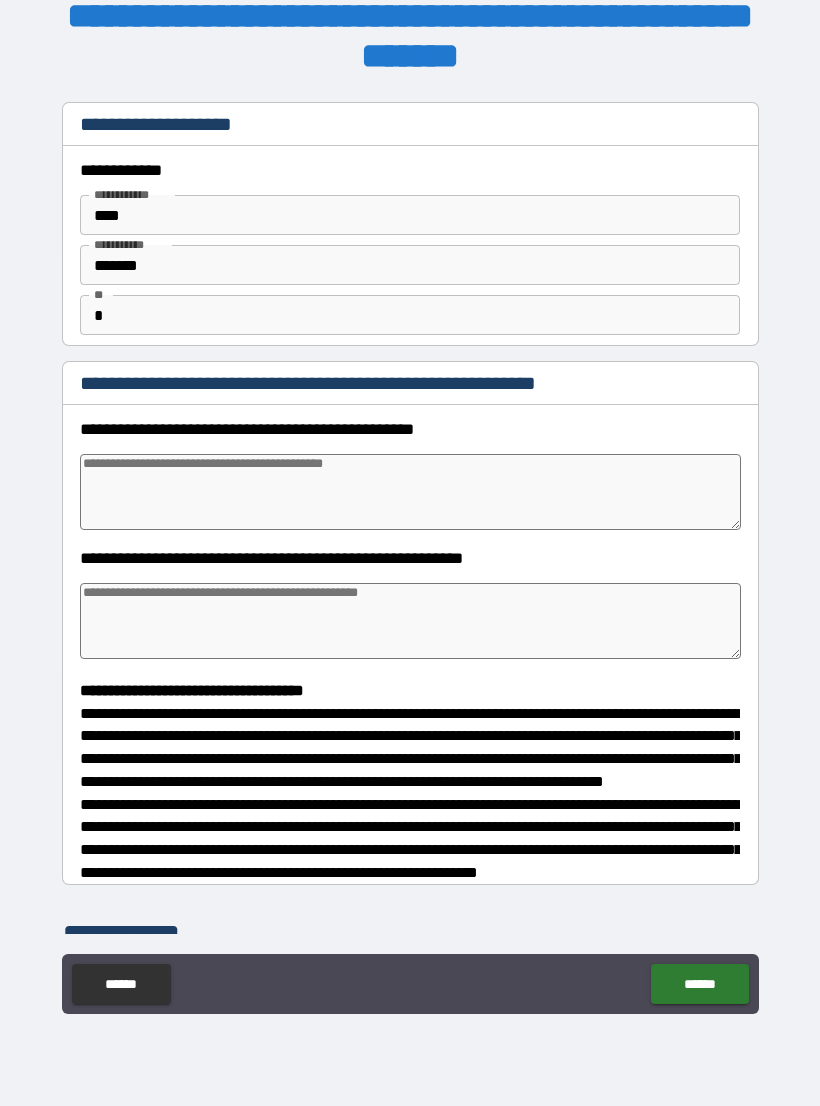type on "*" 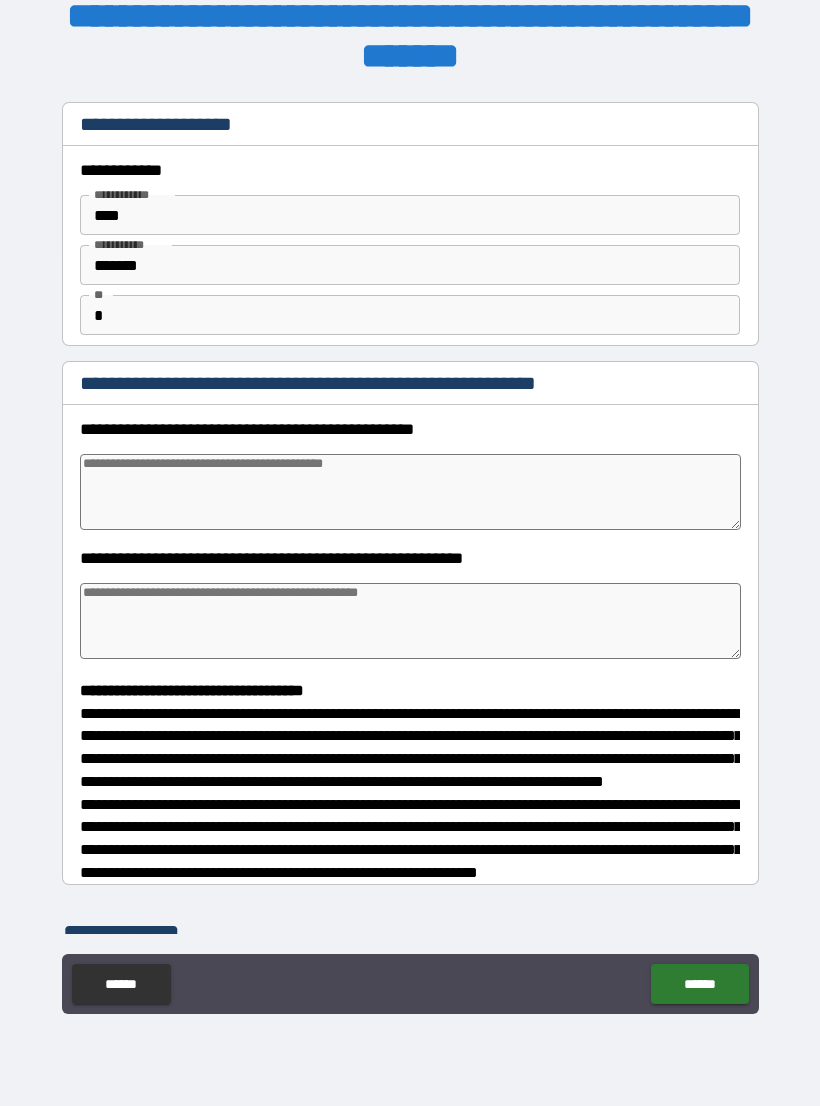 type on "*" 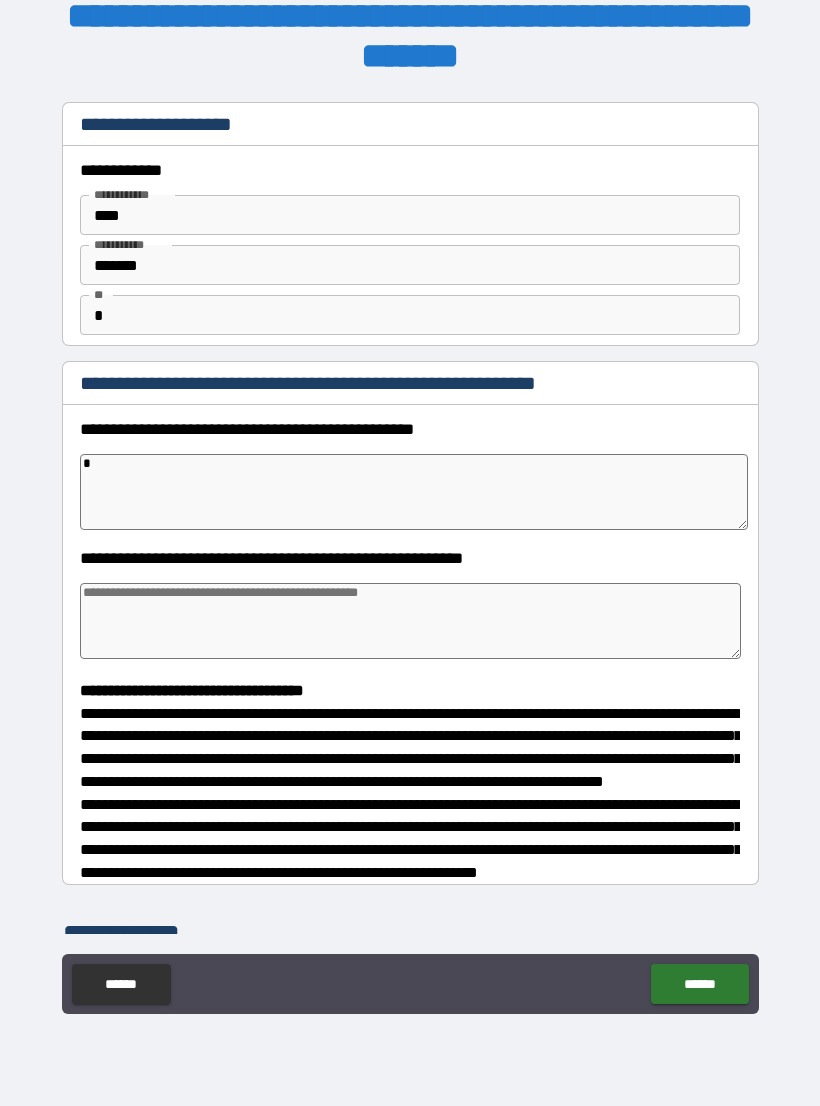 type on "*" 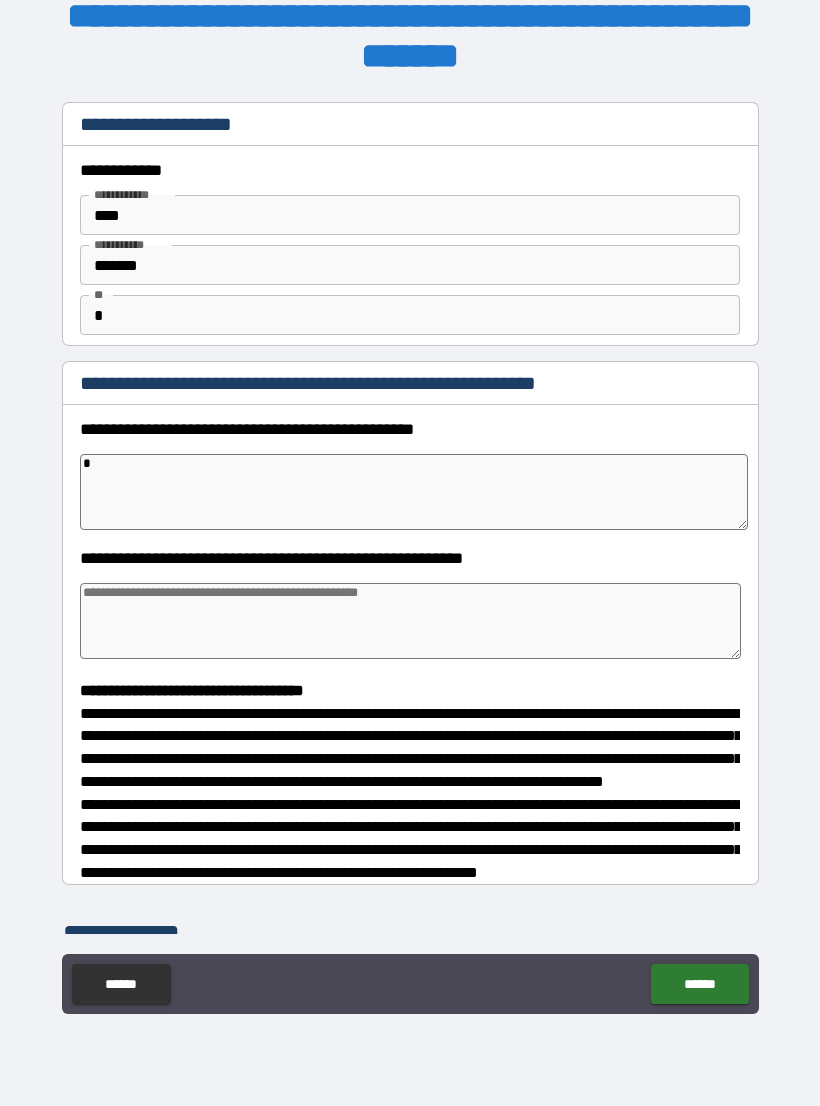 type on "*" 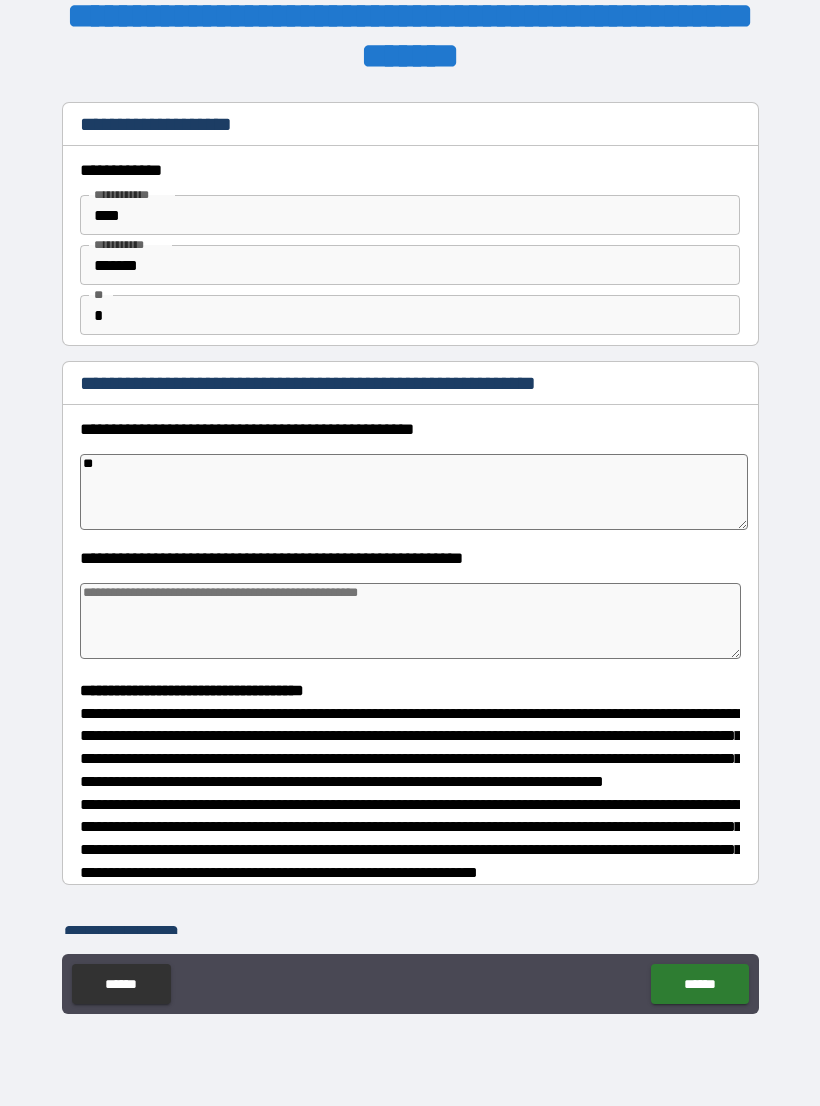 type on "*" 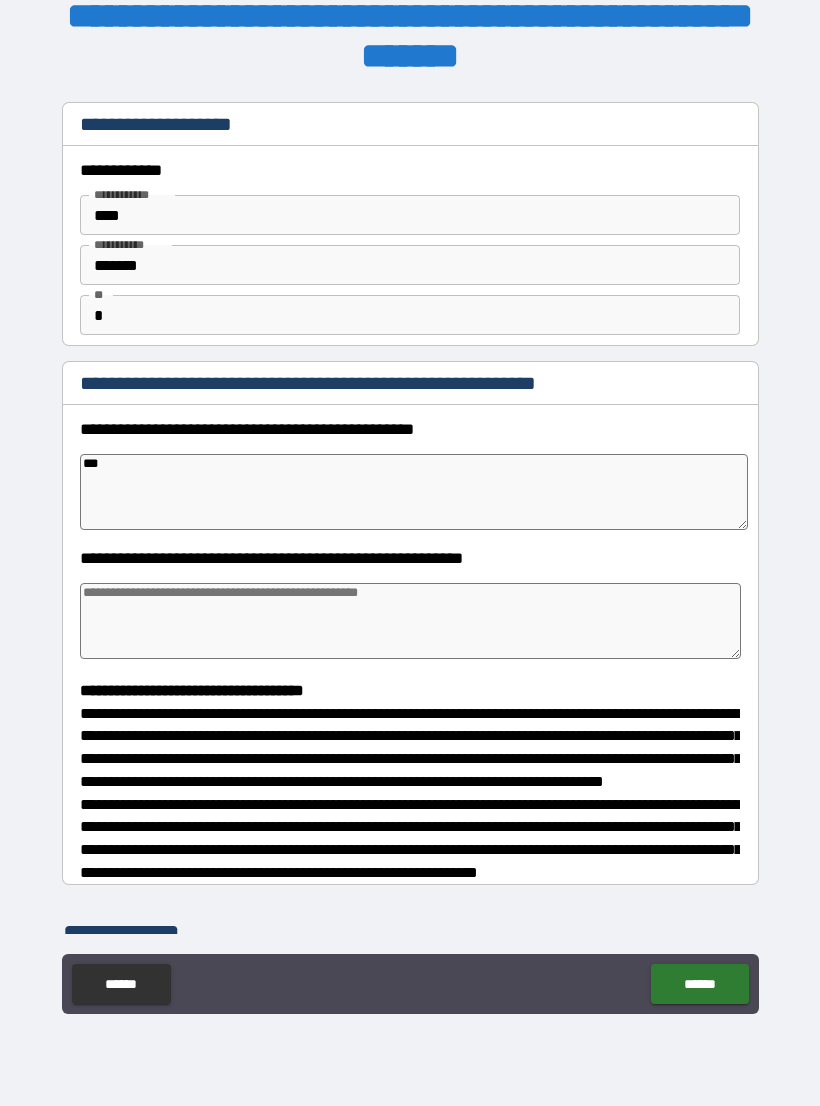 type on "*" 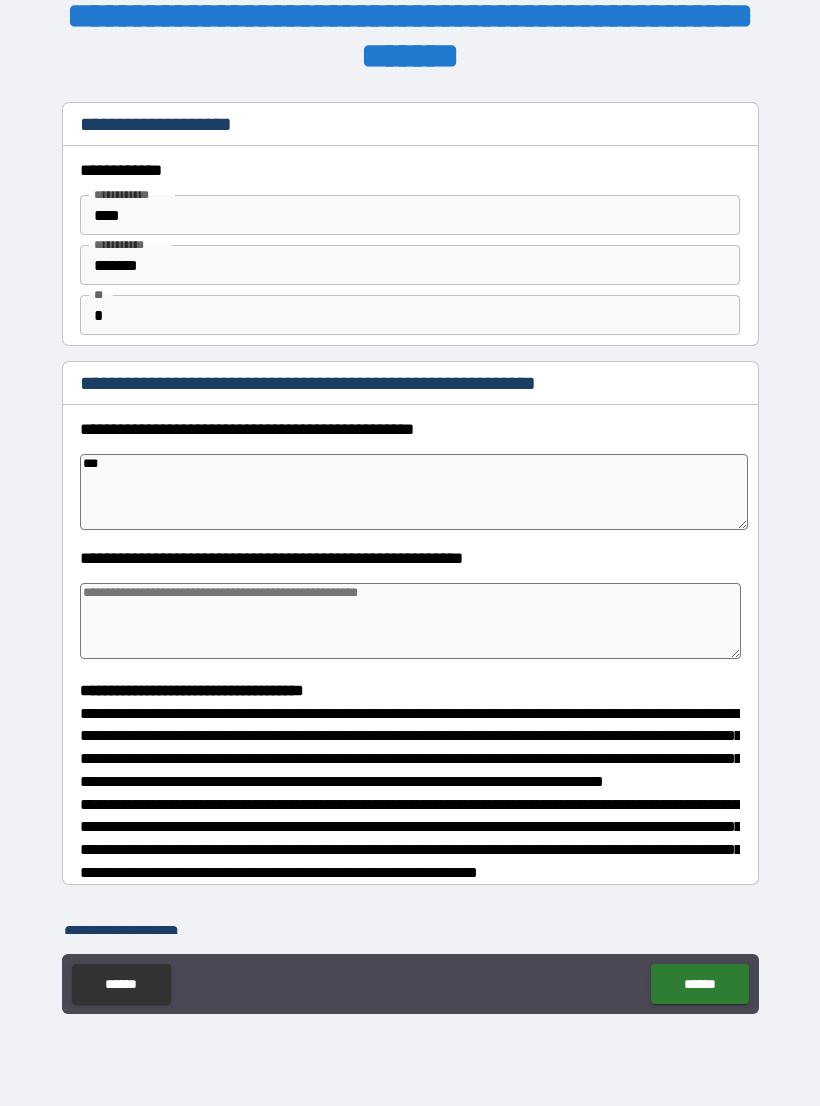type on "****" 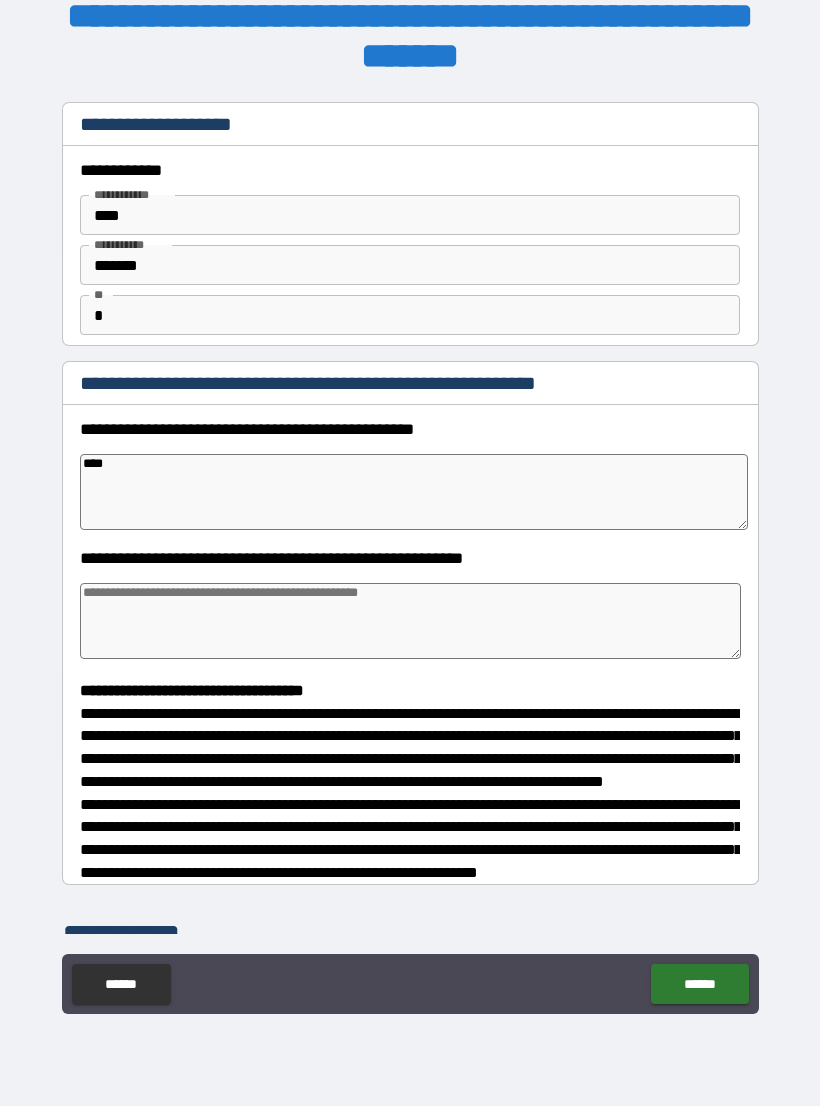 type on "*" 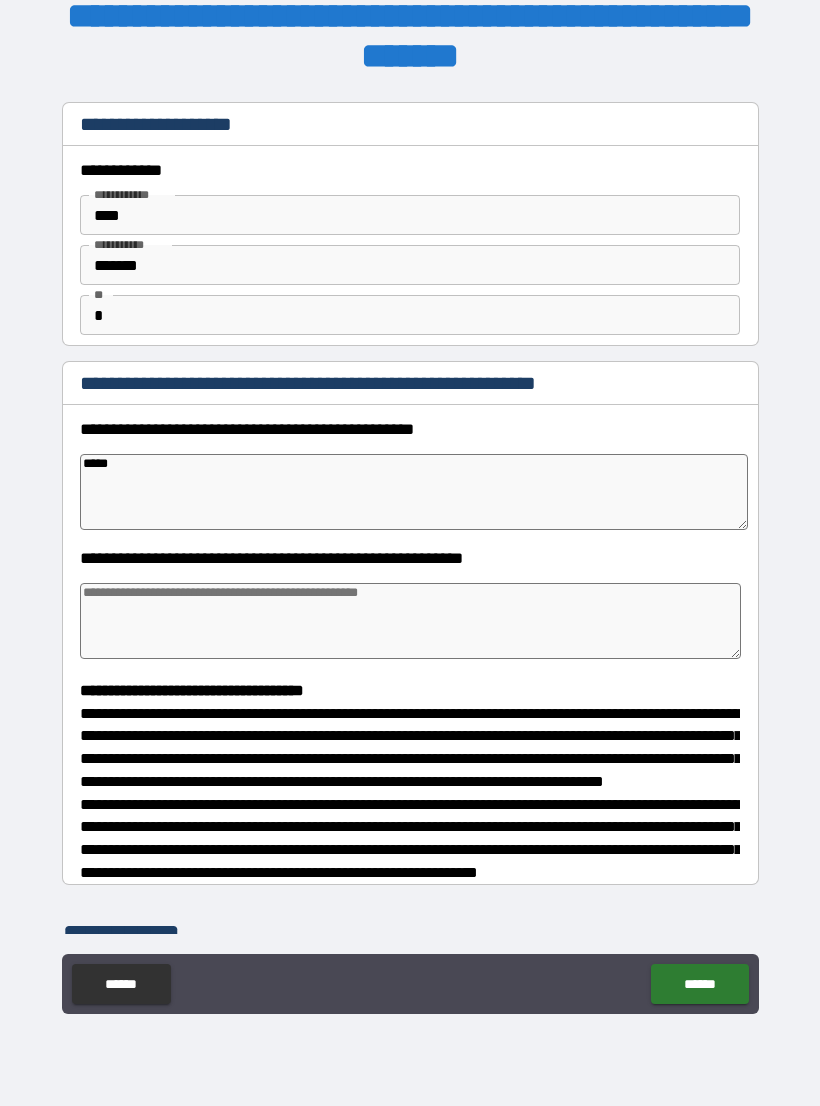 type on "*" 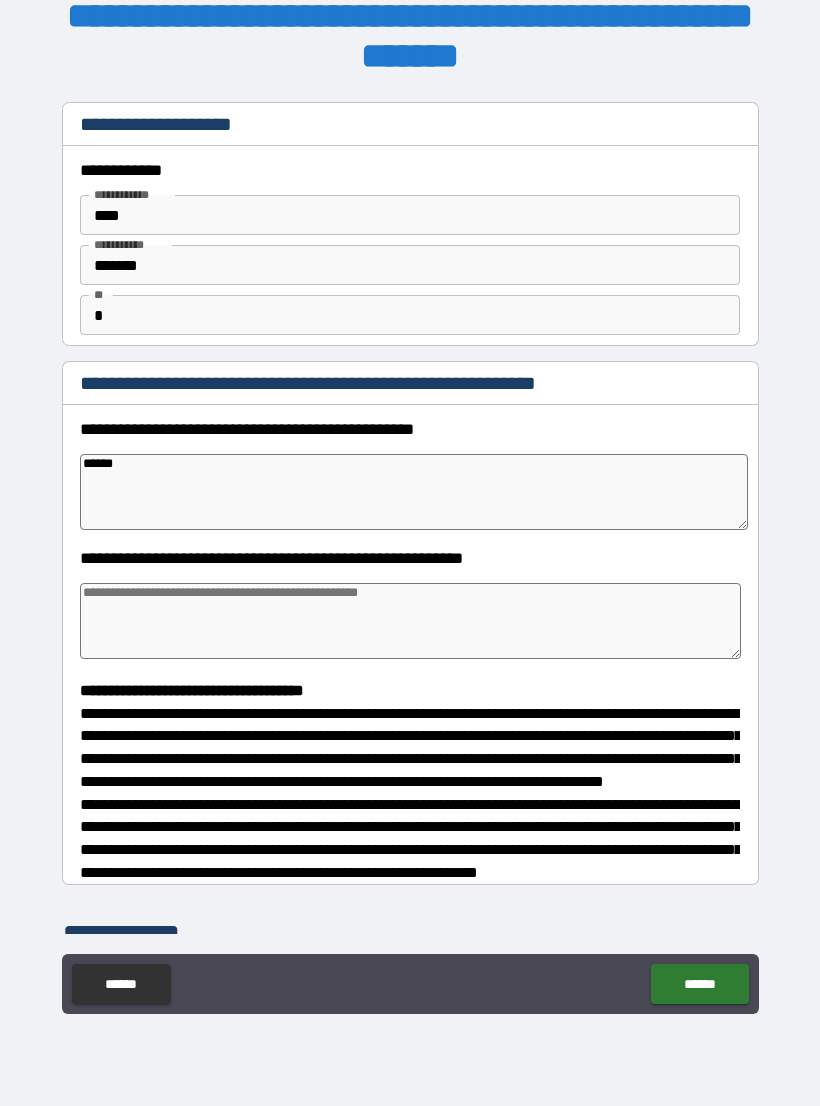type on "*" 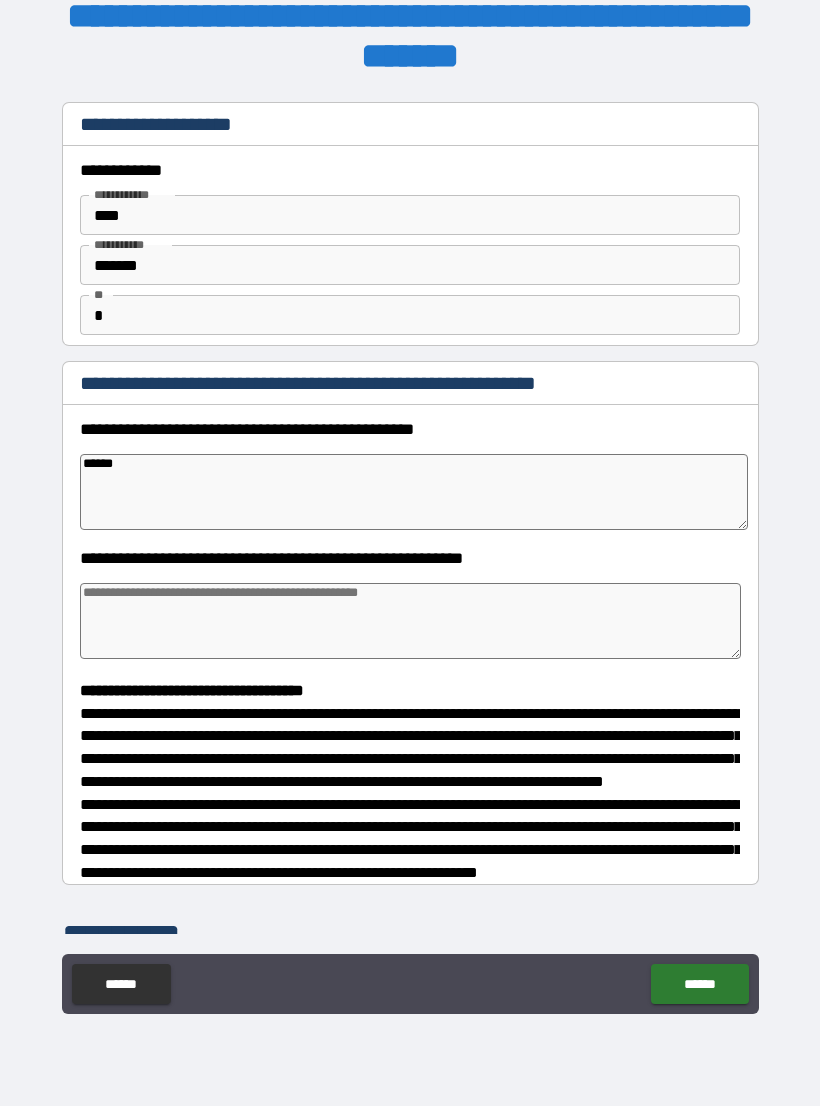 type on "******" 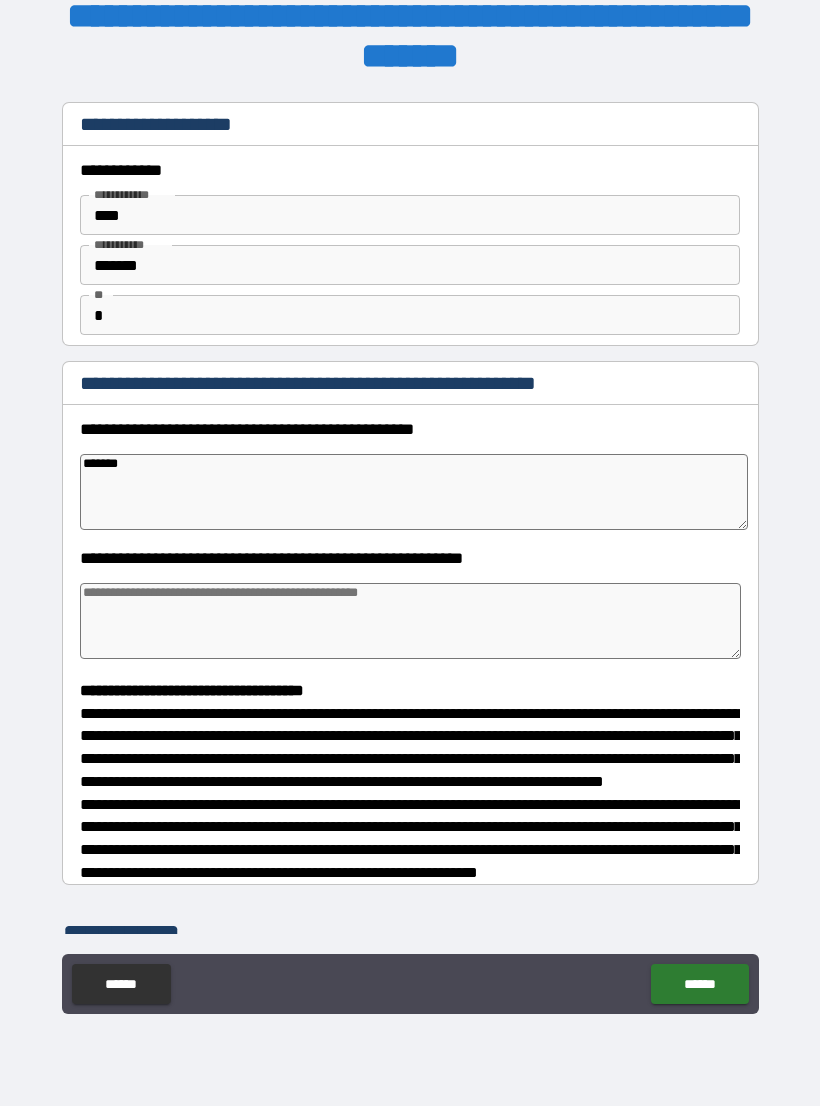 type on "*" 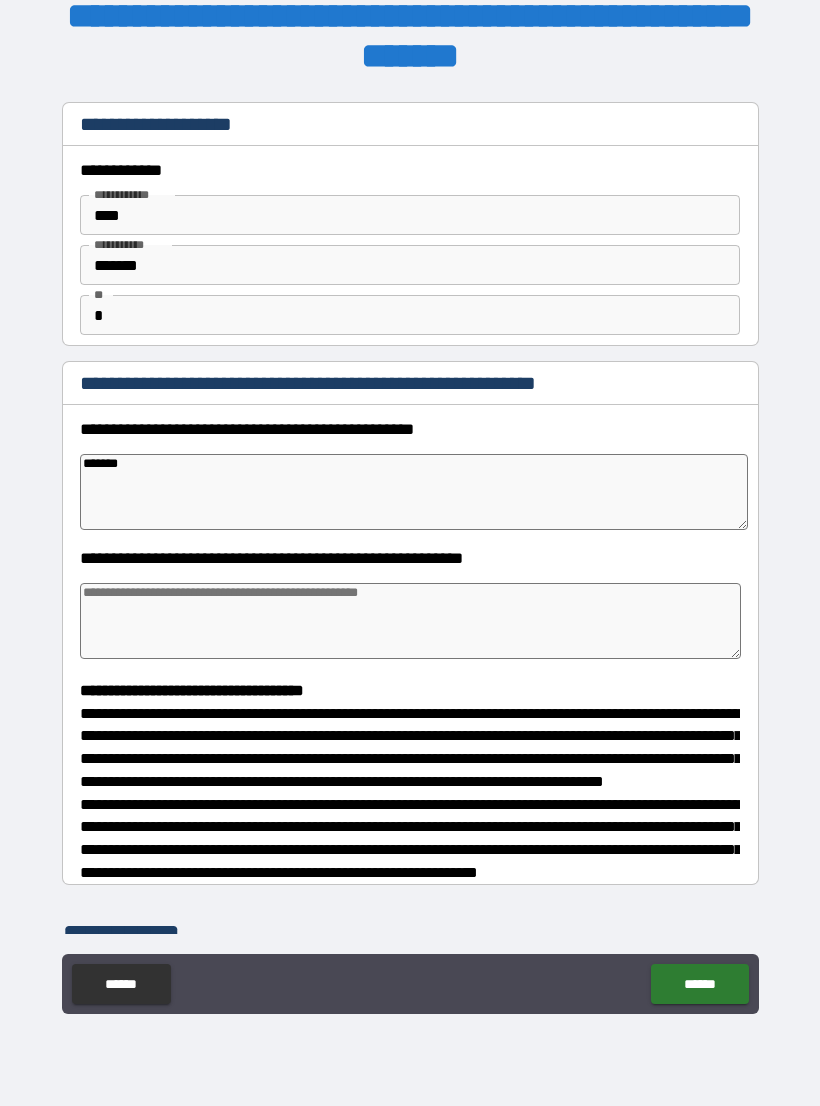 type on "********" 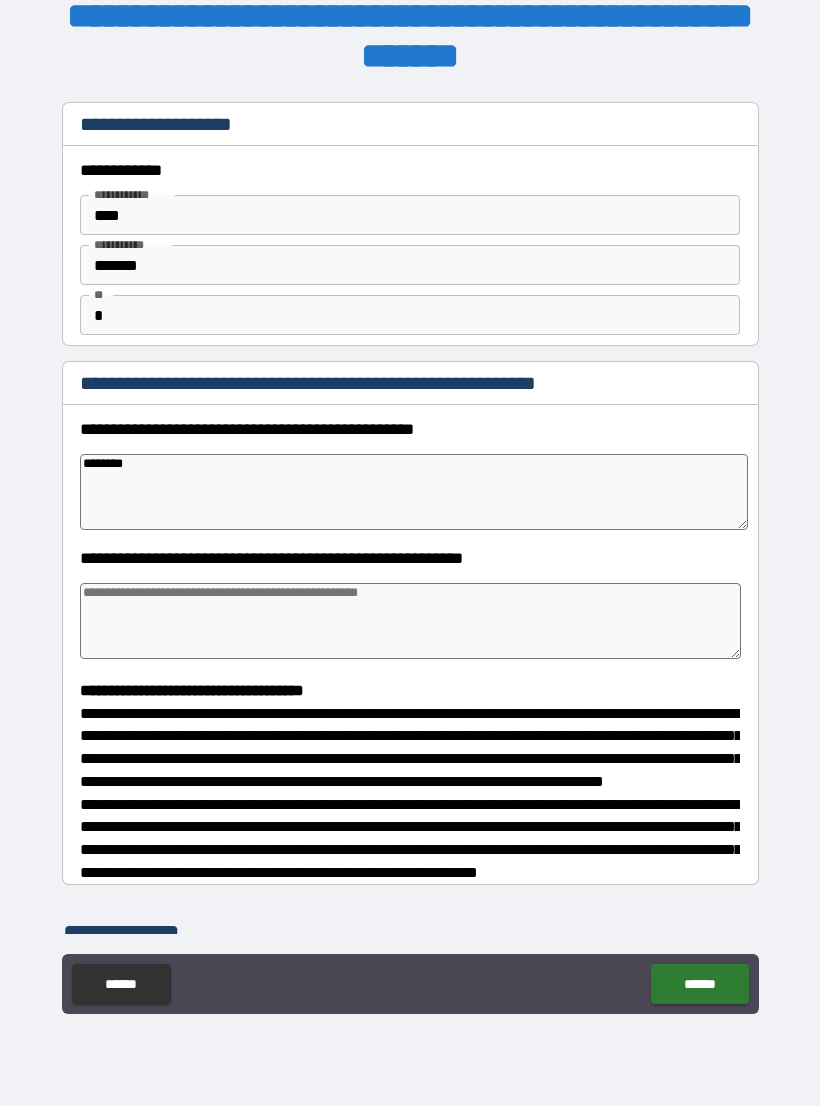type on "*" 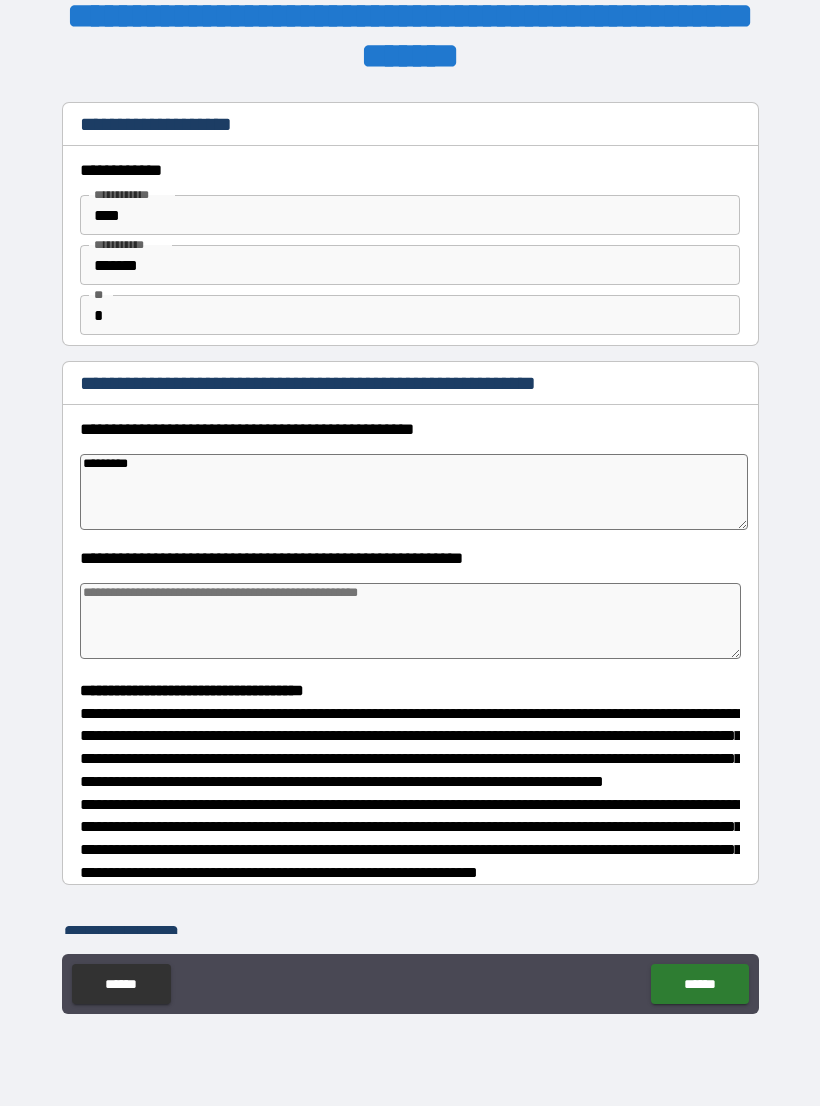 type on "*" 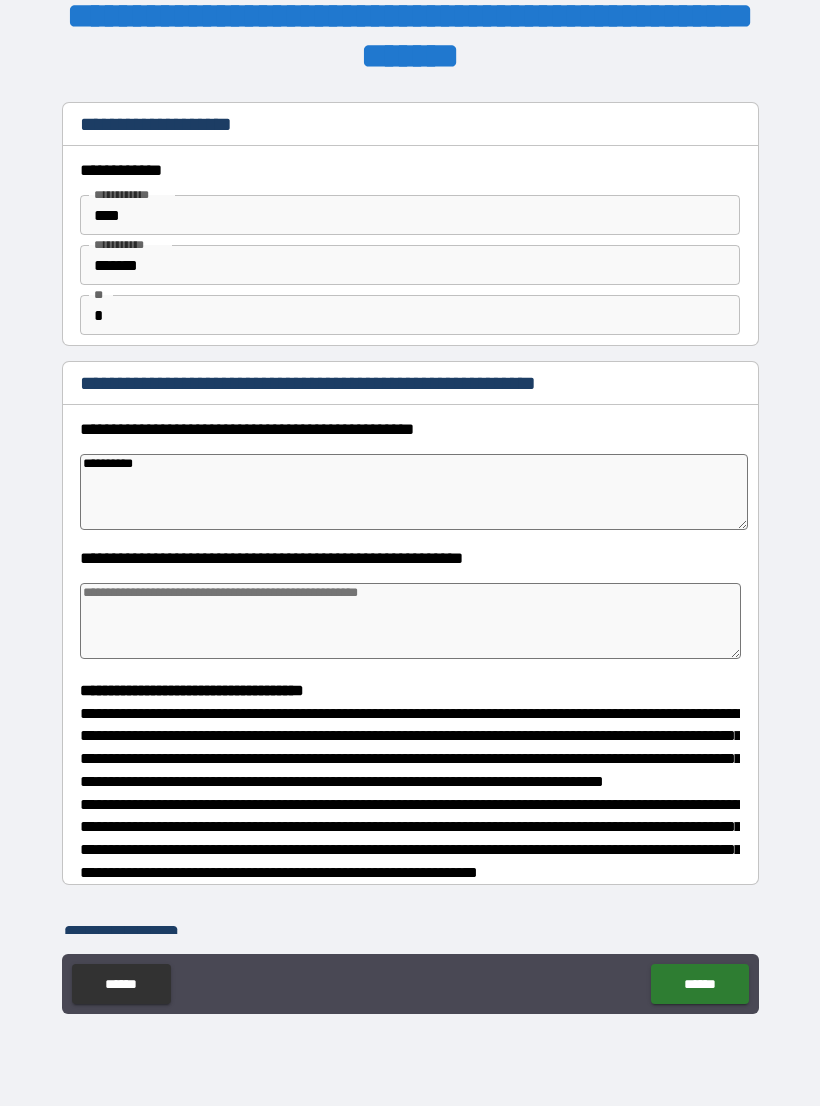 type on "*" 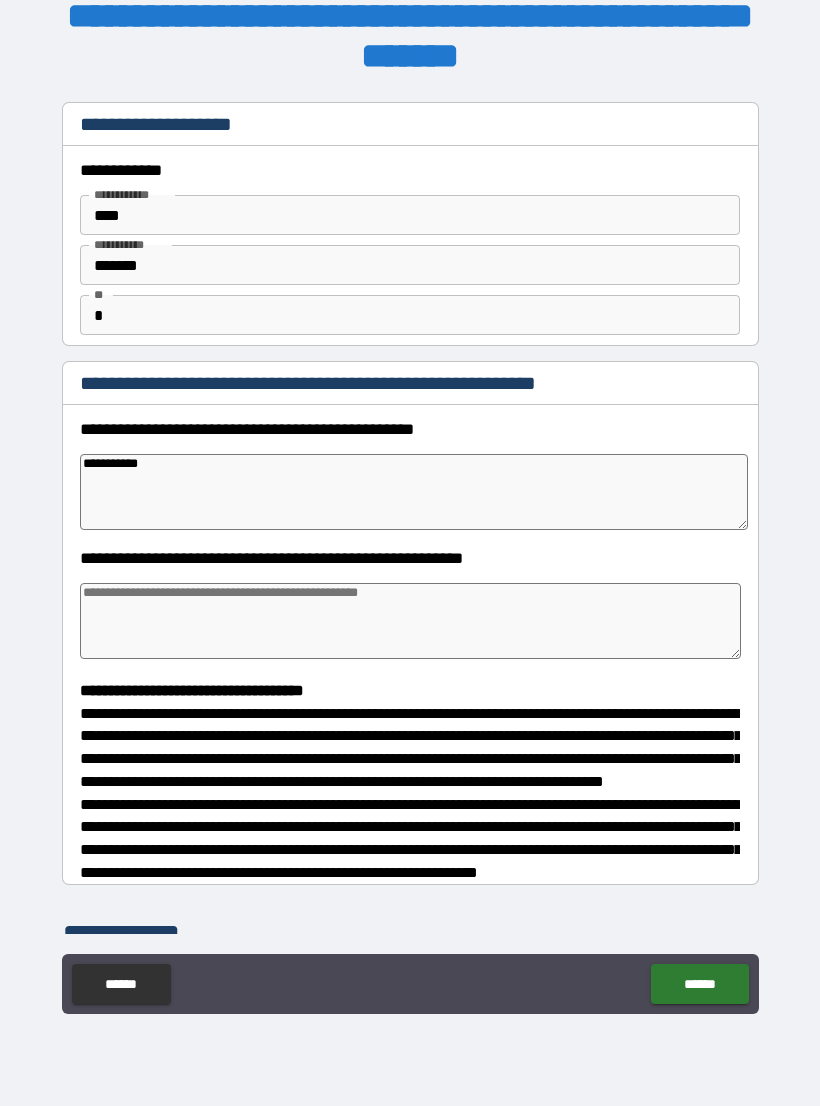 type on "*" 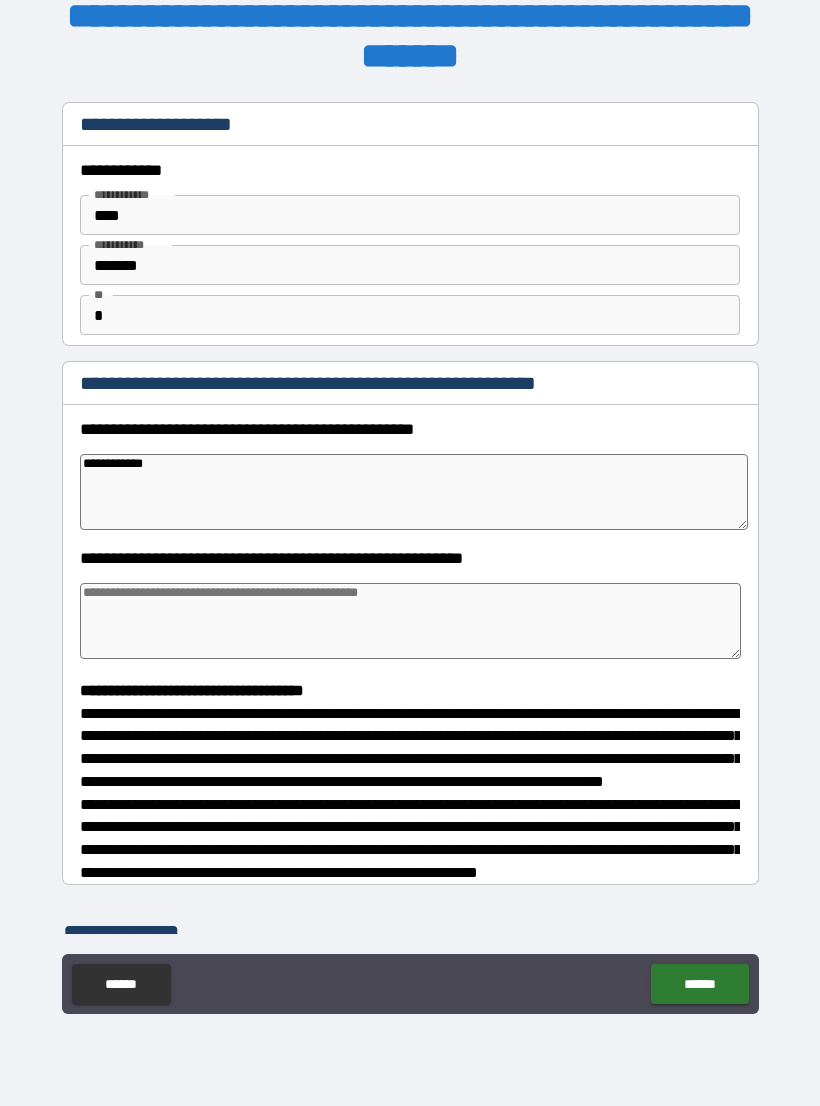 type on "*" 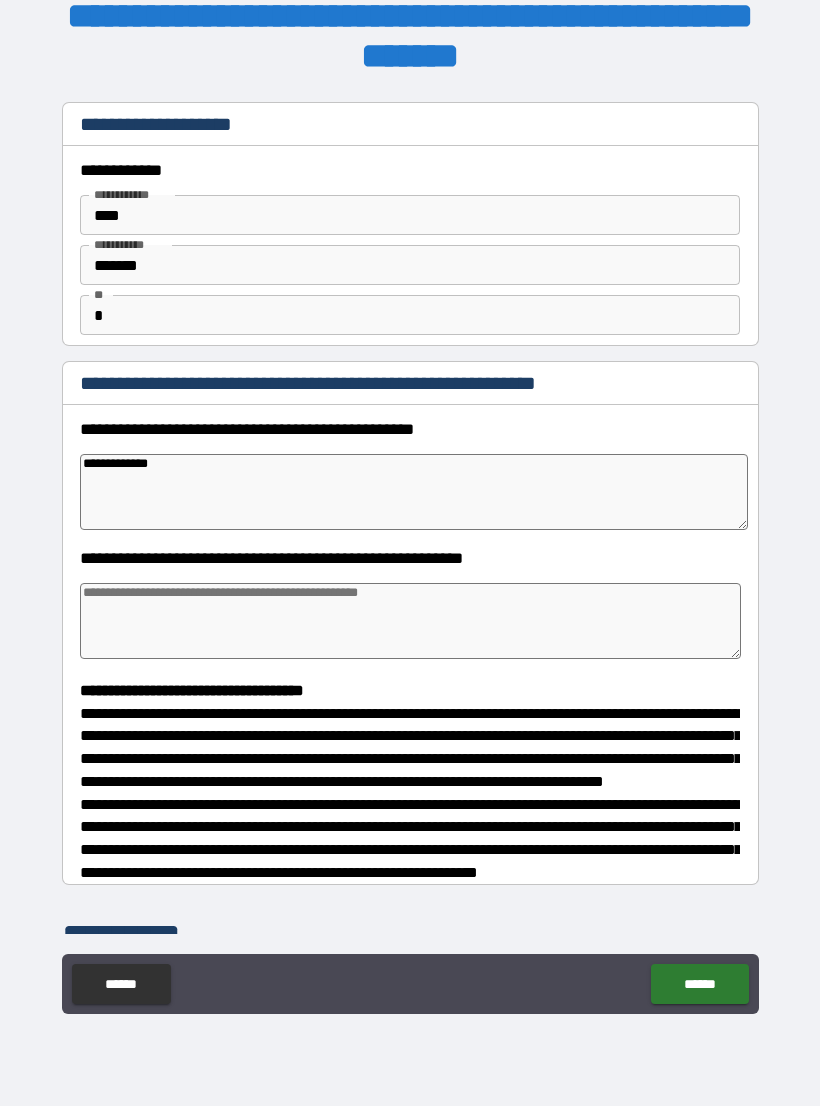 type on "*" 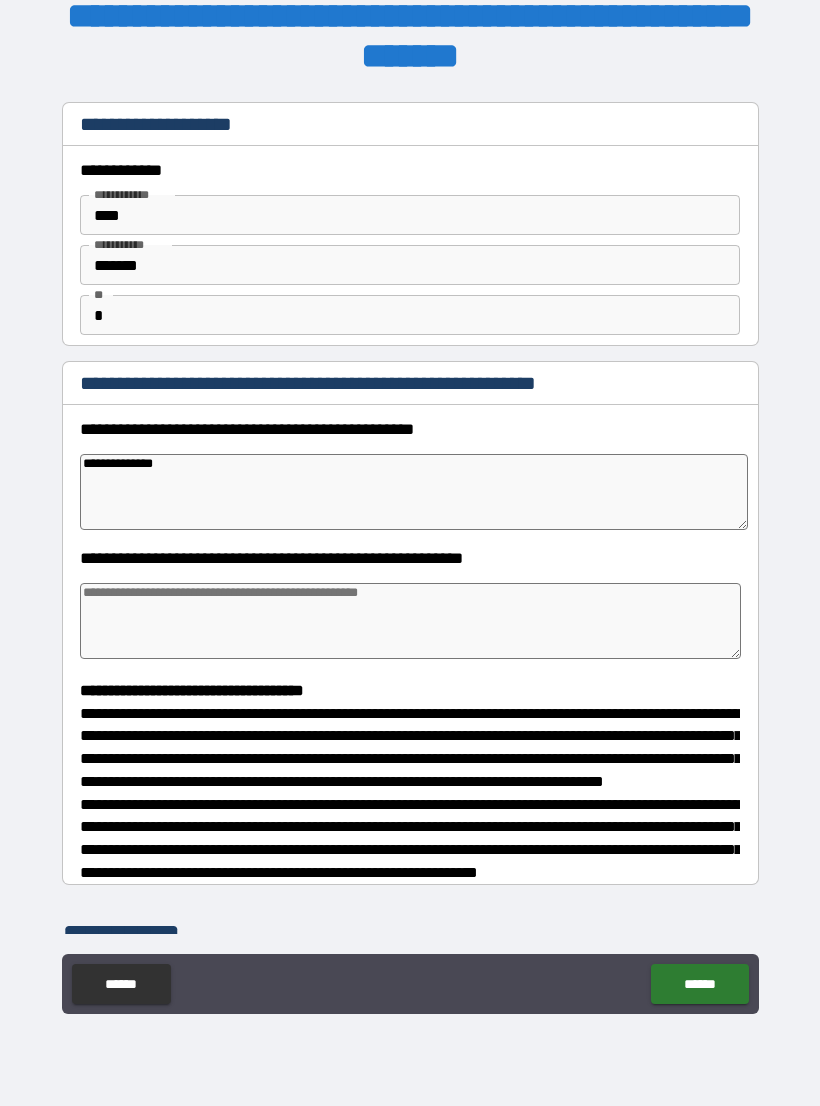 type on "*" 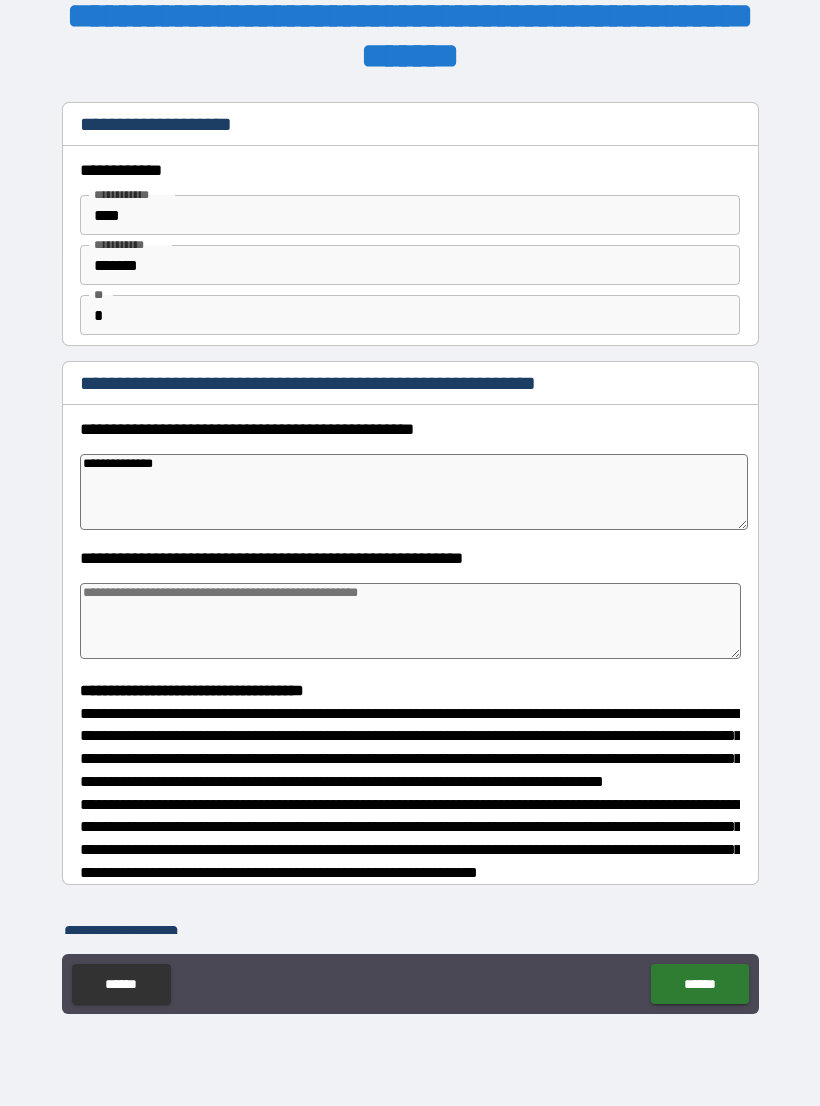 type on "**********" 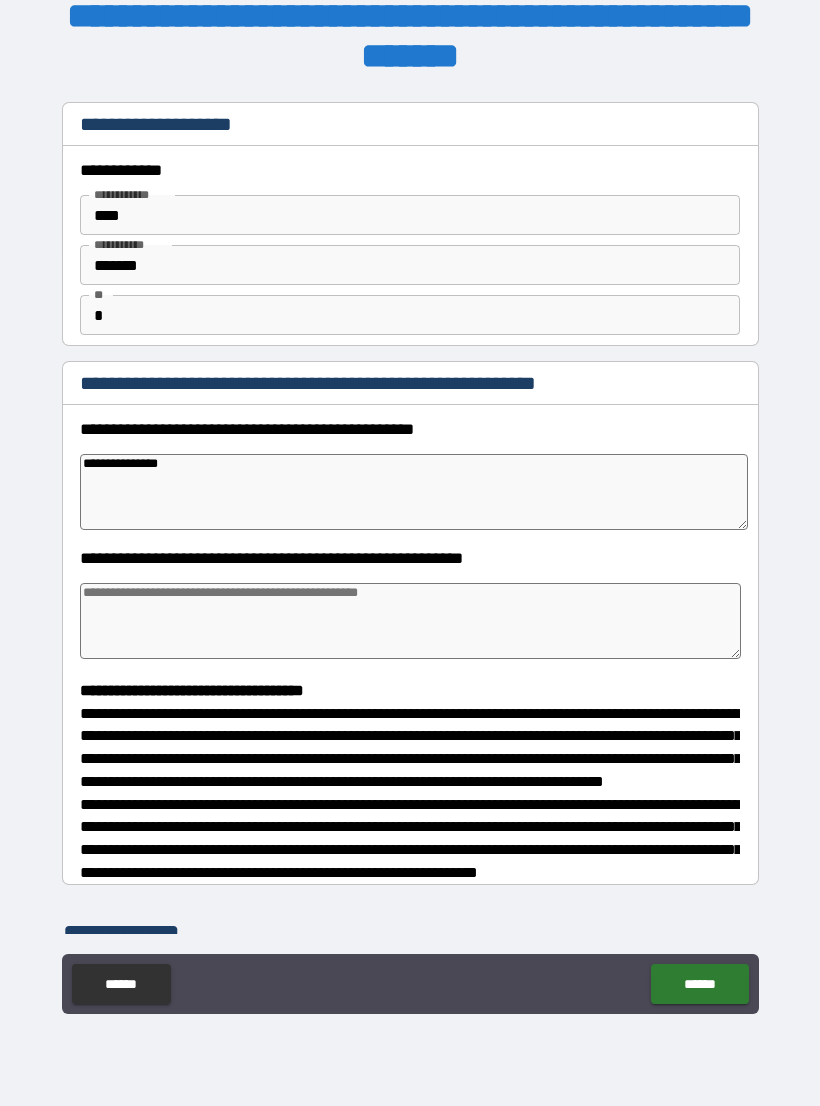 type on "*" 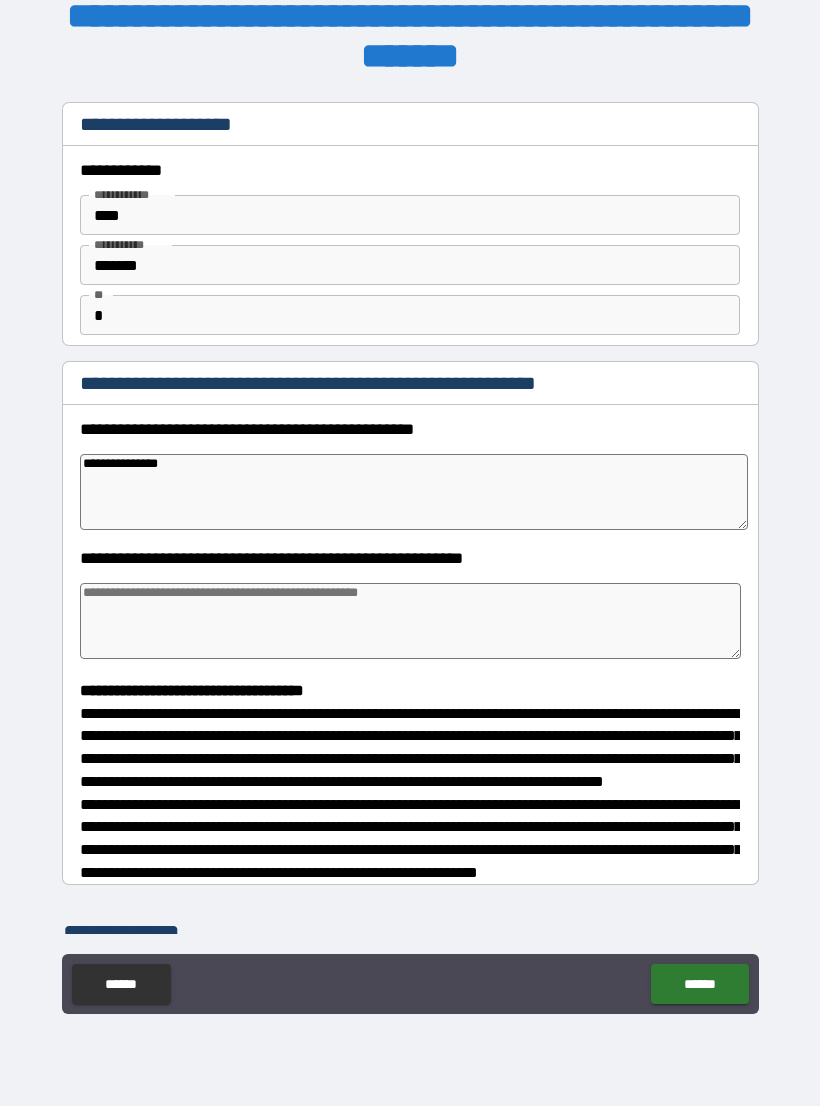 type on "**********" 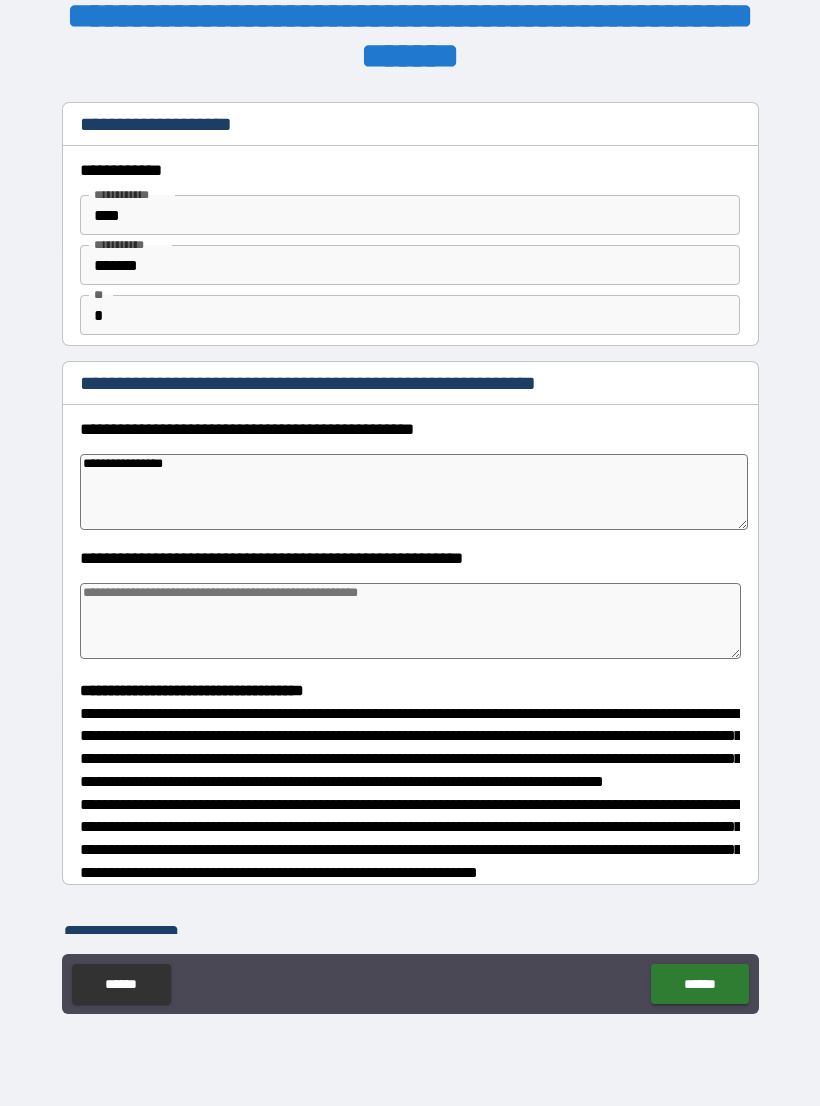 type on "*" 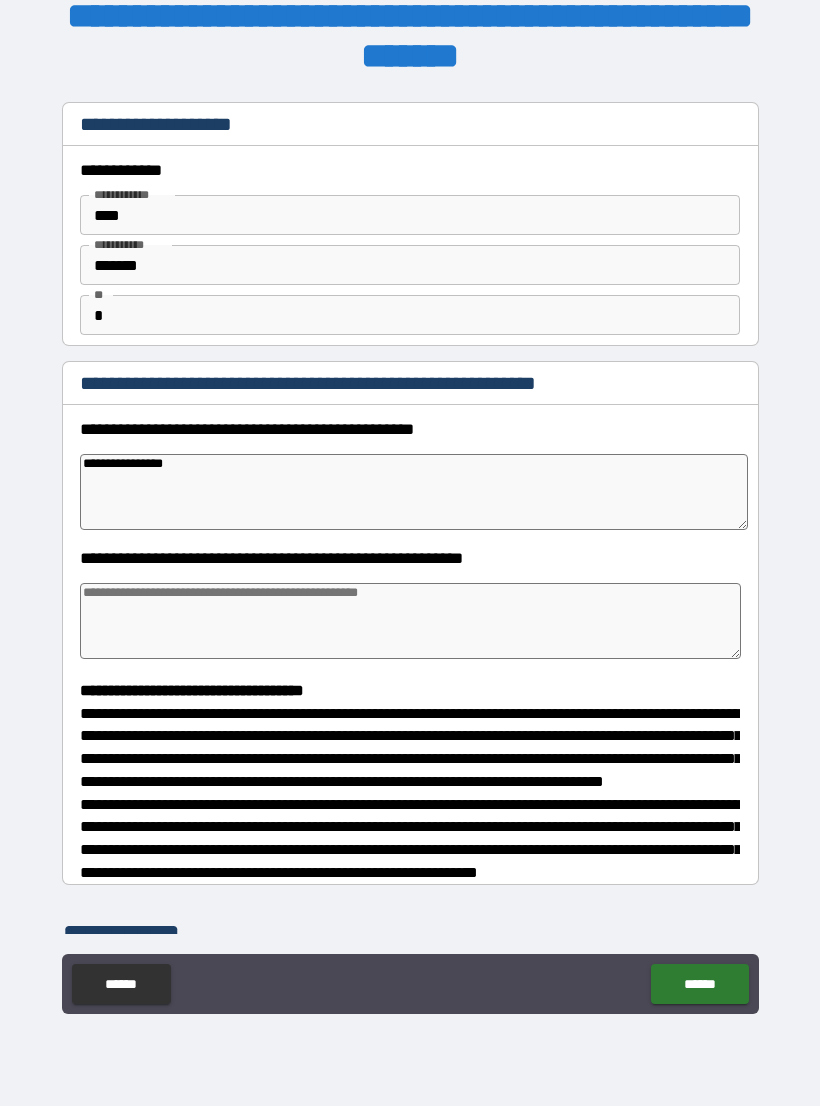 type on "*" 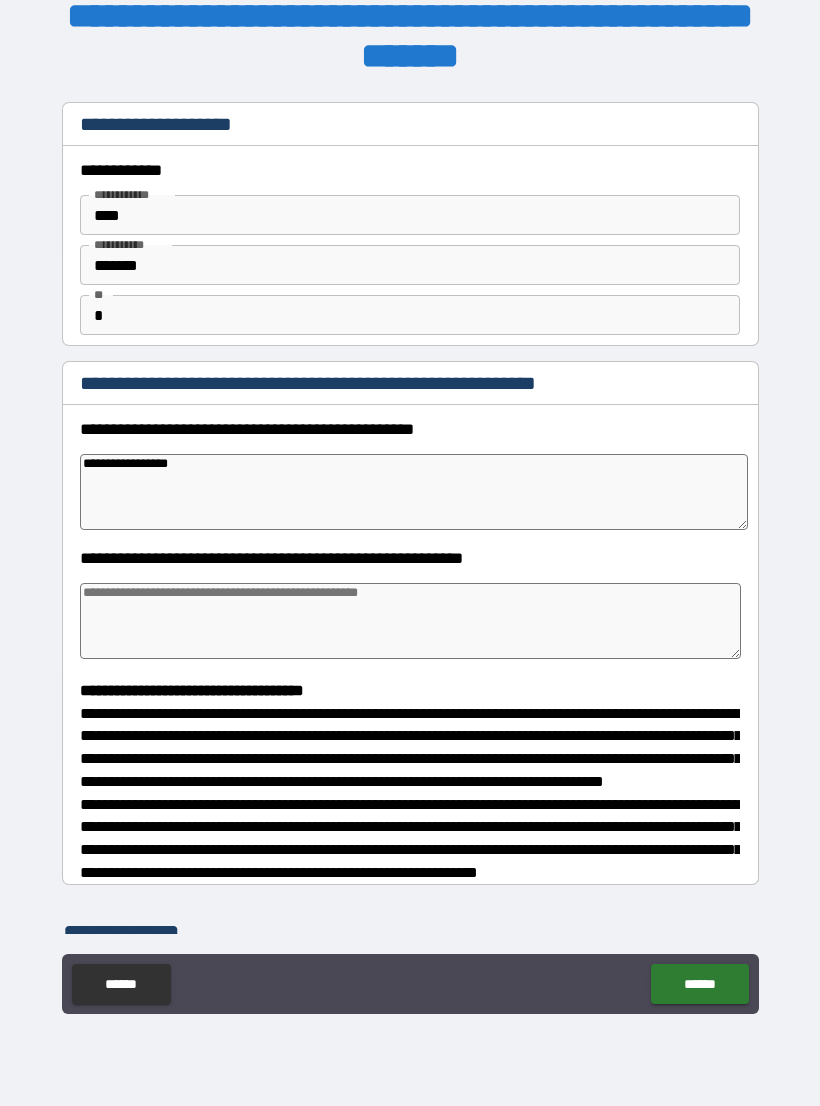 type on "*" 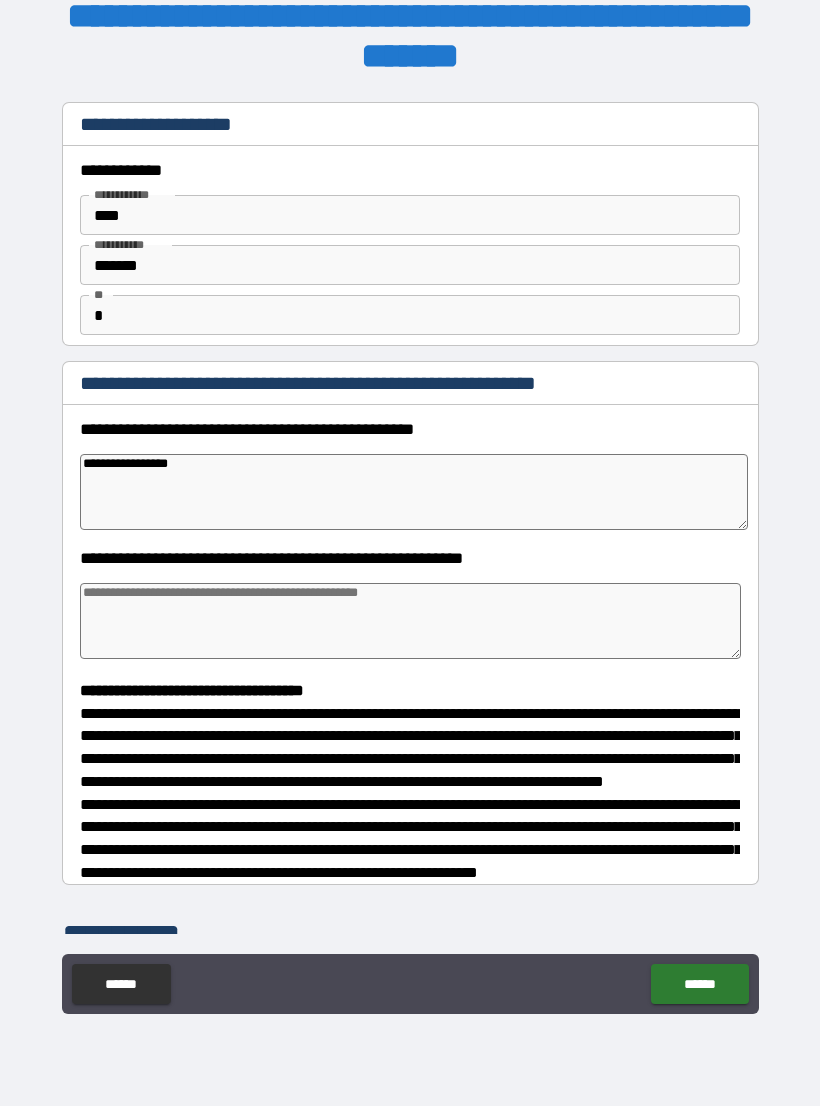 type on "**********" 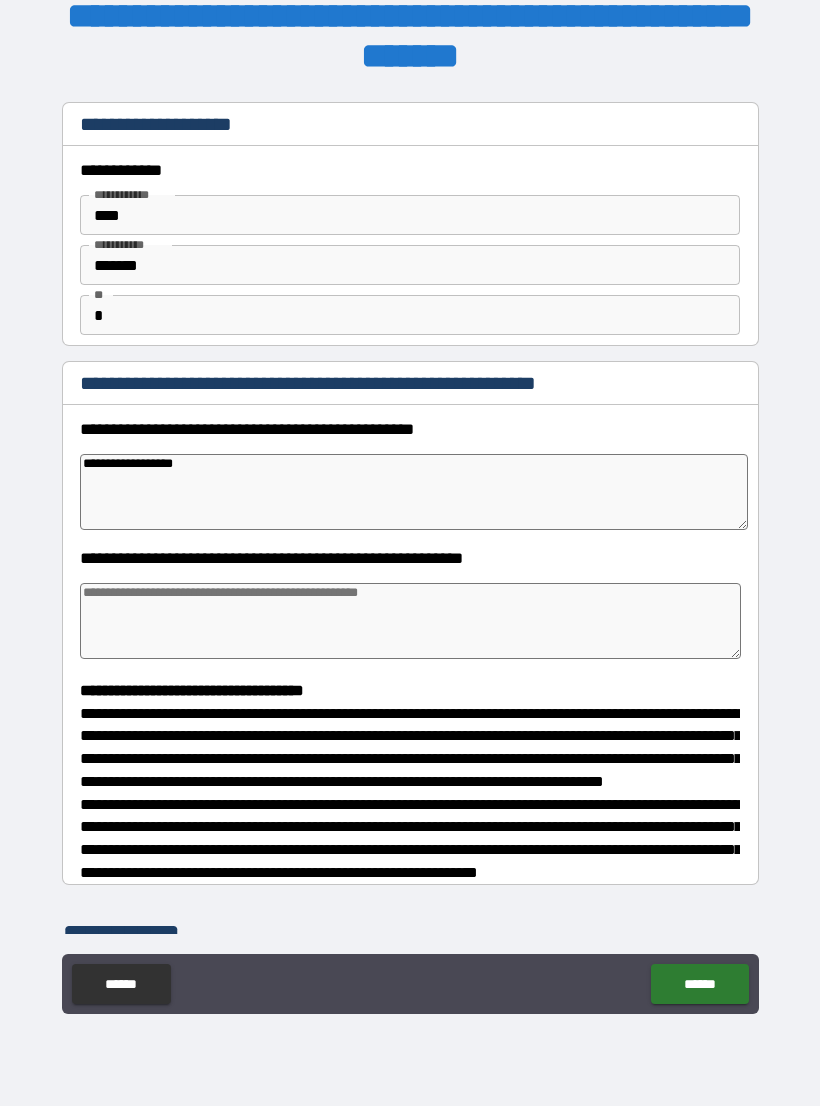 type on "*" 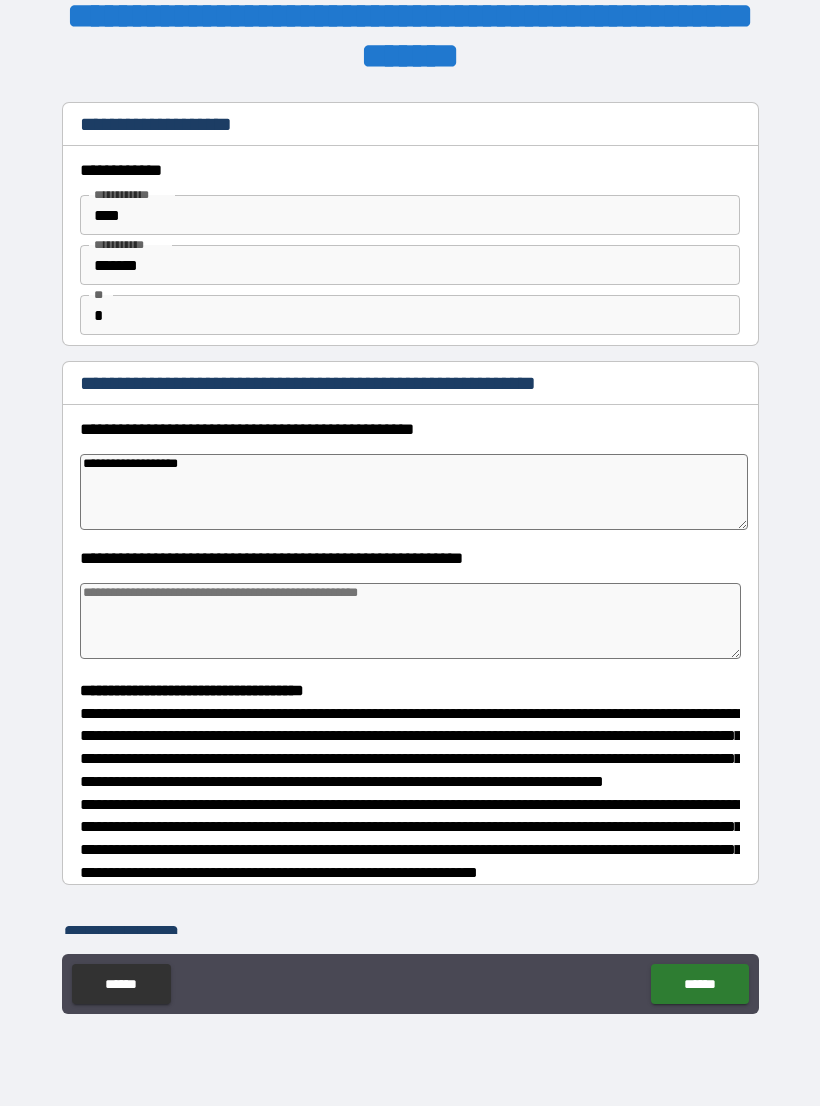 type on "*" 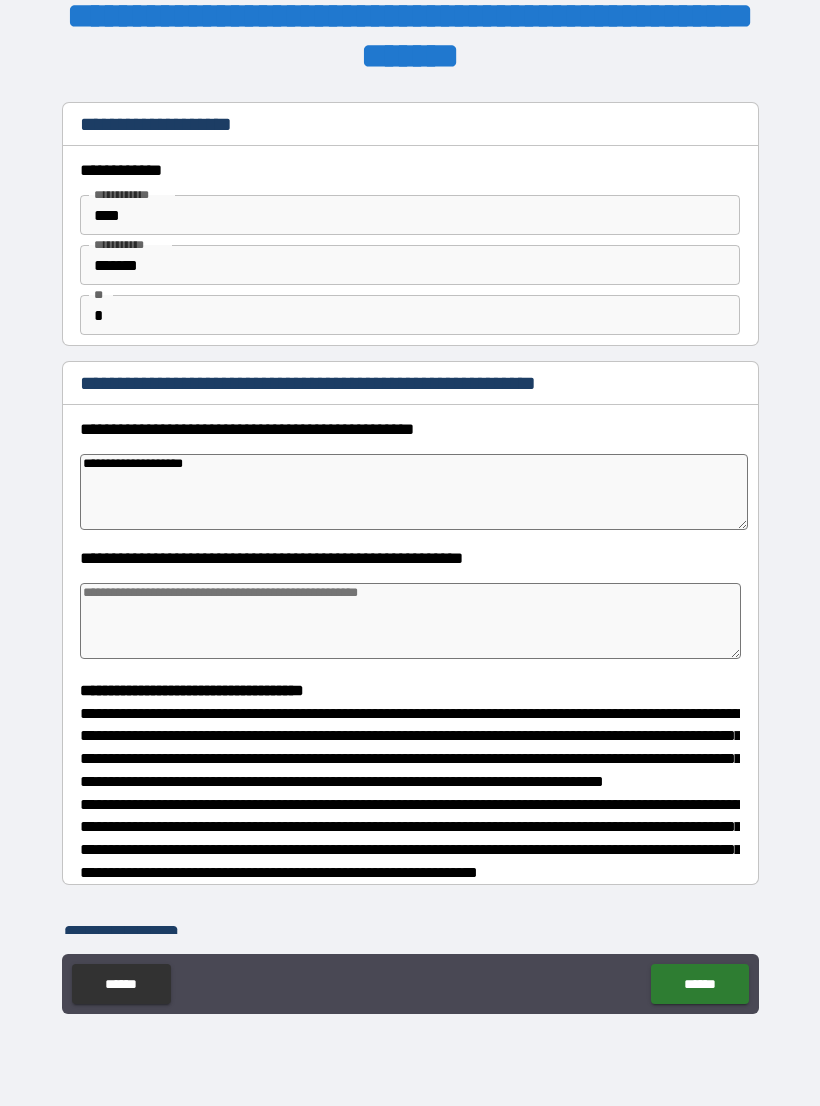 type on "*" 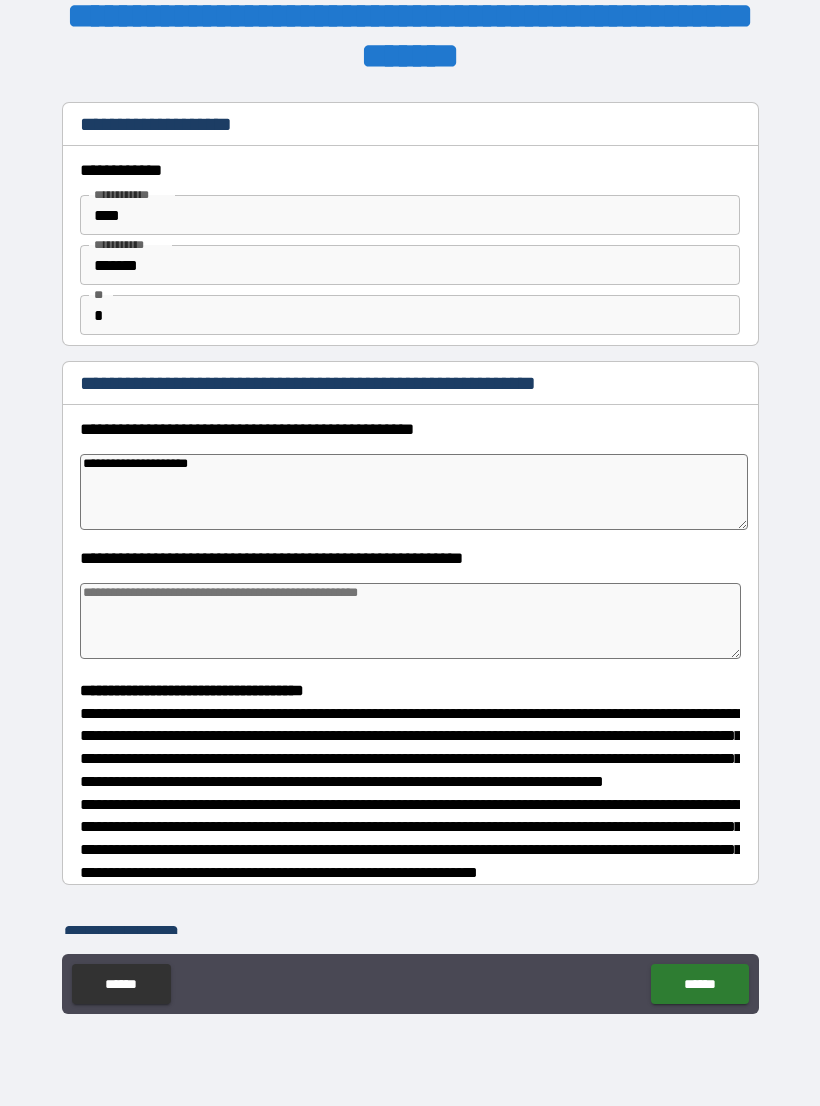 type on "*" 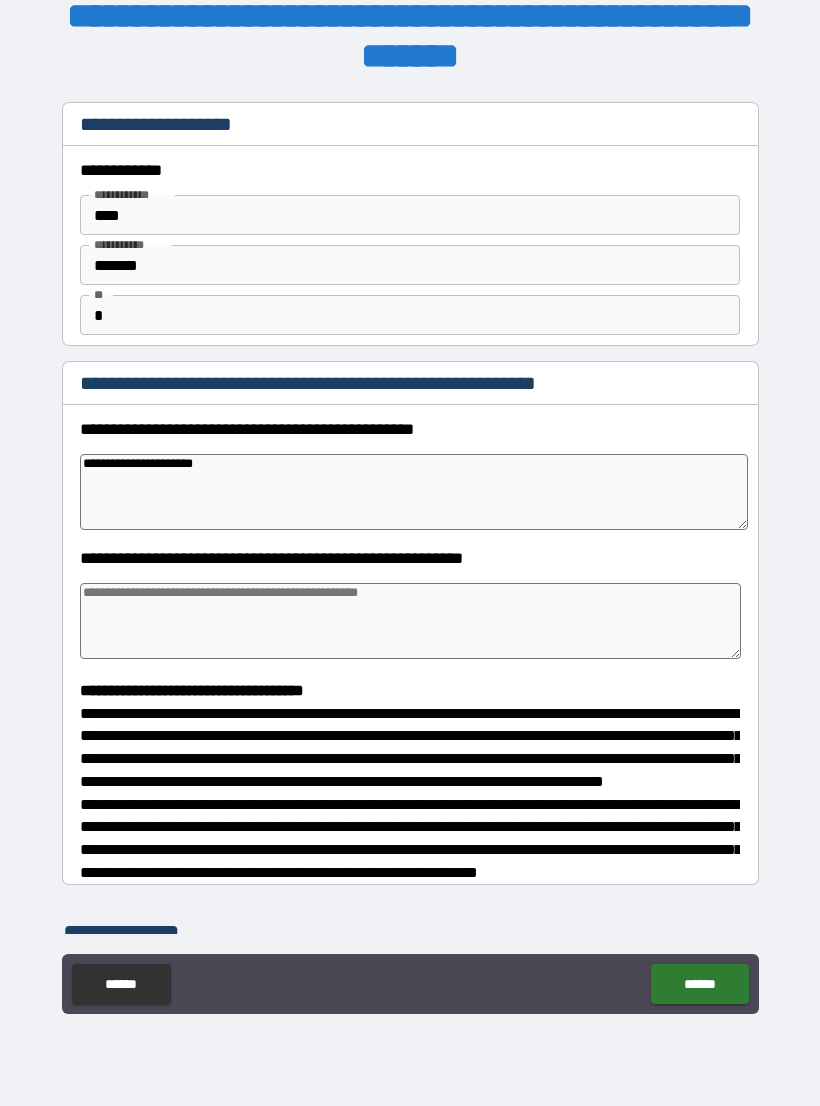 type on "*" 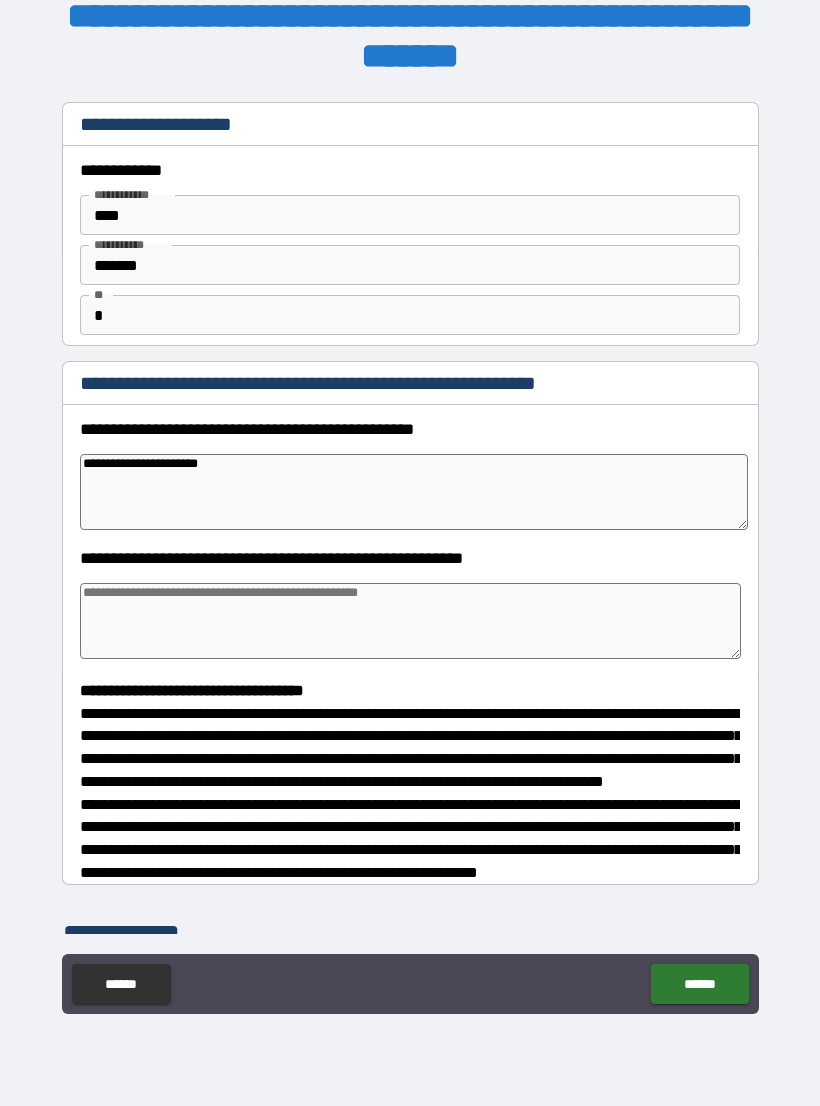 type on "*" 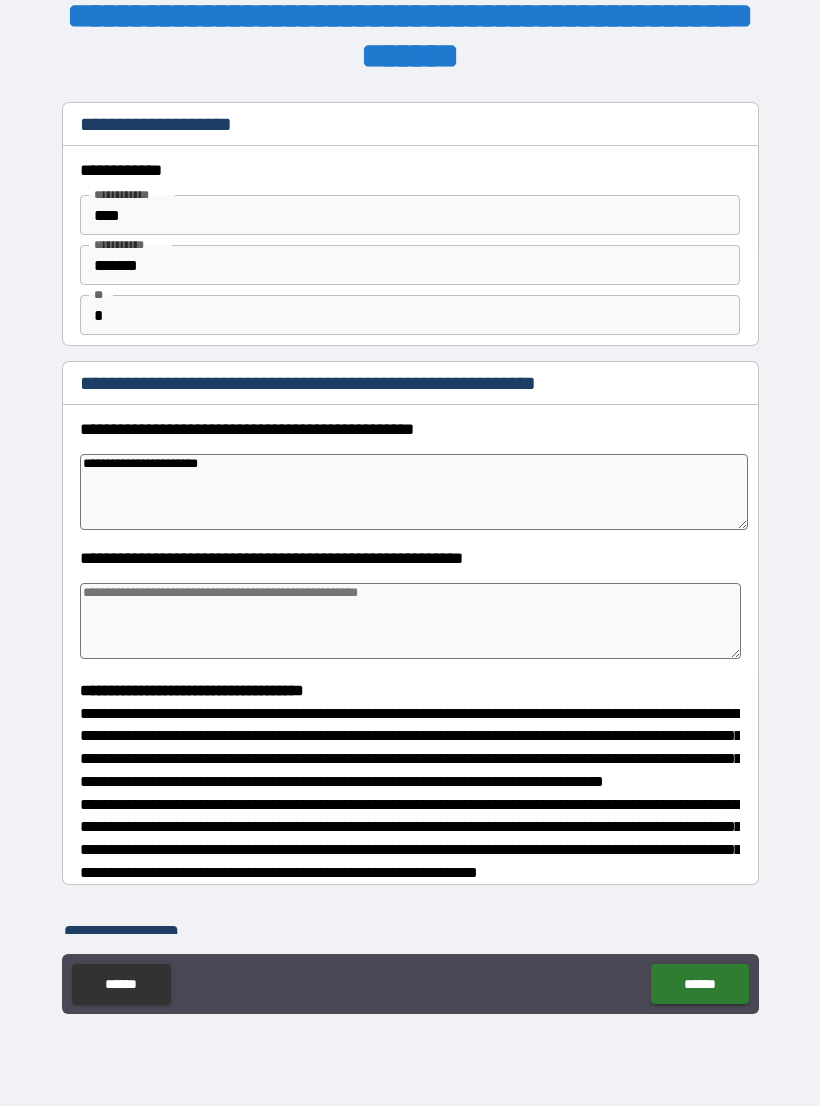 type on "**********" 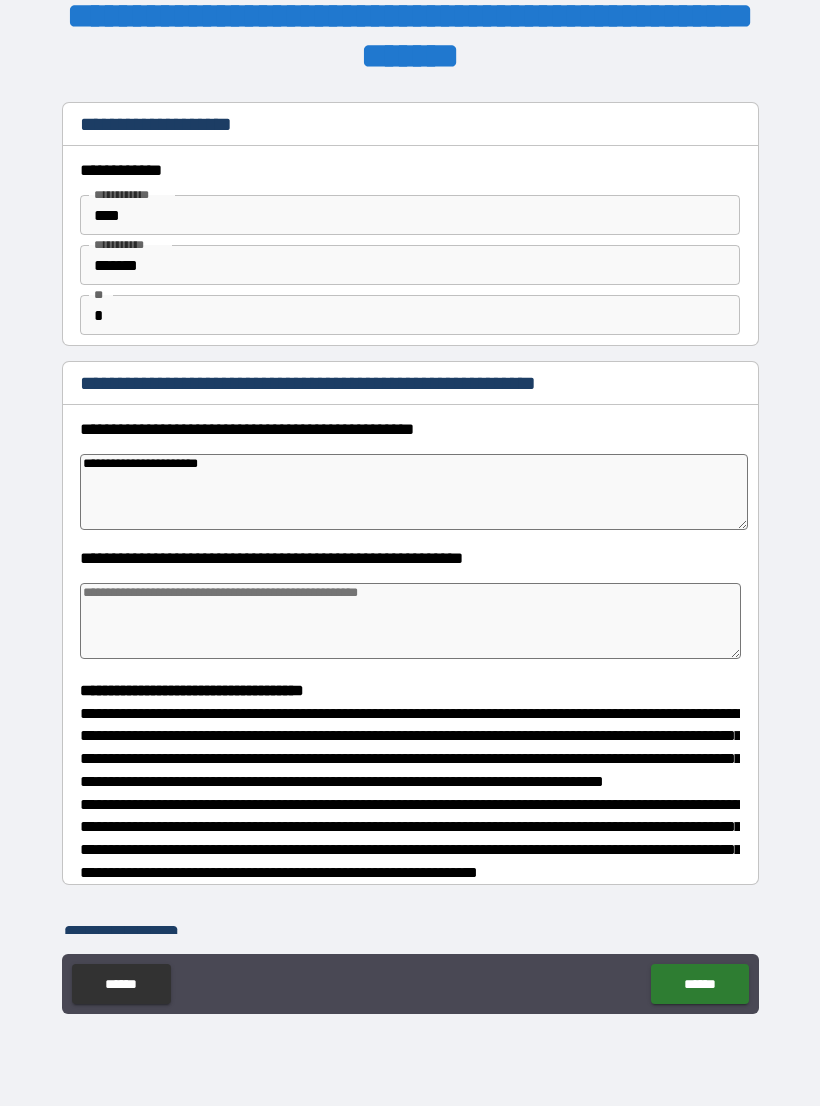 type on "*" 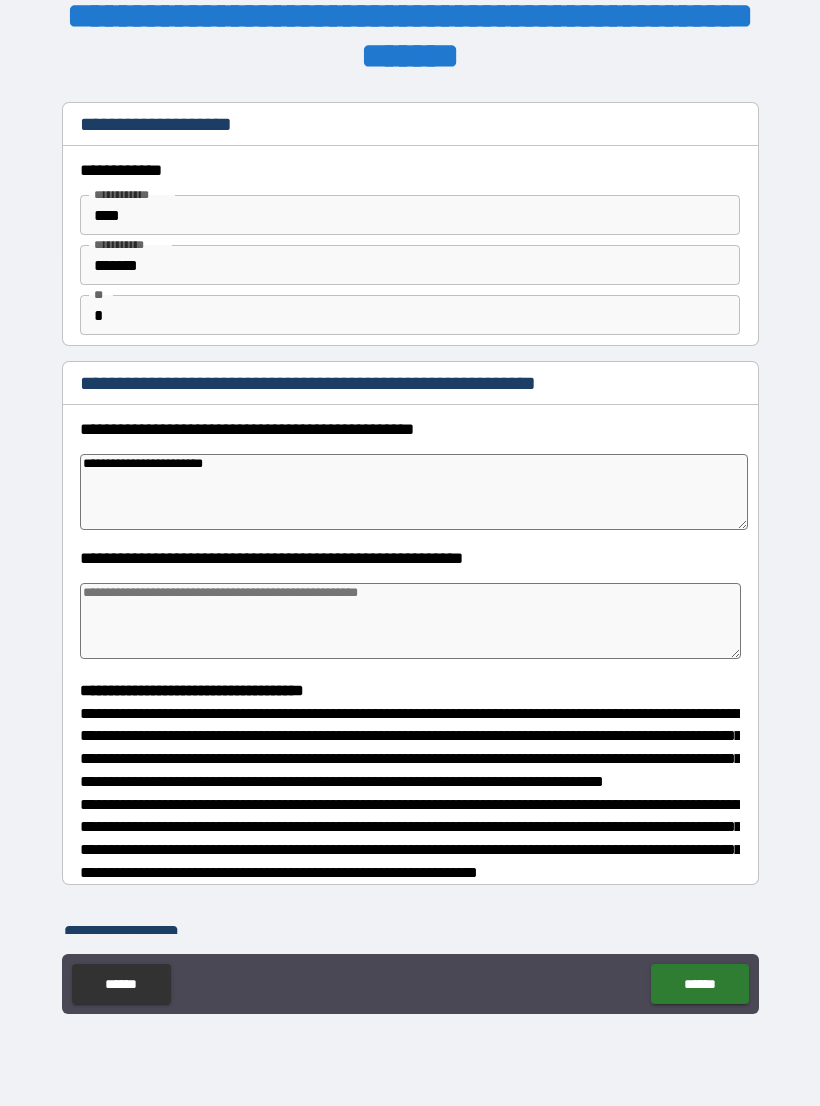 type on "*" 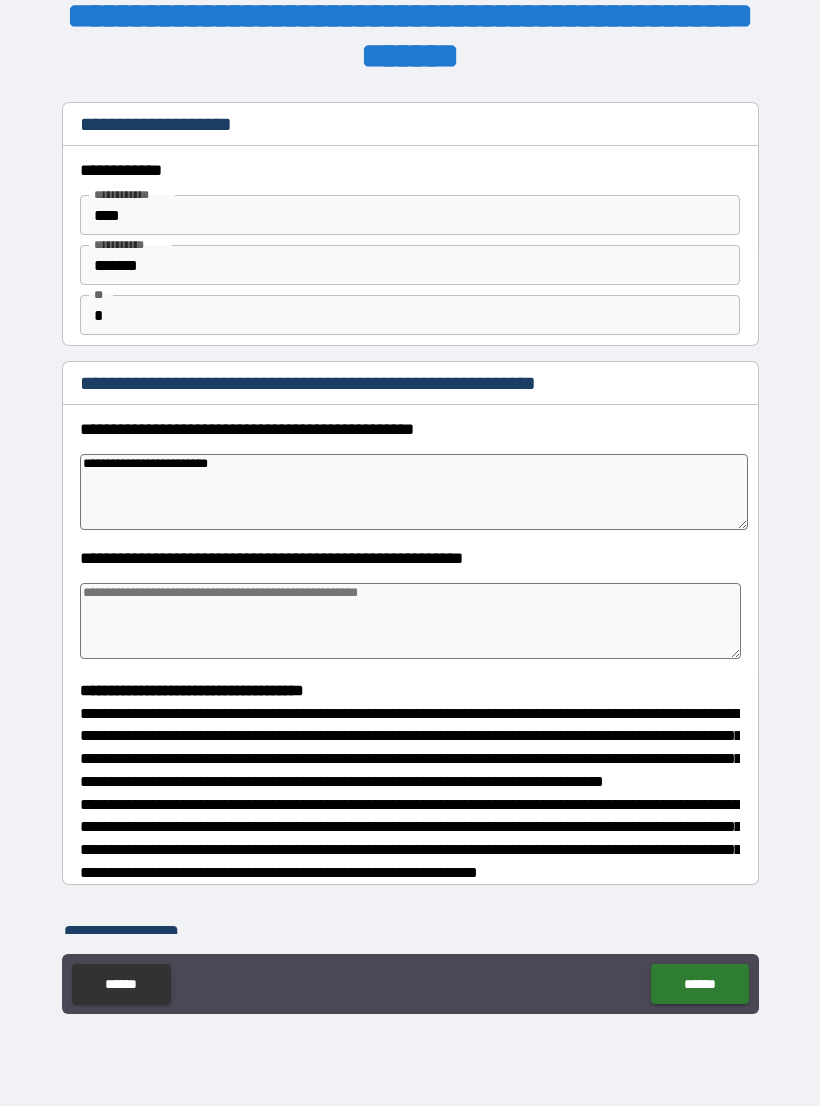 type on "*" 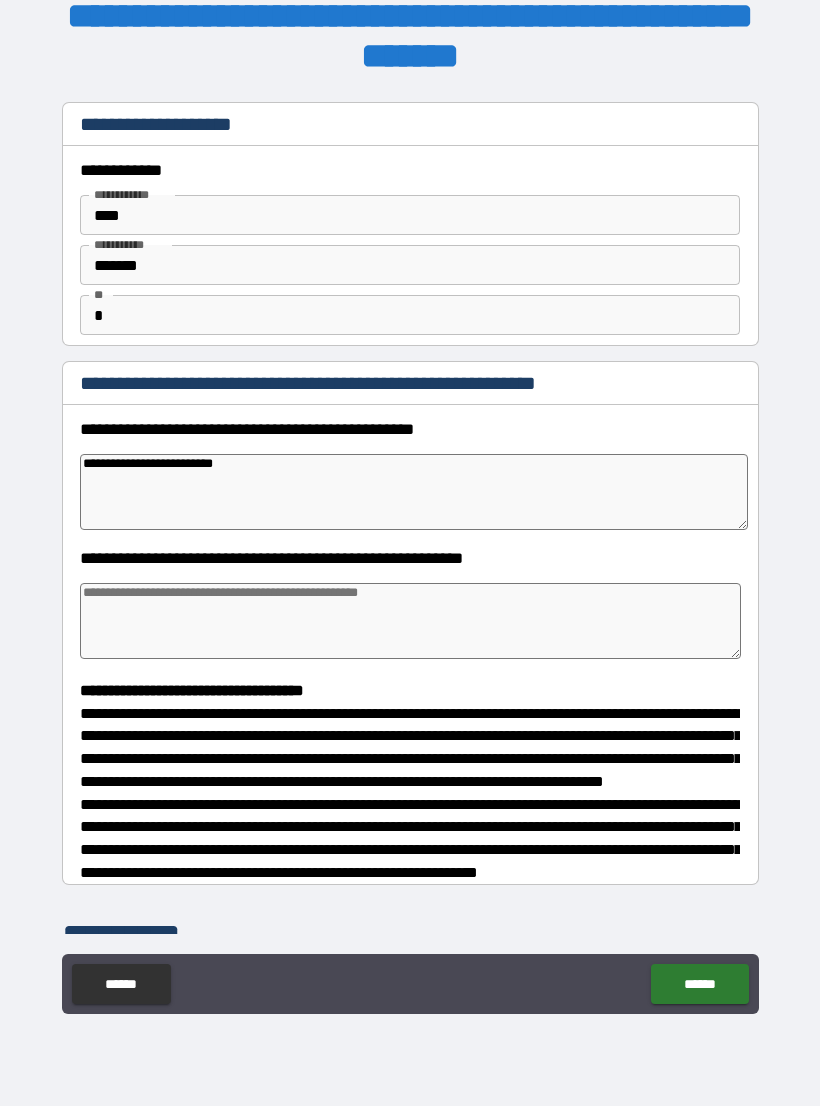 type on "*" 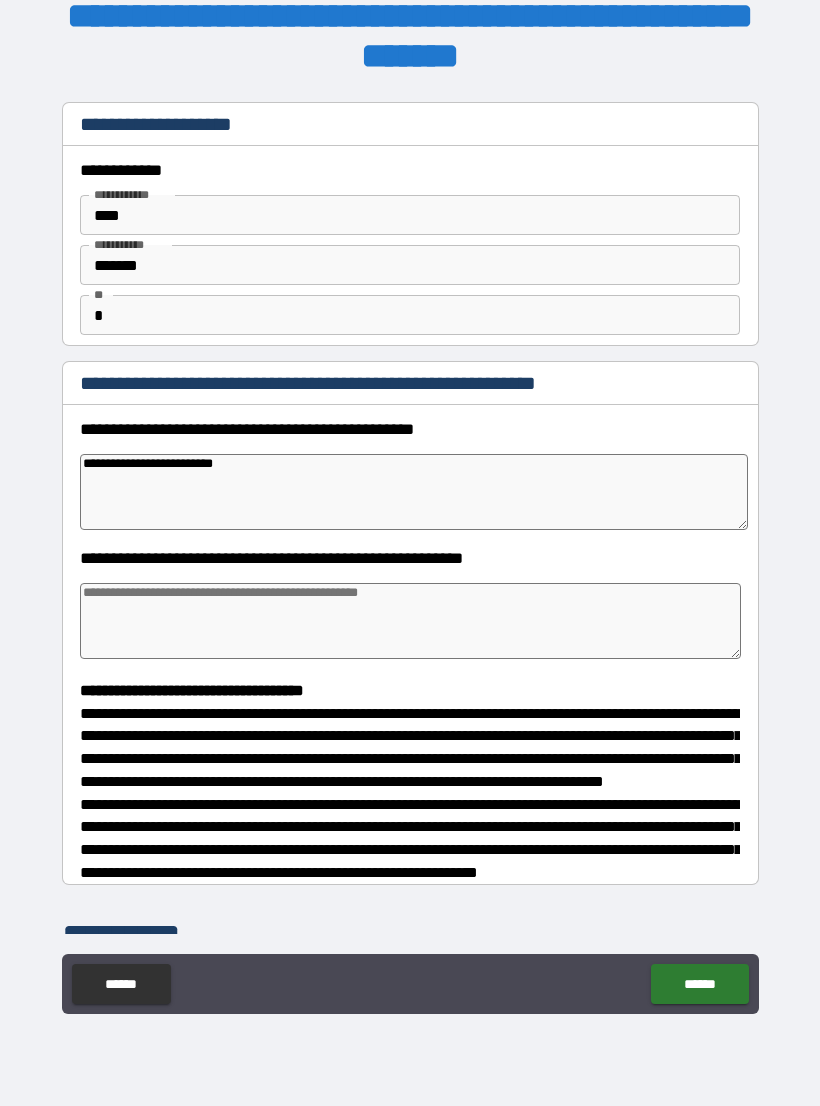 type on "**********" 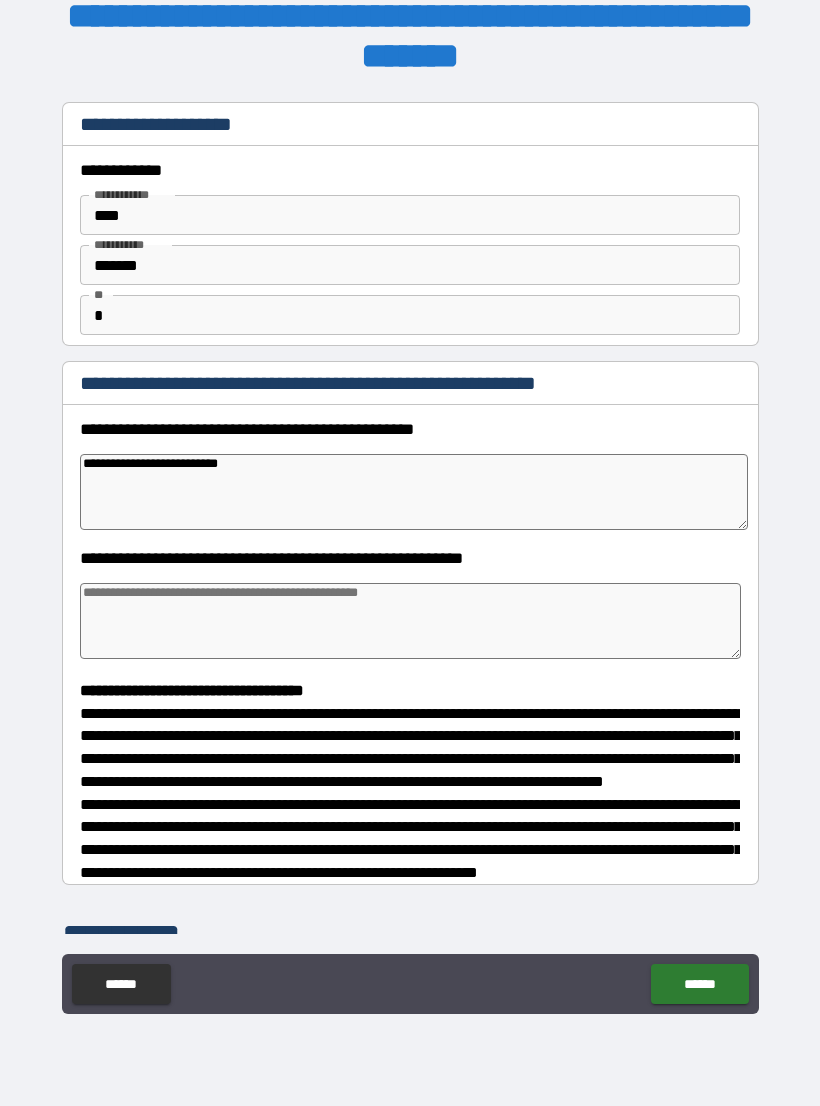 type on "*" 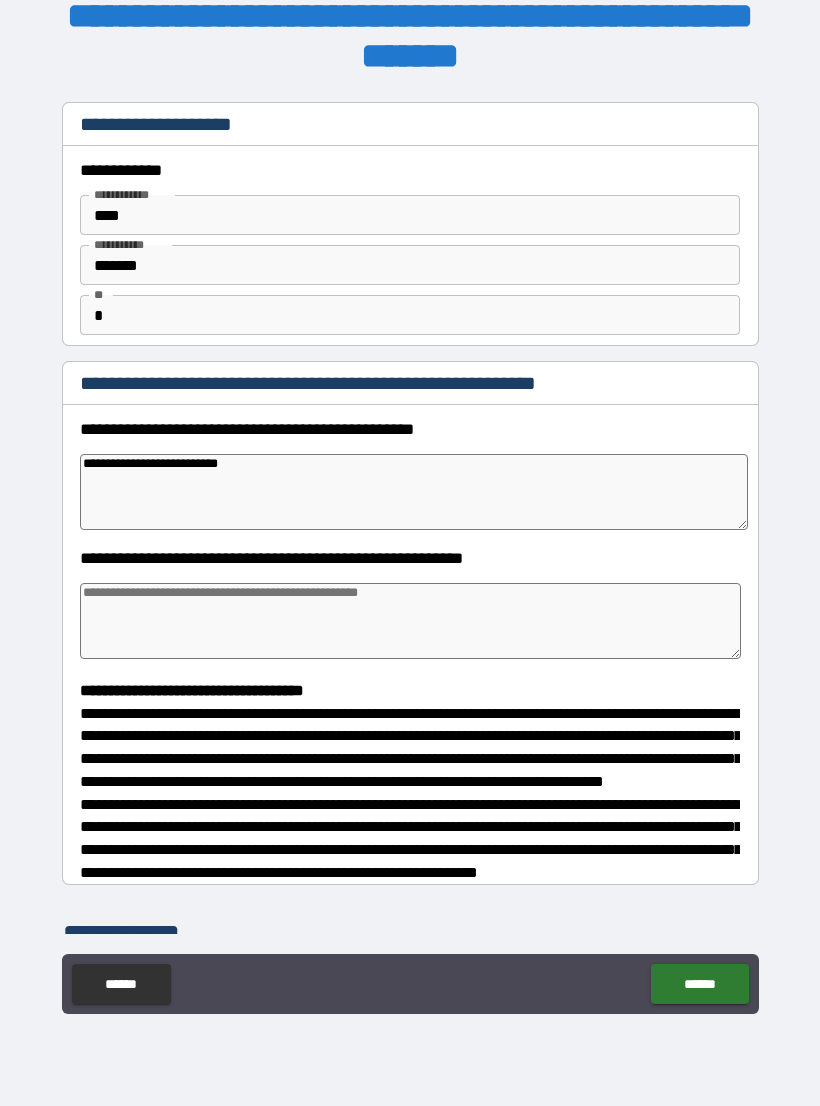 type on "**********" 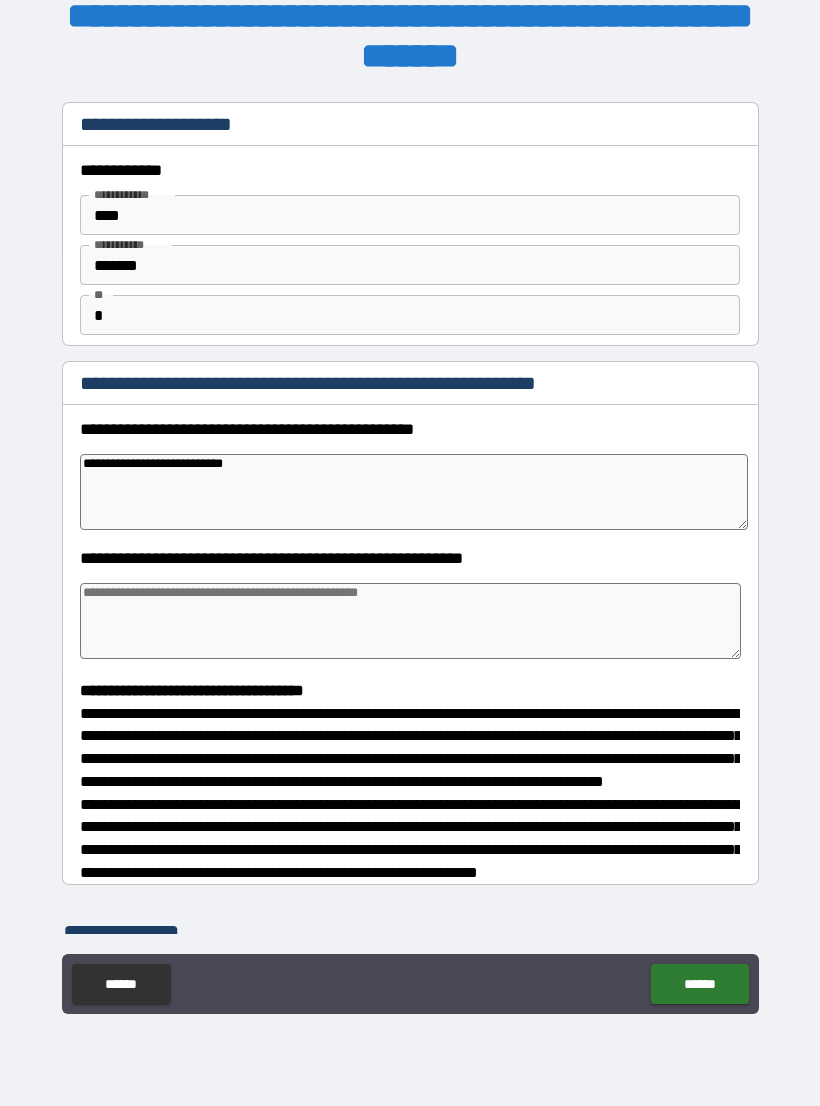 type on "*" 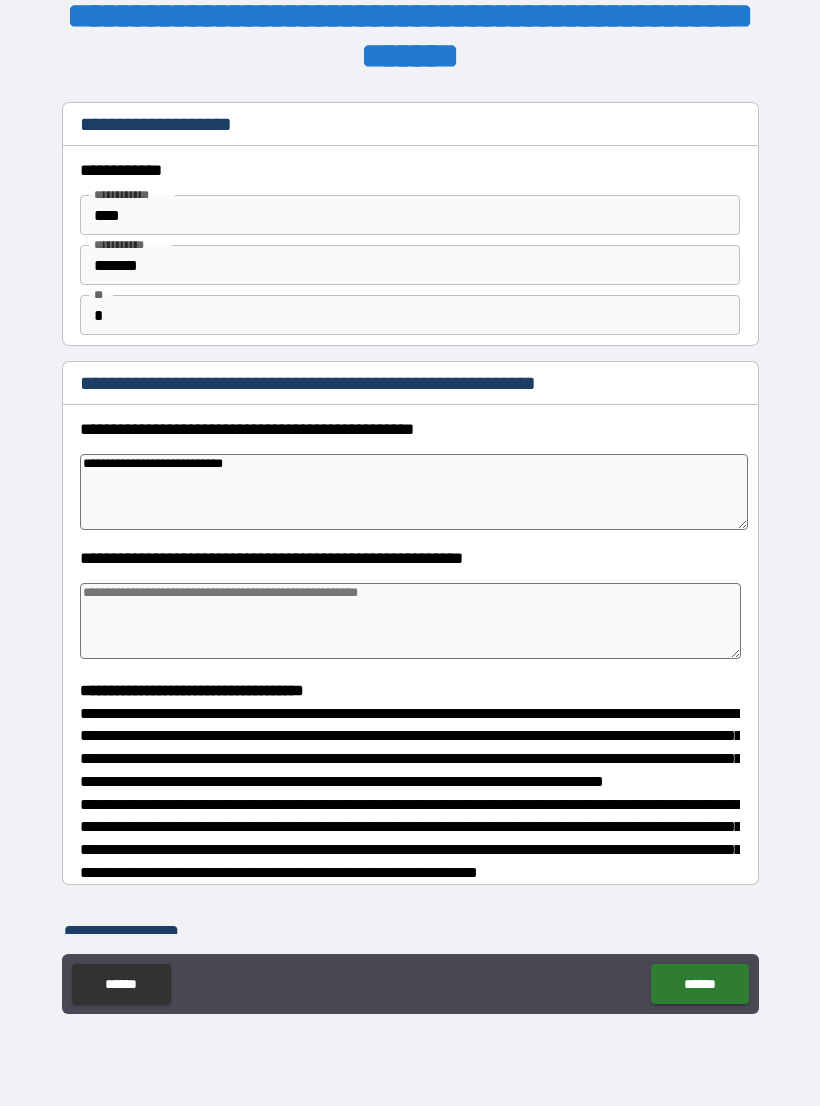 type on "*" 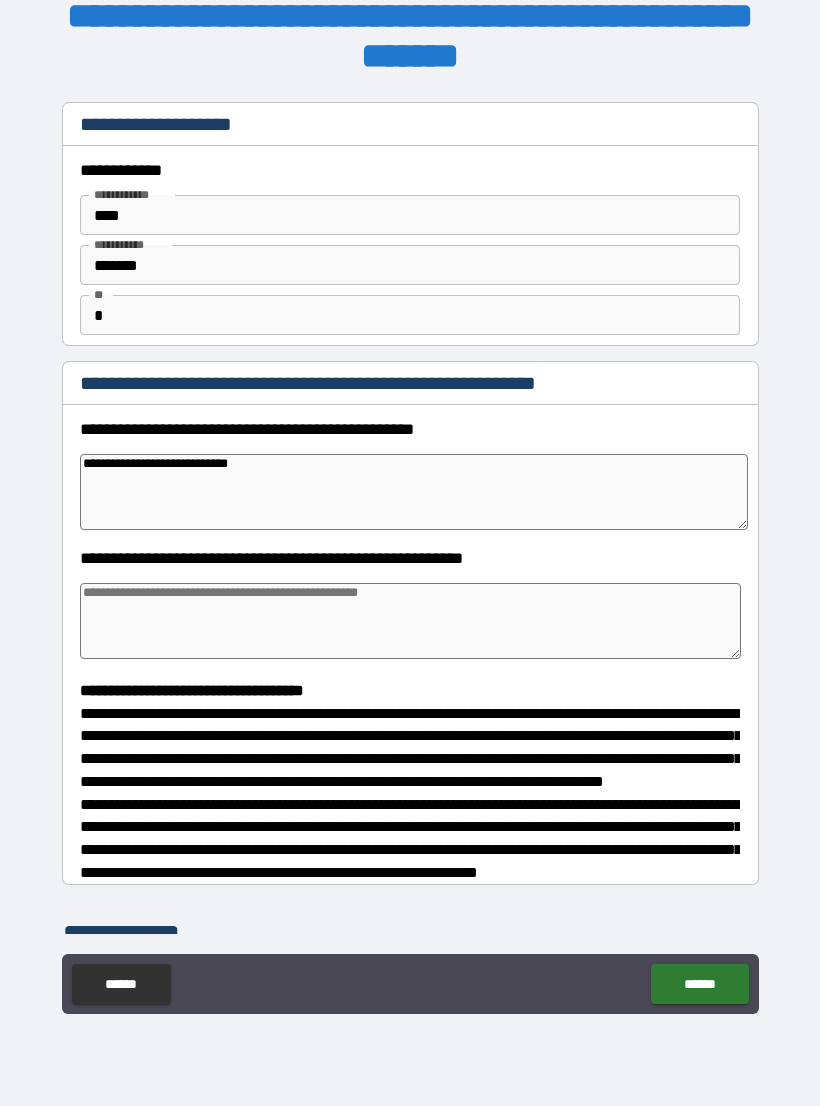 type on "*" 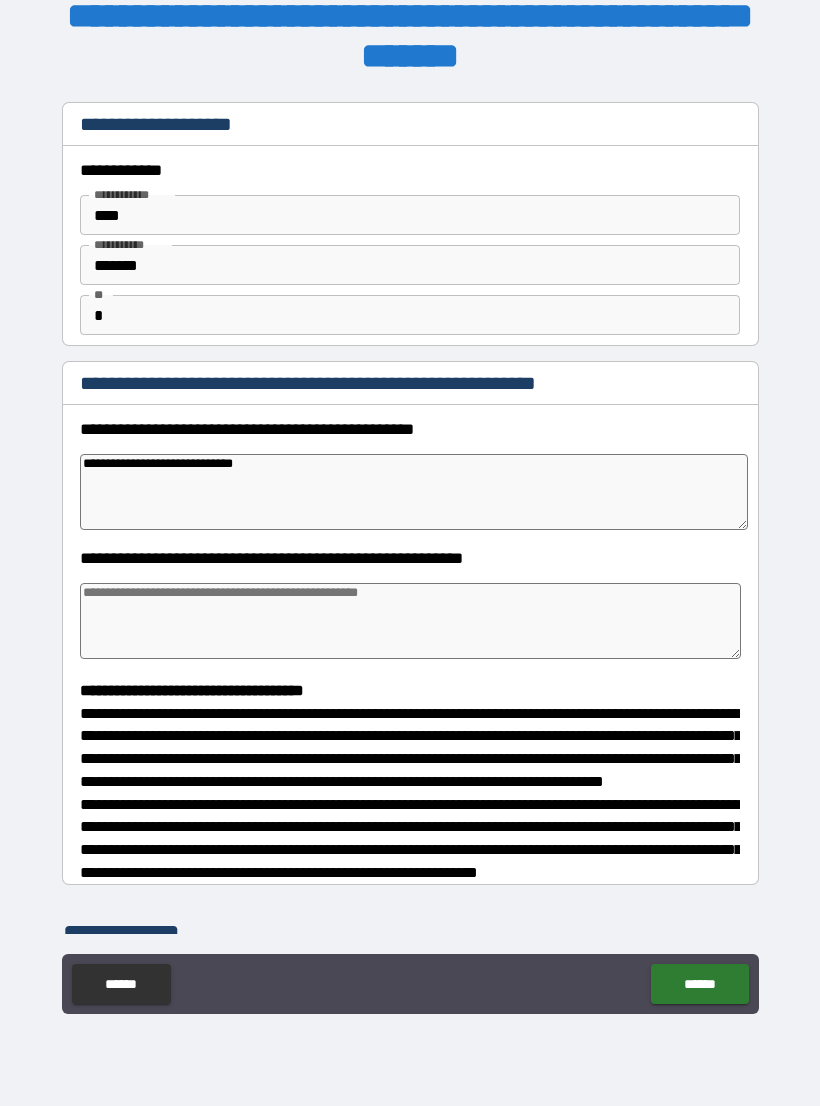 type on "*" 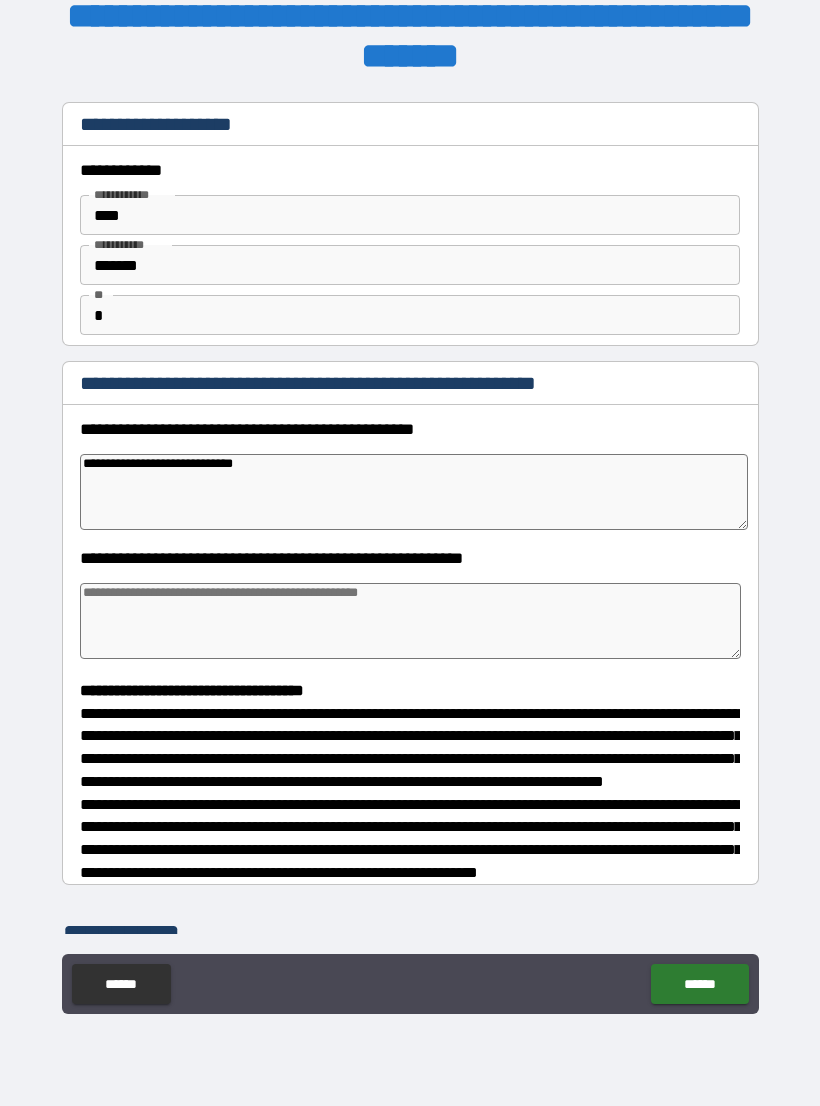 type on "*" 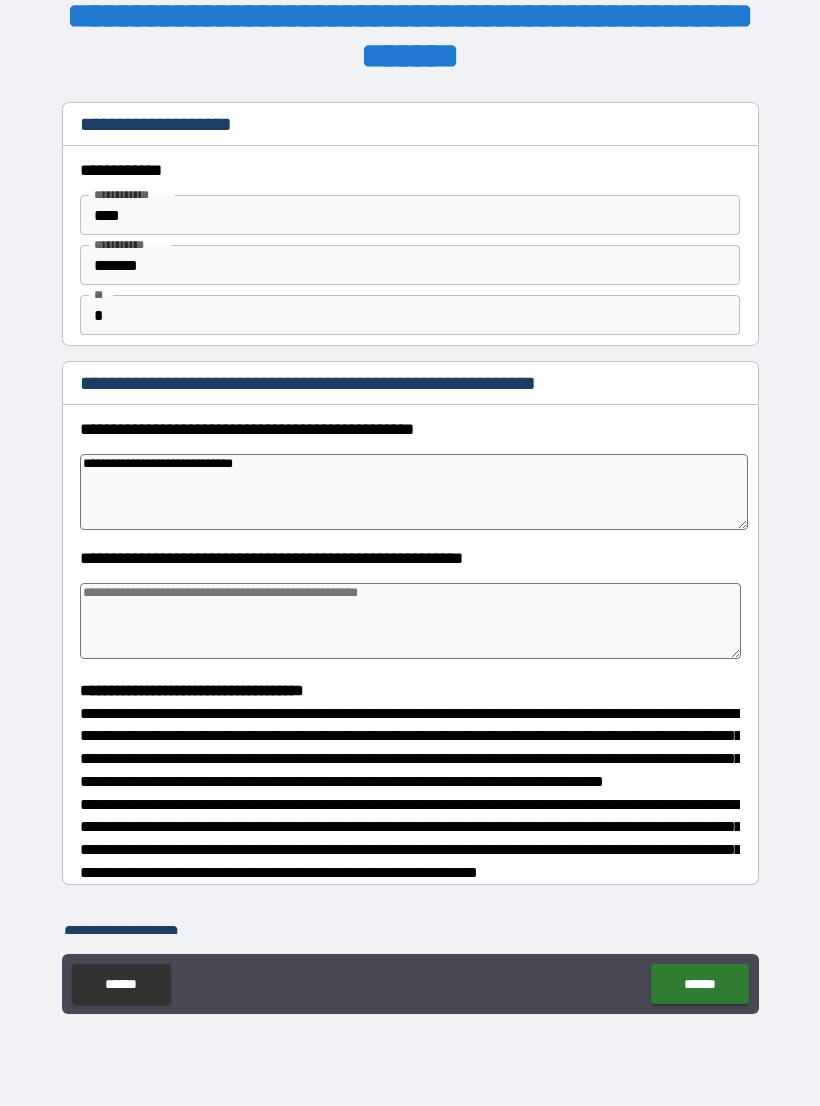 type on "**********" 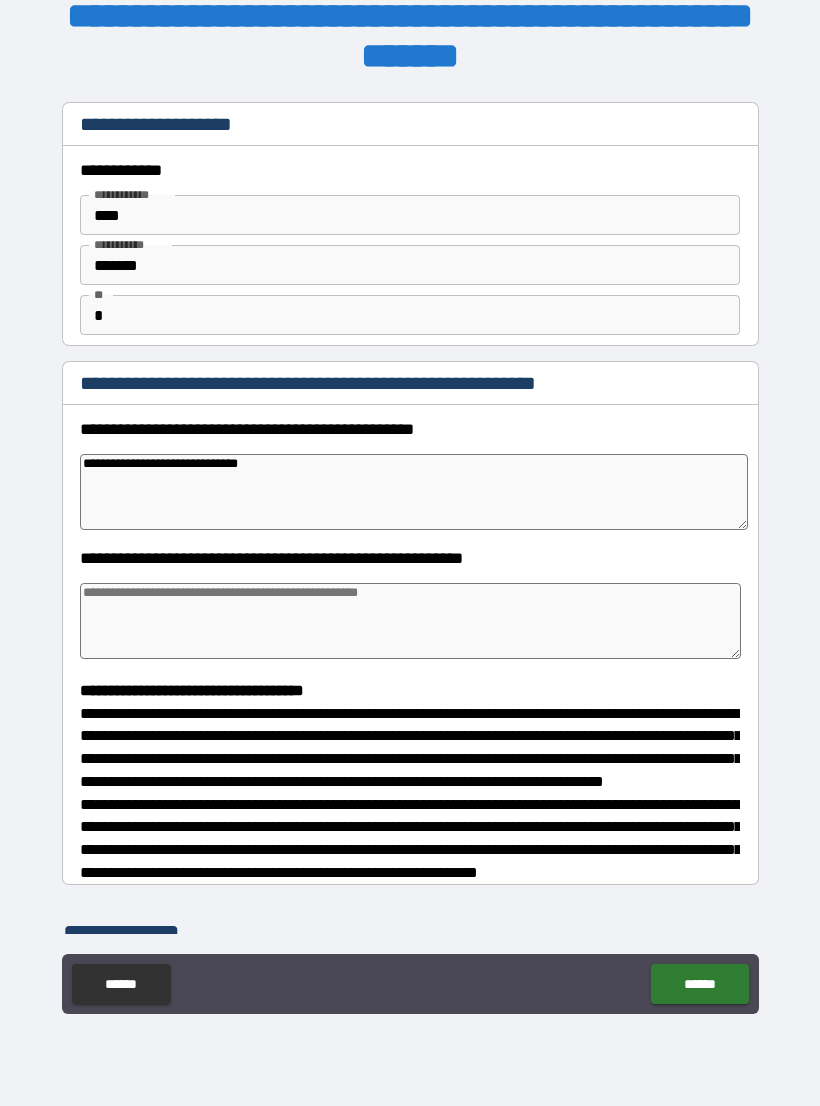 type on "*" 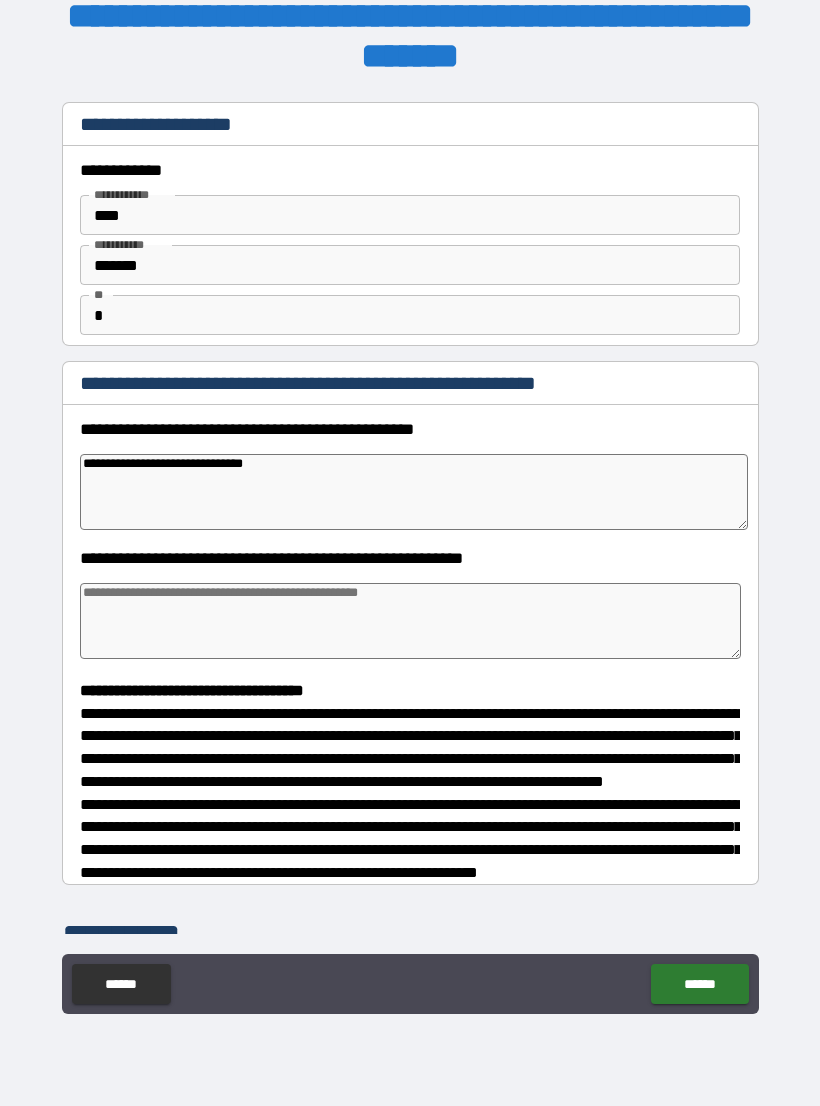 type on "*" 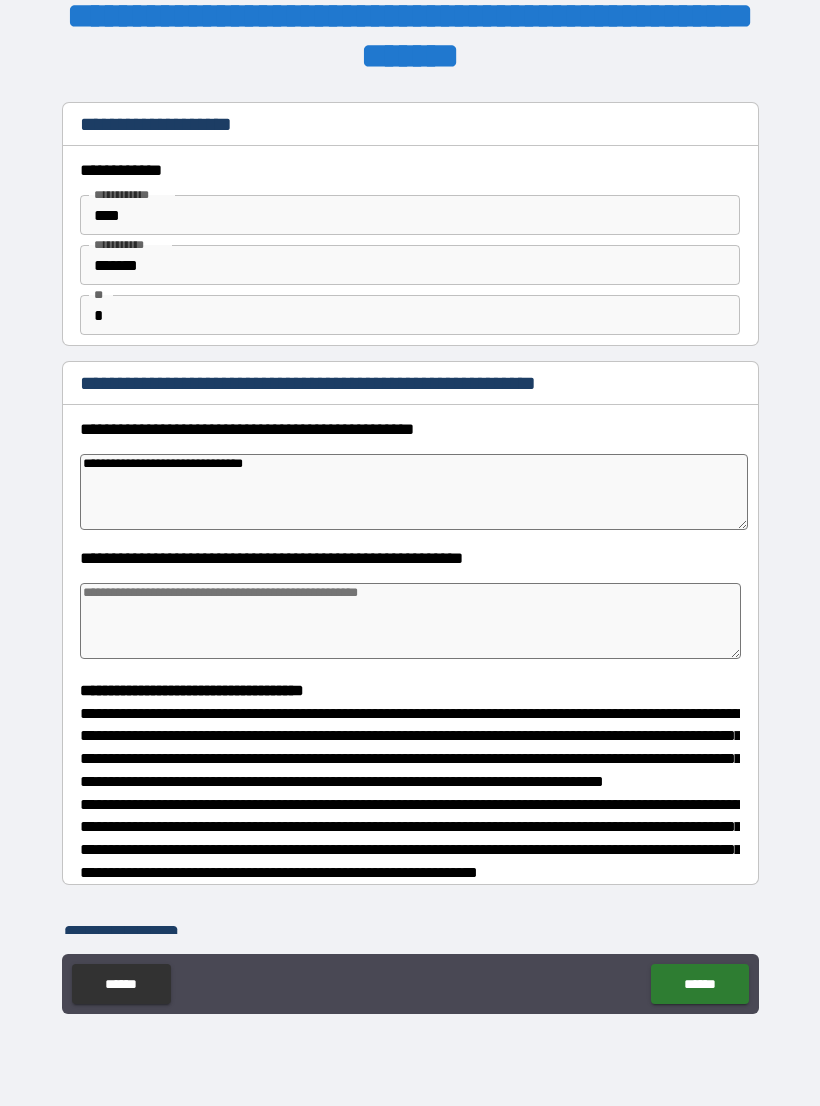 type on "**********" 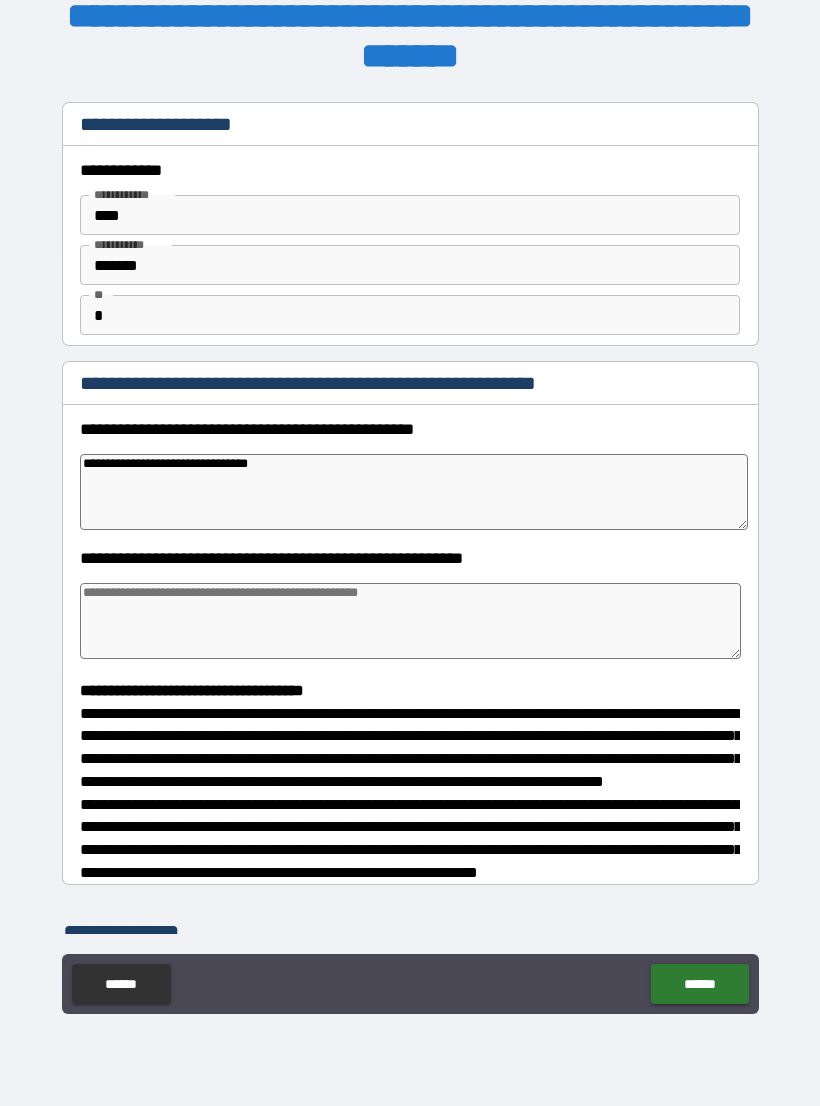 type on "*" 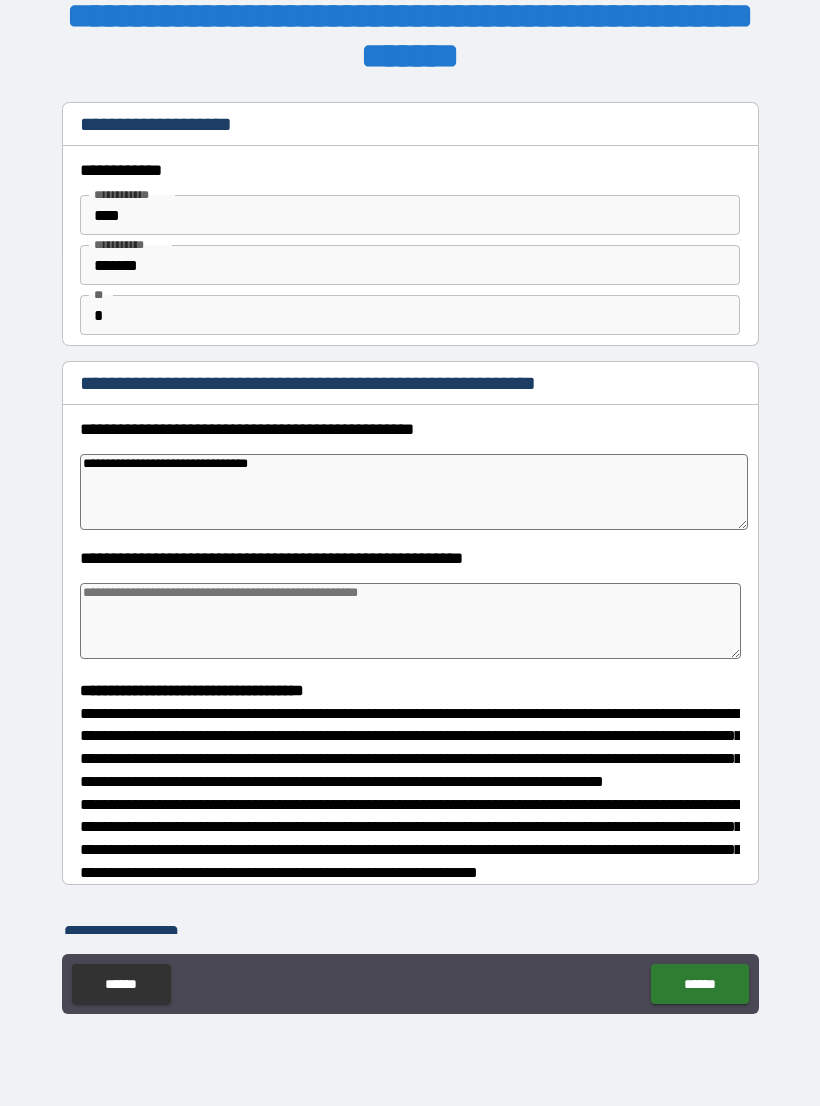 type on "**********" 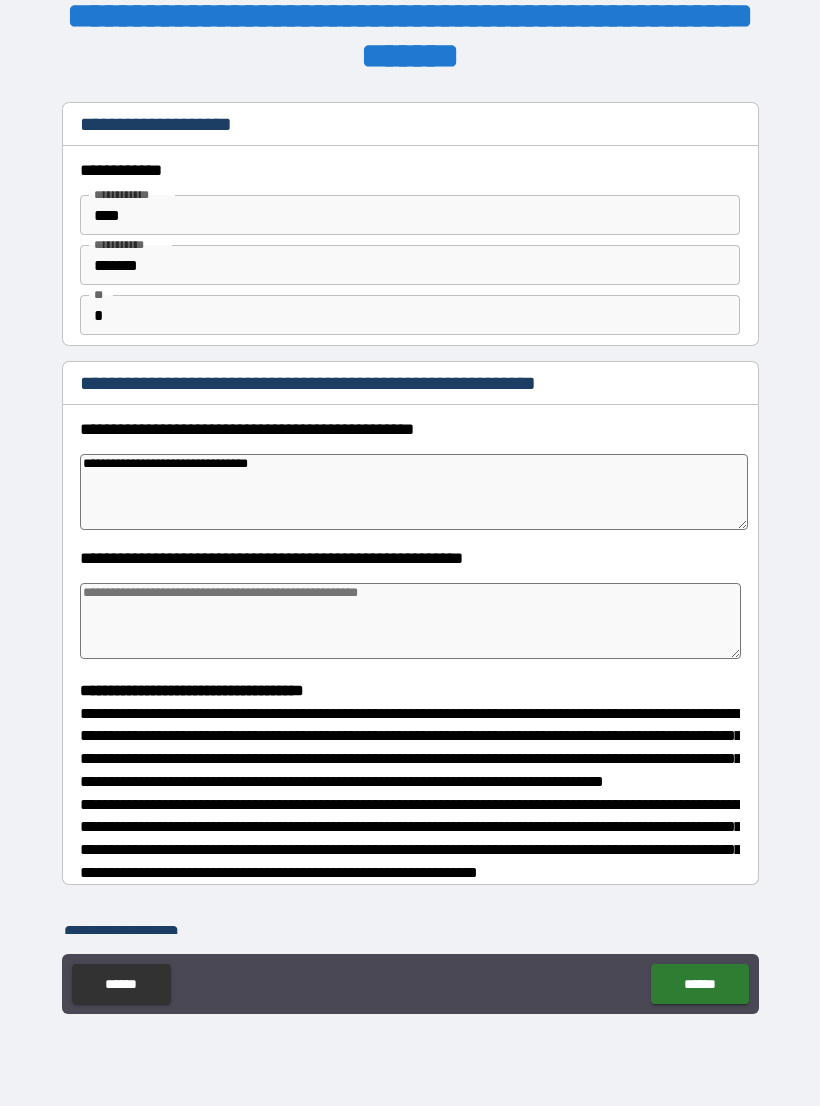 type on "*" 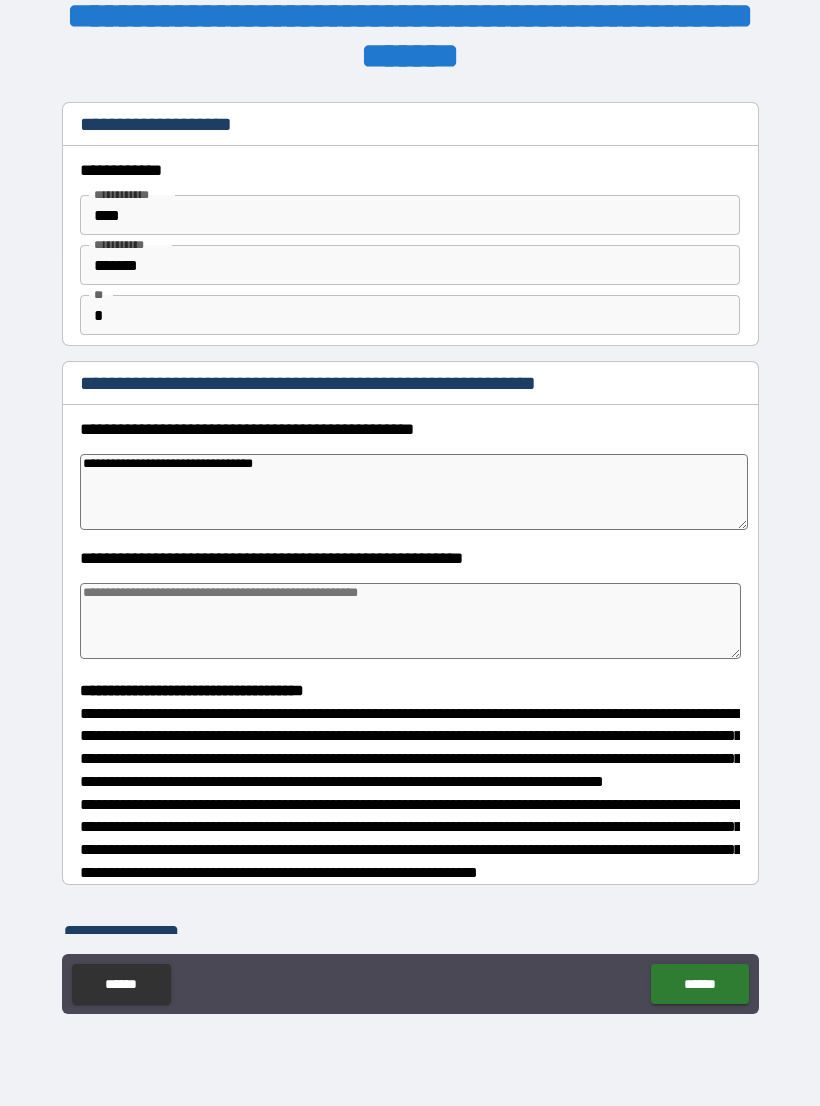 type on "*" 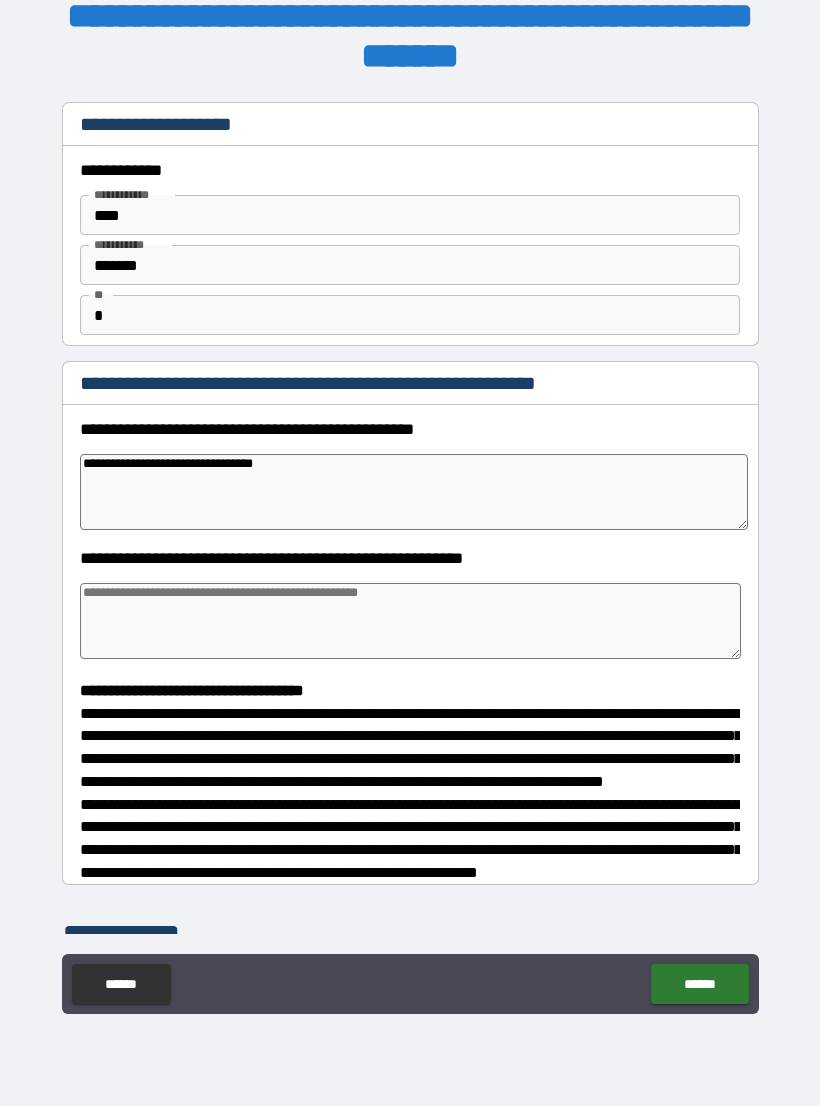 type on "**********" 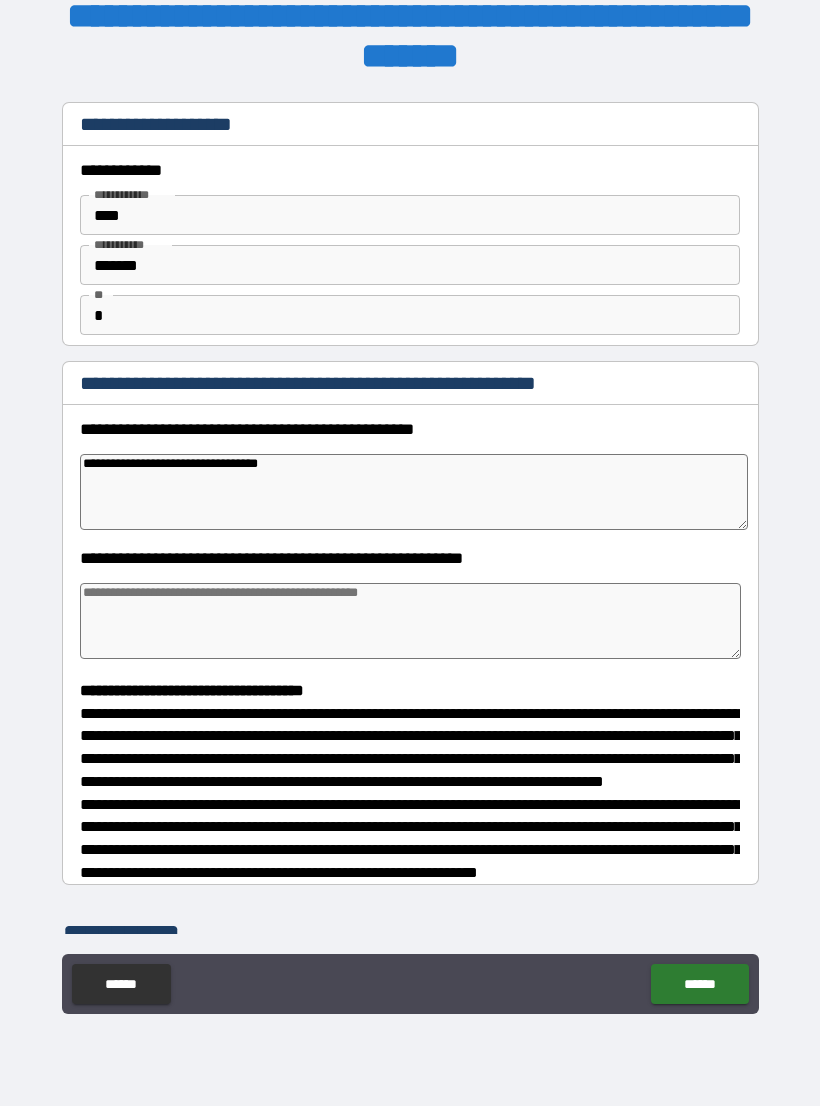 type on "*" 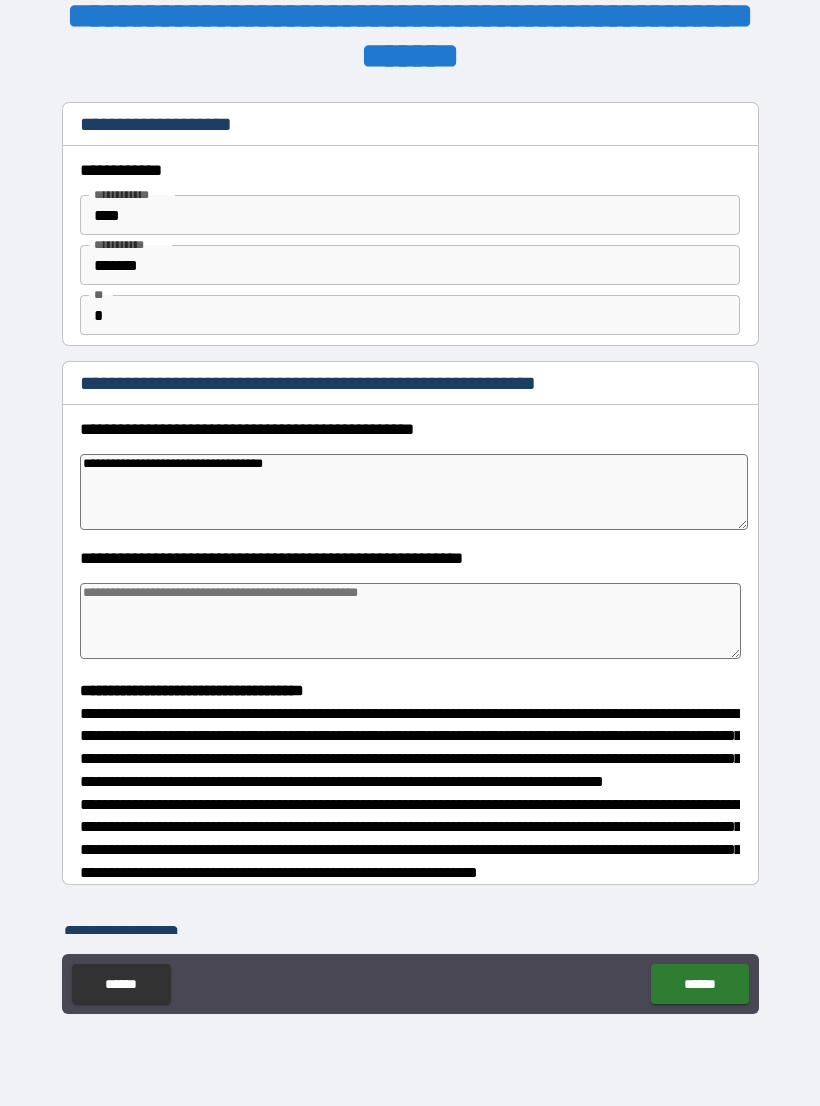 type on "*" 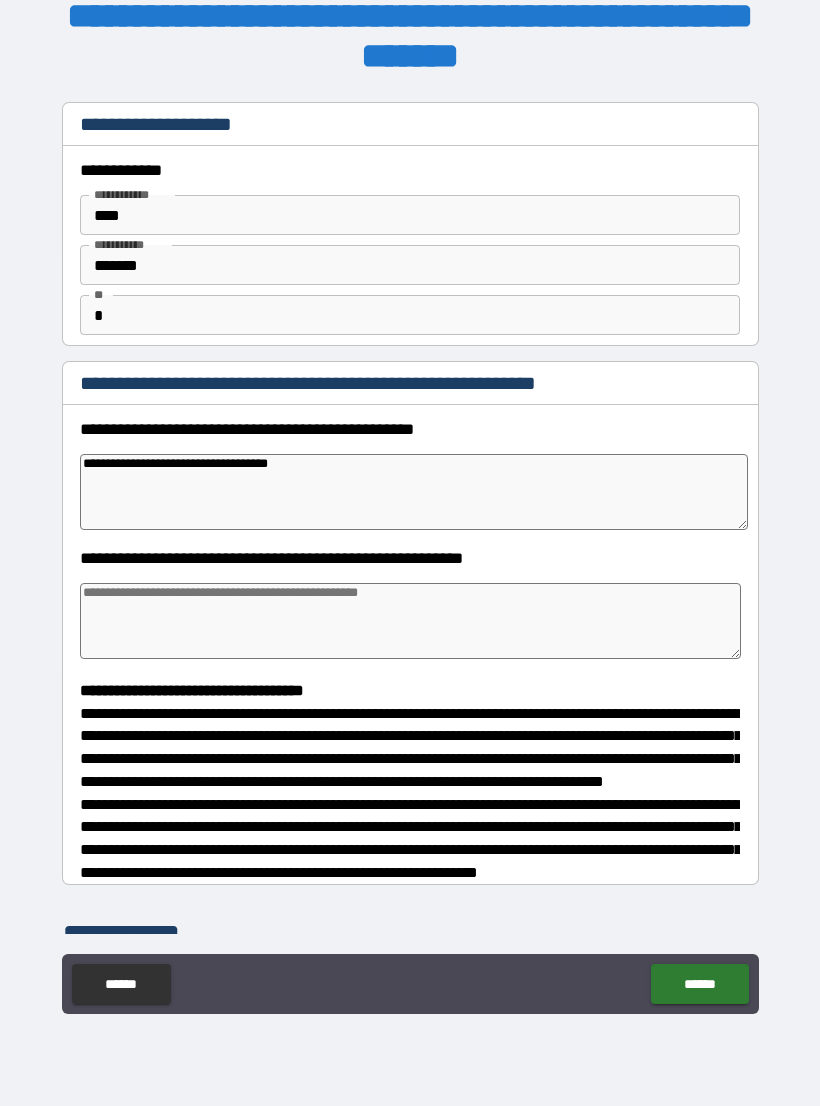 type on "*" 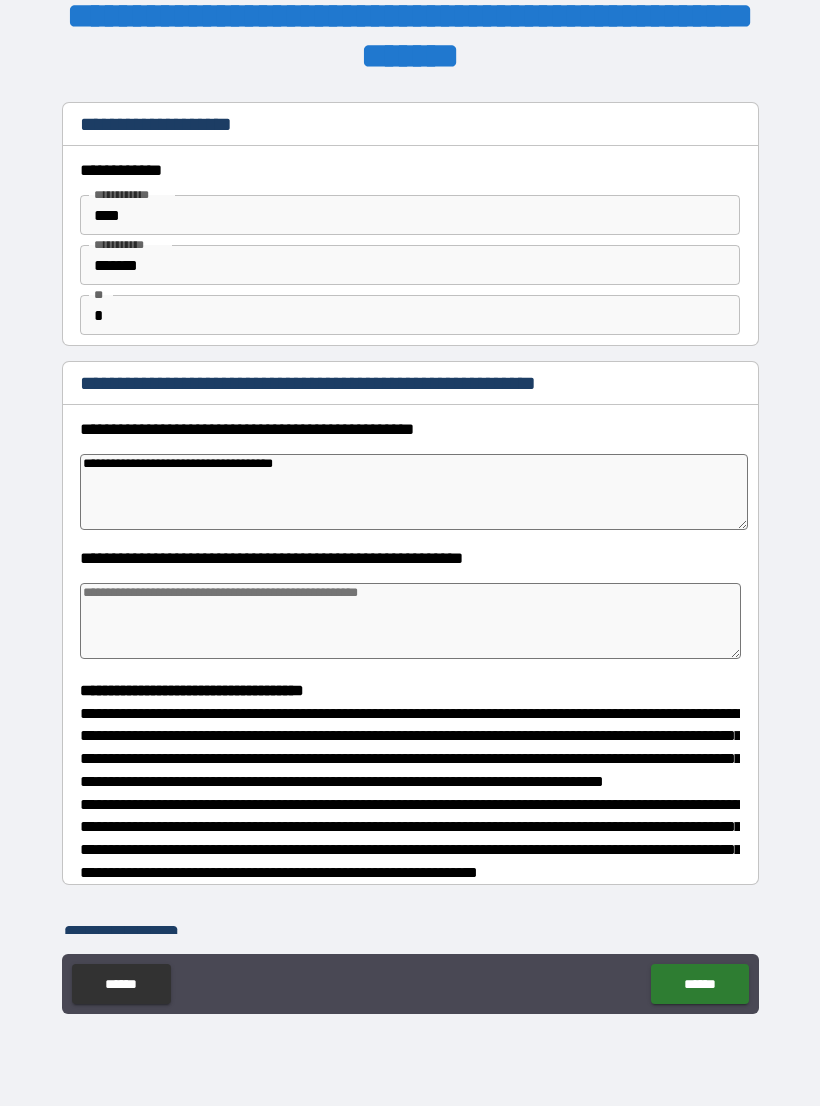 click at bounding box center [410, 621] 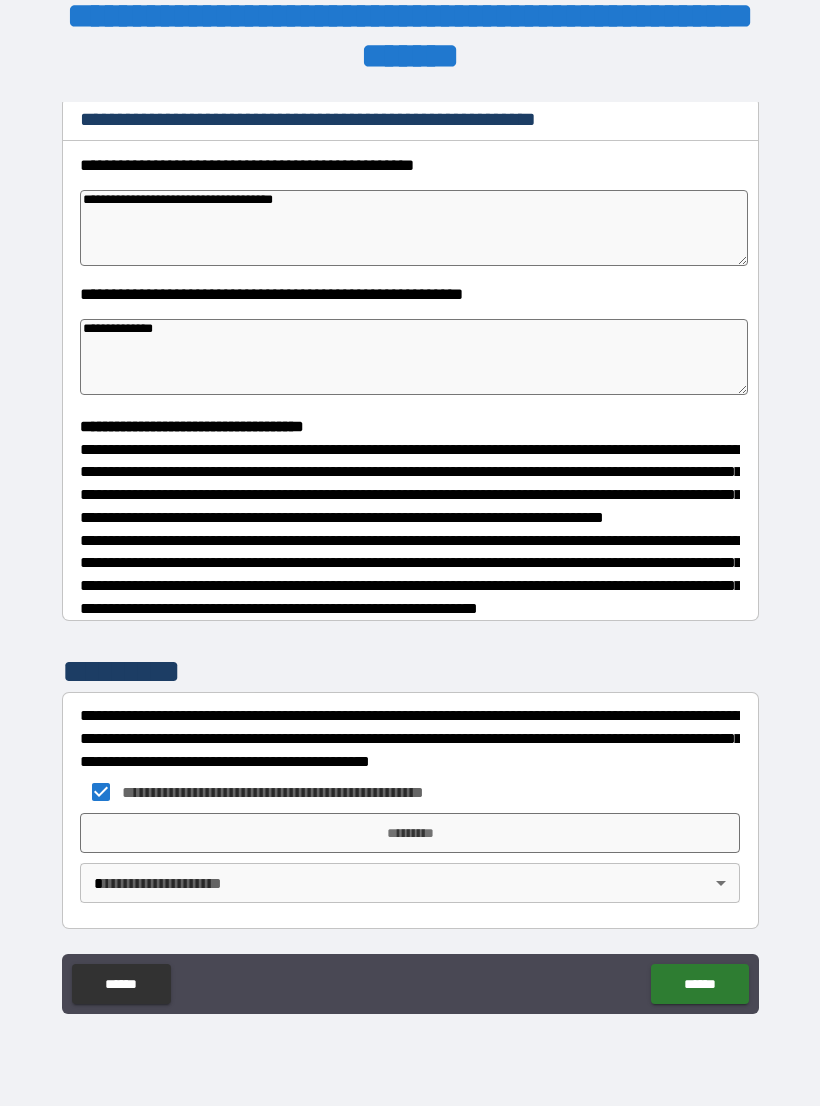 scroll, scrollTop: 302, scrollLeft: 0, axis: vertical 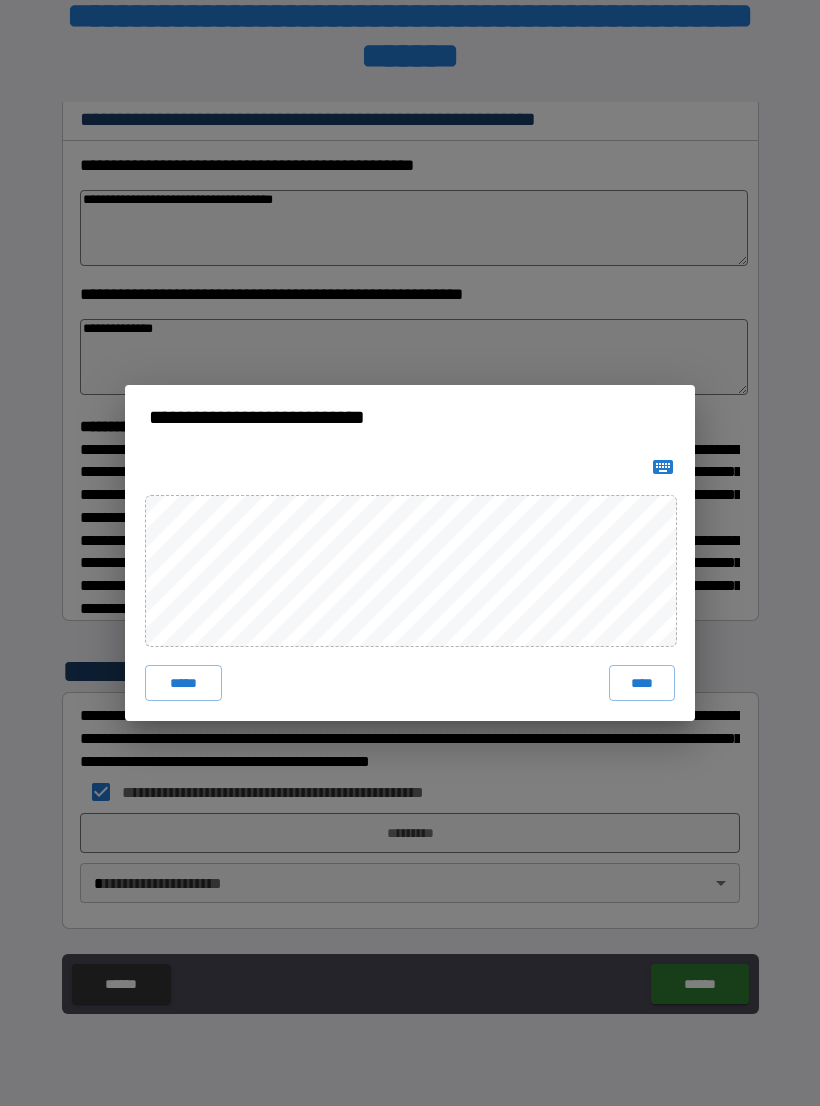 click on "****" at bounding box center (642, 683) 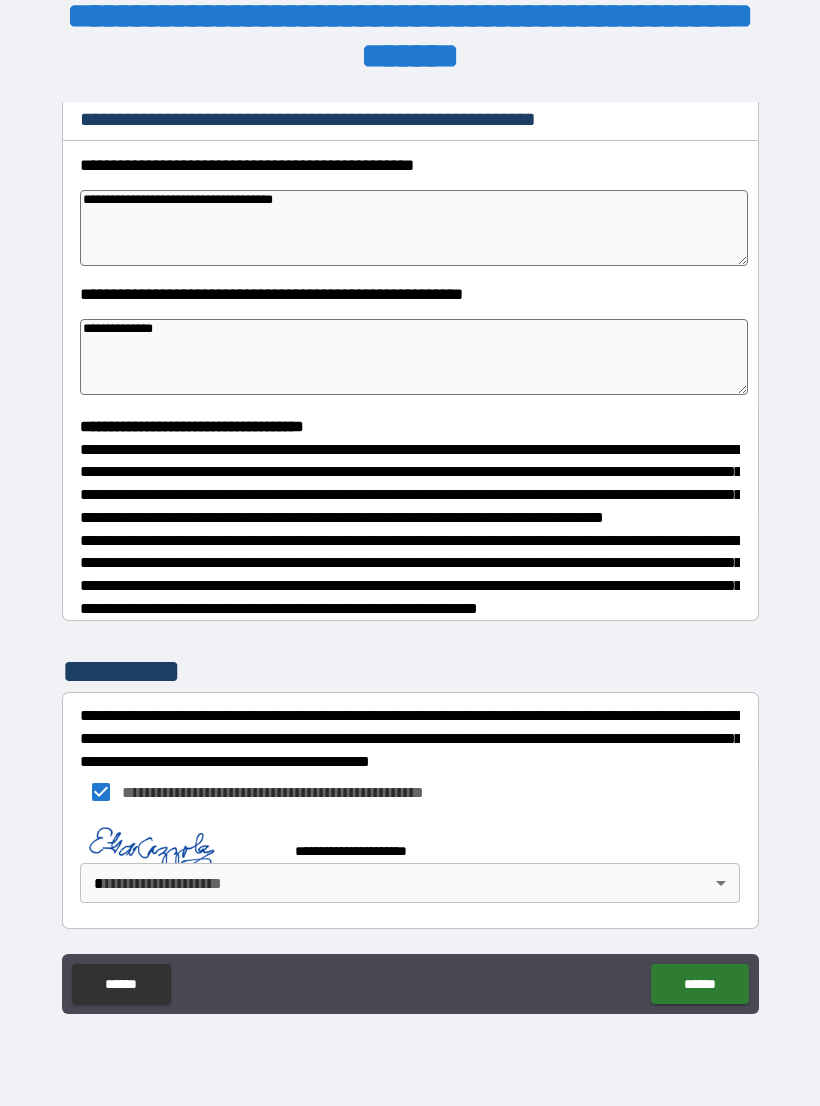scroll, scrollTop: 292, scrollLeft: 0, axis: vertical 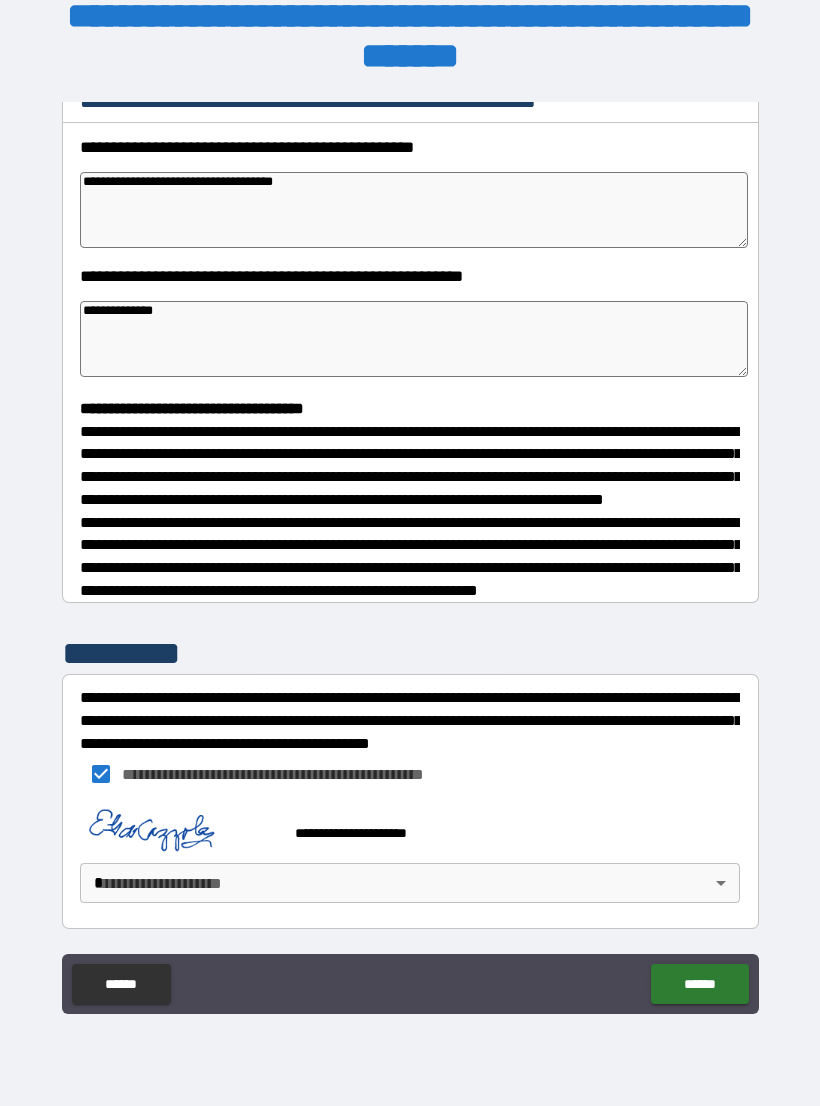 click on "**********" at bounding box center (410, 537) 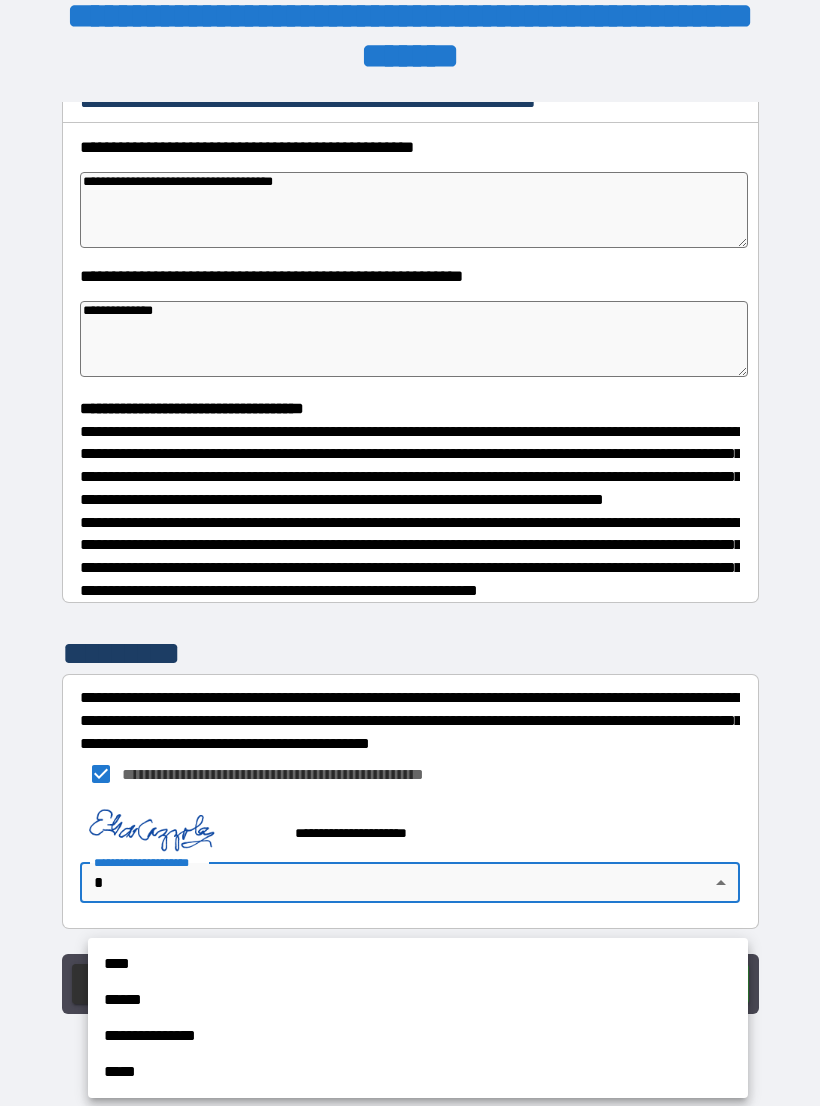 click on "****" at bounding box center (418, 964) 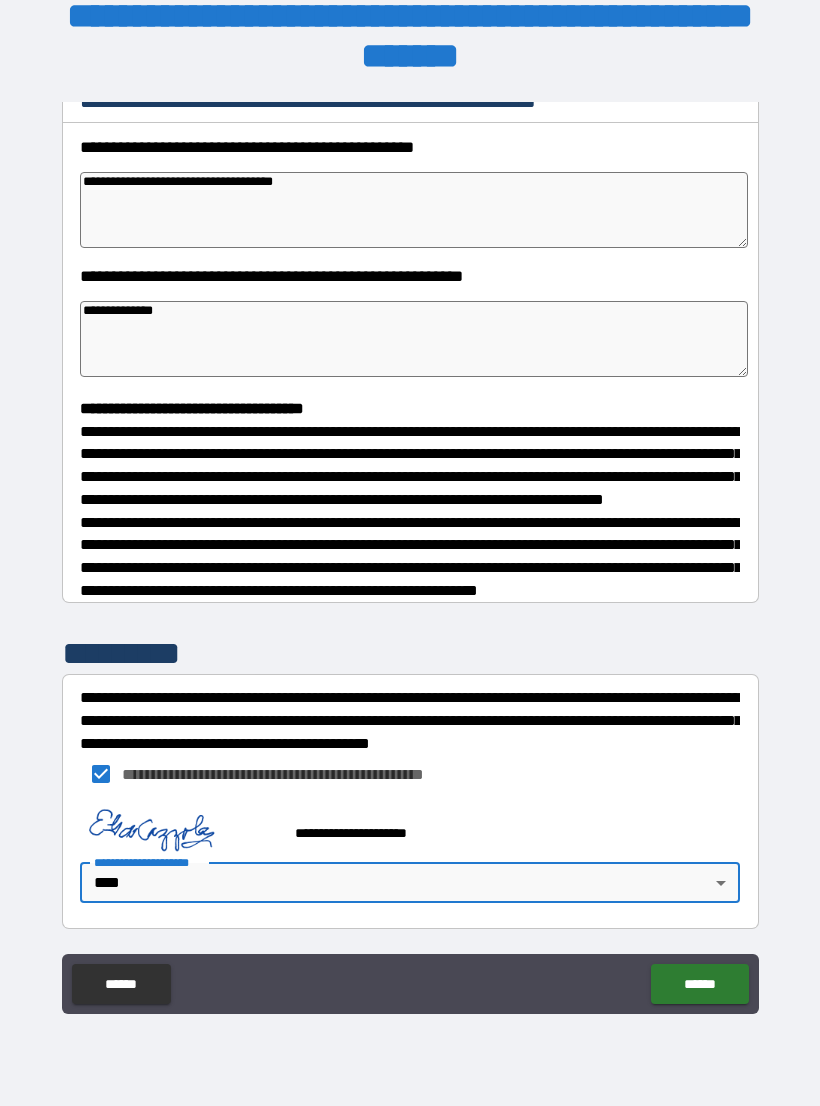 scroll, scrollTop: 319, scrollLeft: 0, axis: vertical 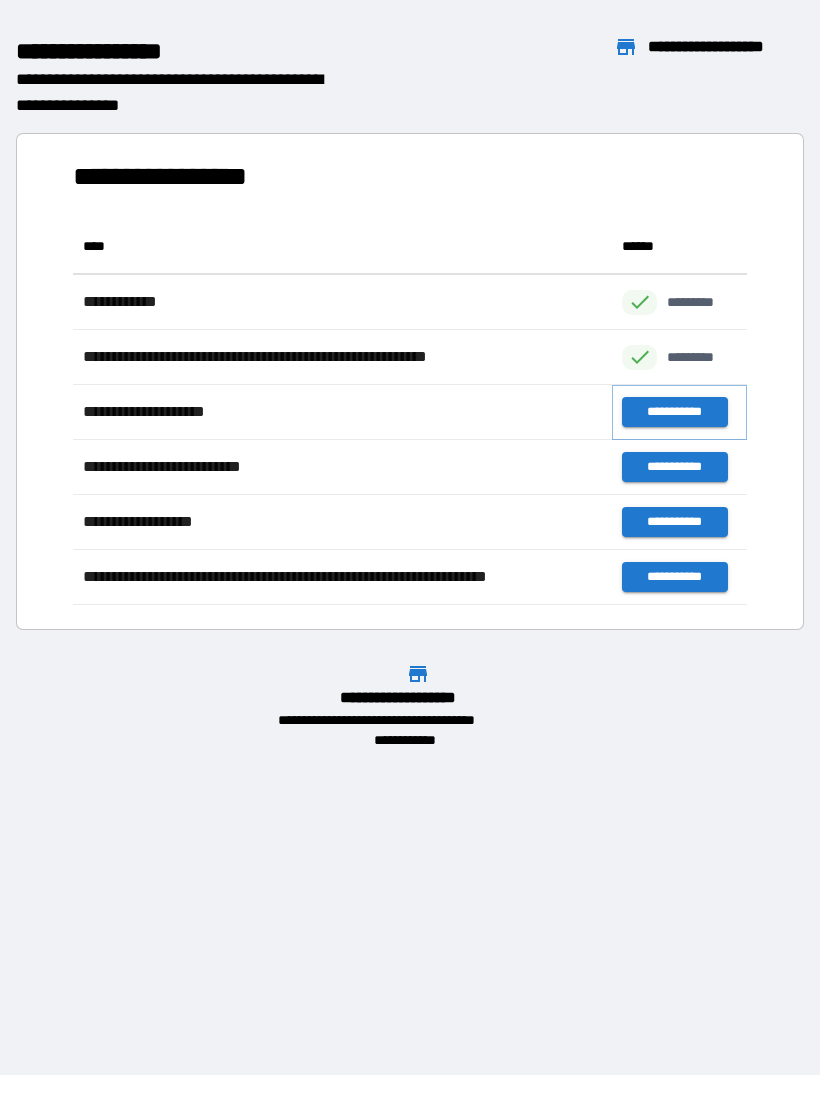 click on "**********" at bounding box center (674, 412) 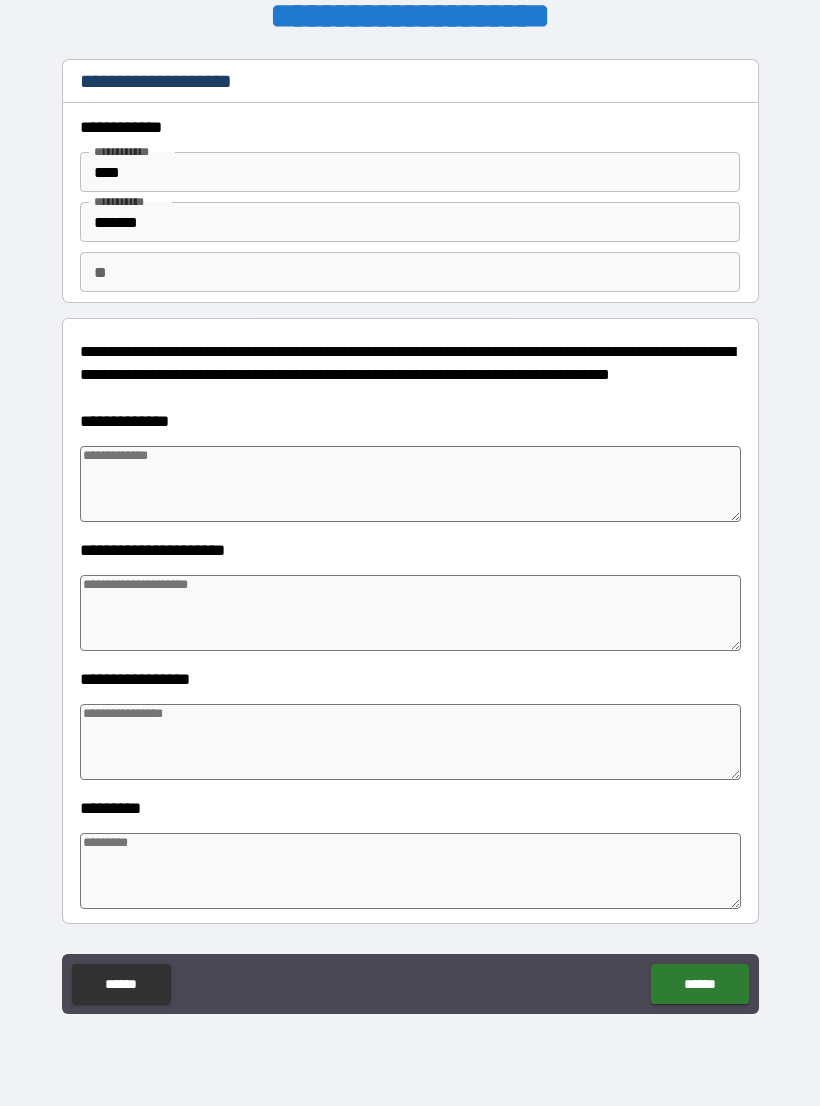 click on "**" at bounding box center (410, 272) 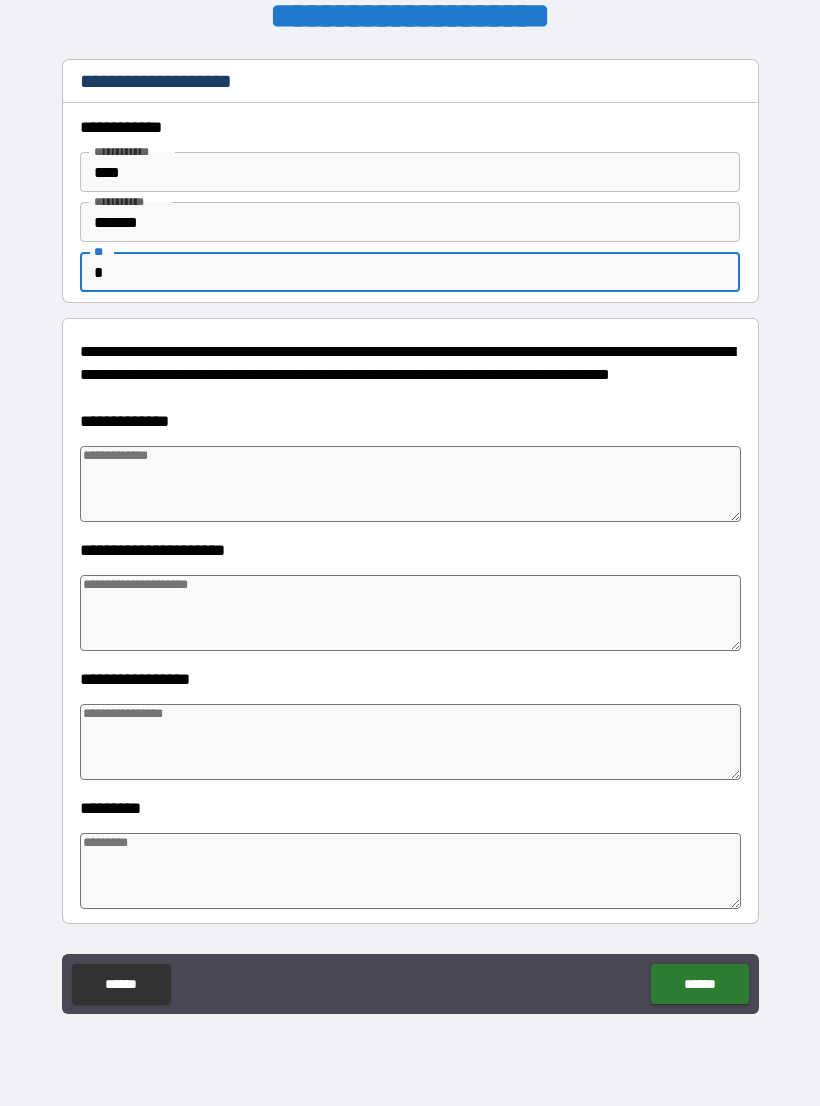 click at bounding box center (410, 484) 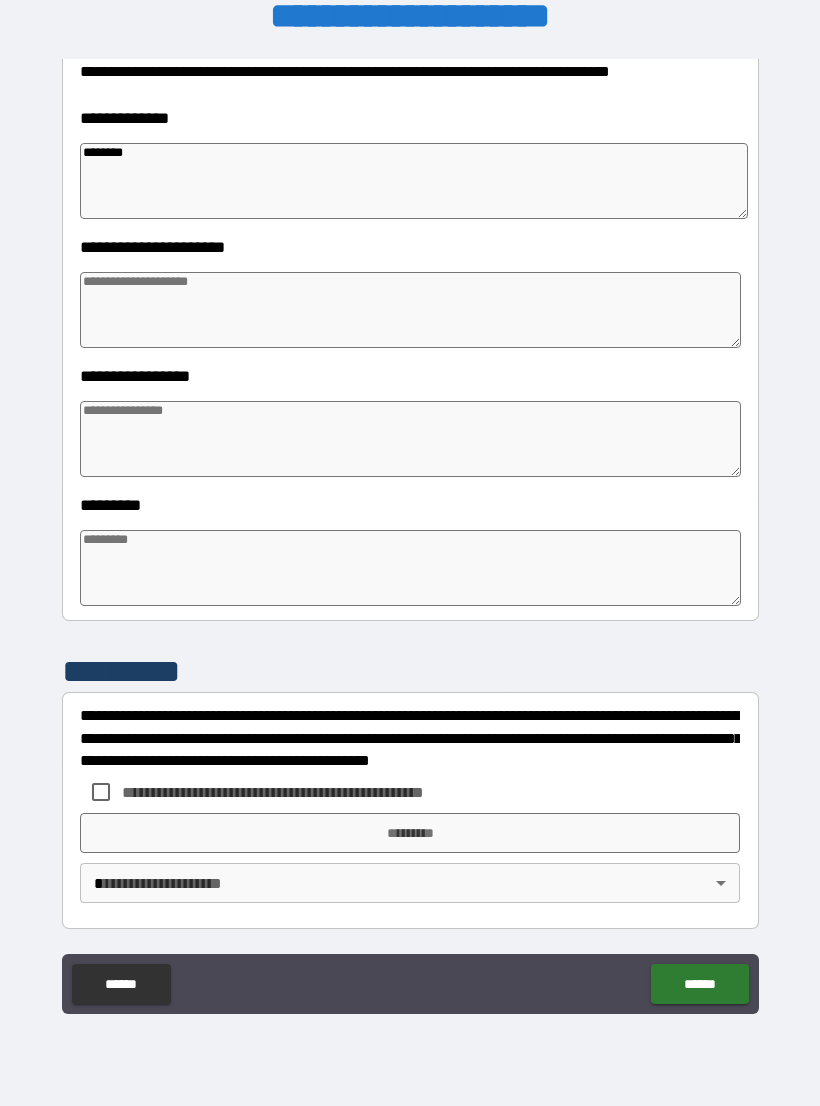 scroll, scrollTop: 303, scrollLeft: 0, axis: vertical 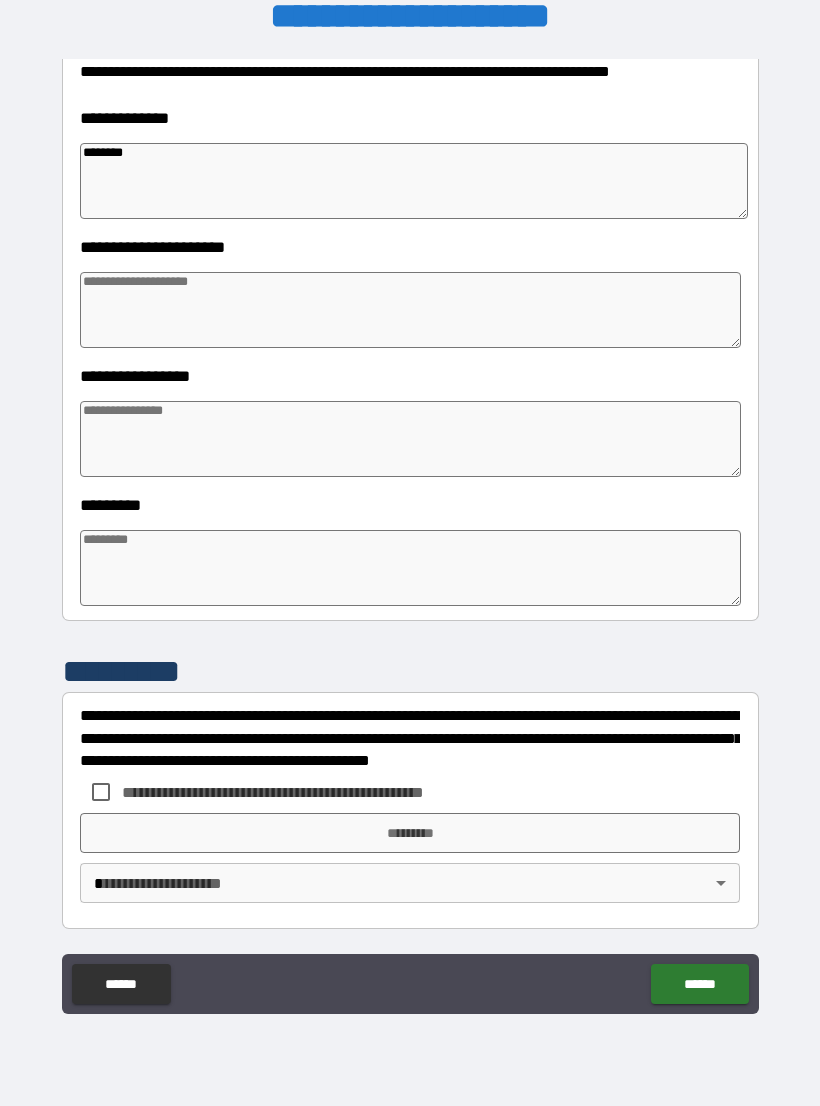 click at bounding box center [410, 568] 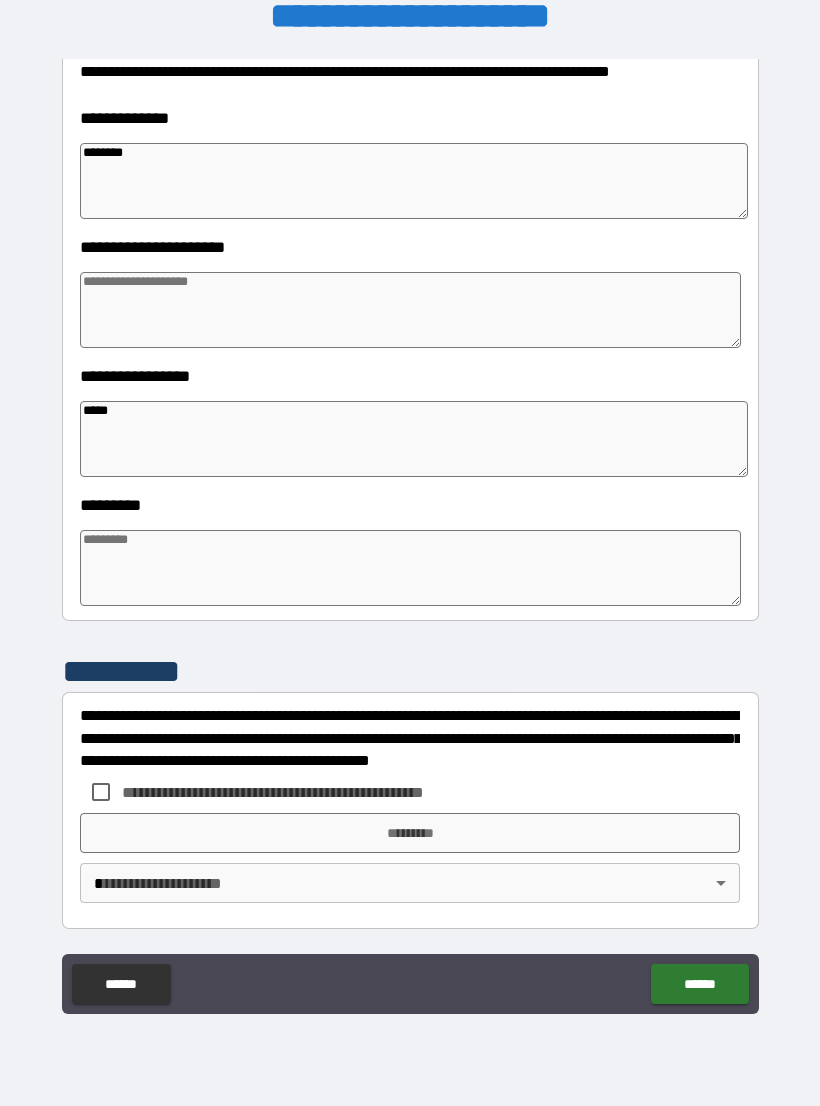 click at bounding box center (410, 310) 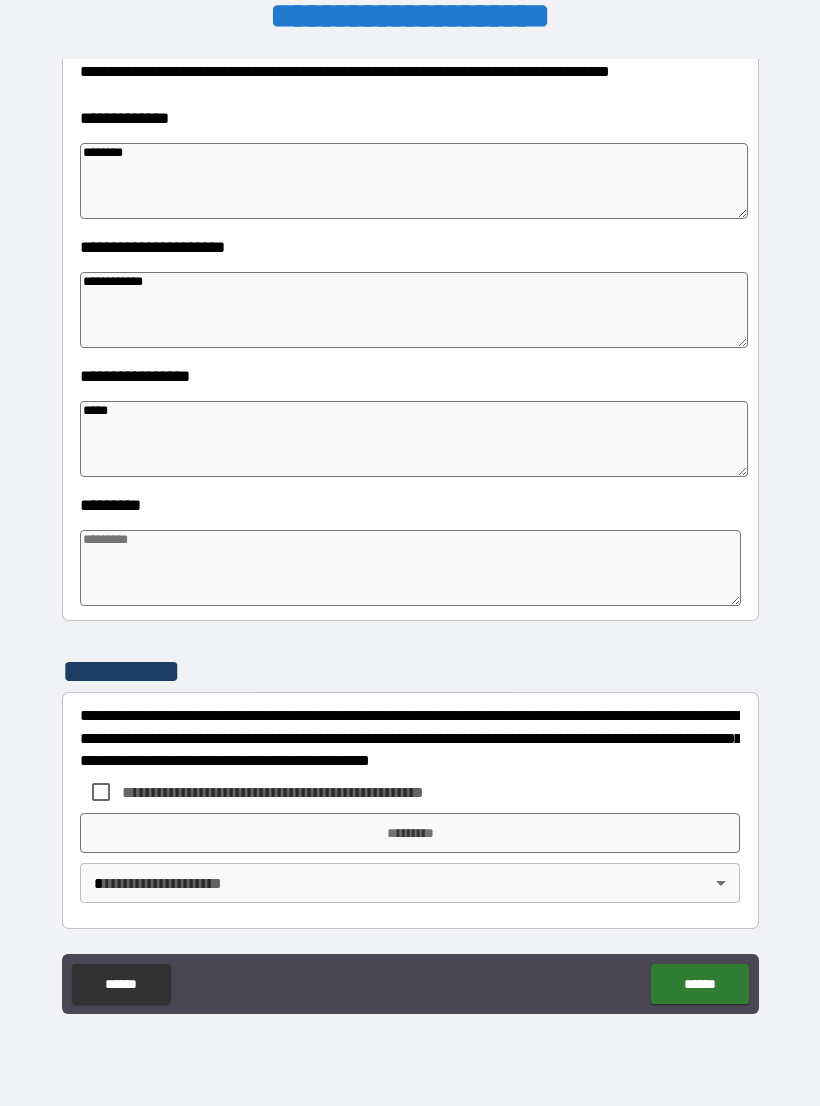 click on "****" at bounding box center (414, 439) 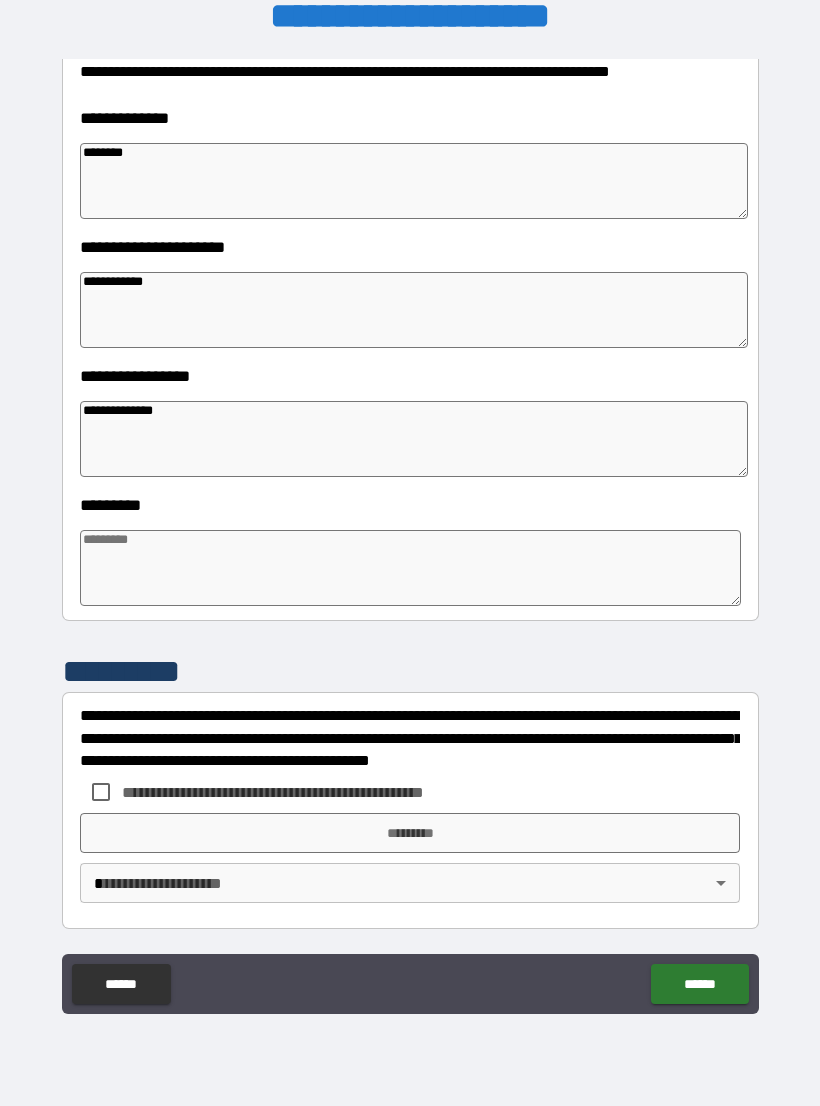 click at bounding box center (410, 568) 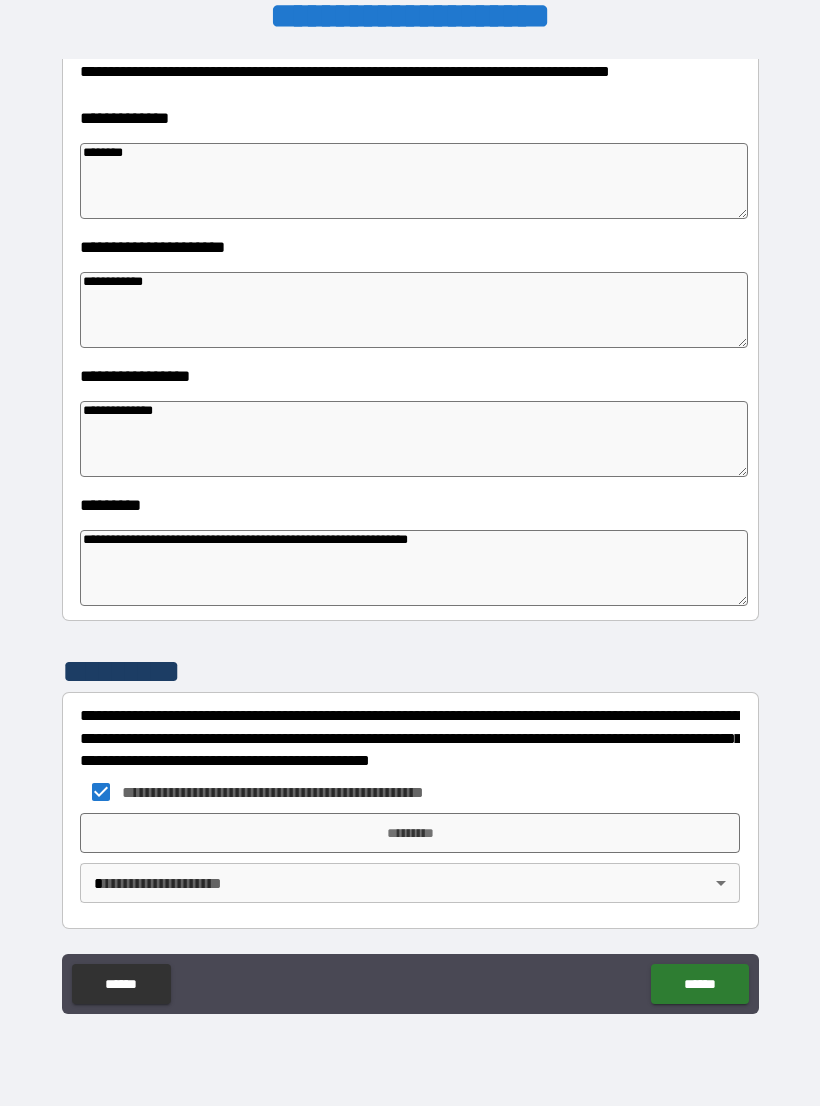 click on "*********" at bounding box center (410, 833) 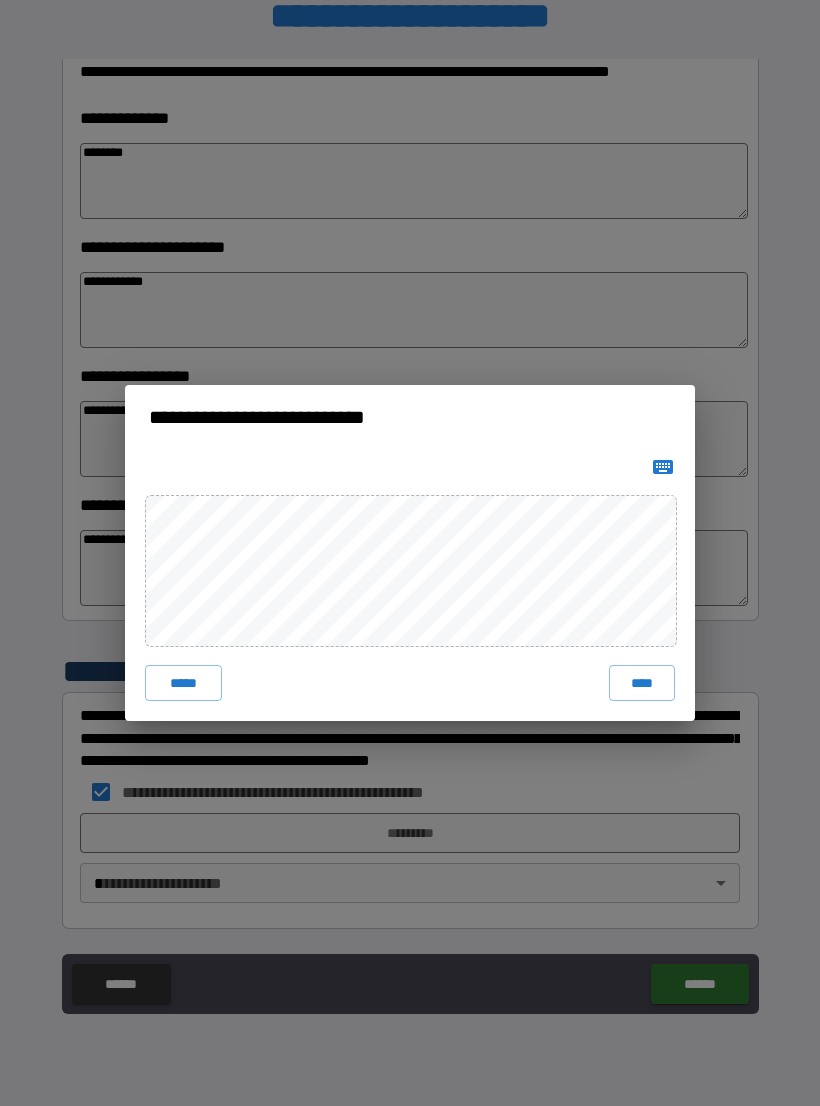 click on "****" at bounding box center [642, 683] 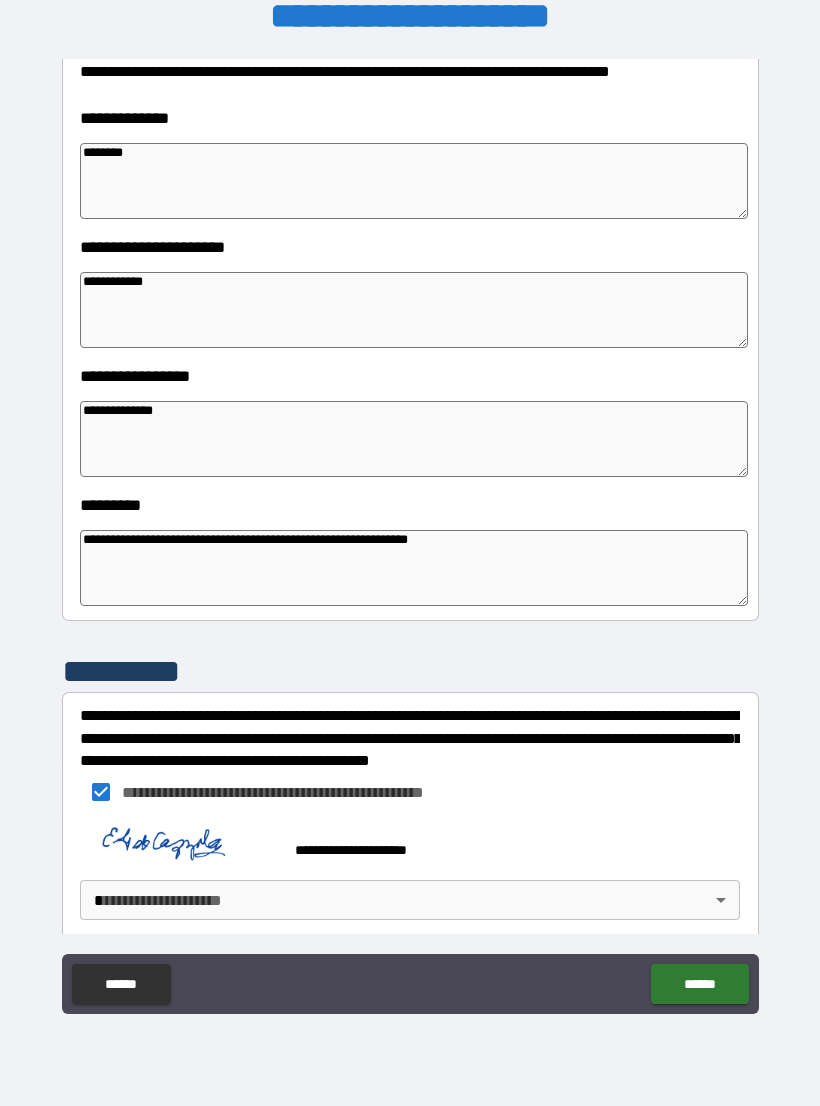 scroll, scrollTop: 293, scrollLeft: 0, axis: vertical 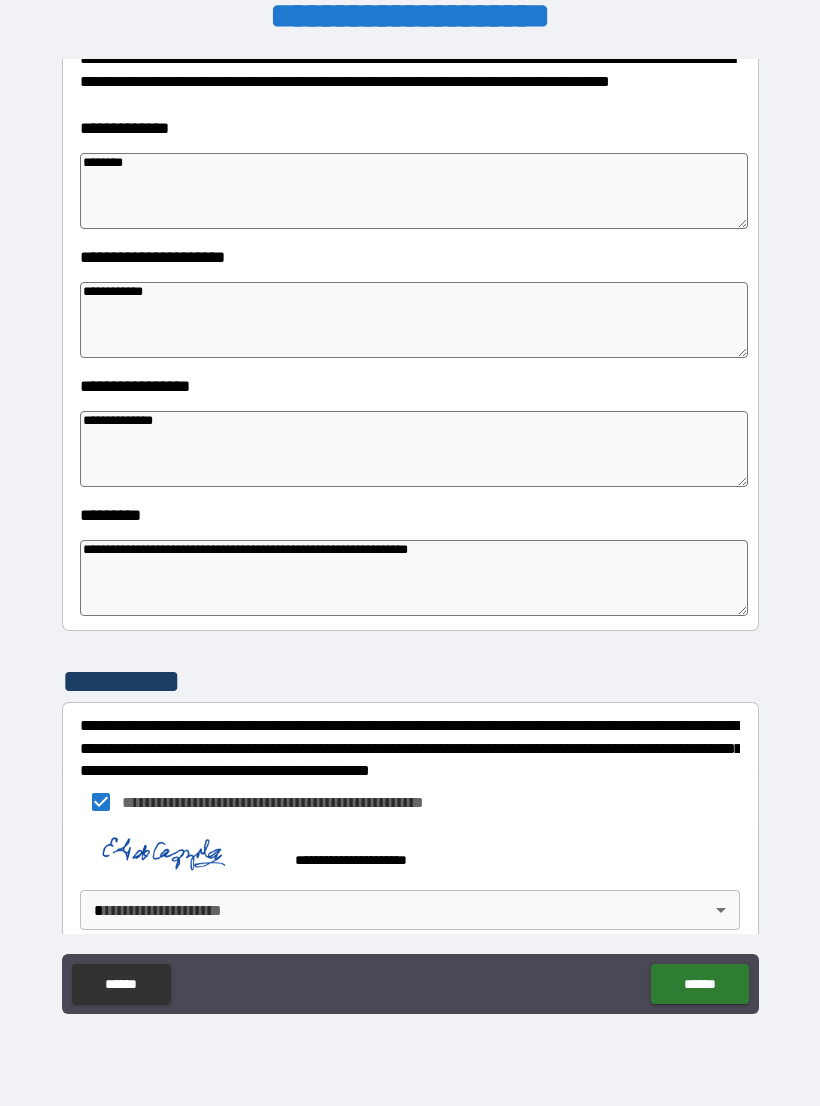 click on "**********" at bounding box center [410, 537] 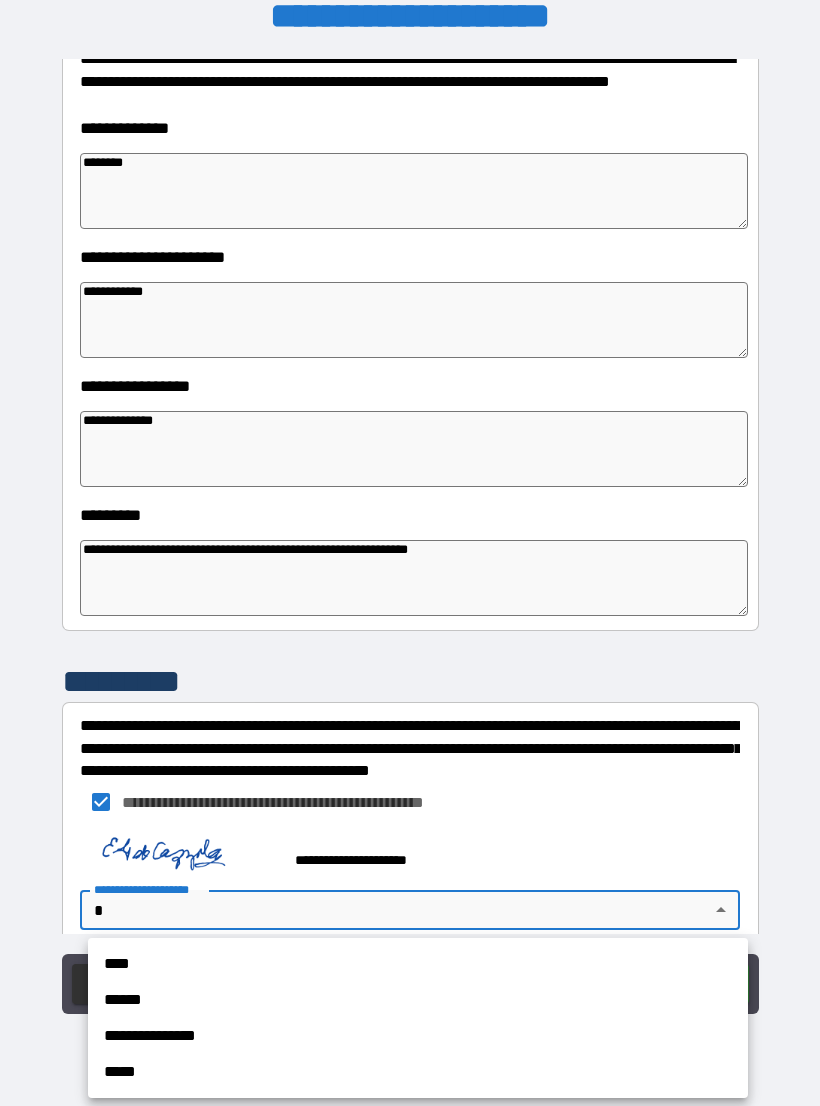 click on "****" at bounding box center (418, 964) 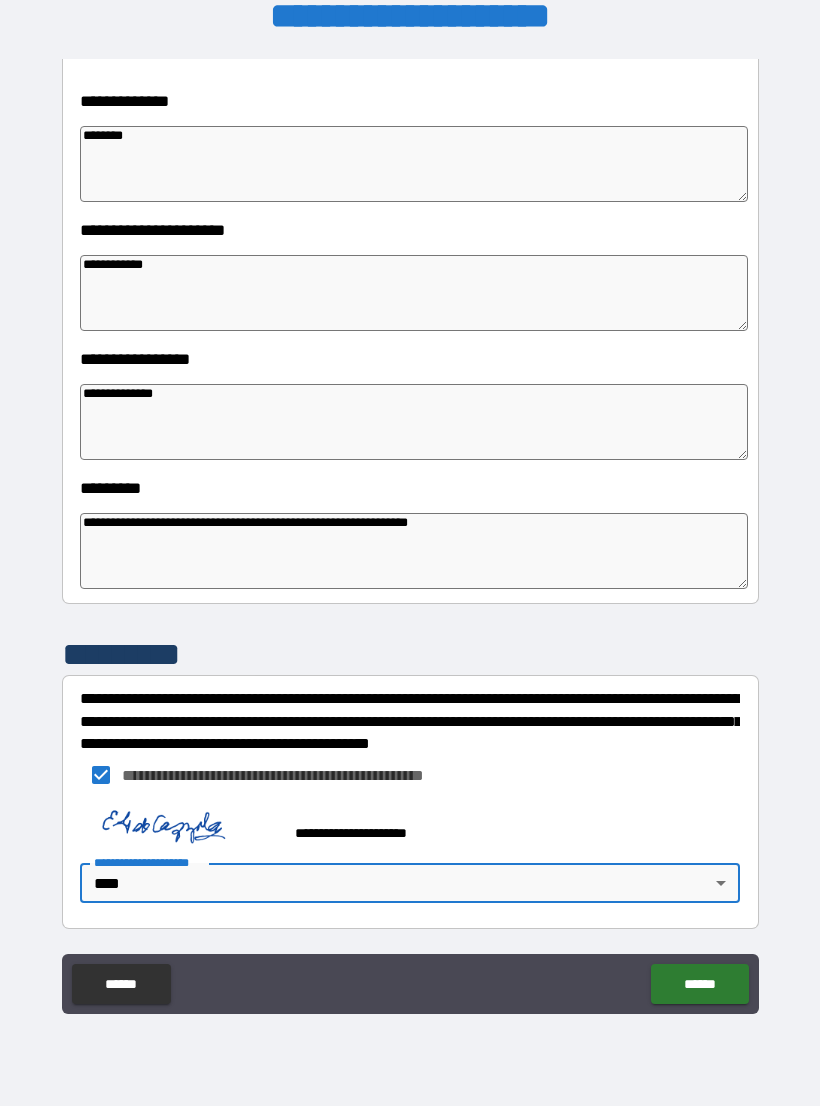 scroll, scrollTop: 320, scrollLeft: 0, axis: vertical 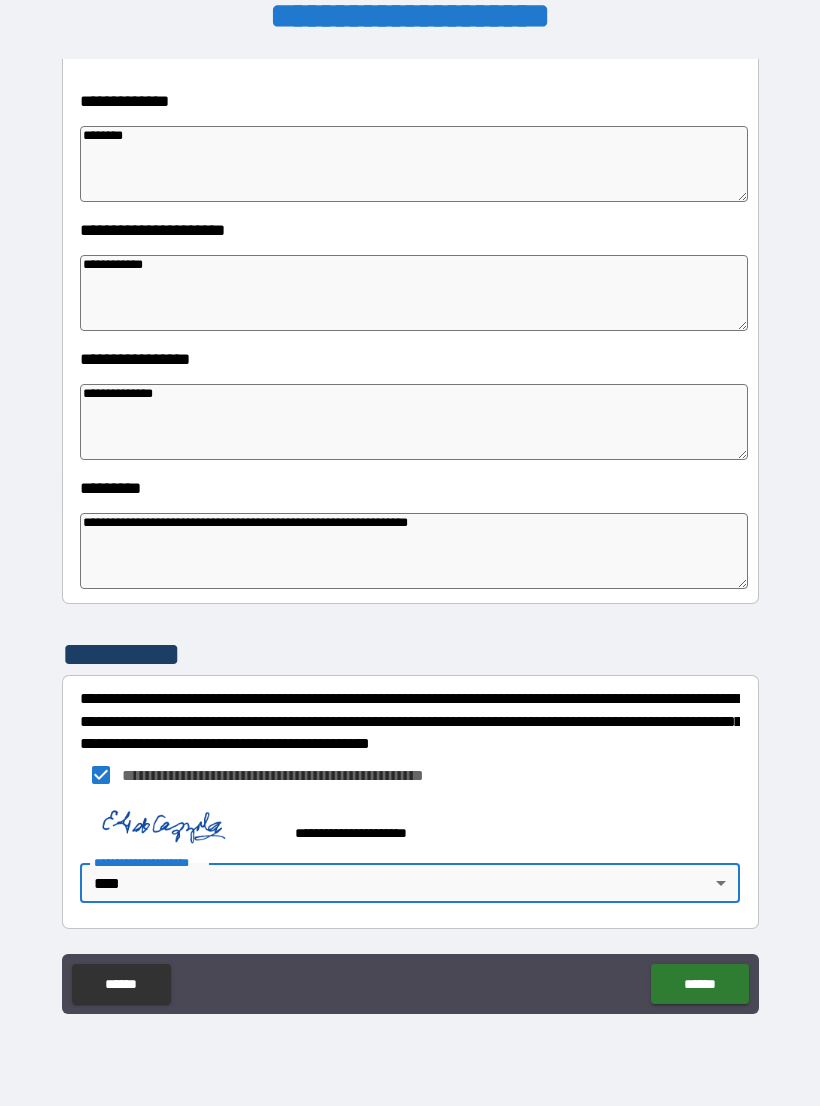 click on "******" at bounding box center (699, 984) 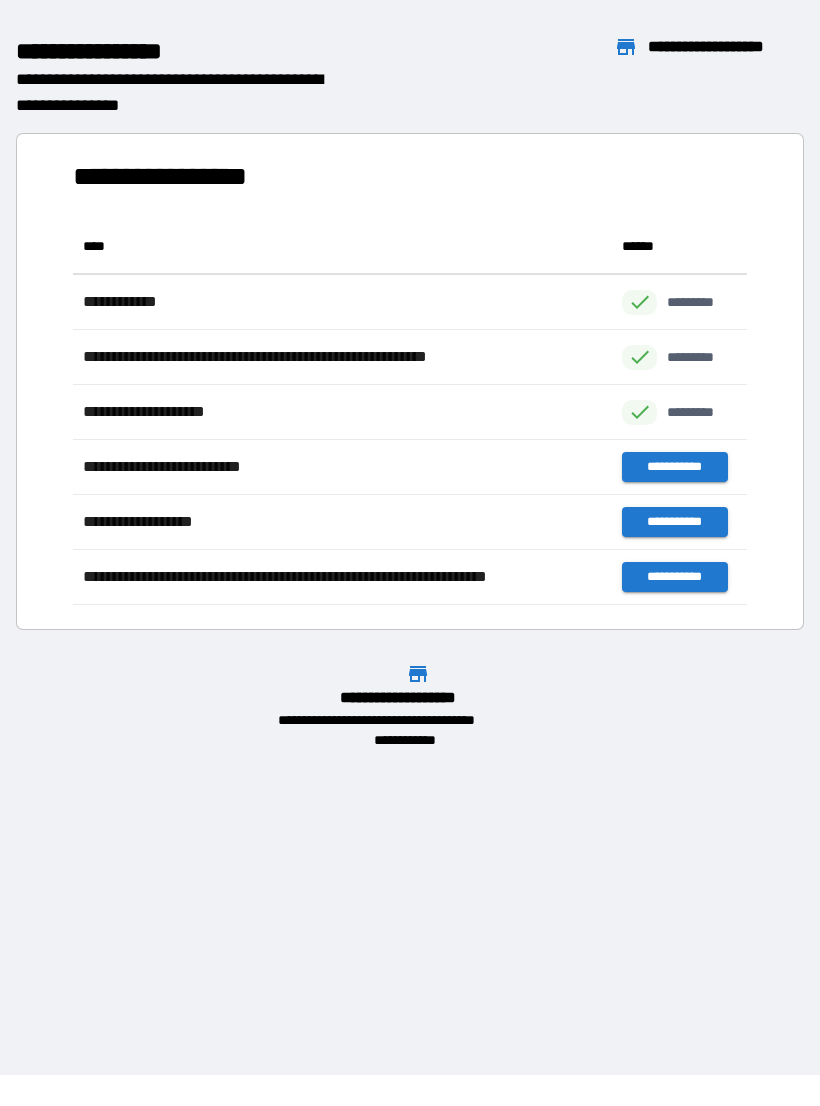 scroll, scrollTop: 1, scrollLeft: 1, axis: both 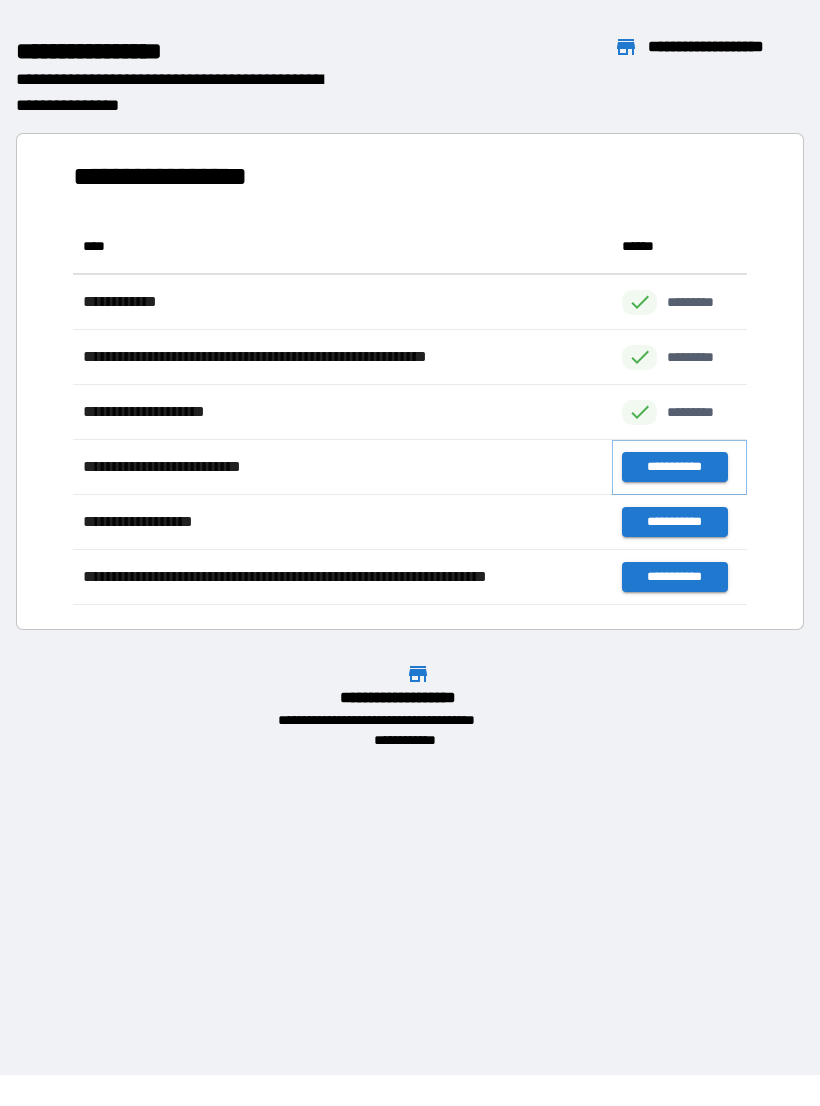 click on "**********" at bounding box center [674, 467] 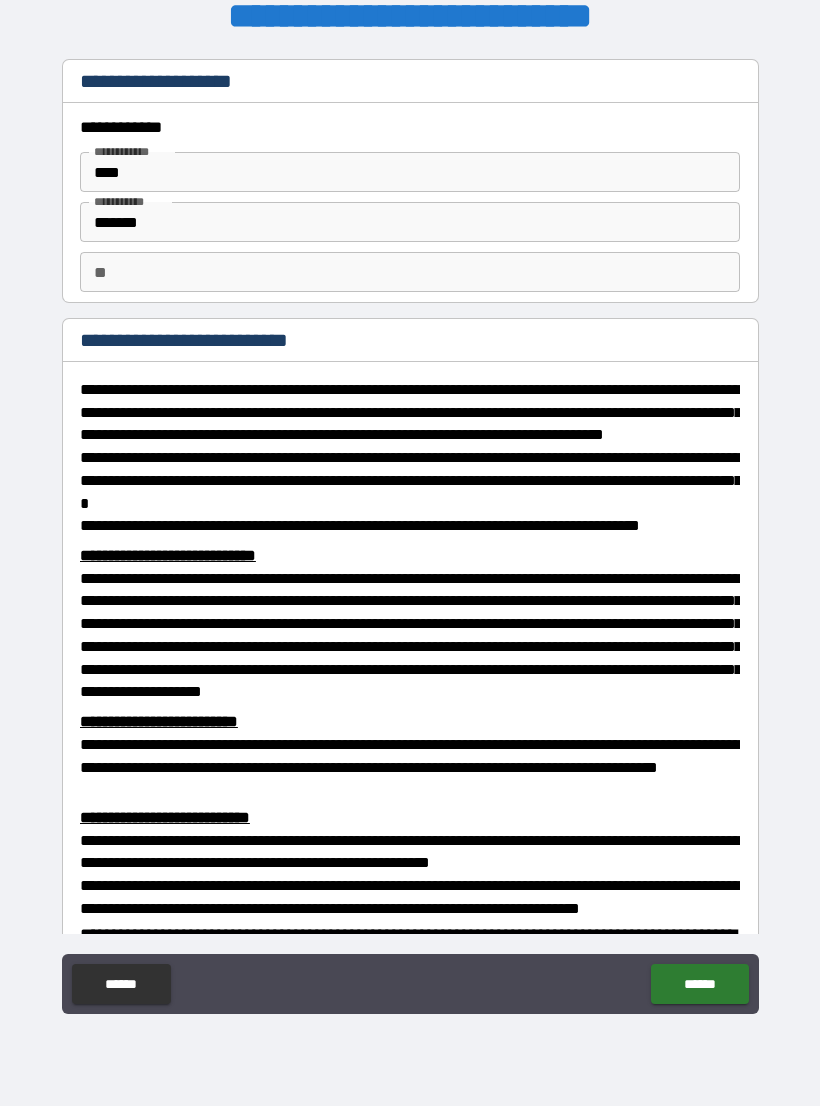 click on "**" at bounding box center [410, 272] 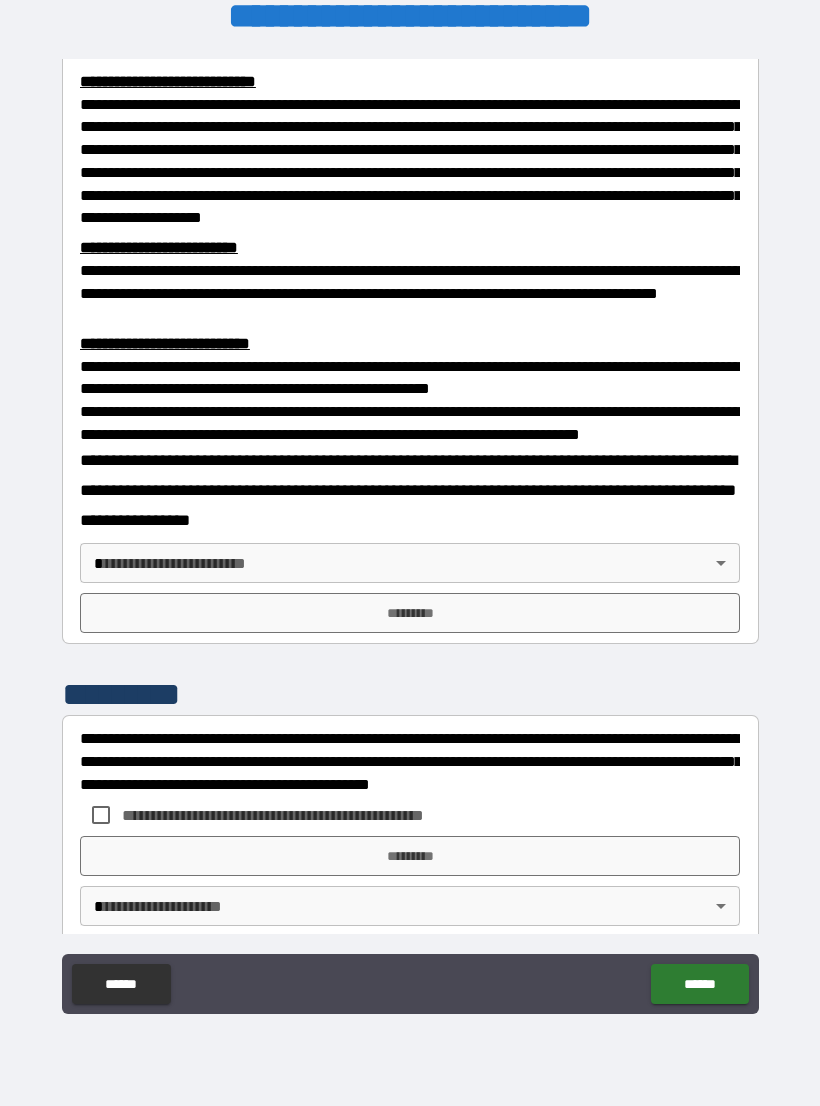 scroll, scrollTop: 509, scrollLeft: 0, axis: vertical 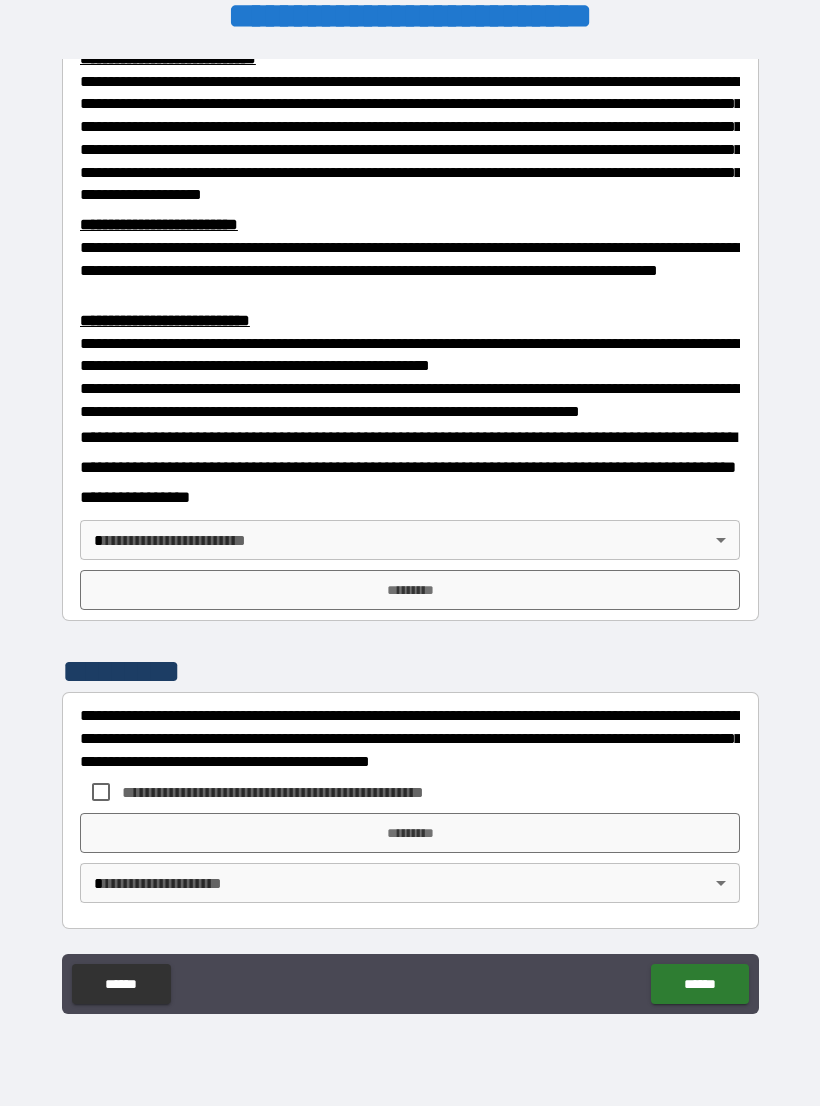 click on "**********" at bounding box center [410, 537] 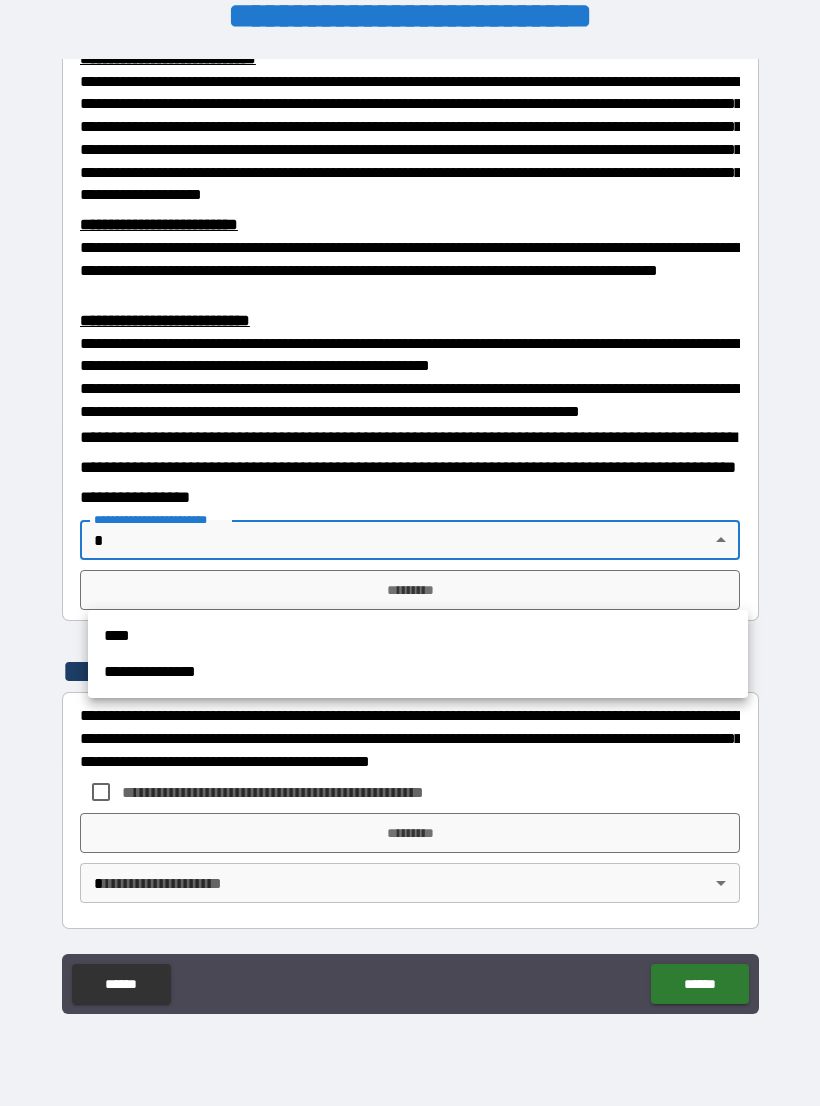 click on "****" at bounding box center (418, 636) 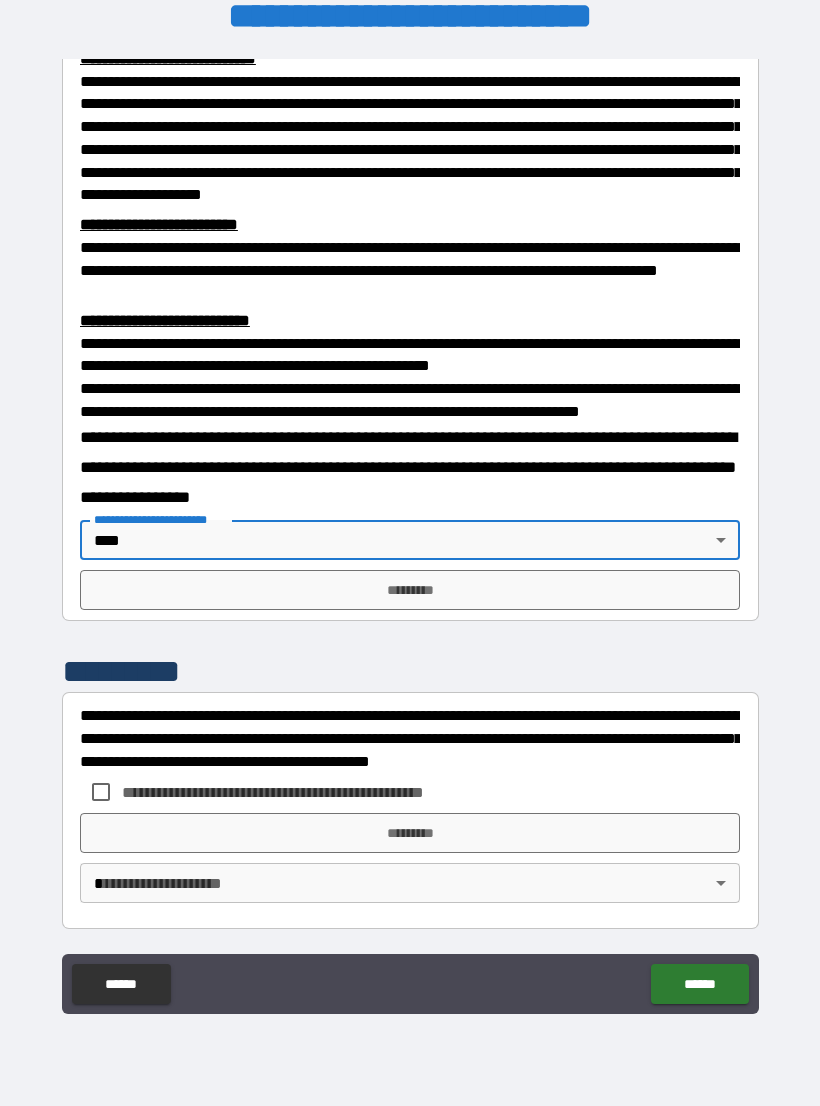 click on "*********" at bounding box center [410, 590] 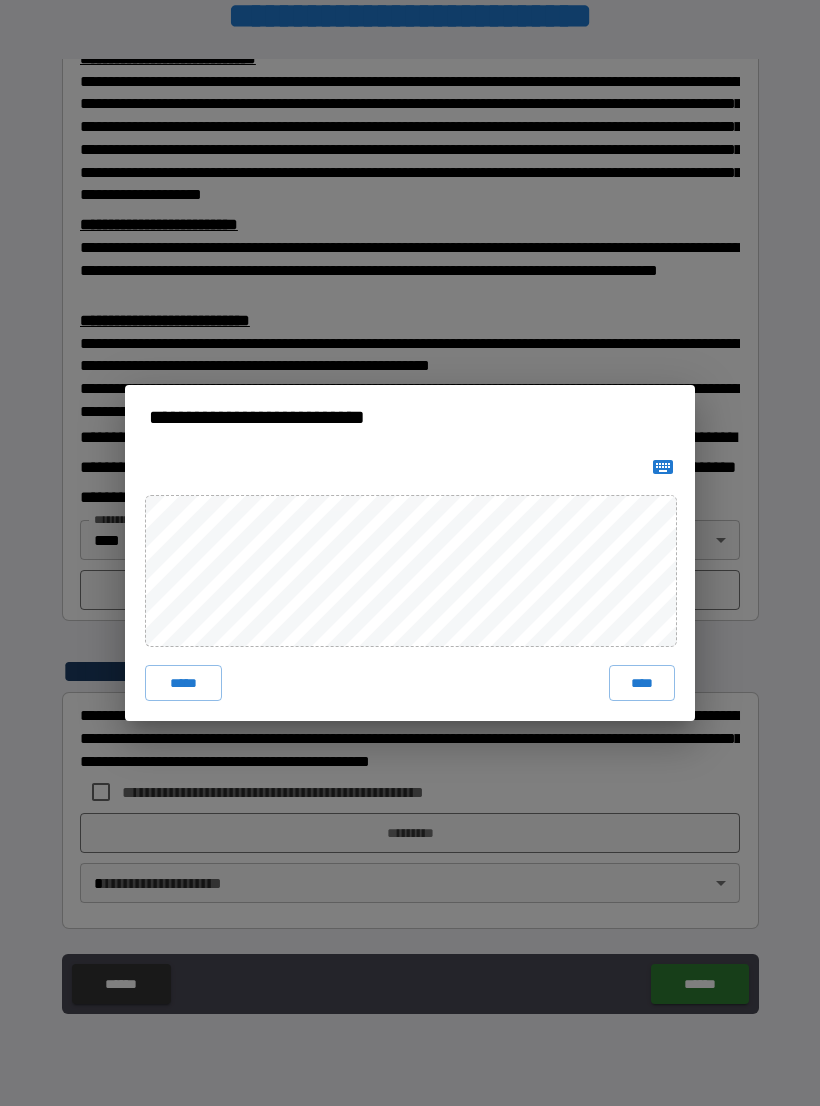 click on "*****" at bounding box center (183, 683) 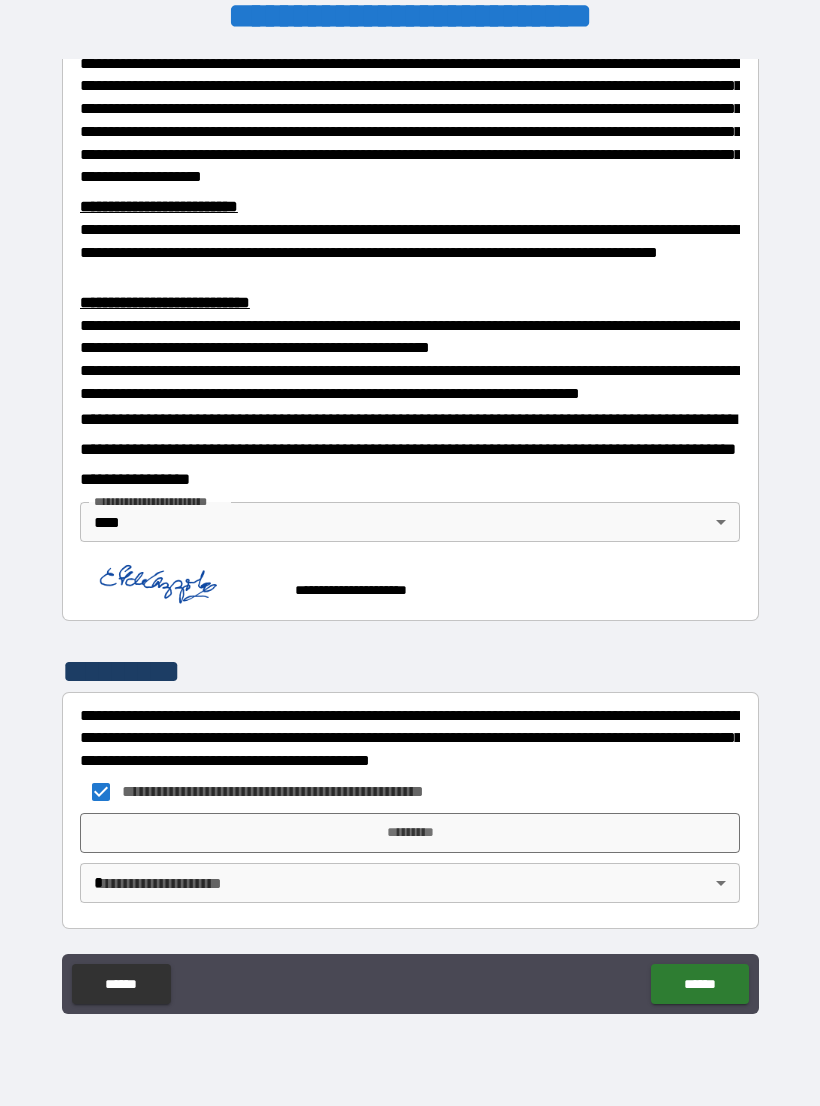 scroll, scrollTop: 566, scrollLeft: 0, axis: vertical 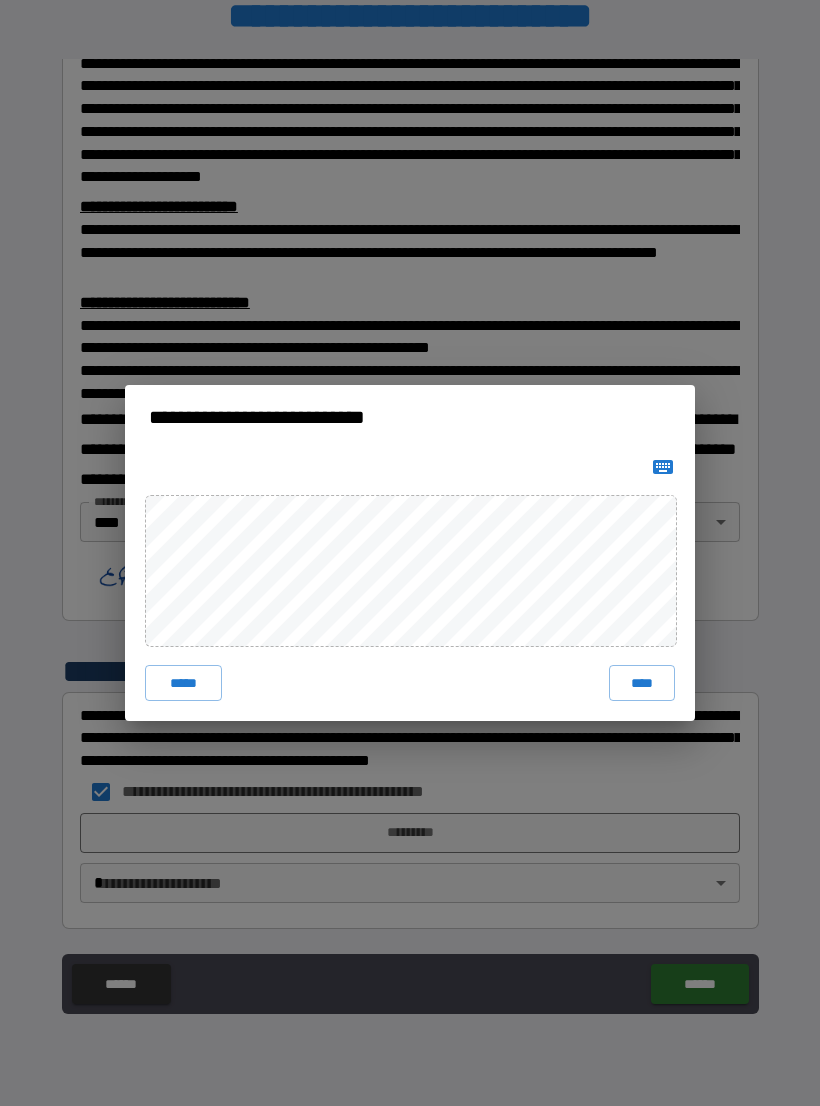 click on "**********" at bounding box center (410, 553) 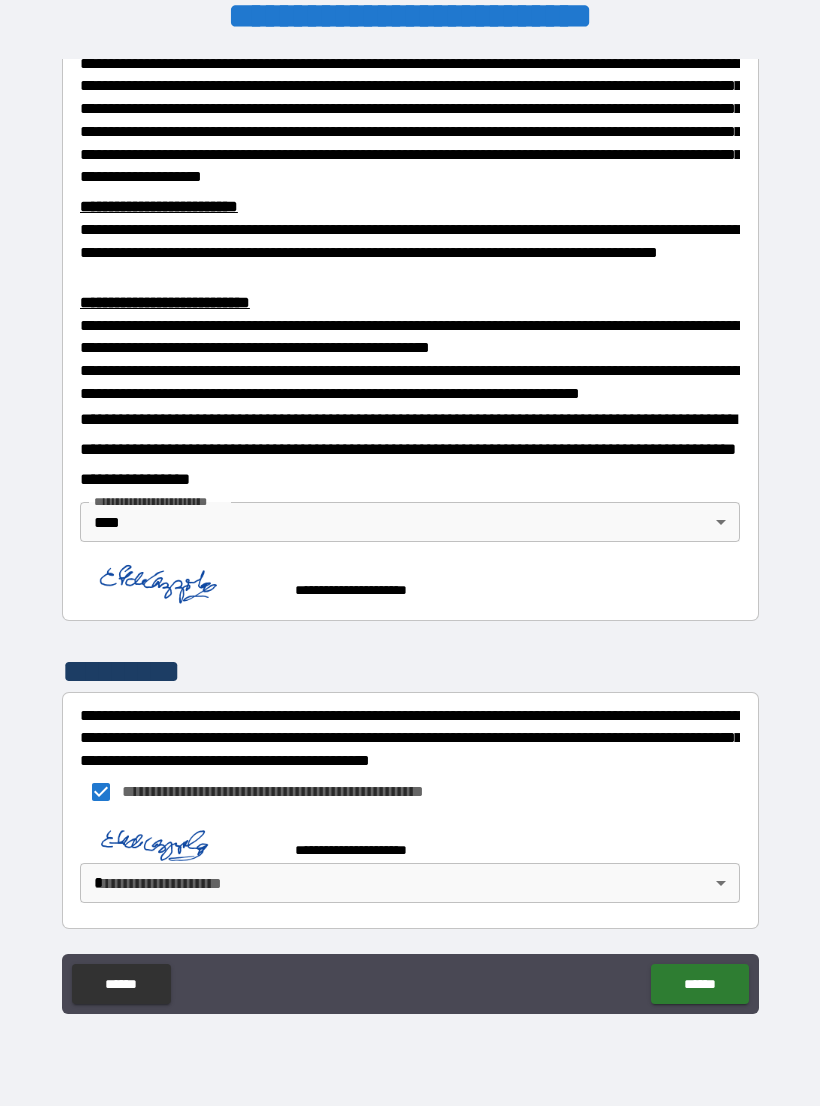scroll, scrollTop: 556, scrollLeft: 0, axis: vertical 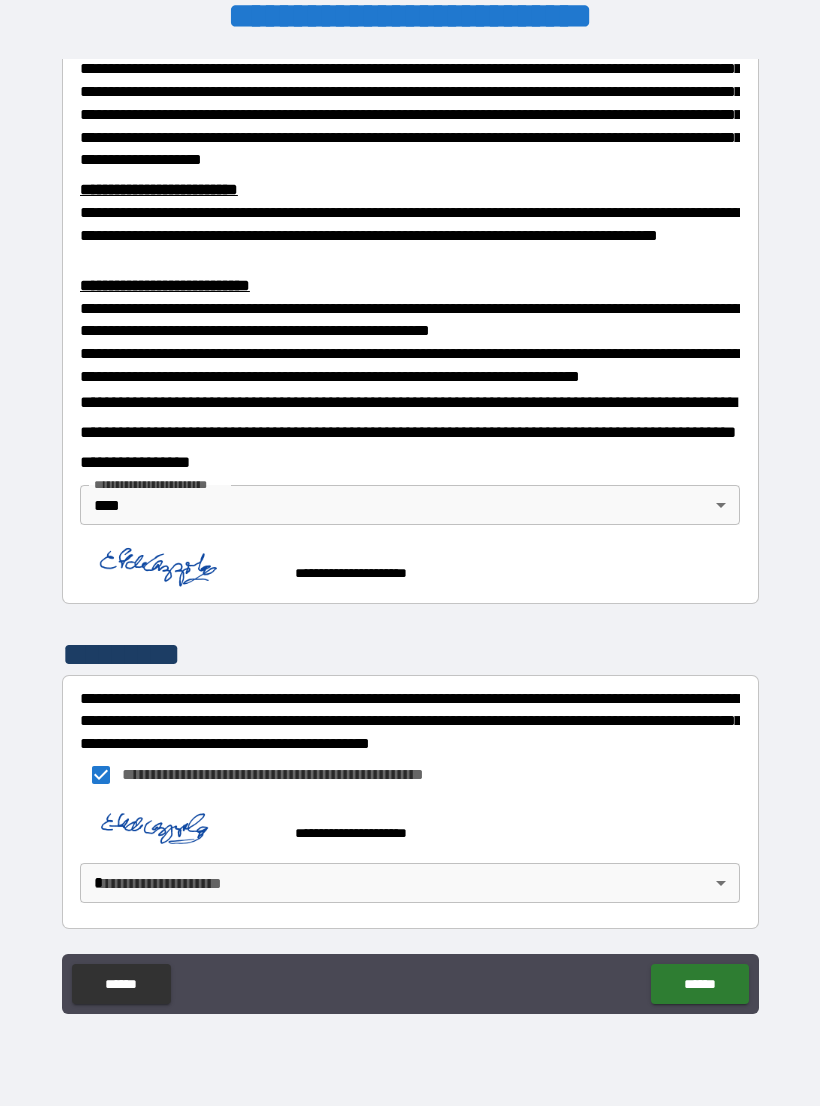 click on "**********" at bounding box center [410, 537] 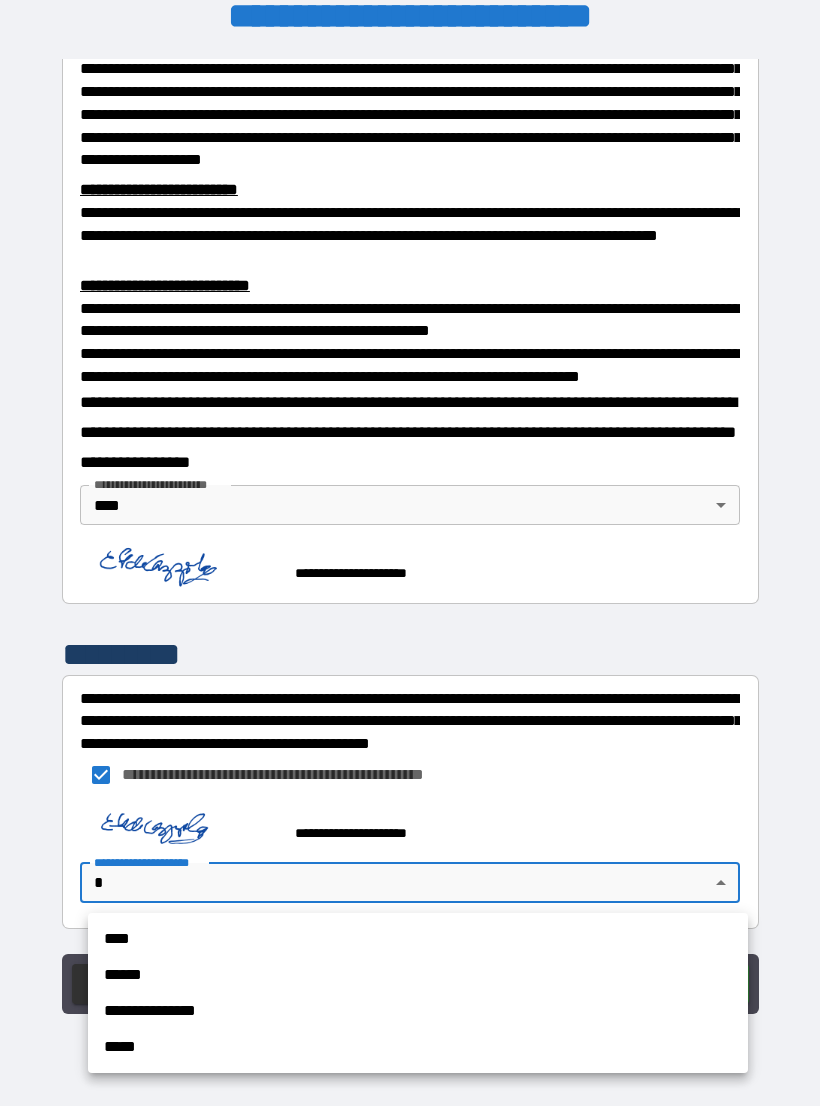 click on "****" at bounding box center [418, 939] 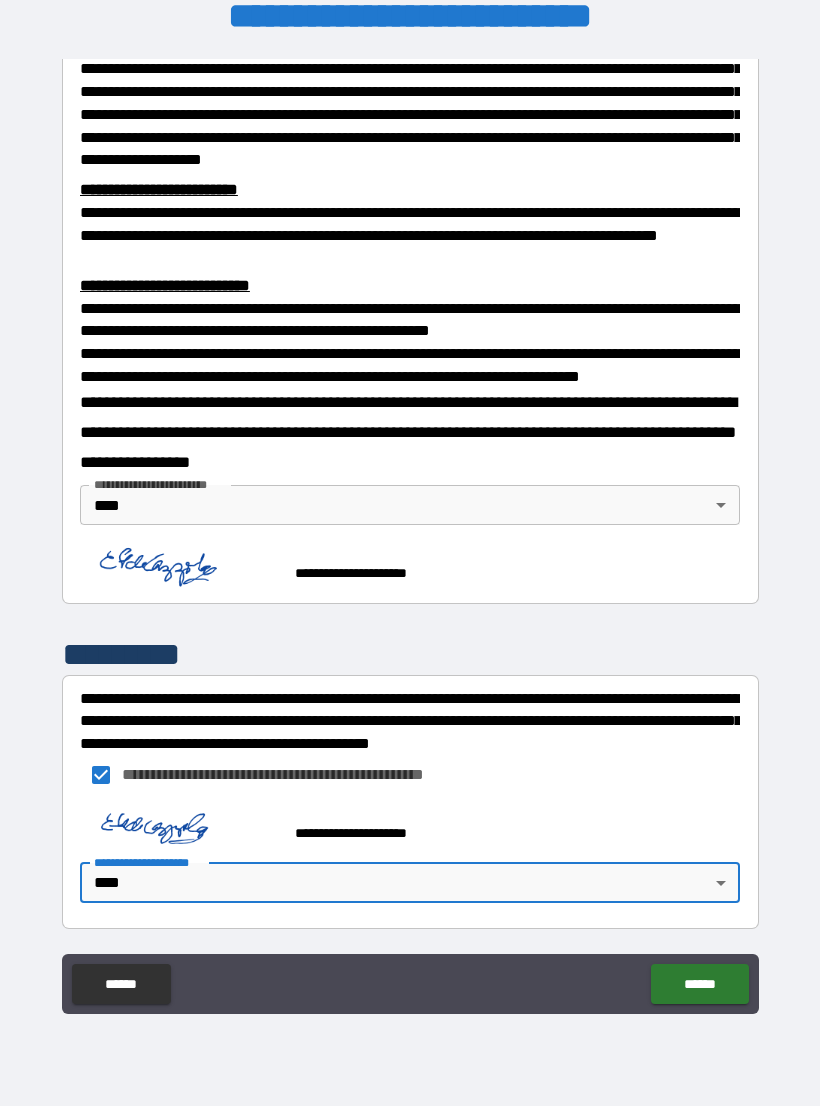 scroll, scrollTop: 583, scrollLeft: 0, axis: vertical 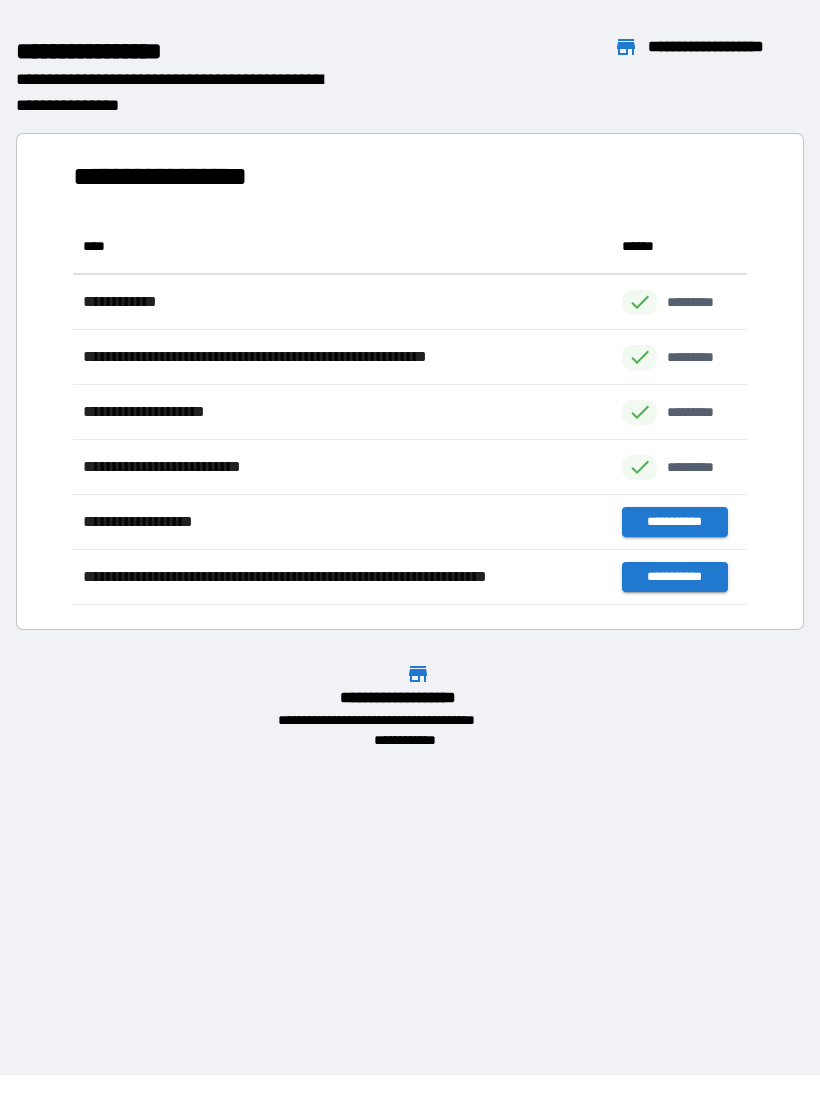 click on "**********" at bounding box center [674, 522] 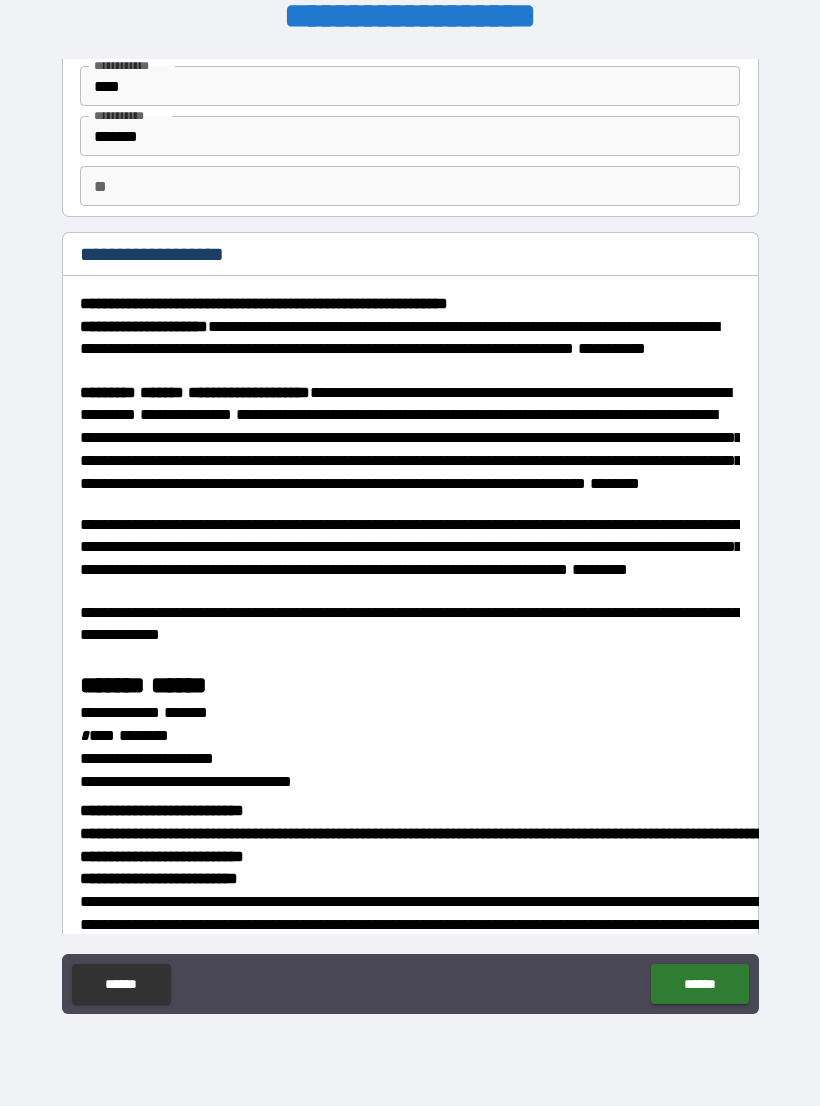 scroll, scrollTop: 32, scrollLeft: 0, axis: vertical 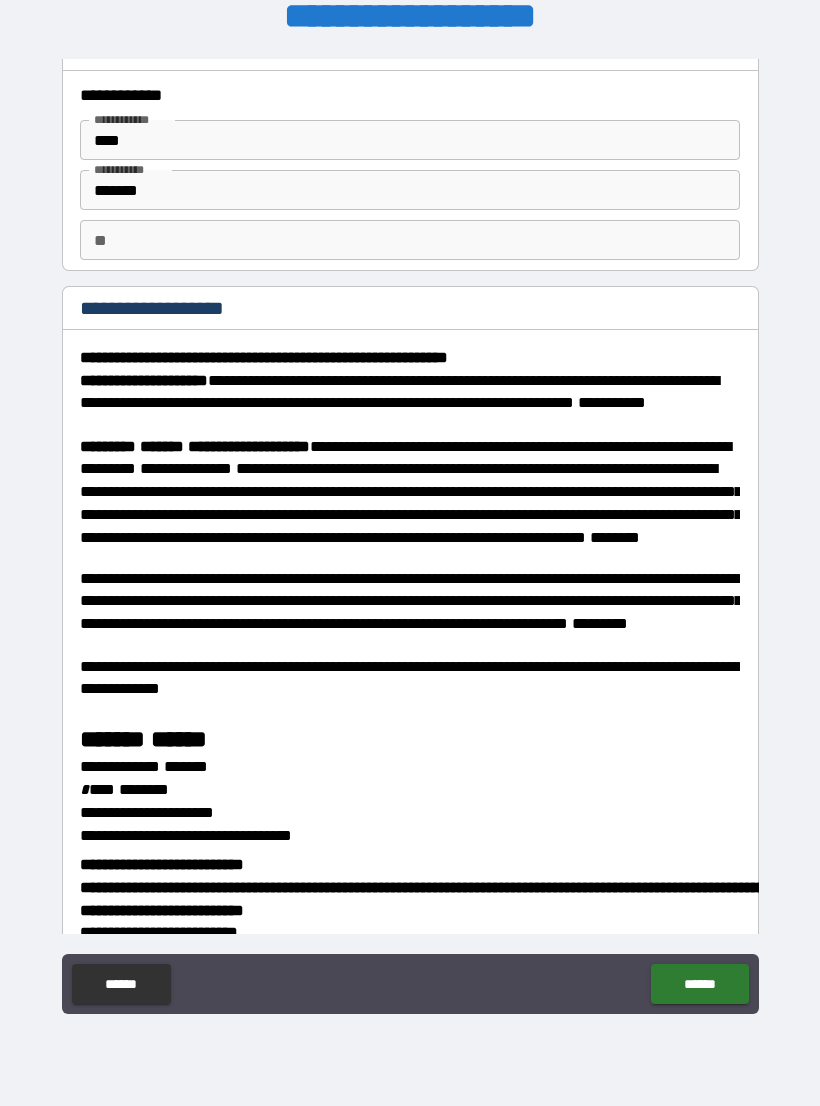 click on "**" at bounding box center [410, 240] 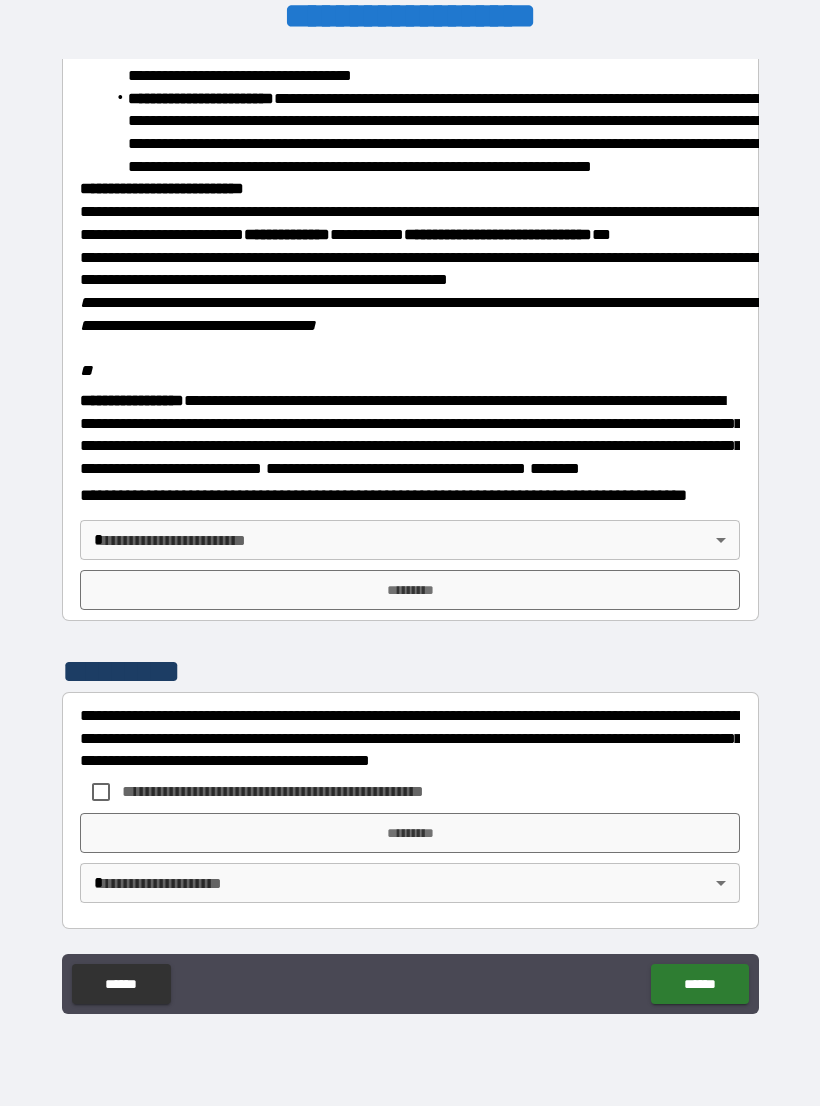scroll, scrollTop: 2234, scrollLeft: 0, axis: vertical 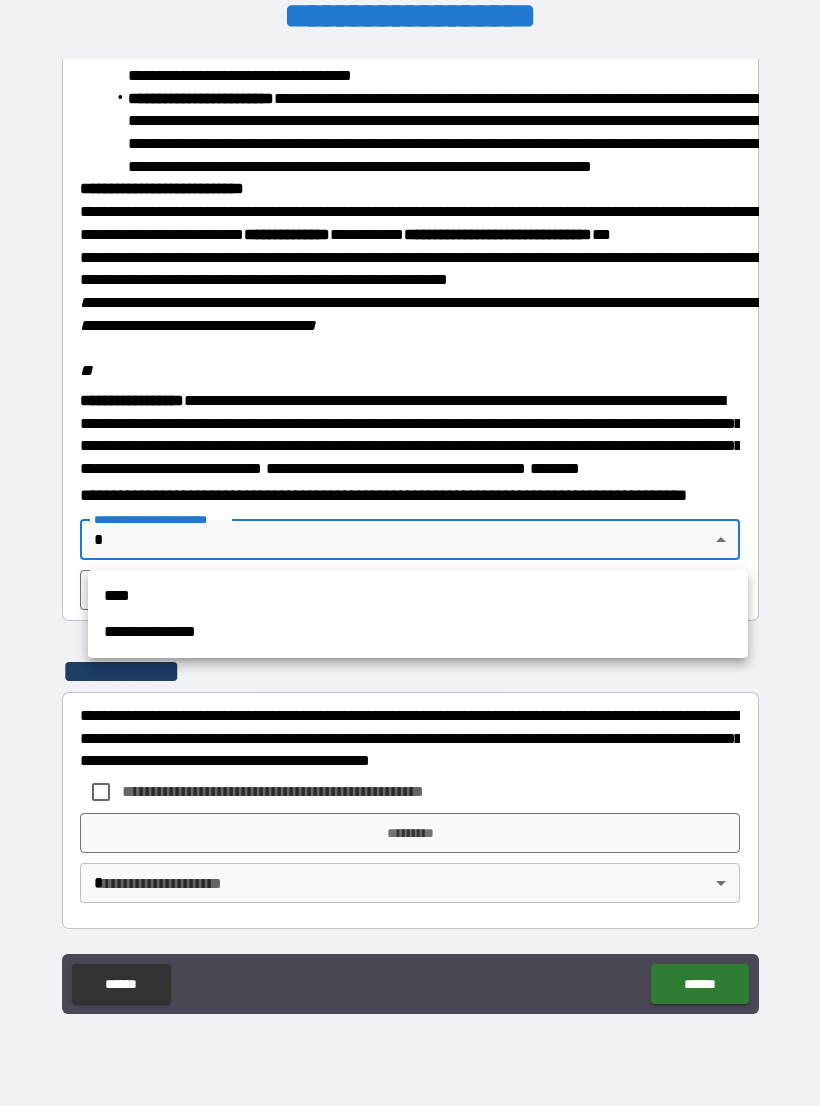 click on "****" at bounding box center (418, 596) 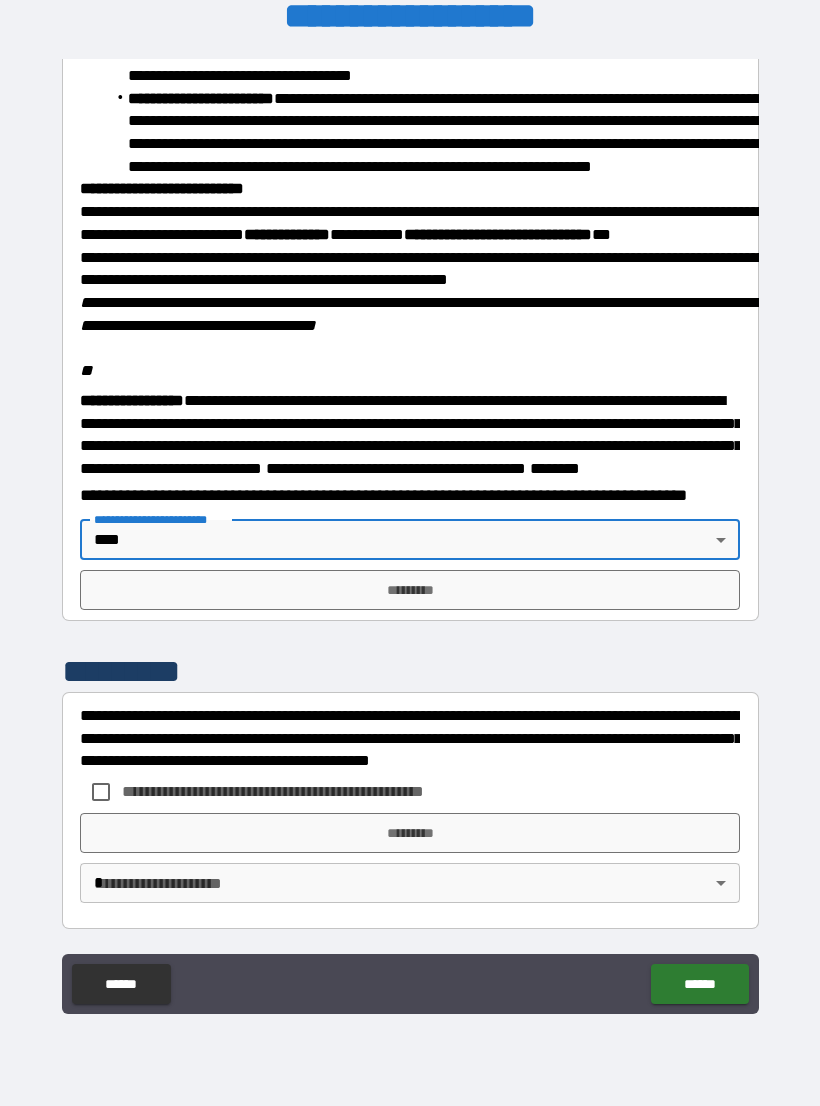 click on "*********" at bounding box center [410, 590] 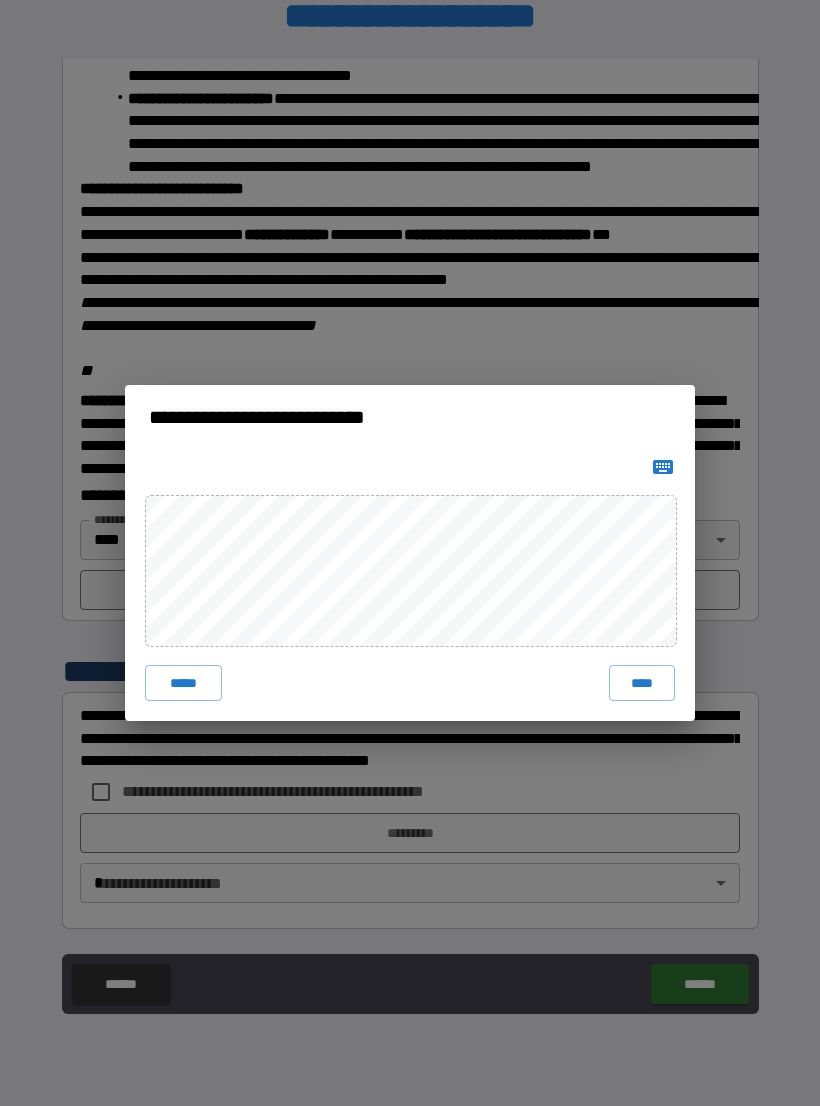 click on "****" at bounding box center (642, 683) 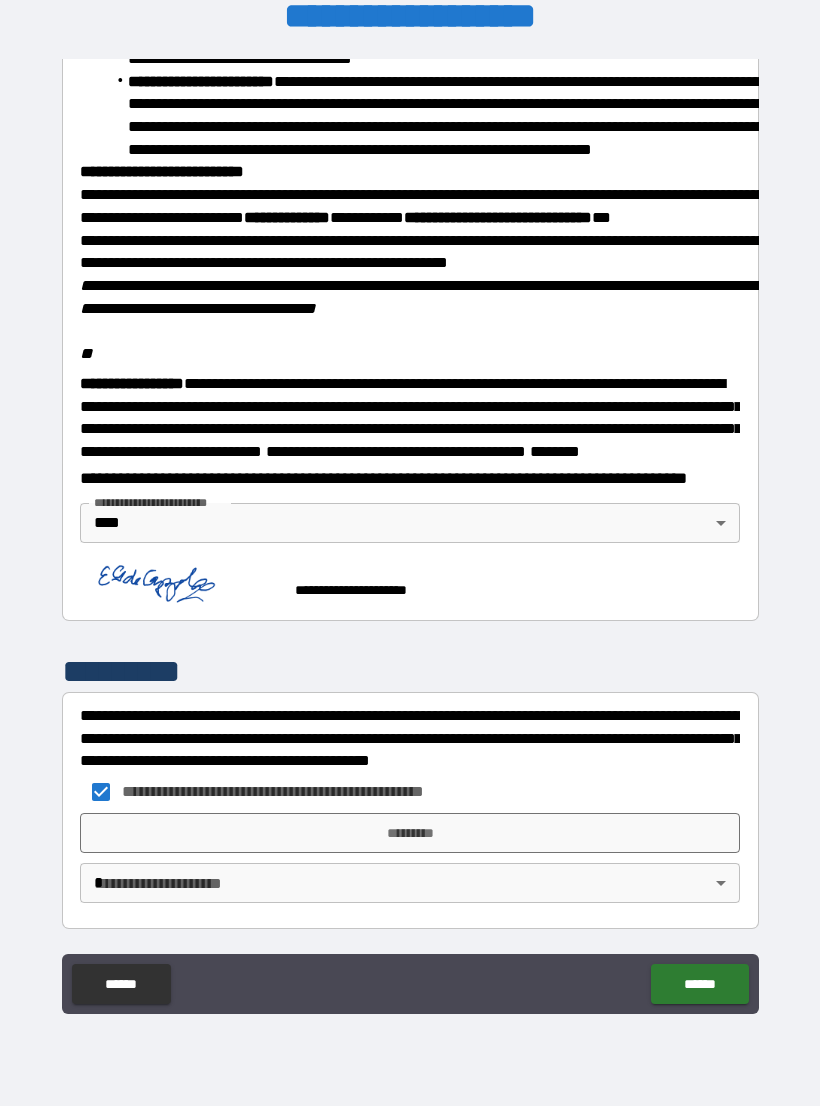 click on "*********" at bounding box center (410, 833) 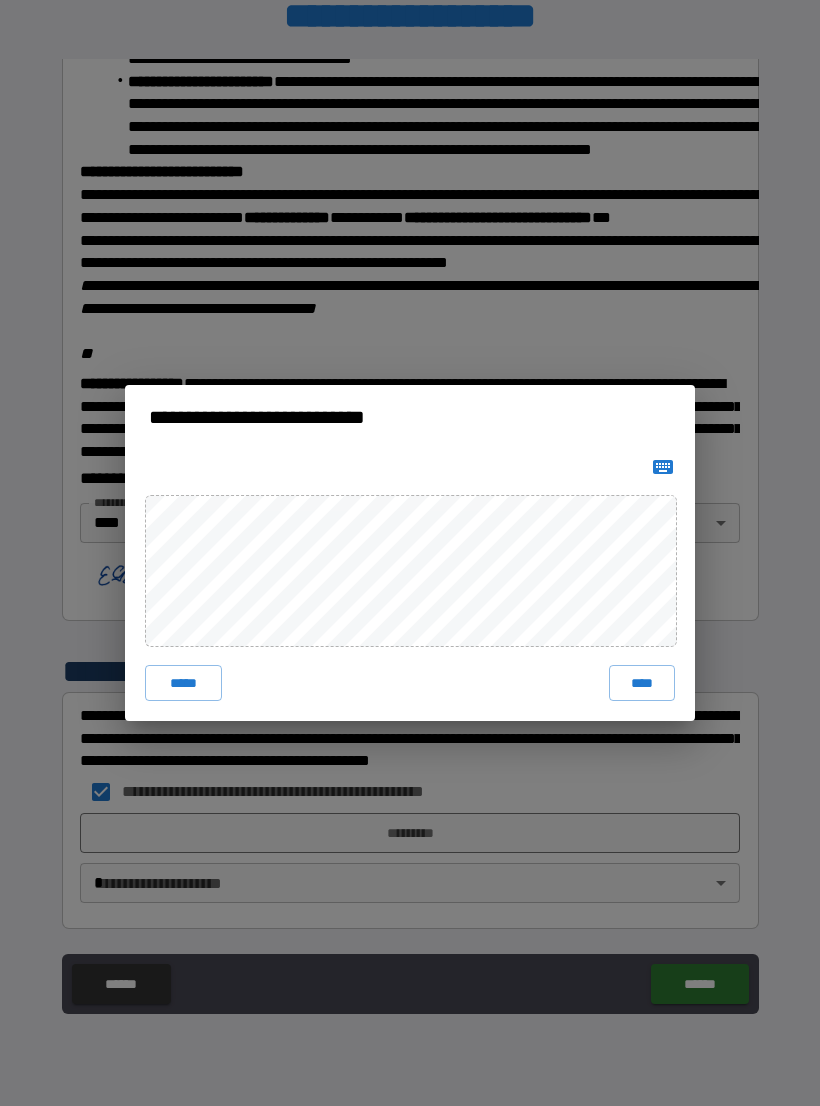 click on "****" at bounding box center [642, 683] 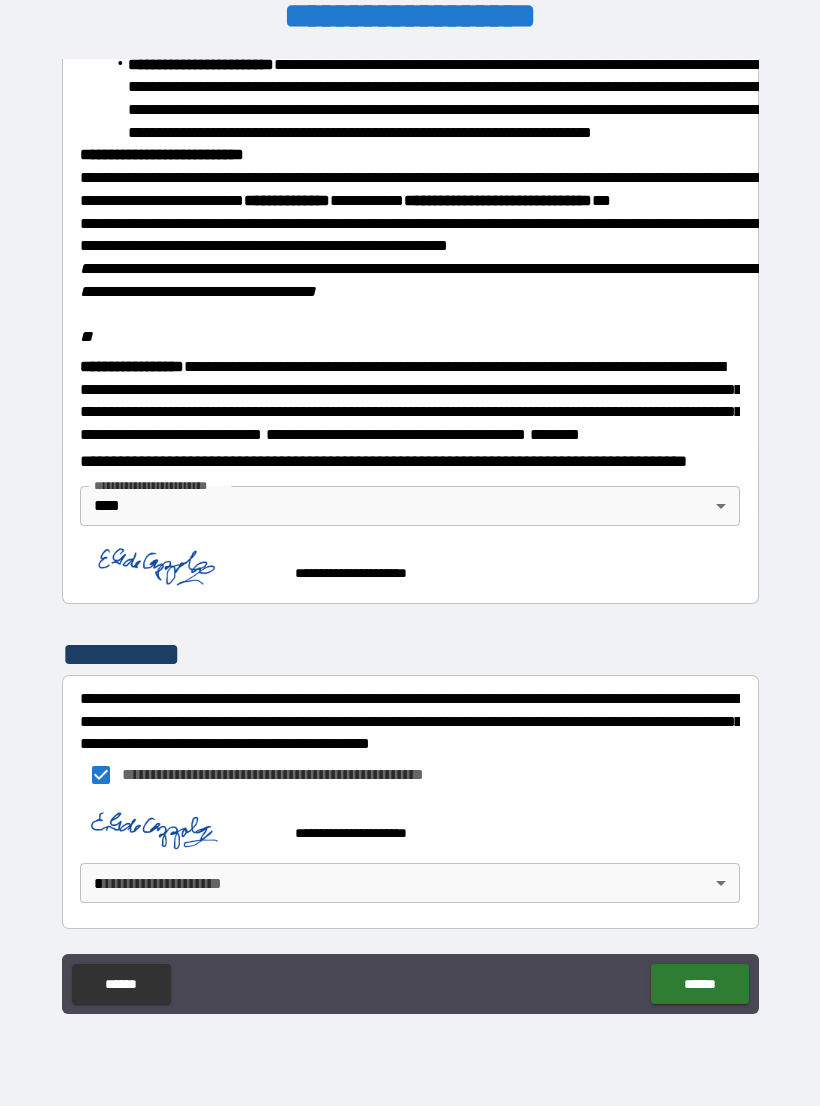 scroll, scrollTop: 2268, scrollLeft: 0, axis: vertical 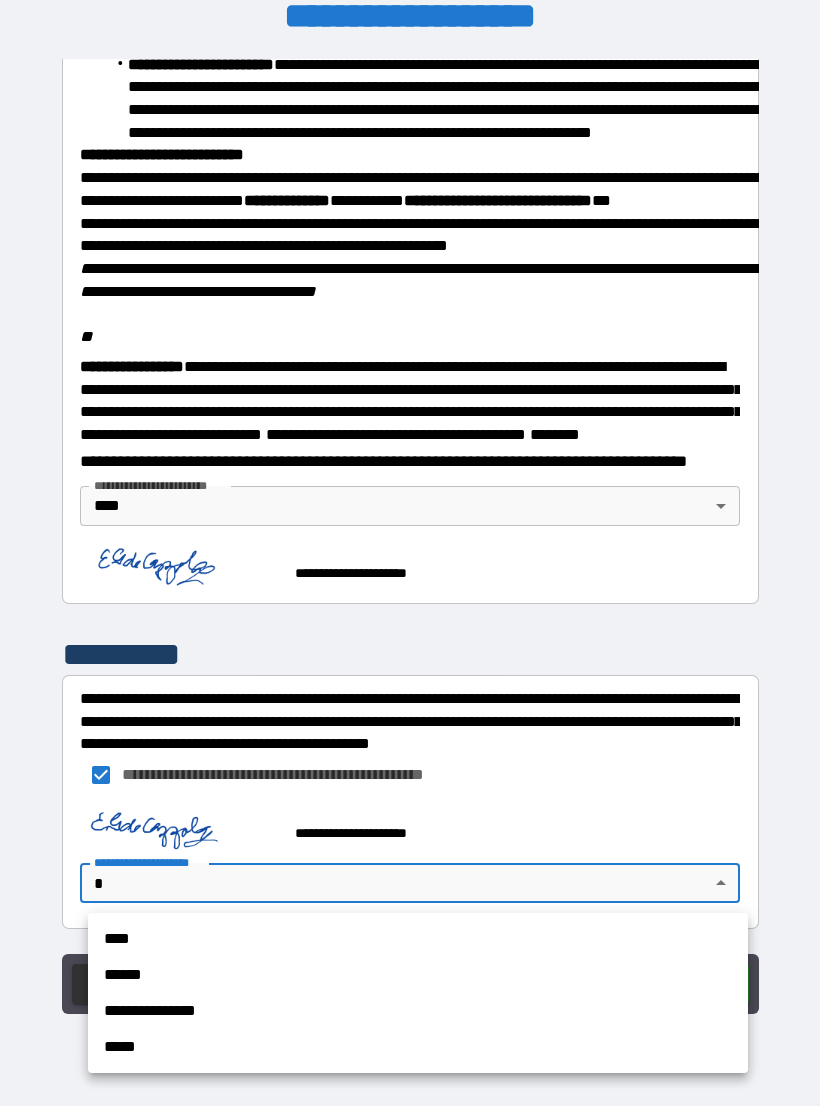 click on "****" at bounding box center [418, 939] 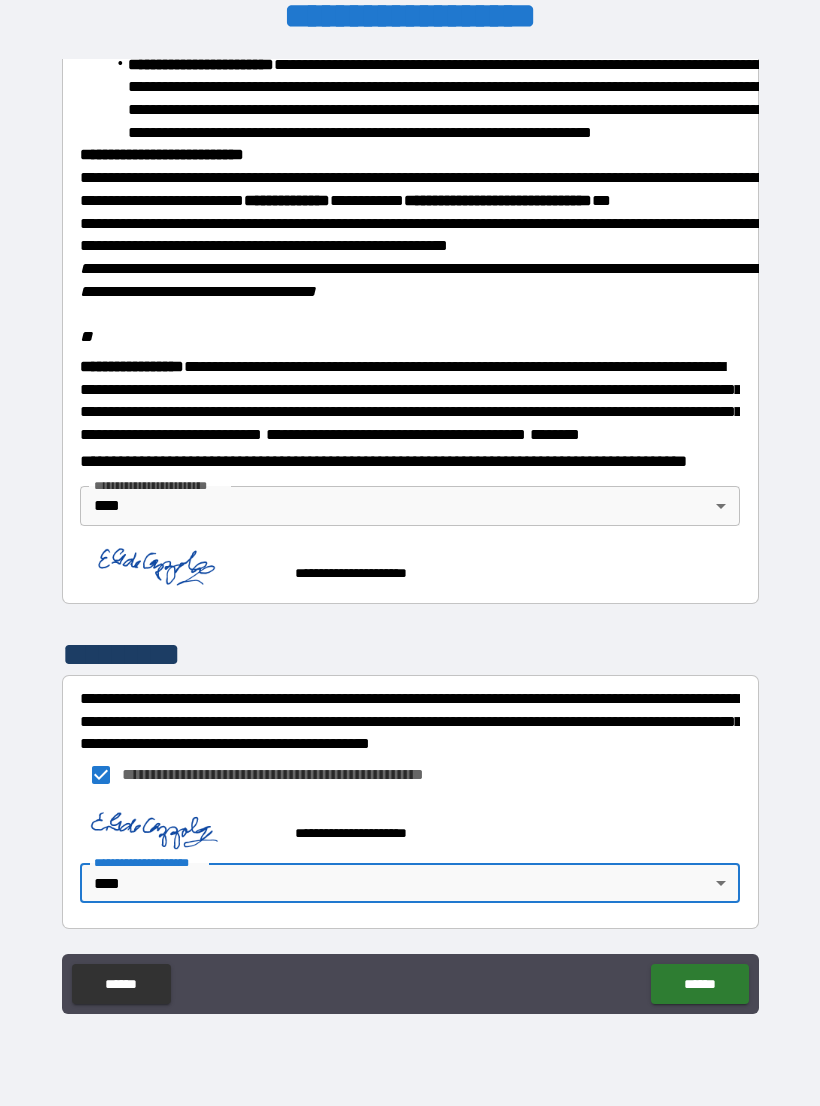 click on "******" at bounding box center (699, 984) 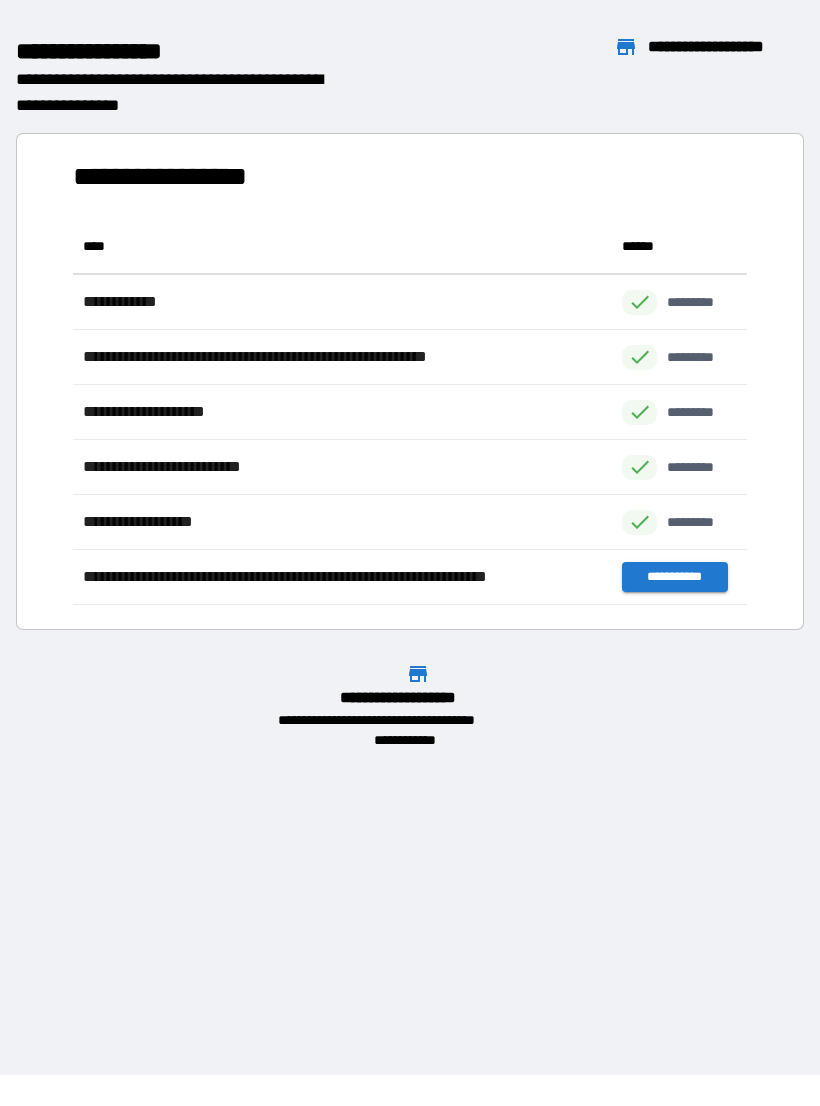 scroll, scrollTop: 1, scrollLeft: 1, axis: both 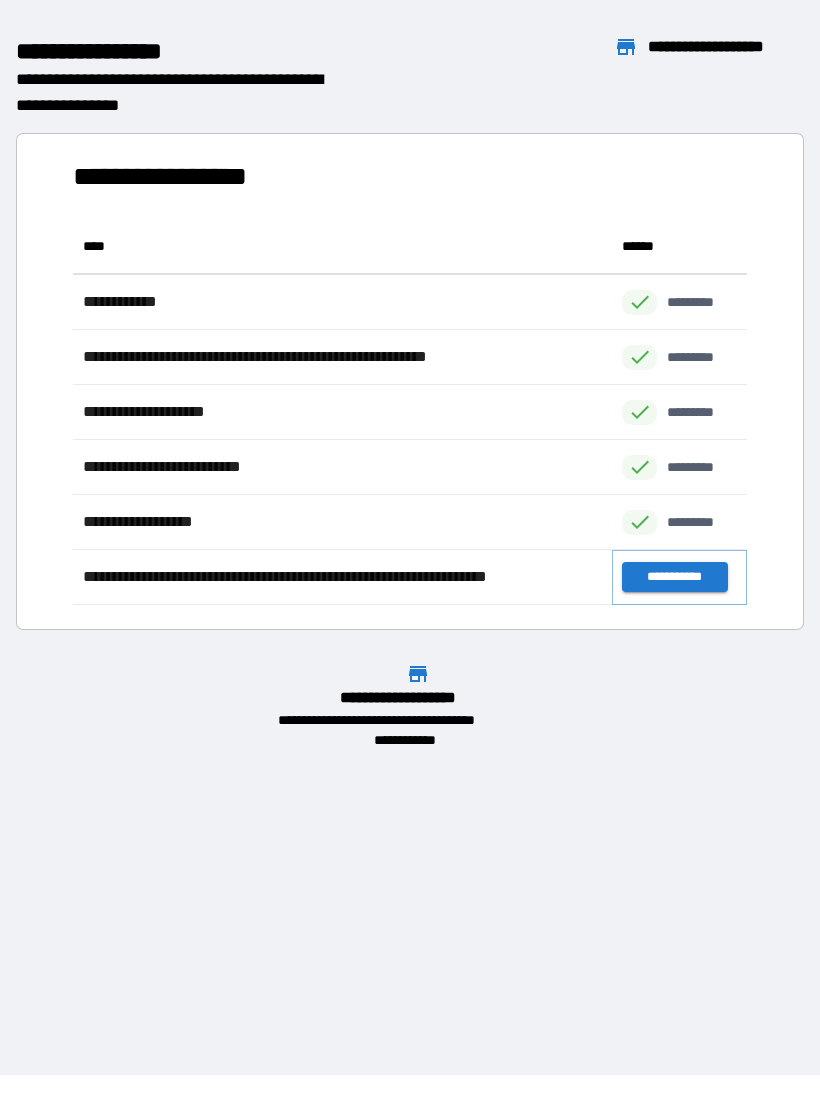 click on "**********" at bounding box center [674, 577] 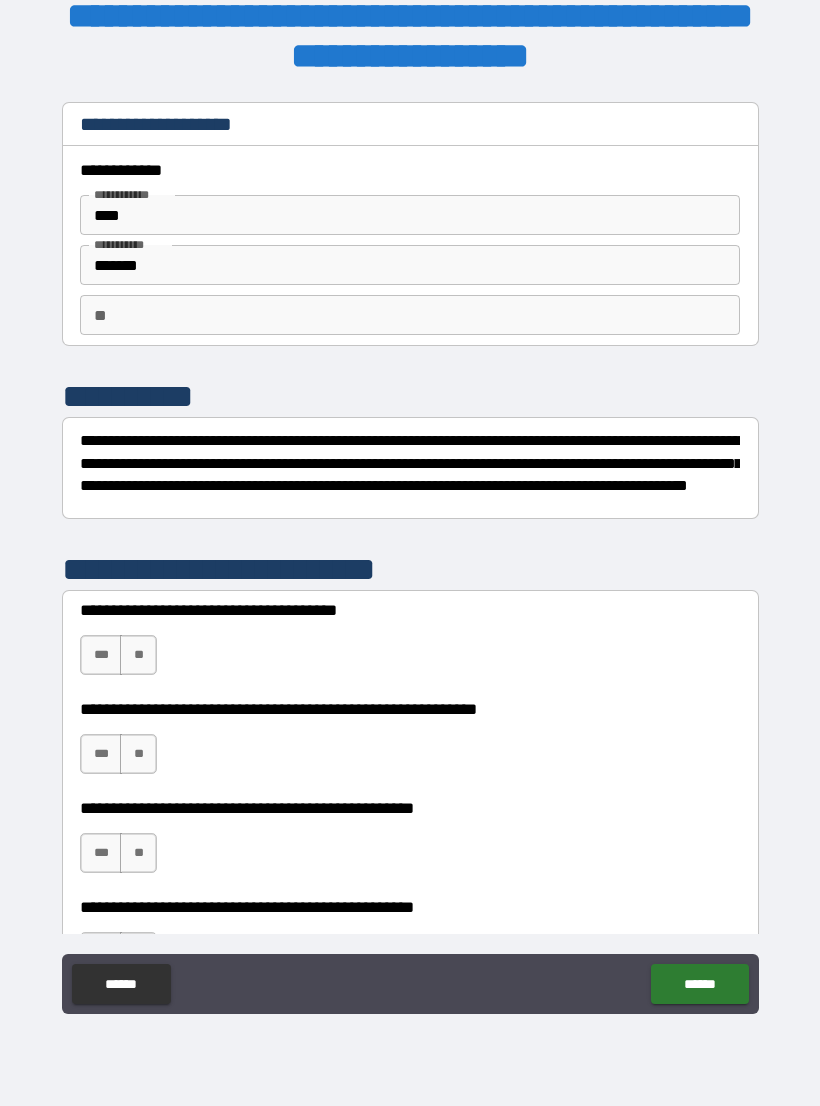 click on "**" at bounding box center (410, 315) 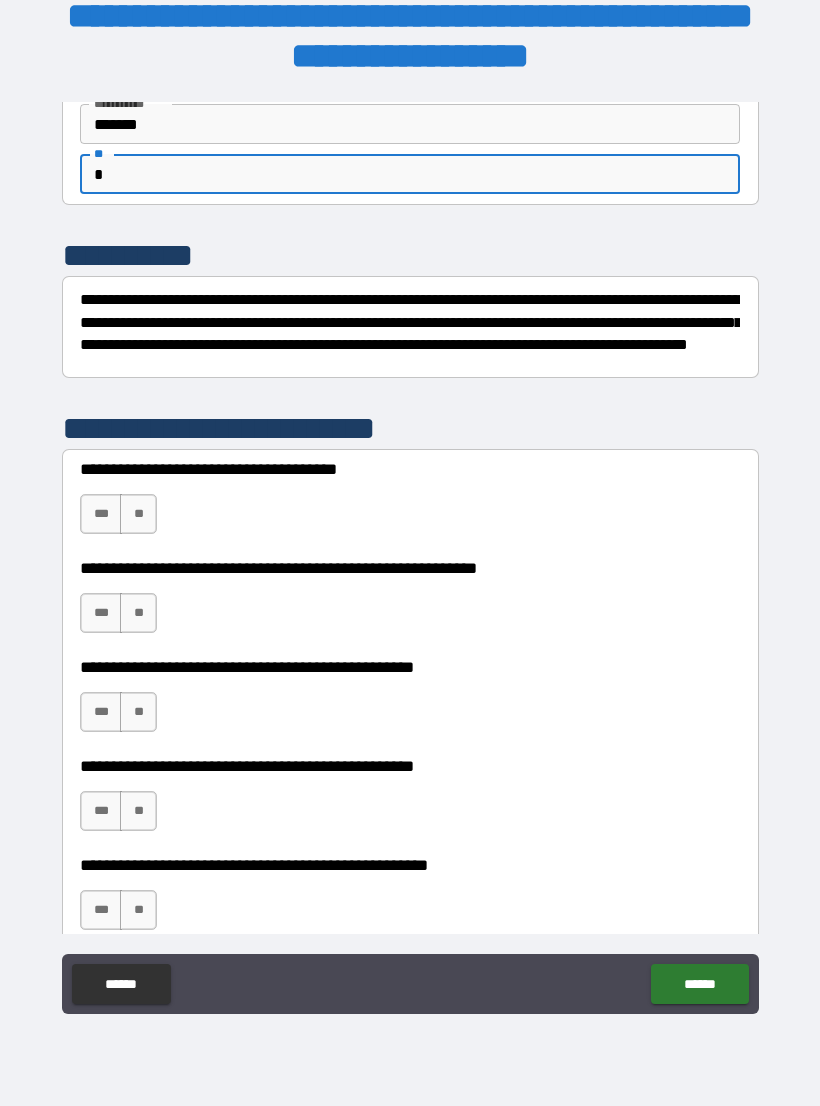 scroll, scrollTop: 155, scrollLeft: 0, axis: vertical 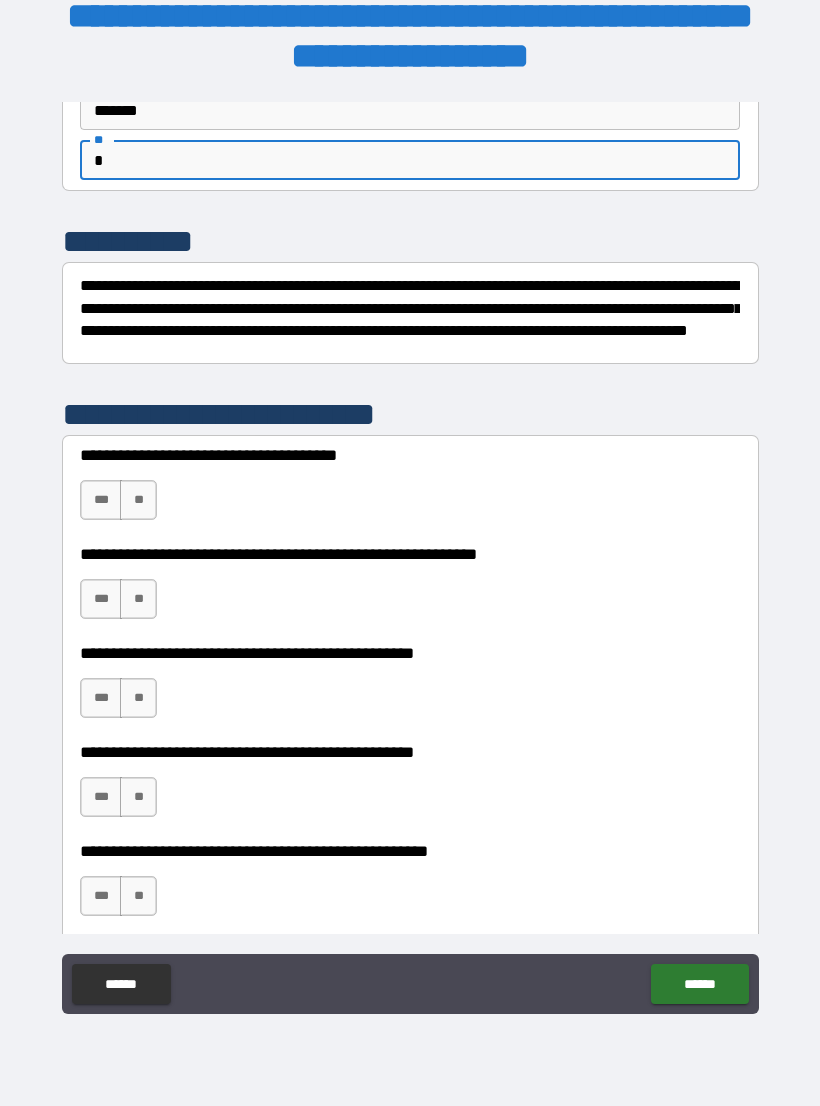 click on "***" at bounding box center (101, 599) 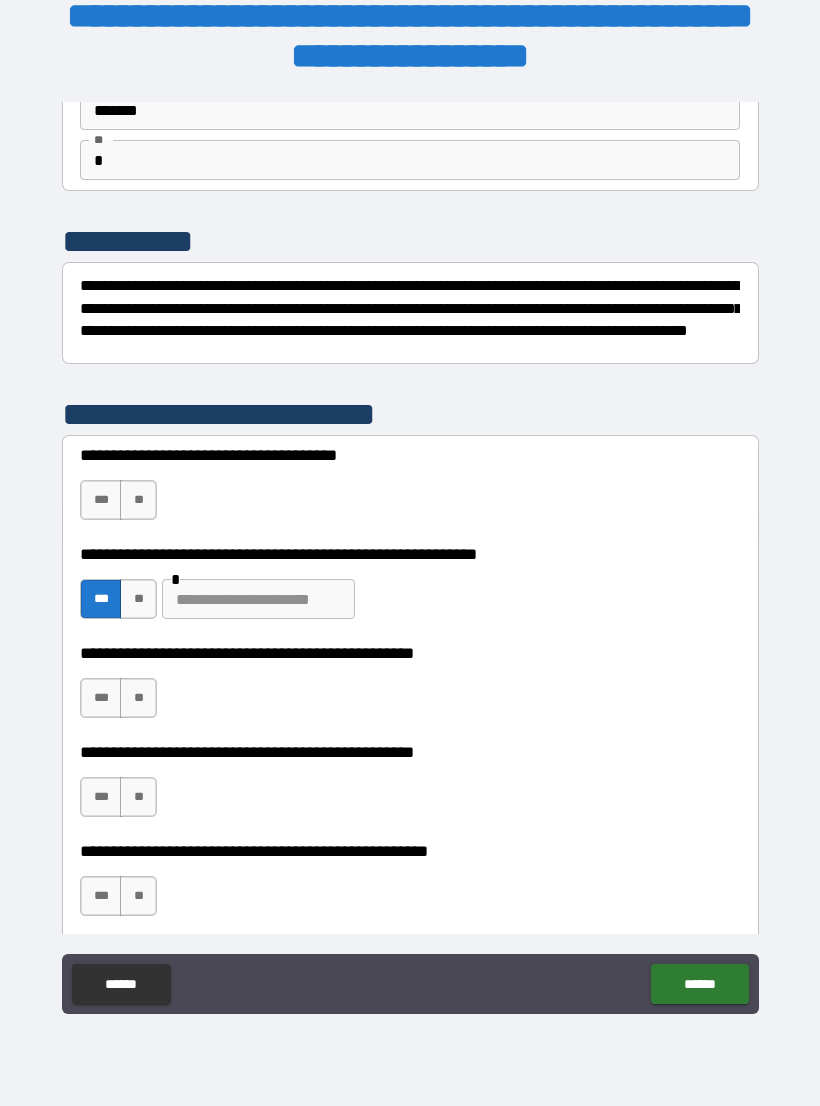 click on "***" at bounding box center [101, 500] 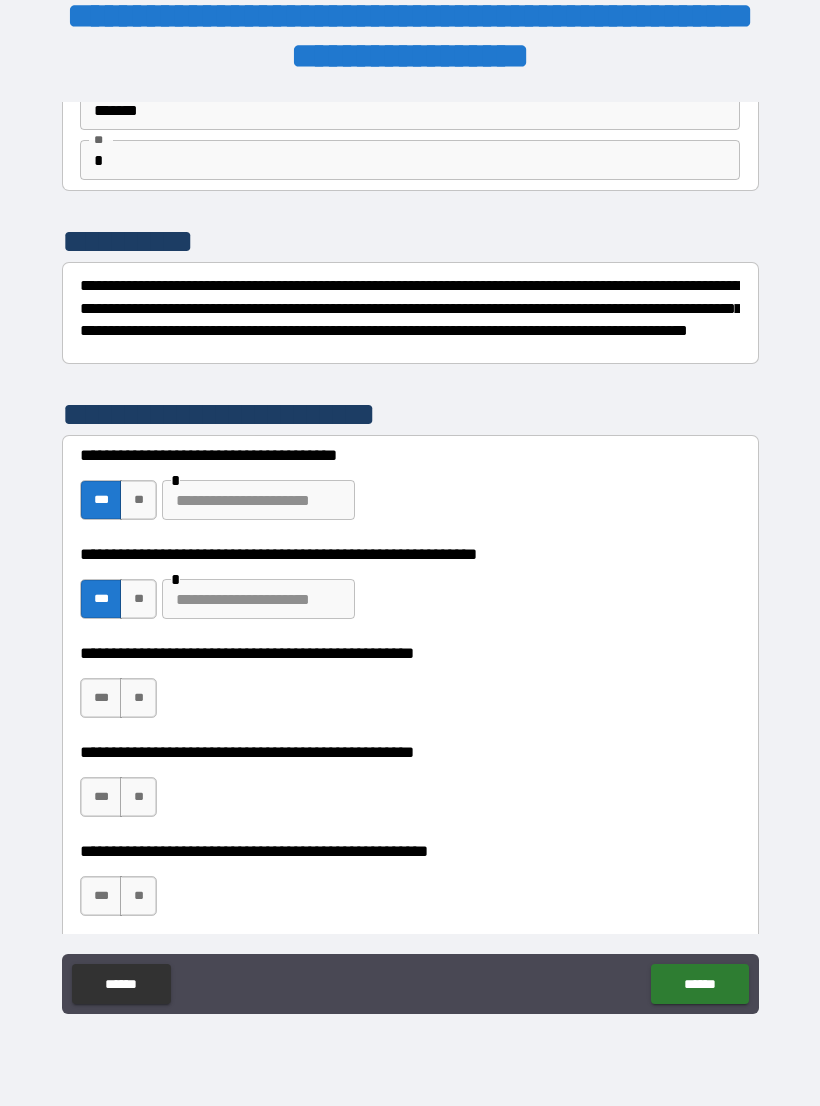 click at bounding box center (258, 500) 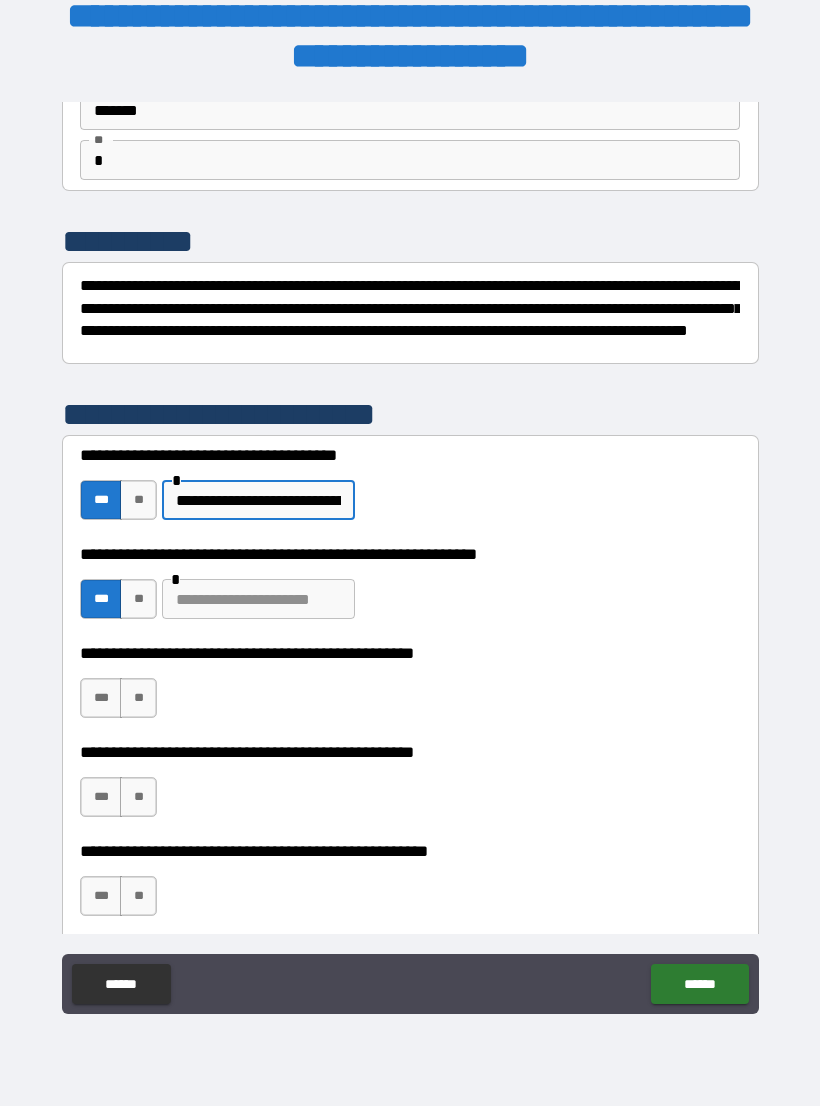 click on "**********" at bounding box center [258, 500] 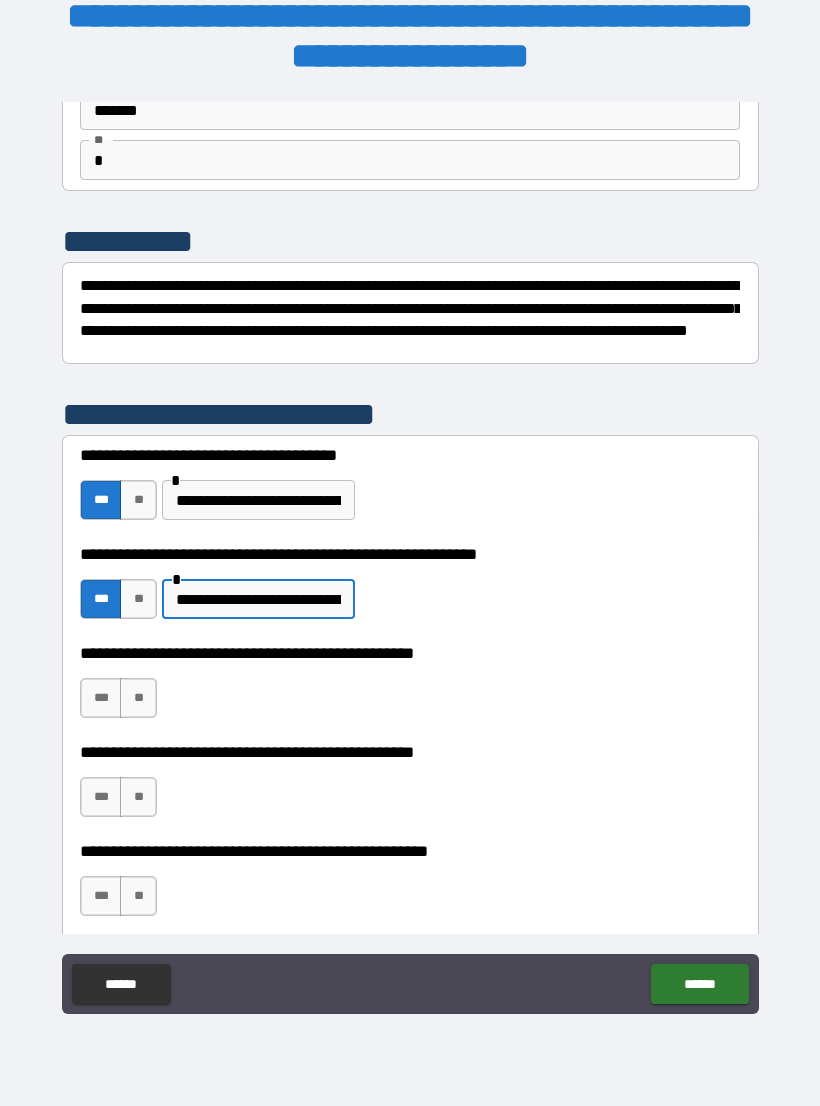 click on "**" at bounding box center [138, 698] 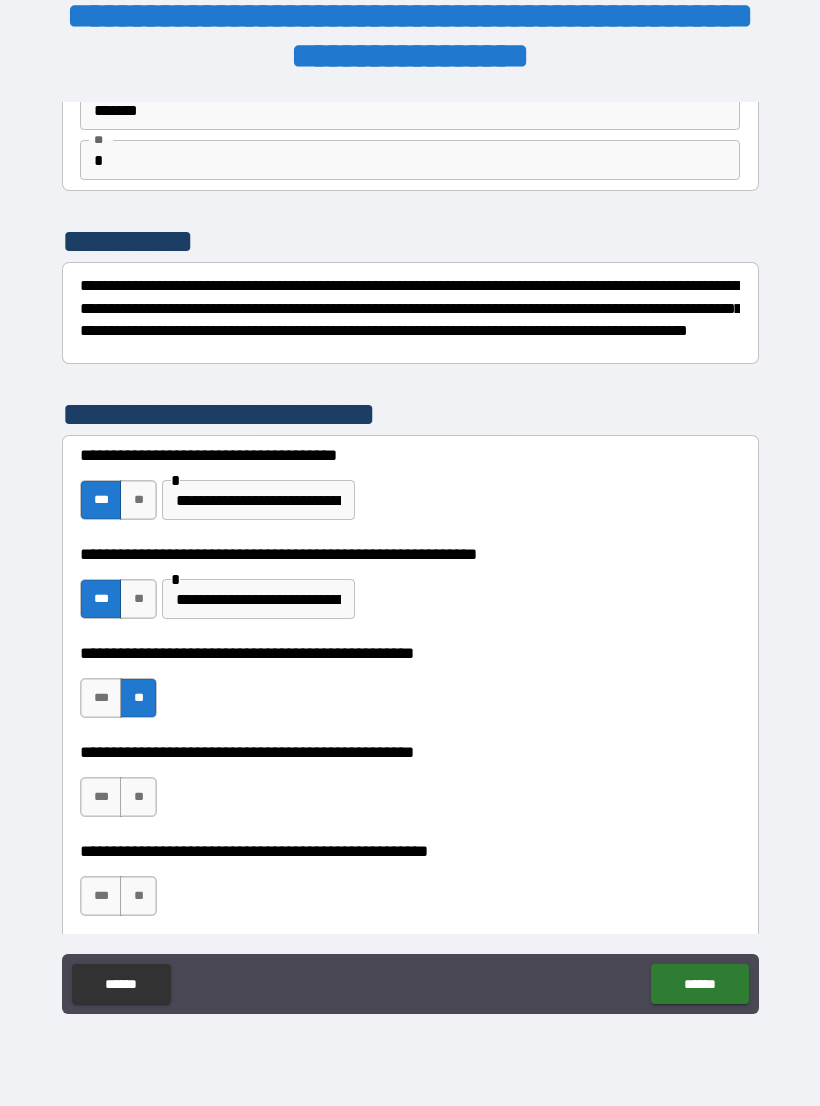 click on "***" at bounding box center [101, 797] 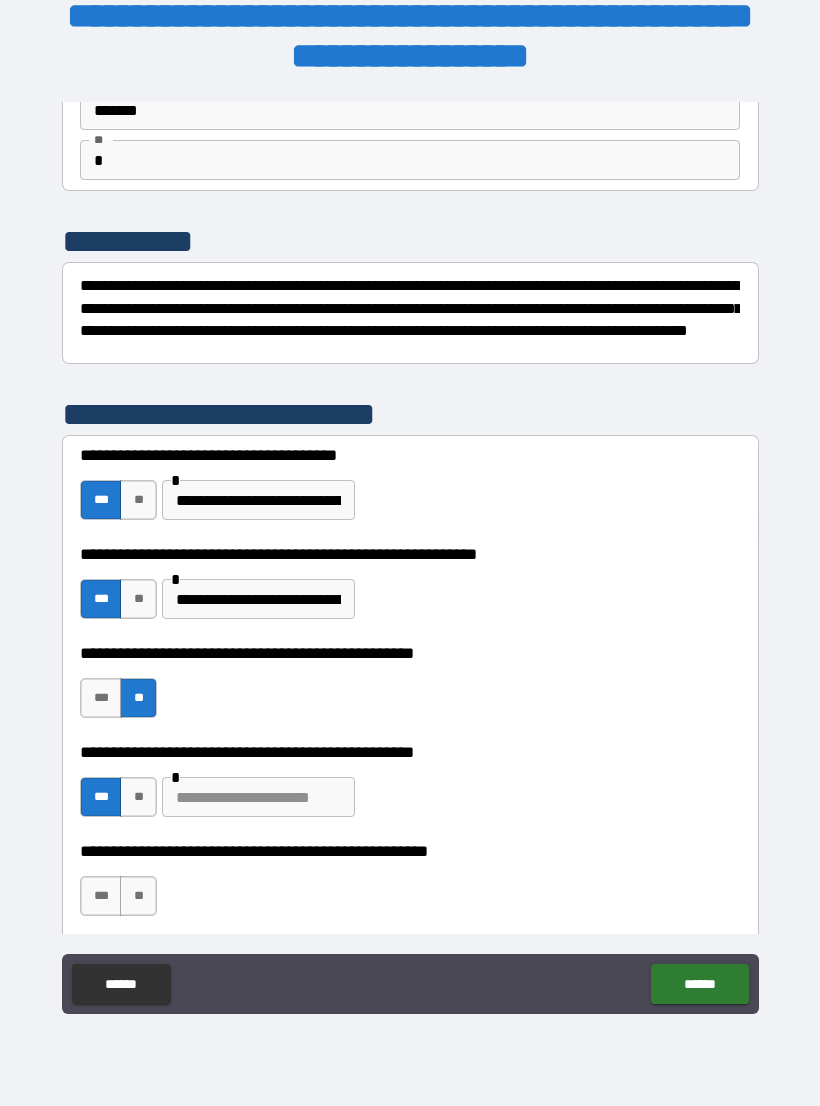click at bounding box center [258, 797] 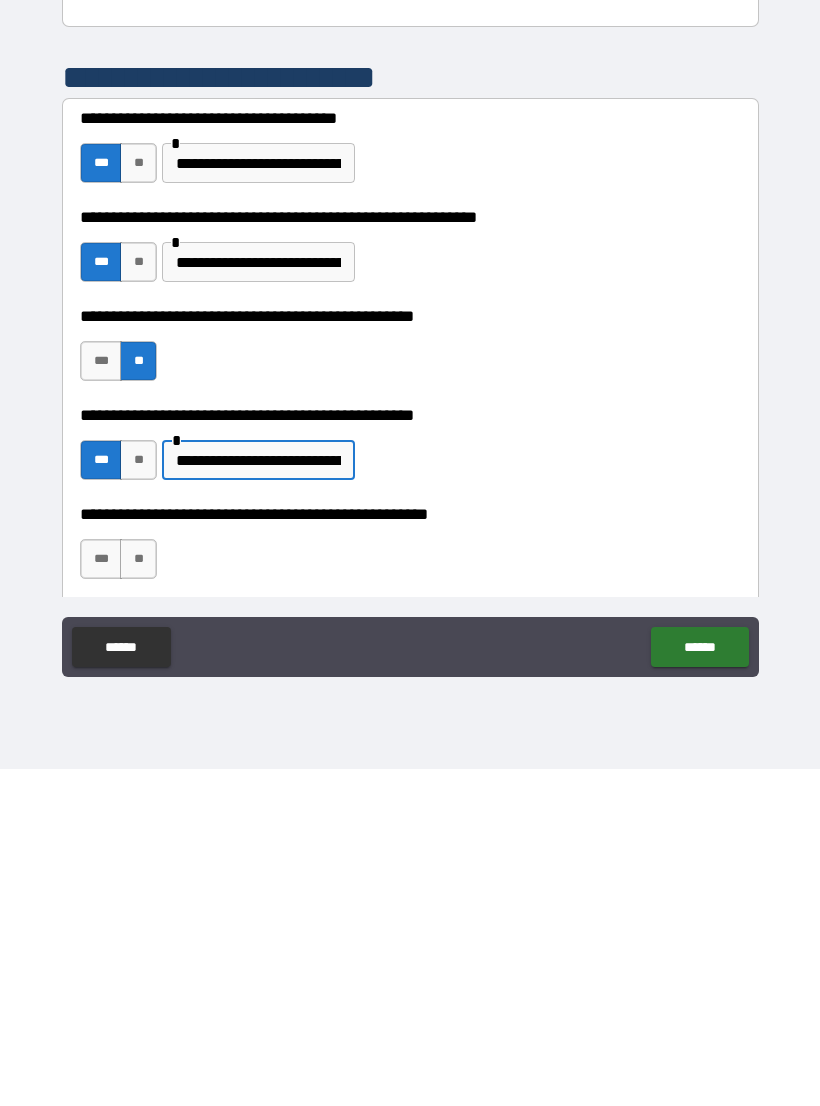 click on "**" at bounding box center (138, 896) 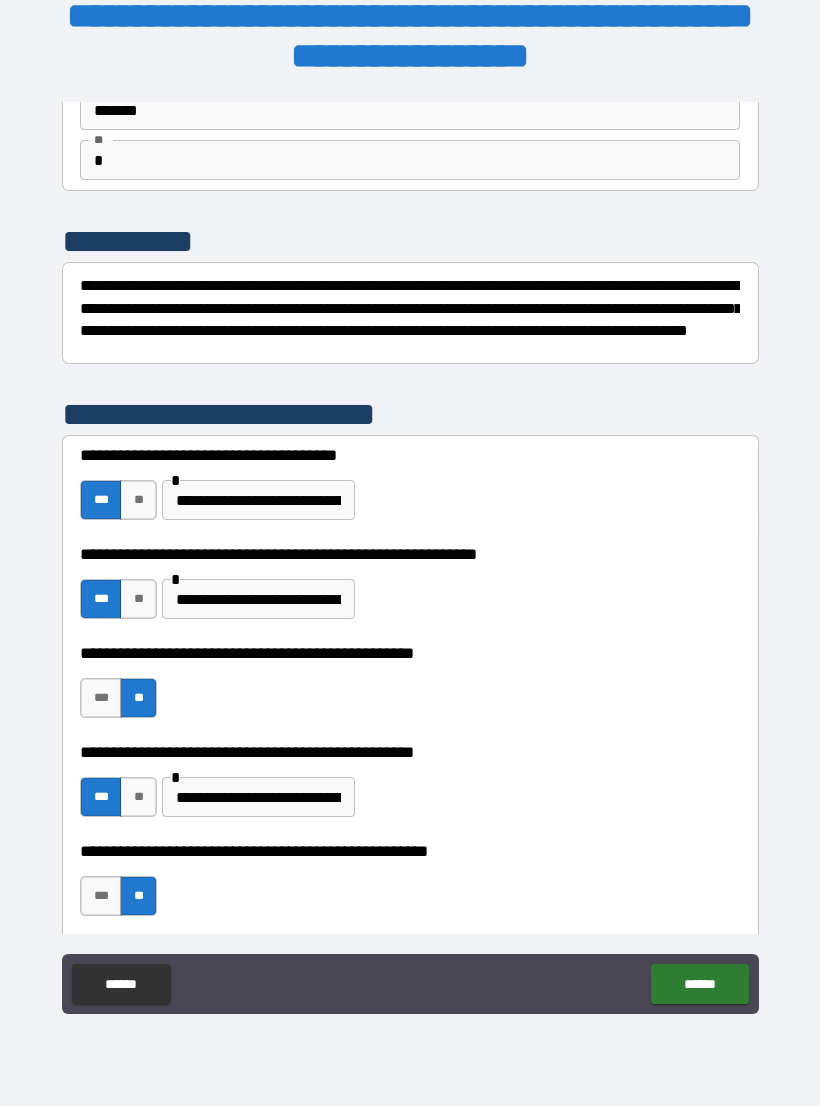 click on "******" at bounding box center [699, 984] 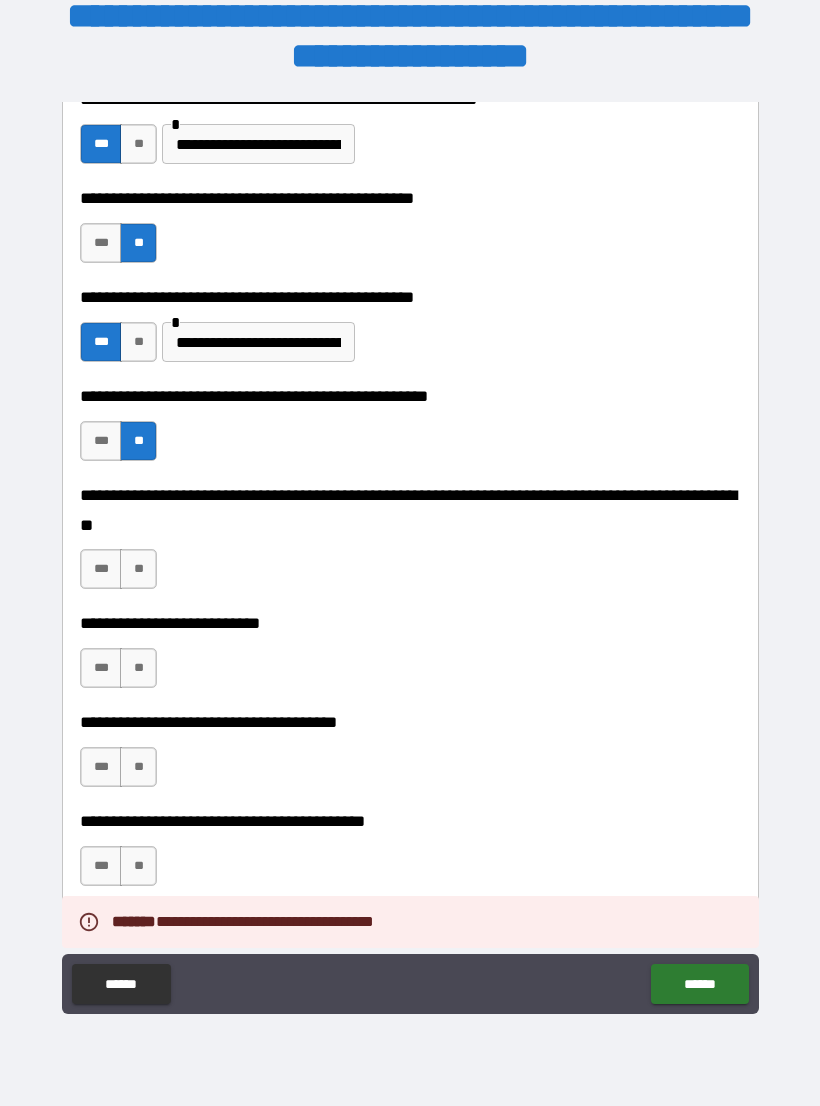scroll, scrollTop: 614, scrollLeft: 0, axis: vertical 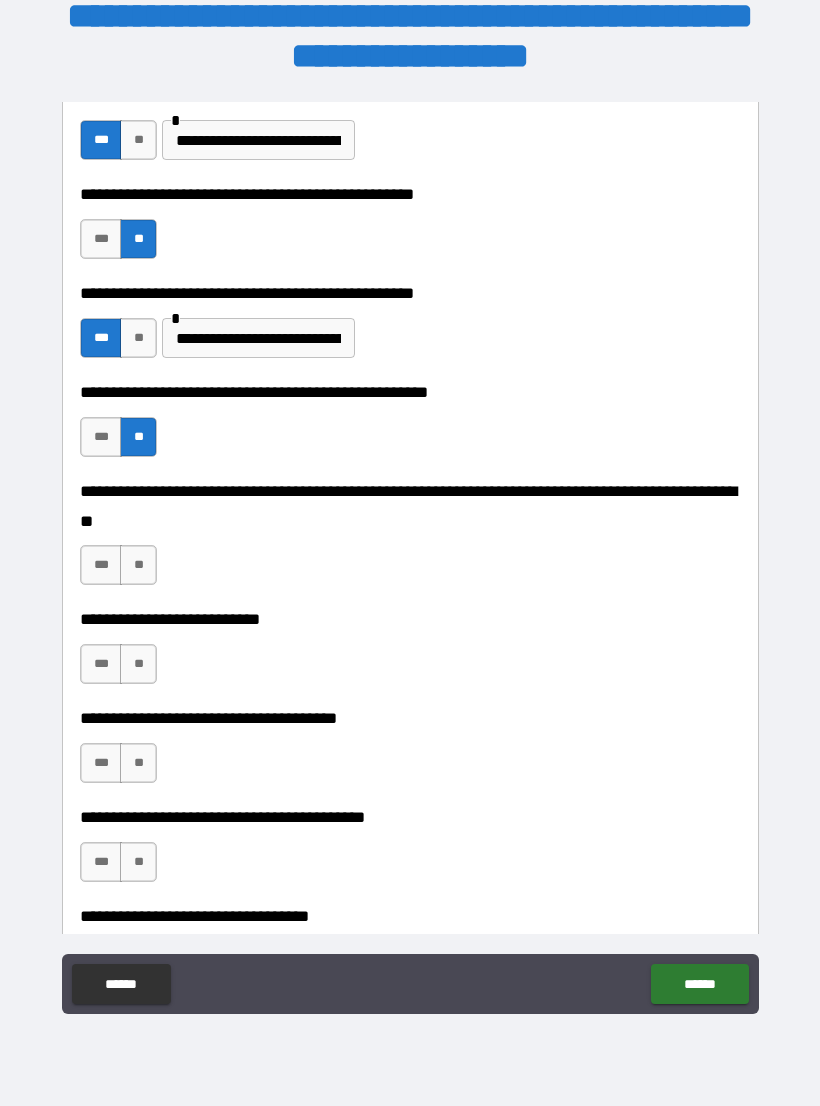 click on "***" at bounding box center (101, 565) 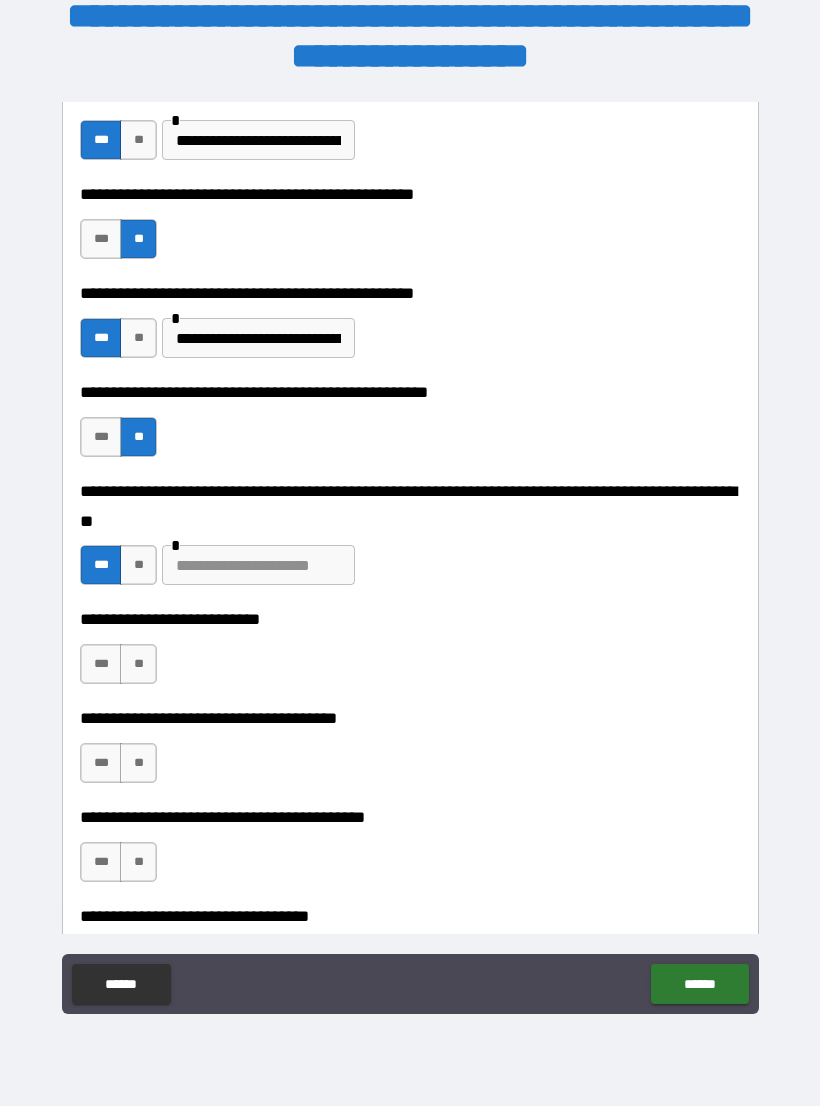click at bounding box center (258, 565) 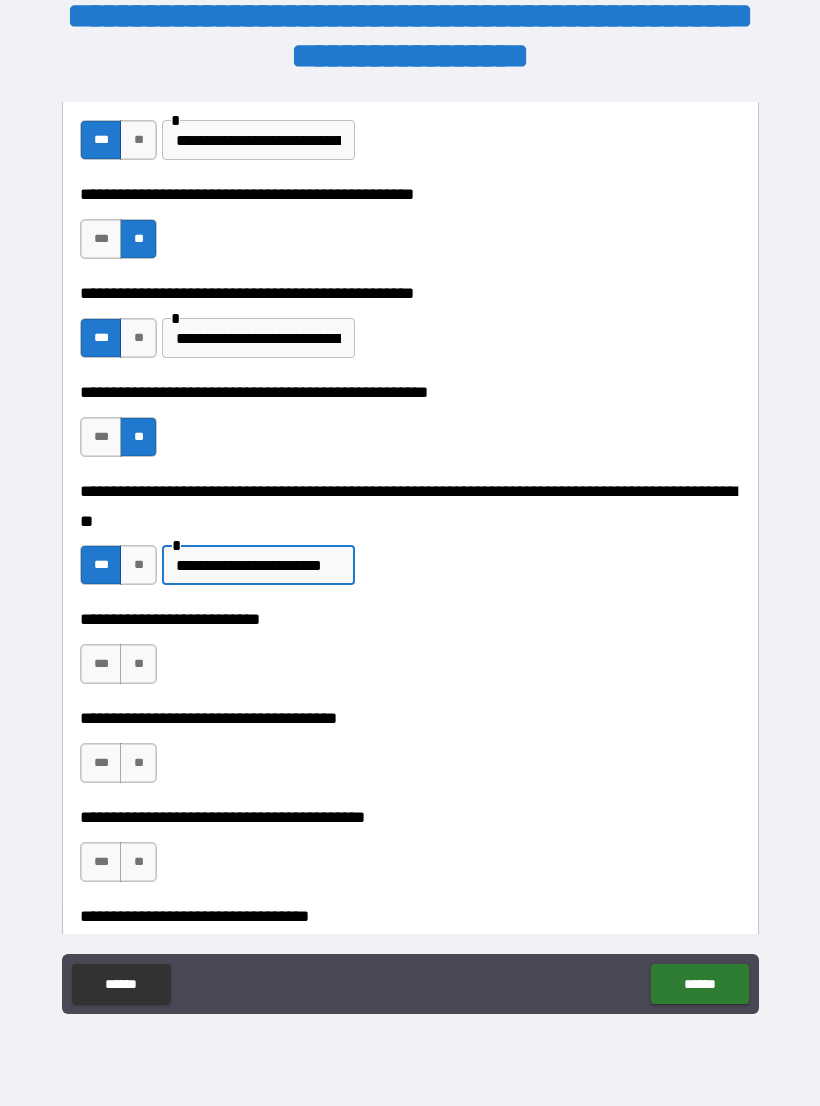 click on "**" at bounding box center [138, 664] 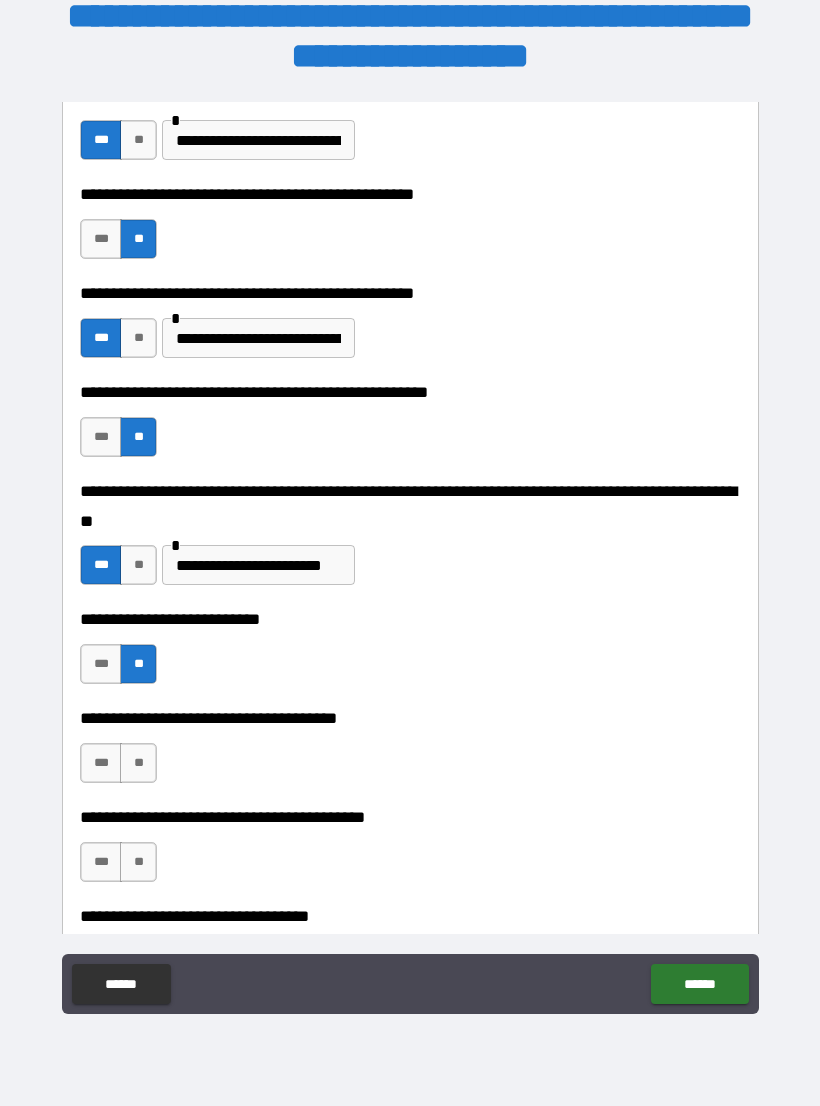 click on "**" at bounding box center (138, 763) 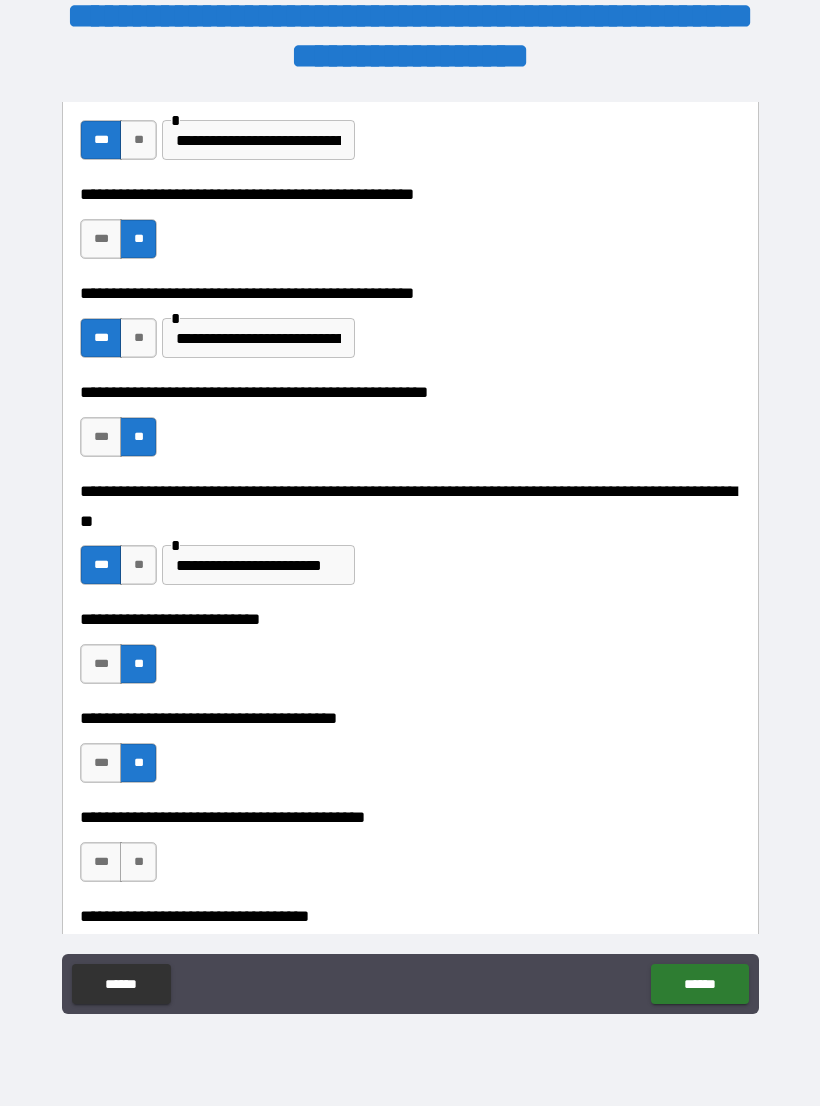 click on "**" at bounding box center [138, 862] 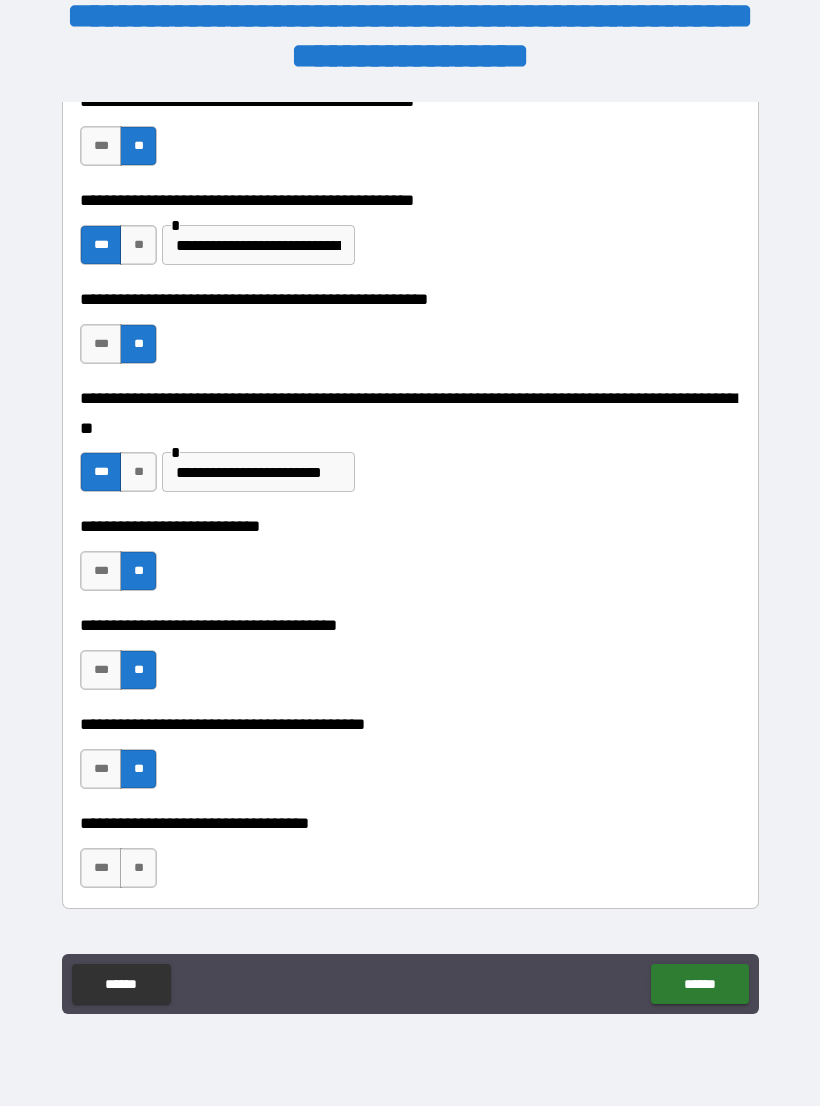 scroll, scrollTop: 754, scrollLeft: 0, axis: vertical 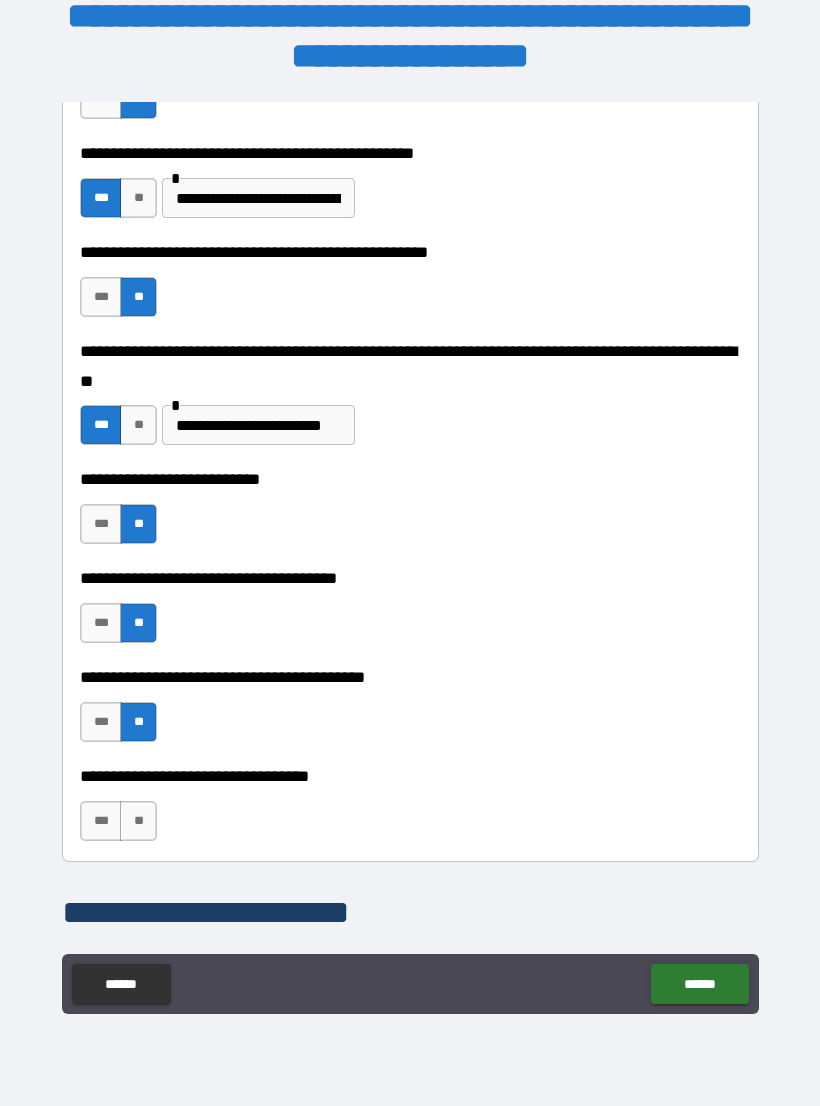 click on "**" at bounding box center (138, 821) 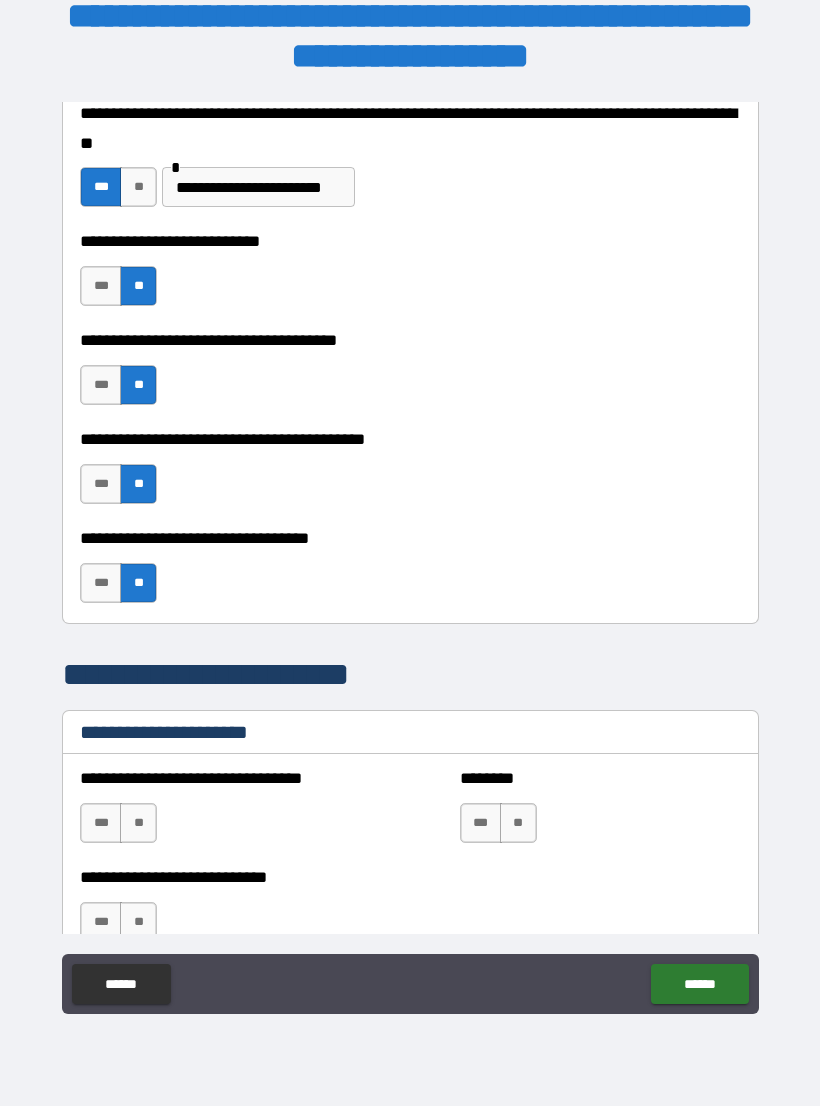 scroll, scrollTop: 993, scrollLeft: 0, axis: vertical 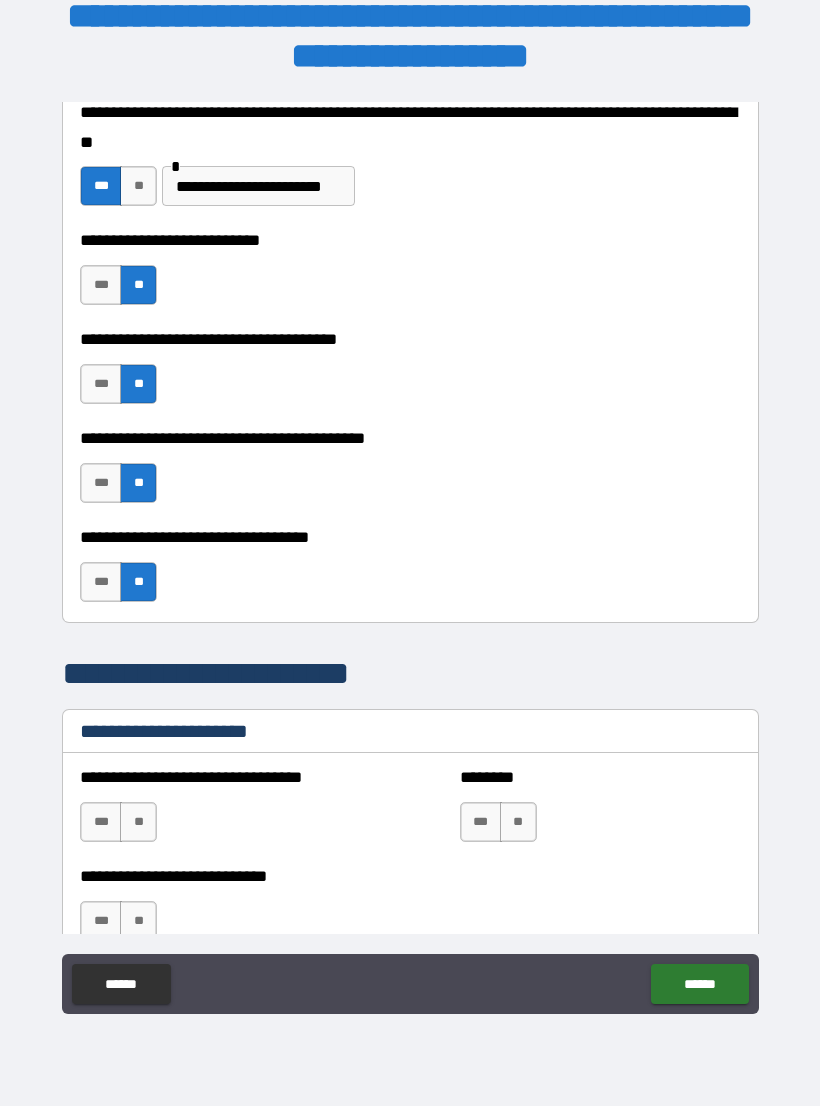 click on "**" at bounding box center (138, 822) 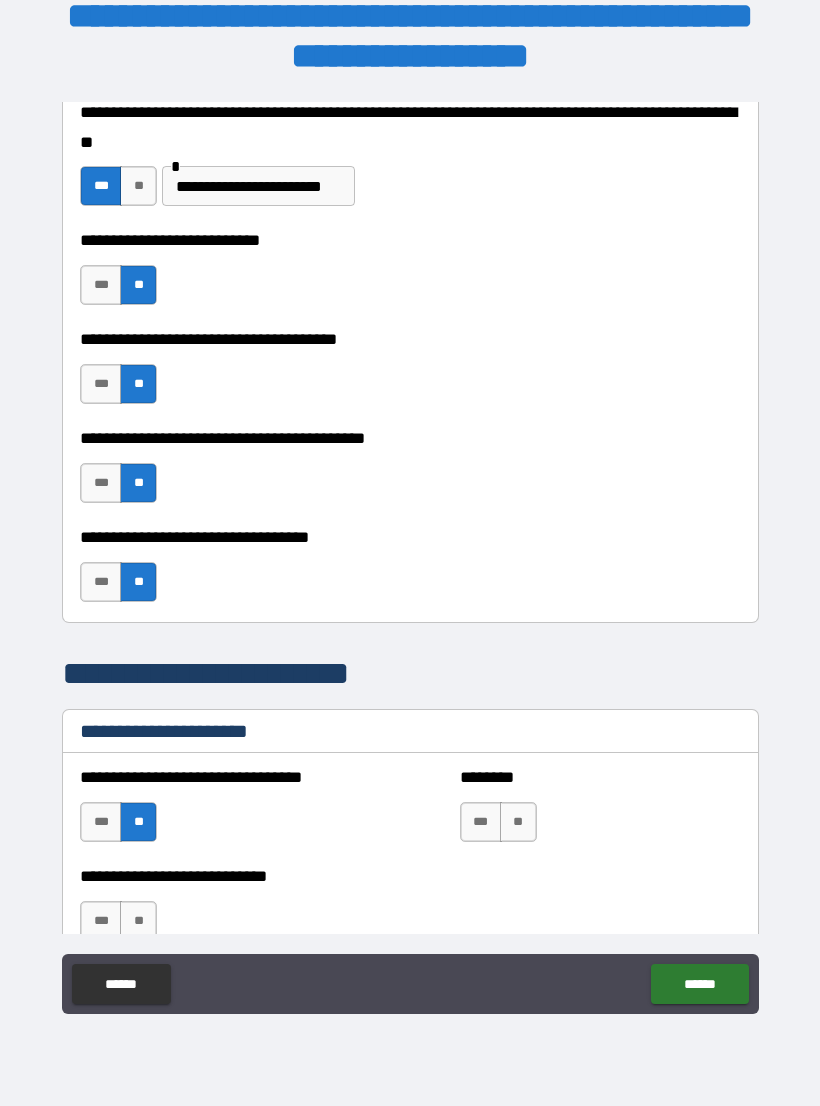 click on "**" at bounding box center [518, 822] 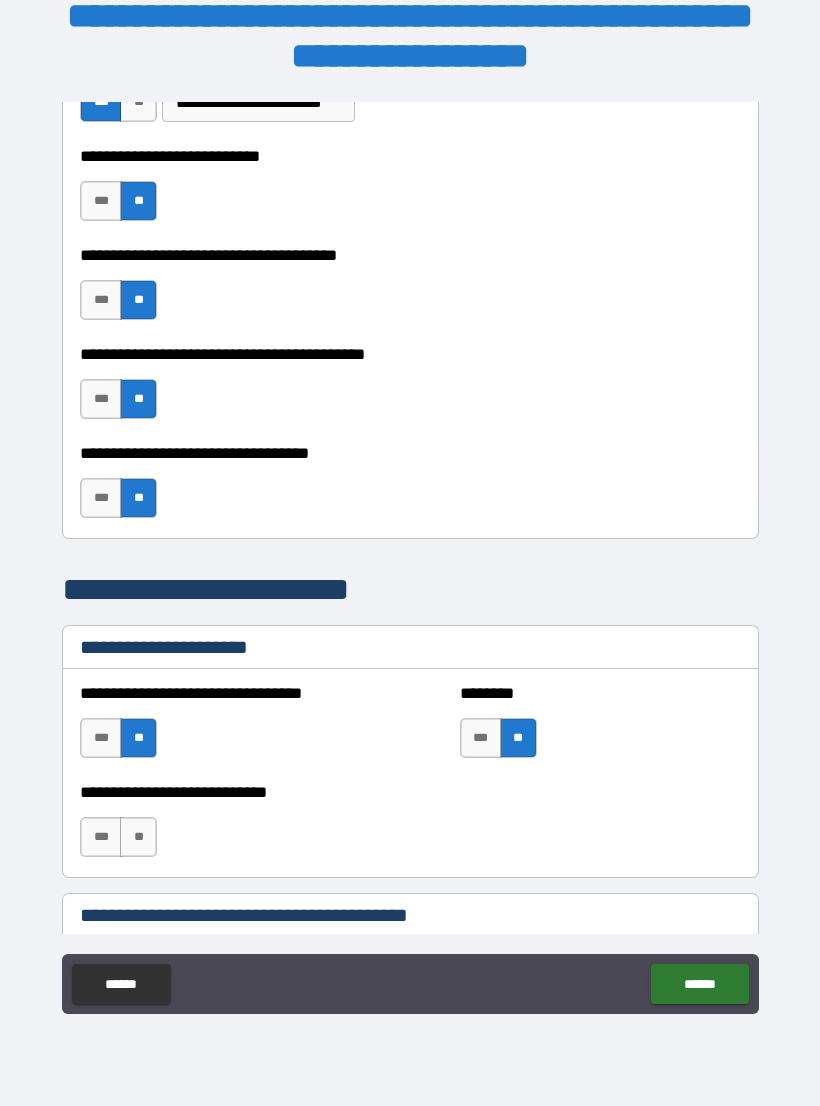 scroll, scrollTop: 1100, scrollLeft: 0, axis: vertical 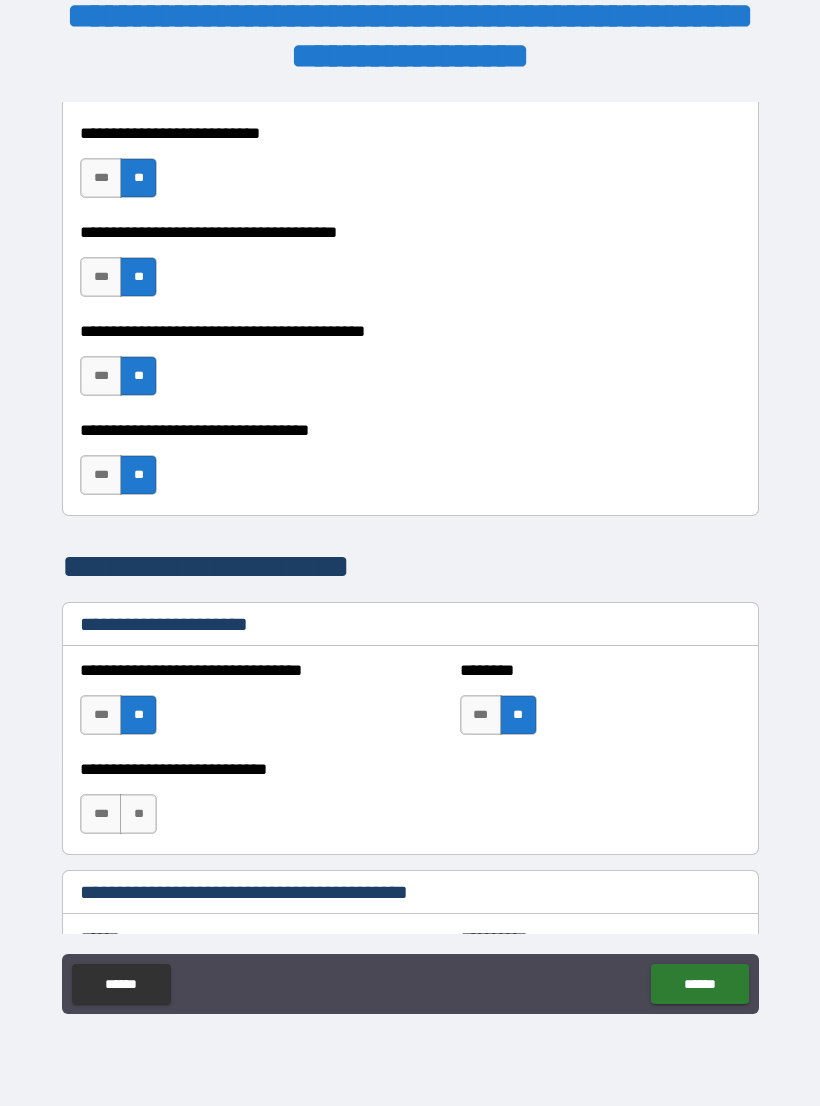 click on "**" at bounding box center (138, 814) 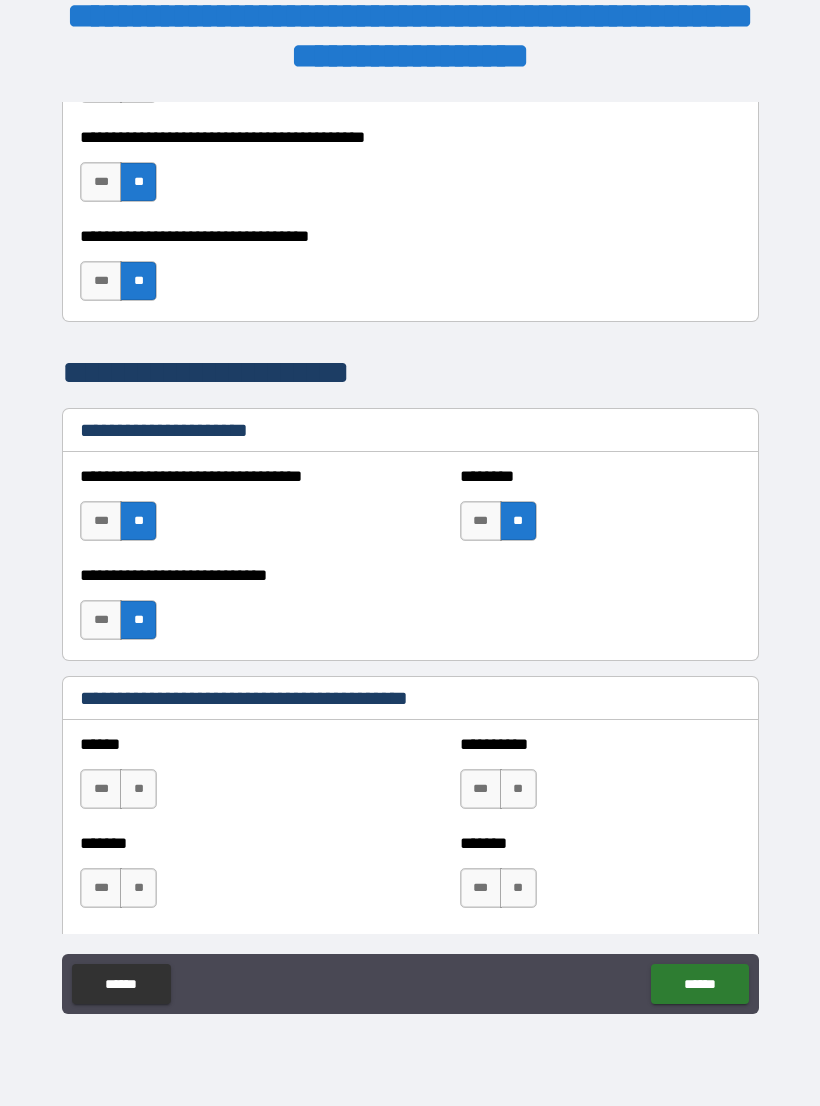 scroll, scrollTop: 1306, scrollLeft: 0, axis: vertical 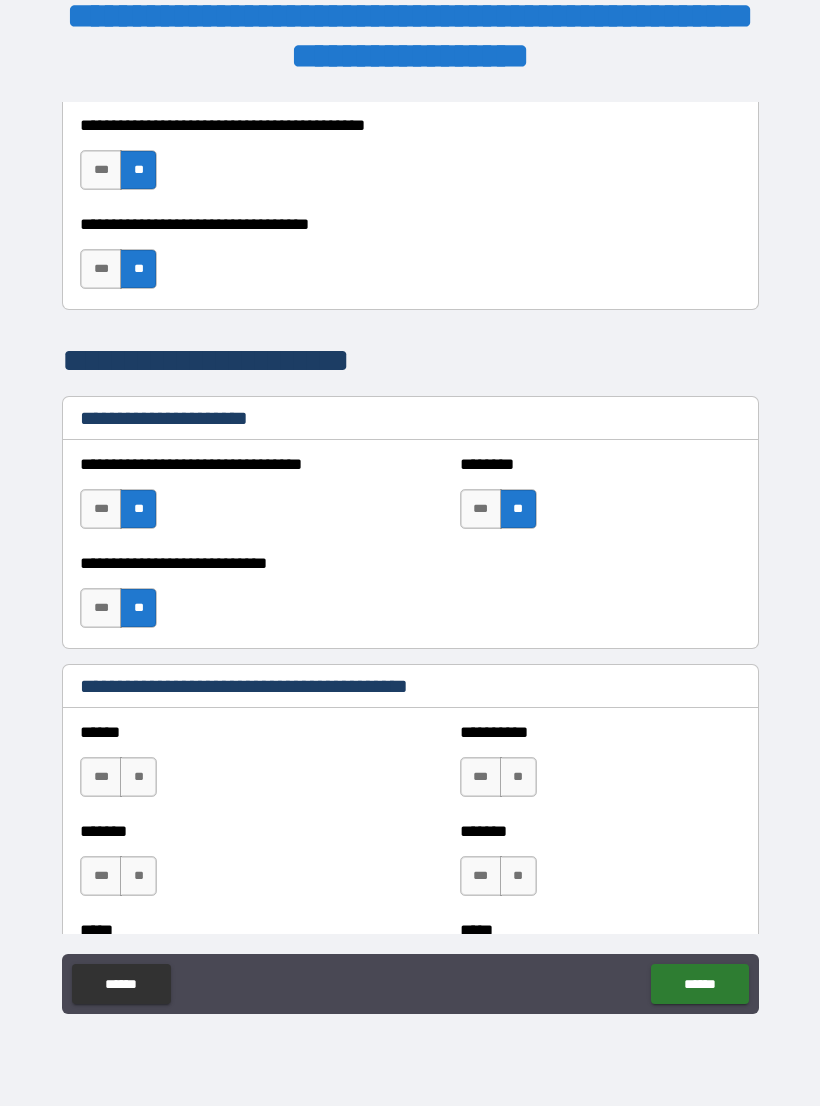 click on "***" at bounding box center [101, 876] 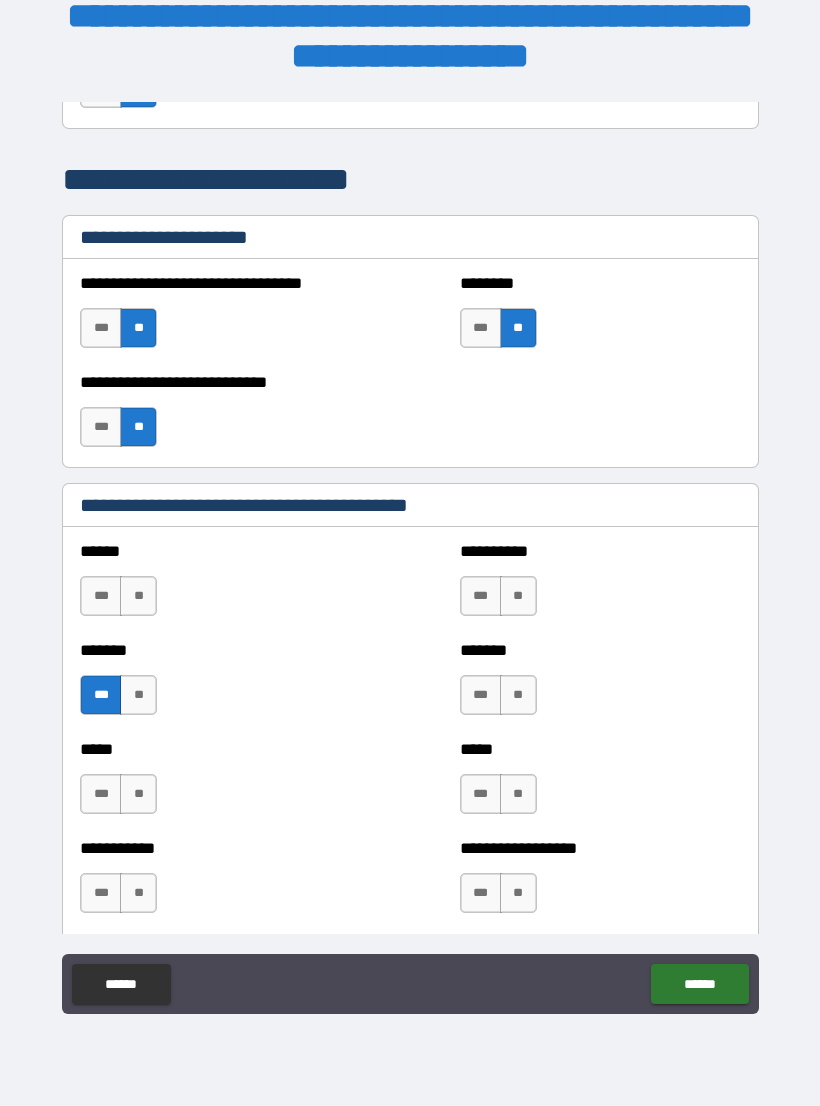 scroll, scrollTop: 1494, scrollLeft: 0, axis: vertical 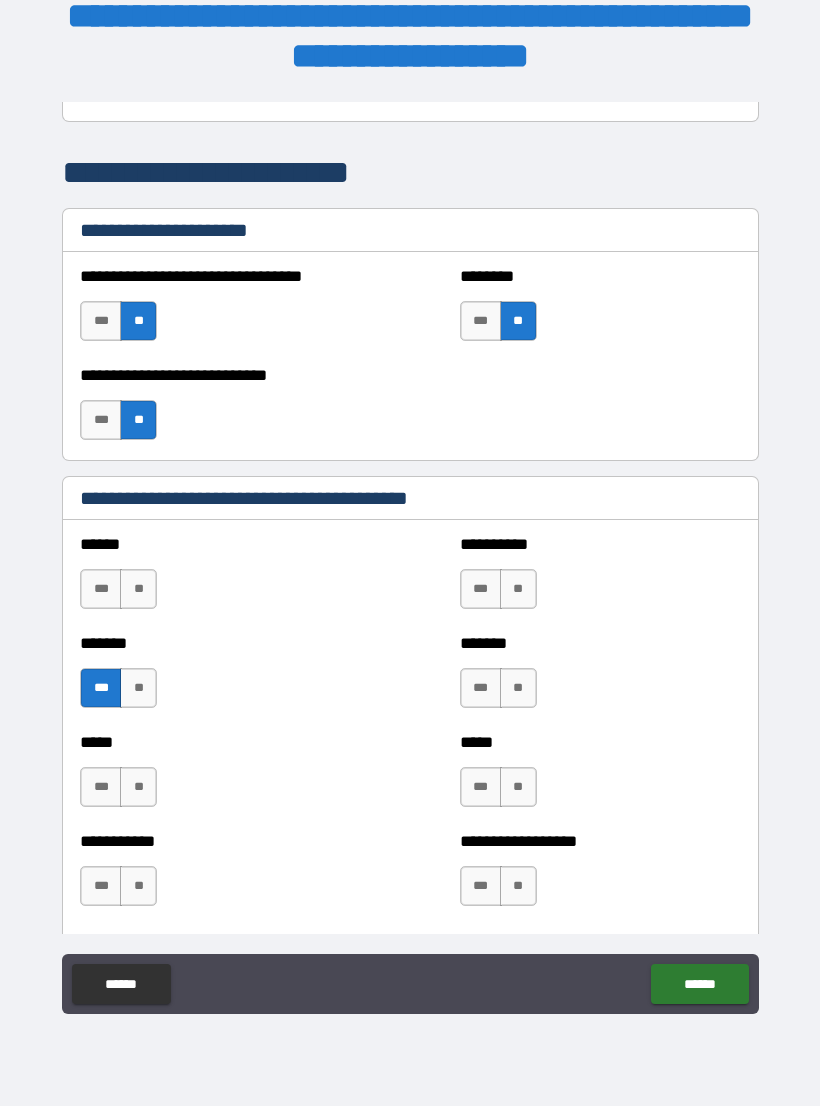click on "**" at bounding box center (518, 688) 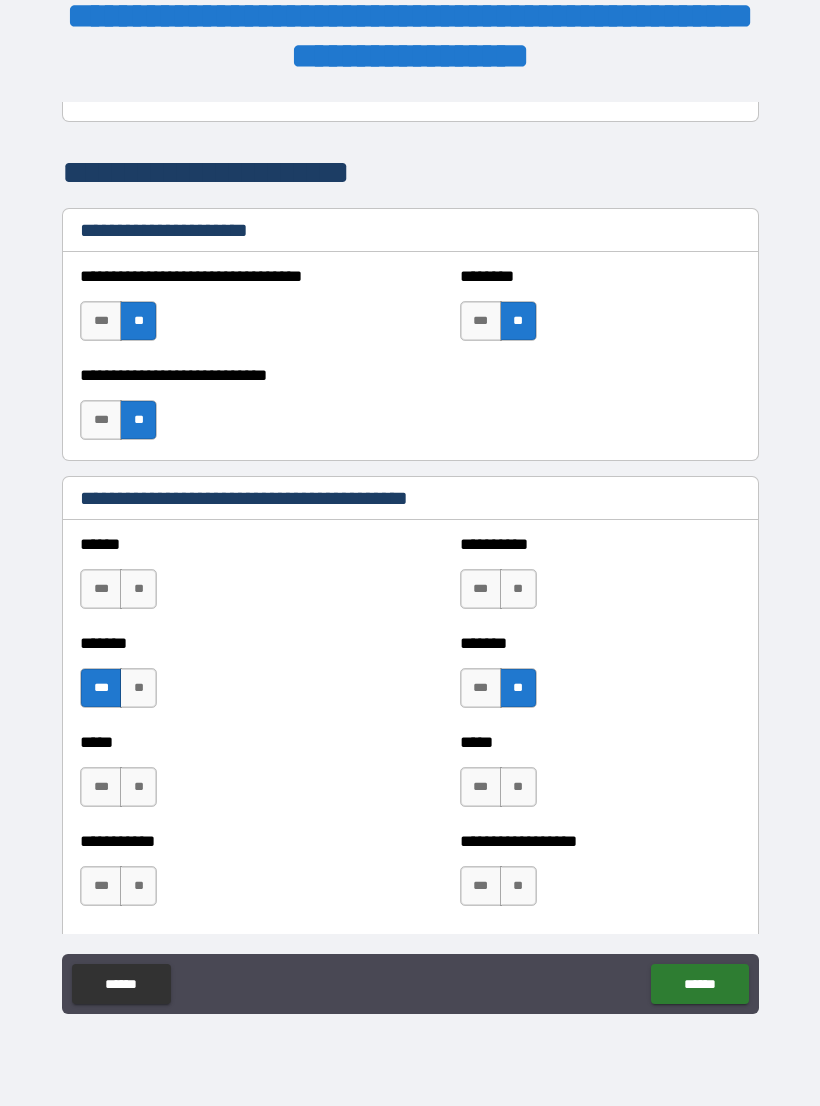 click on "**" at bounding box center (518, 787) 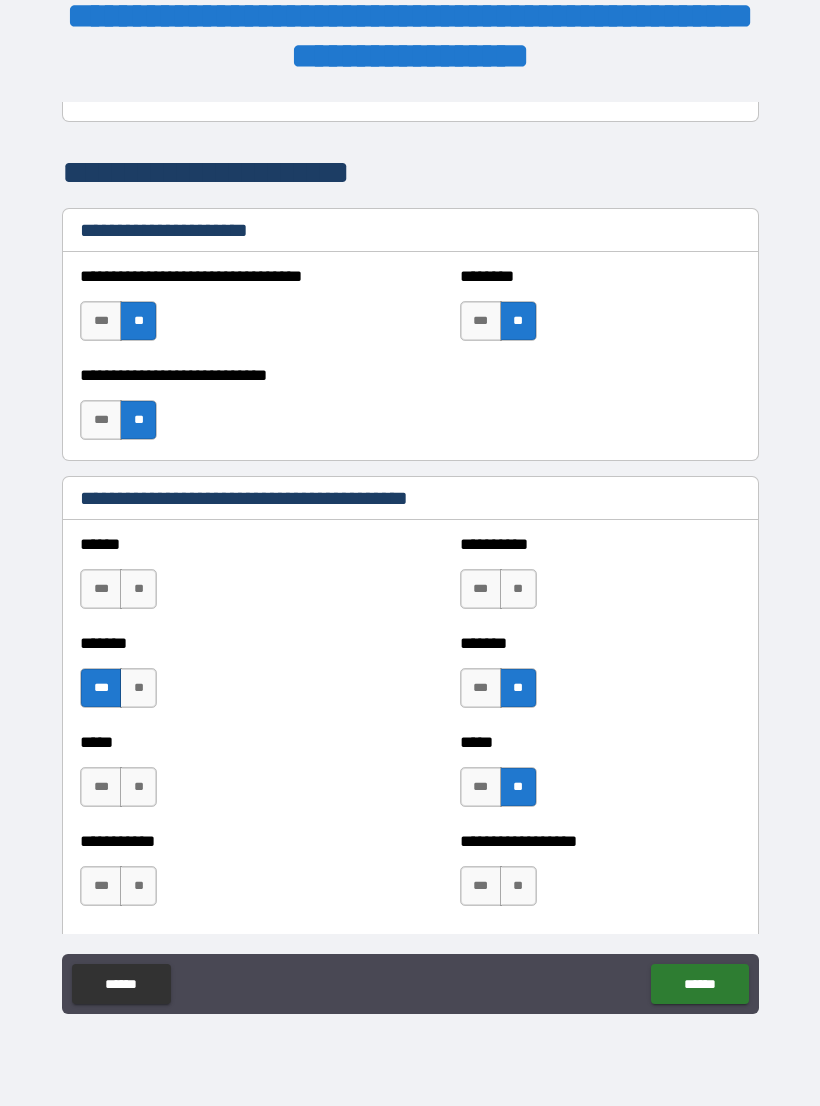 click on "**" at bounding box center [138, 787] 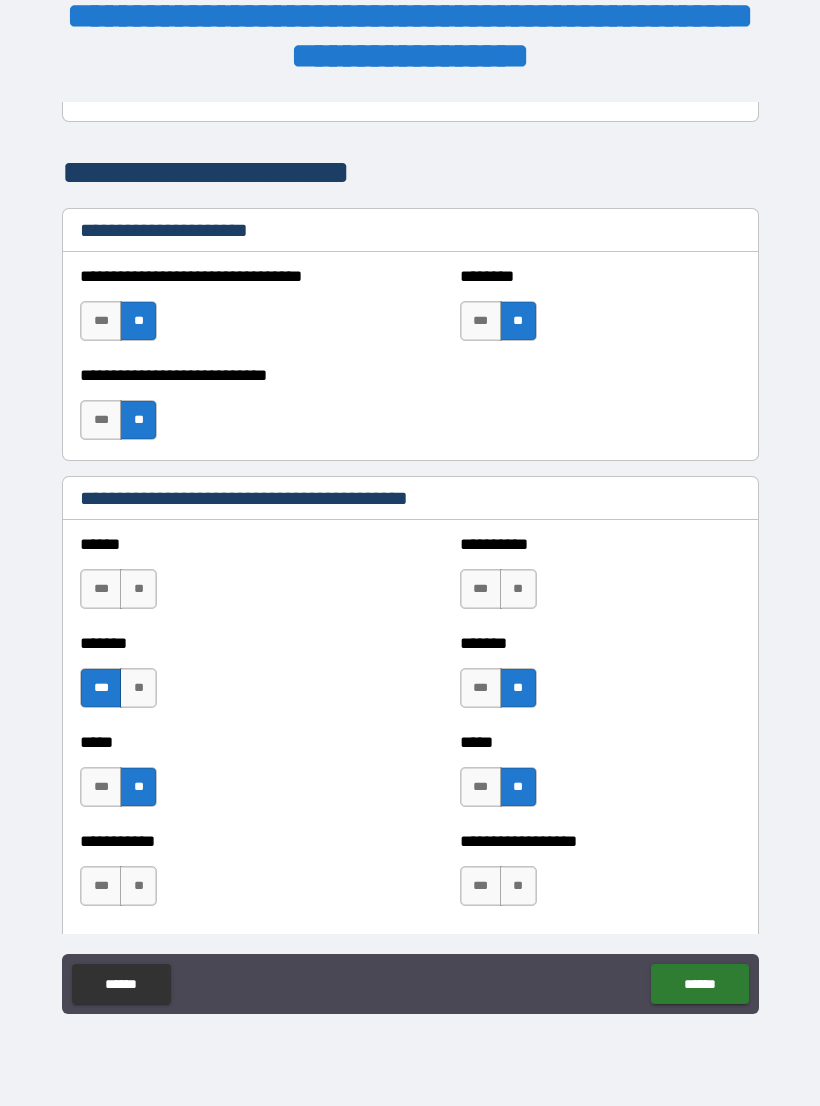 click on "***" at bounding box center (101, 886) 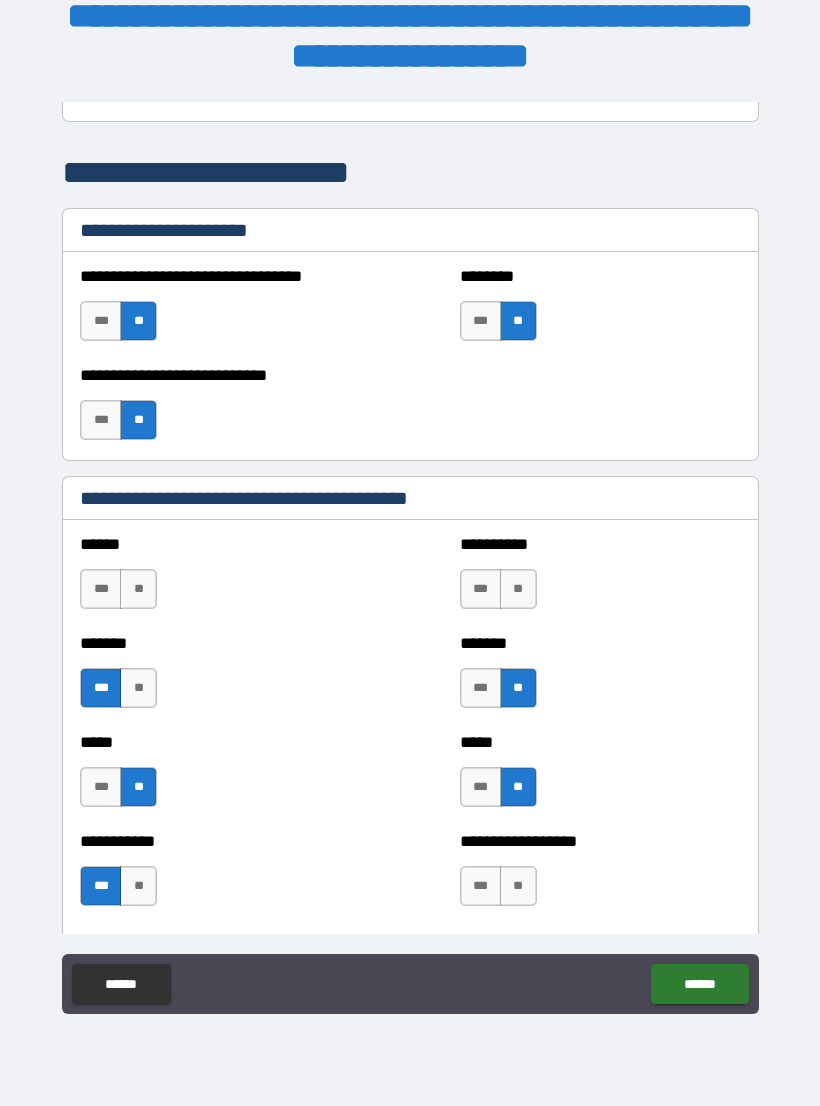 click on "**" at bounding box center [518, 886] 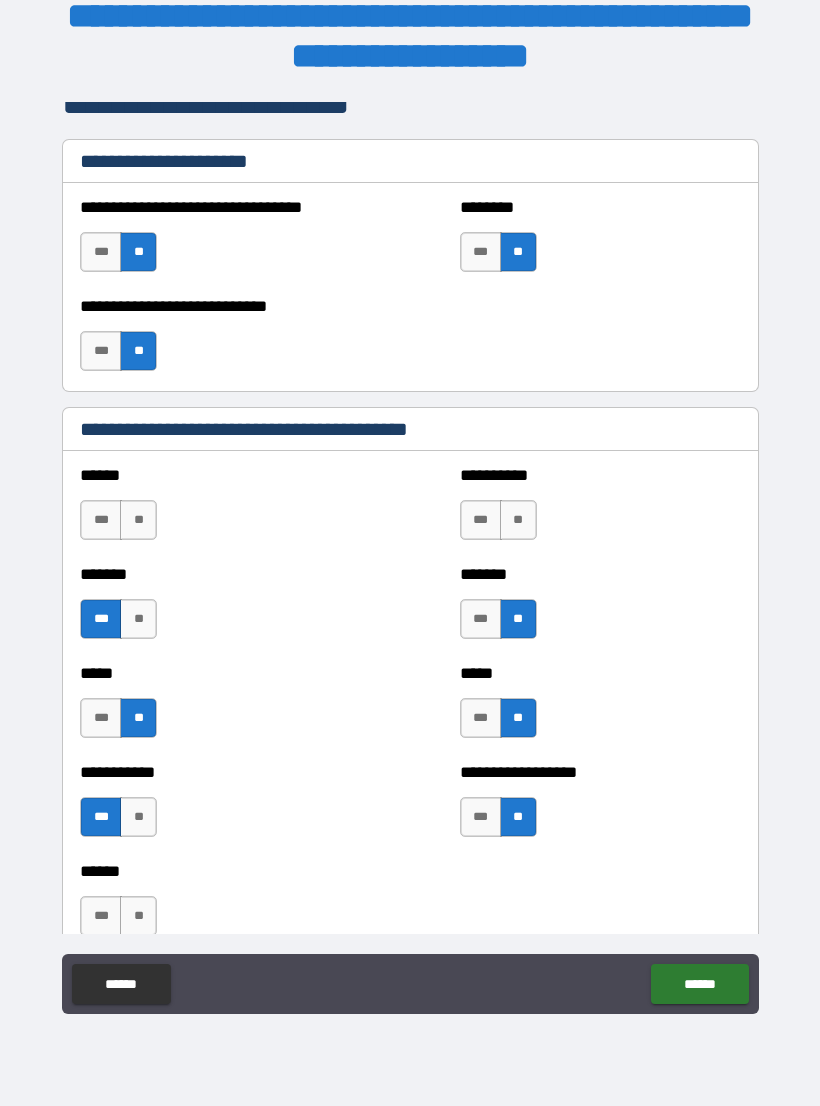 scroll, scrollTop: 1580, scrollLeft: 0, axis: vertical 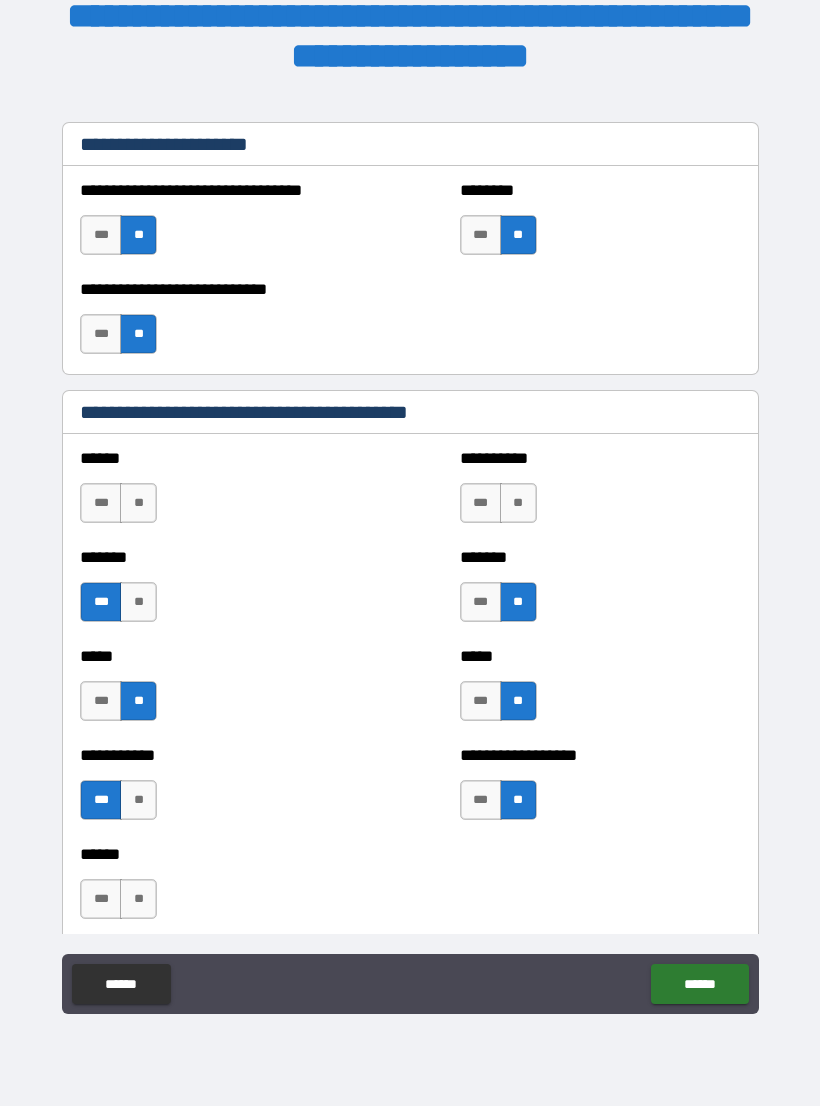 click on "**" at bounding box center [518, 503] 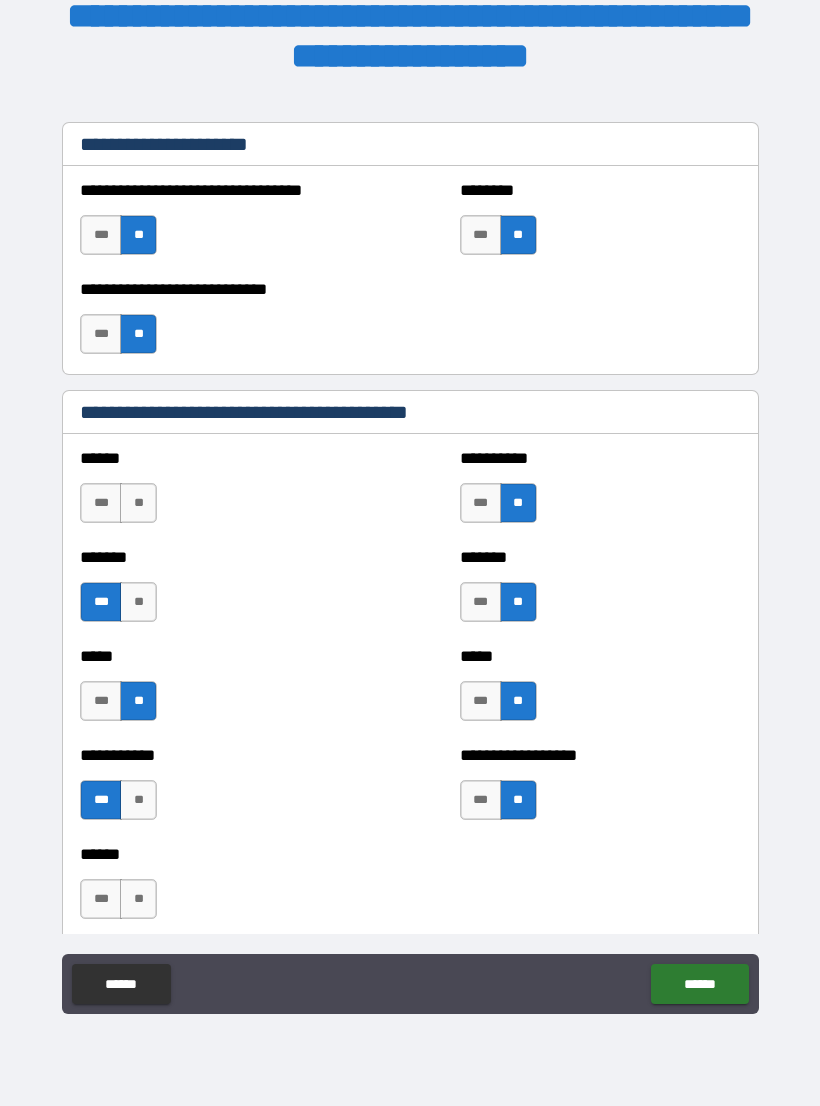 click on "***" at bounding box center (101, 899) 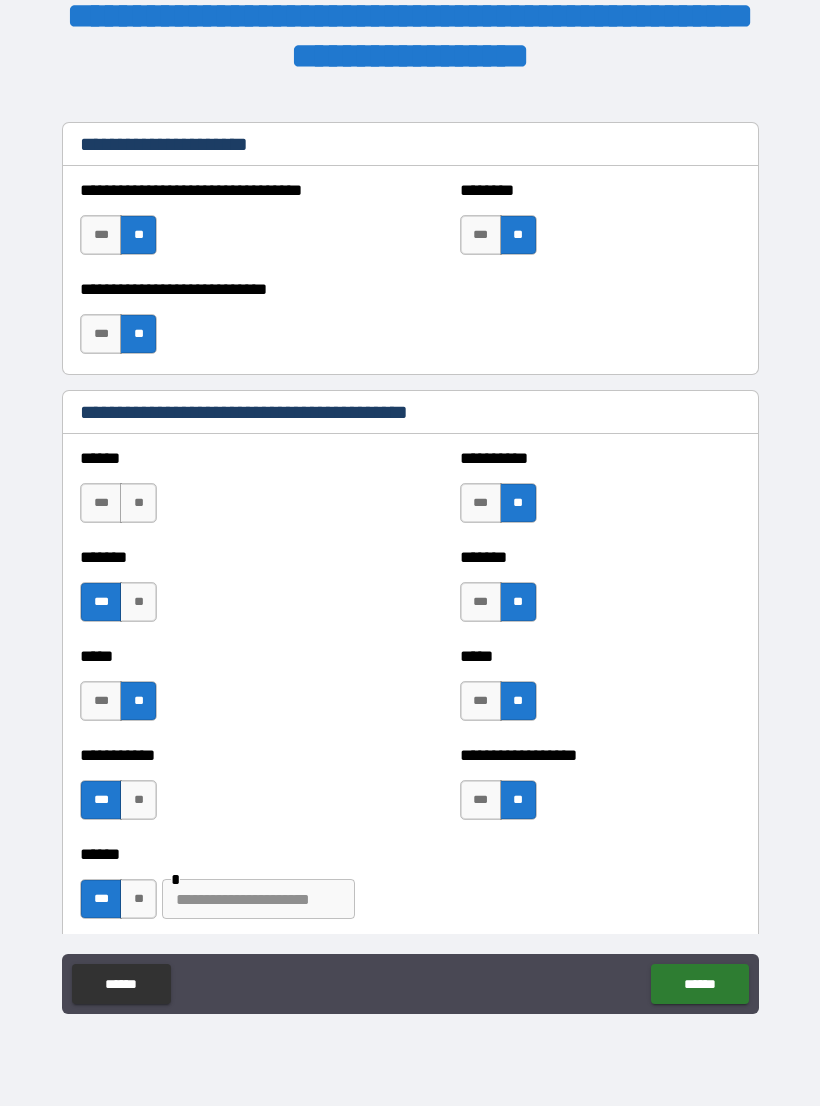 click at bounding box center (258, 899) 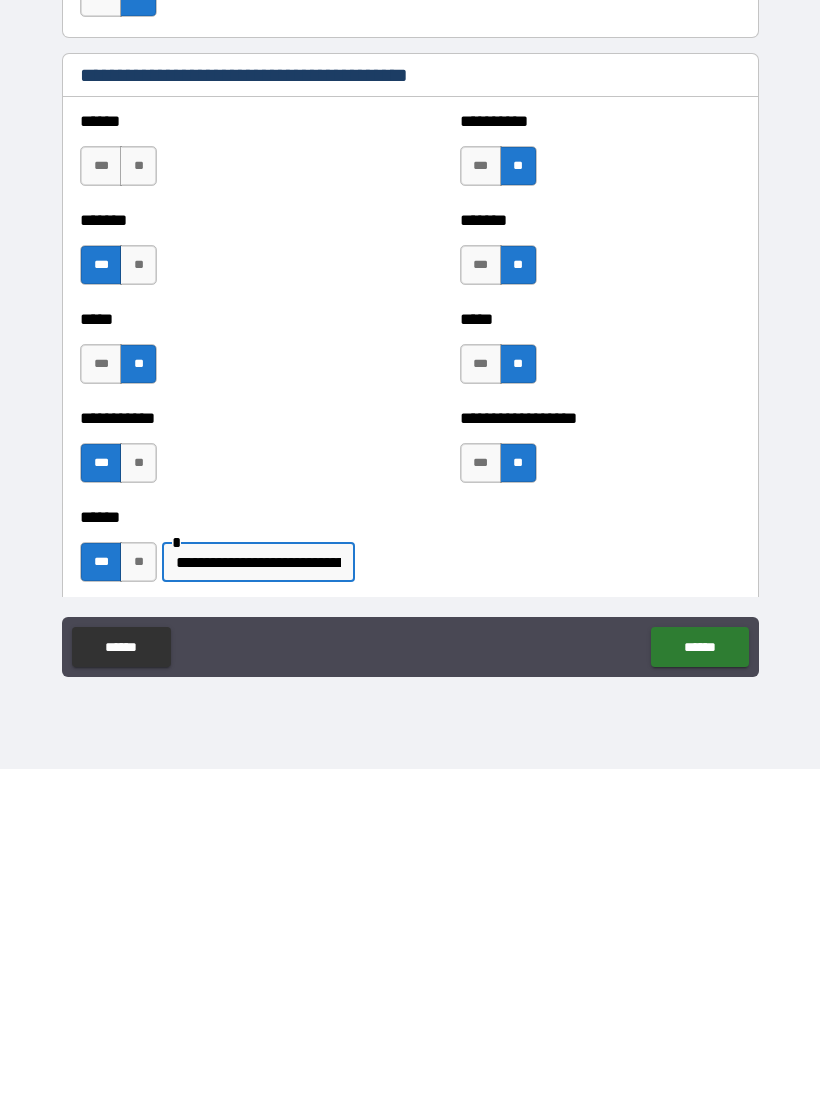 click on "***" at bounding box center (101, 503) 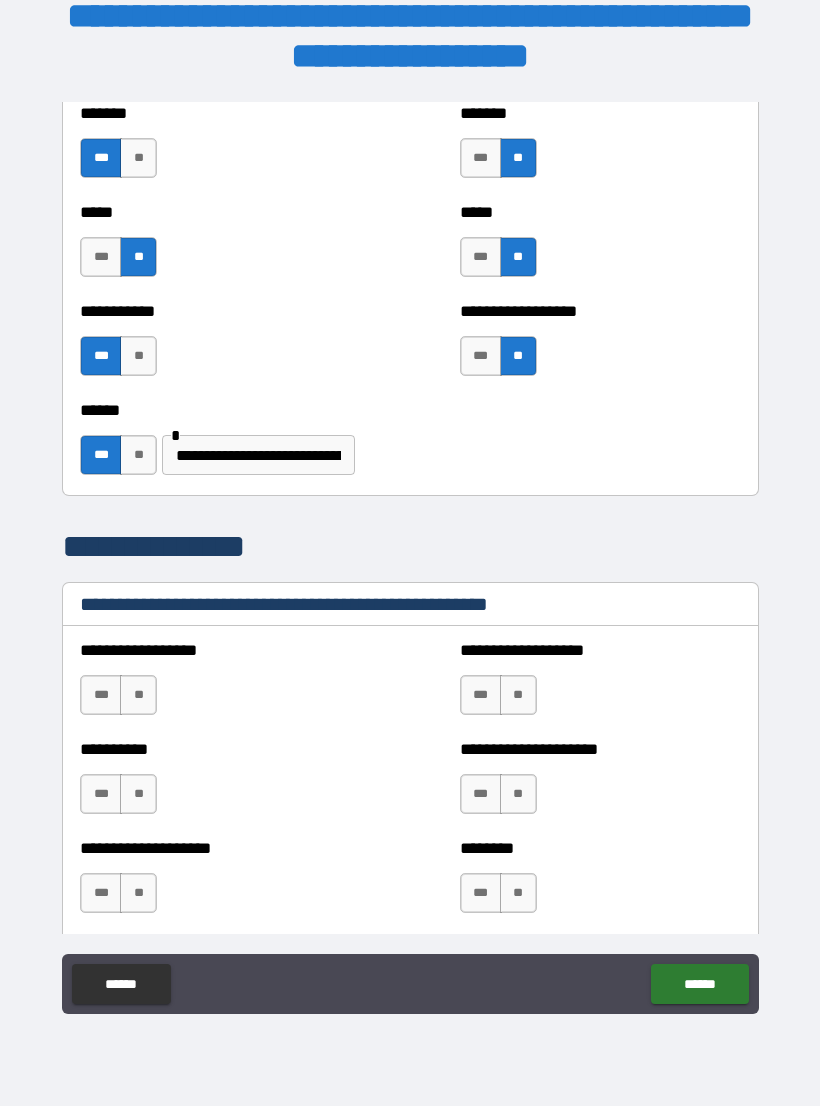 scroll, scrollTop: 2027, scrollLeft: 0, axis: vertical 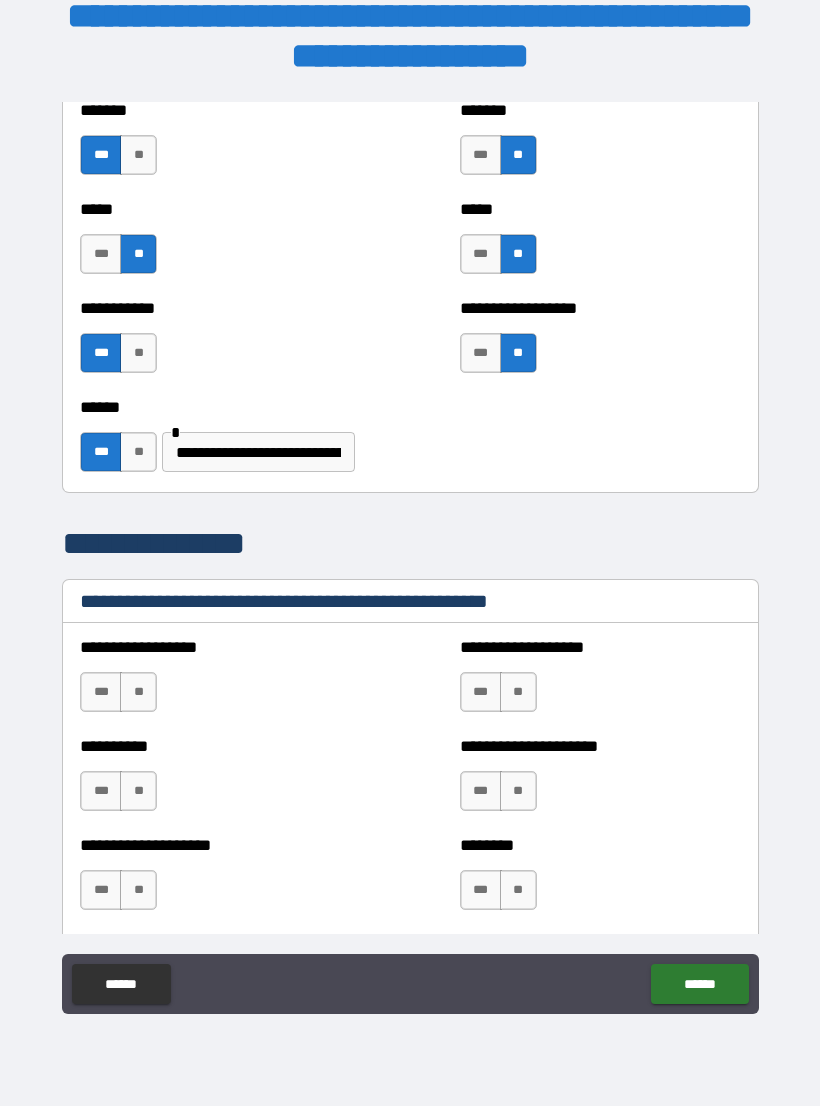 click on "**" at bounding box center [138, 692] 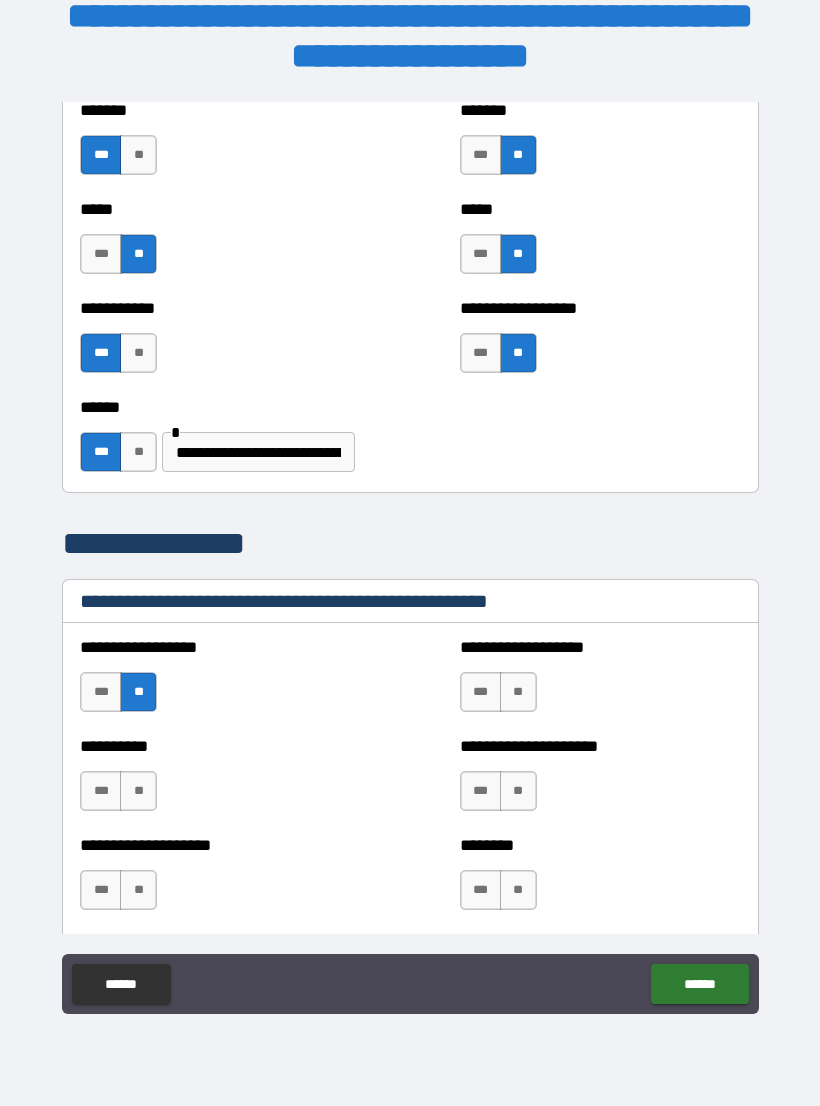 click on "**" at bounding box center [518, 692] 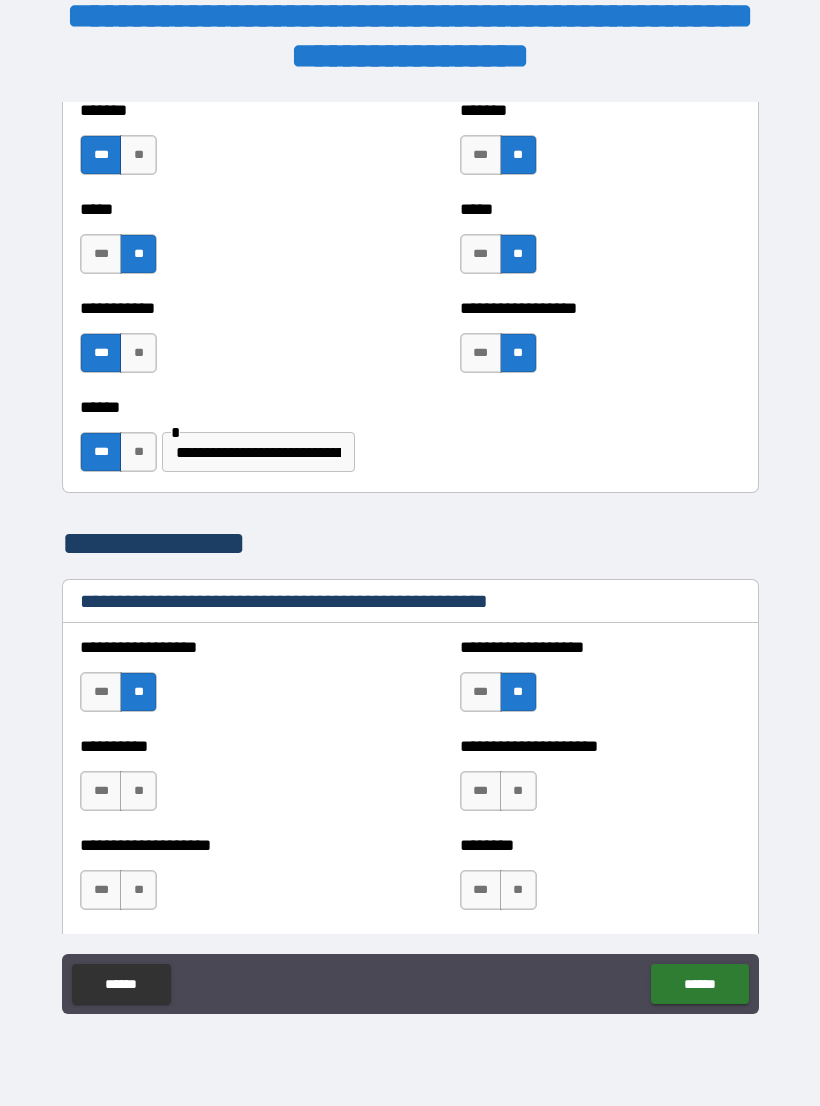 click on "**" at bounding box center [138, 791] 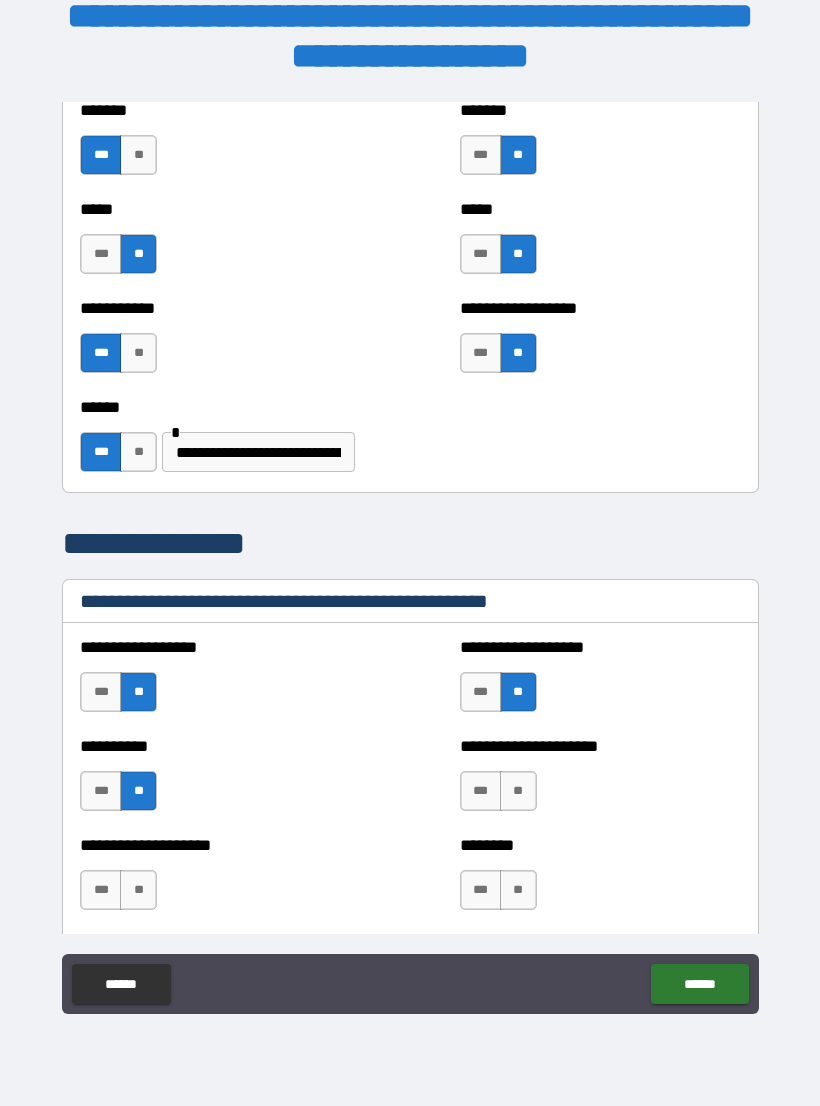 click on "***" at bounding box center (481, 791) 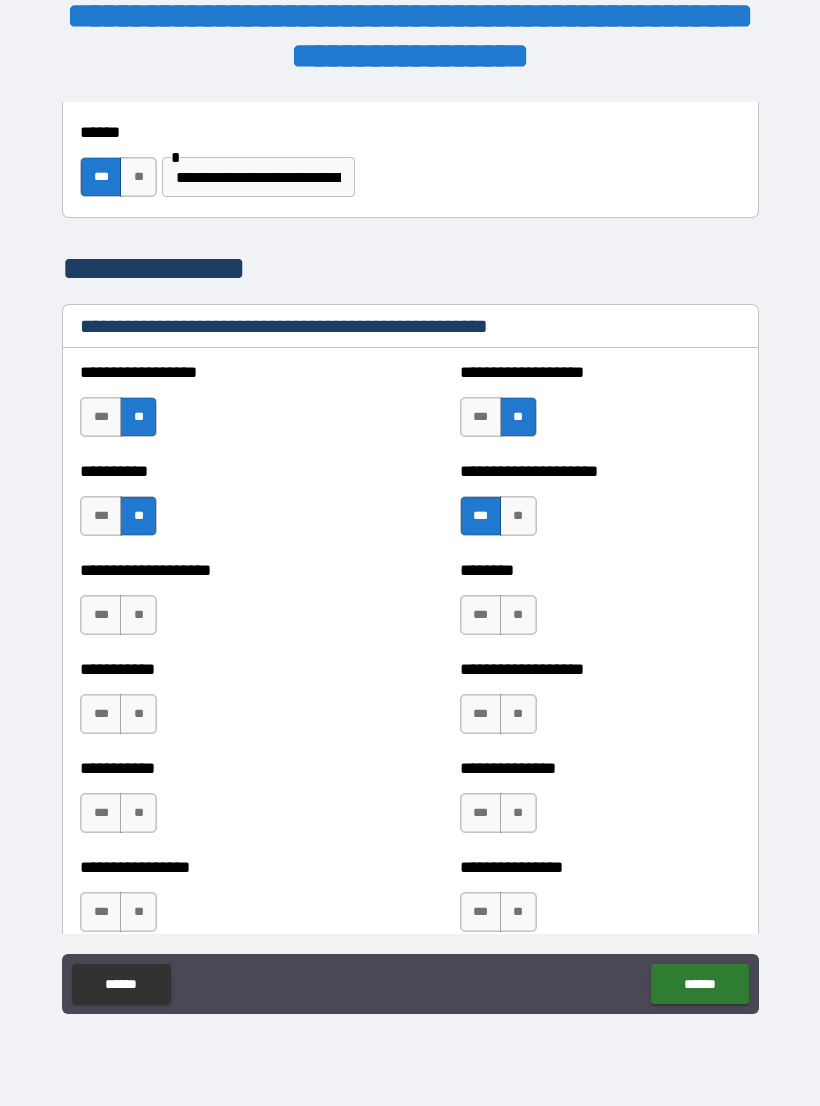 scroll, scrollTop: 2303, scrollLeft: 0, axis: vertical 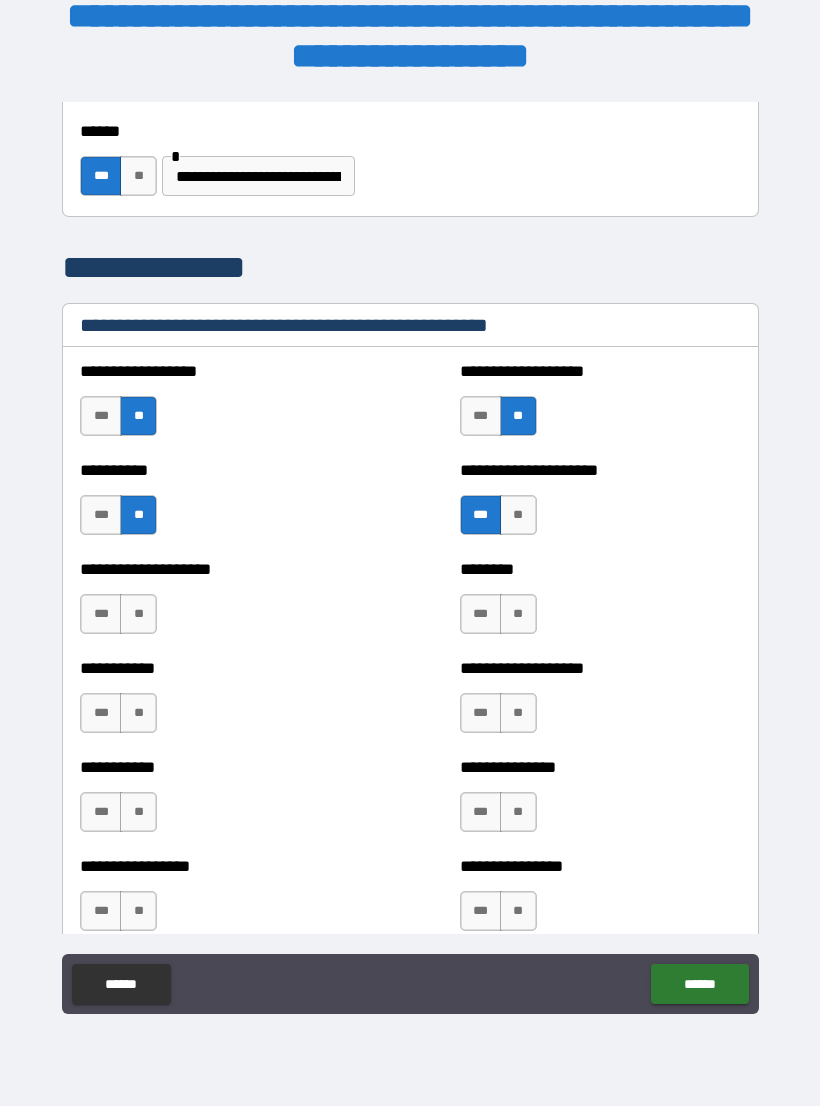 click on "**" at bounding box center [138, 614] 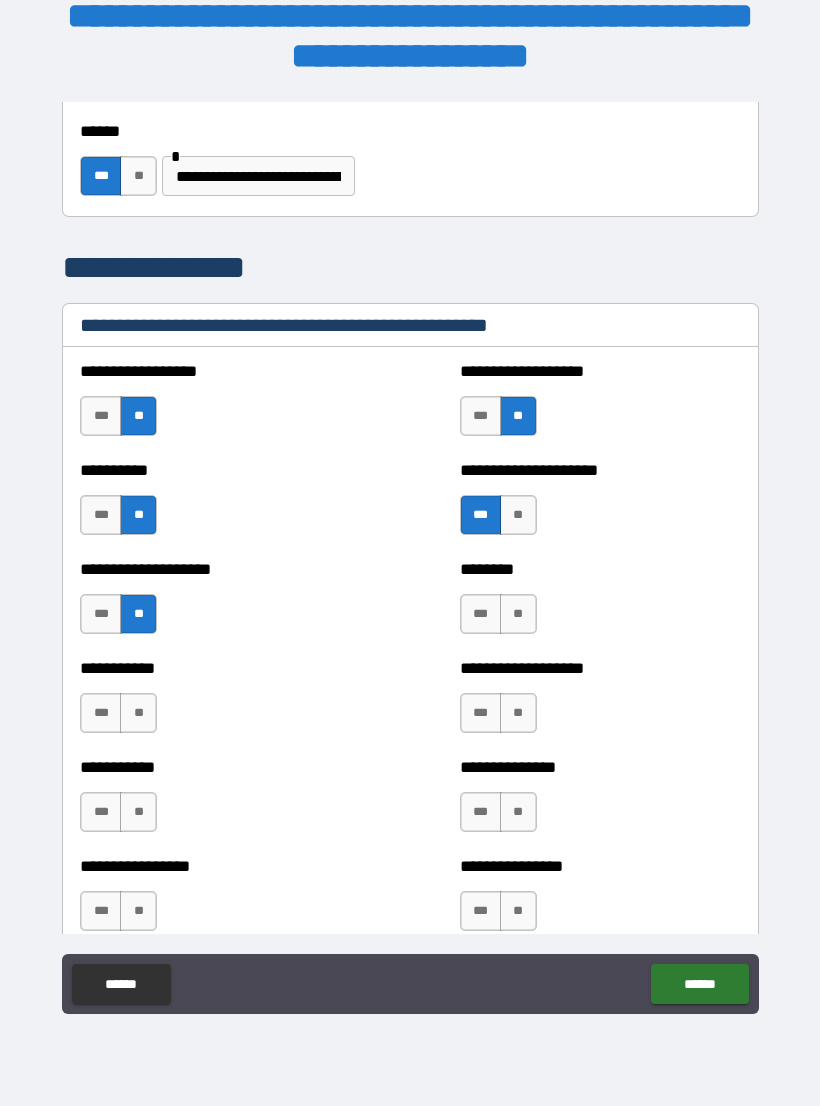 click on "**" at bounding box center (518, 614) 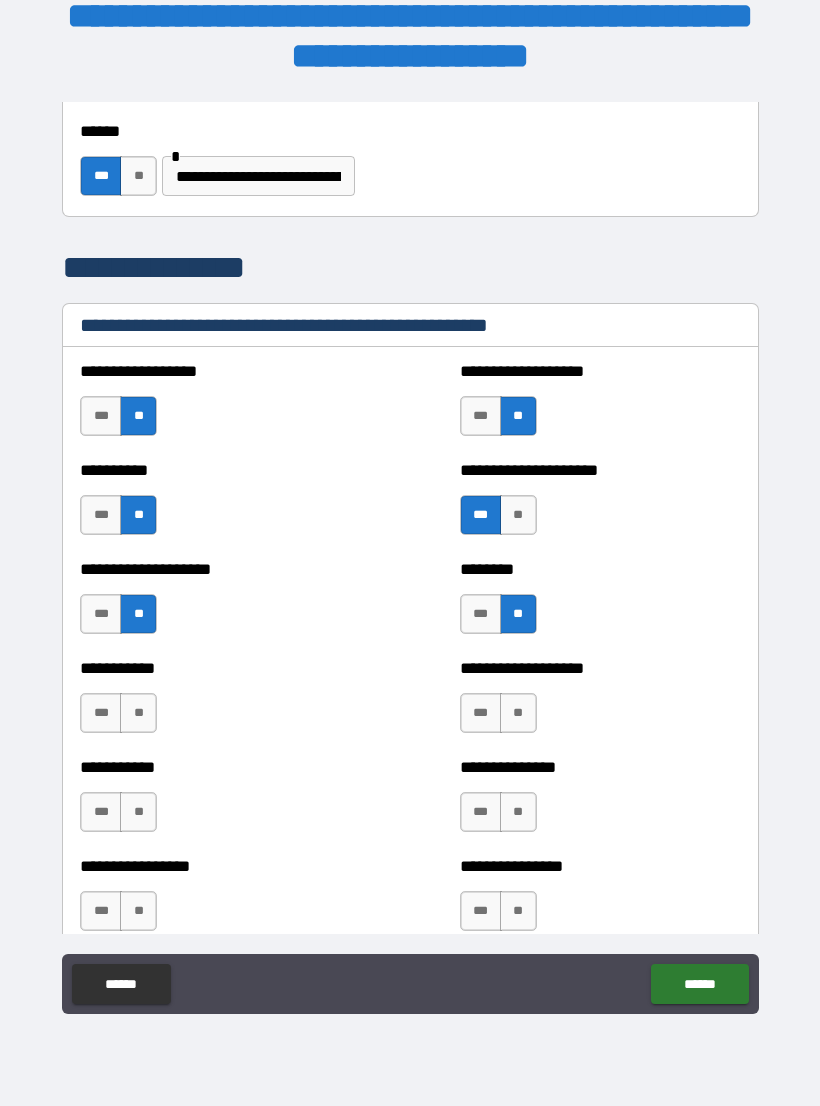 click on "**" at bounding box center [138, 713] 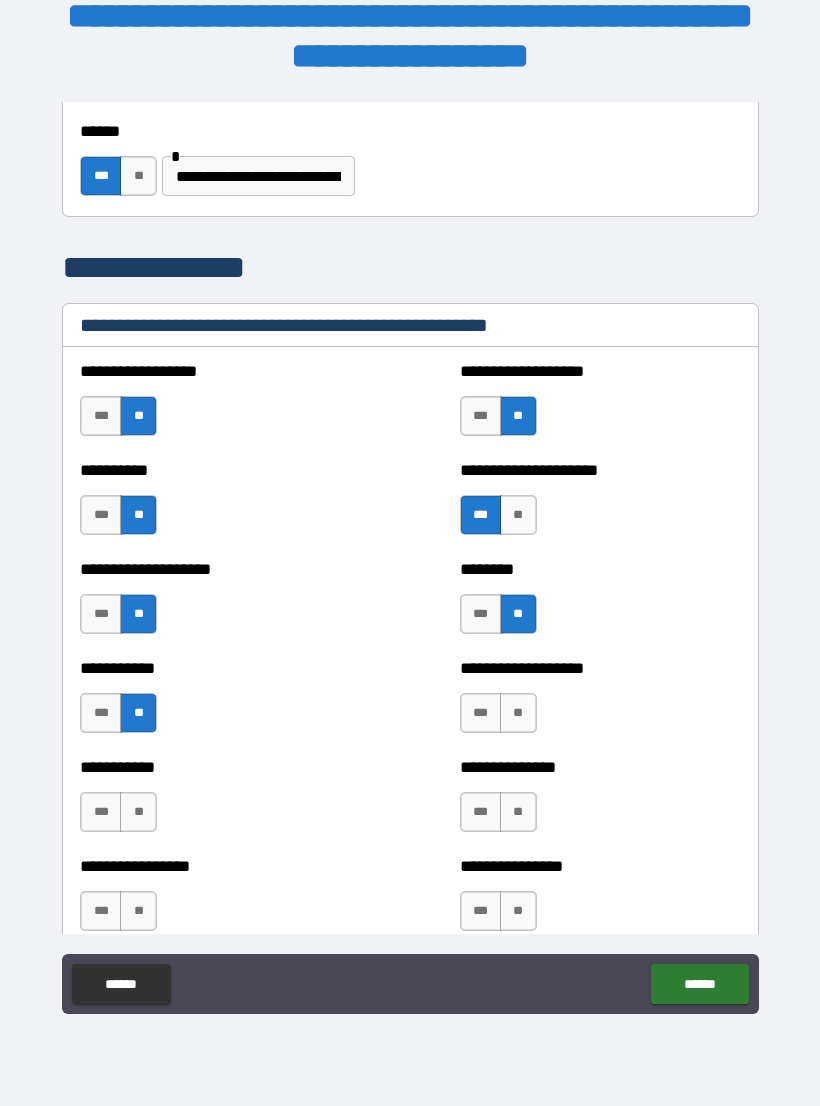 click on "**" at bounding box center (518, 713) 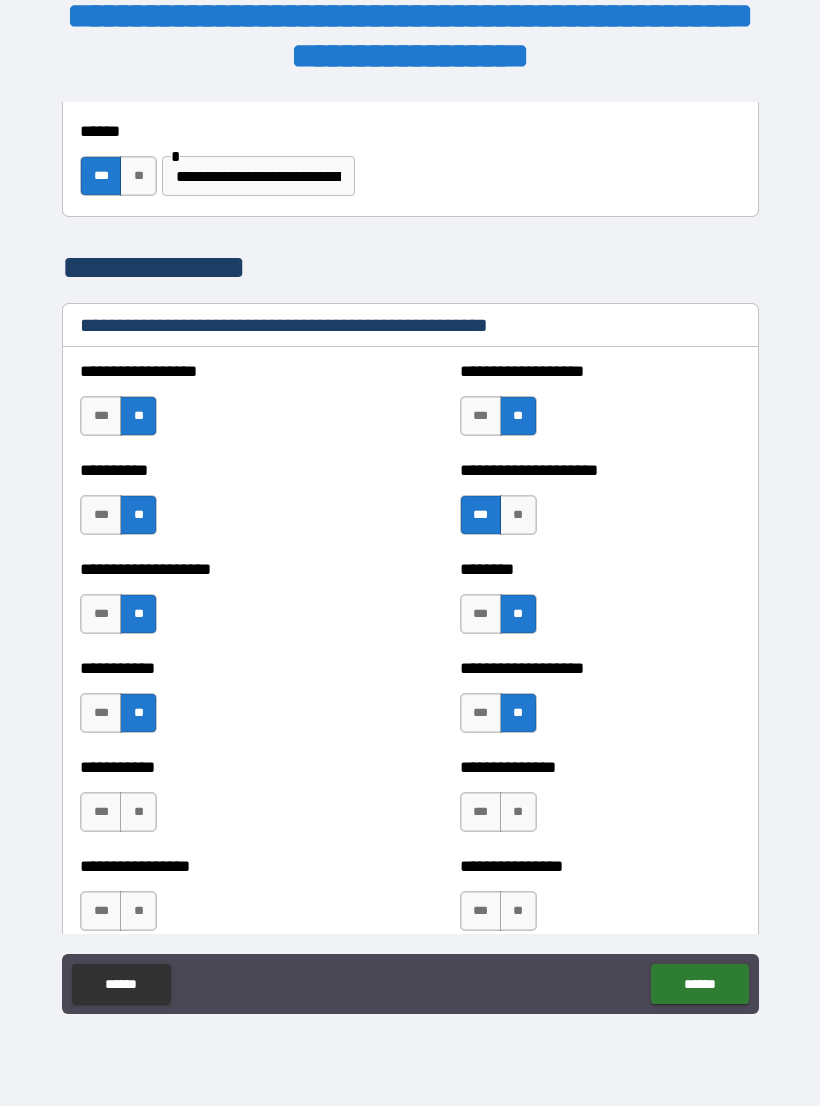 click on "**" at bounding box center (138, 812) 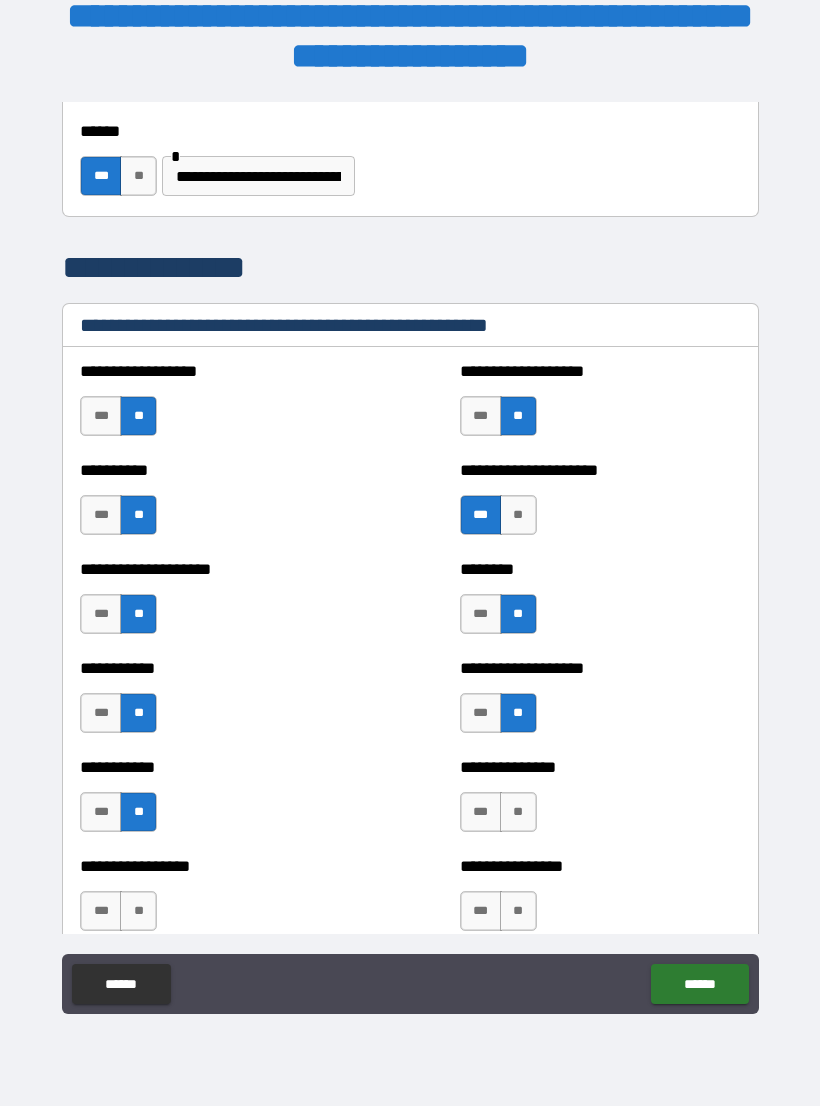 click on "**" at bounding box center [518, 812] 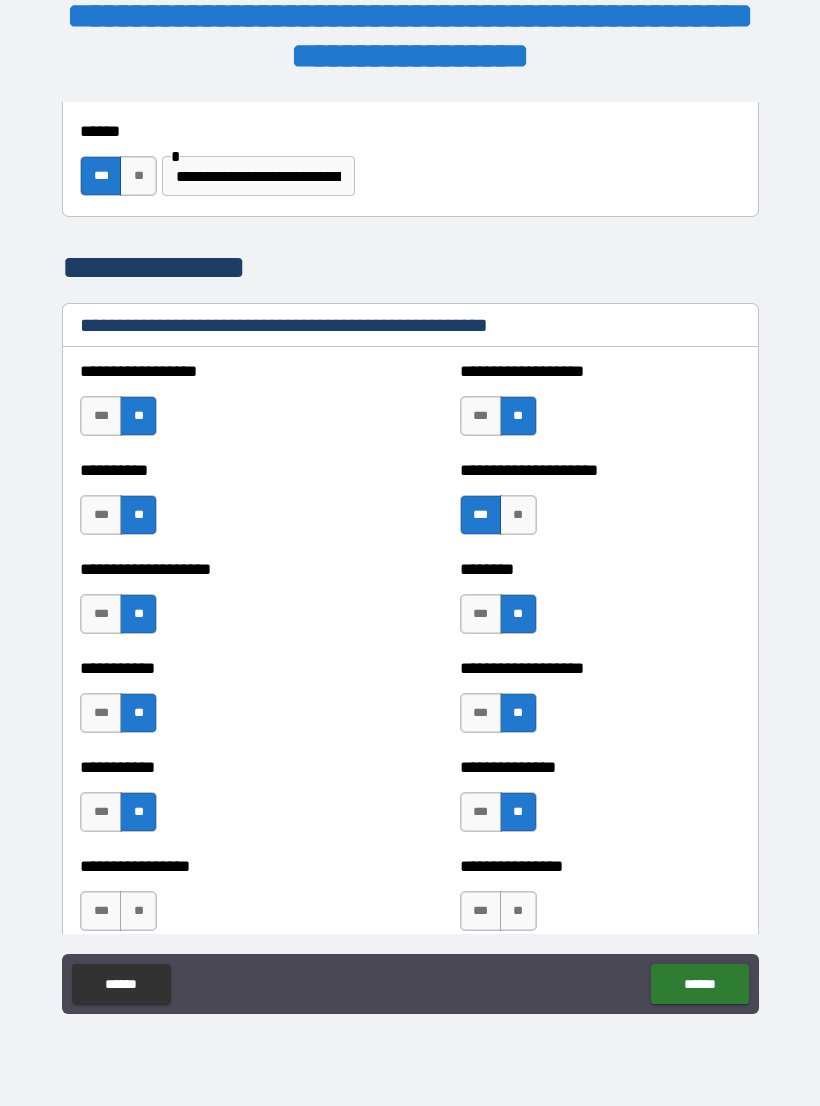click on "**" at bounding box center [138, 911] 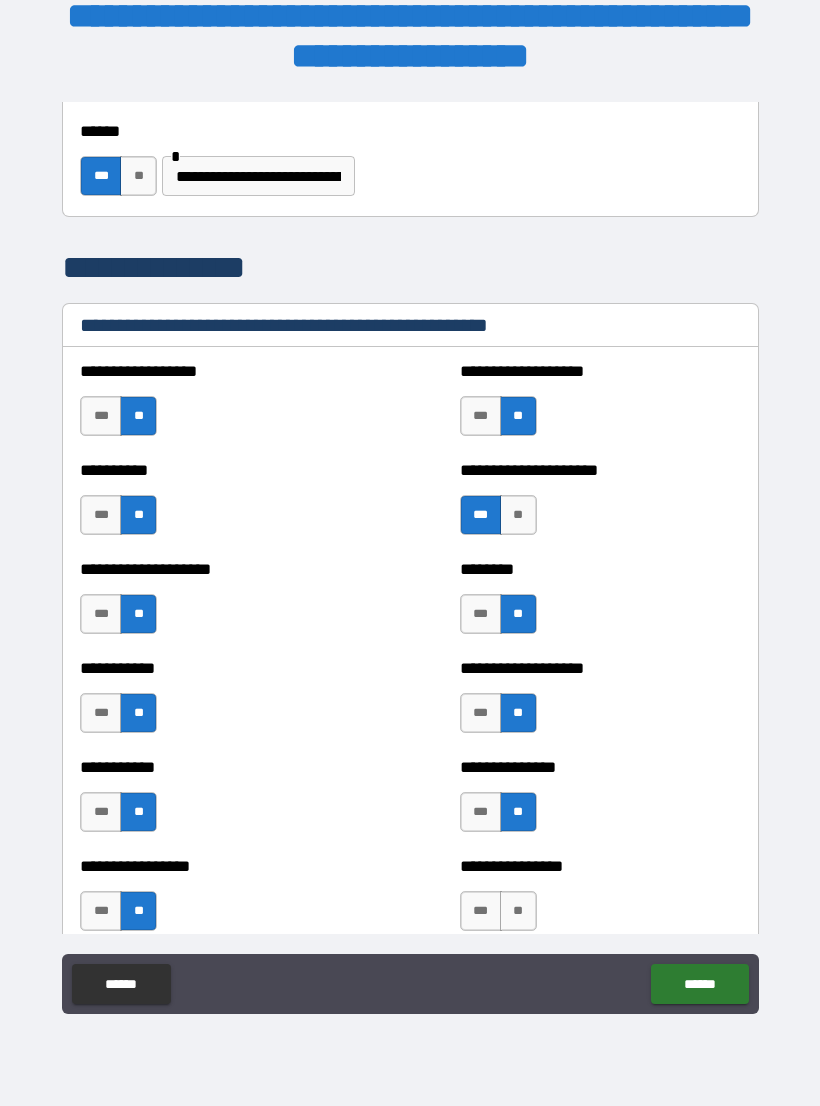click on "**" at bounding box center [518, 911] 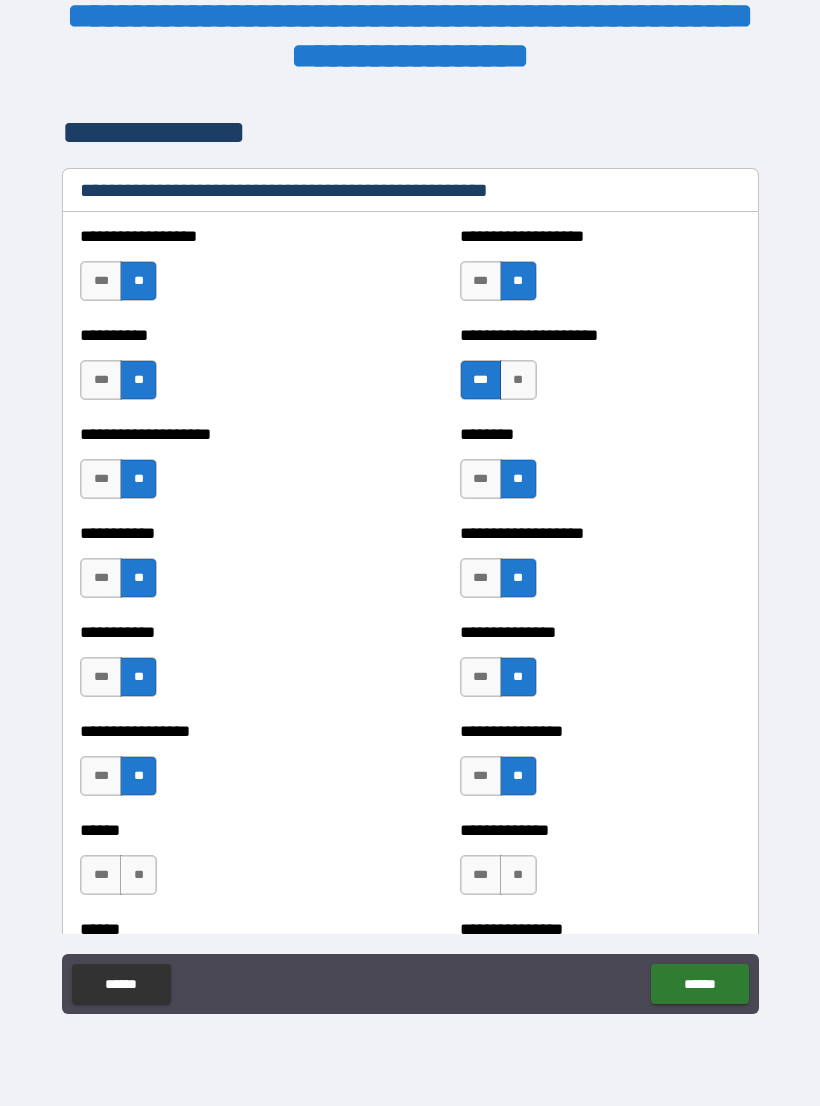 scroll, scrollTop: 2437, scrollLeft: 0, axis: vertical 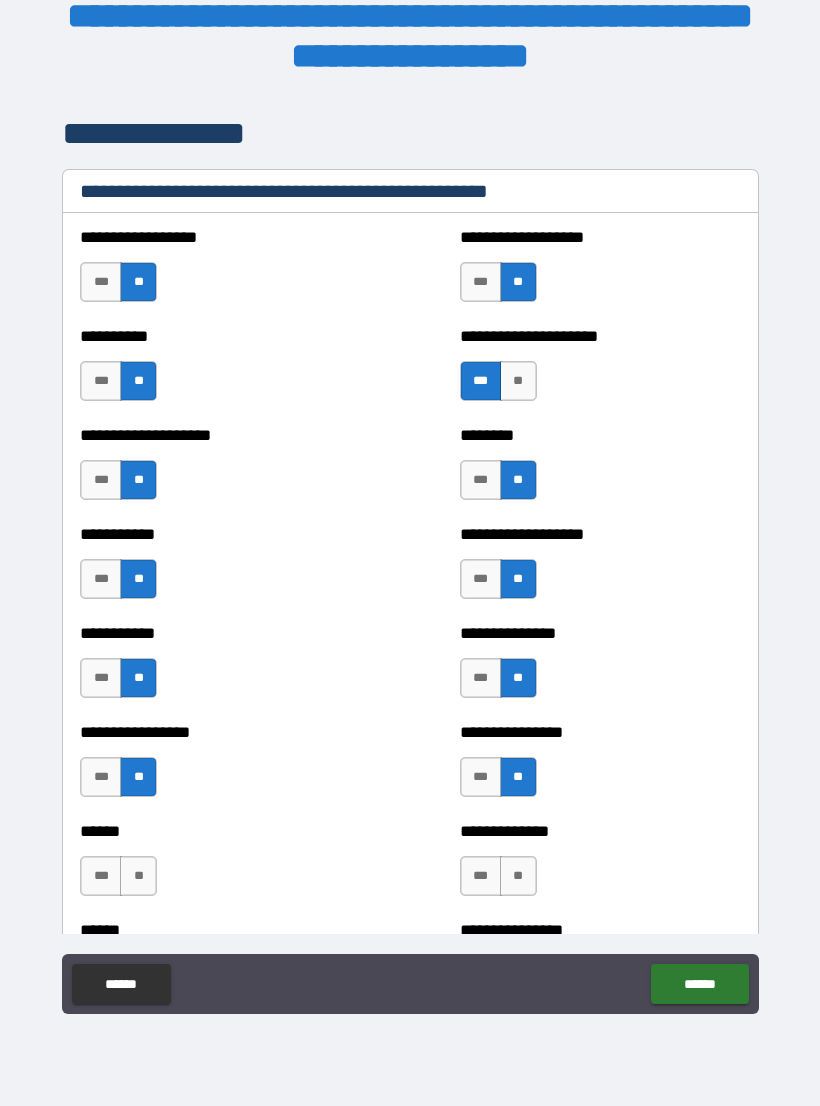 click on "**********" at bounding box center [600, 866] 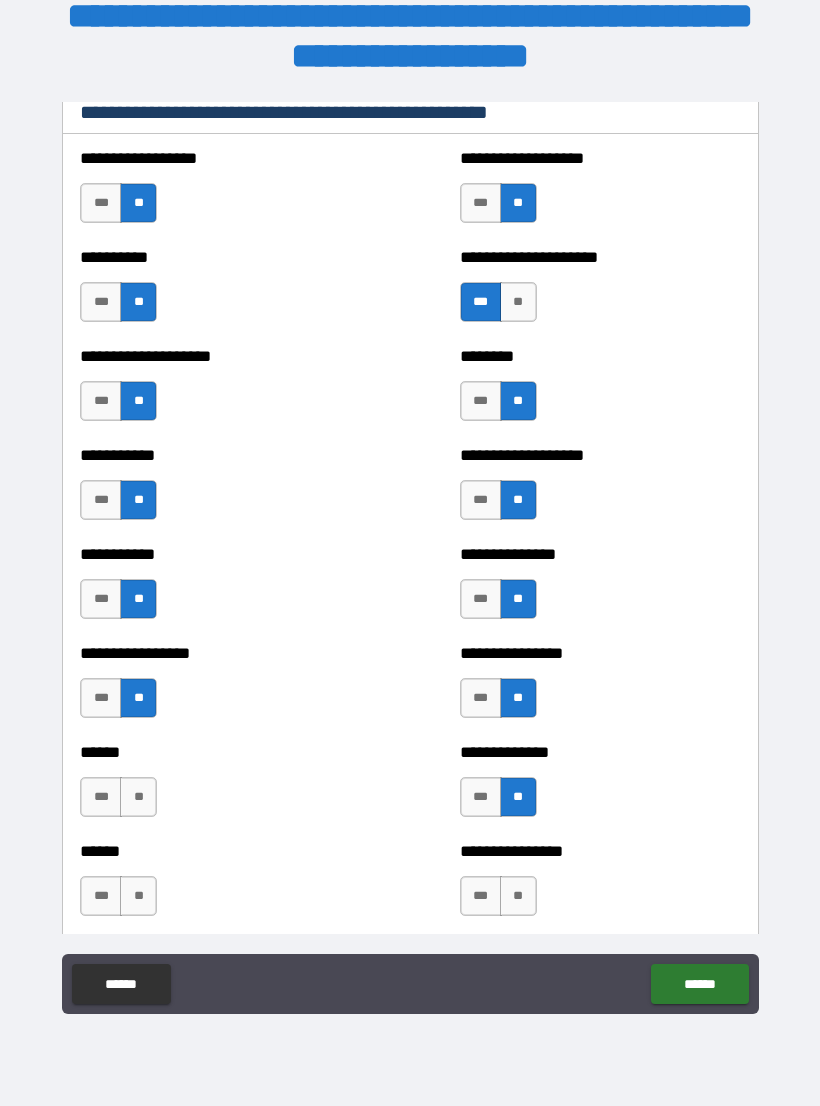 scroll, scrollTop: 2517, scrollLeft: 0, axis: vertical 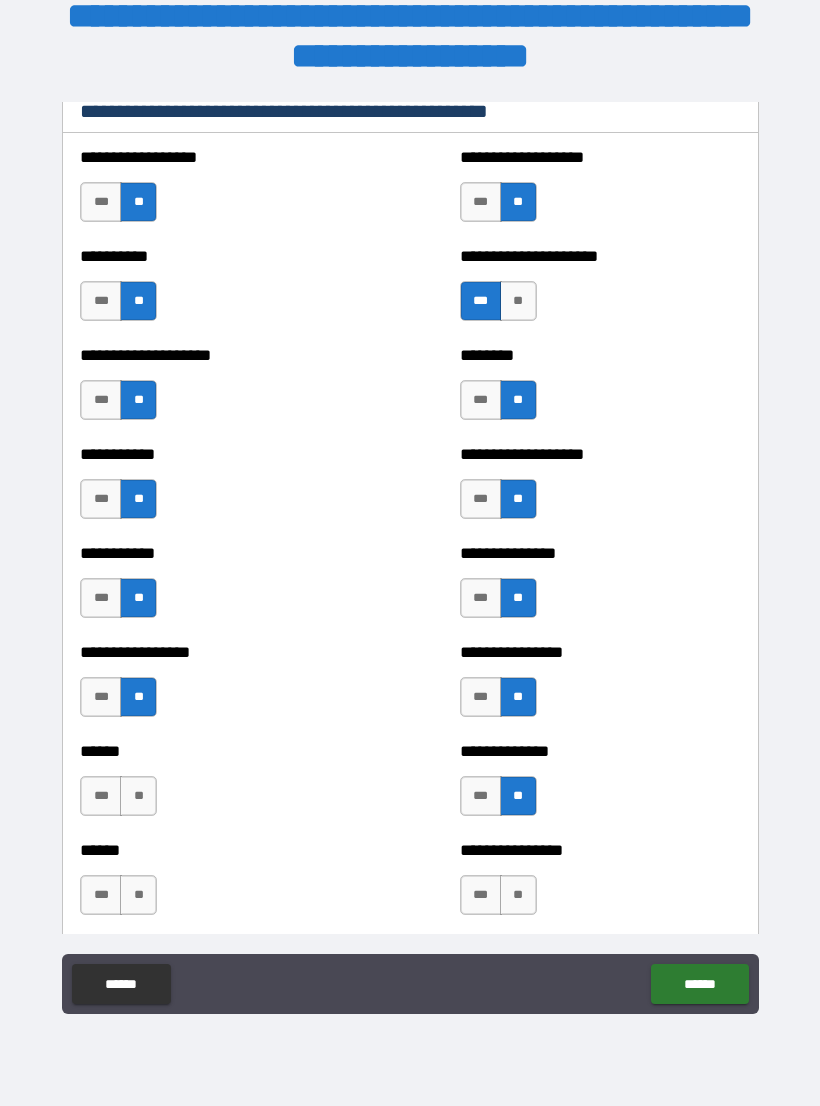 click on "***" at bounding box center [101, 796] 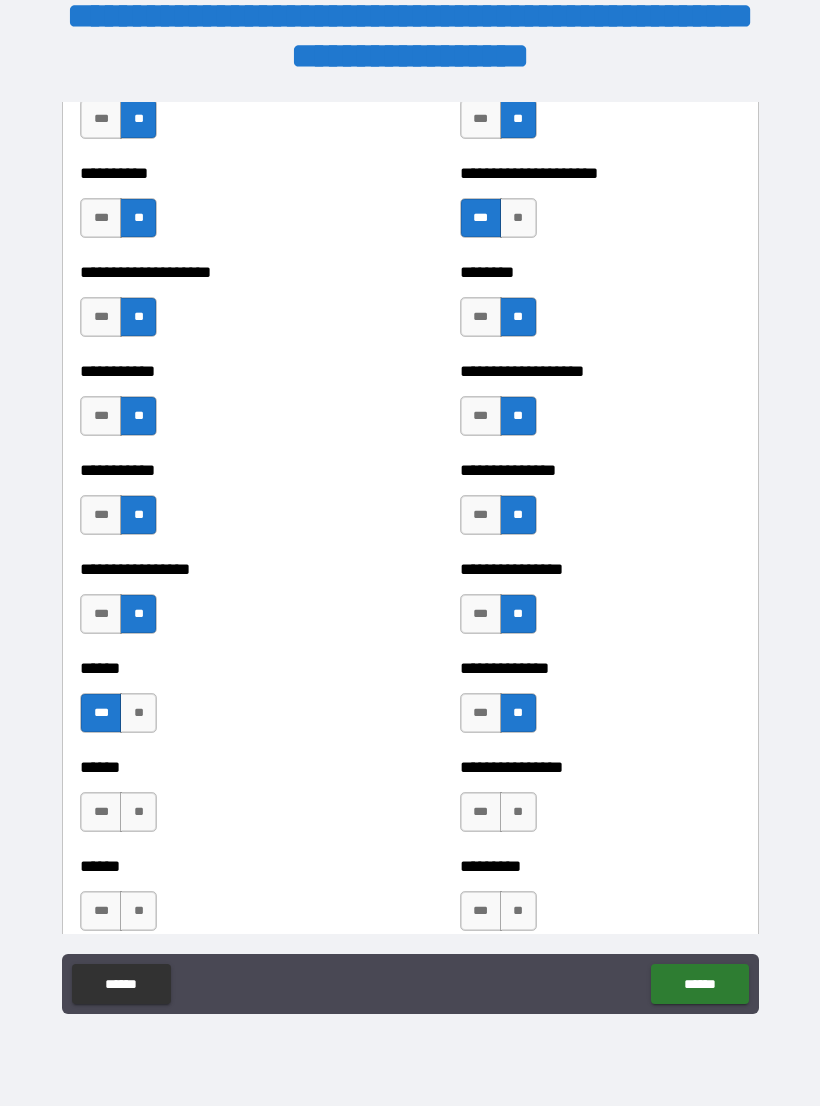scroll, scrollTop: 2609, scrollLeft: 0, axis: vertical 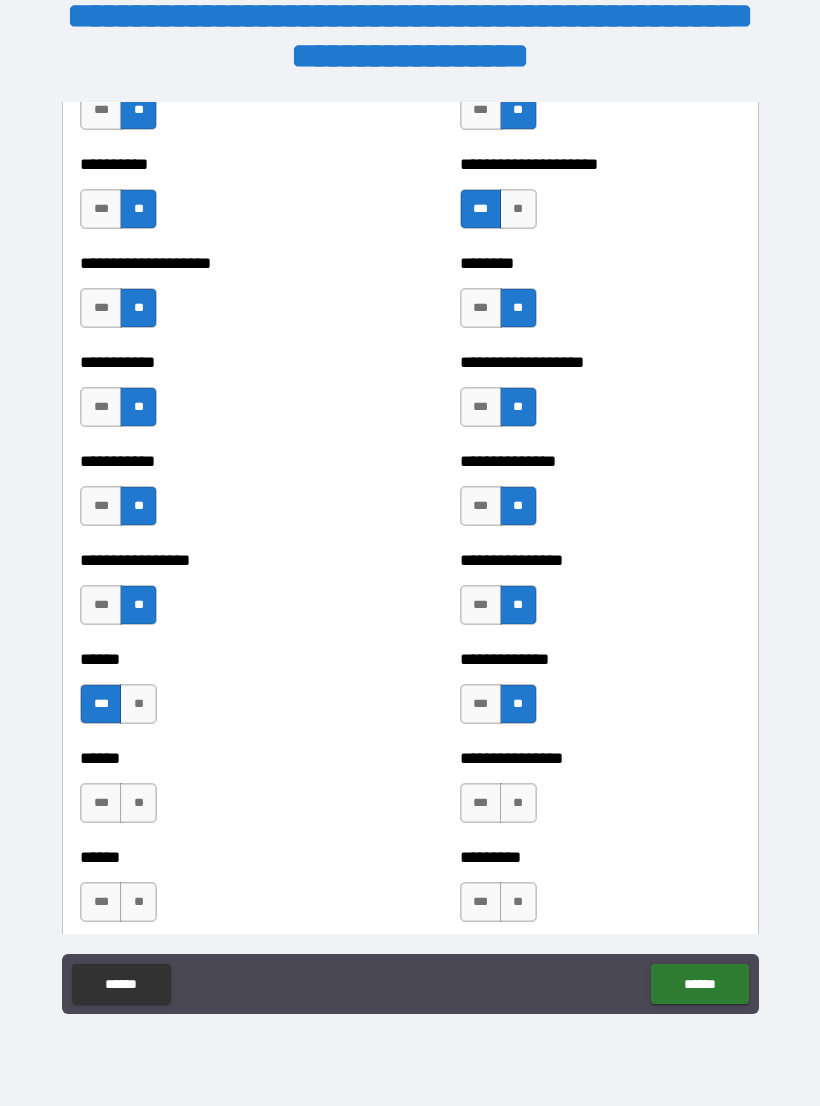 click on "**" at bounding box center (518, 803) 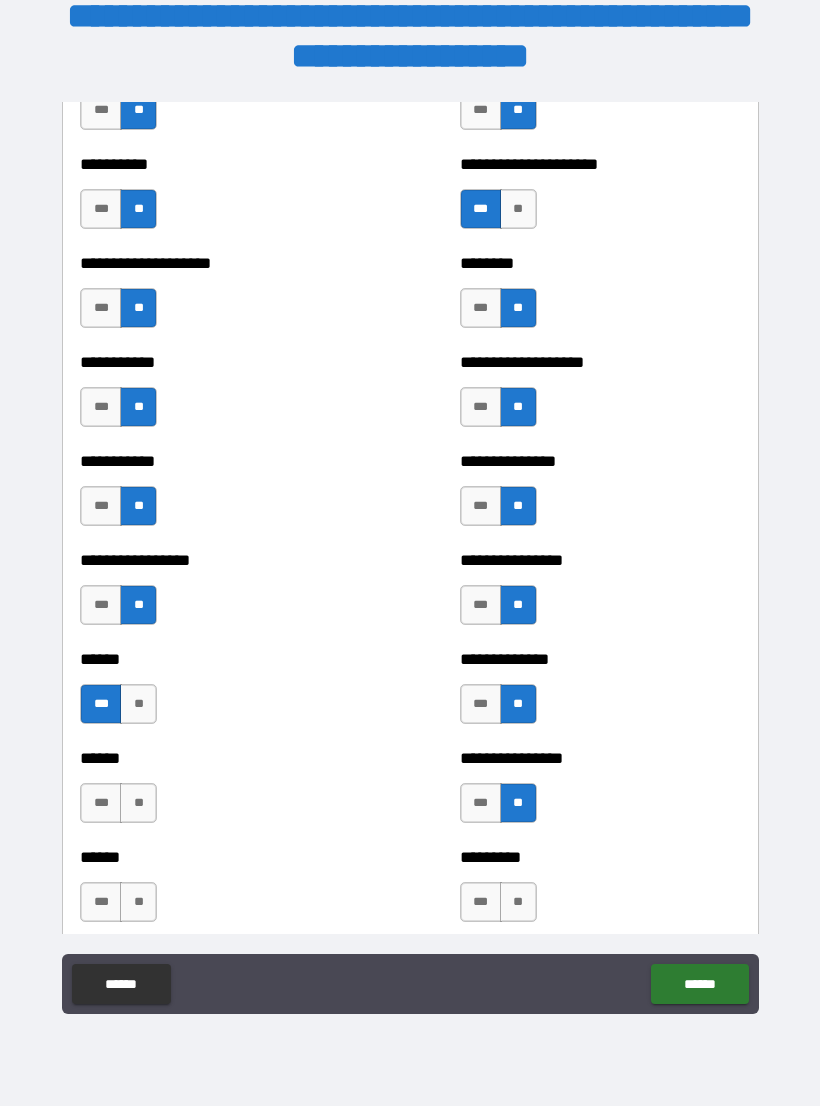 click on "**" at bounding box center (518, 902) 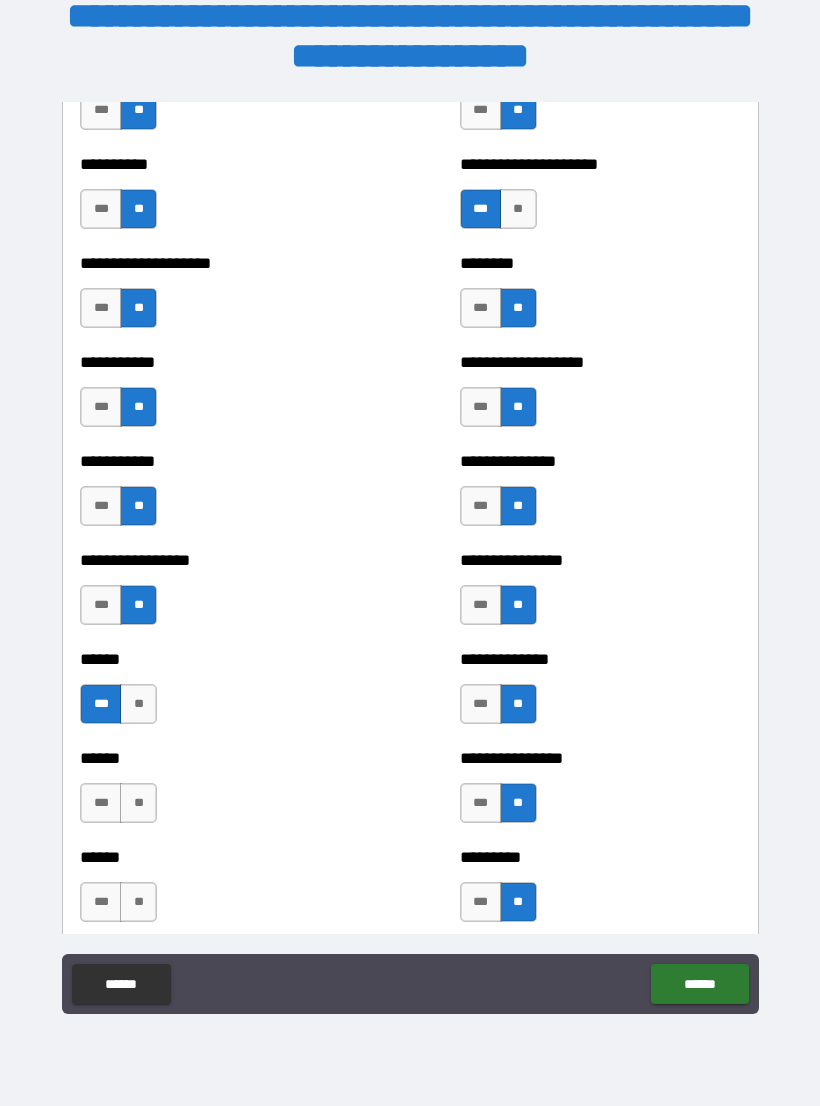 click on "**" at bounding box center (138, 902) 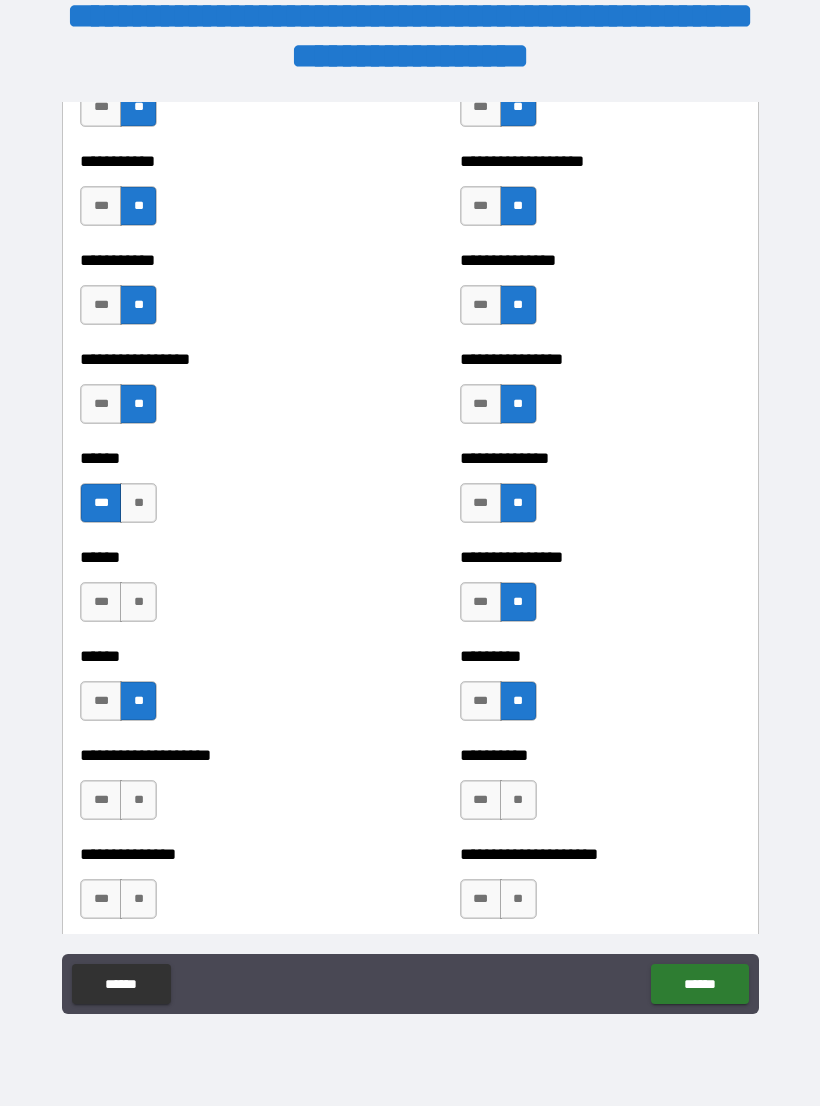 scroll, scrollTop: 2814, scrollLeft: 0, axis: vertical 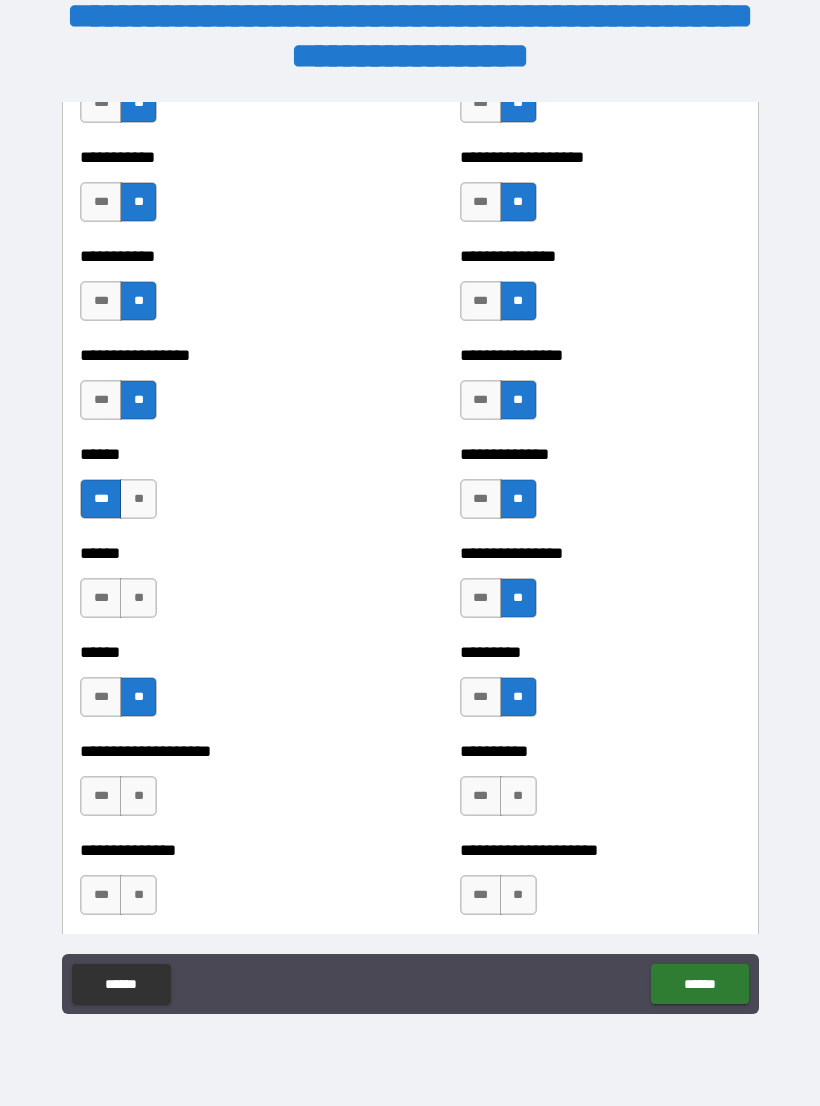 click on "***" at bounding box center (101, 796) 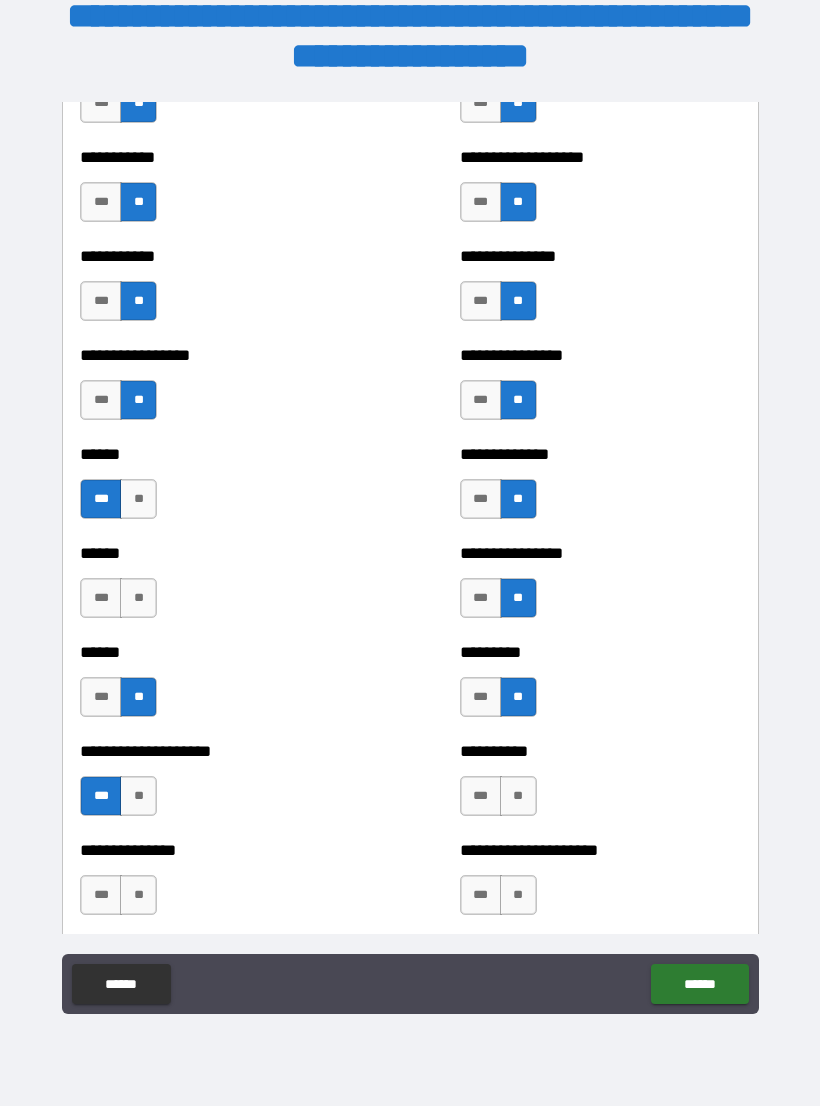 click on "**" at bounding box center (138, 895) 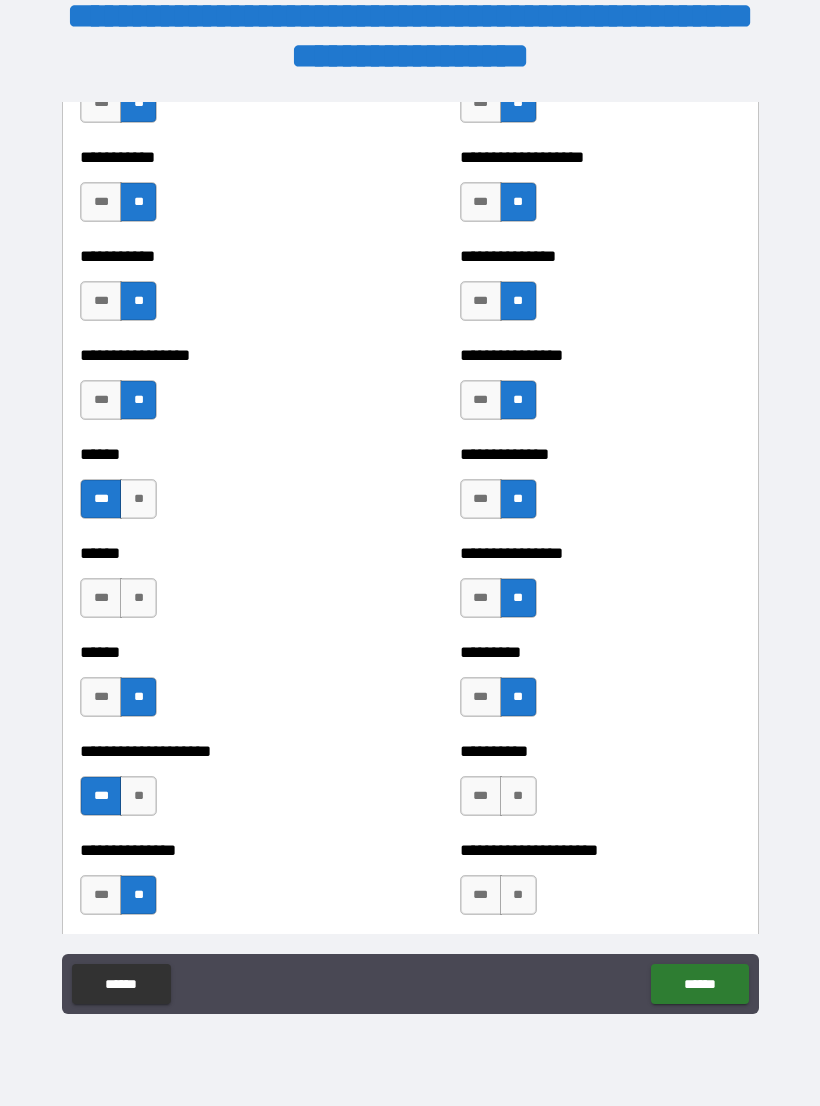 click on "**" at bounding box center [518, 796] 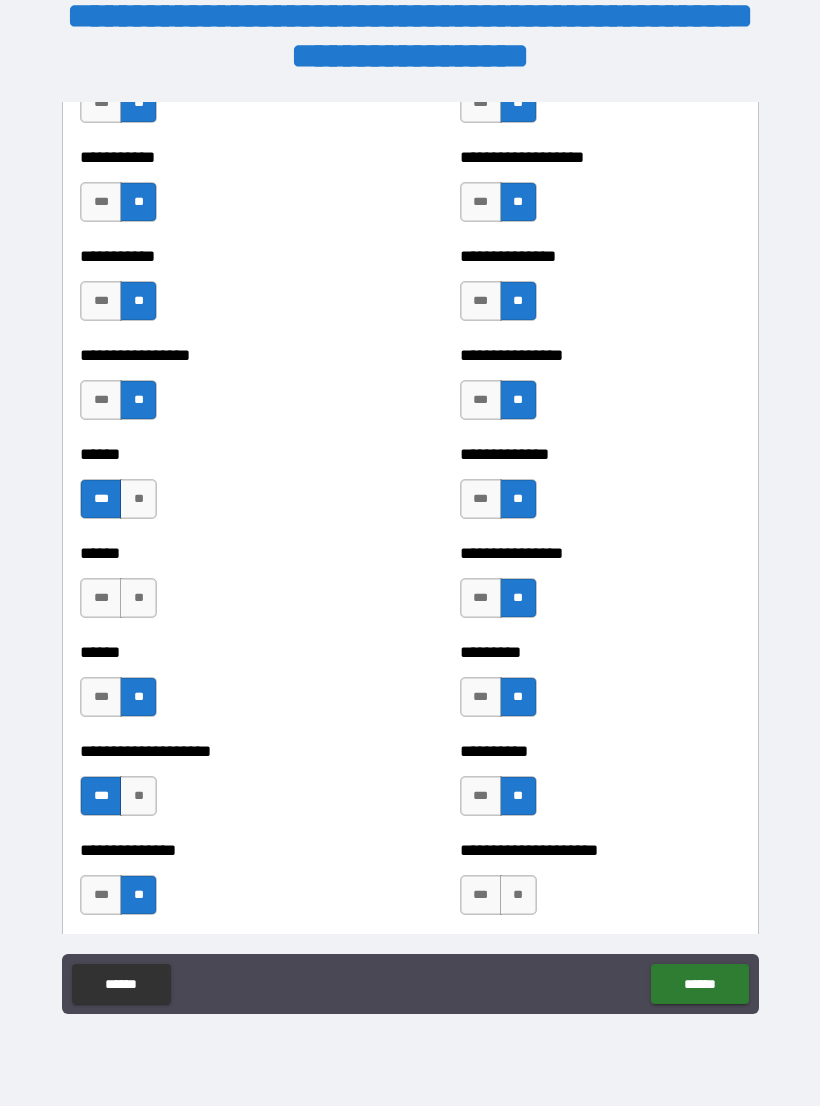 click on "**" at bounding box center [518, 895] 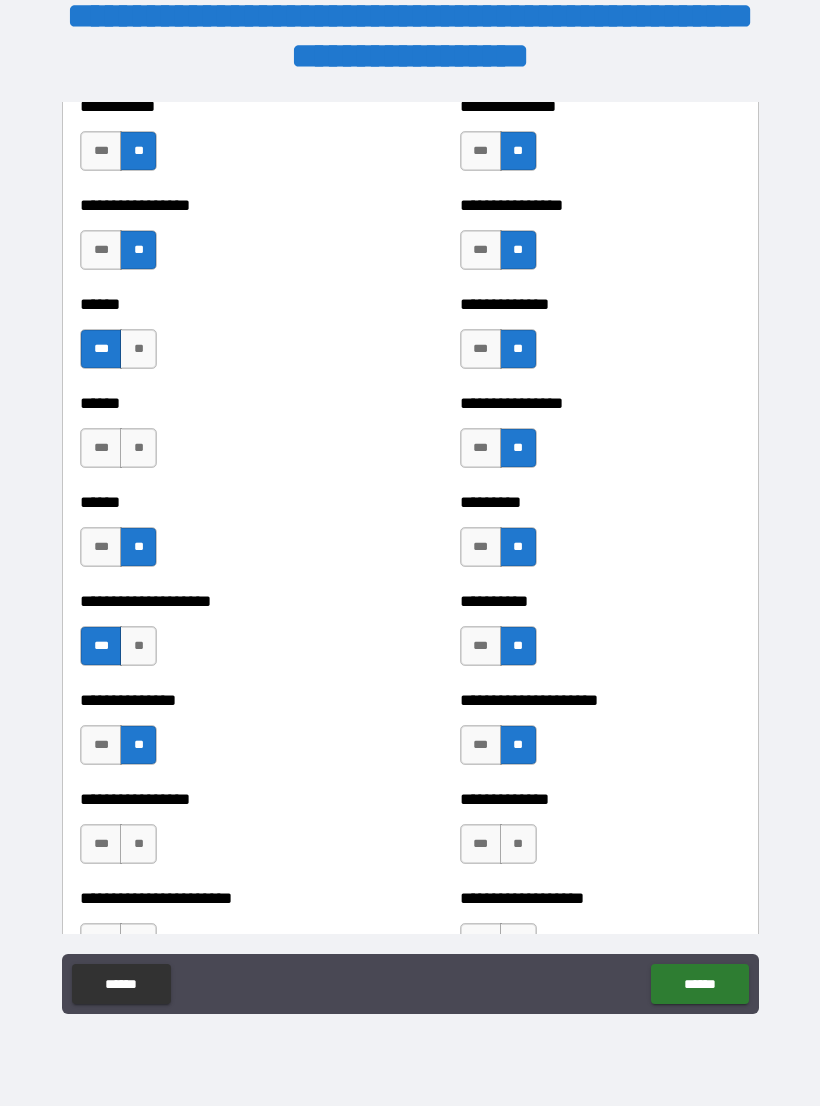 scroll, scrollTop: 2967, scrollLeft: 0, axis: vertical 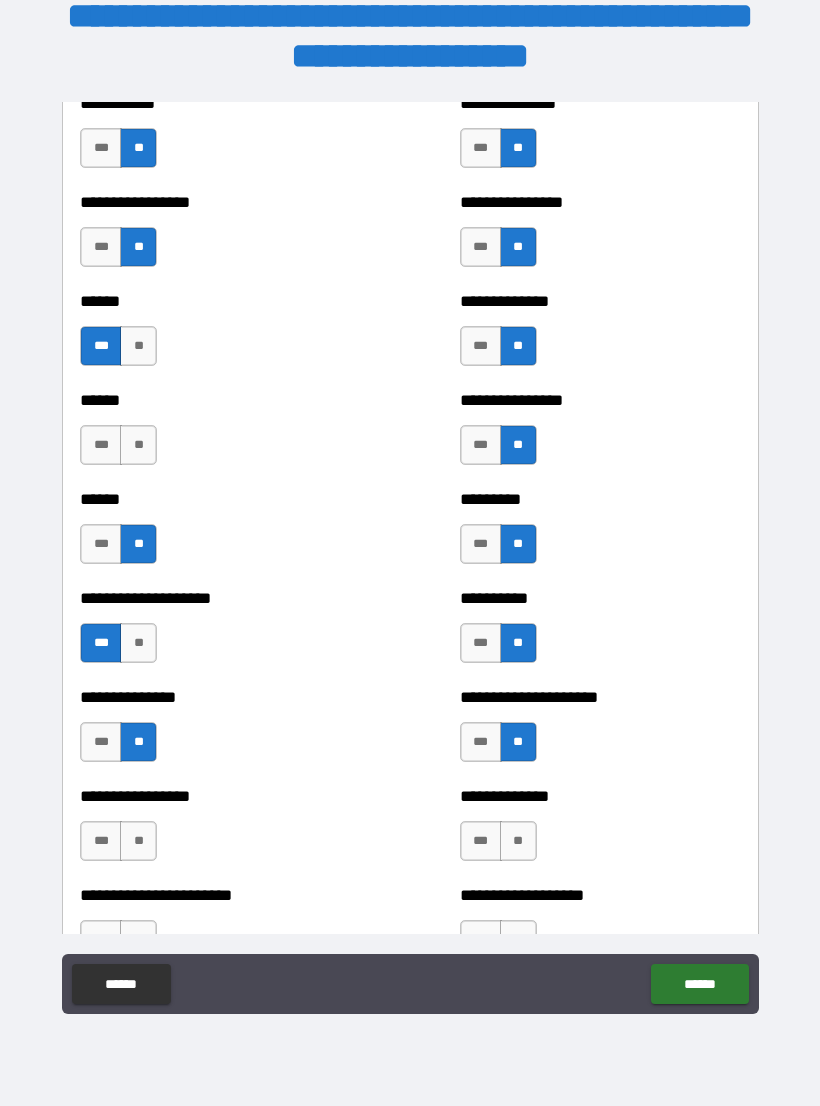 click on "***" at bounding box center [101, 841] 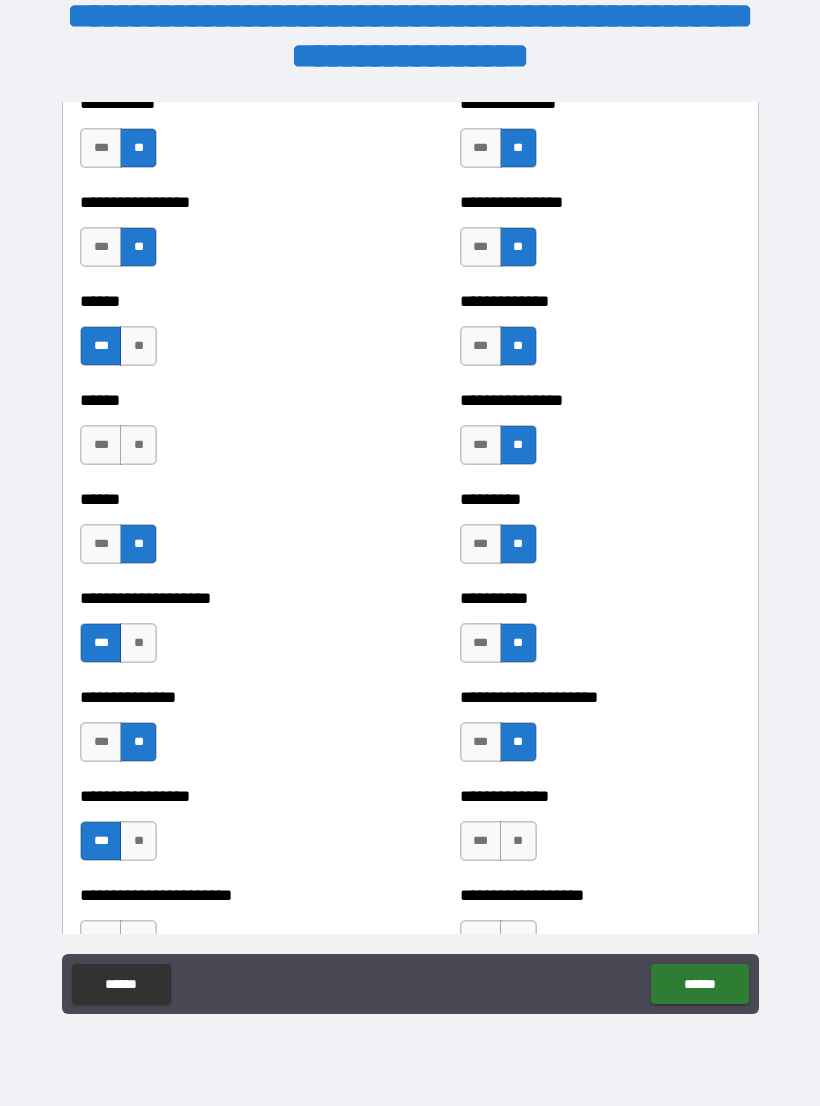 click on "***" at bounding box center (481, 841) 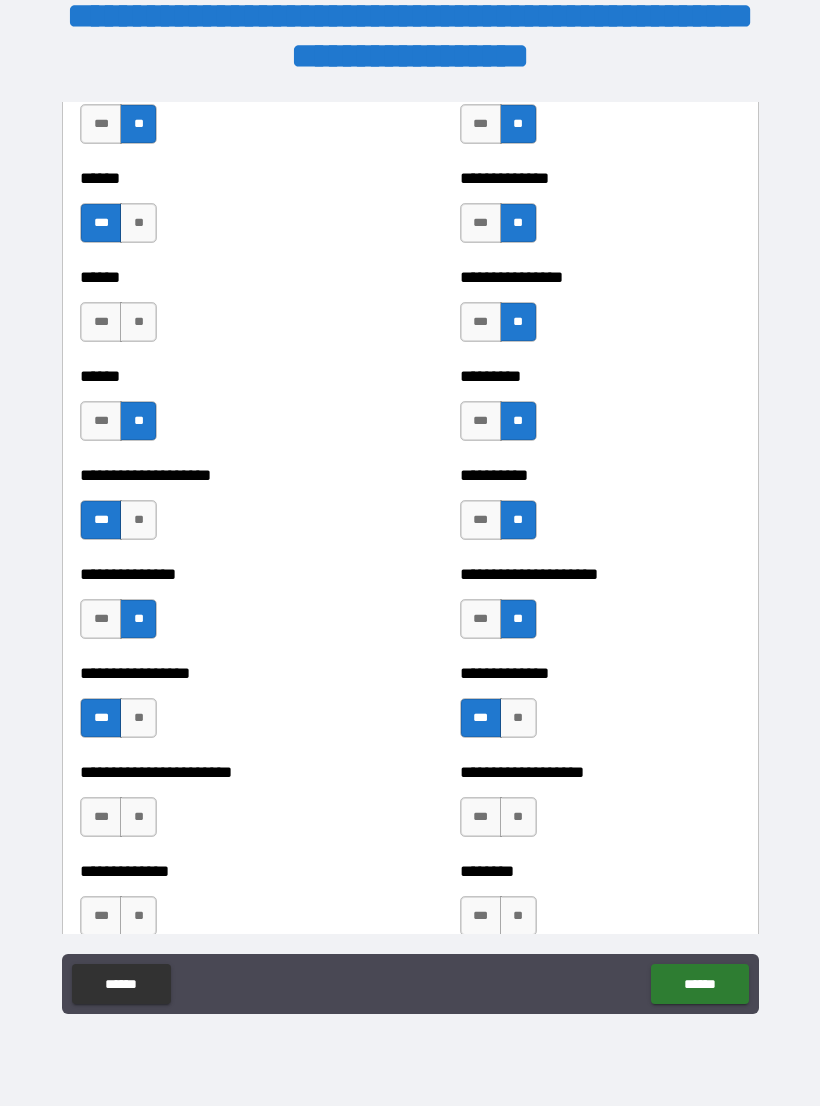 scroll, scrollTop: 3091, scrollLeft: 0, axis: vertical 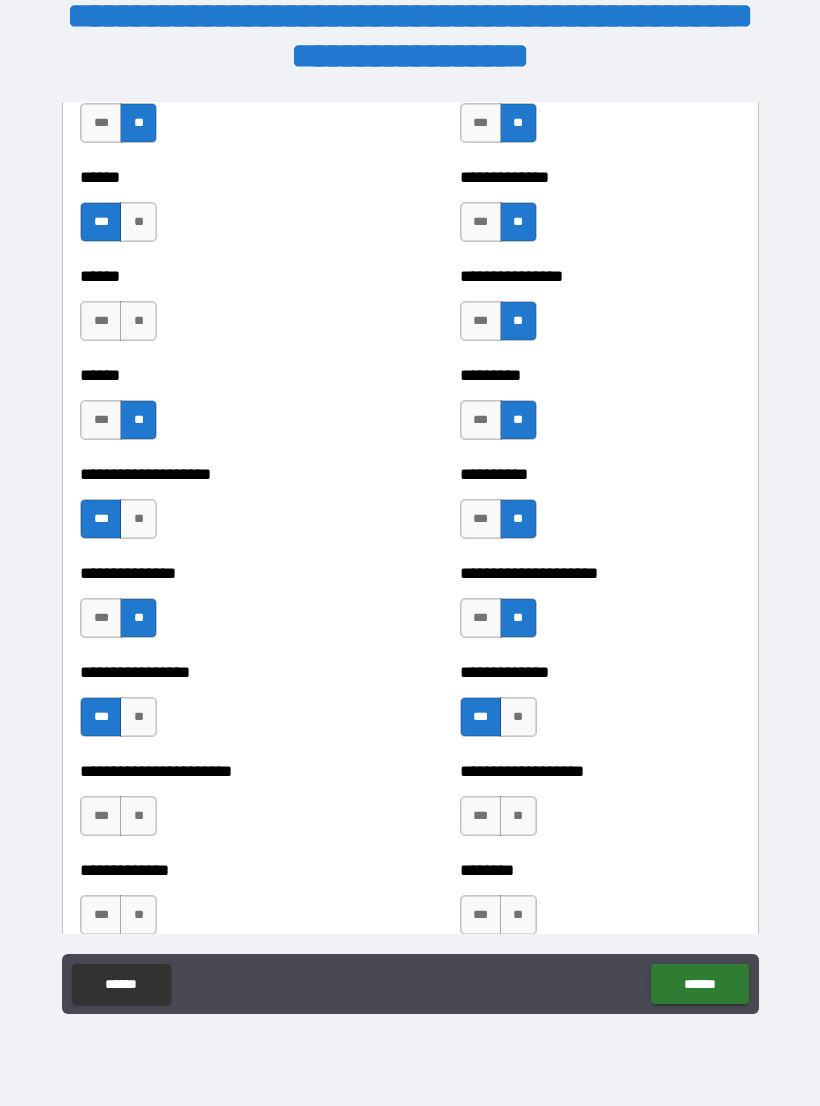 click on "**" at bounding box center (138, 816) 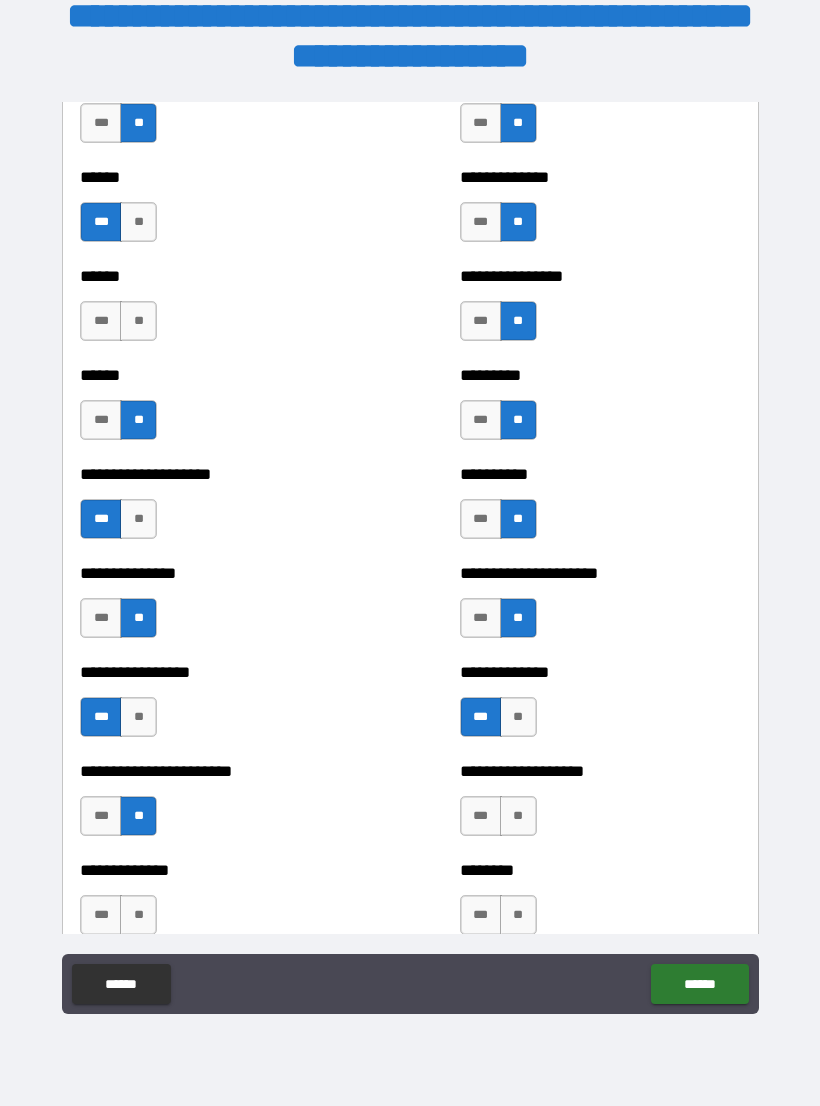 click on "**" at bounding box center (518, 816) 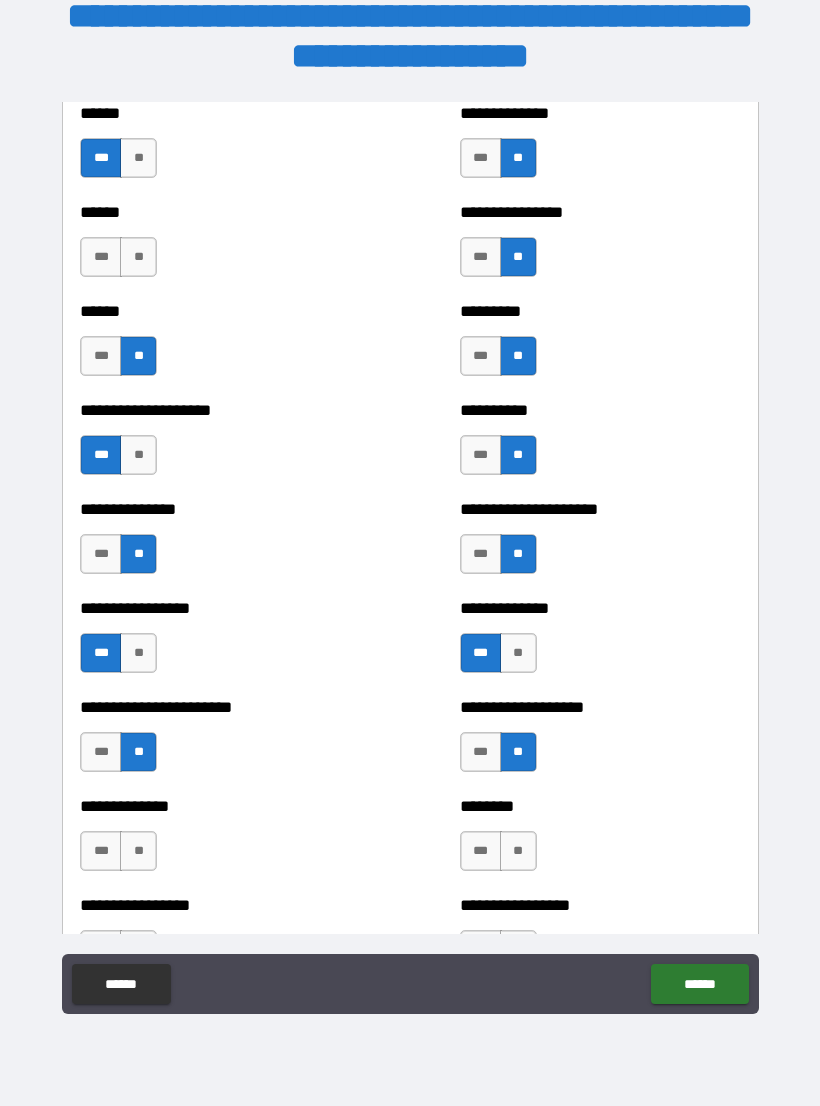 scroll, scrollTop: 3159, scrollLeft: 0, axis: vertical 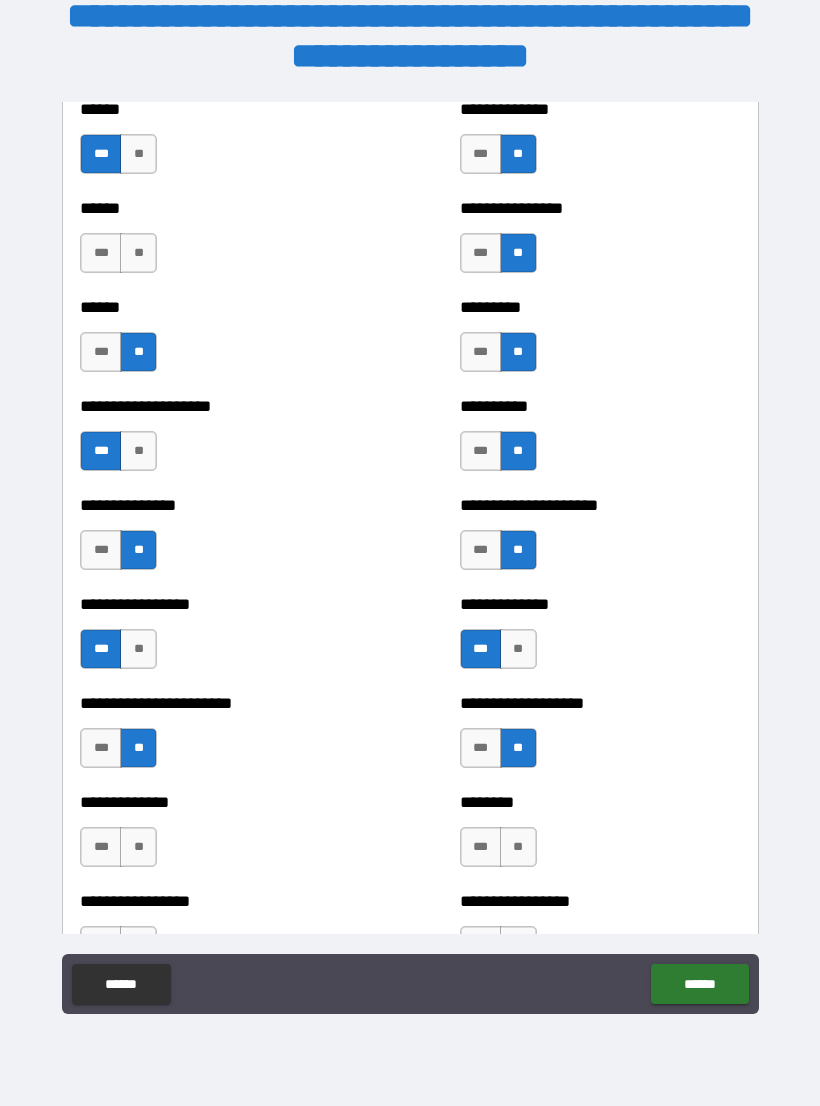 click on "***" at bounding box center [101, 847] 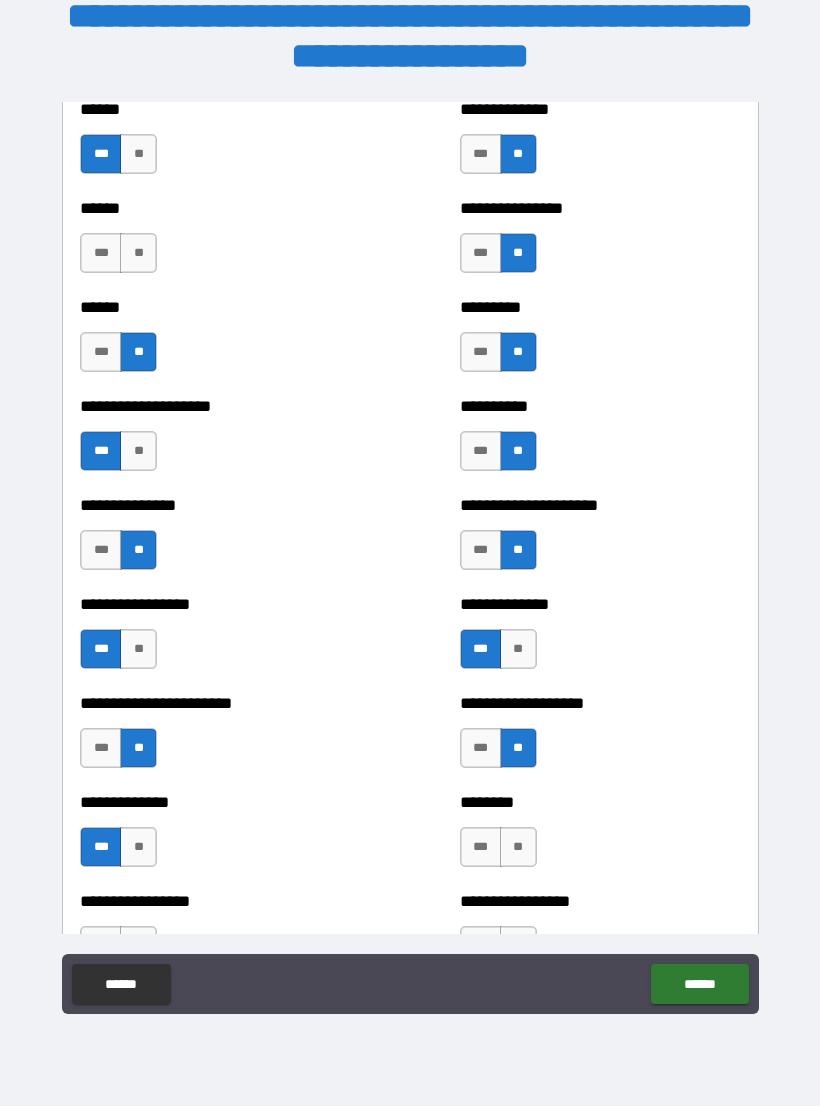 click on "***" at bounding box center (101, 253) 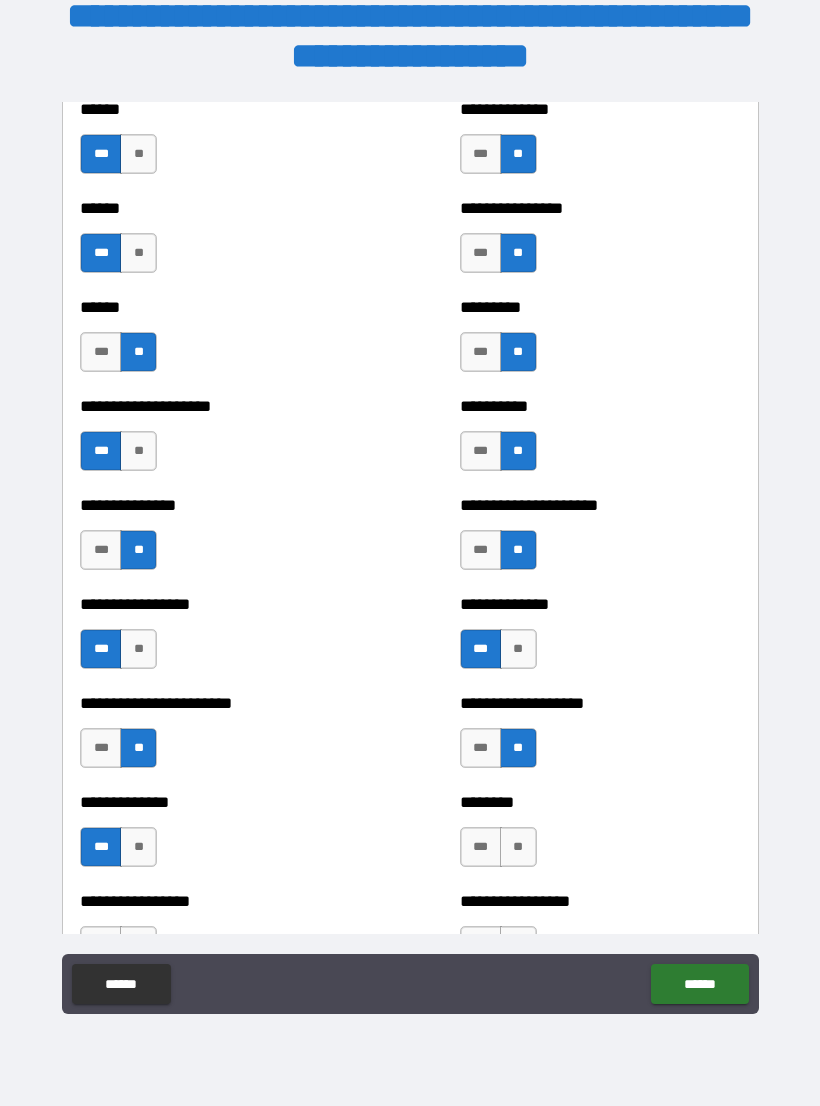 click on "**" at bounding box center (138, 253) 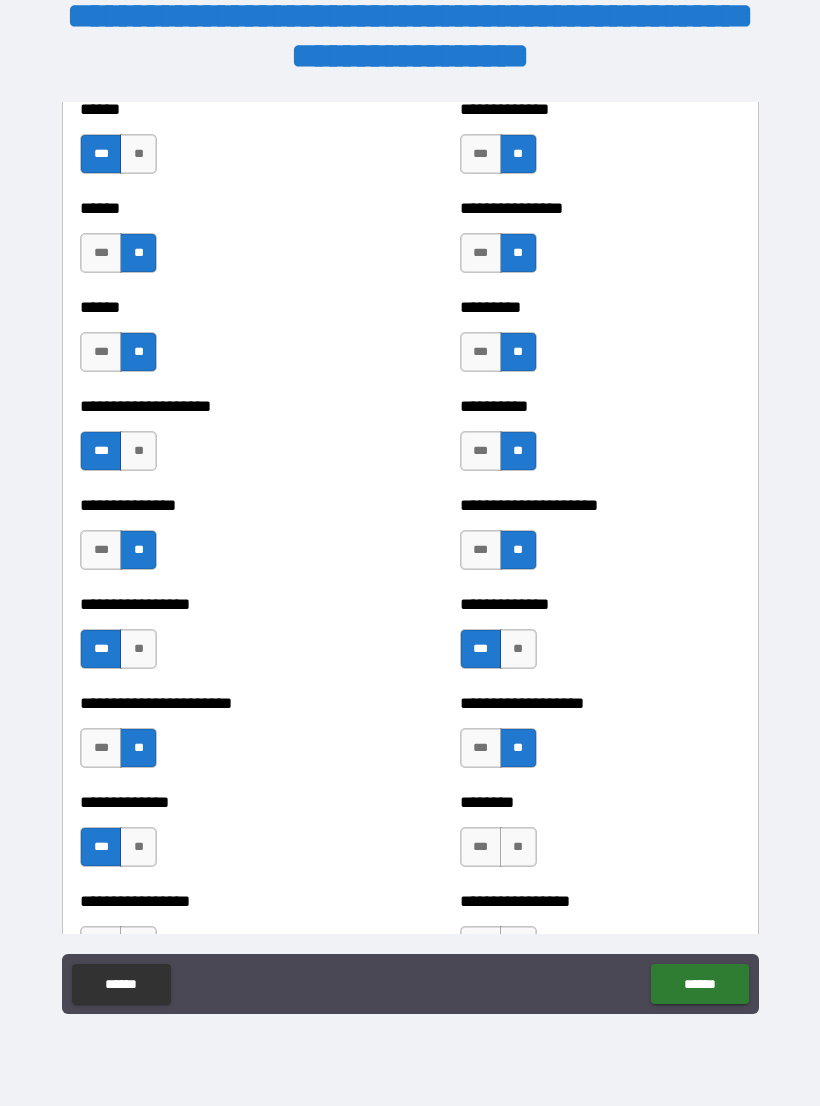 click on "***" at bounding box center (481, 847) 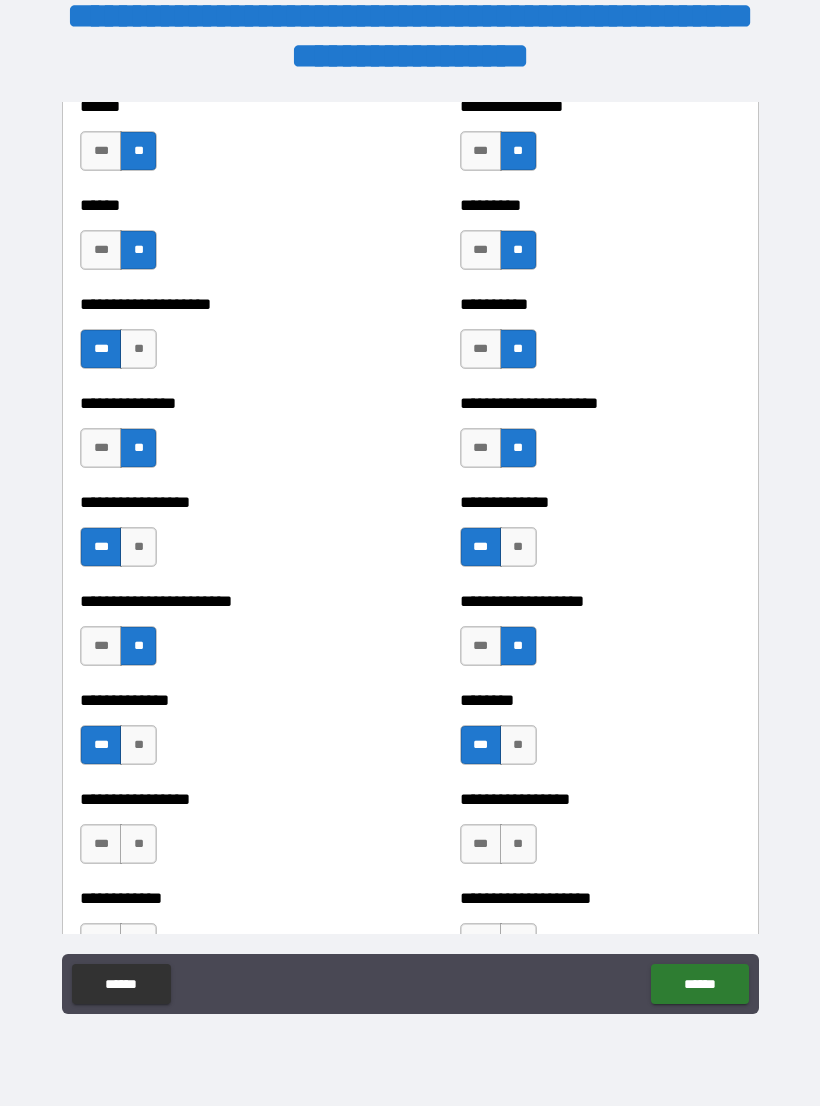 scroll, scrollTop: 3315, scrollLeft: 0, axis: vertical 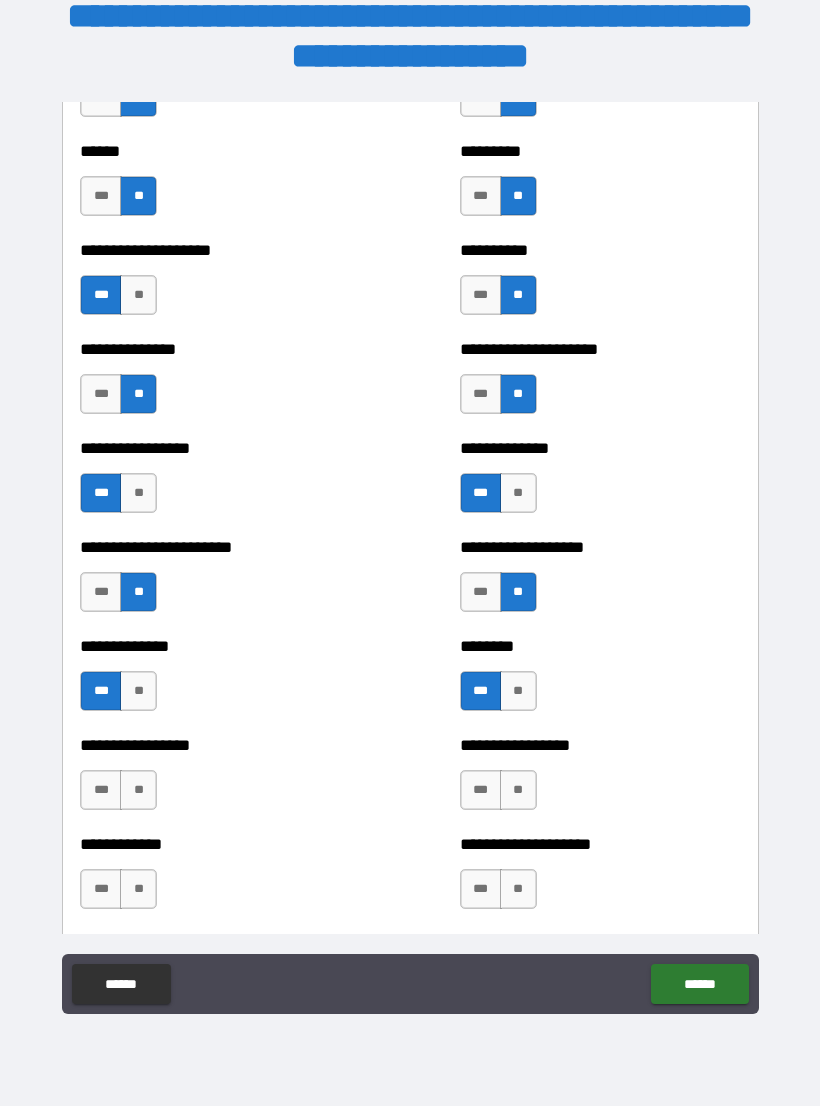 click on "**" at bounding box center (138, 790) 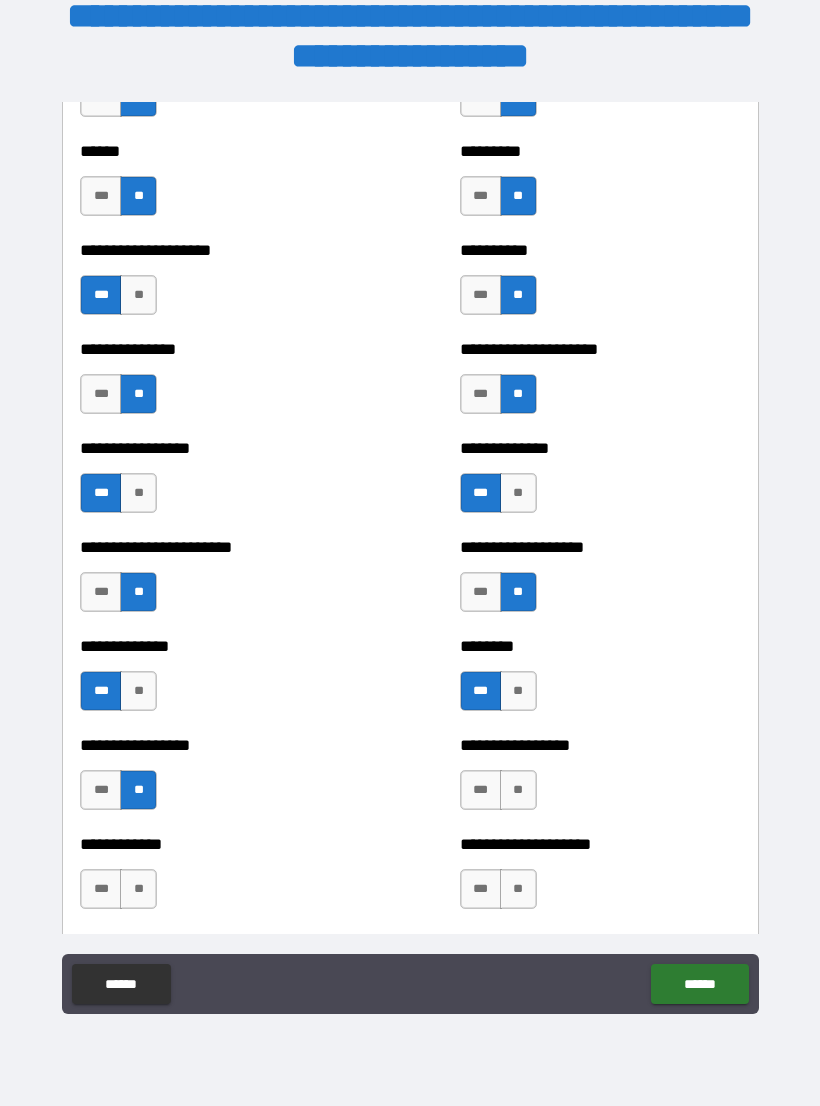 click on "**" at bounding box center (518, 790) 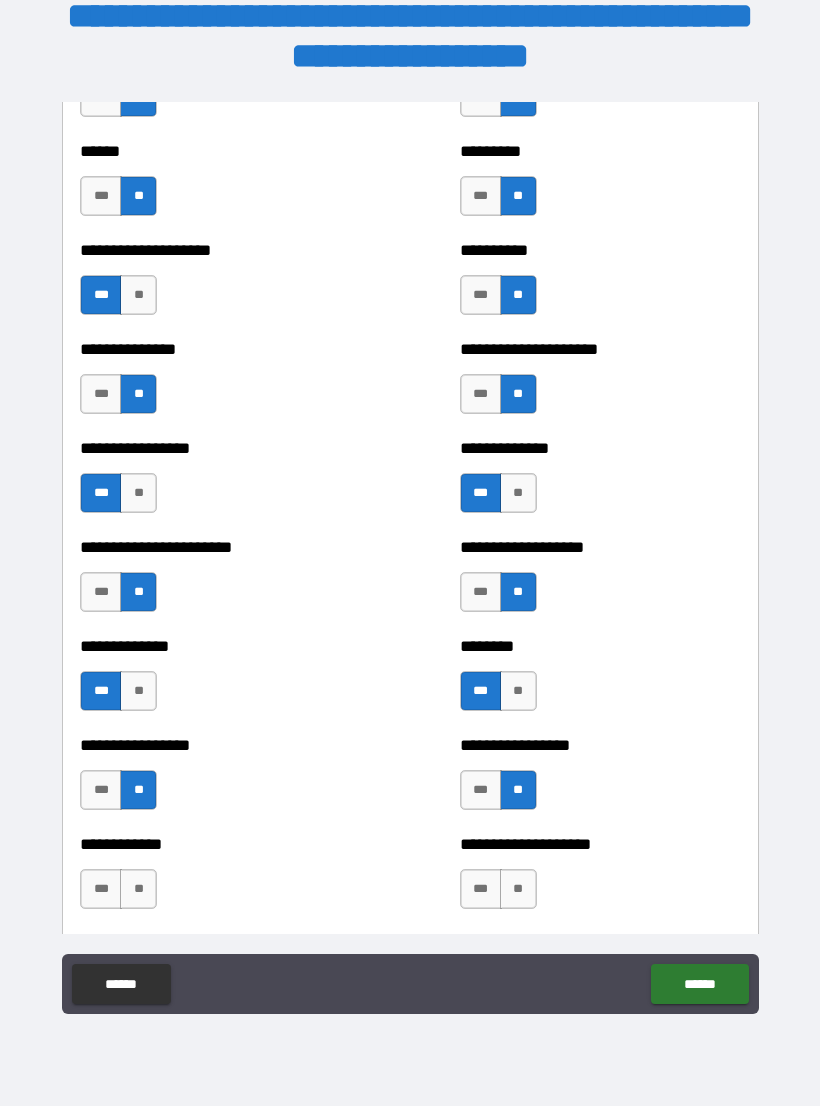 click on "***" at bounding box center [101, 889] 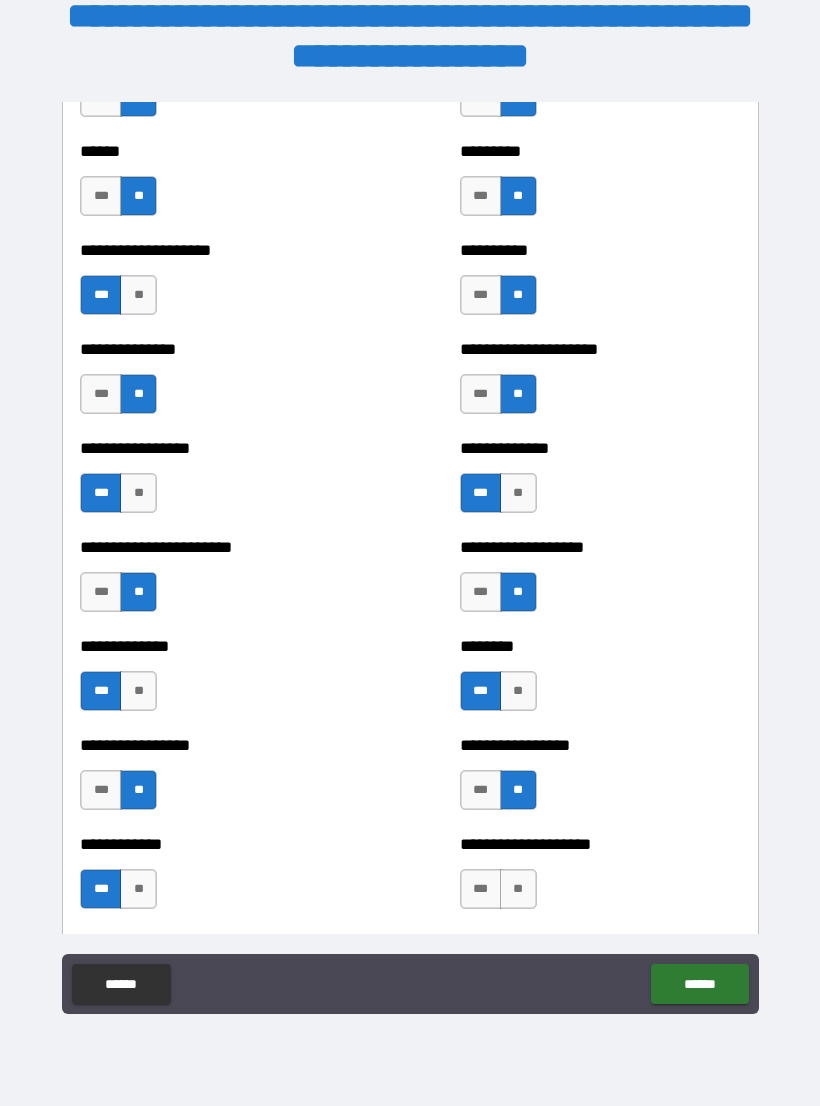 click on "**" at bounding box center (518, 889) 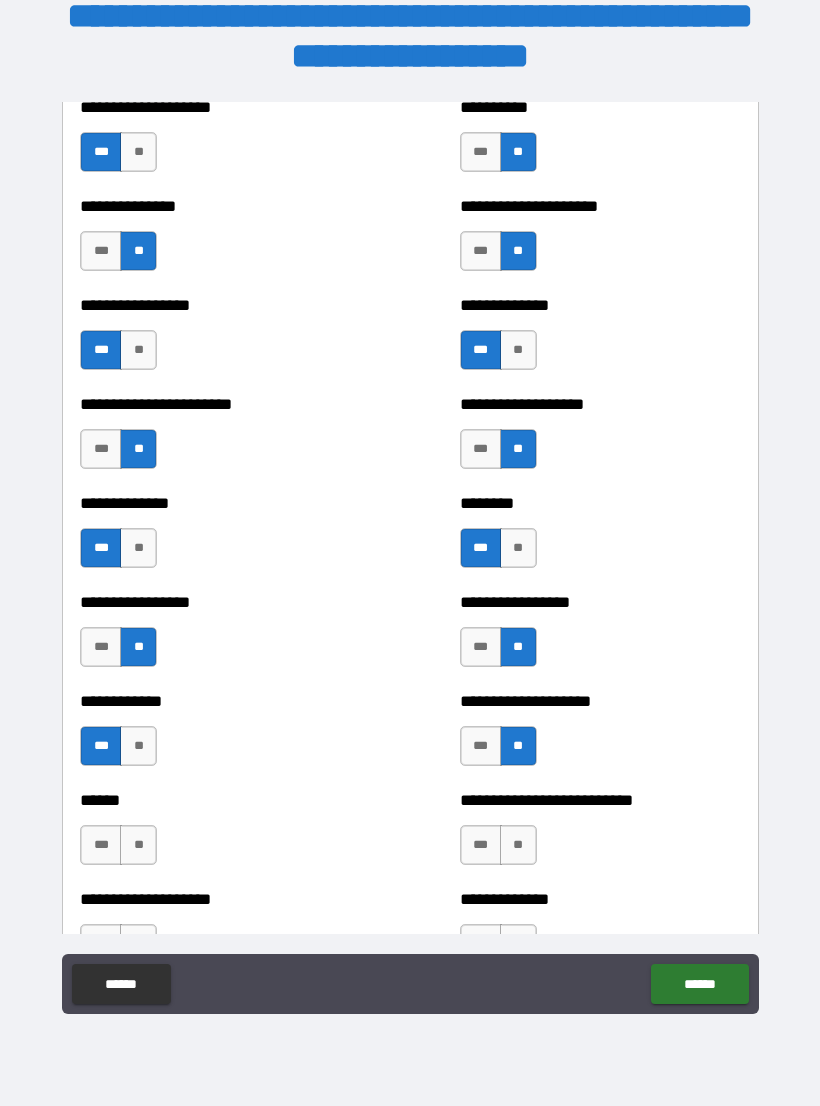 scroll, scrollTop: 3483, scrollLeft: 0, axis: vertical 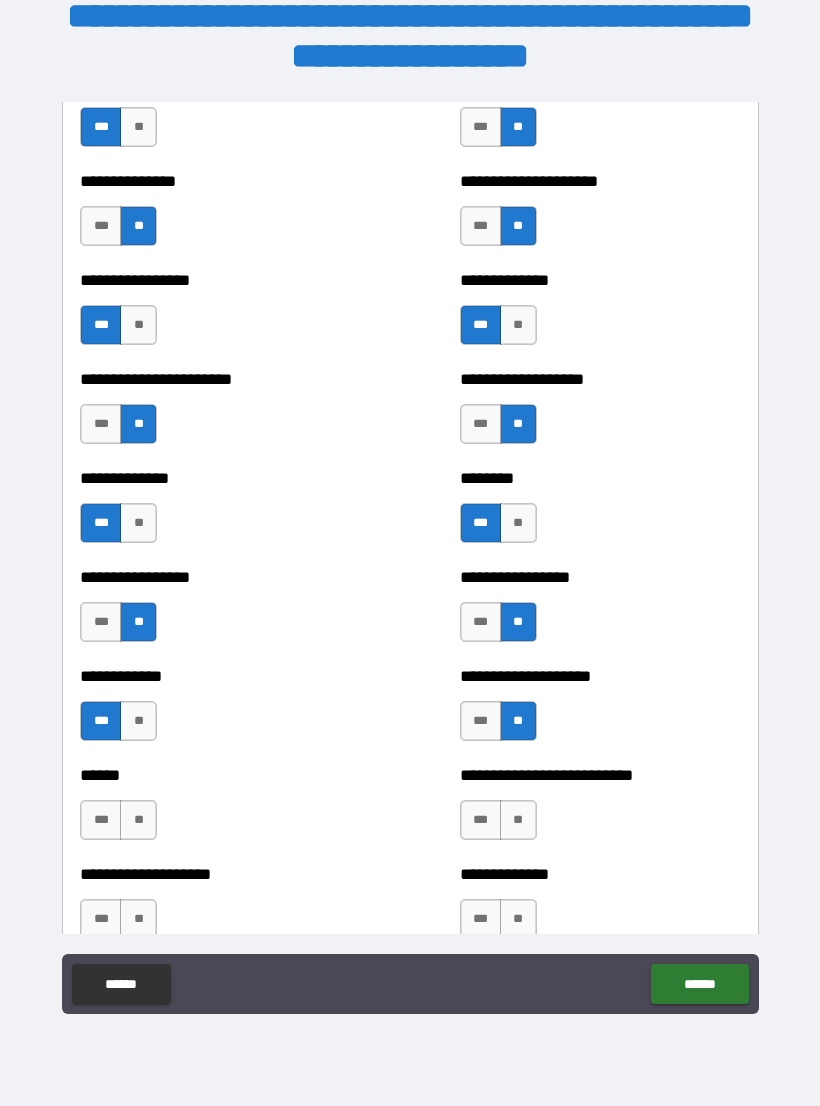 click on "**" at bounding box center [138, 820] 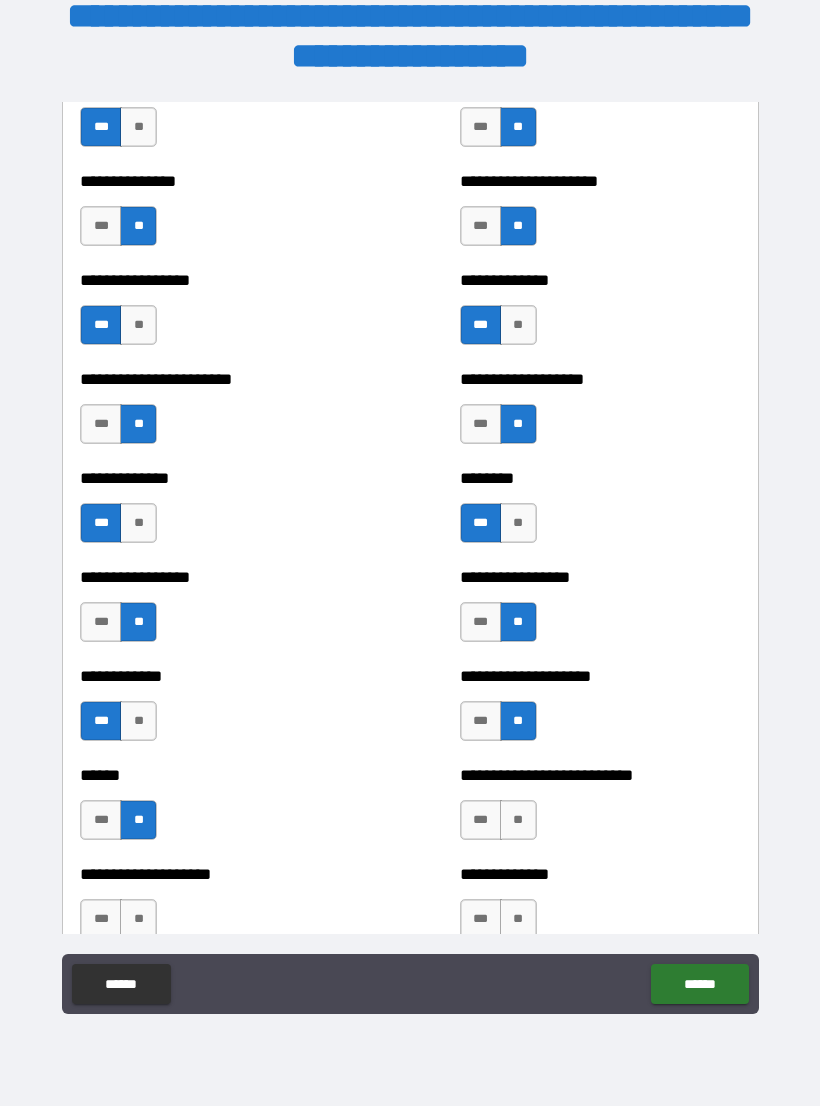 click on "***" at bounding box center (481, 820) 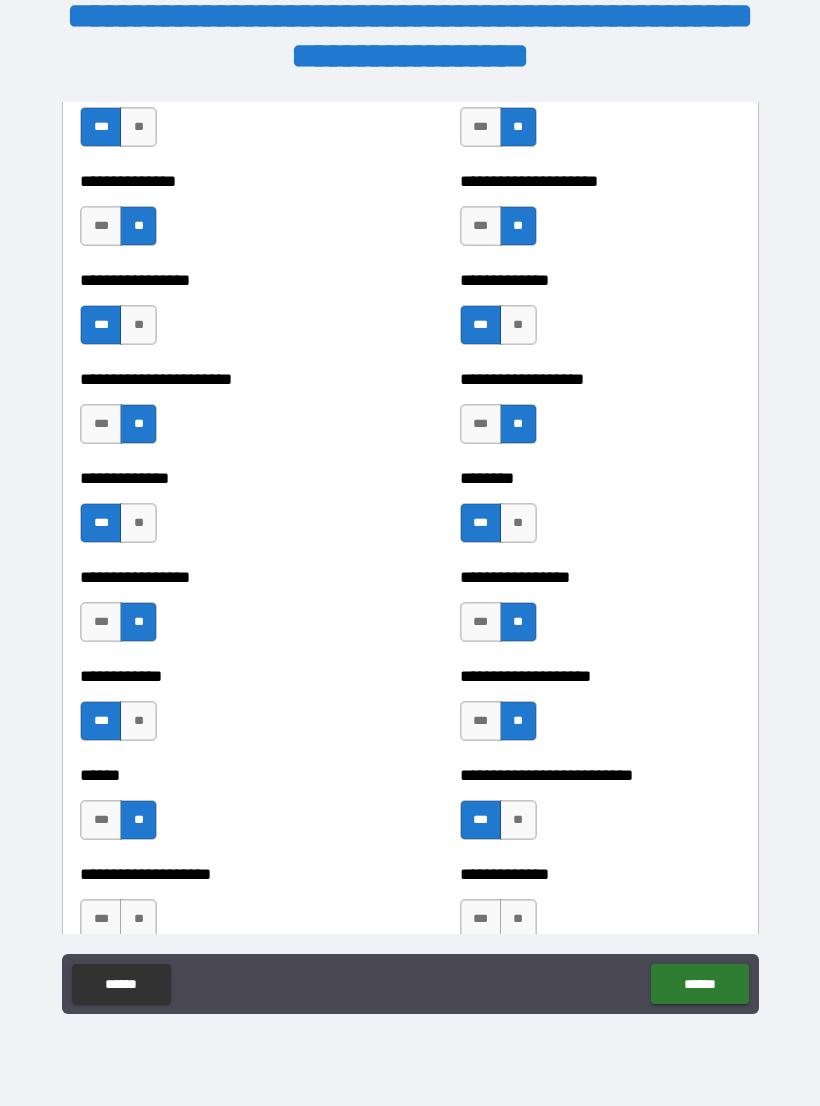 click on "**" at bounding box center [138, 919] 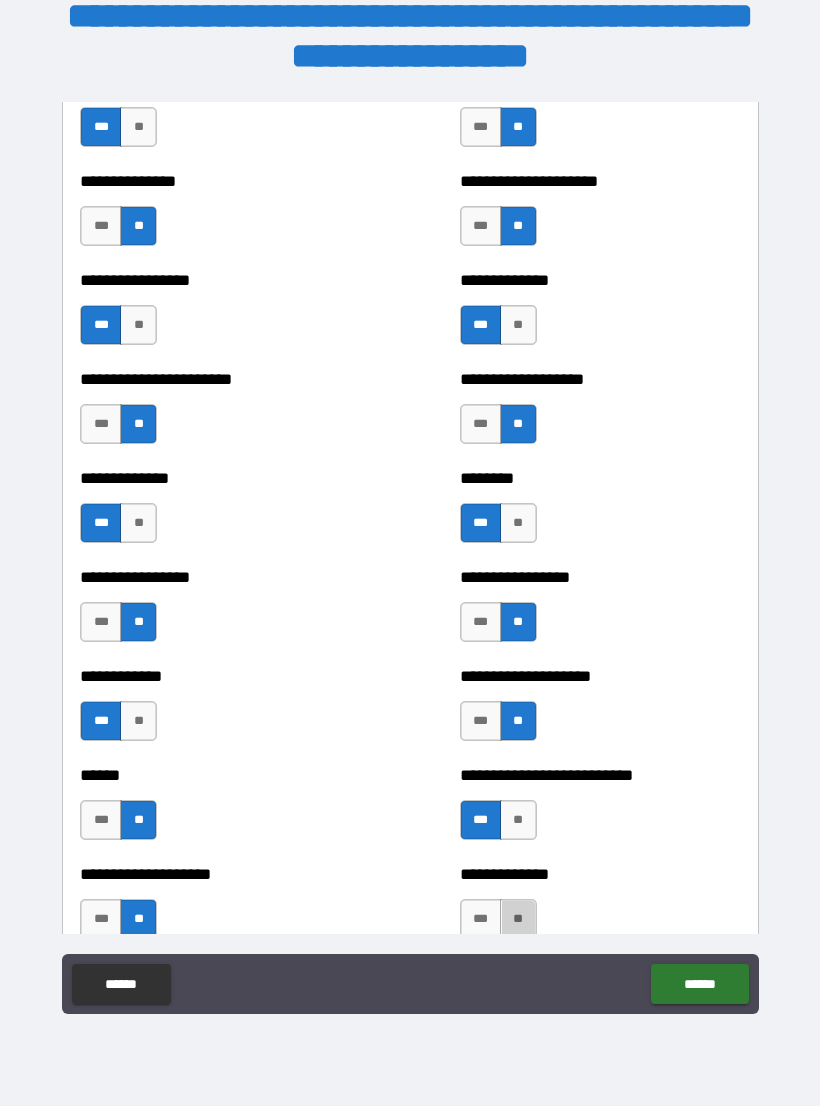 click on "**" at bounding box center (518, 919) 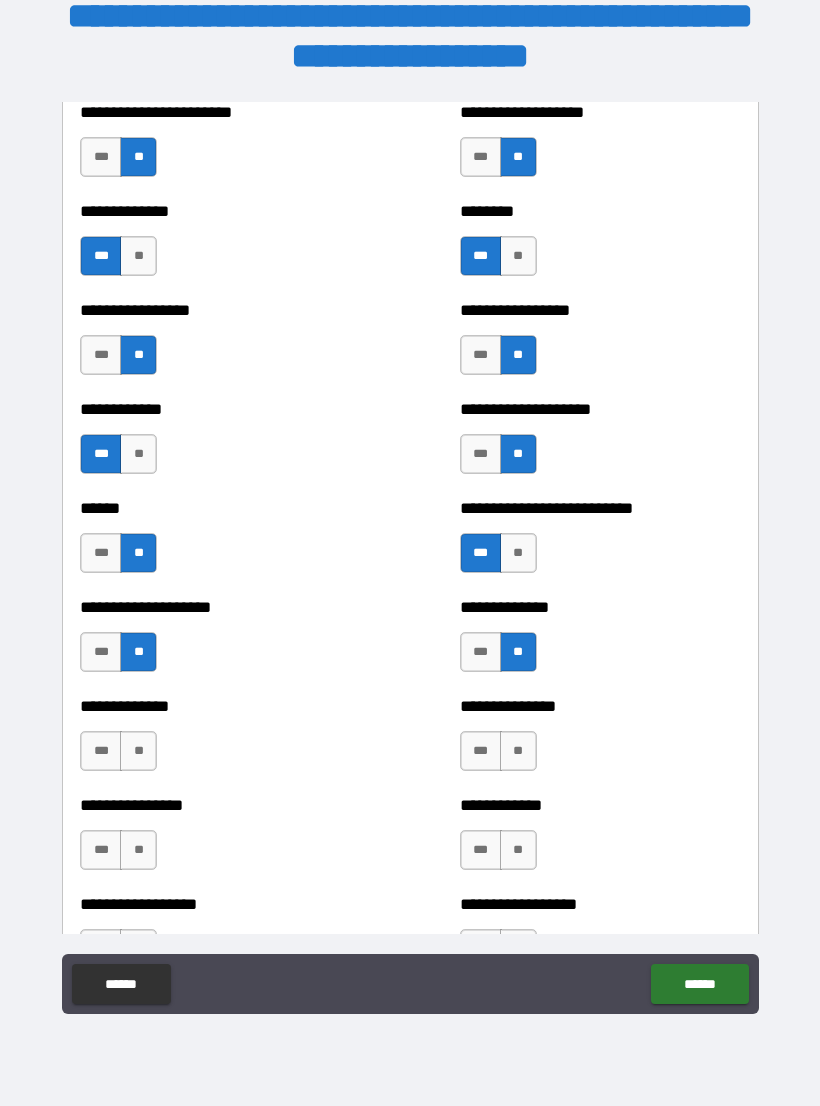 scroll, scrollTop: 3751, scrollLeft: 0, axis: vertical 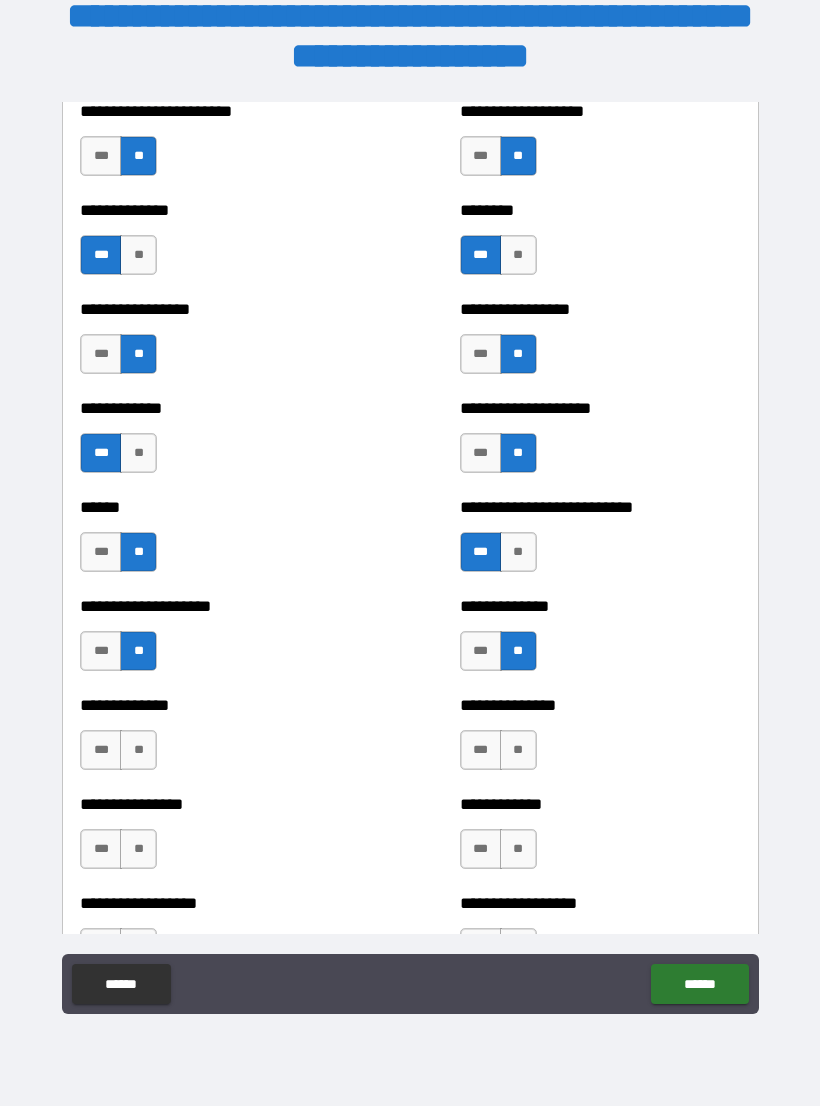 click on "**" at bounding box center [138, 750] 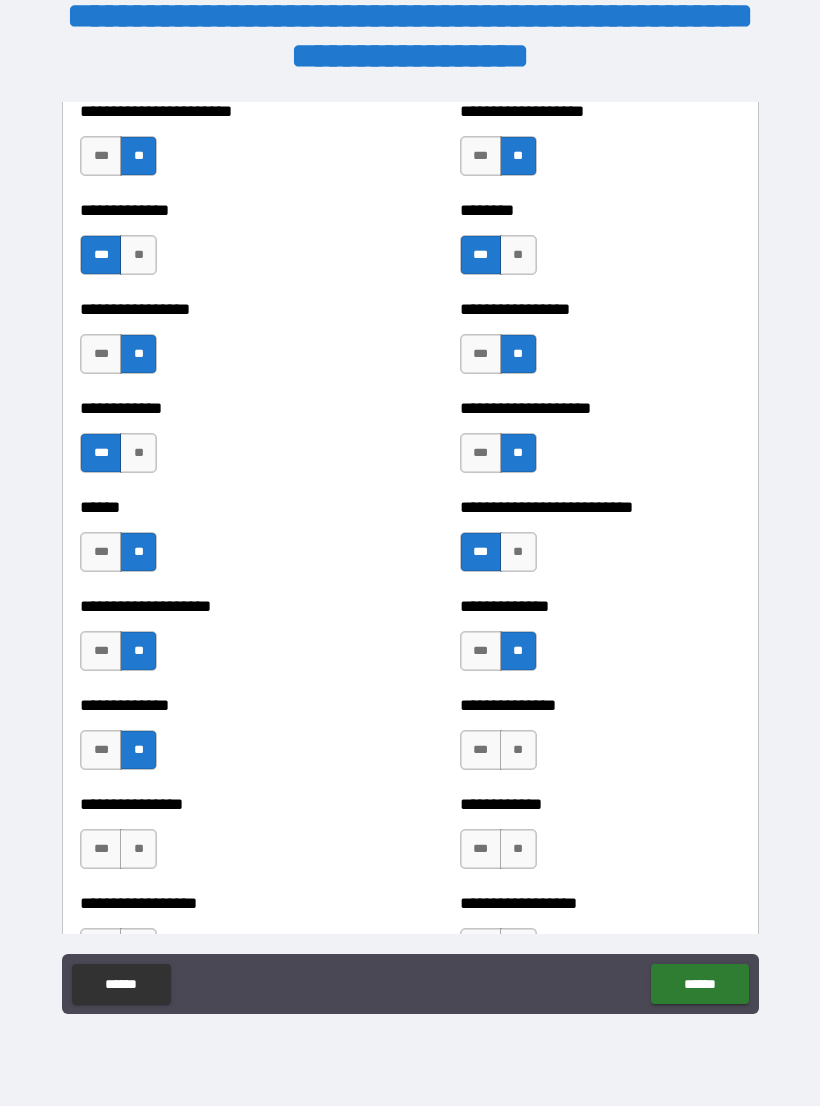 click on "**" at bounding box center [518, 750] 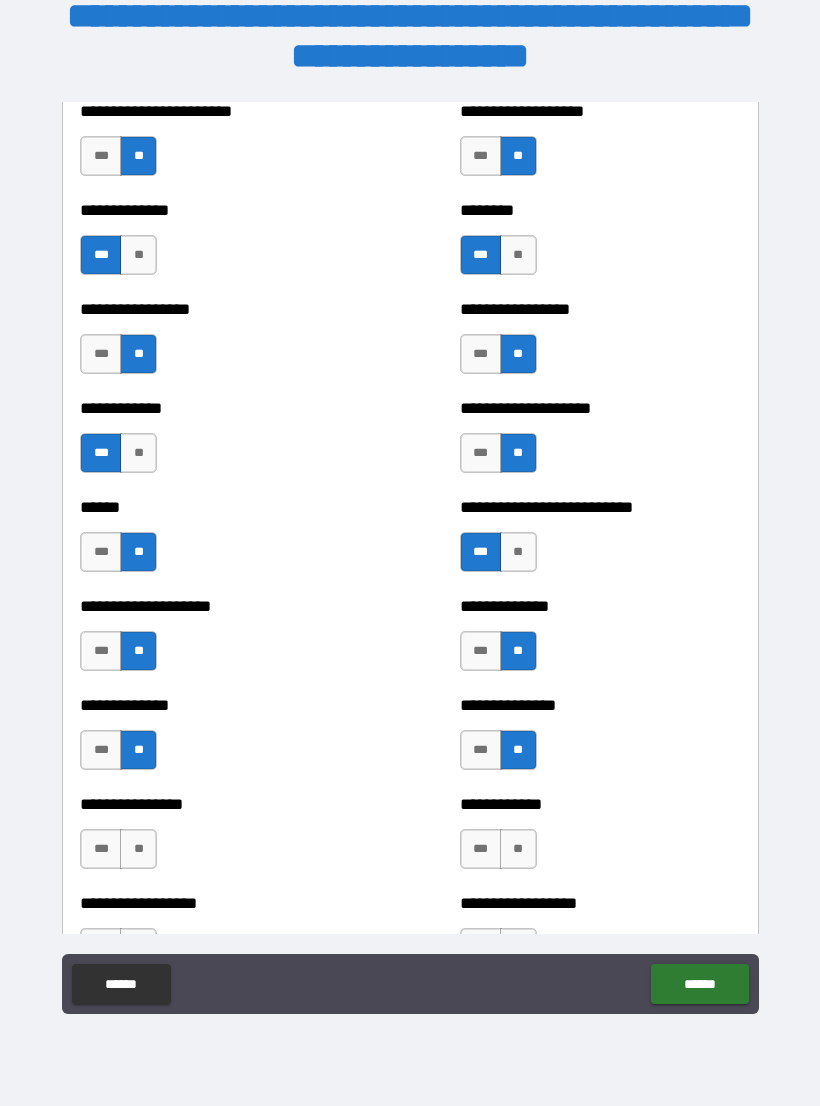 click on "**" at bounding box center (518, 849) 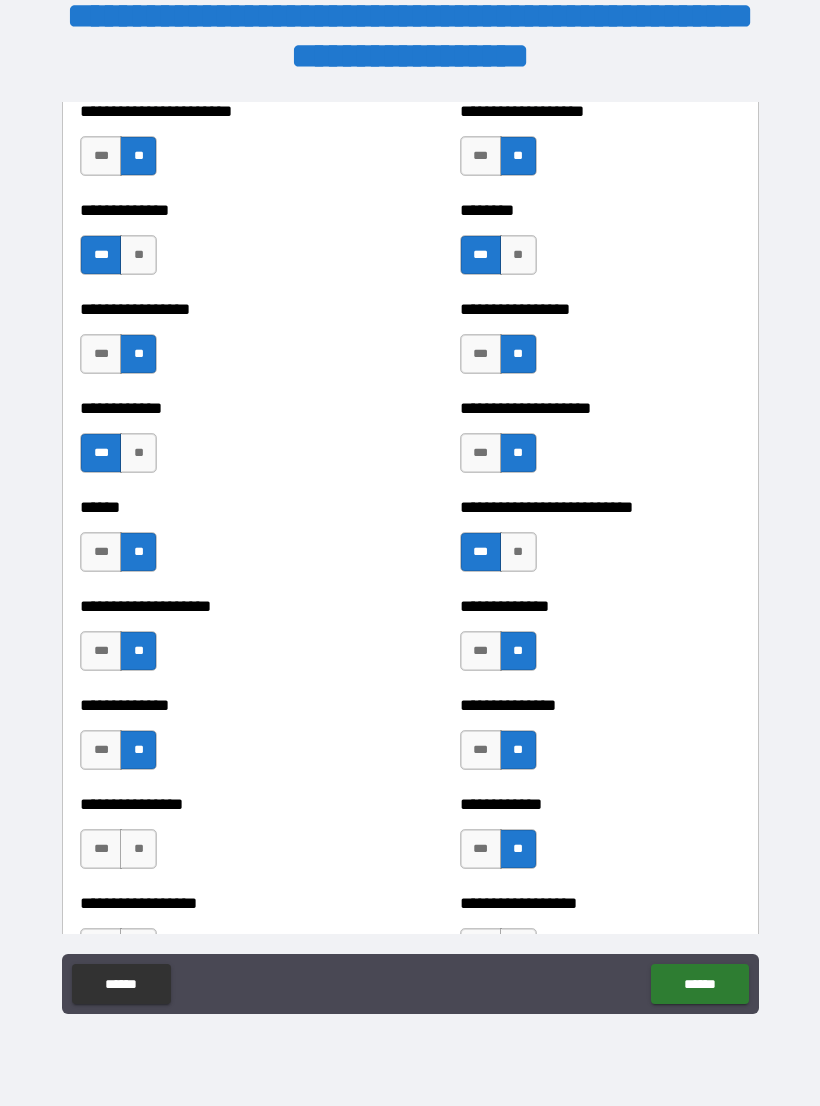 click on "***" at bounding box center (101, 849) 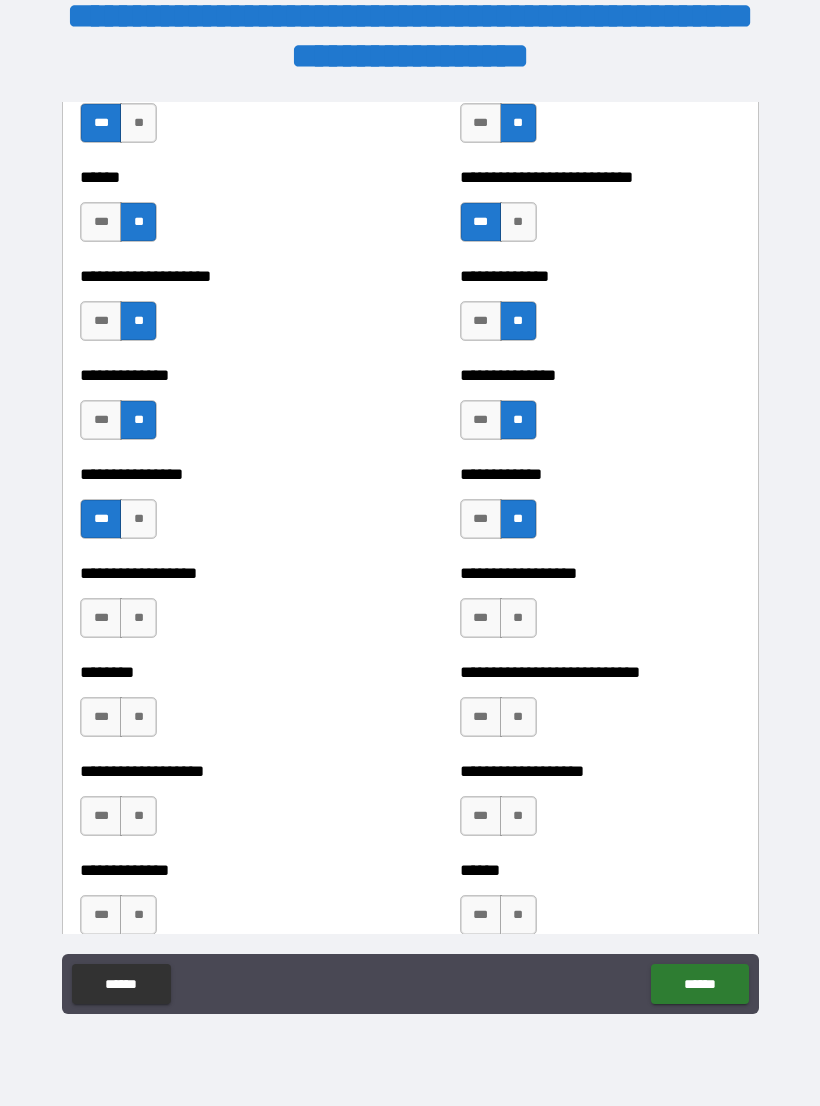 scroll, scrollTop: 4082, scrollLeft: 0, axis: vertical 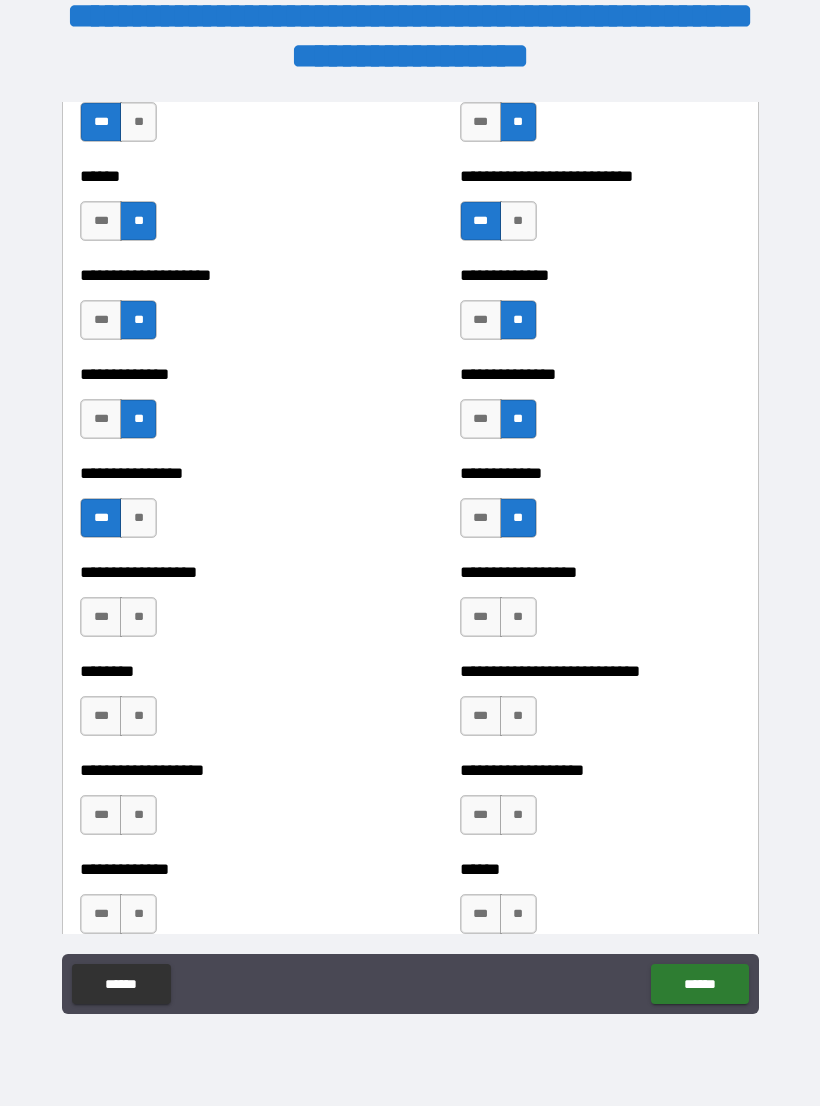 click on "***" at bounding box center [101, 617] 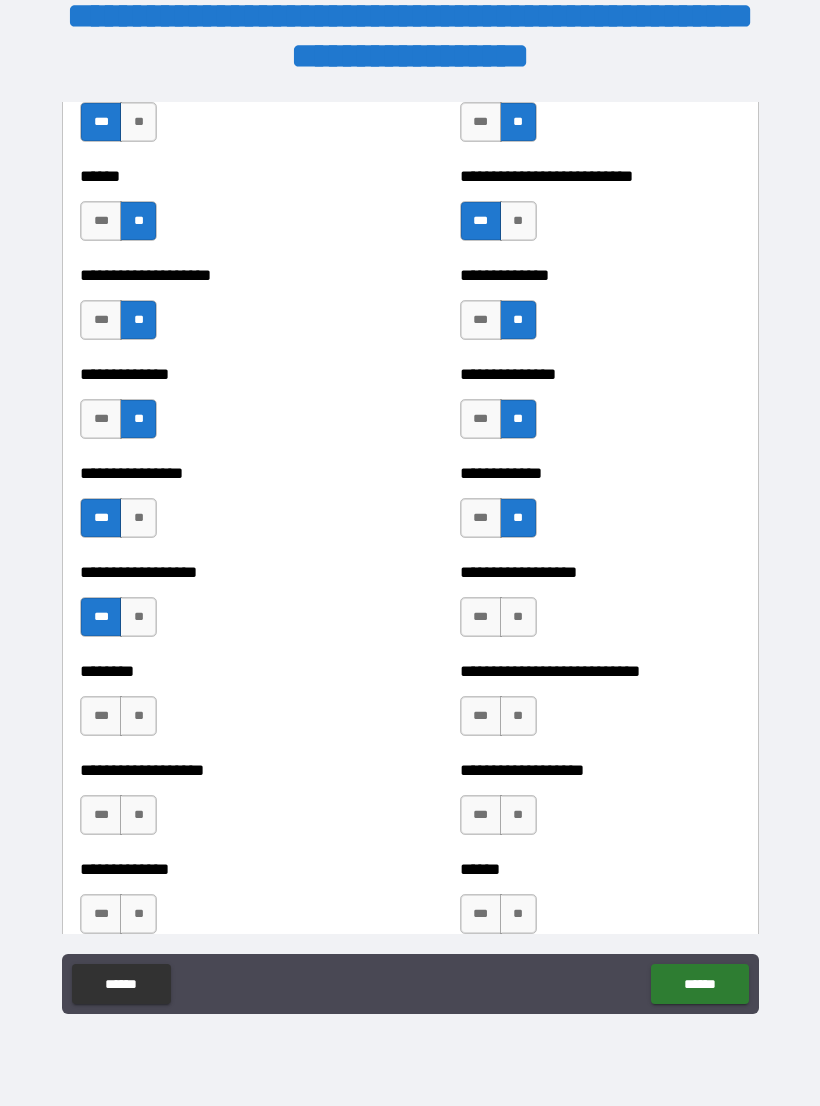 click on "**" at bounding box center [518, 617] 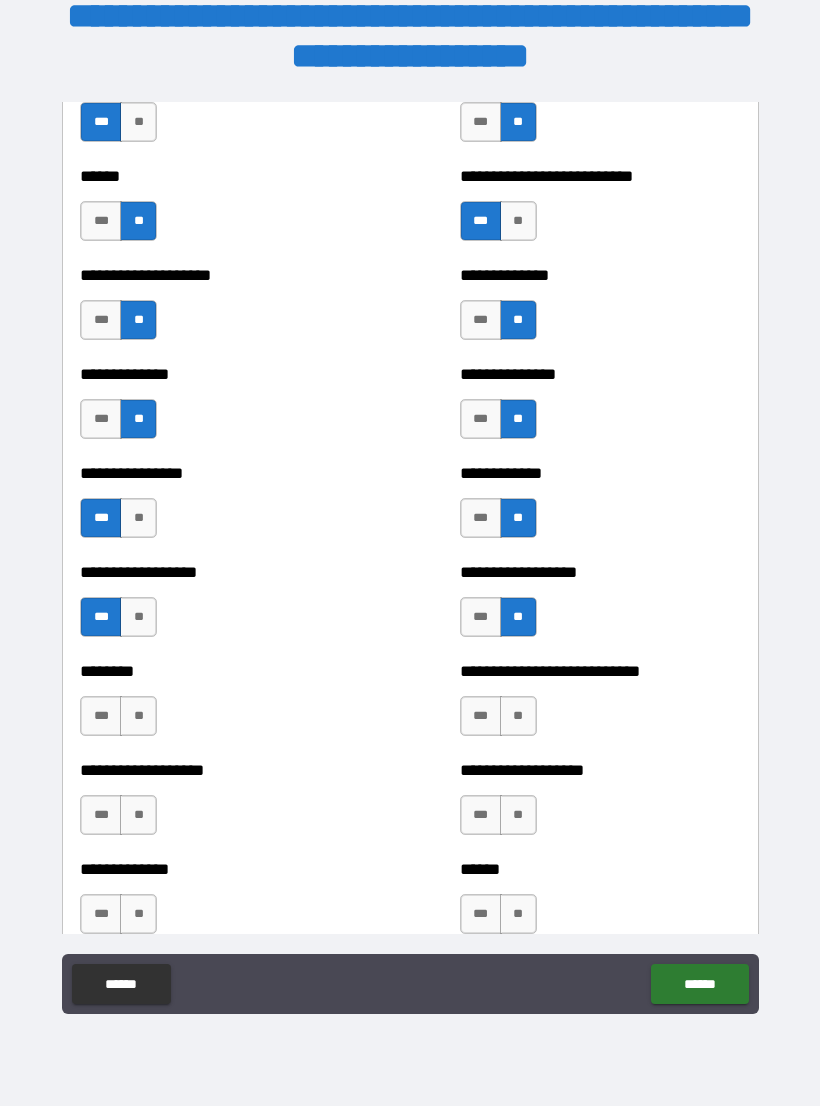 click on "**" at bounding box center (138, 716) 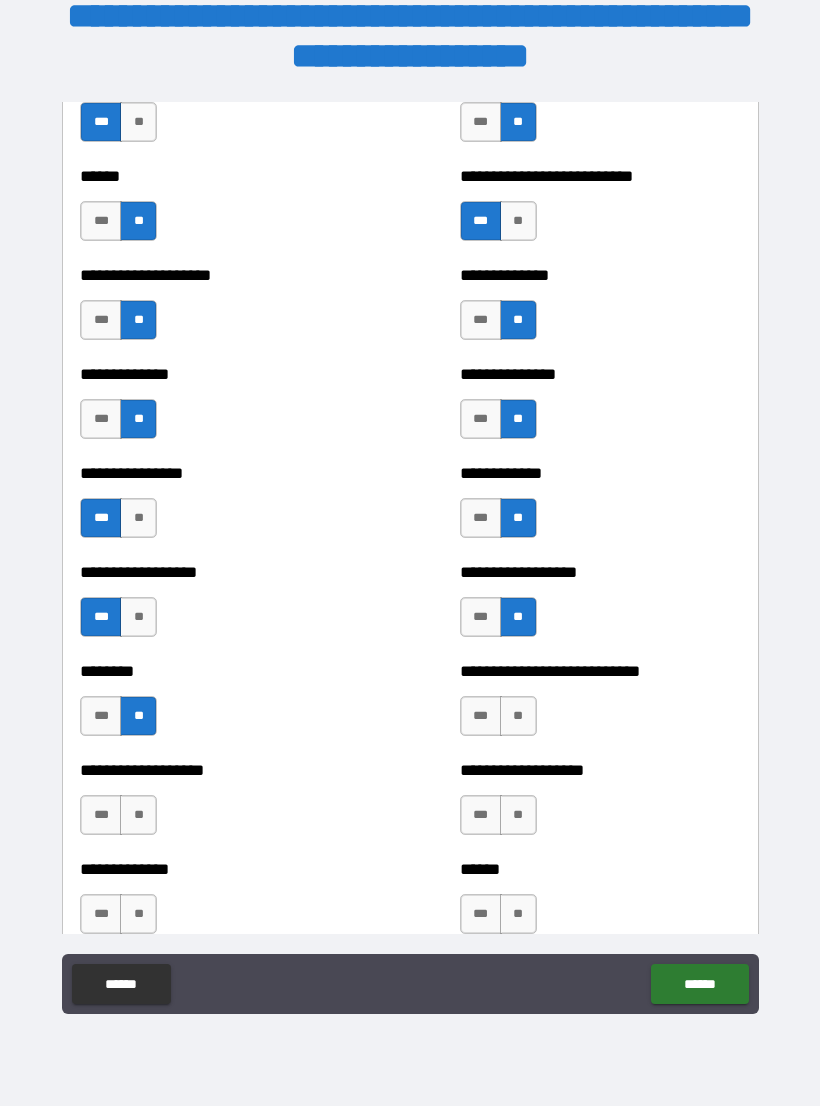 click on "**" at bounding box center [518, 716] 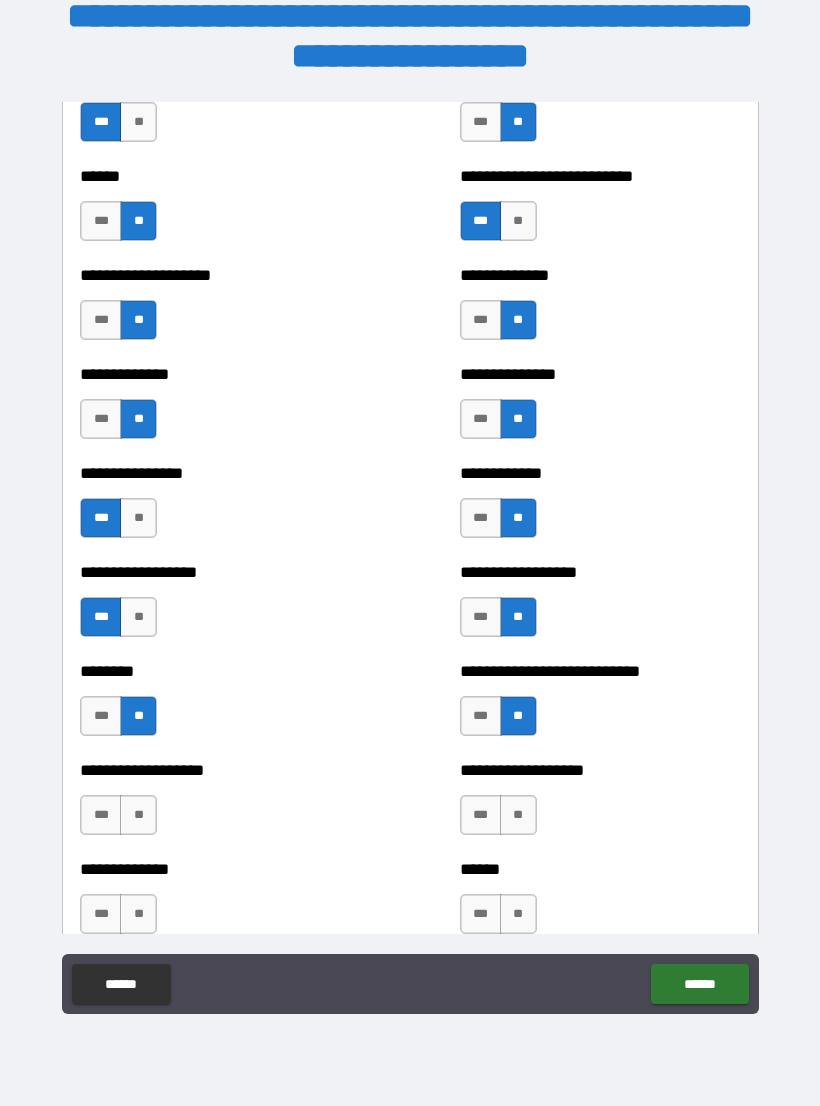 click on "**" at bounding box center (138, 815) 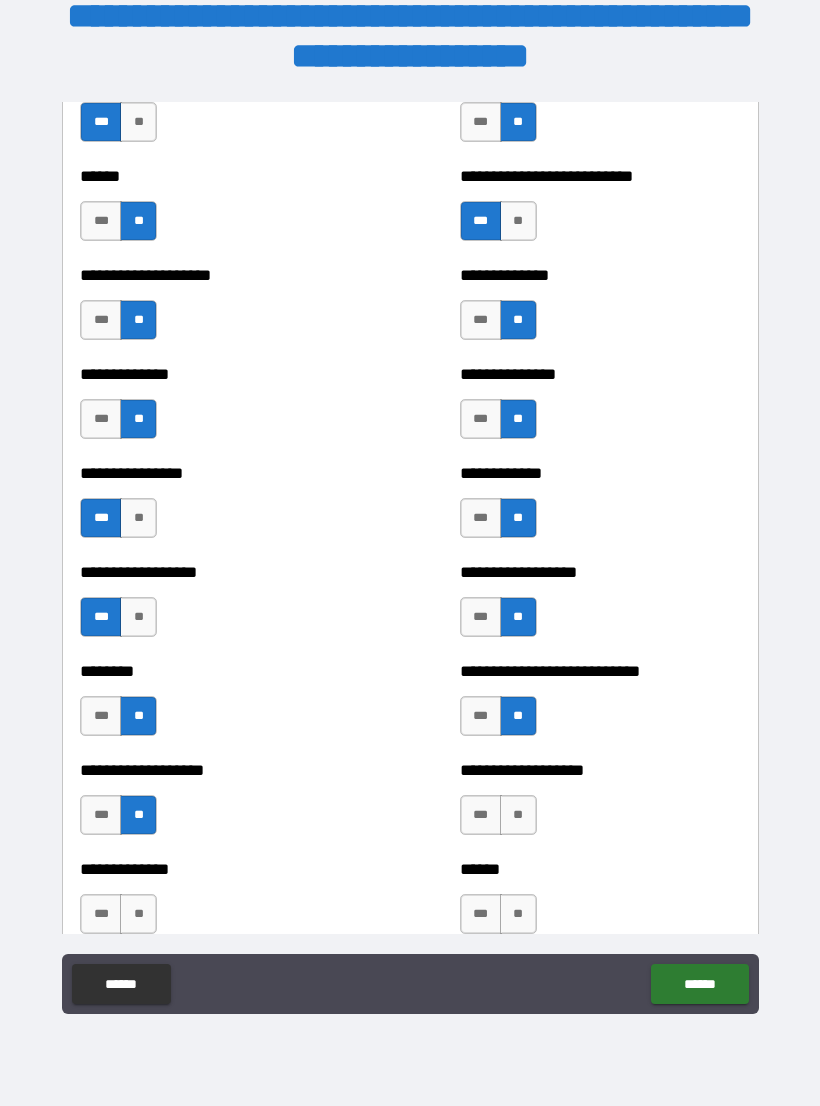 click on "**" at bounding box center [518, 815] 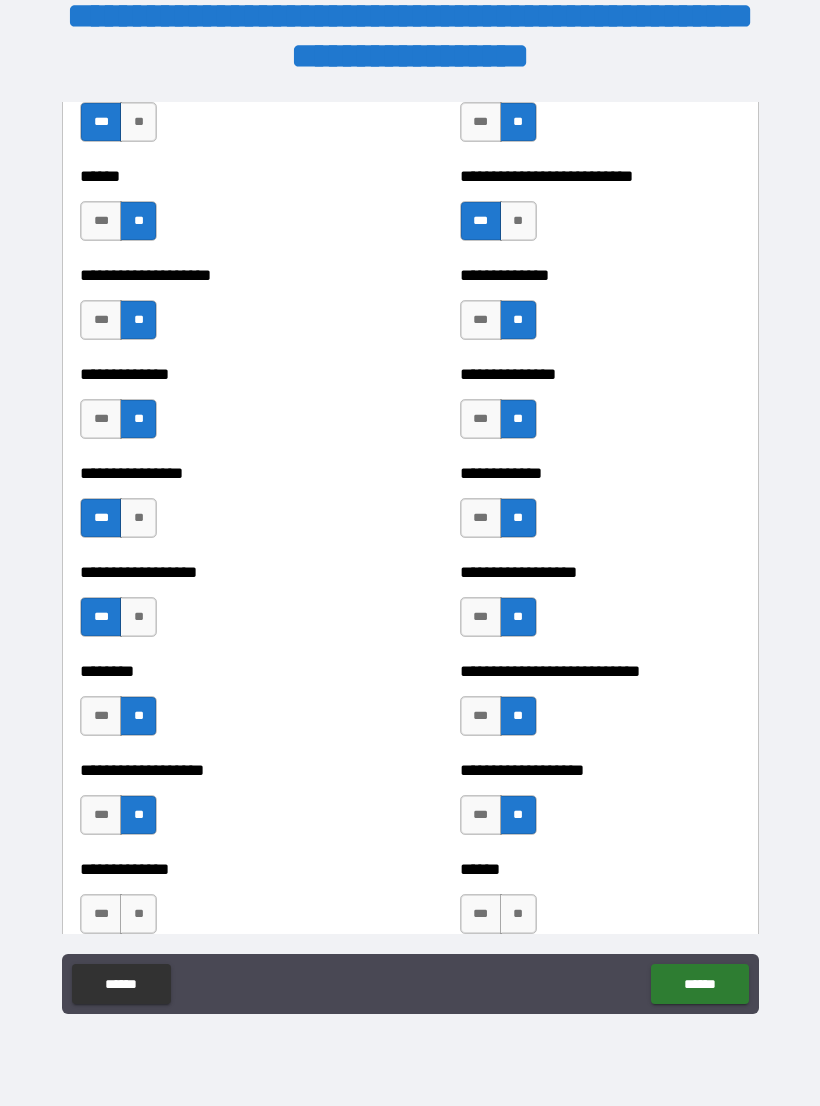 click on "**" at bounding box center [138, 914] 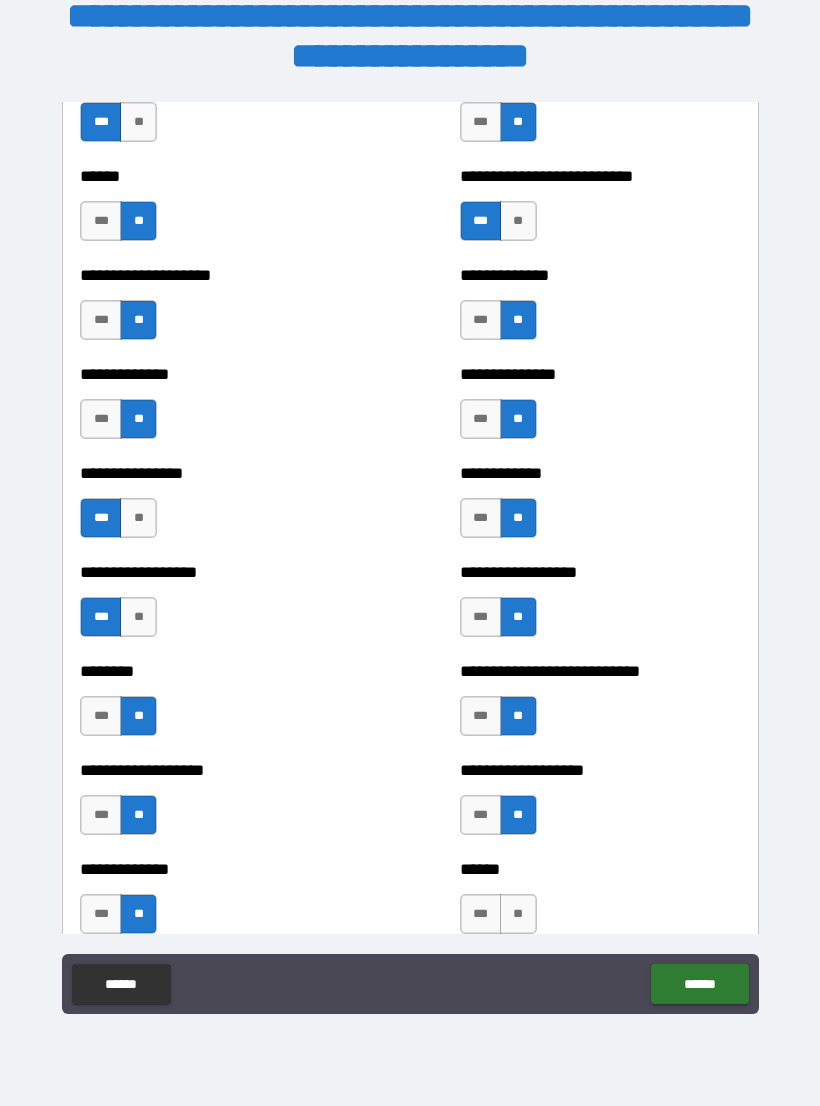 click on "**" at bounding box center [518, 914] 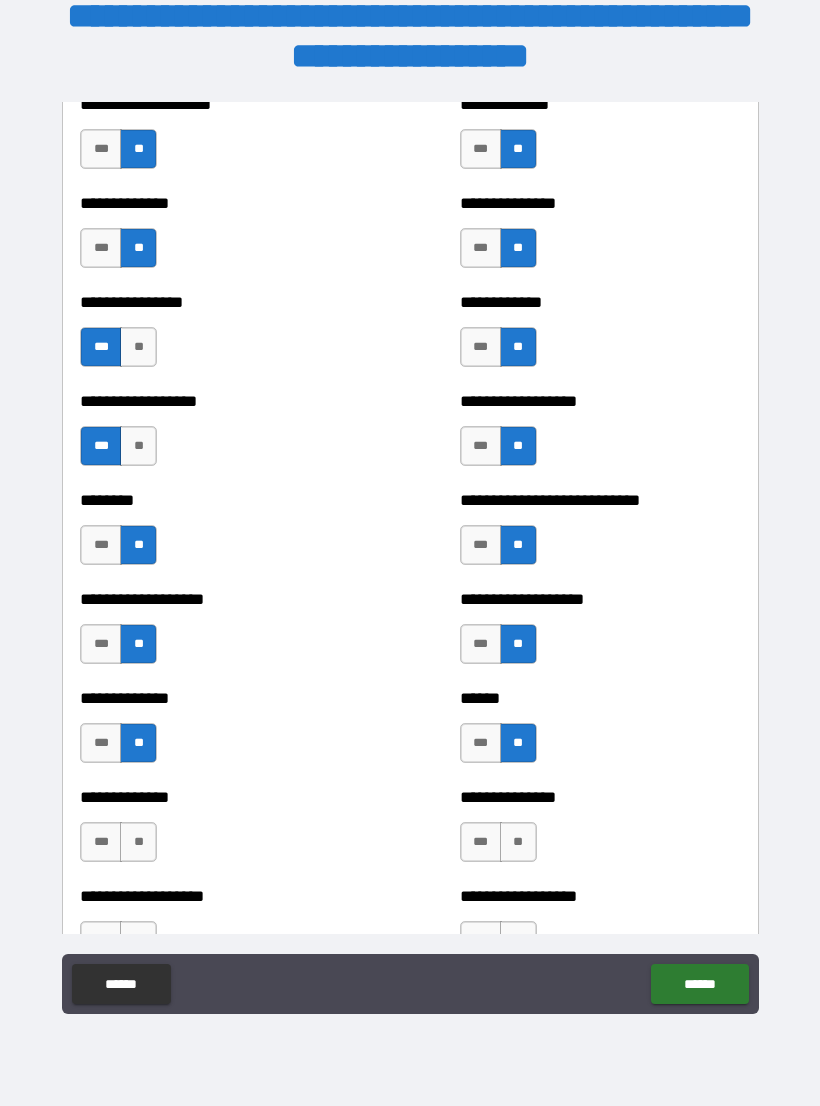 scroll, scrollTop: 4266, scrollLeft: 0, axis: vertical 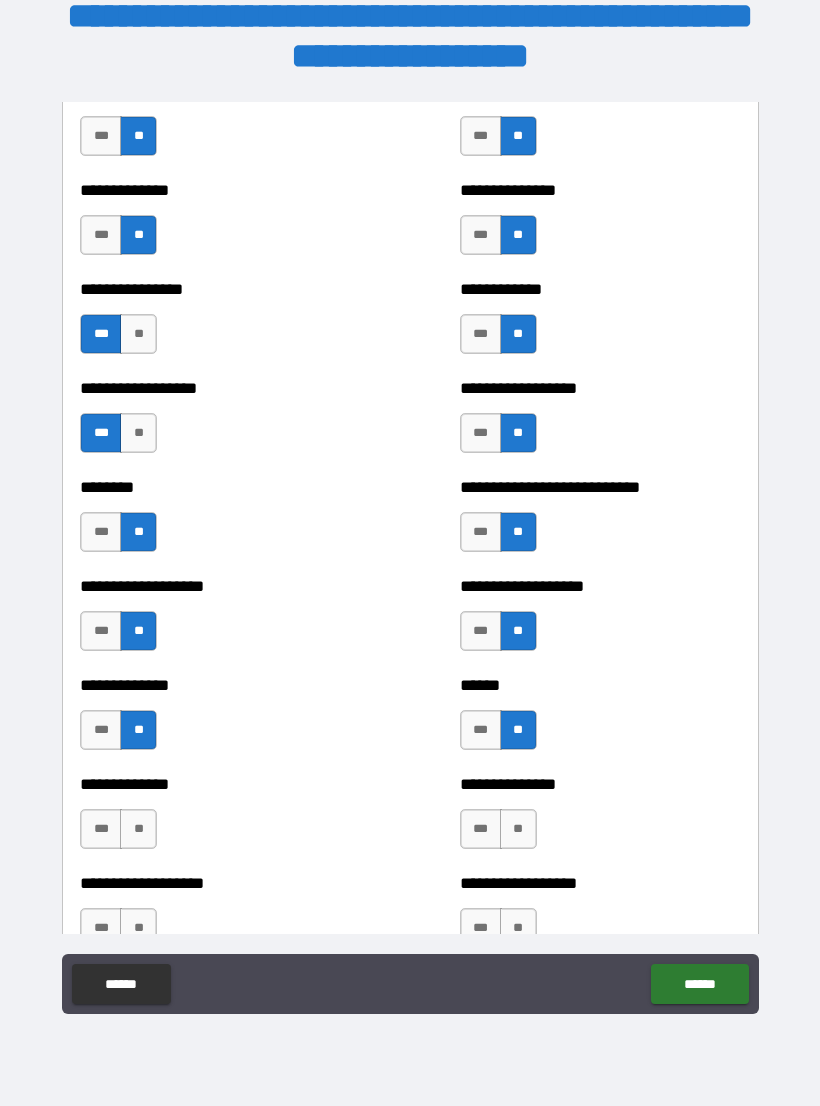 click on "**" at bounding box center (138, 829) 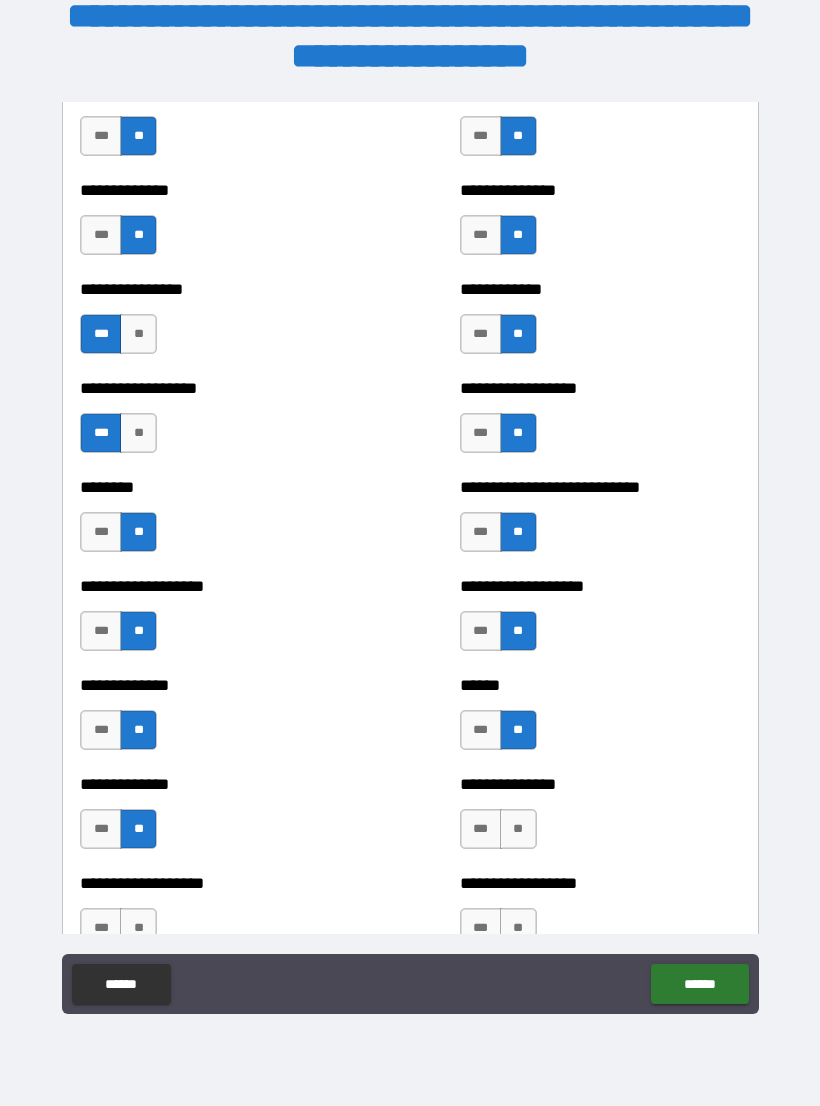click on "**" at bounding box center [518, 829] 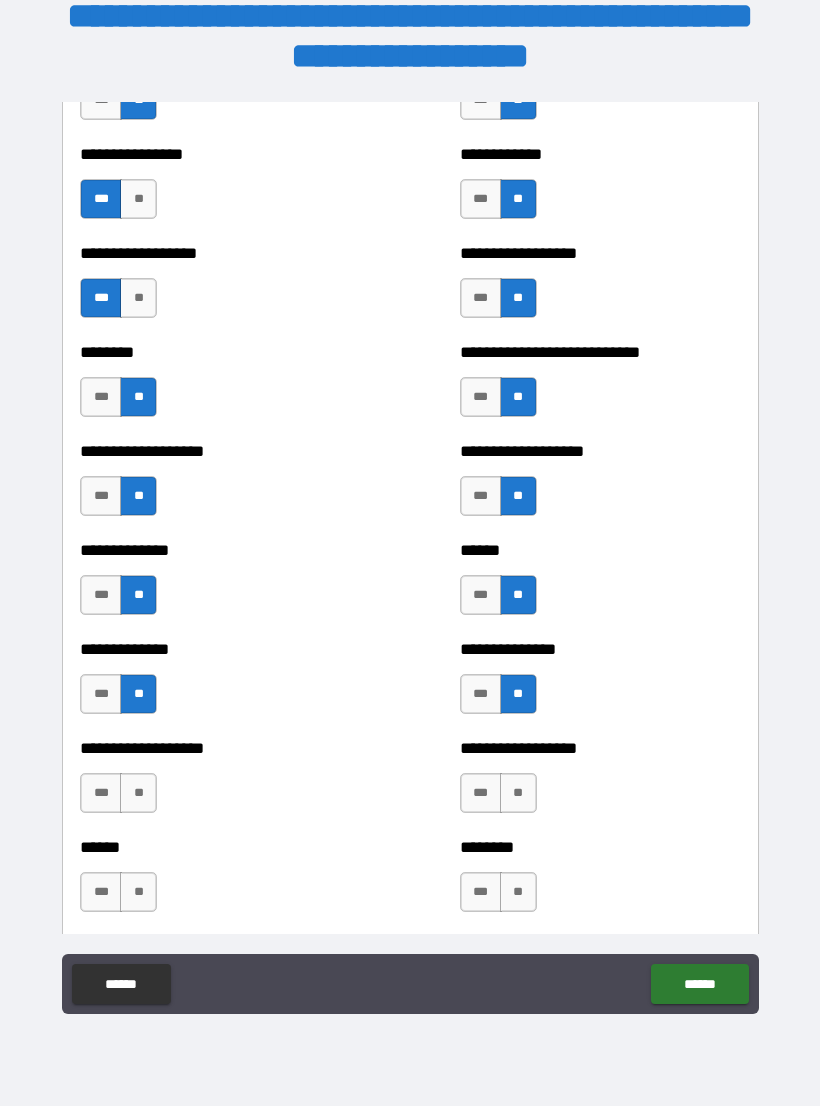 scroll, scrollTop: 4414, scrollLeft: 0, axis: vertical 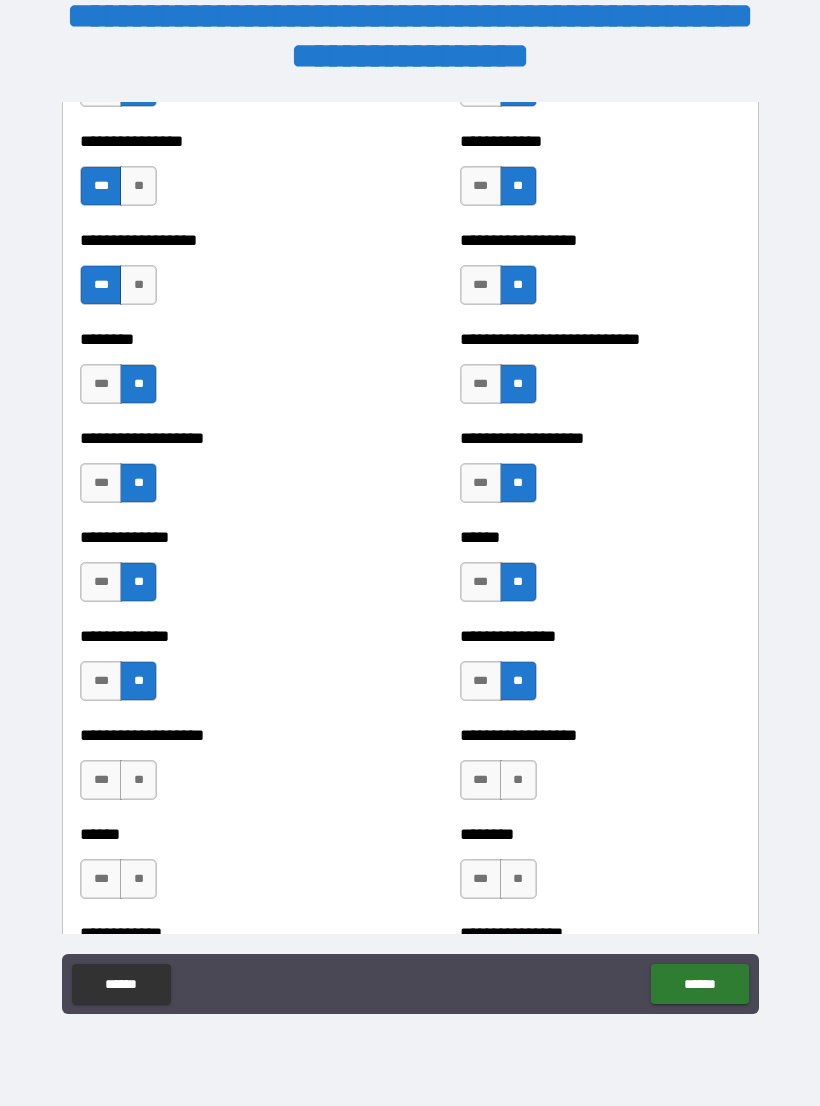click on "***" at bounding box center [101, 780] 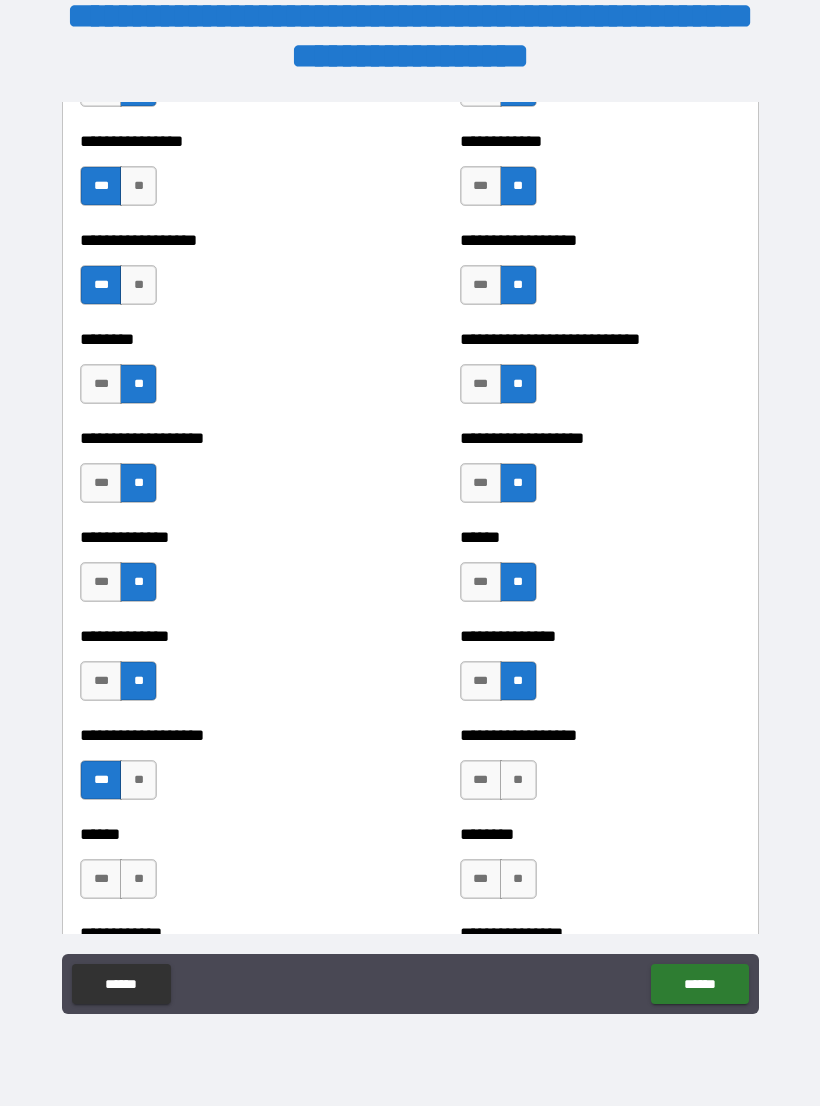 click on "**" at bounding box center (518, 780) 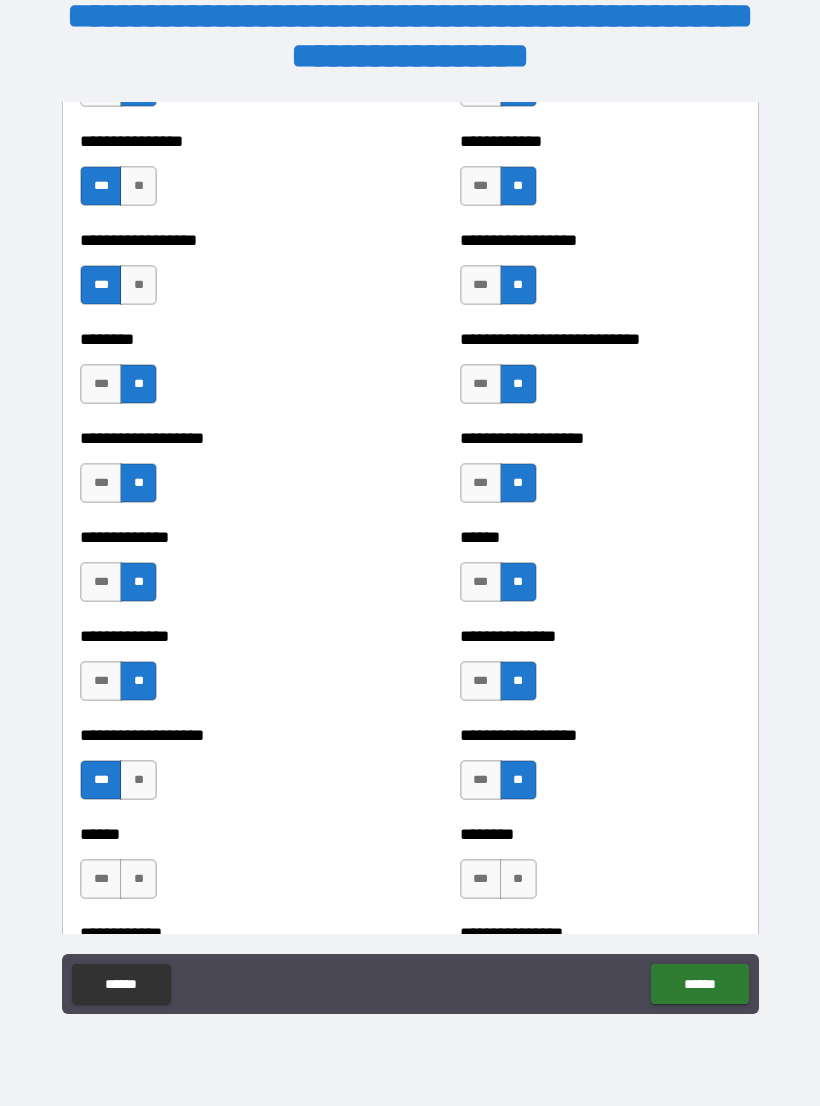 click on "***" at bounding box center (101, 879) 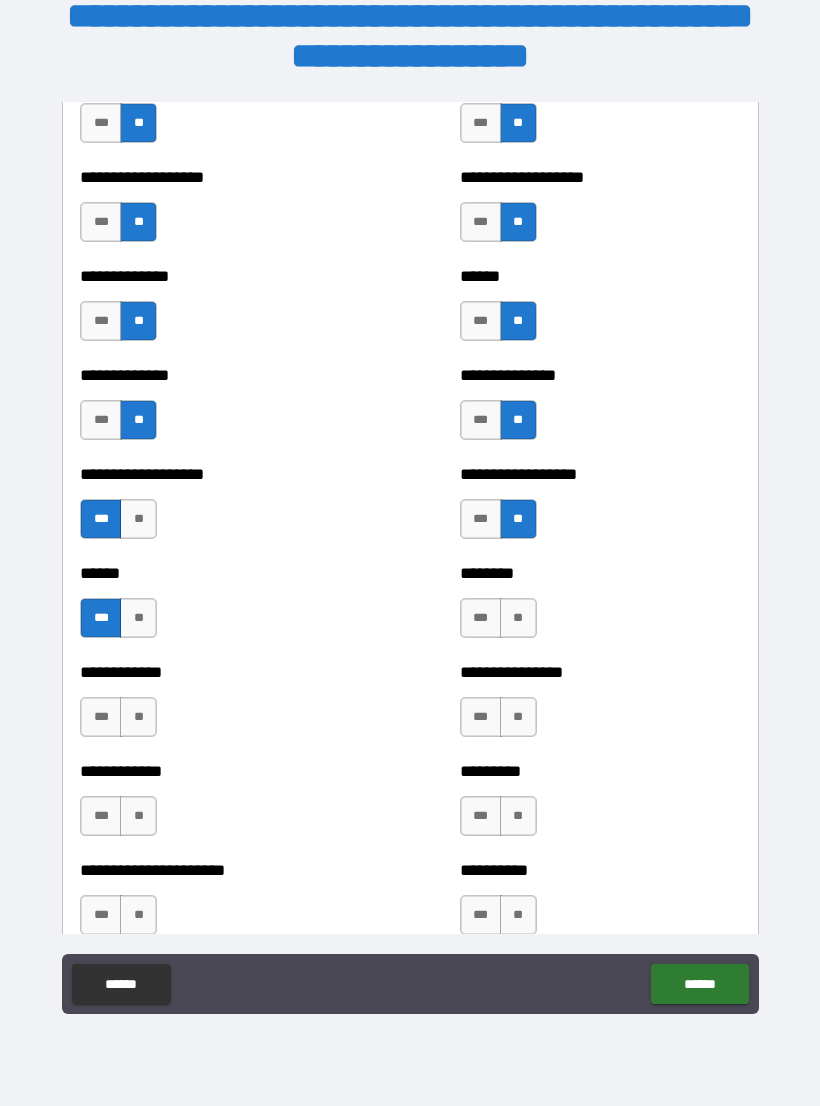 scroll, scrollTop: 4676, scrollLeft: 0, axis: vertical 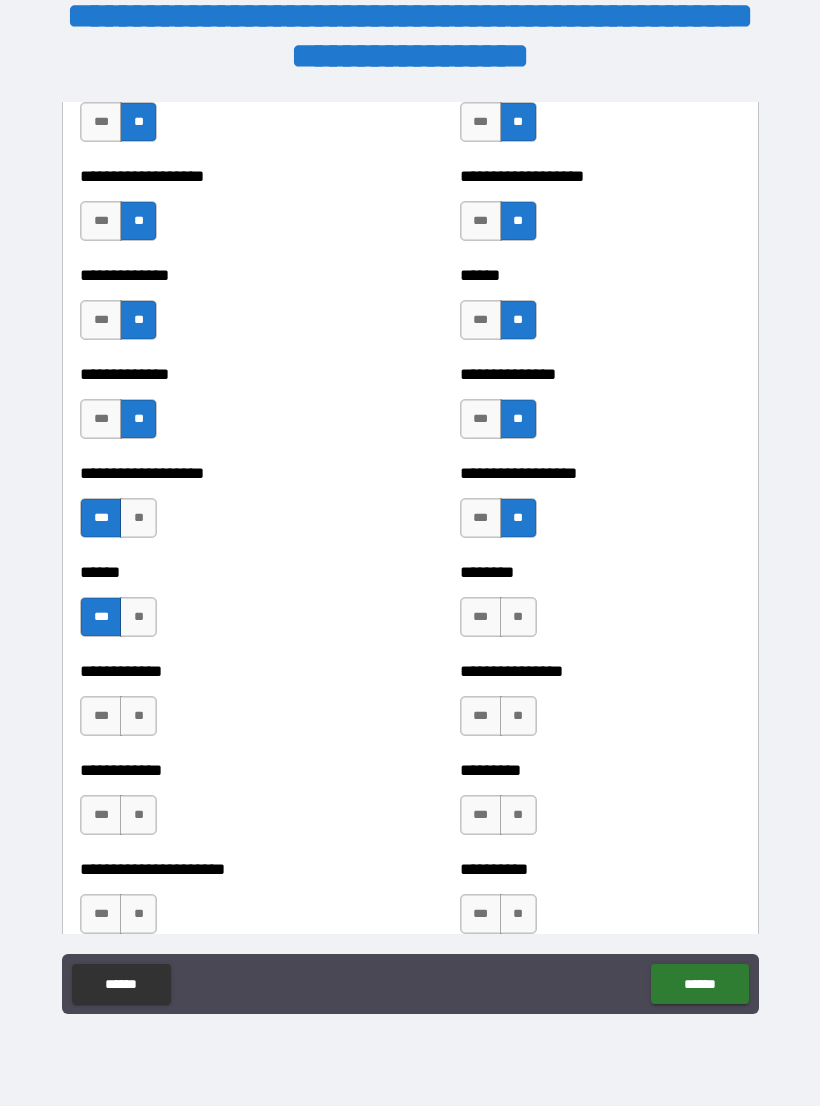 click on "**" at bounding box center (518, 617) 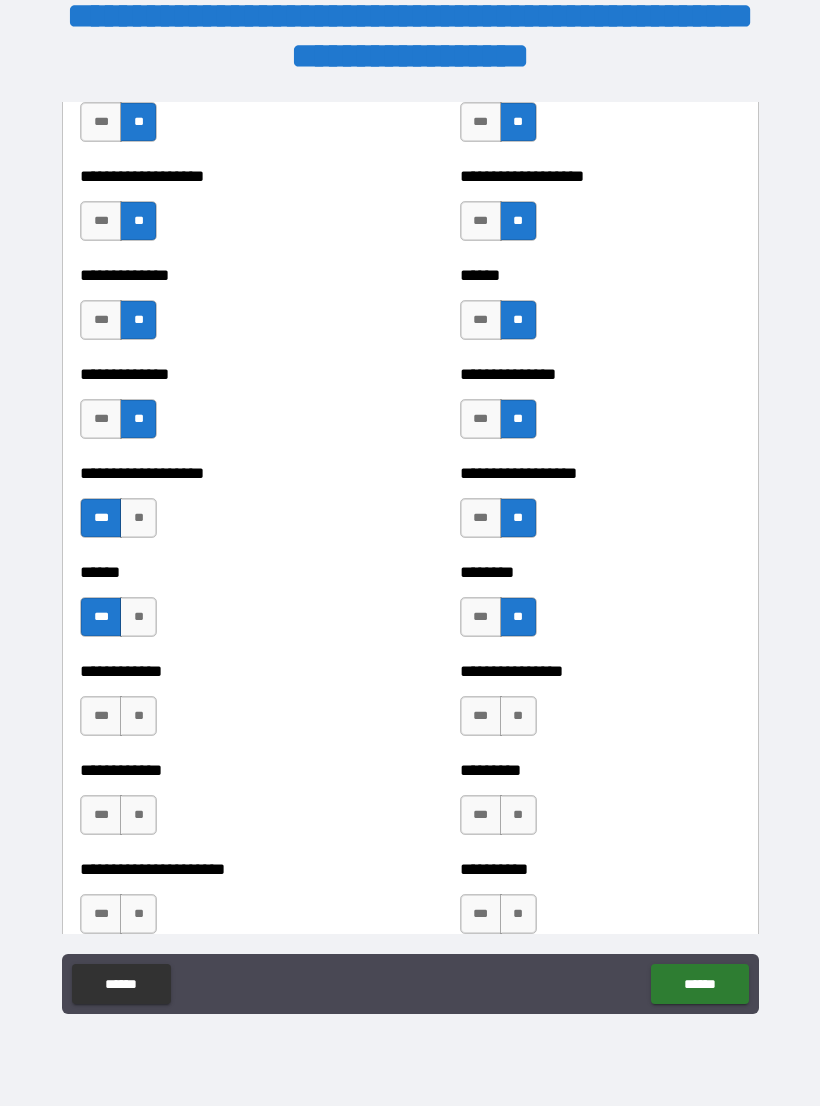 click on "**" at bounding box center (138, 716) 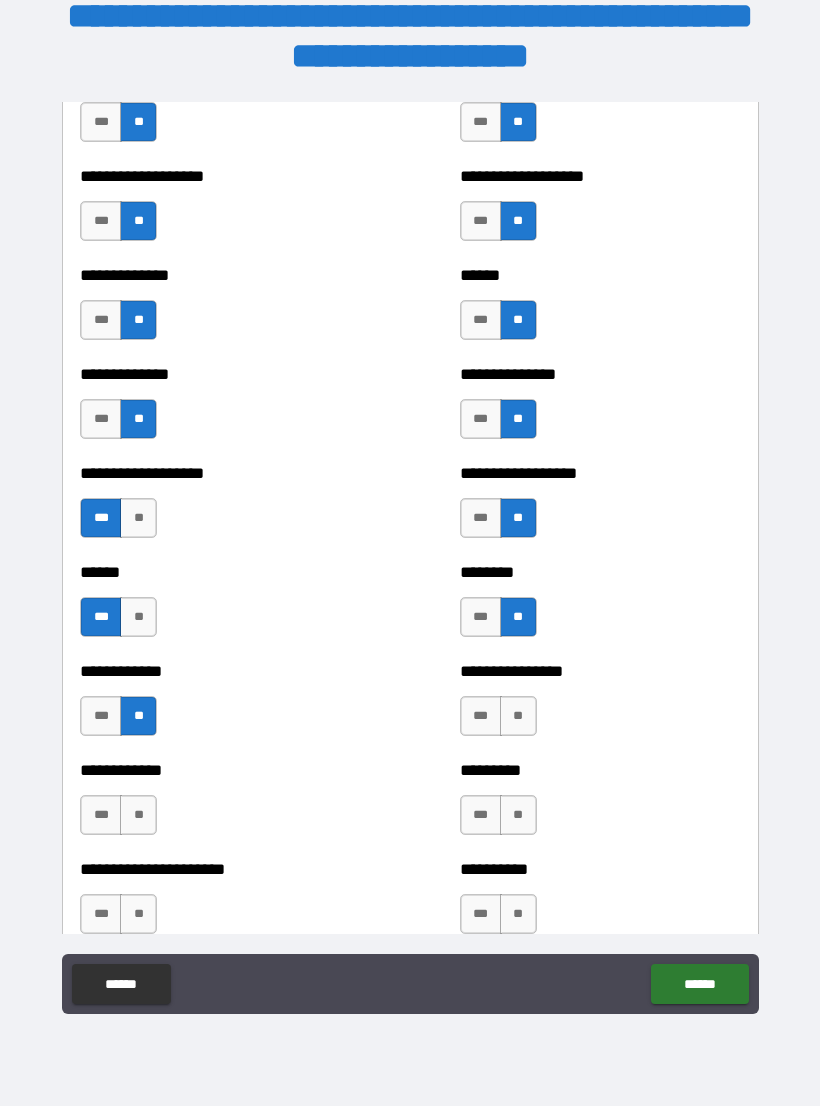 click on "***" at bounding box center [481, 716] 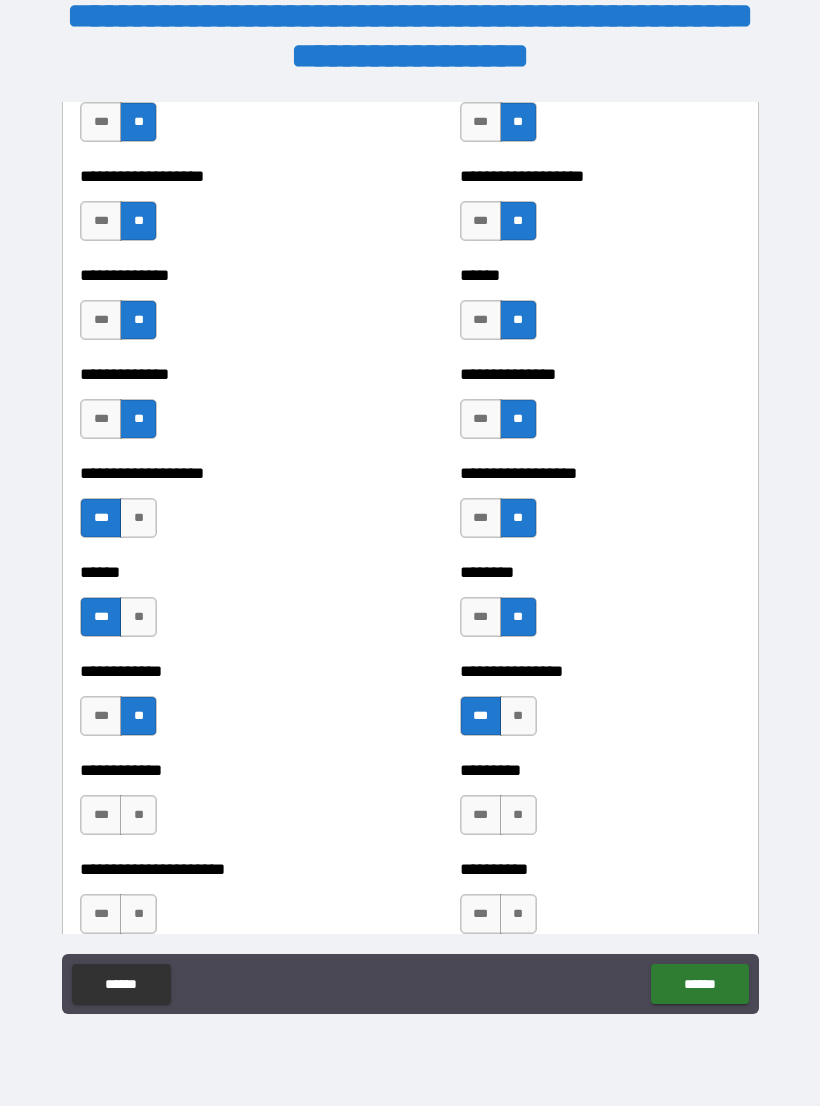 click on "**" at bounding box center [138, 815] 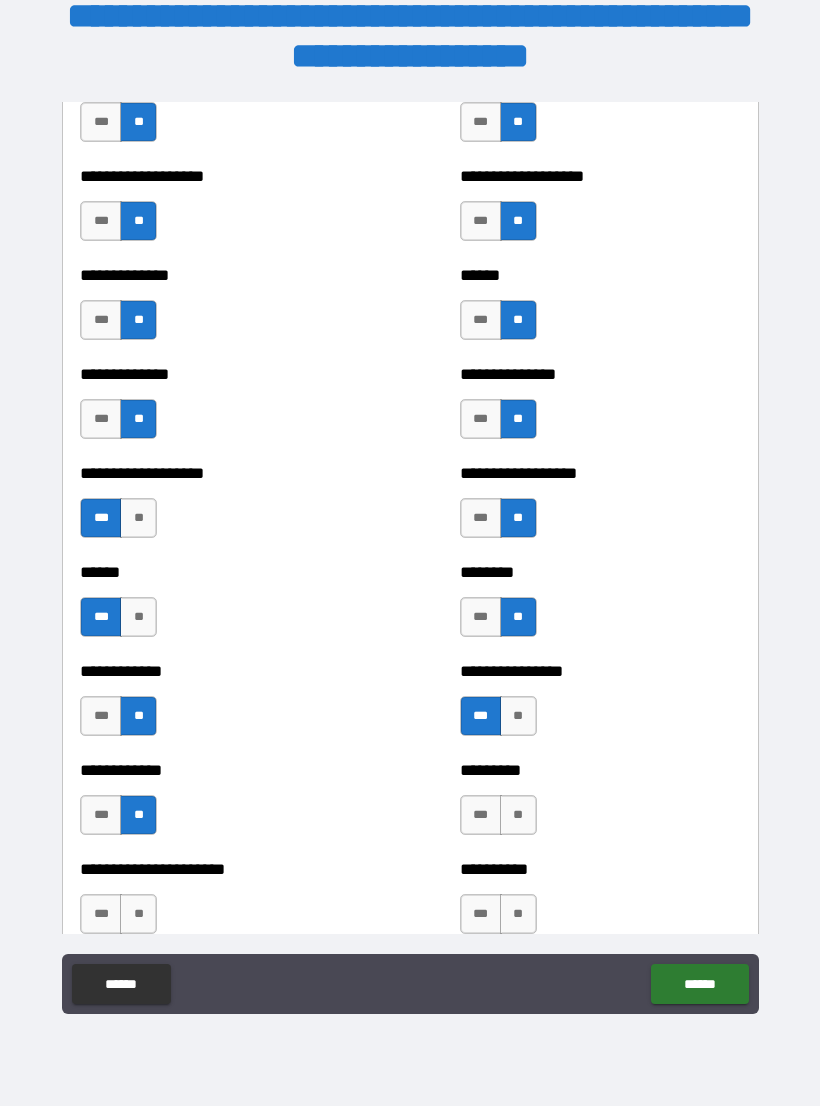click on "**" at bounding box center (518, 815) 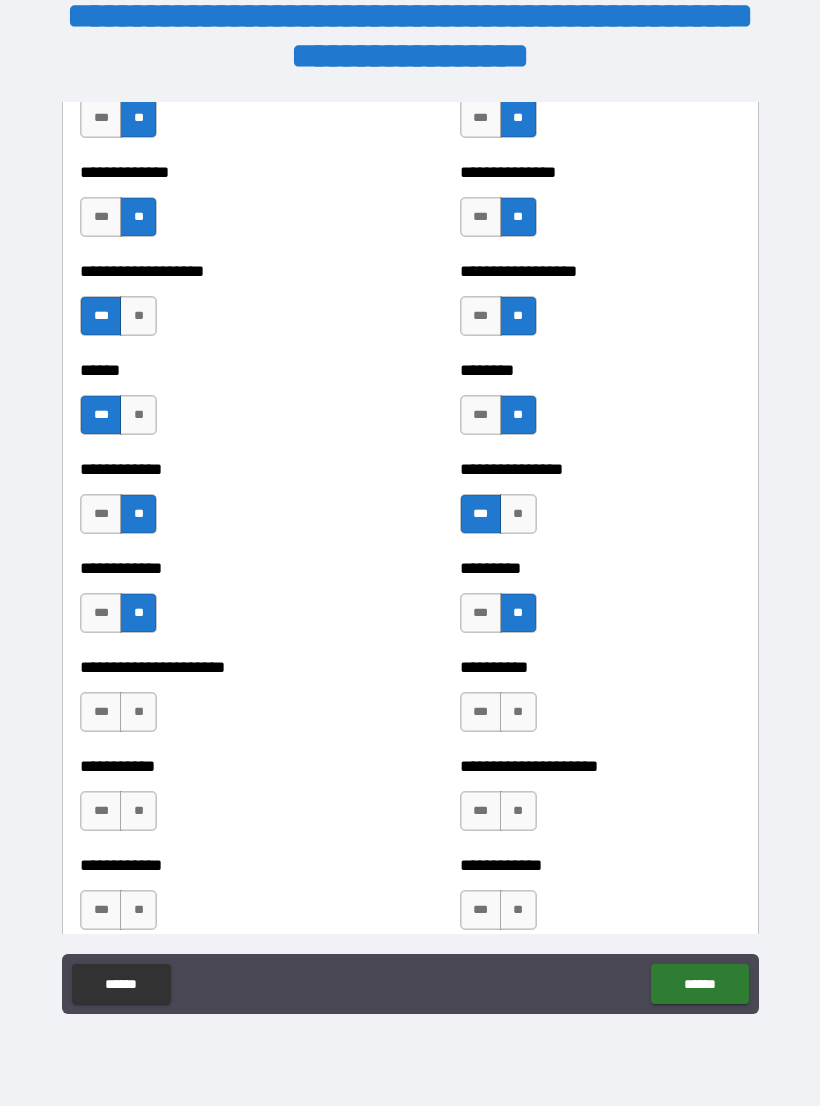 scroll, scrollTop: 4891, scrollLeft: 0, axis: vertical 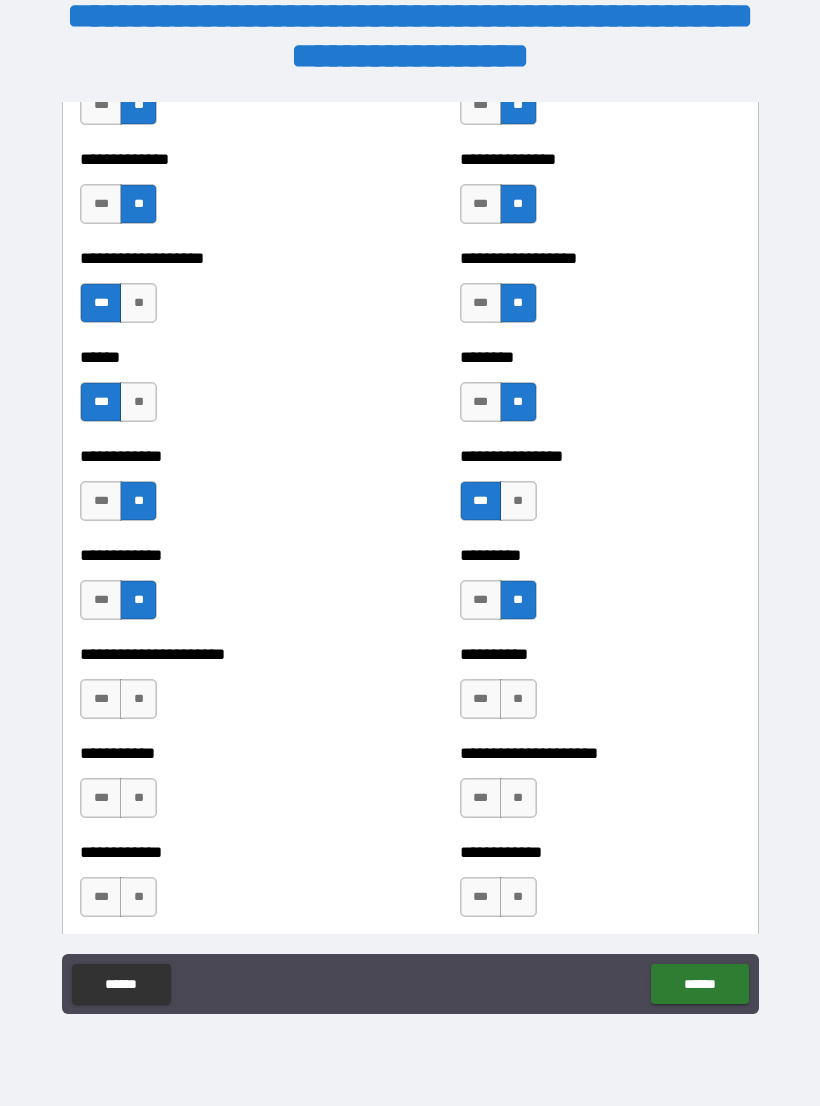 click on "**" at bounding box center (138, 699) 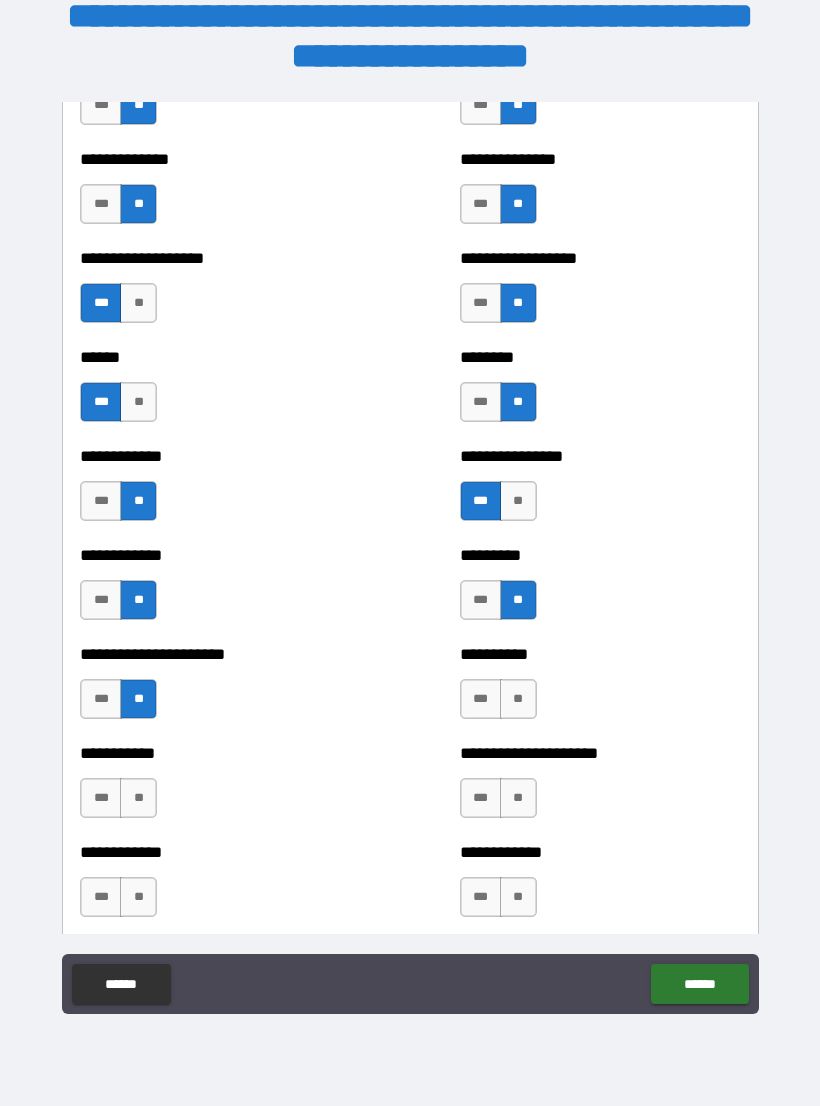 click on "***" at bounding box center [481, 699] 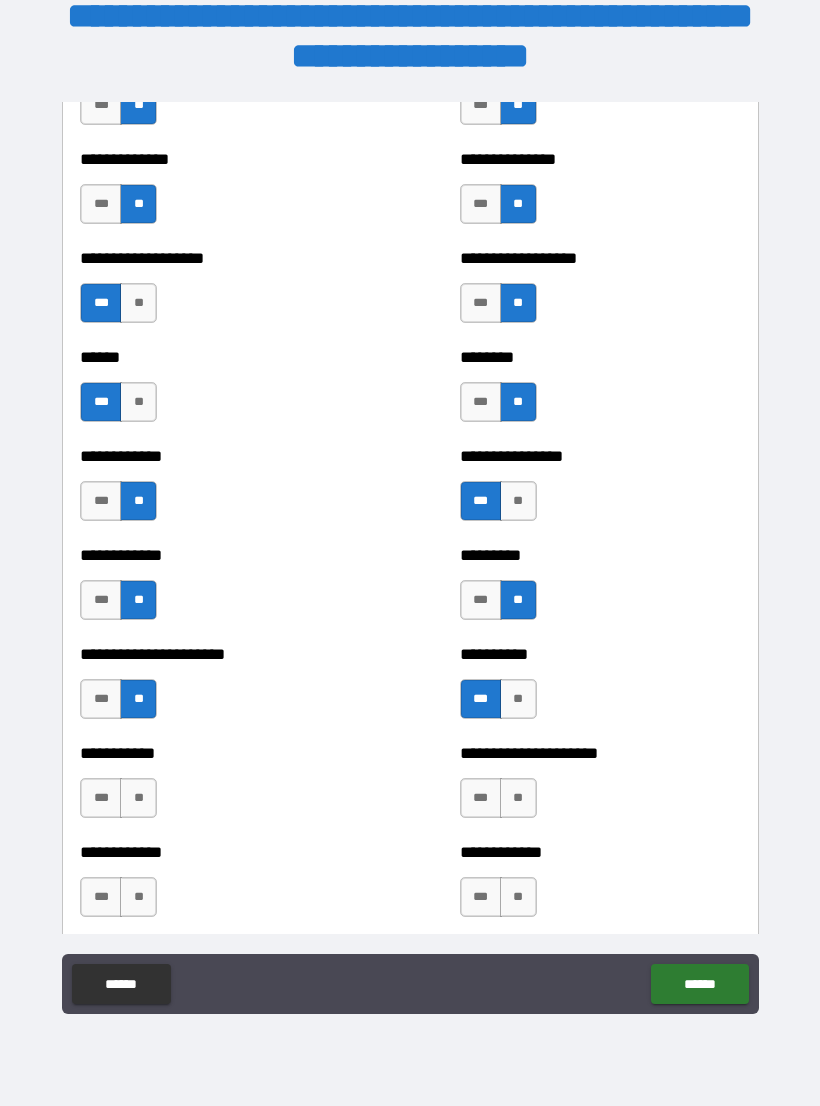click on "**" at bounding box center (518, 798) 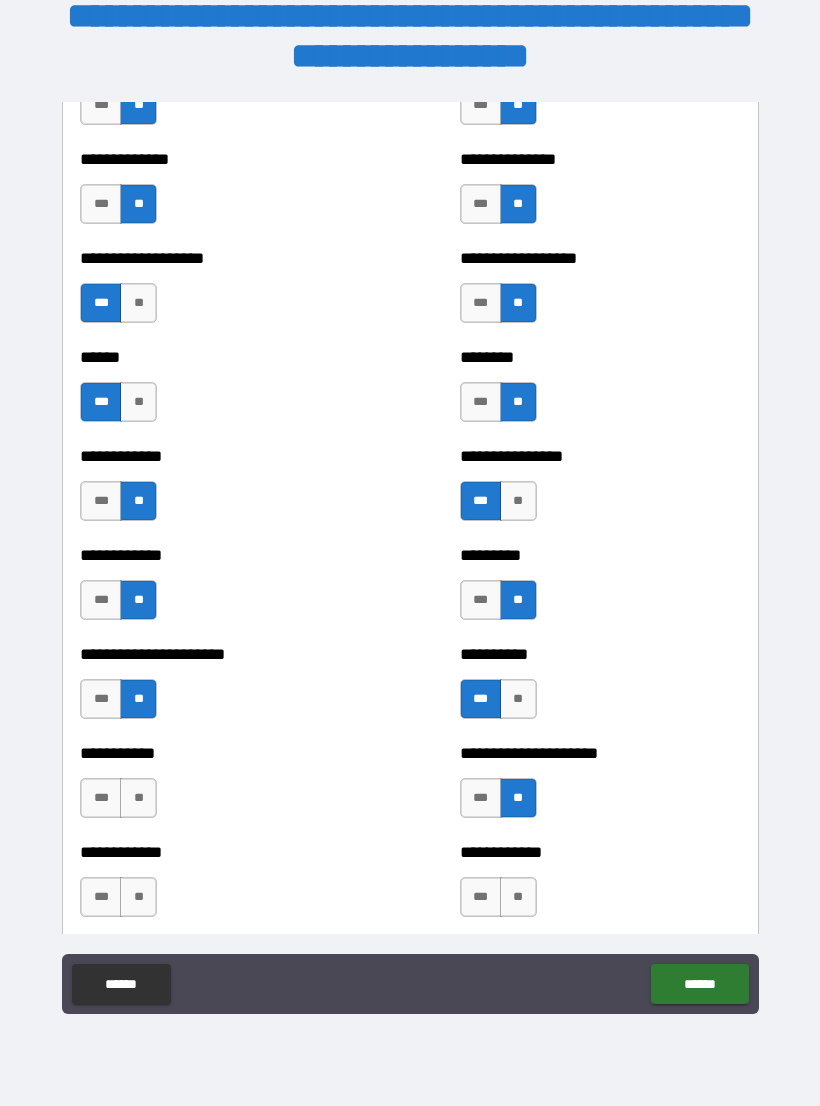 click on "**" at bounding box center (138, 798) 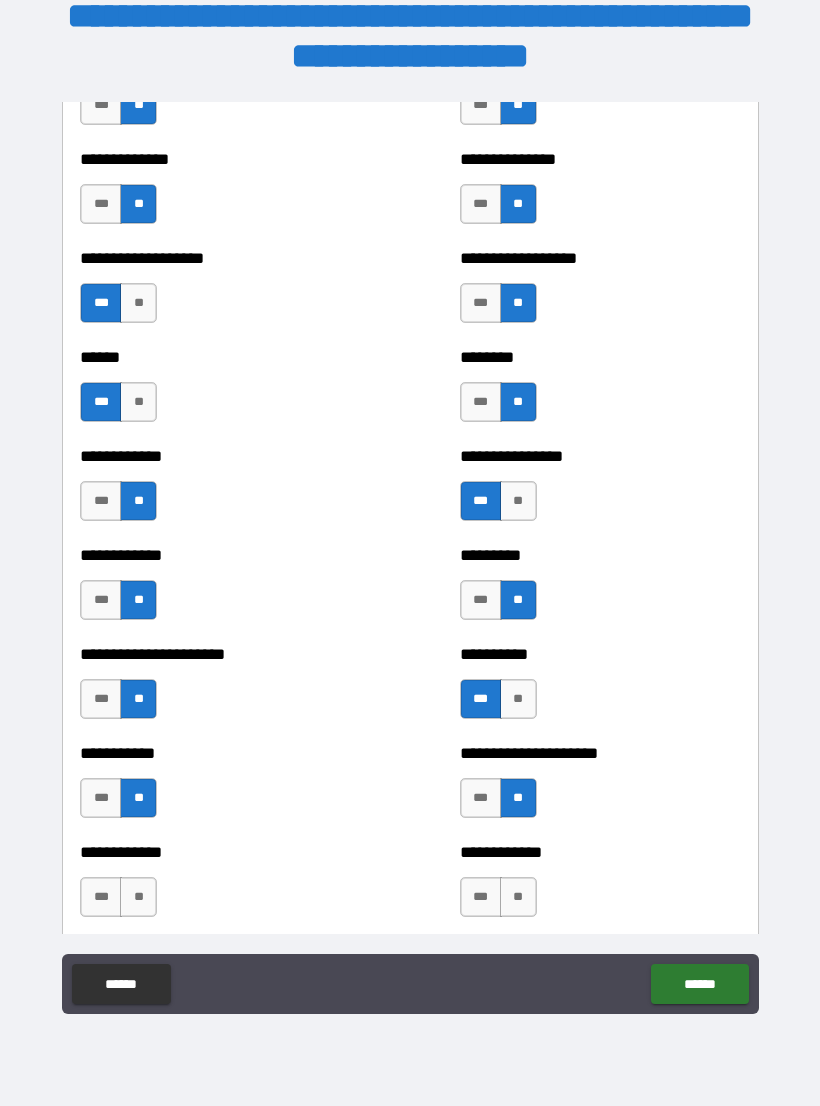 click on "**" at bounding box center (138, 897) 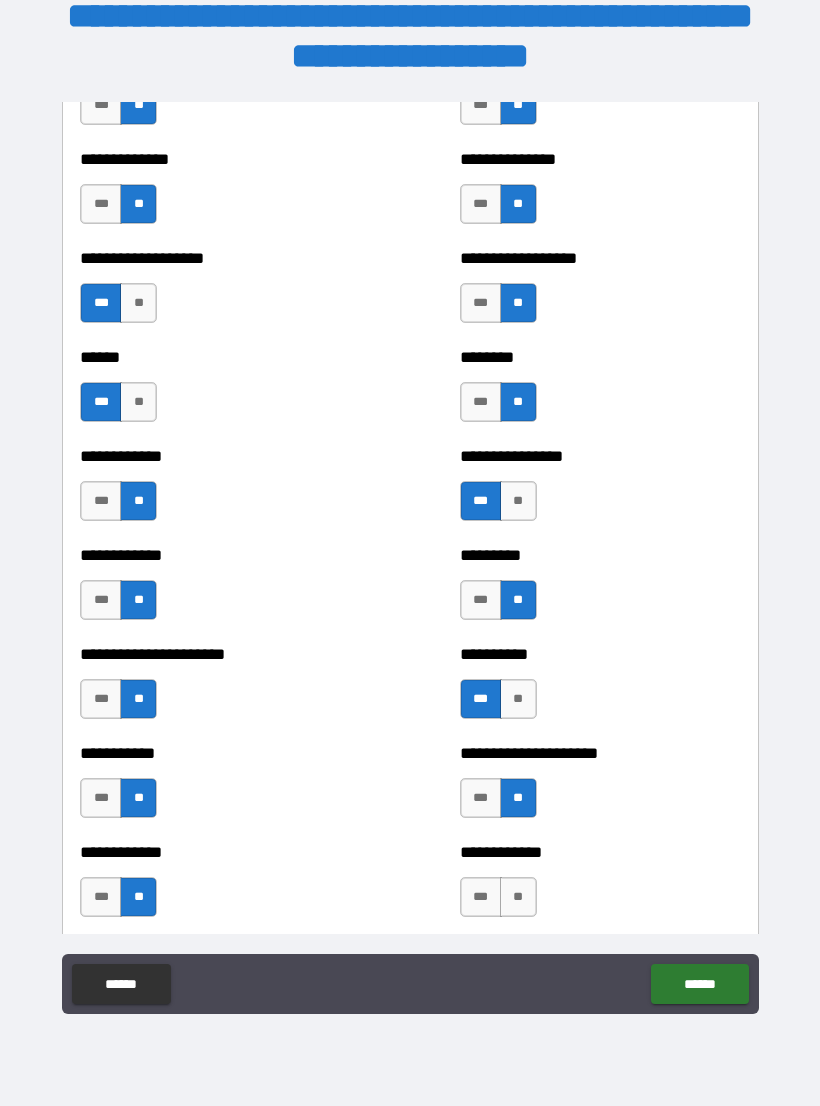 click on "**" at bounding box center (518, 897) 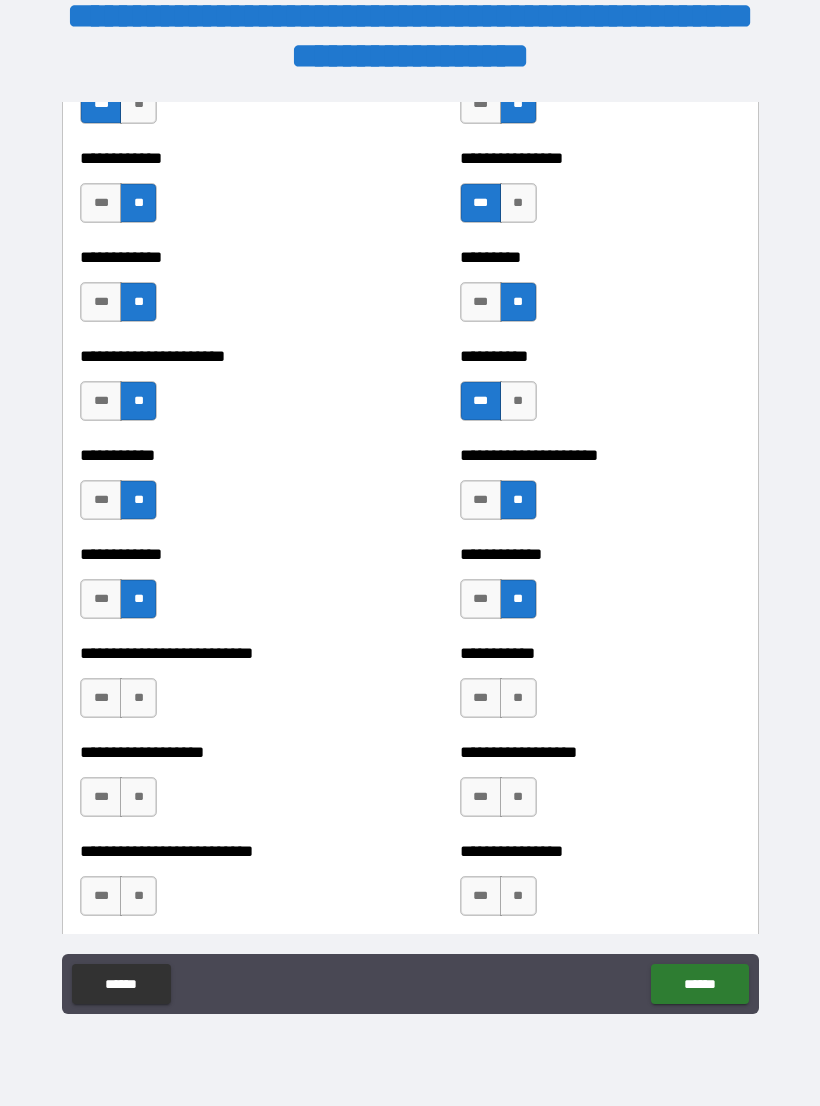 scroll, scrollTop: 5192, scrollLeft: 0, axis: vertical 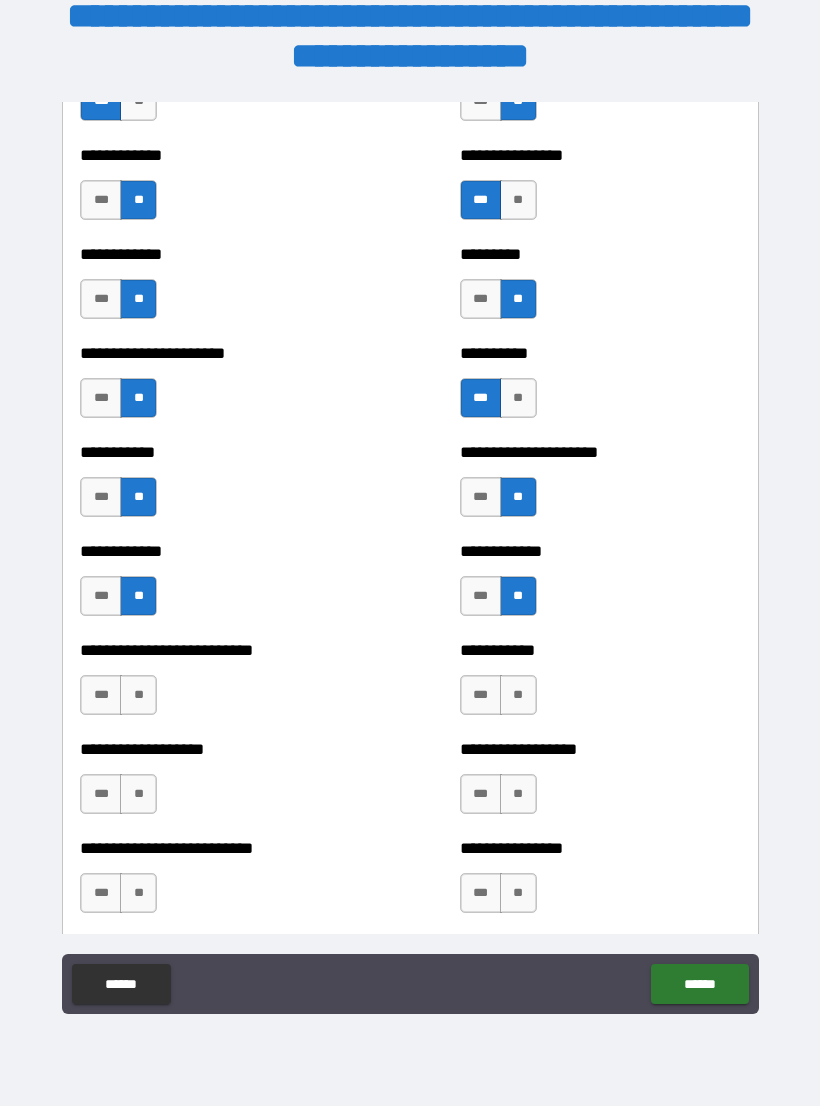 click on "***" at bounding box center [101, 695] 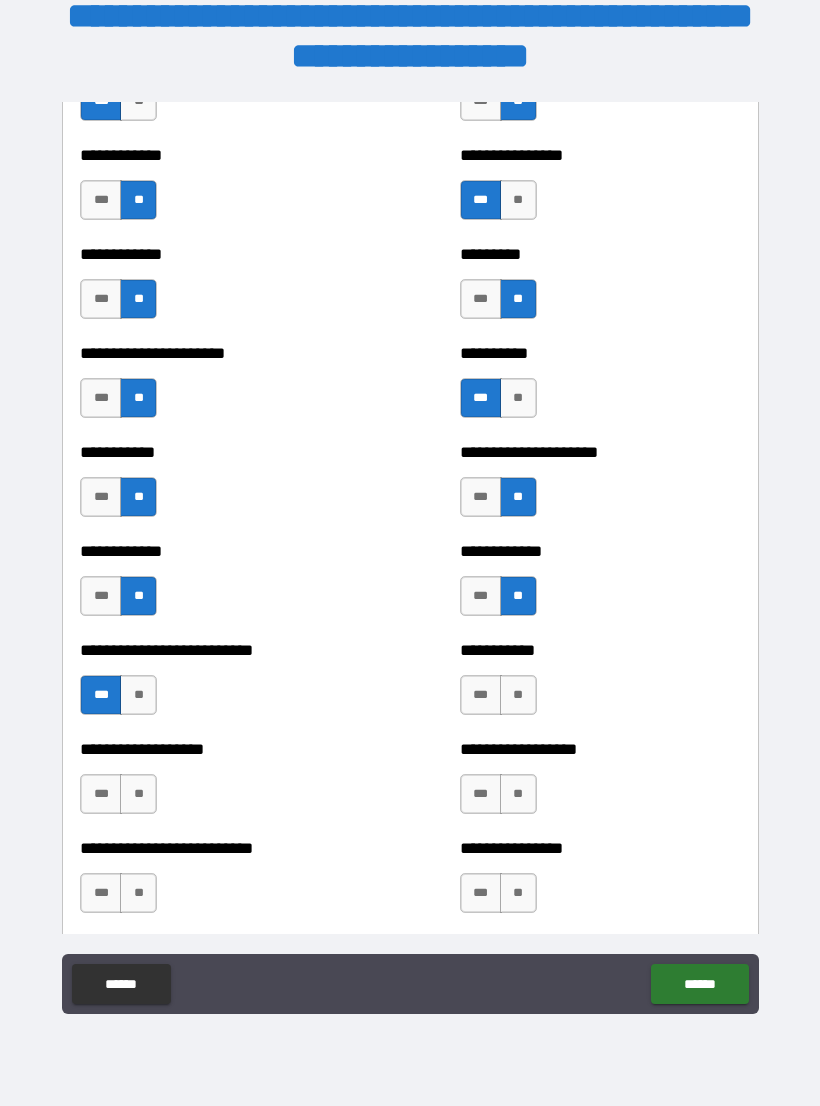 click on "**" at bounding box center [518, 695] 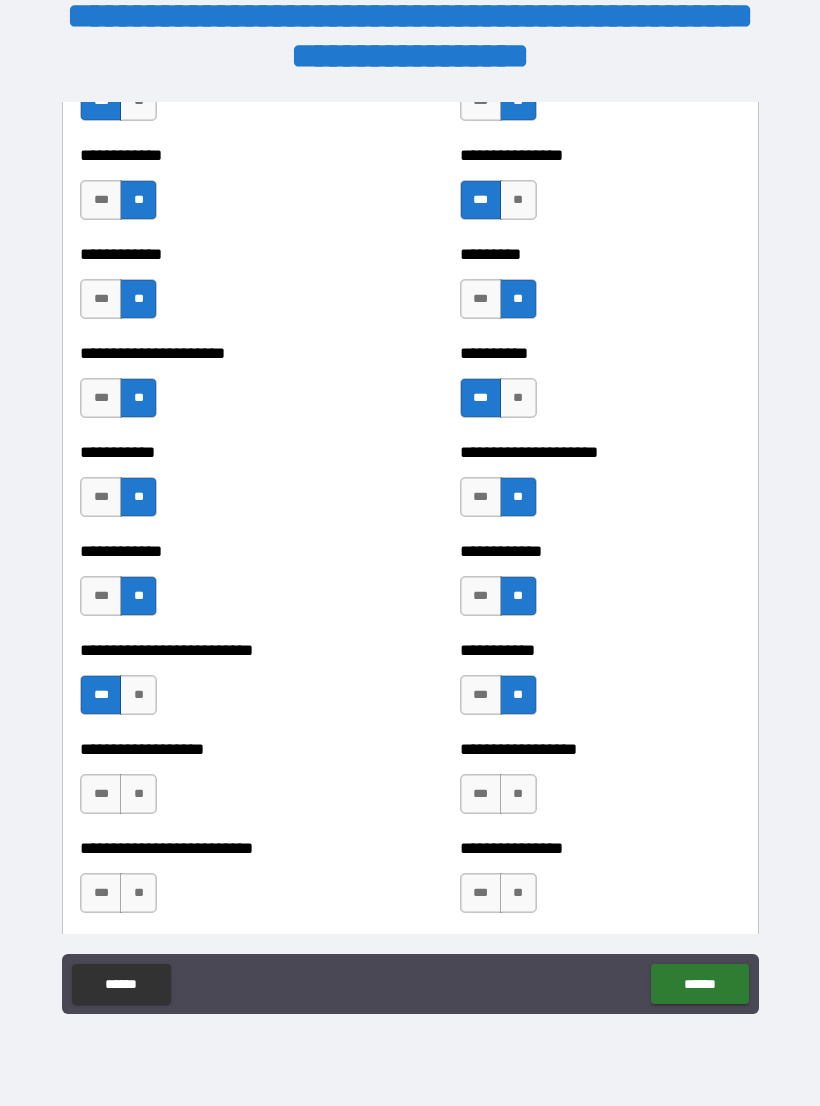 click on "***" at bounding box center (101, 794) 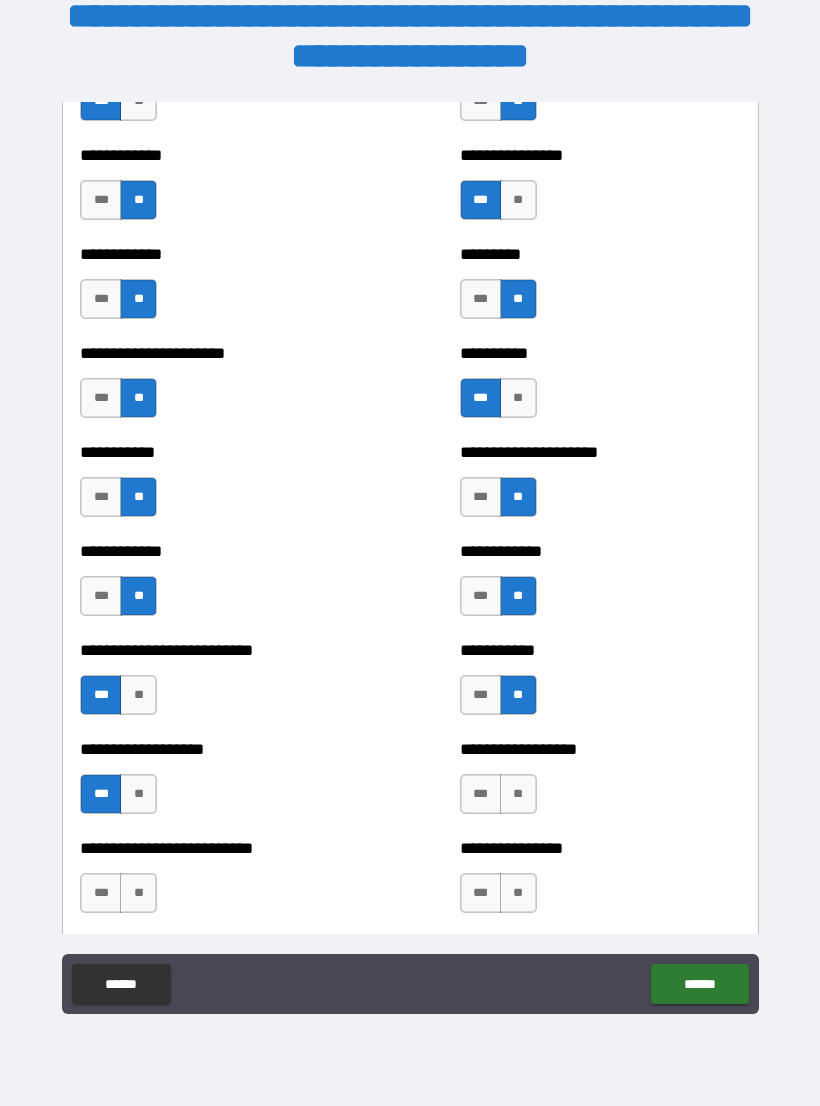 click on "***" at bounding box center (481, 794) 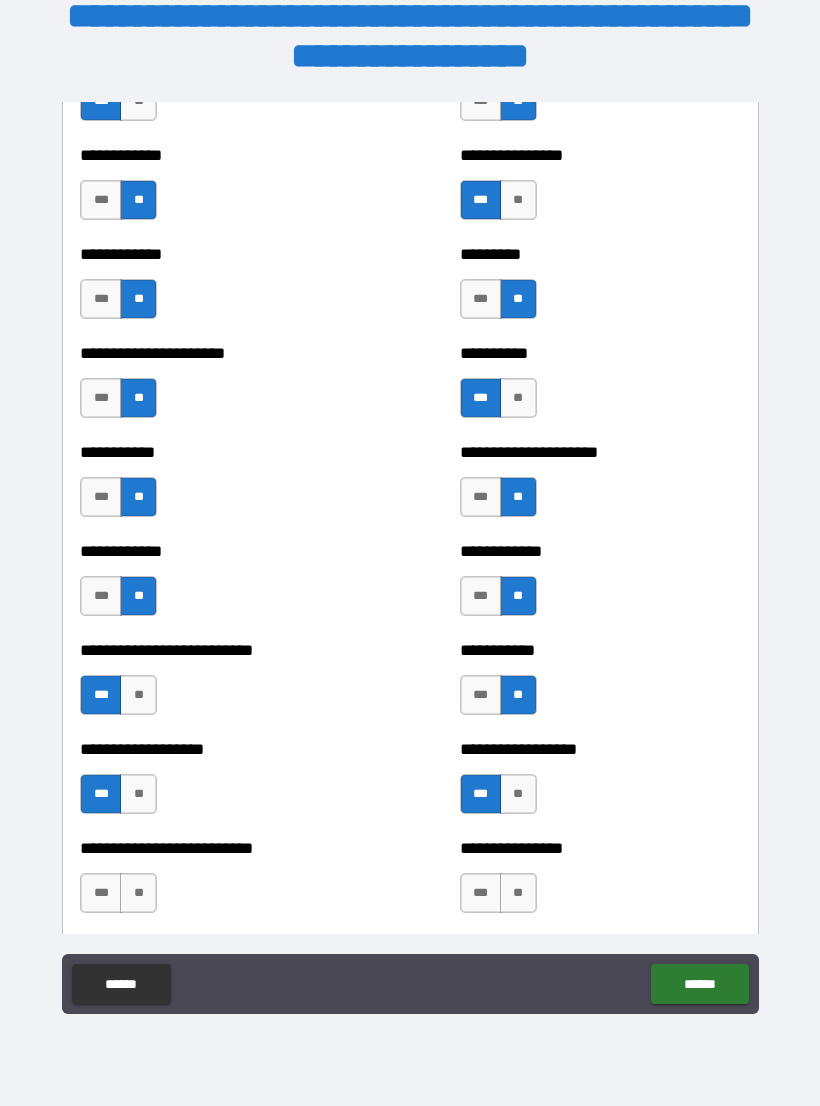 click on "**" at bounding box center [138, 893] 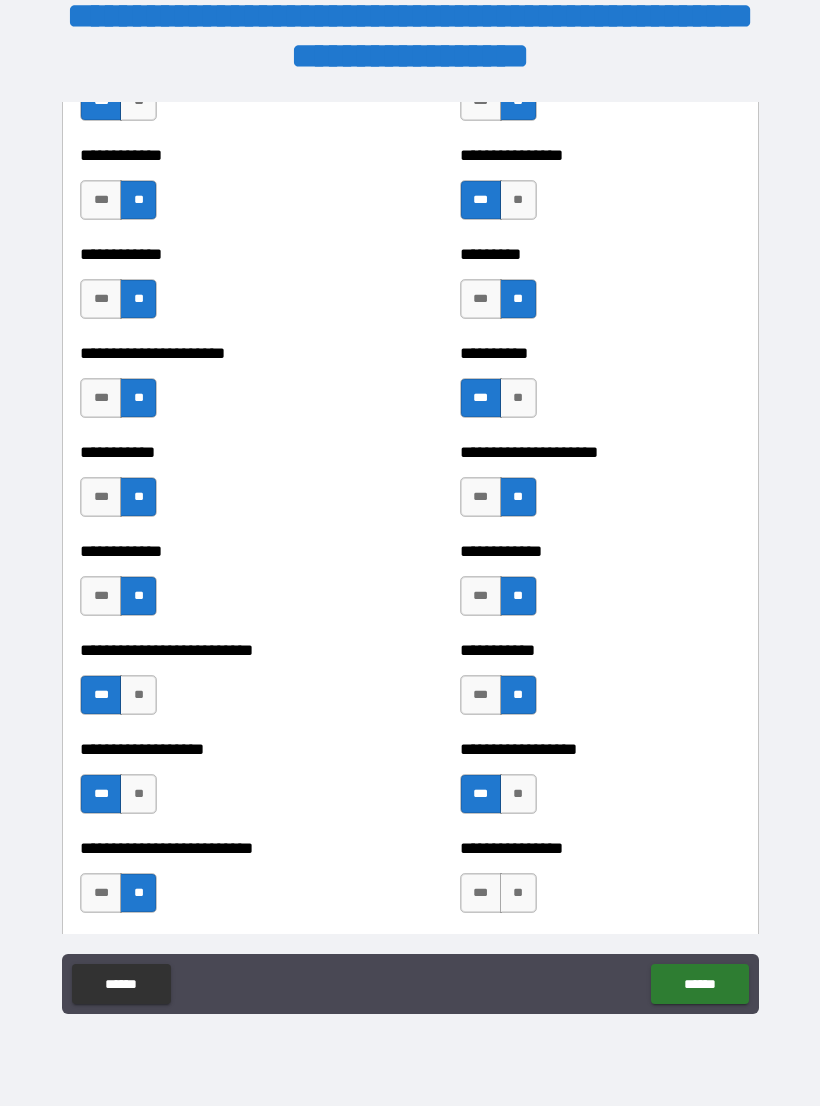 click on "**" at bounding box center (518, 893) 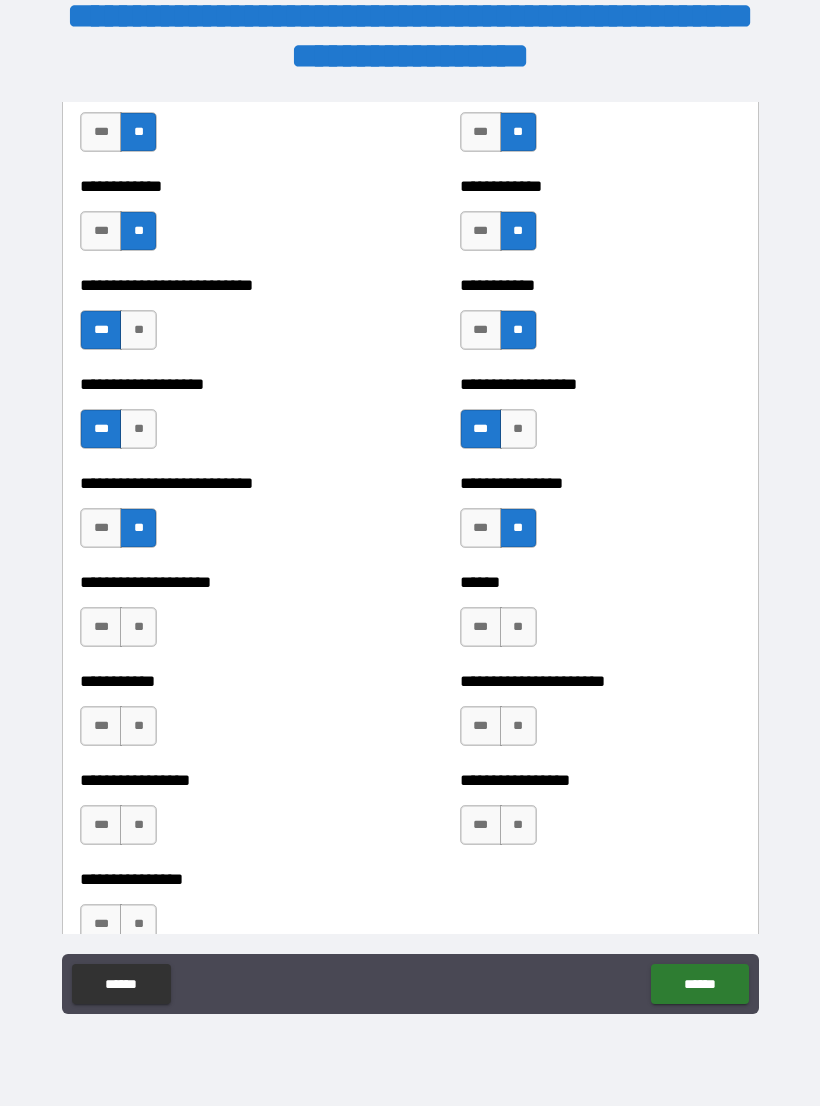 scroll, scrollTop: 5560, scrollLeft: 0, axis: vertical 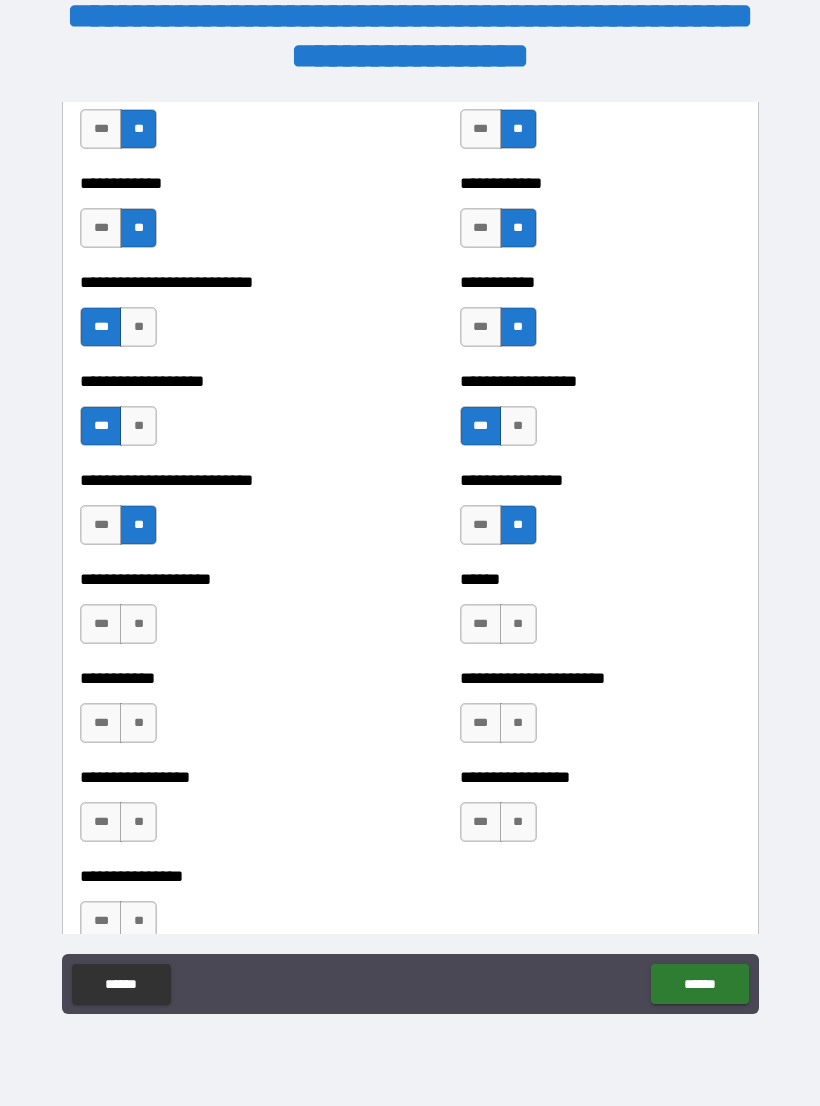 click on "**" at bounding box center [138, 624] 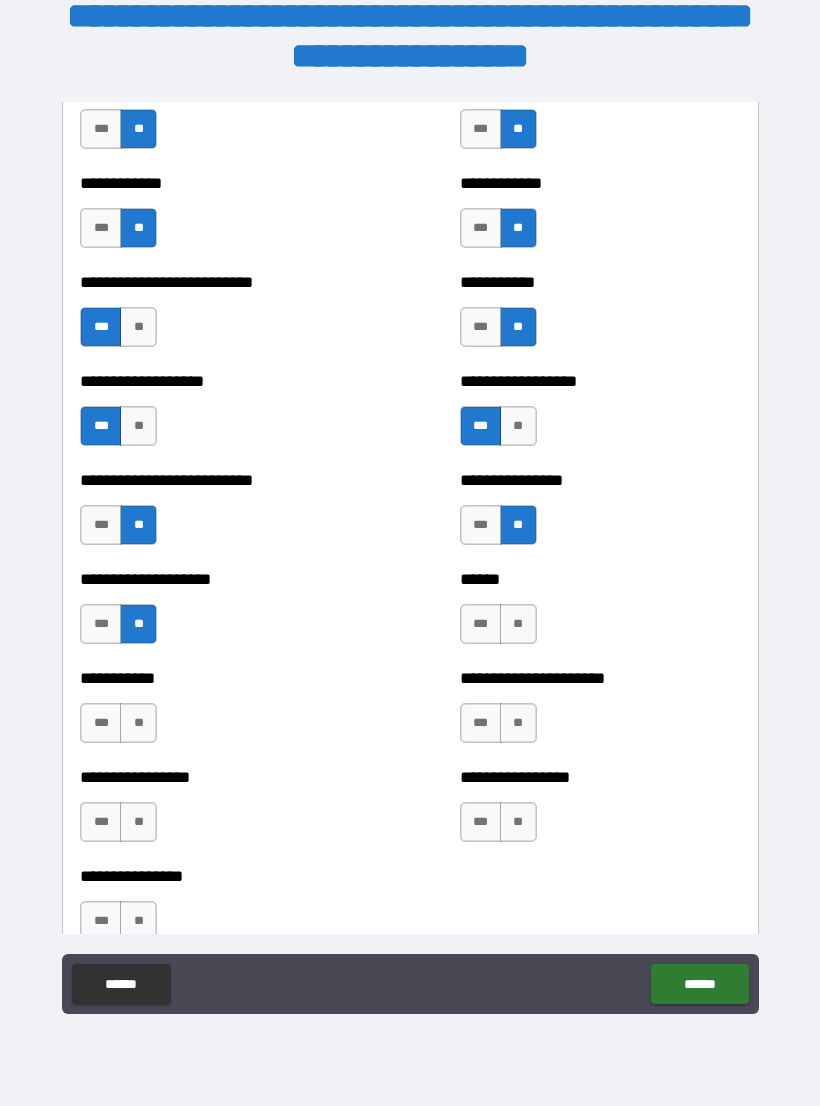 click on "**" at bounding box center (518, 624) 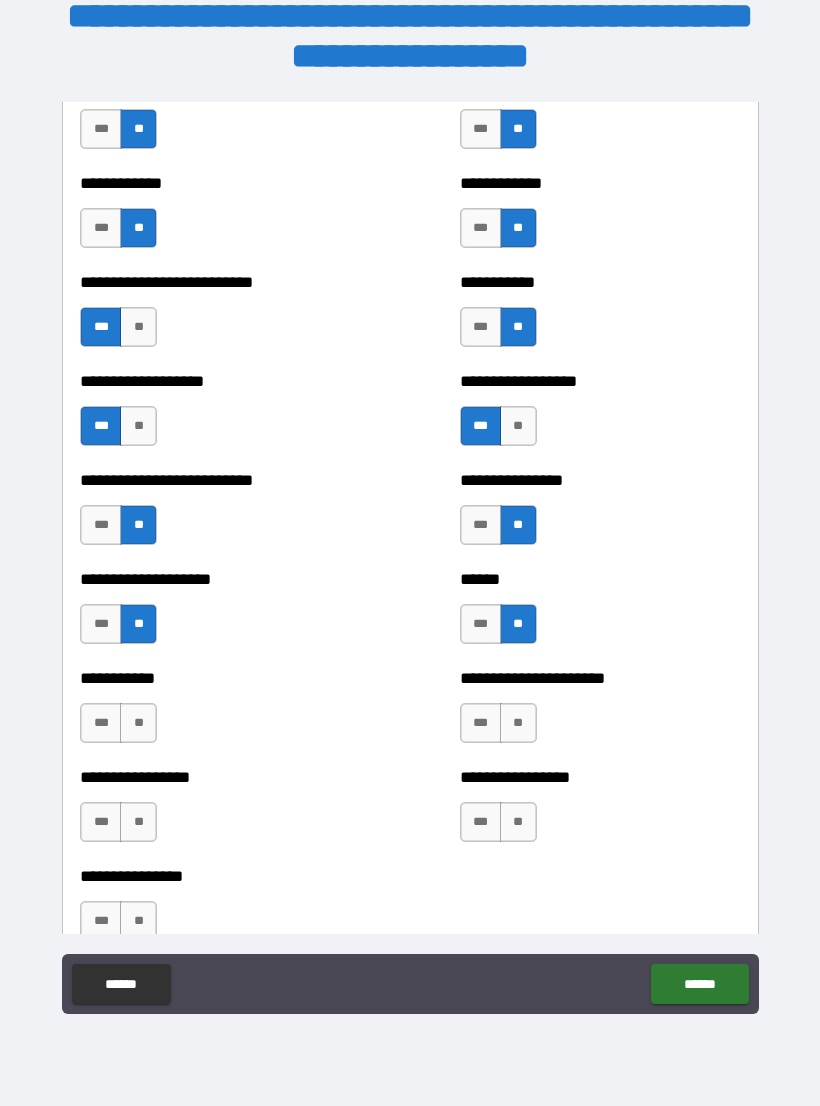 click on "**" at bounding box center (138, 723) 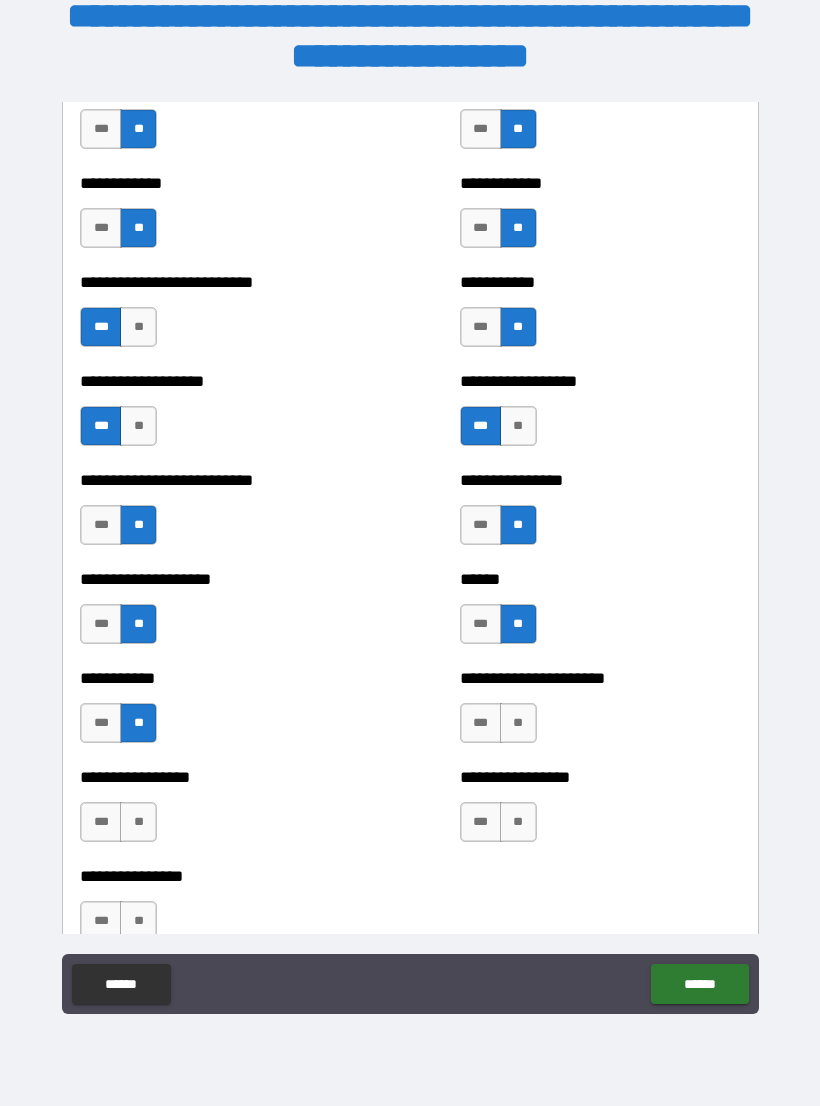click on "**" at bounding box center (518, 723) 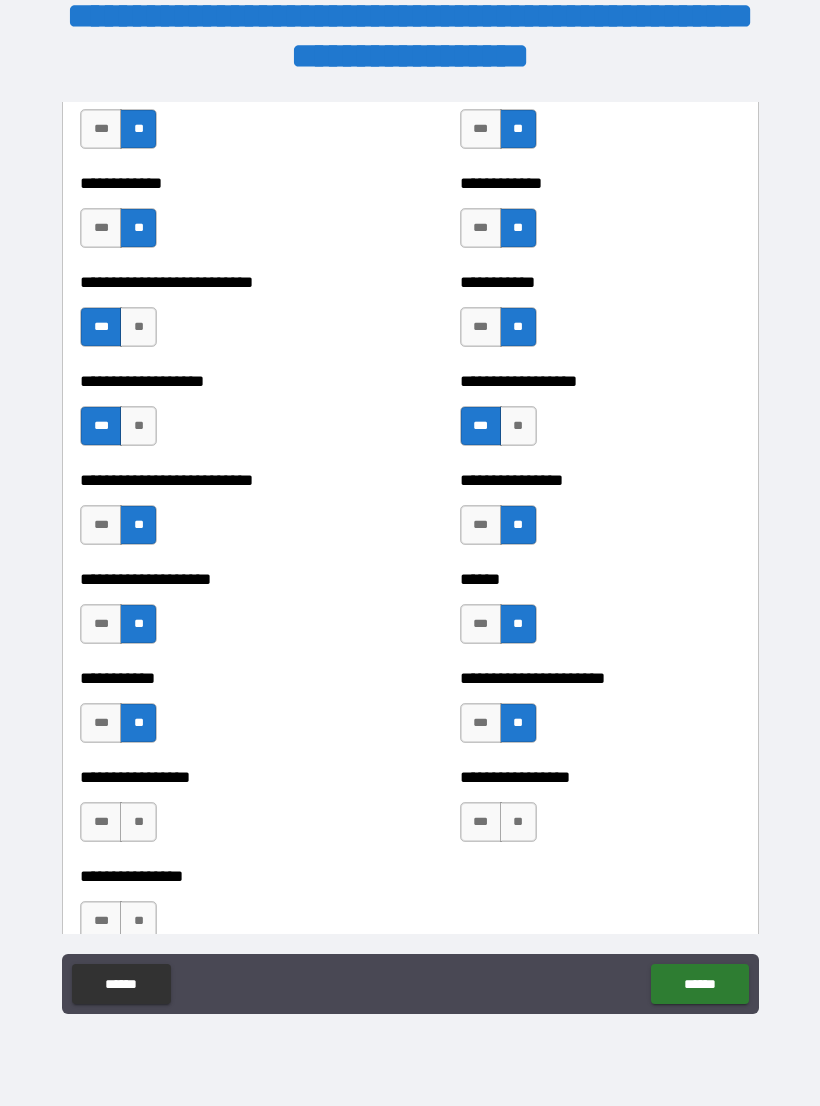 click on "**" at bounding box center (138, 822) 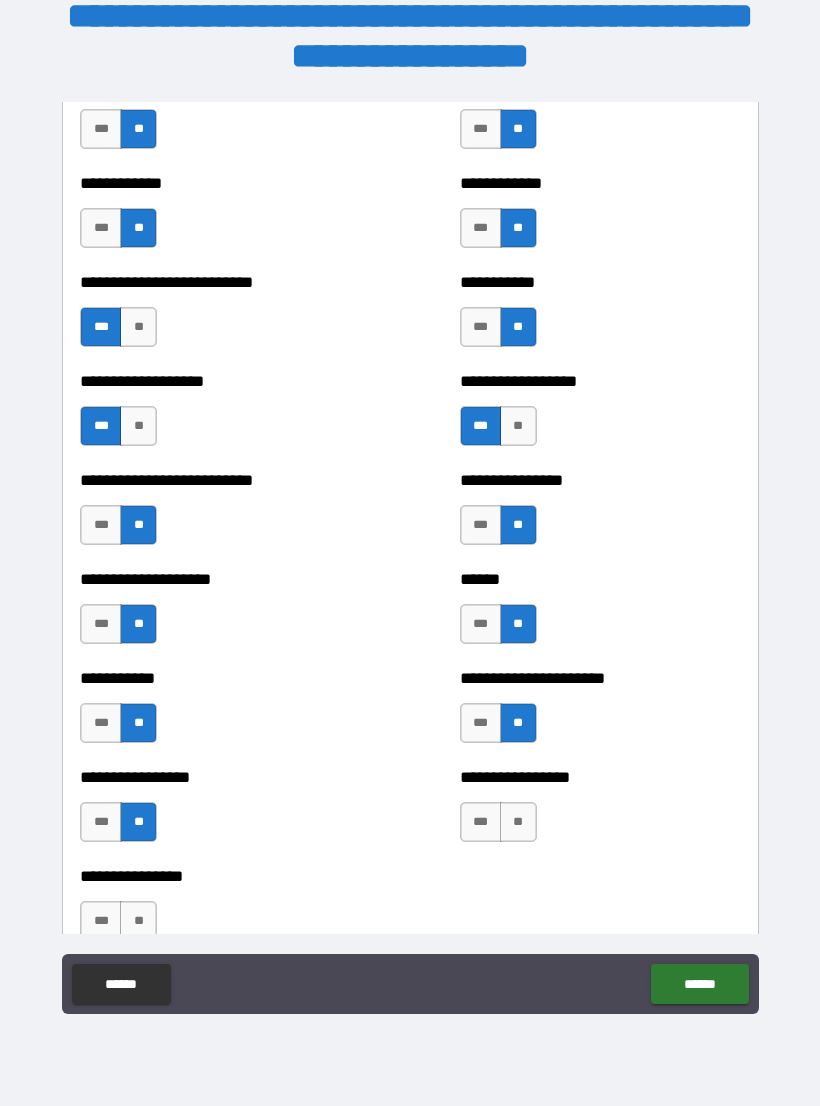 click on "**" at bounding box center [518, 822] 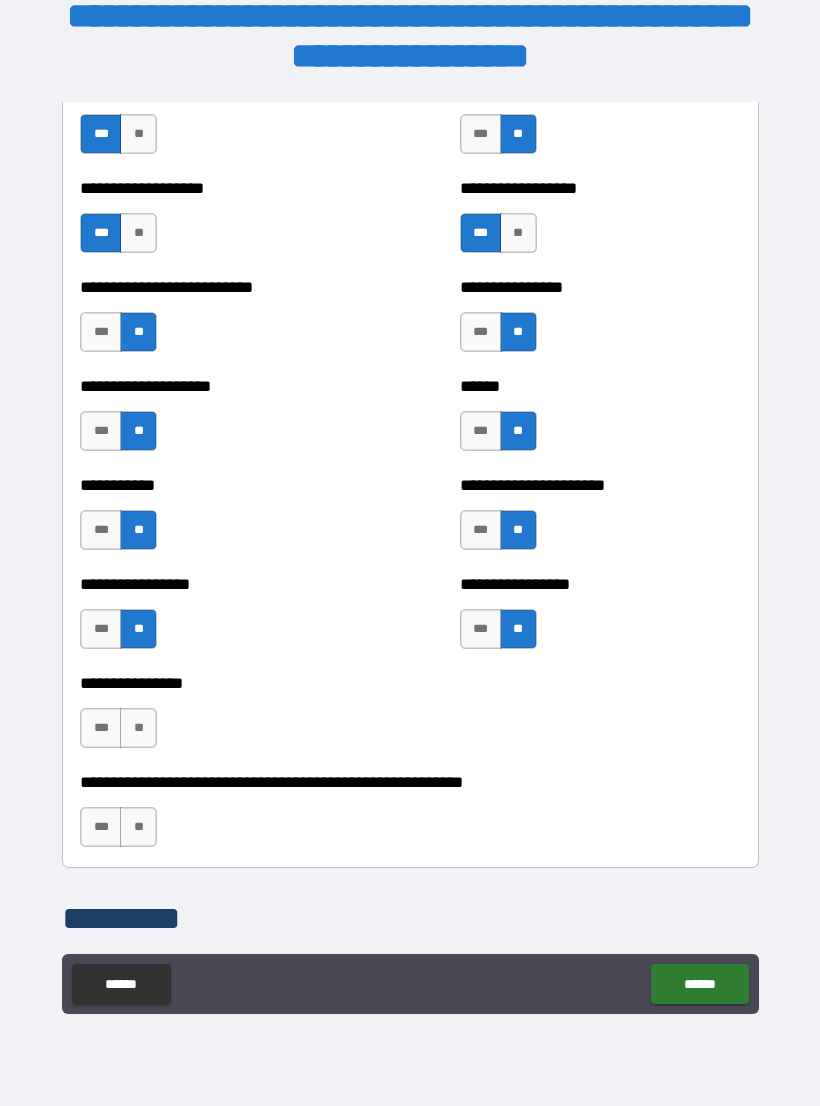 scroll, scrollTop: 5770, scrollLeft: 0, axis: vertical 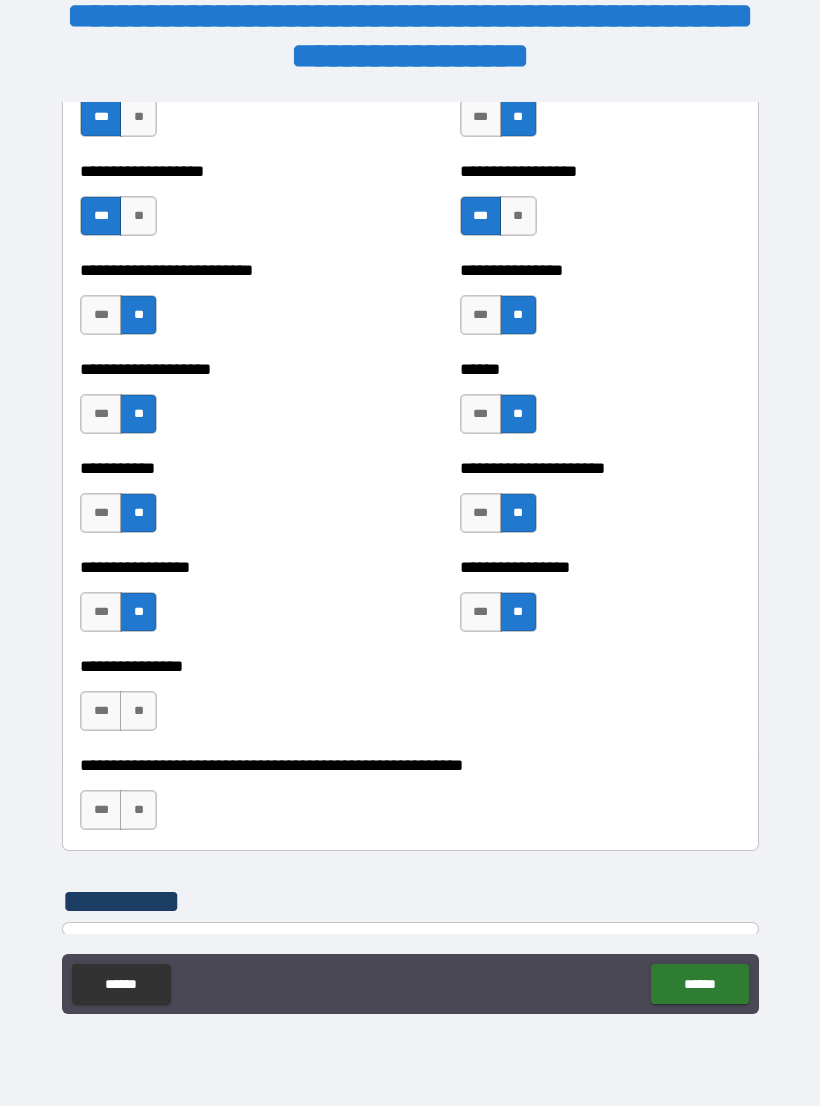 click on "**" at bounding box center (138, 711) 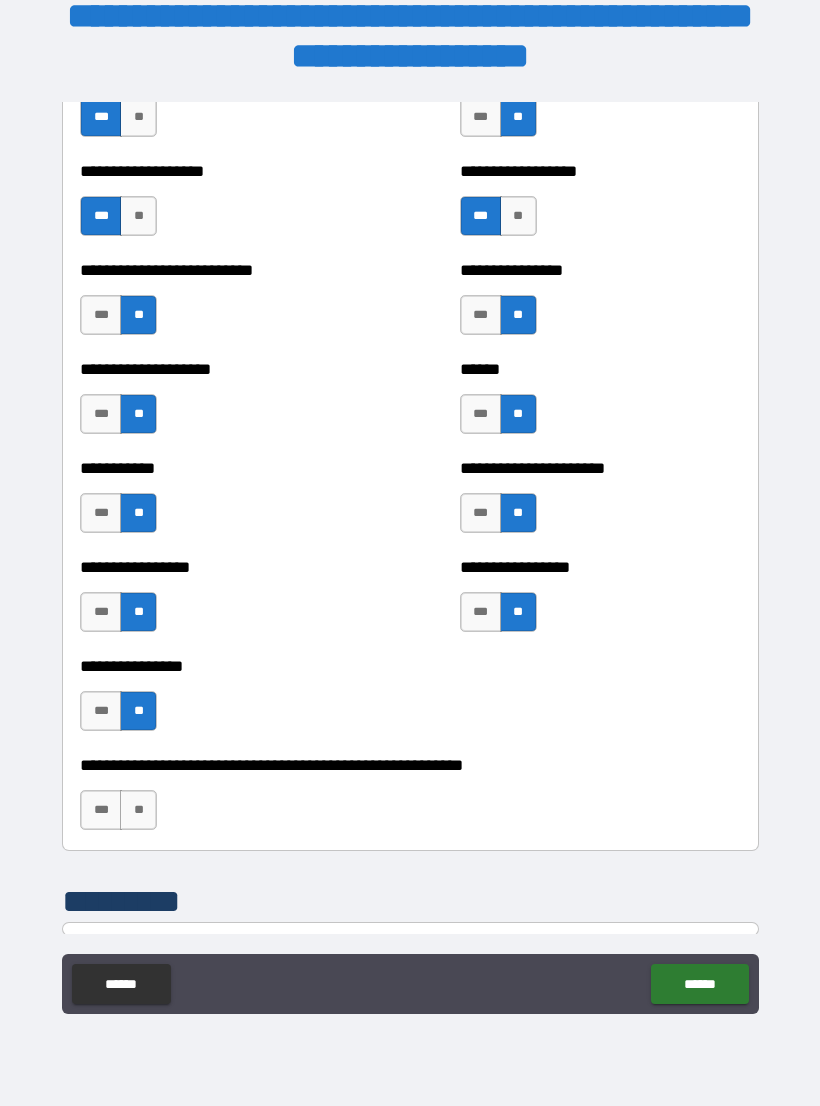 click on "**" at bounding box center (138, 810) 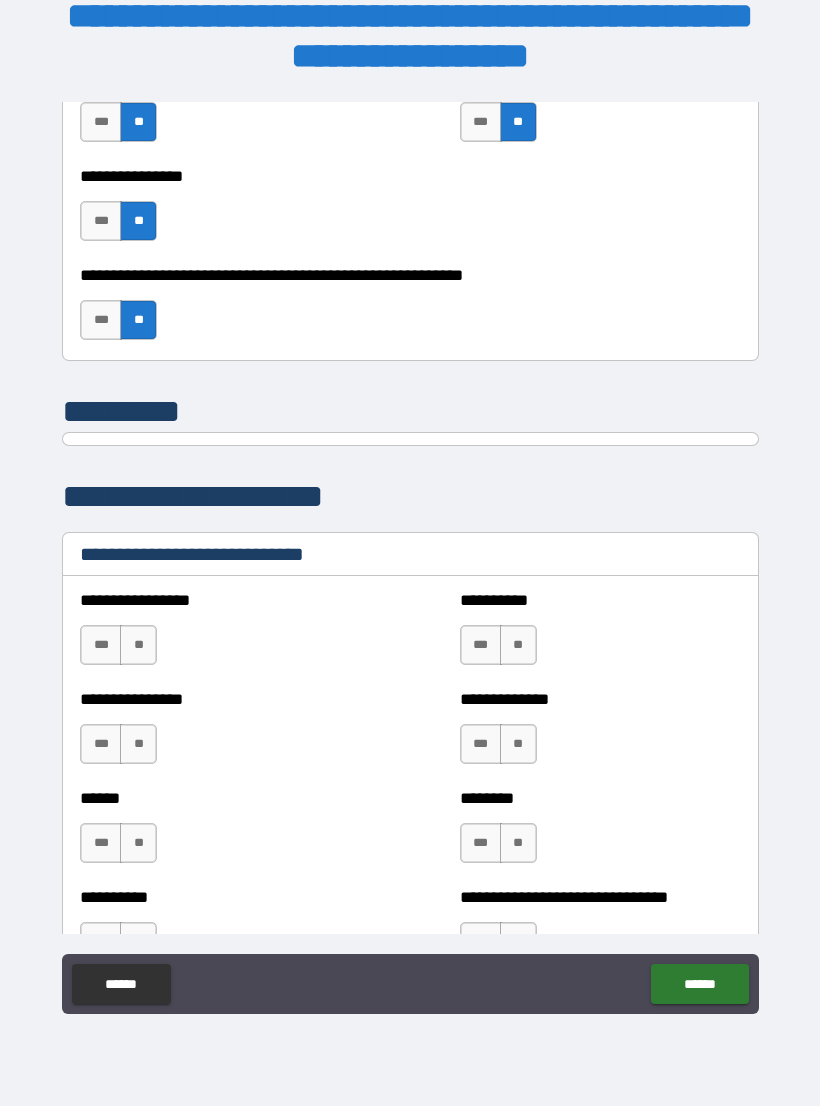 scroll, scrollTop: 6278, scrollLeft: 0, axis: vertical 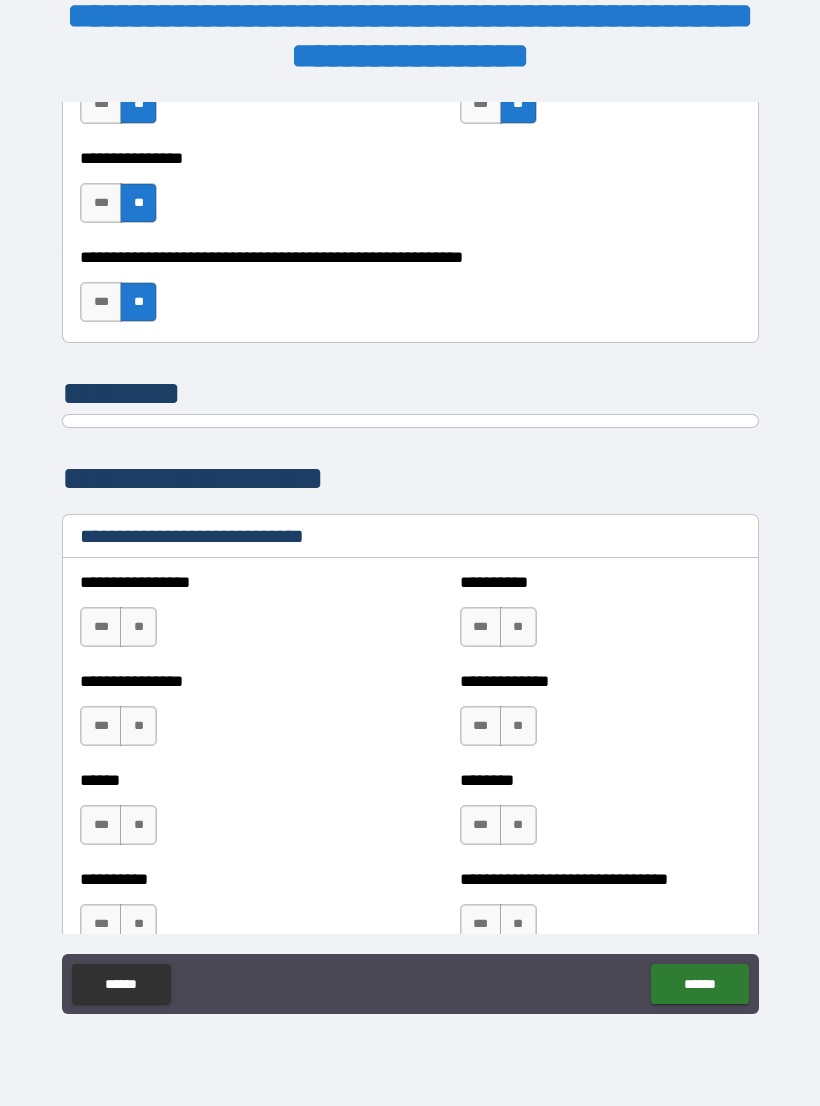 click on "***" at bounding box center (481, 726) 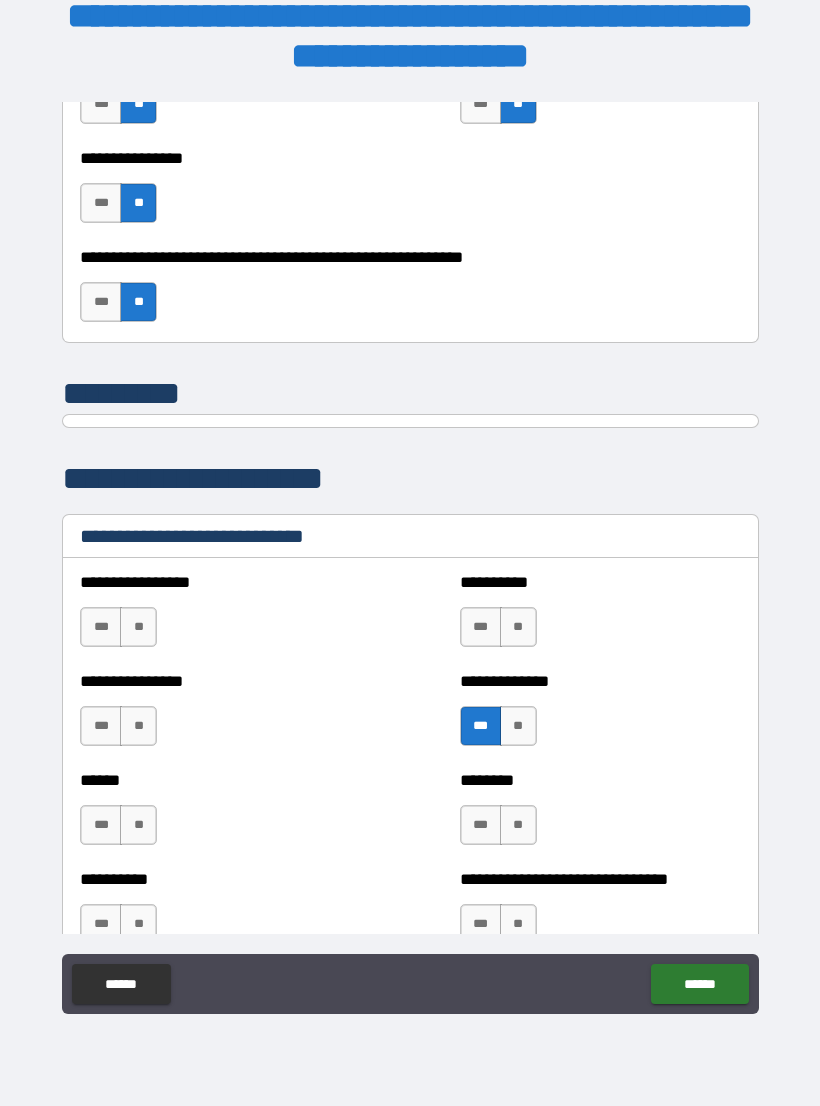 click on "**" at bounding box center (138, 825) 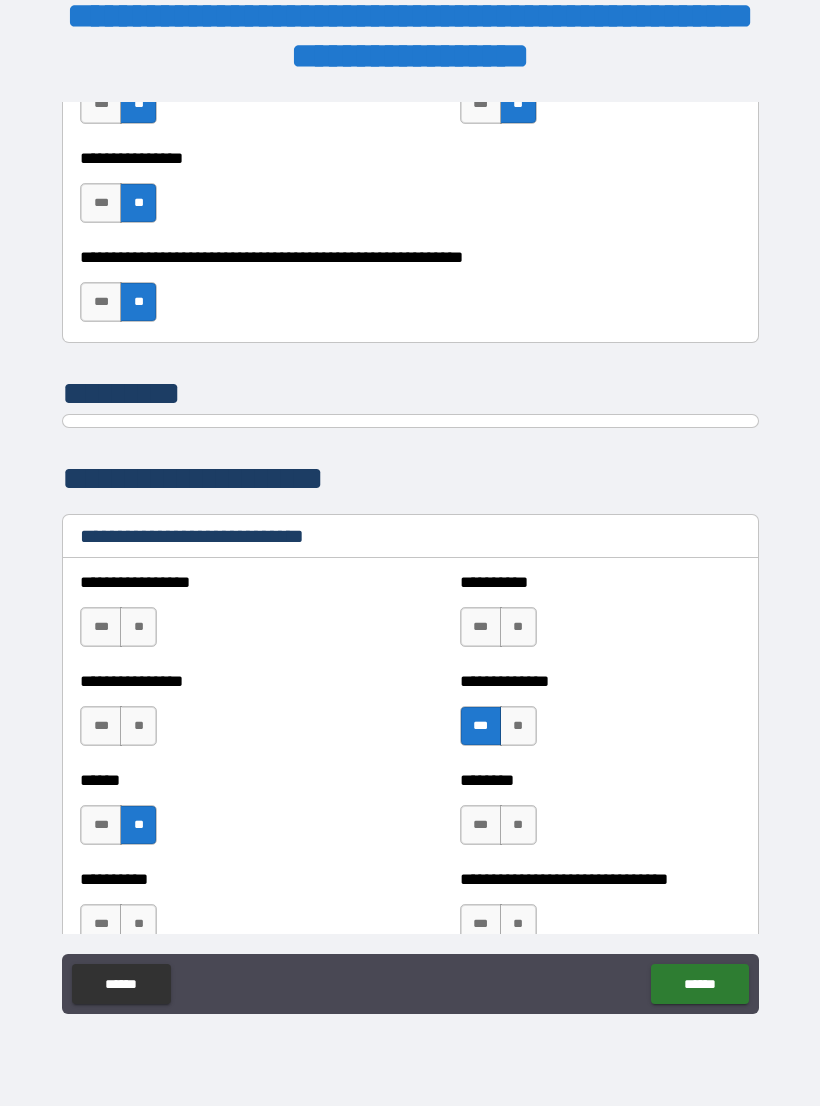 click on "**" at bounding box center (518, 825) 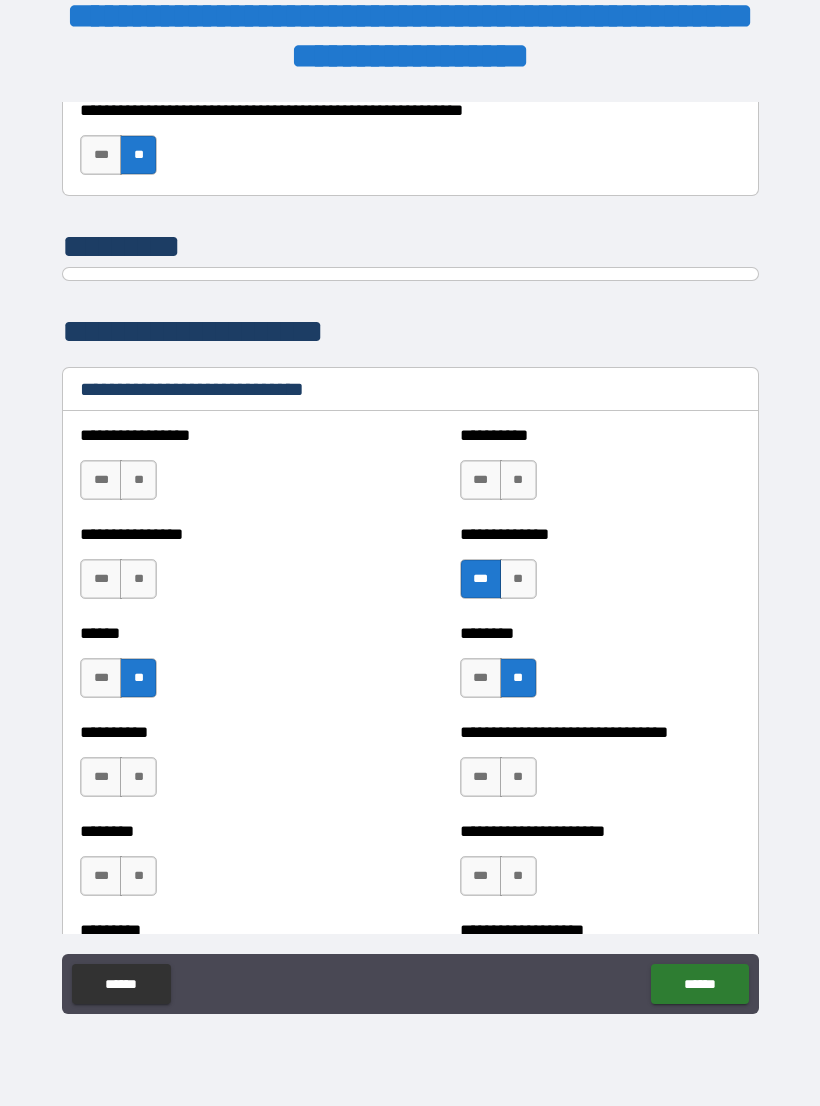 scroll, scrollTop: 6432, scrollLeft: 0, axis: vertical 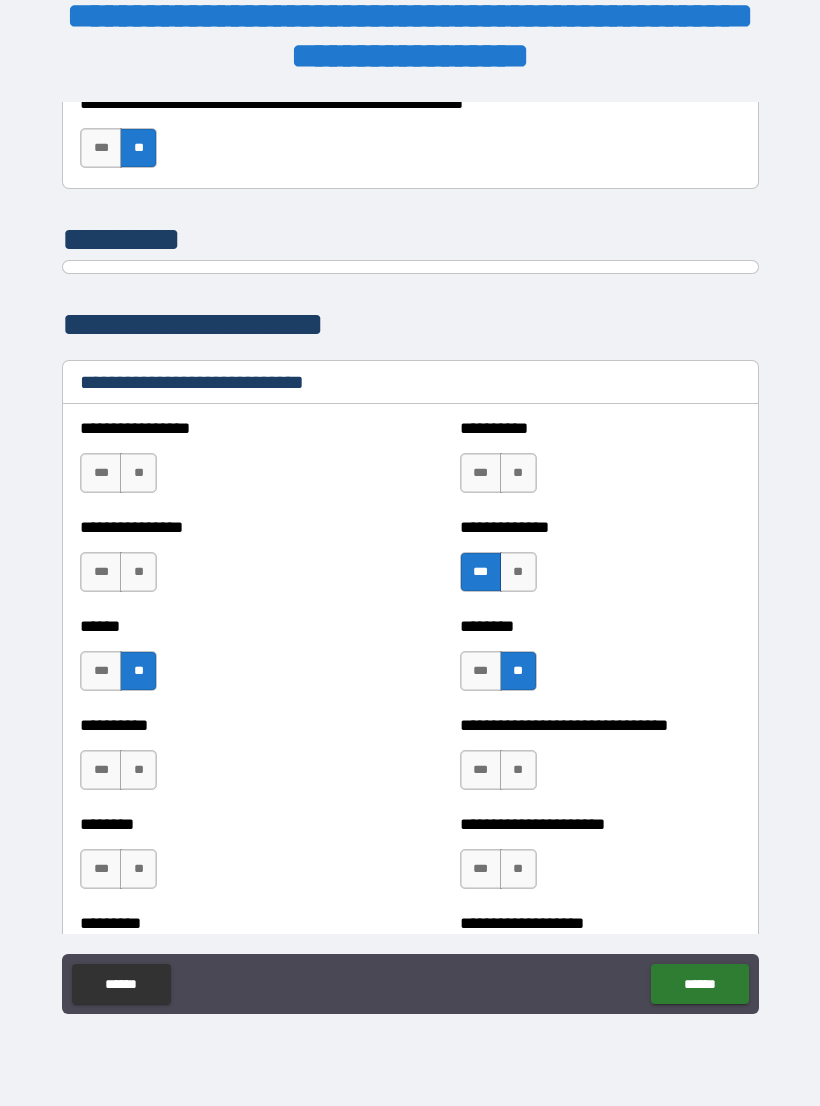 click on "**" at bounding box center [138, 770] 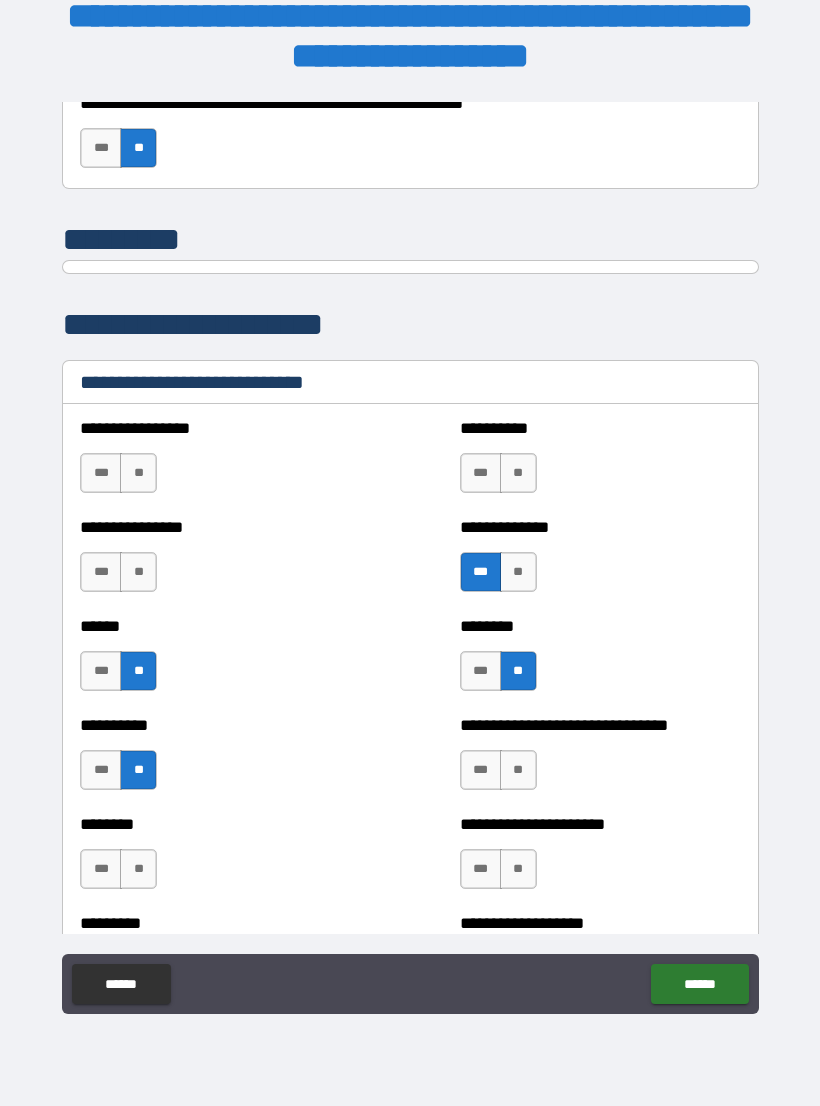 click on "***" at bounding box center (481, 770) 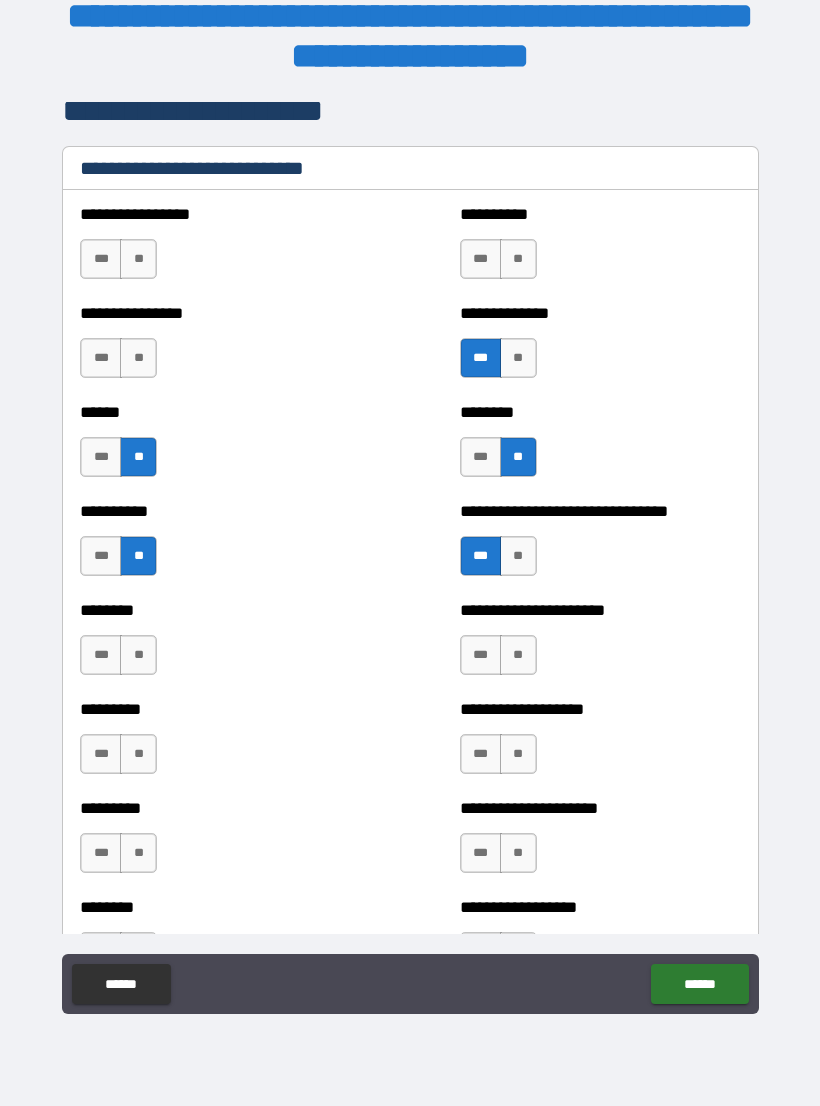 scroll, scrollTop: 6649, scrollLeft: 0, axis: vertical 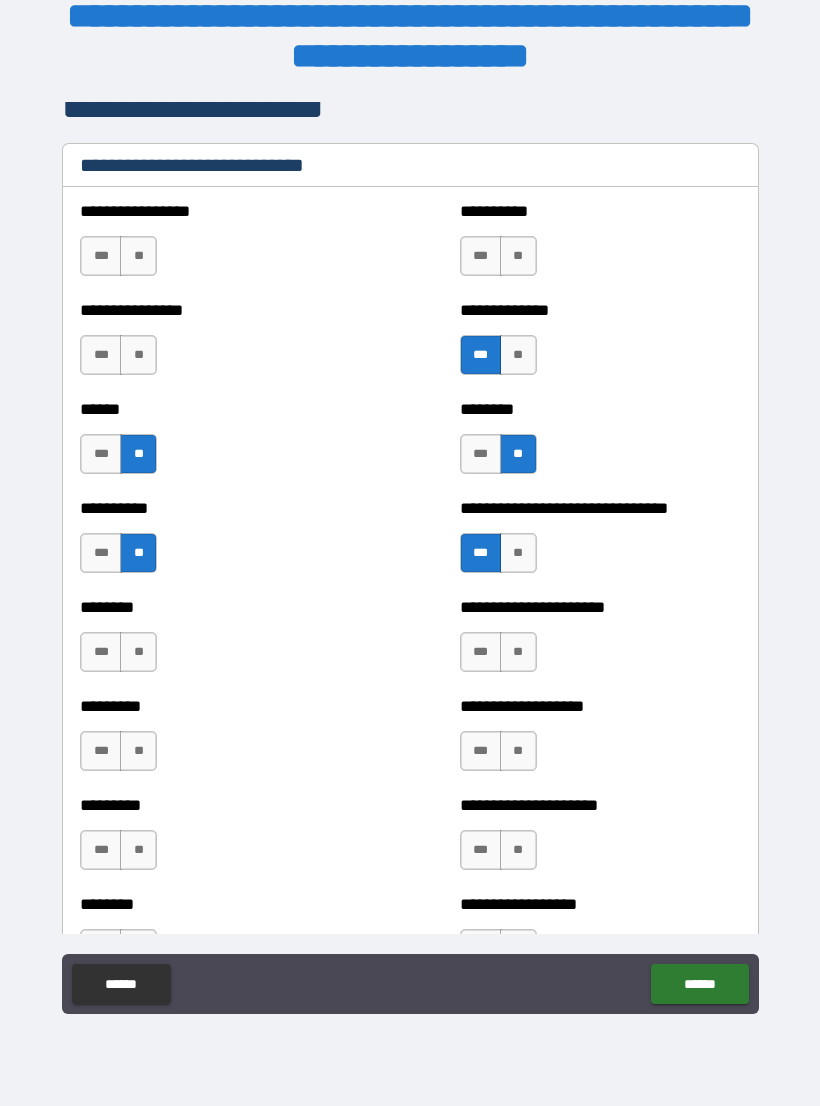 click on "**" at bounding box center (138, 652) 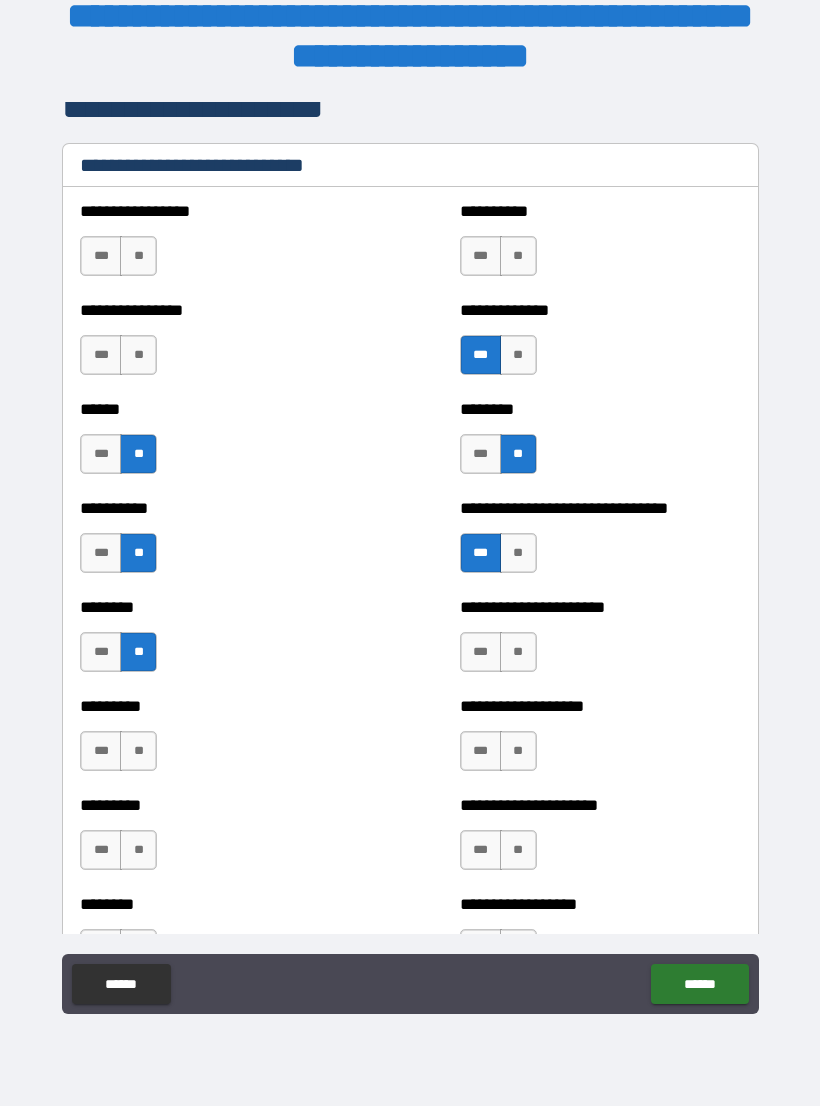 click on "***" at bounding box center [481, 652] 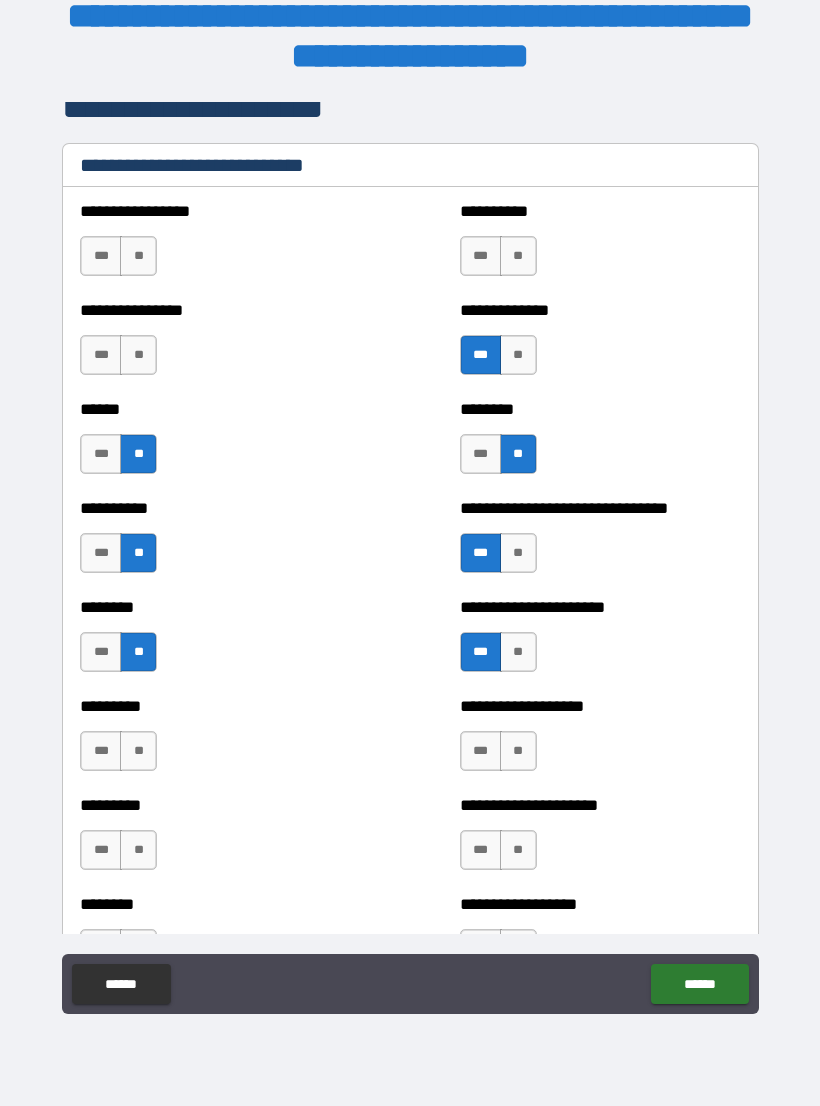 click on "**" at bounding box center [138, 751] 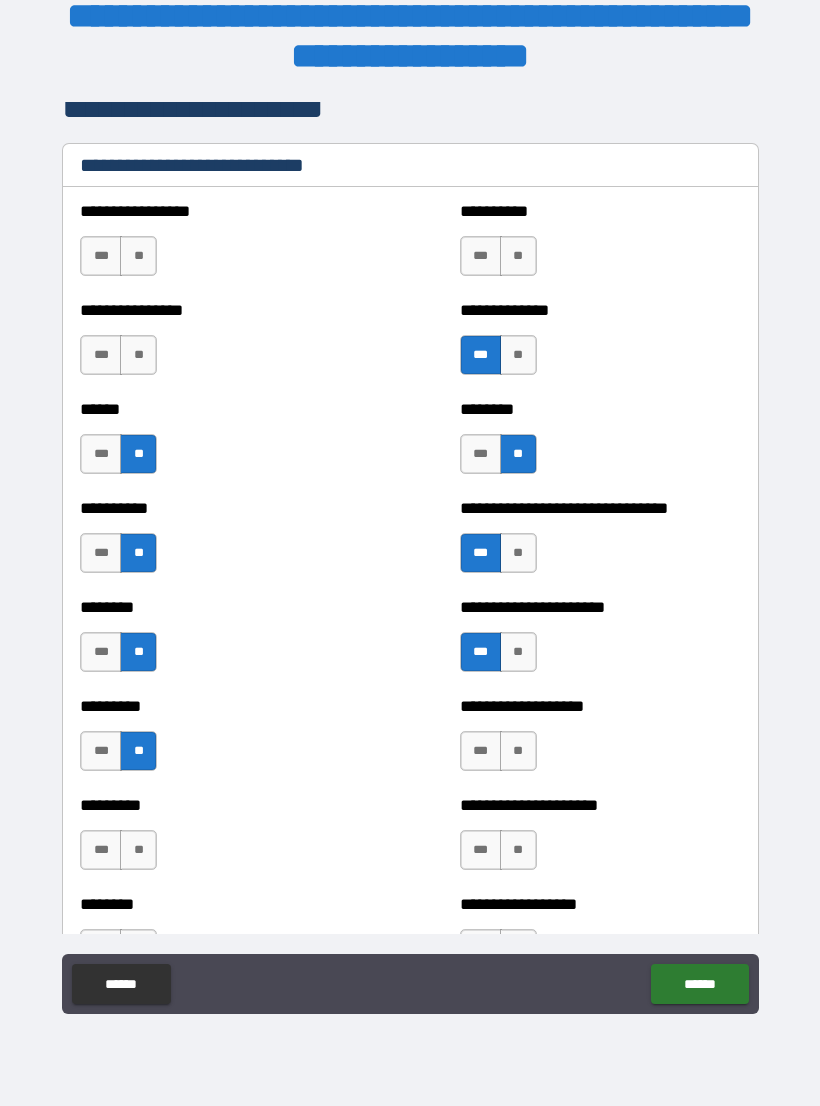 click on "**" at bounding box center [518, 751] 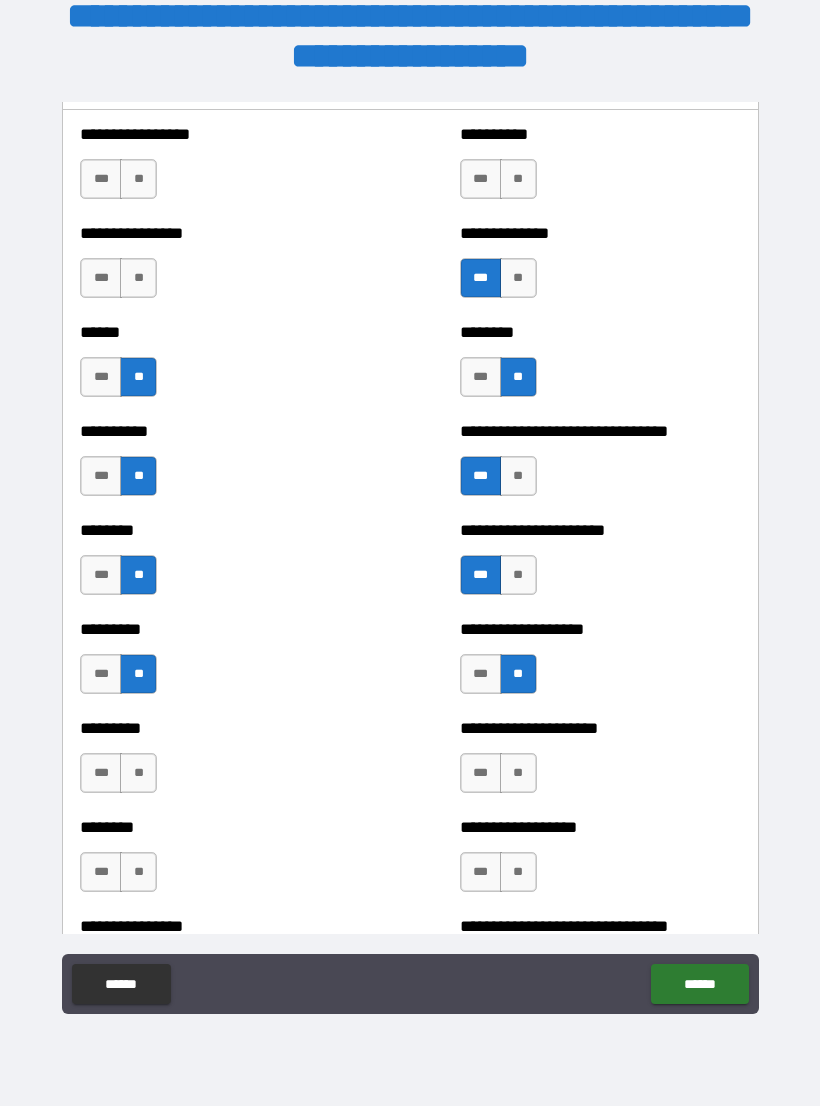 scroll, scrollTop: 6739, scrollLeft: 0, axis: vertical 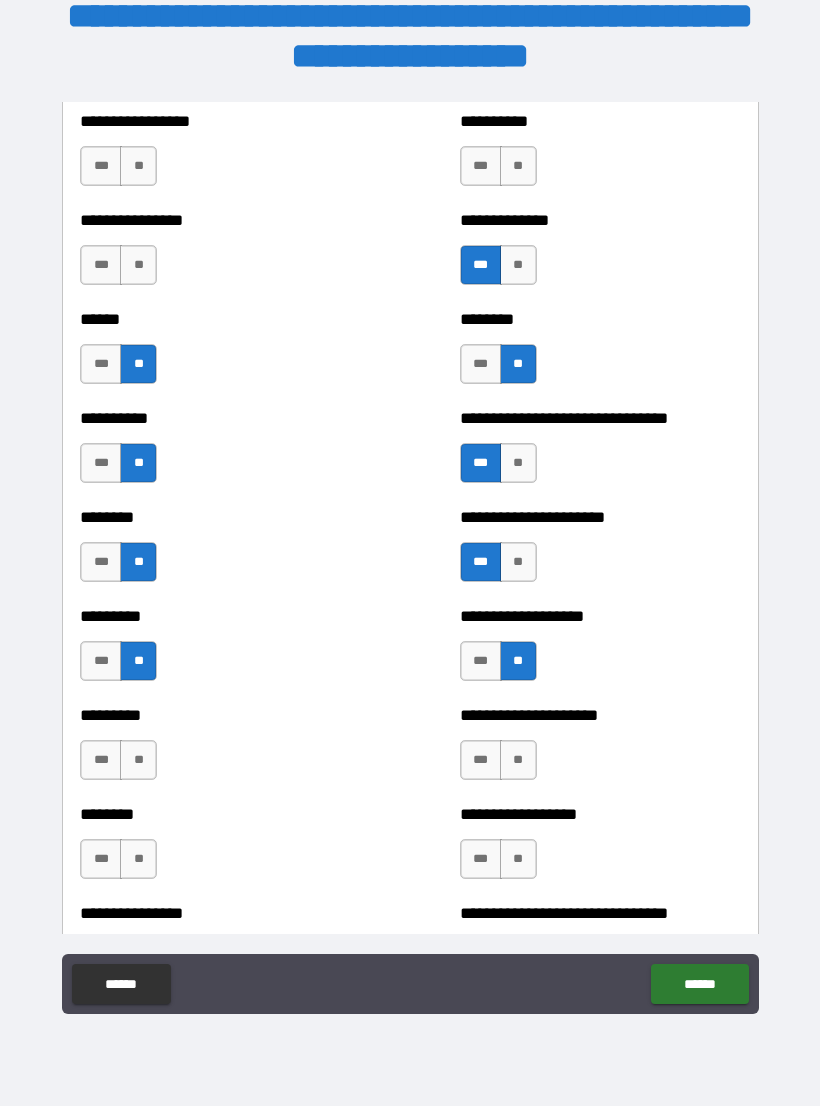 click on "**" at bounding box center (138, 760) 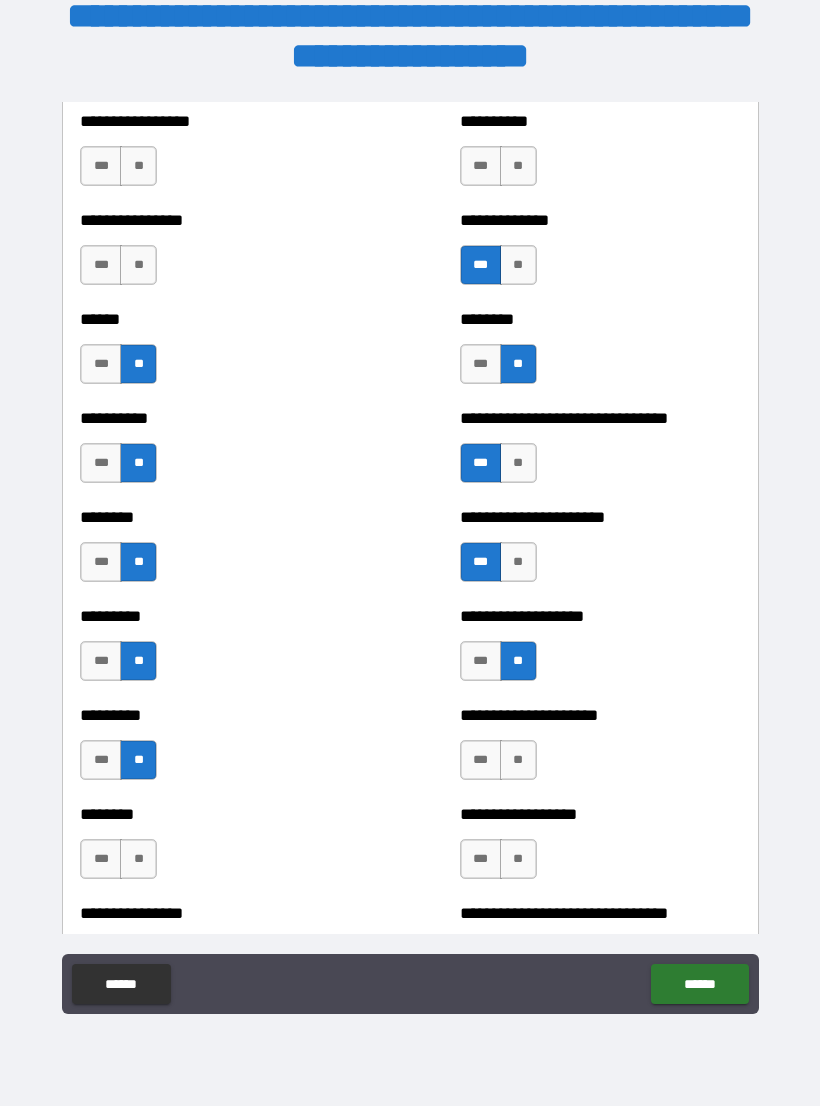 click on "**" at bounding box center [138, 265] 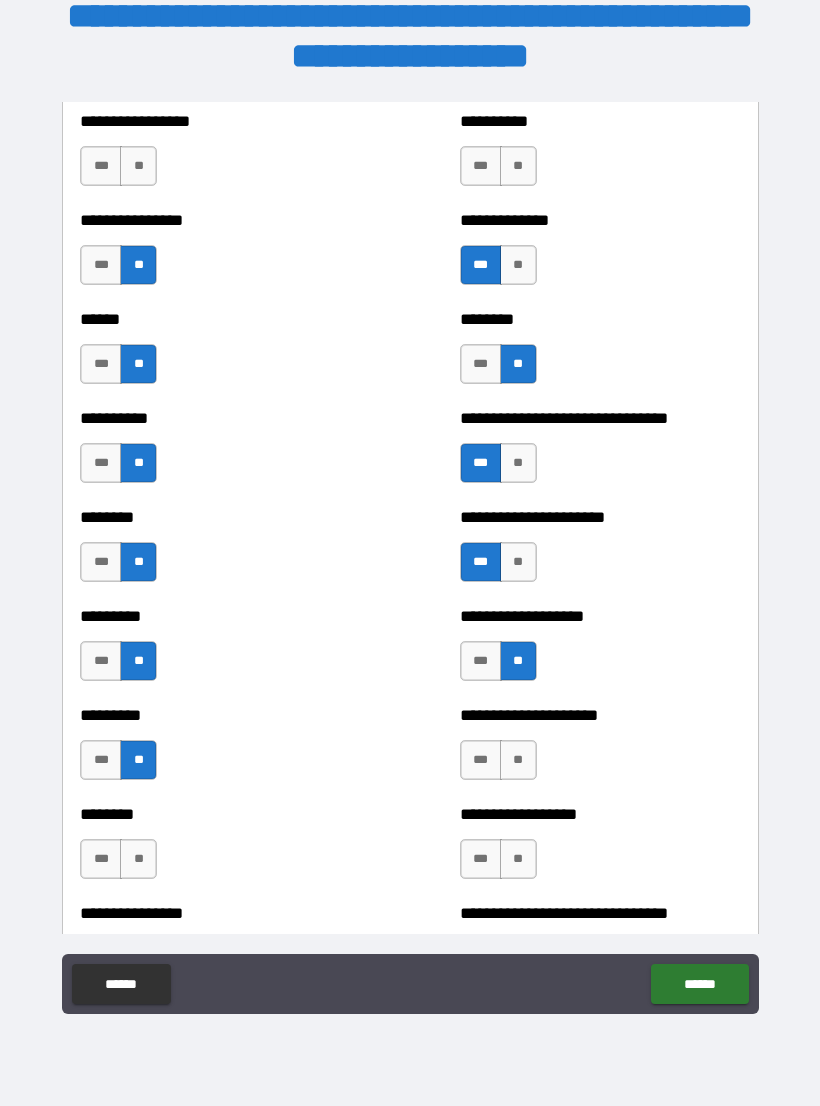 click on "**" at bounding box center [518, 760] 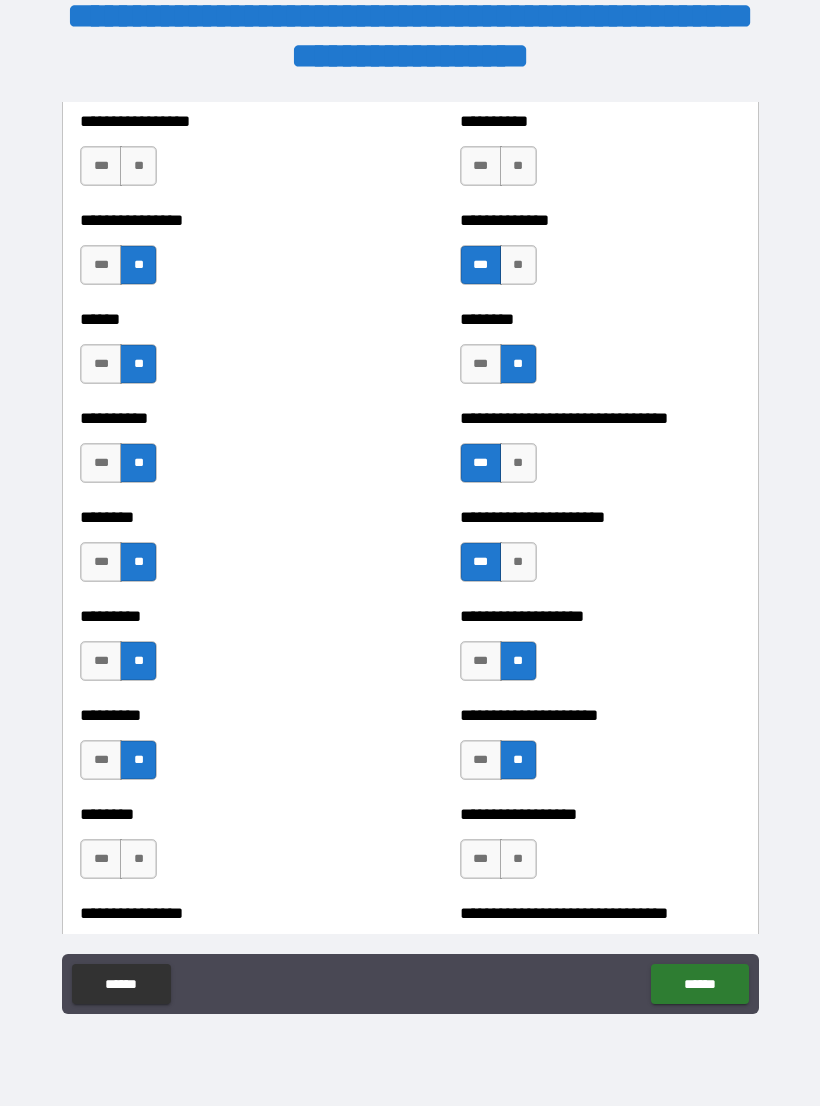 click on "**" at bounding box center [138, 859] 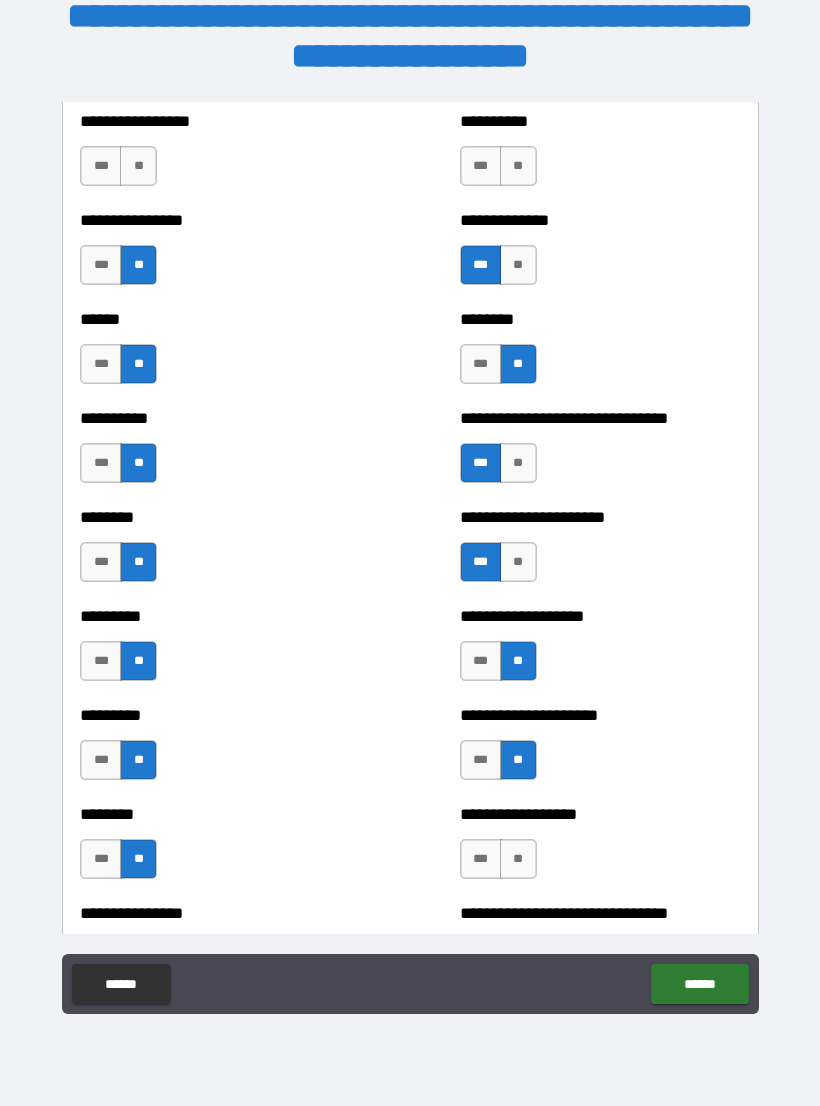 click on "**" at bounding box center (518, 859) 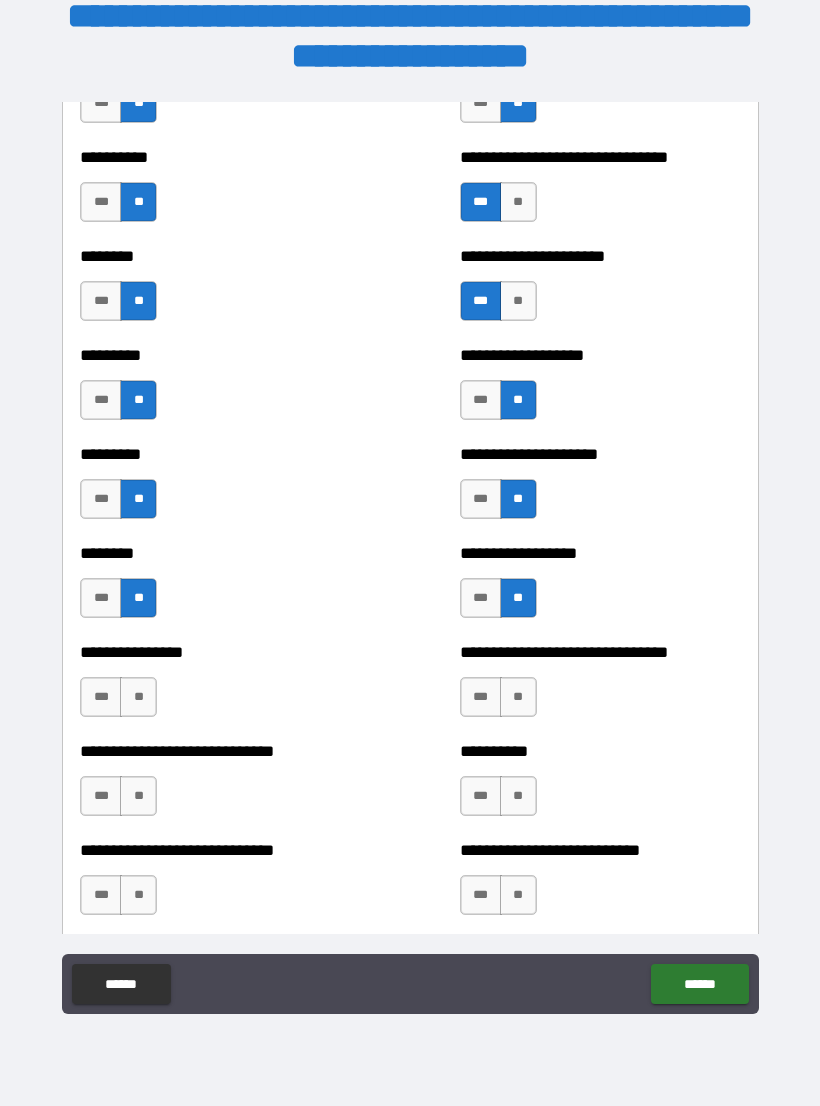 scroll, scrollTop: 7002, scrollLeft: 0, axis: vertical 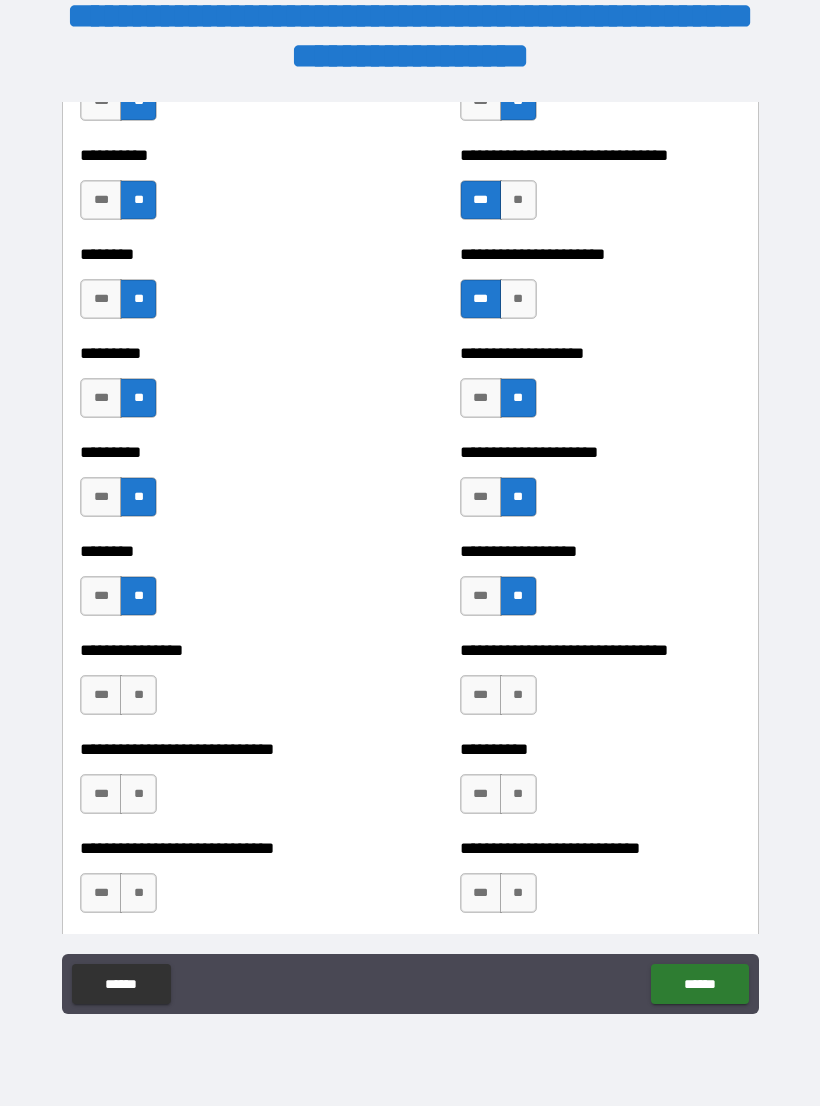 click on "**" at bounding box center (138, 695) 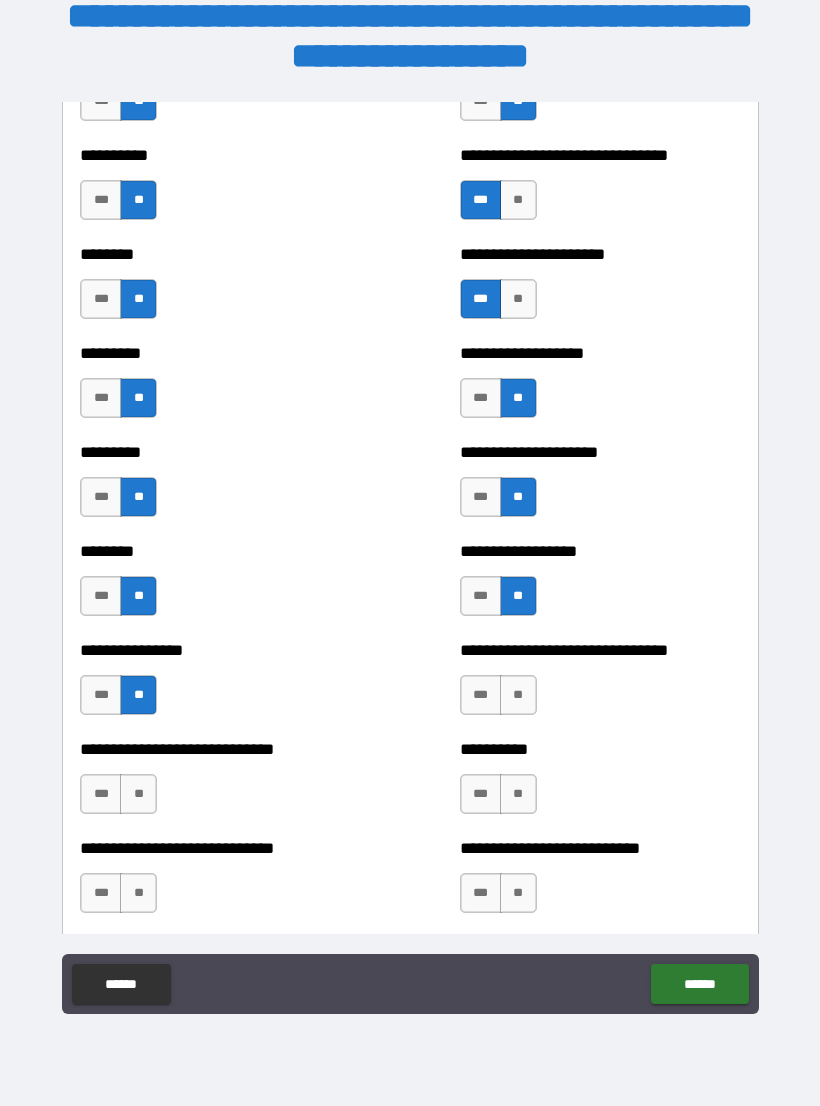 click on "**" at bounding box center (518, 695) 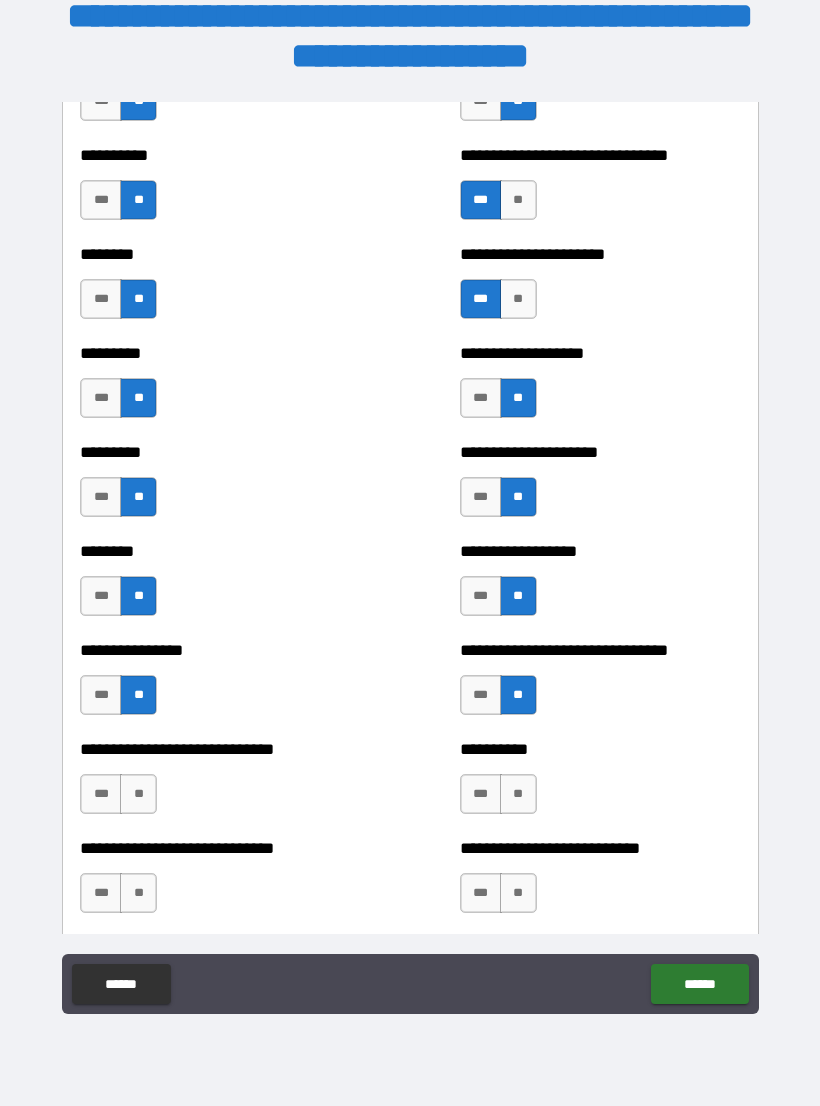 click on "**" at bounding box center (138, 794) 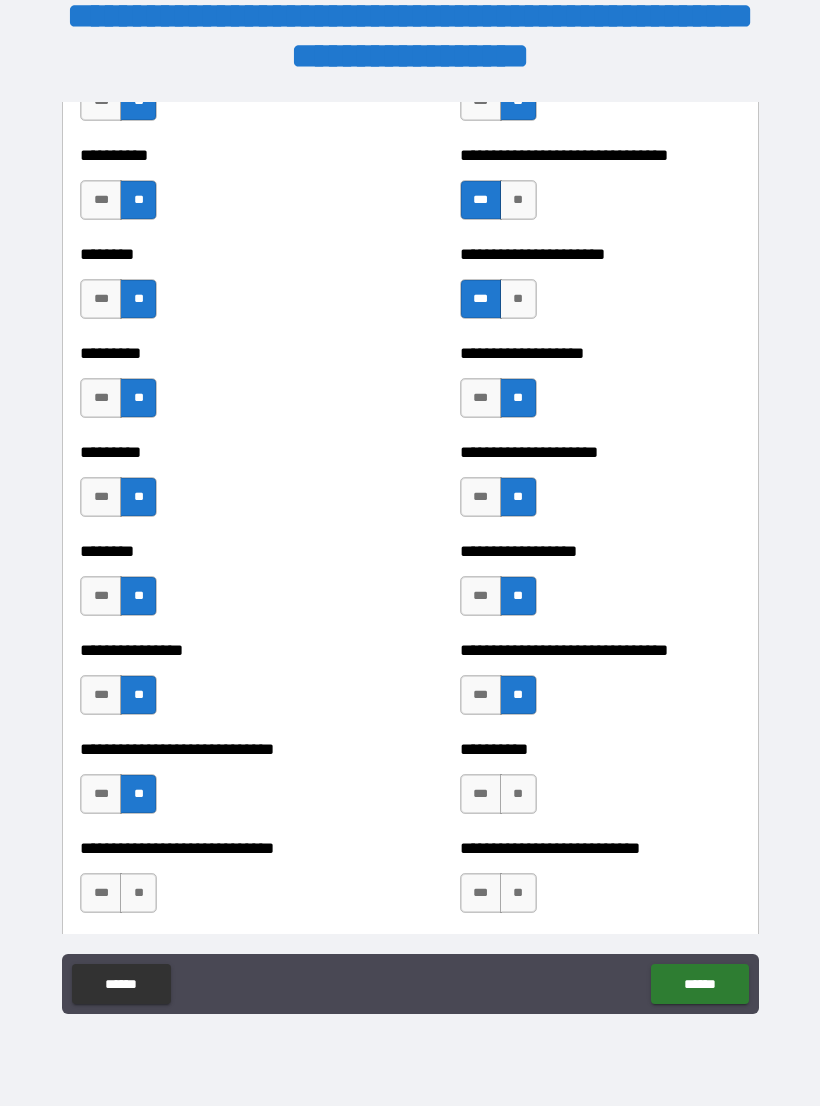 click on "**" at bounding box center (518, 794) 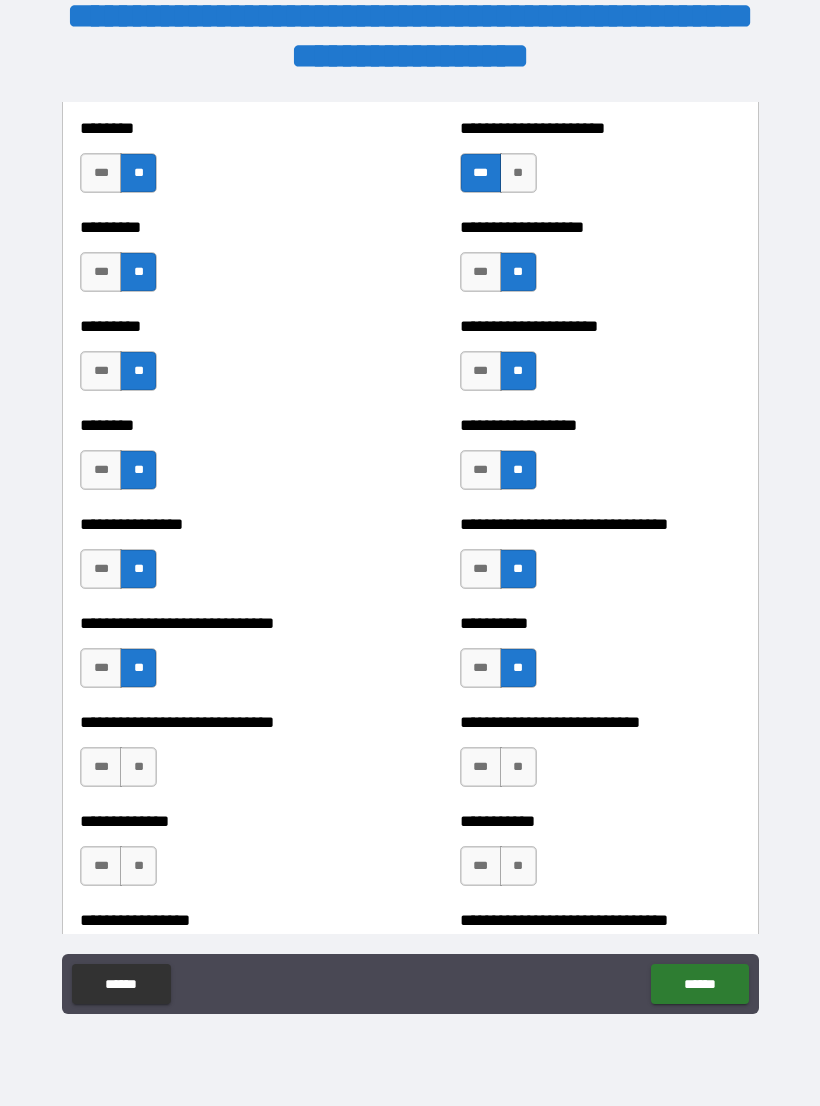 scroll, scrollTop: 7136, scrollLeft: 0, axis: vertical 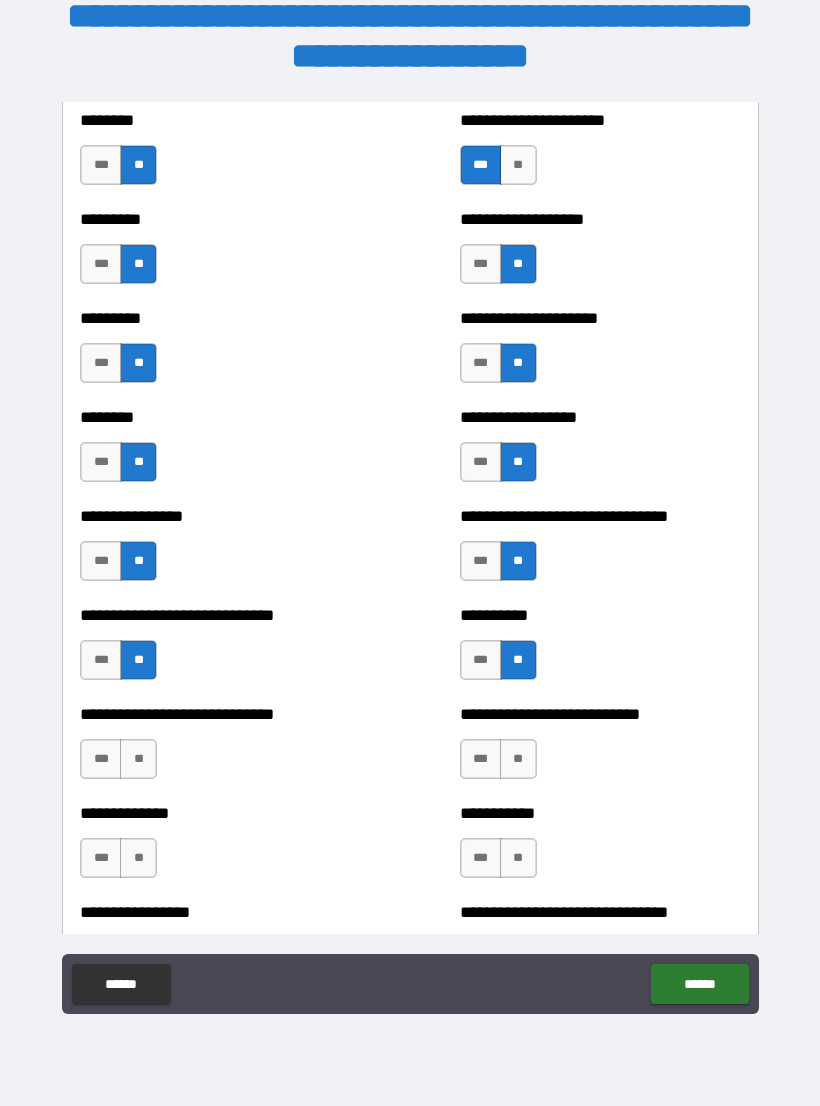 click on "**" at bounding box center [138, 759] 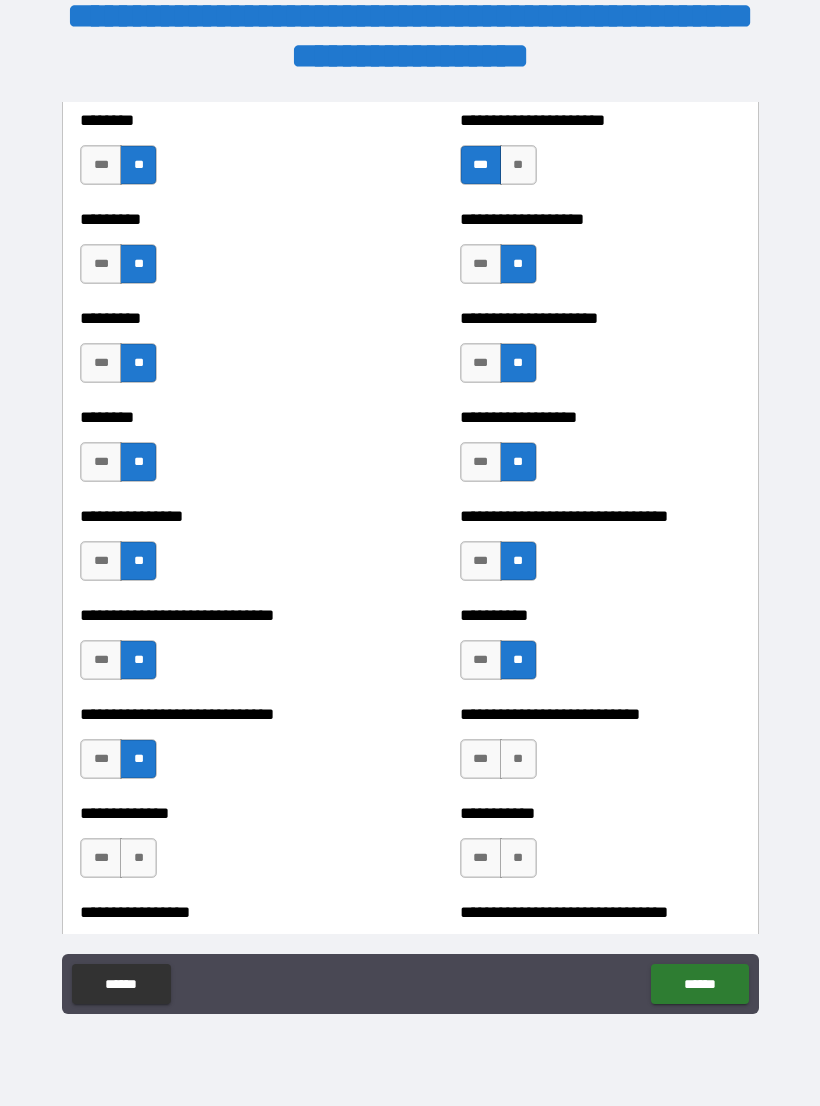 click on "**" at bounding box center [518, 759] 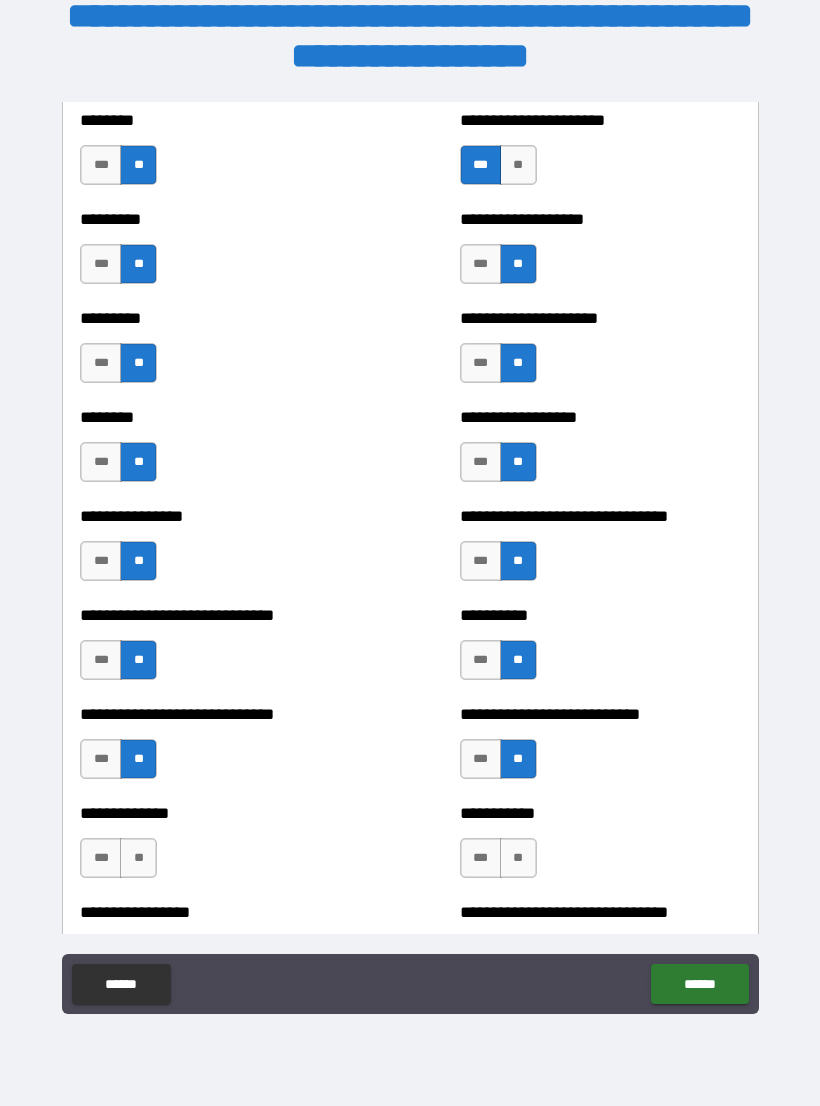 click on "**" at bounding box center [138, 858] 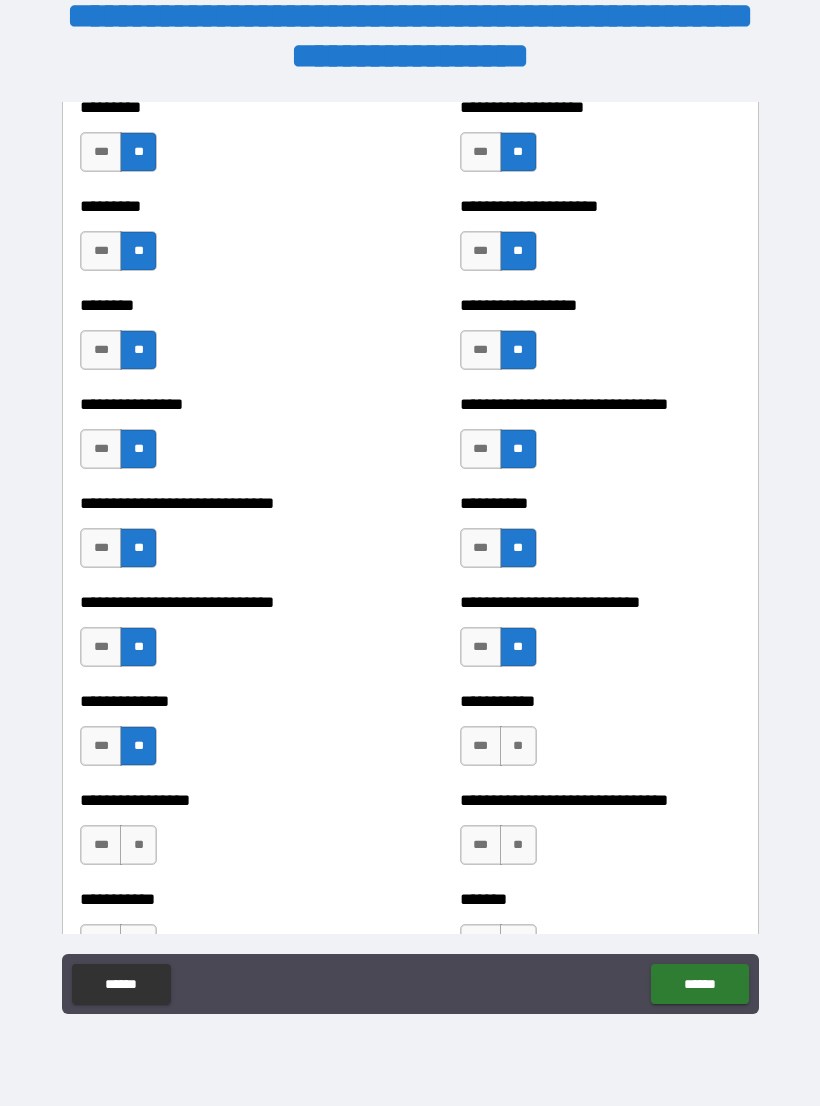 scroll, scrollTop: 7257, scrollLeft: 0, axis: vertical 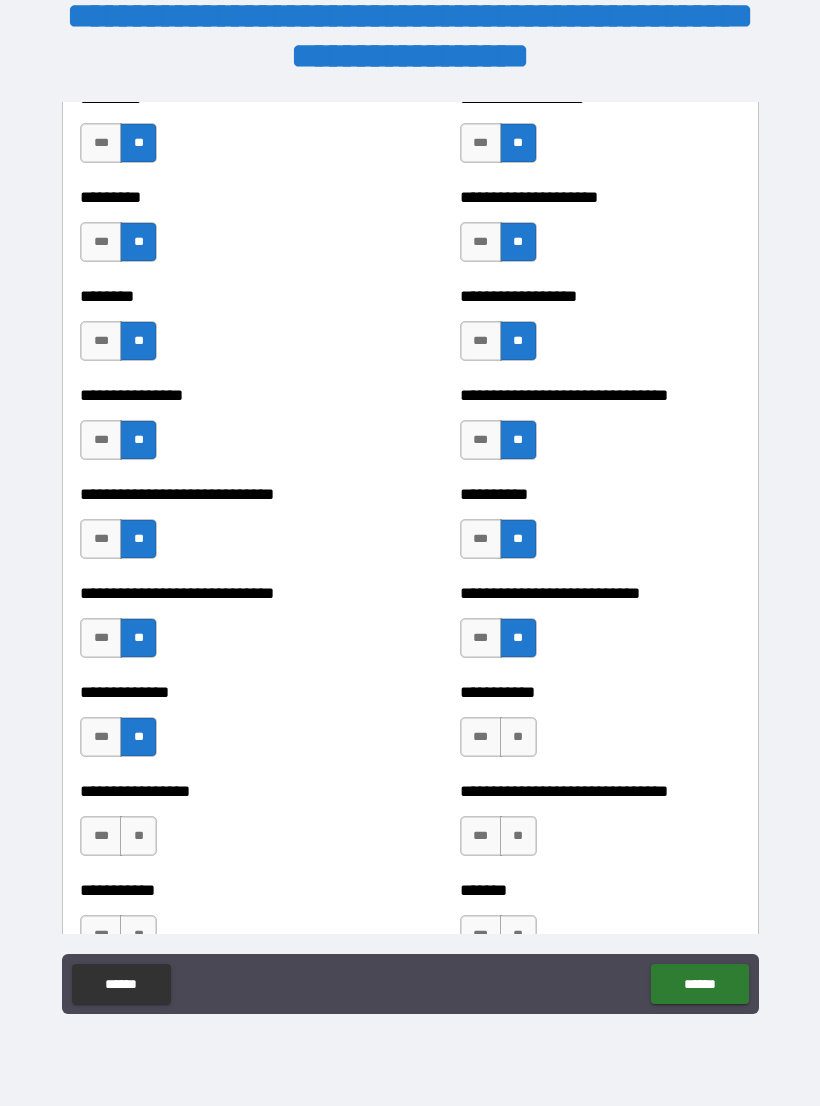 click on "**" at bounding box center [518, 737] 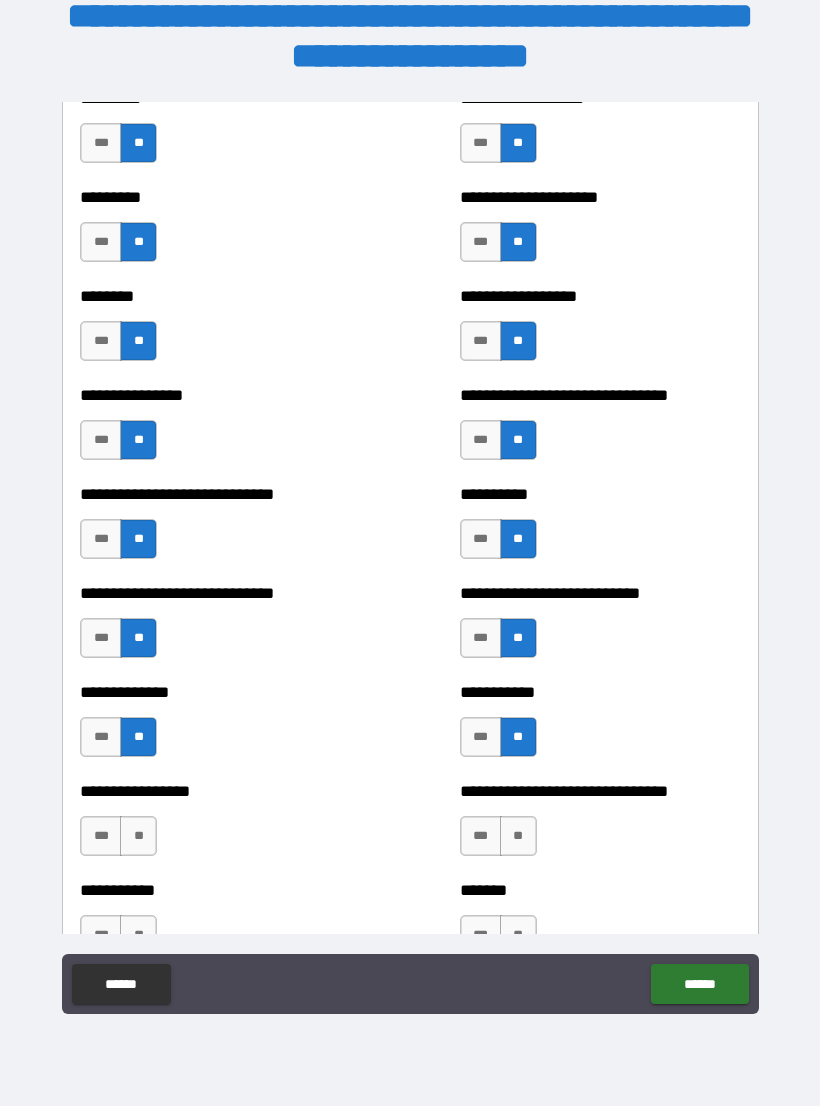 click on "**" at bounding box center [138, 836] 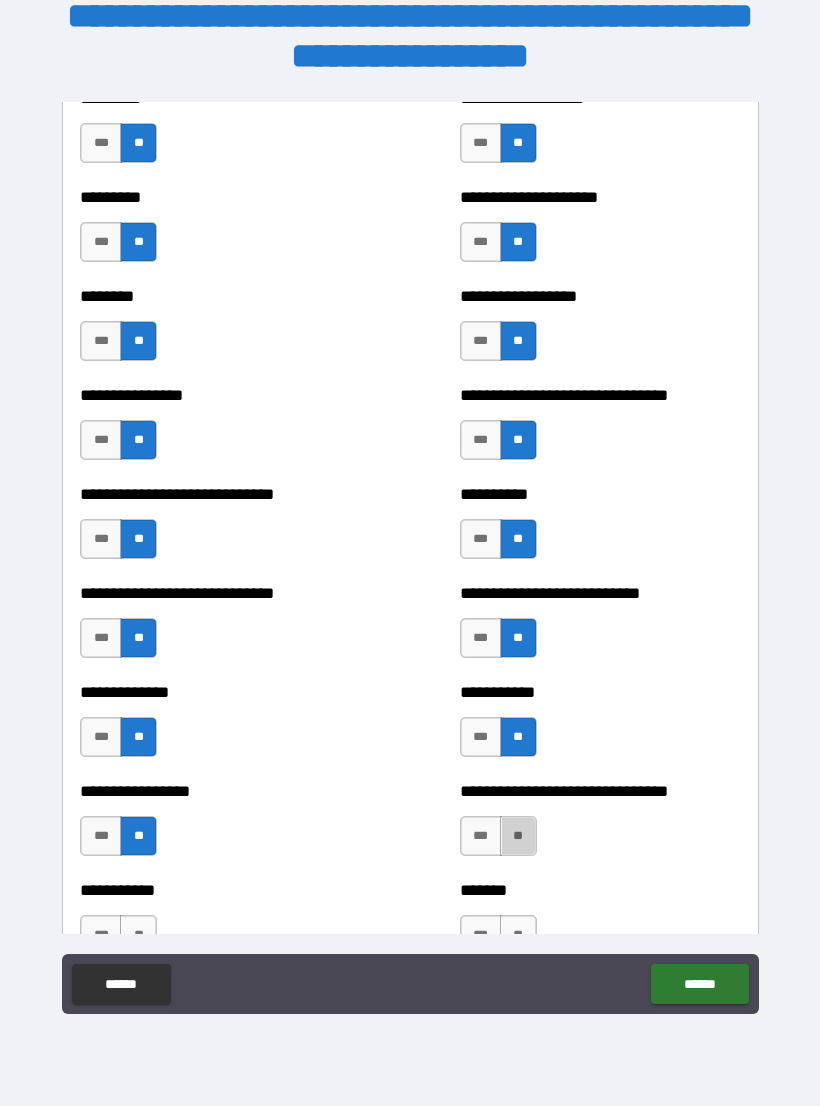click on "**" at bounding box center (518, 836) 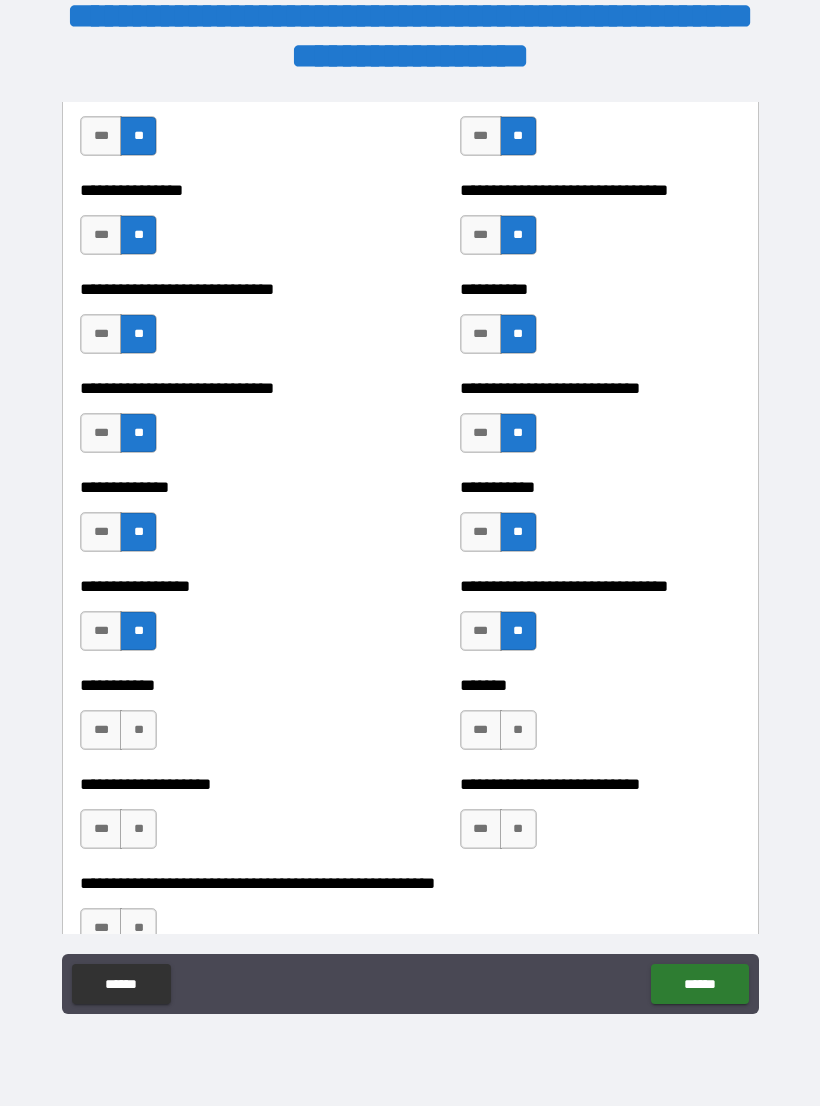 scroll, scrollTop: 7466, scrollLeft: 0, axis: vertical 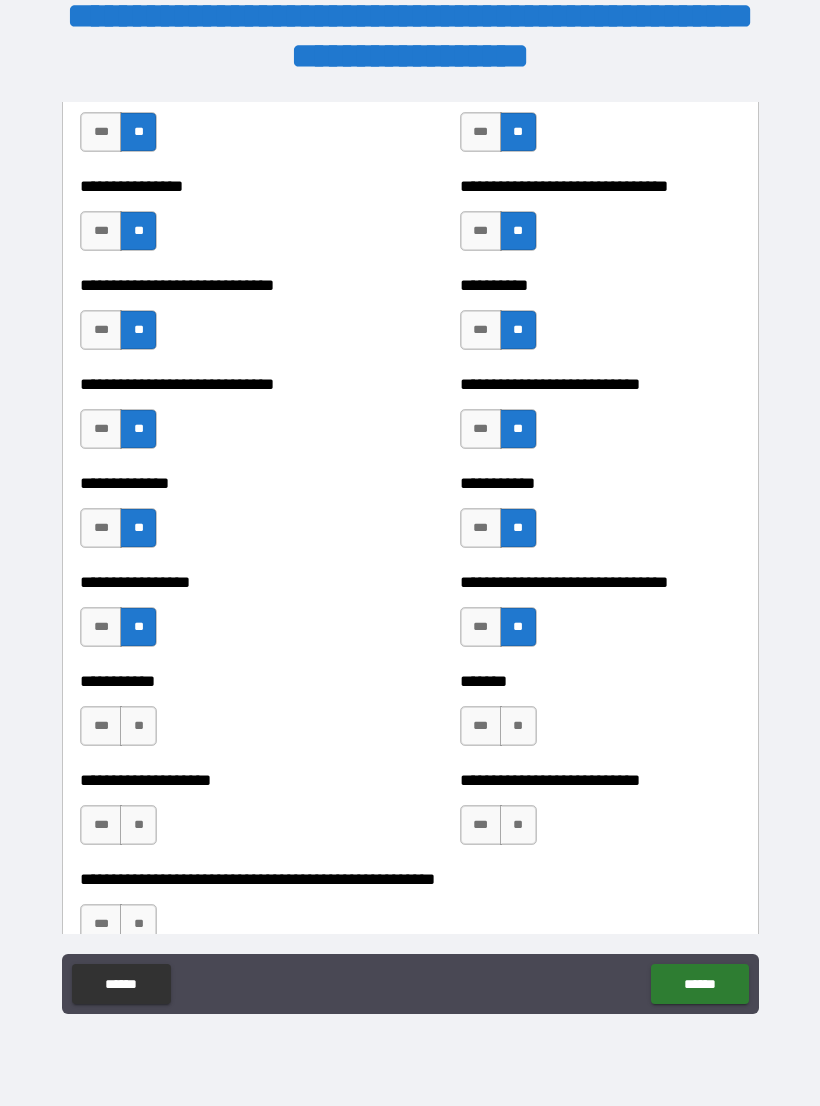 click on "**" at bounding box center (138, 726) 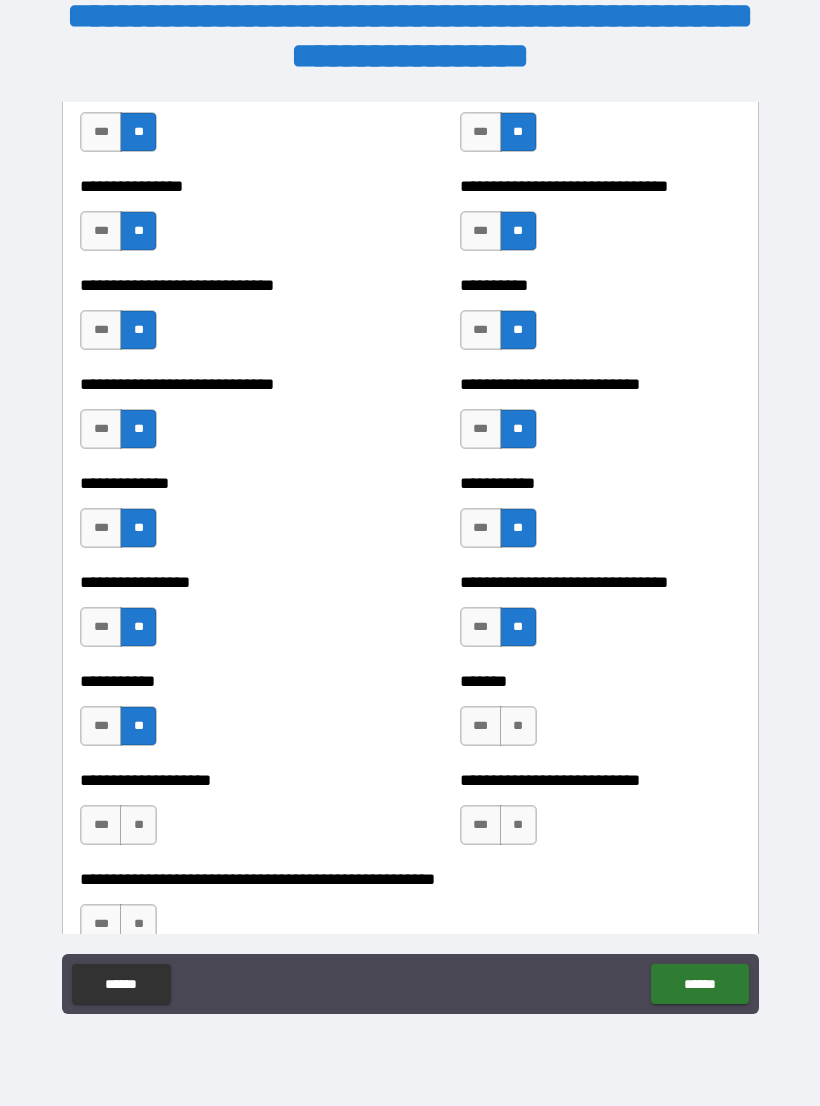 click on "**" at bounding box center (518, 726) 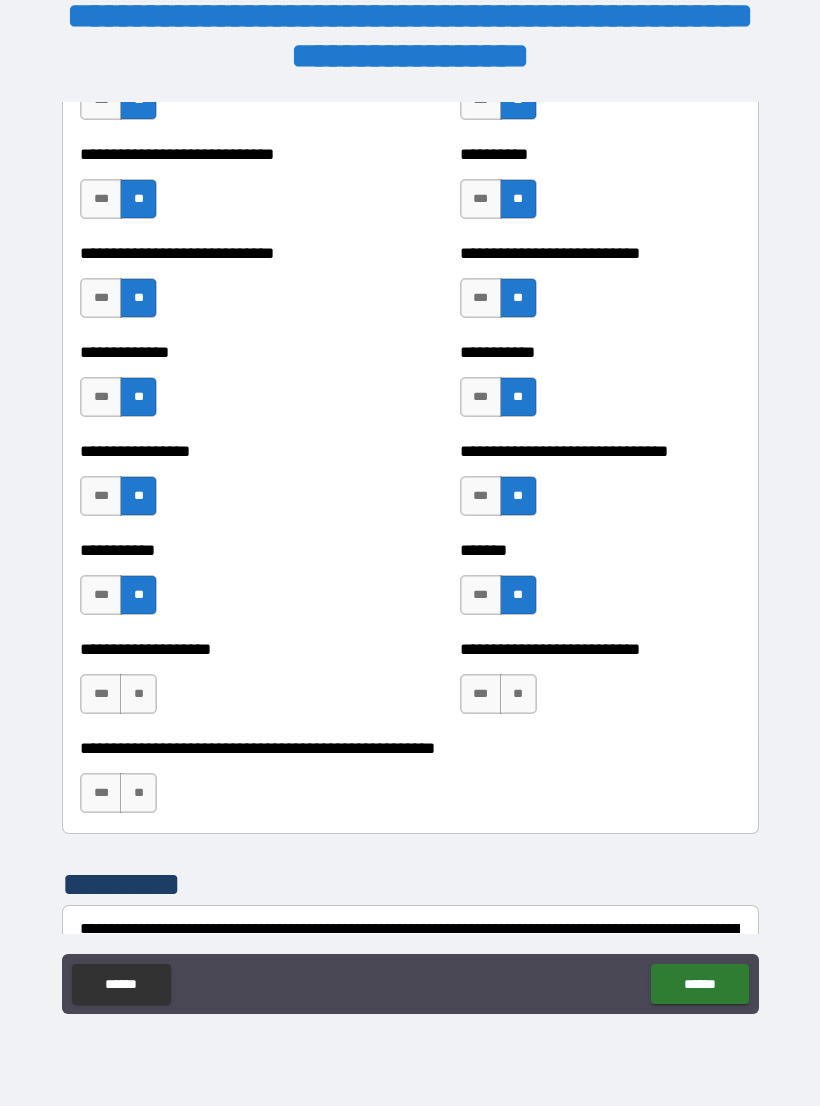 scroll, scrollTop: 7601, scrollLeft: 0, axis: vertical 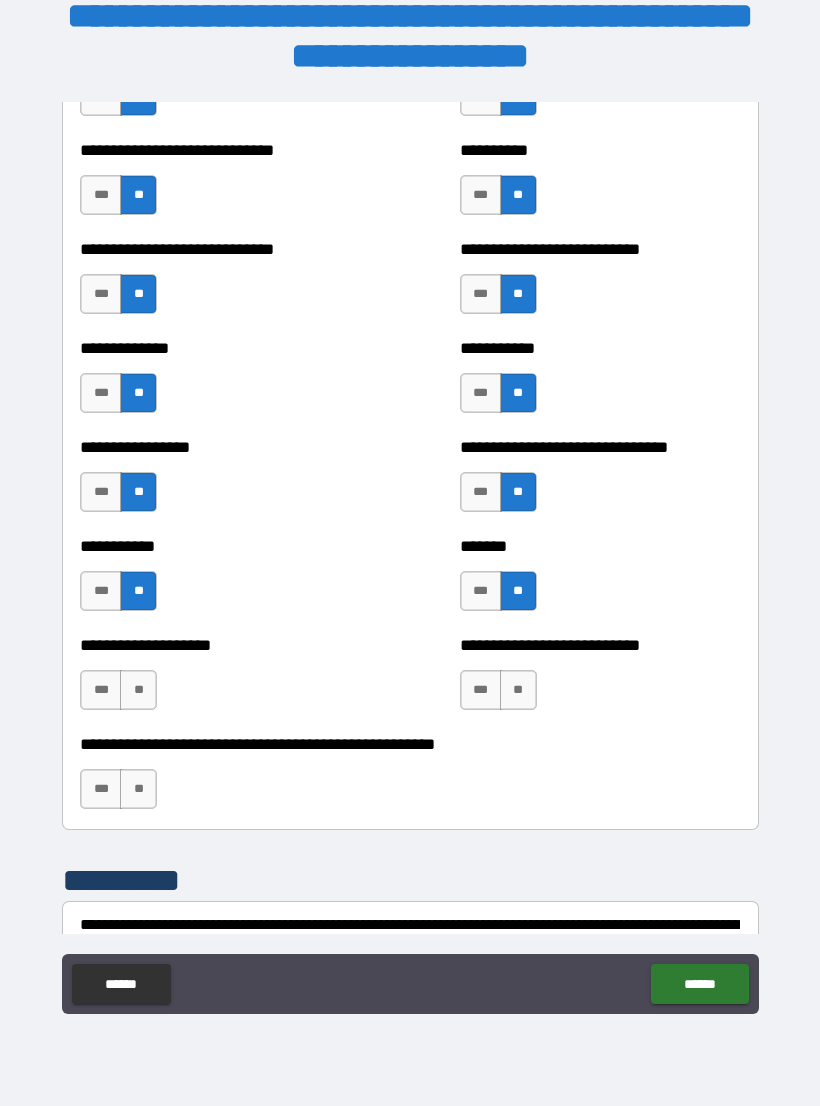 click on "**" at bounding box center [138, 690] 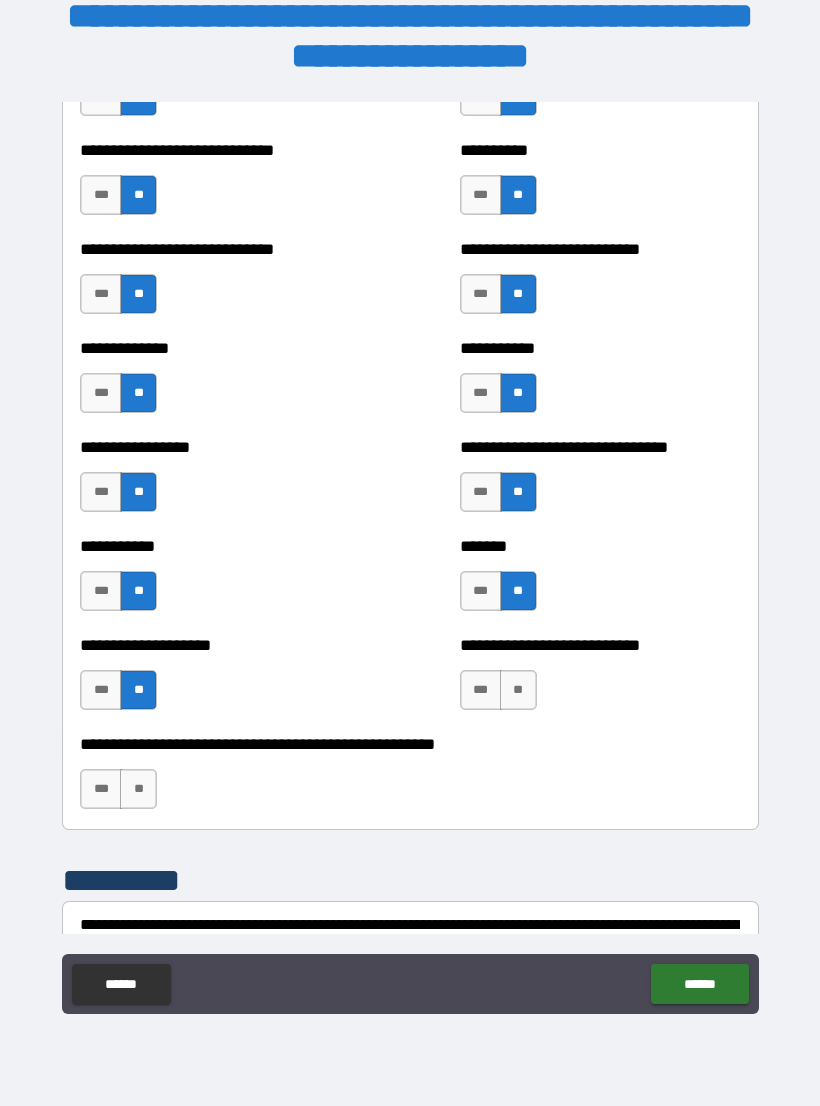 click on "**" at bounding box center (138, 789) 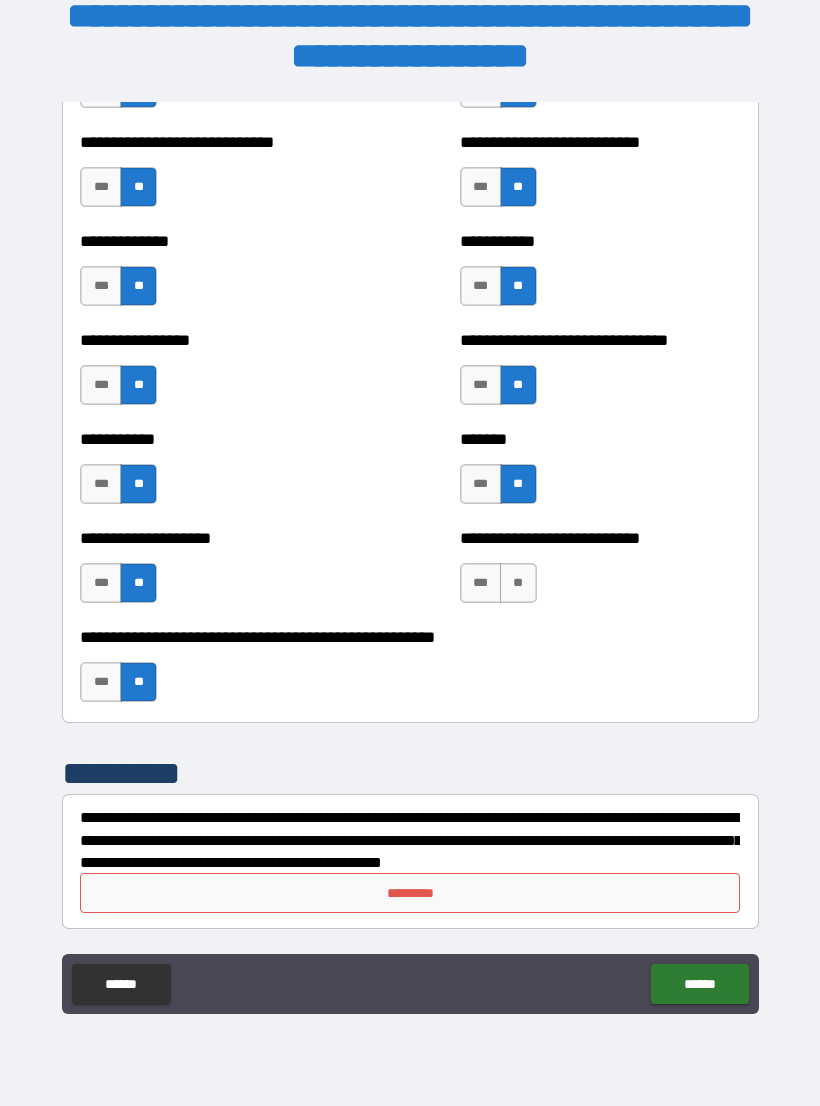 scroll, scrollTop: 7708, scrollLeft: 0, axis: vertical 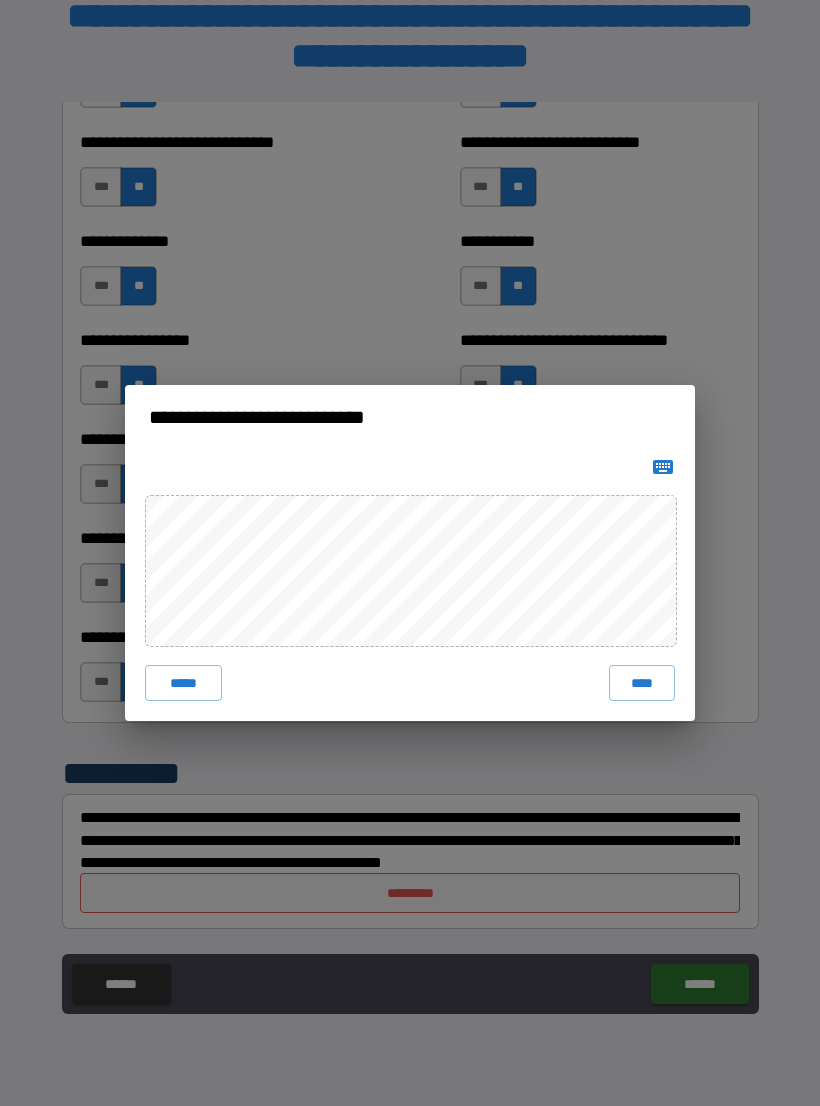 click on "*****" at bounding box center [183, 683] 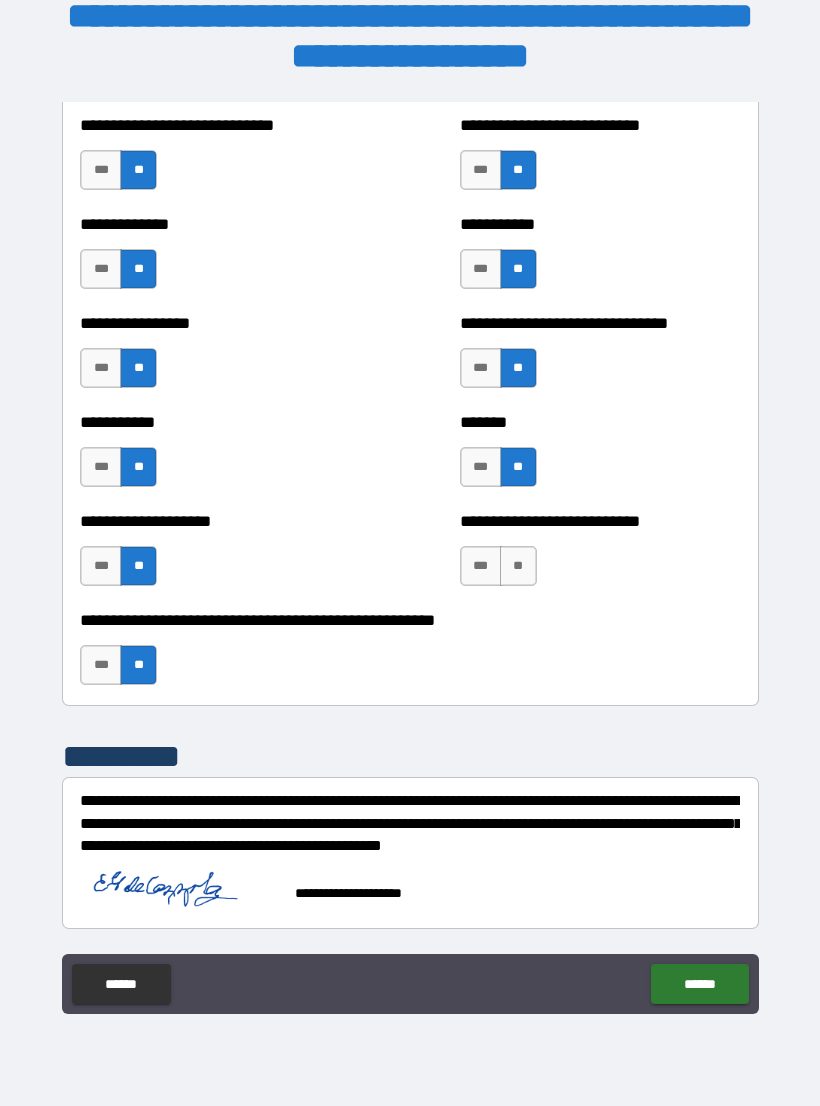 scroll, scrollTop: 7725, scrollLeft: 0, axis: vertical 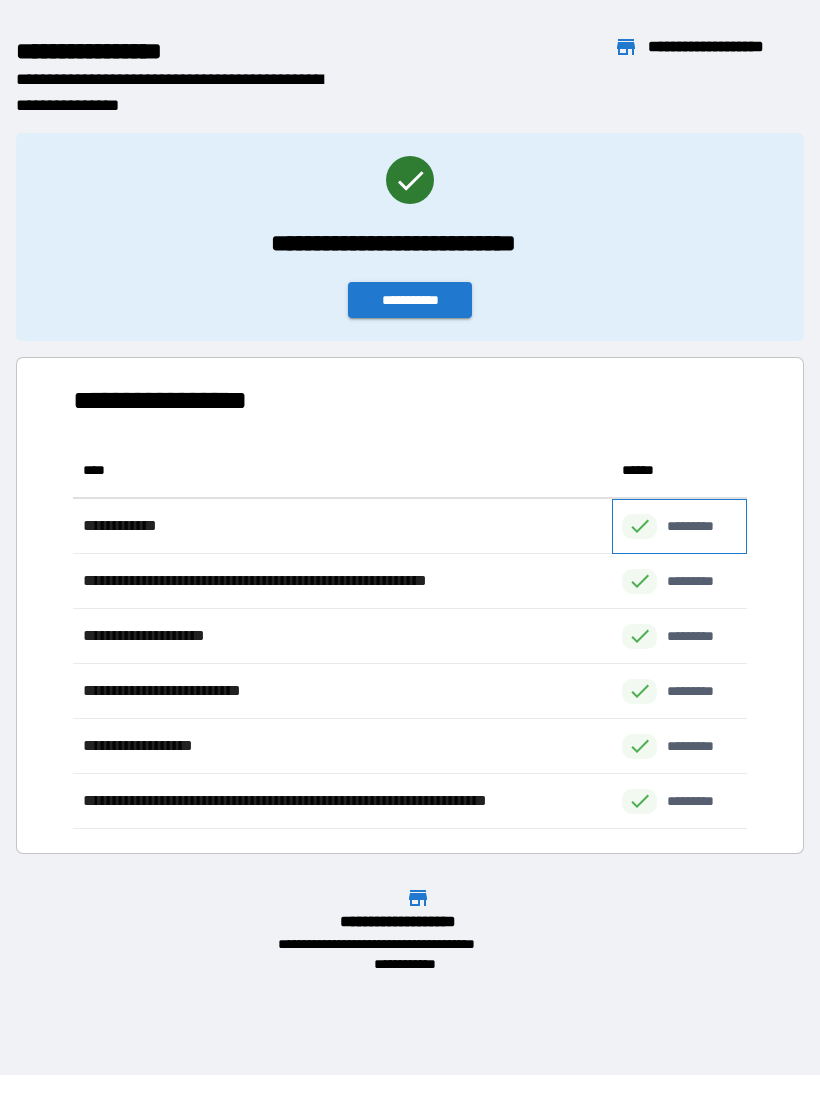 click on "*********" at bounding box center (701, 526) 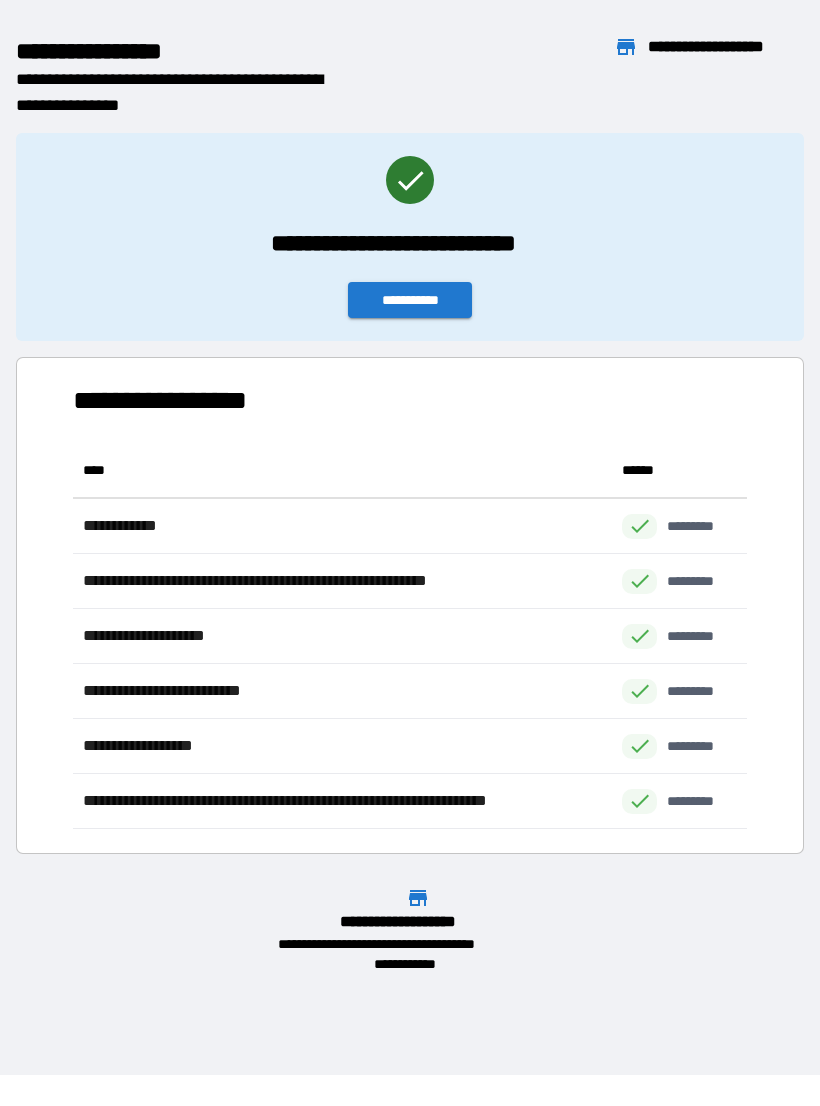 click on "**********" at bounding box center (410, 476) 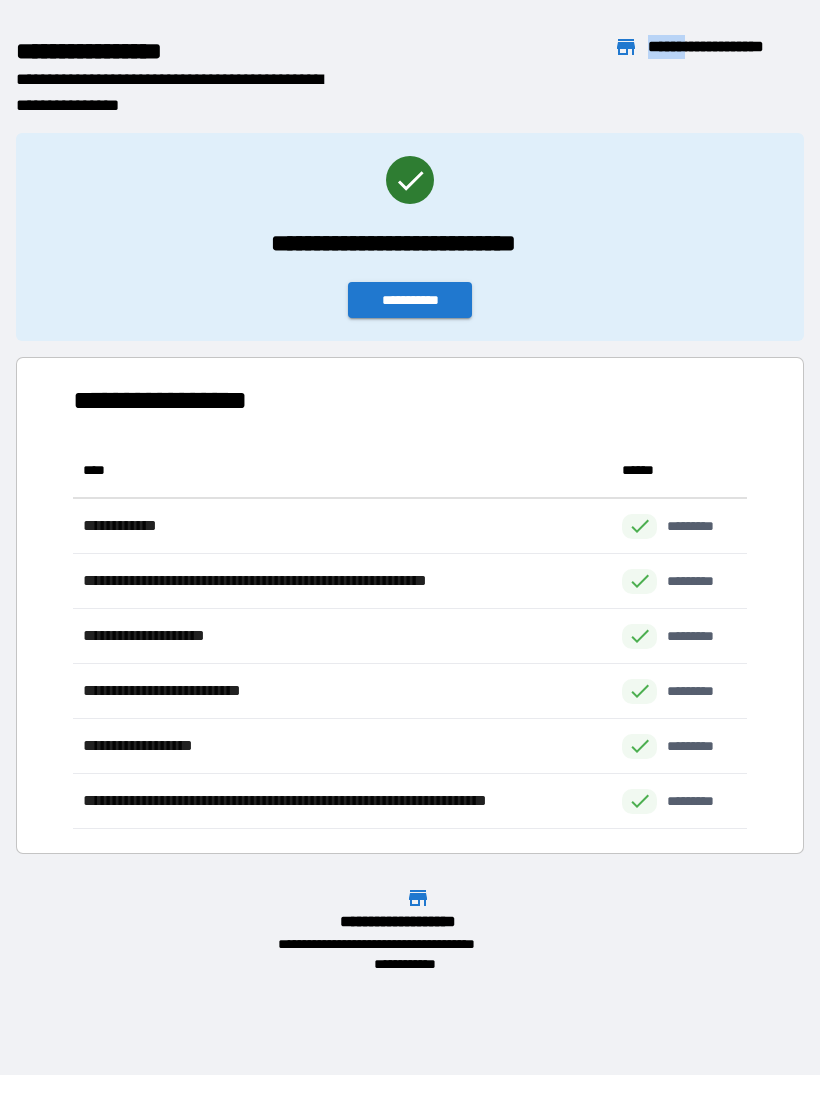 click on "**********" at bounding box center (410, 68) 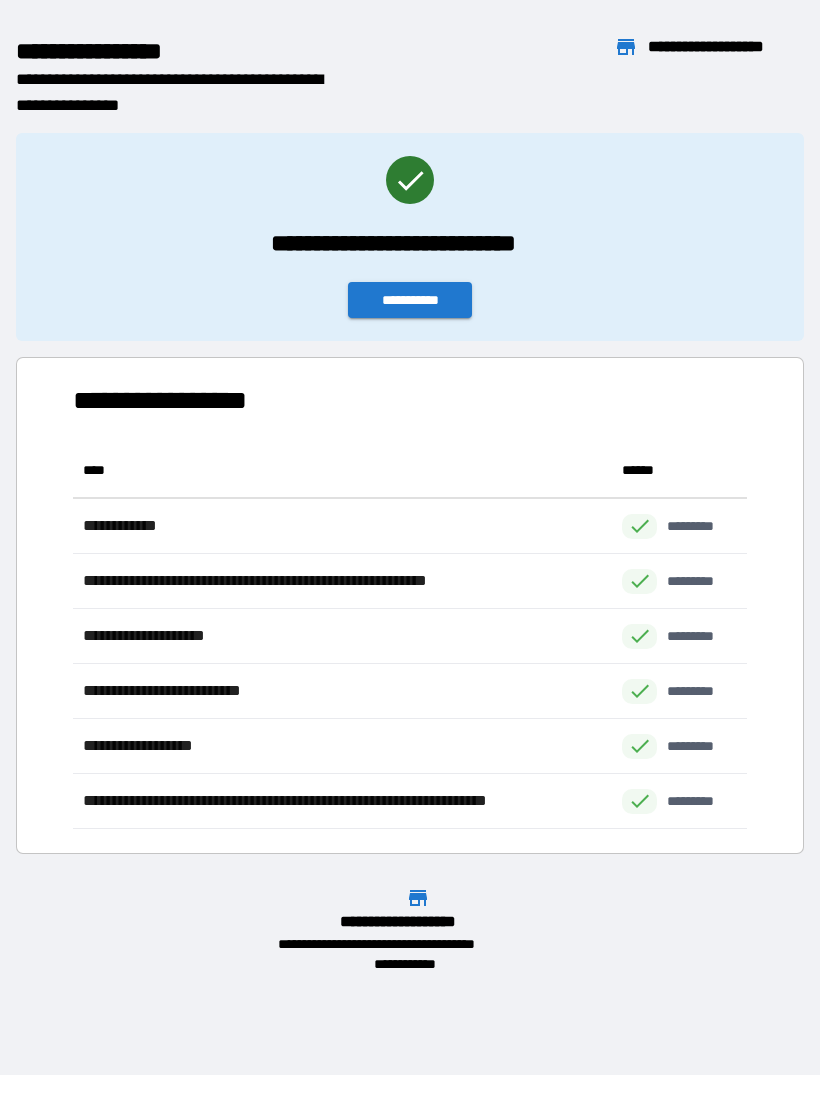 click on "**********" at bounding box center (410, 476) 